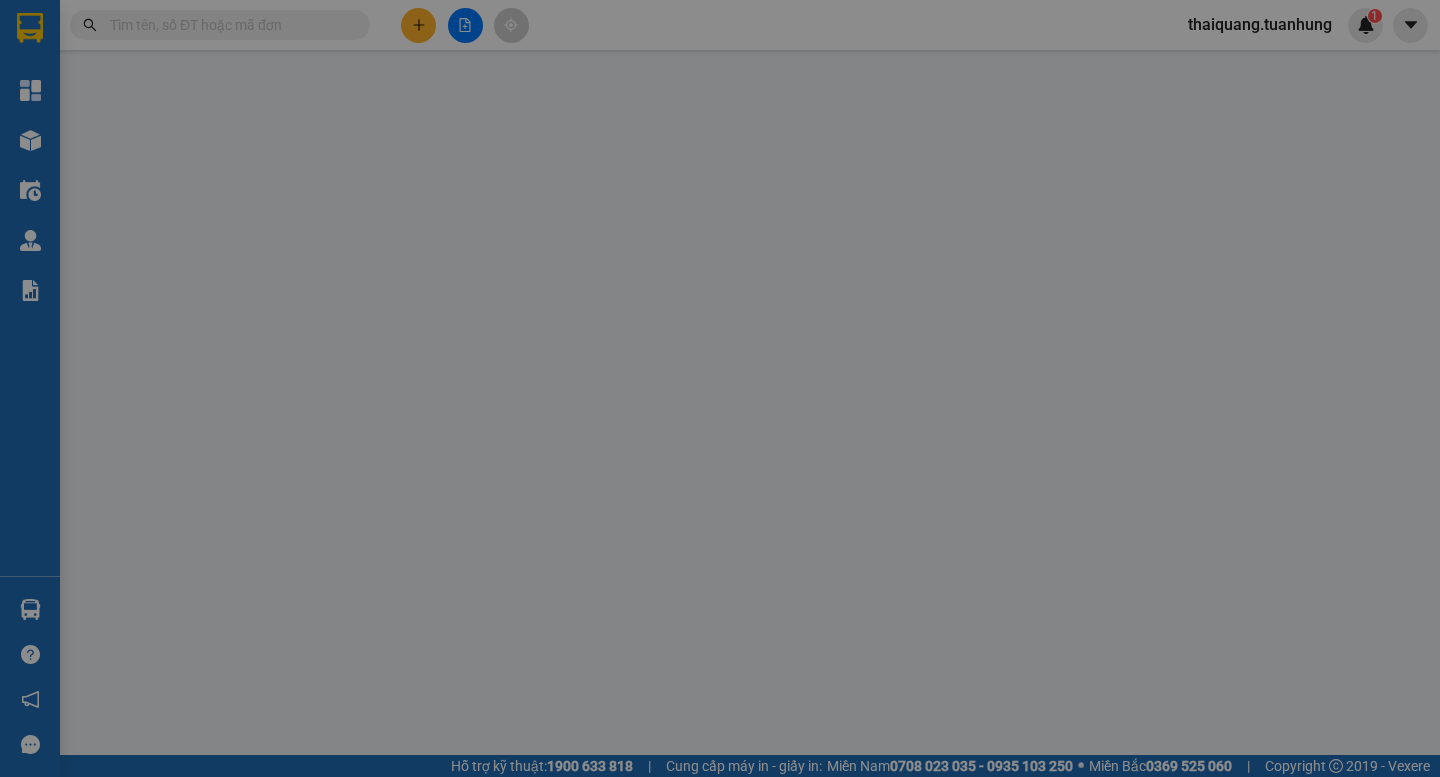 scroll, scrollTop: 0, scrollLeft: 0, axis: both 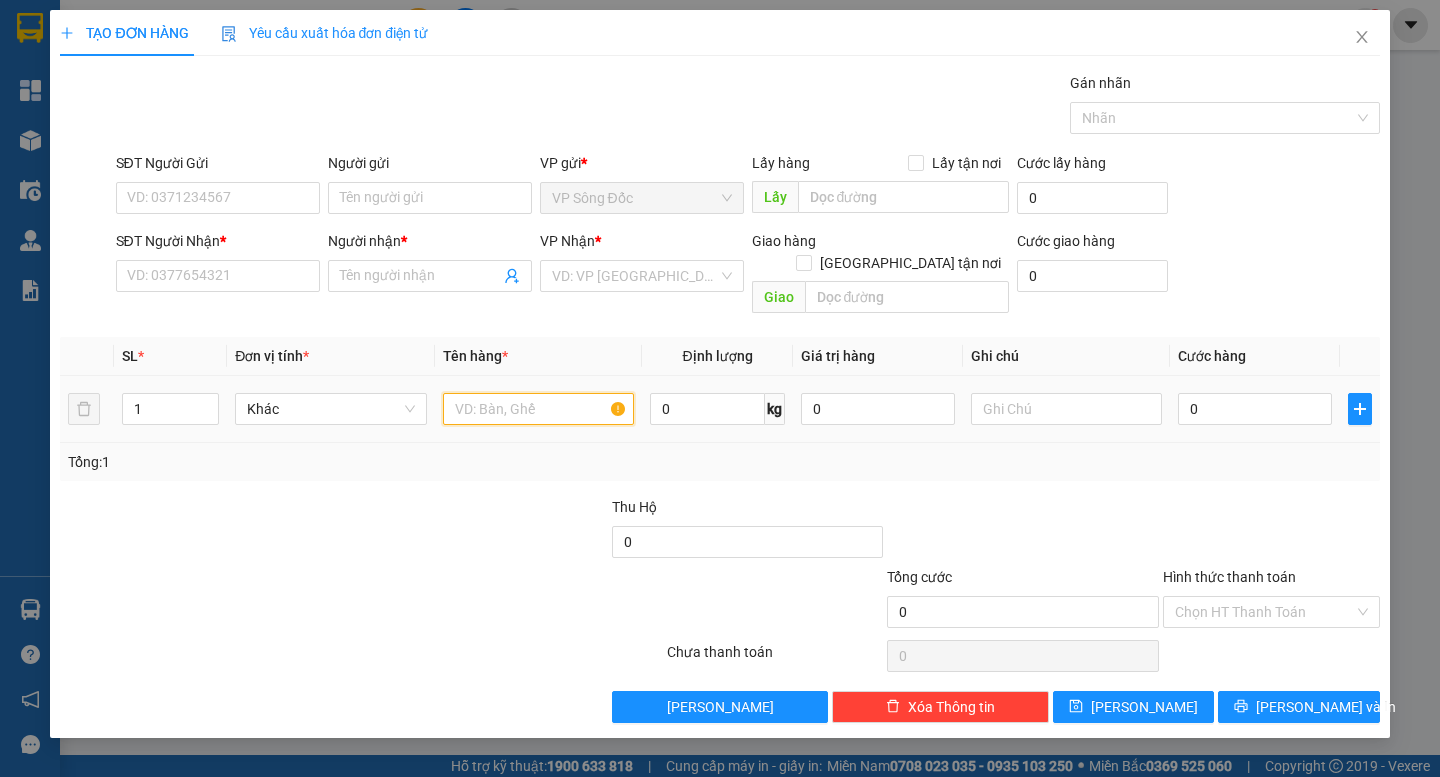click at bounding box center [538, 409] 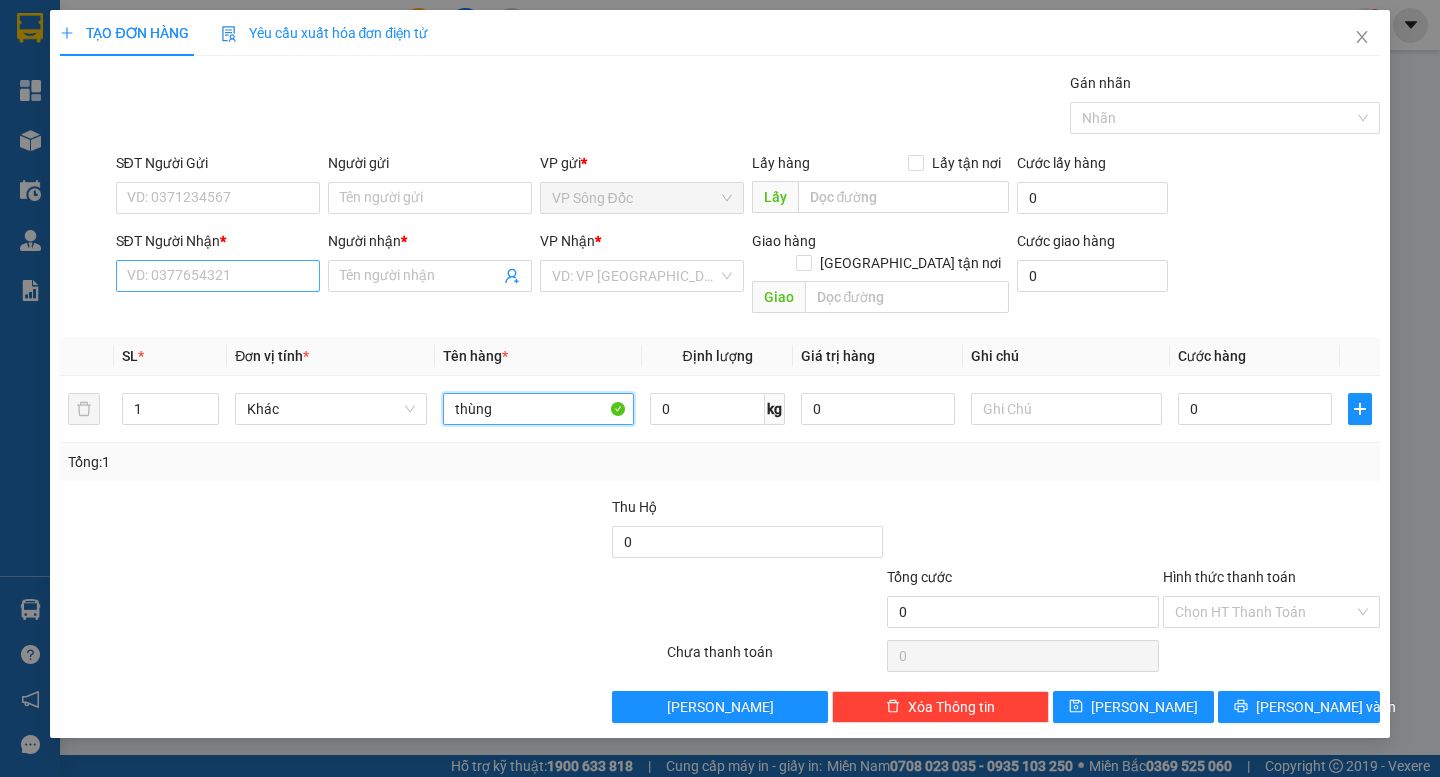 type on "thùng" 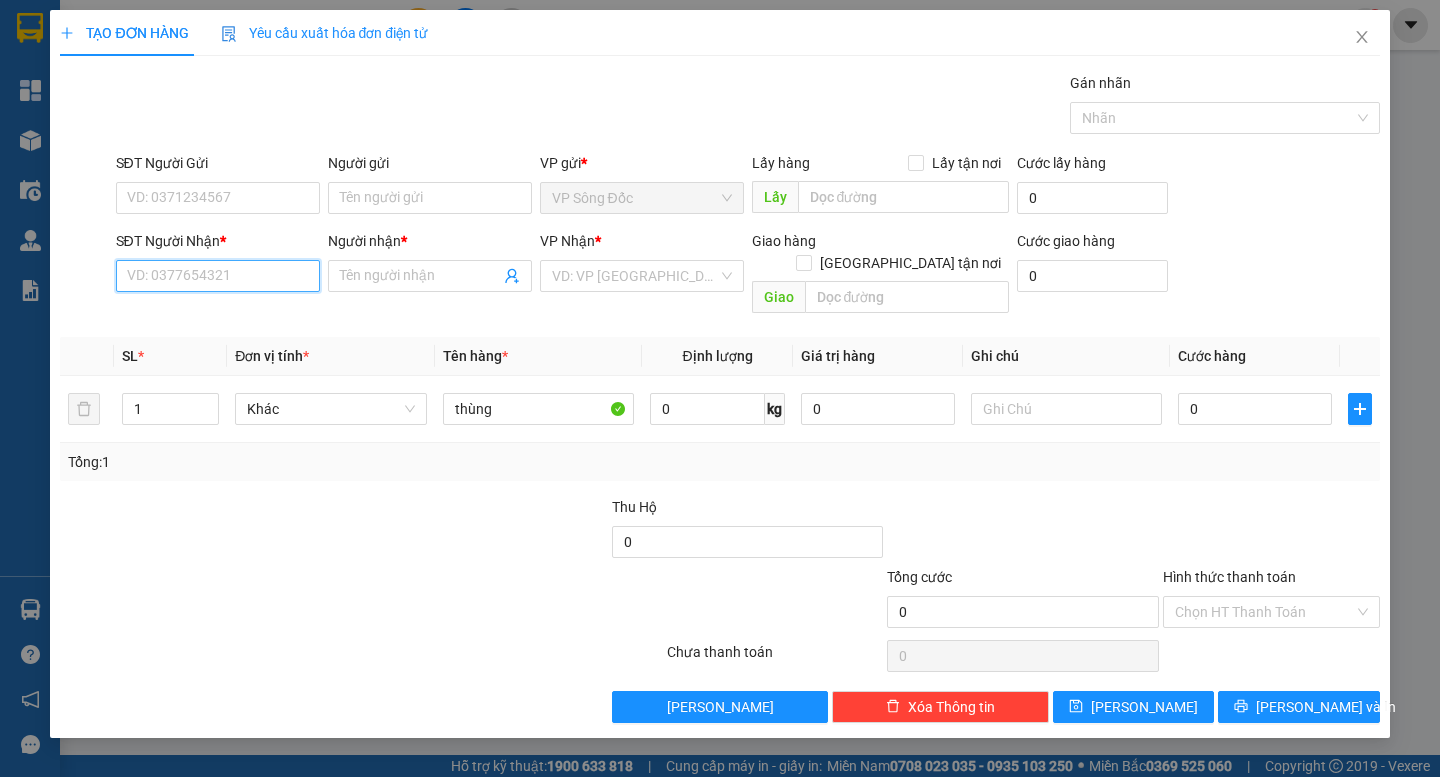 click on "SĐT Người Nhận  *" at bounding box center (218, 276) 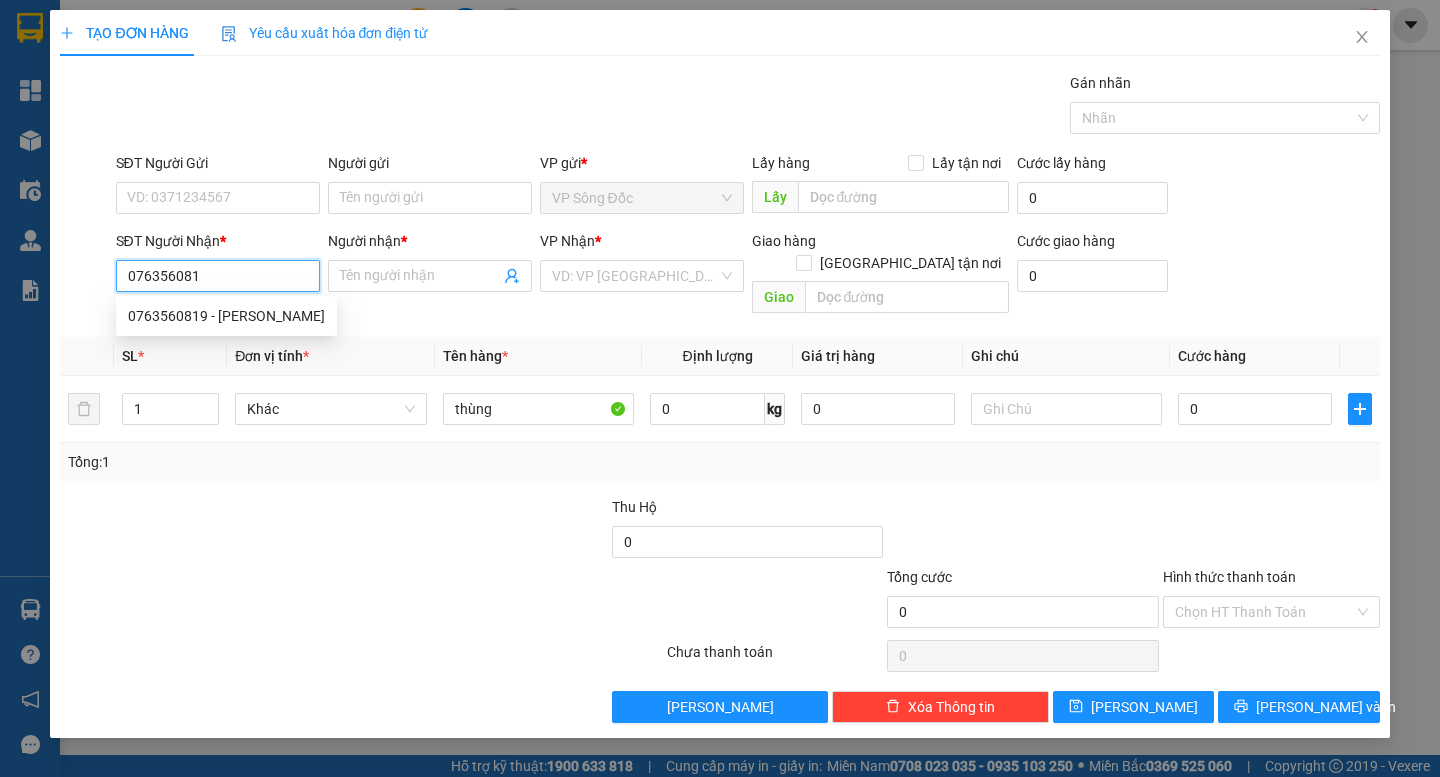 type on "0763560819" 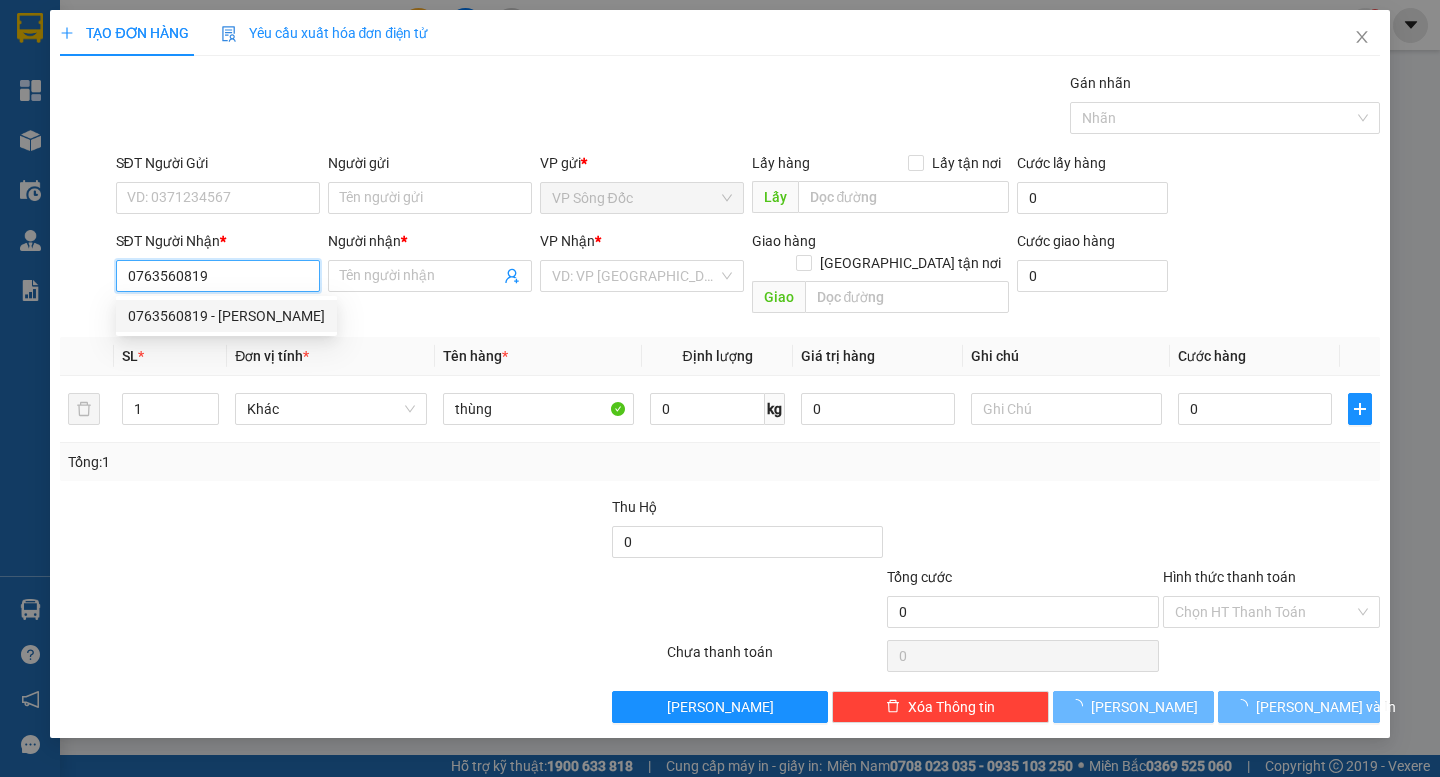 click on "0763560819 - C THANH" at bounding box center (226, 316) 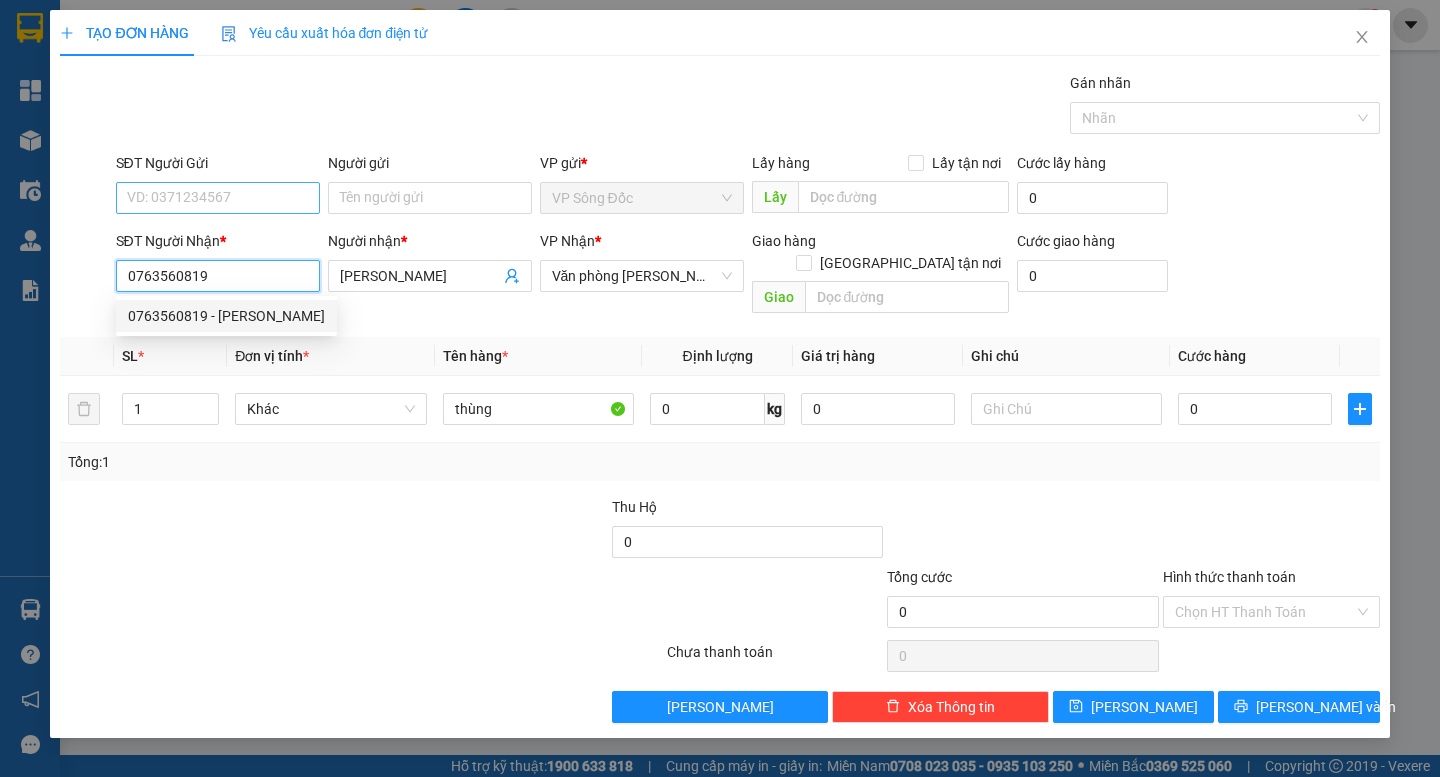 type on "0763560819" 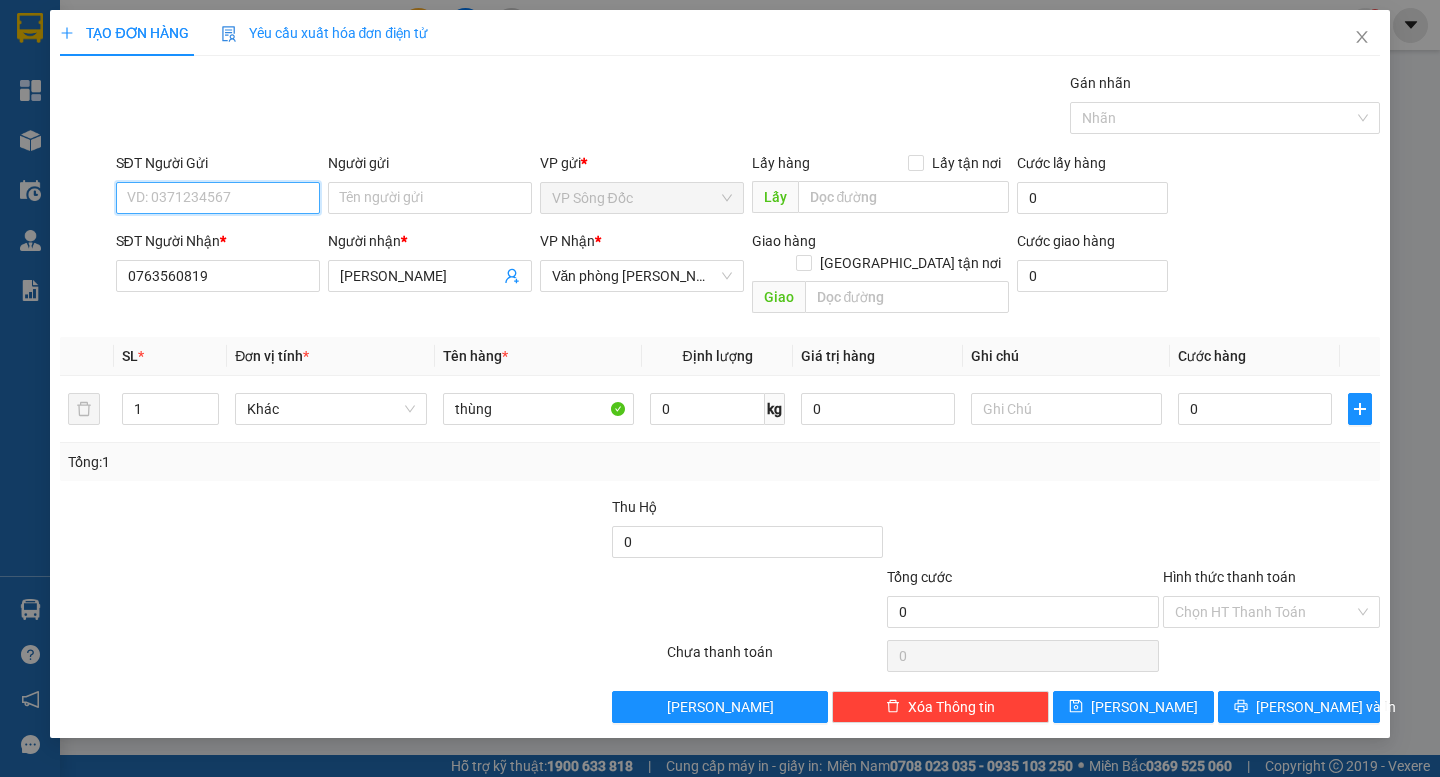 click on "SĐT Người Gửi" at bounding box center [218, 198] 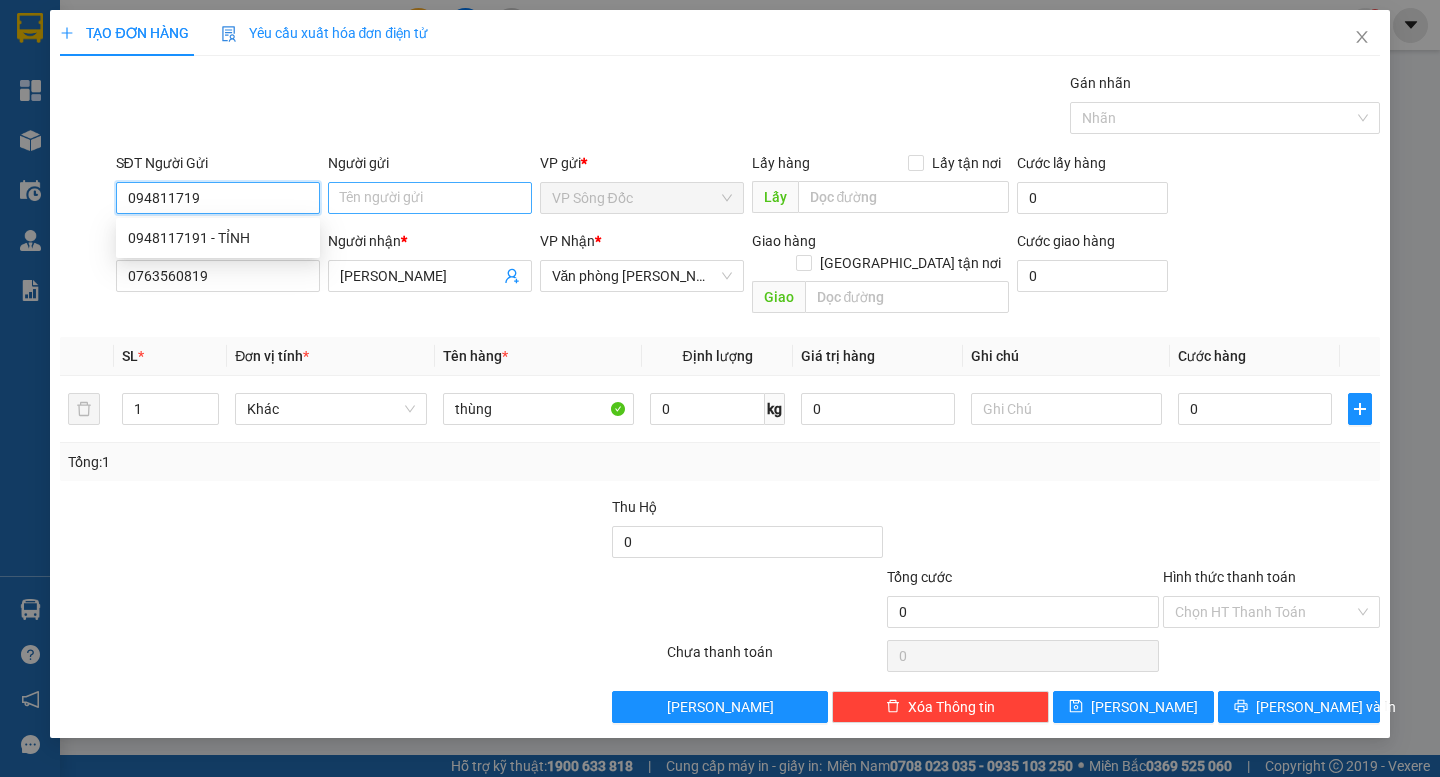 type on "0948117191" 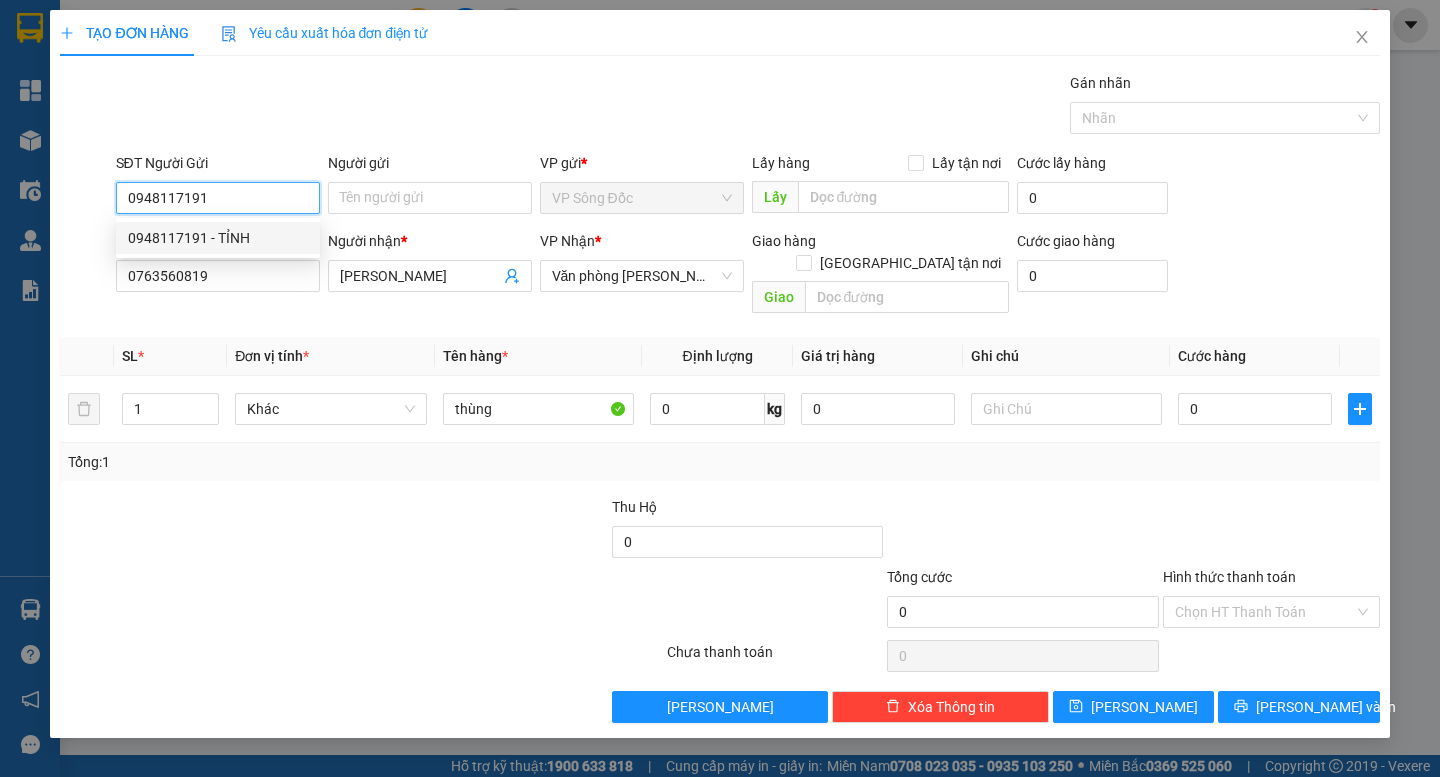 drag, startPoint x: 201, startPoint y: 234, endPoint x: 227, endPoint y: 224, distance: 27.856777 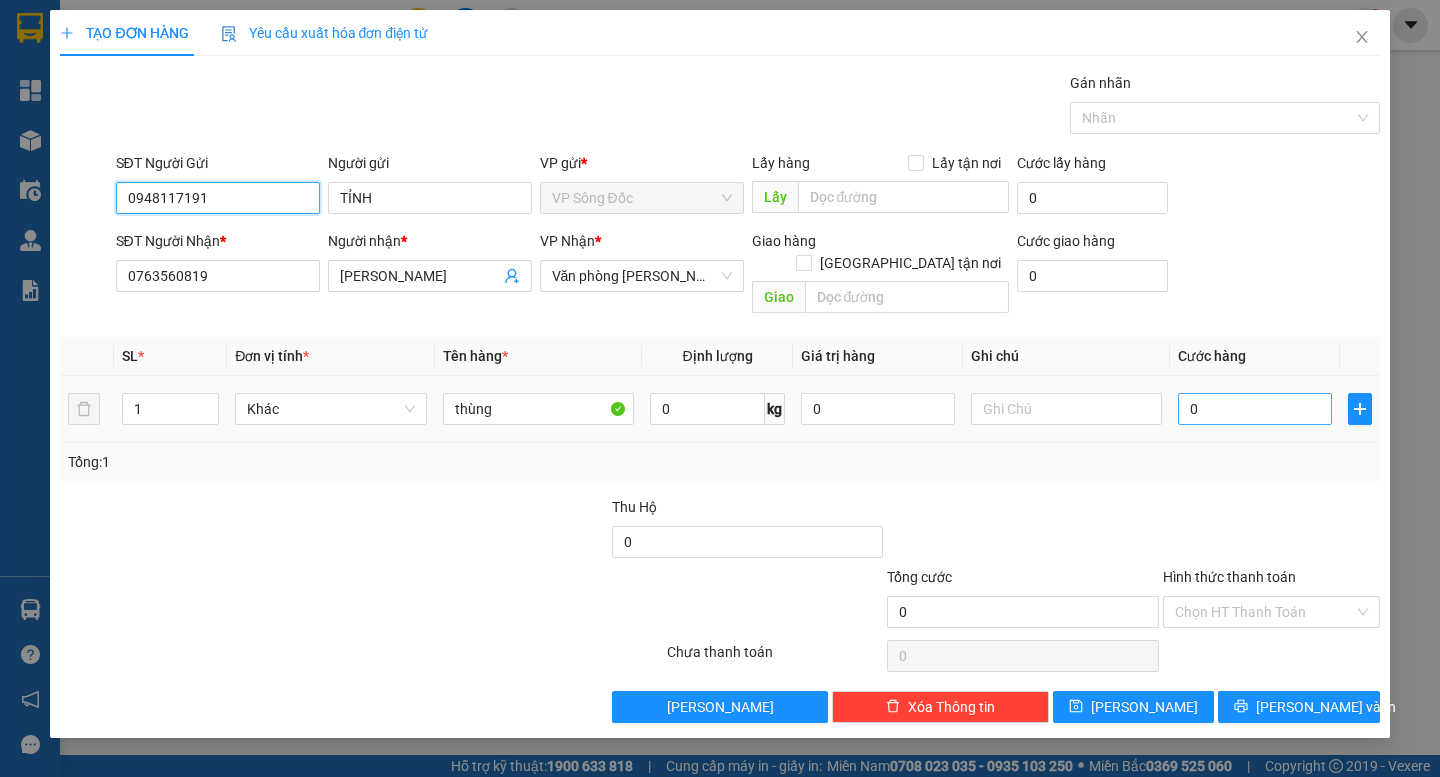 type on "0948117191" 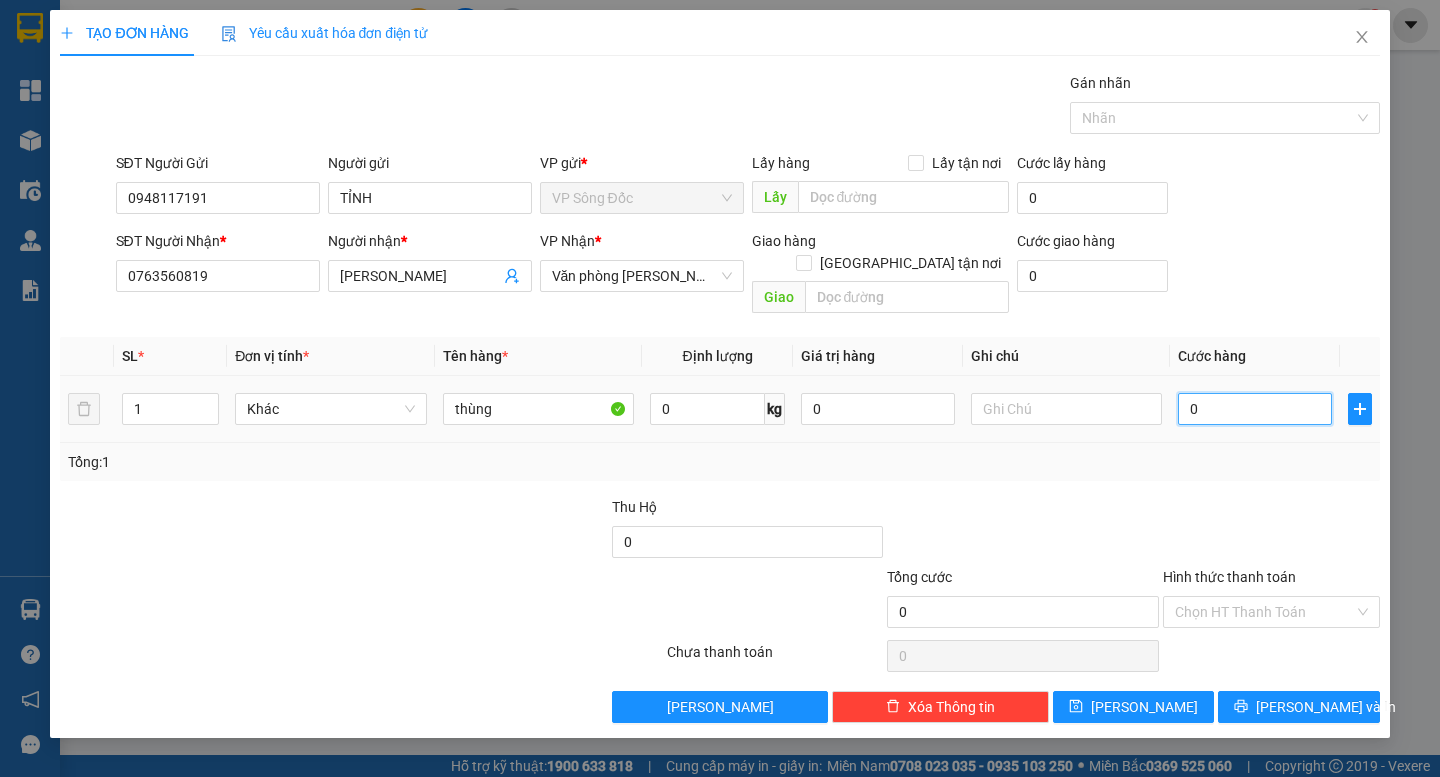 click on "0" at bounding box center (1255, 409) 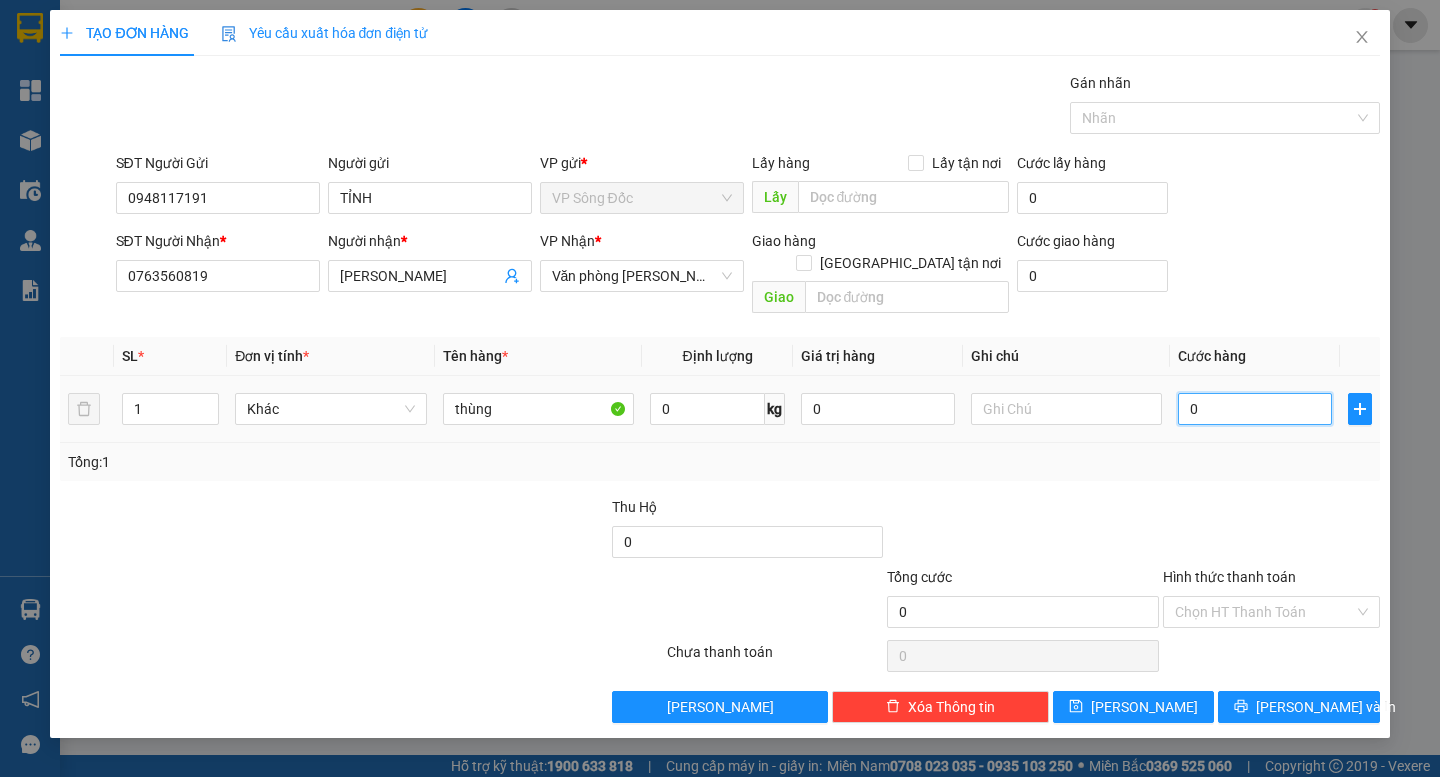 type on "5" 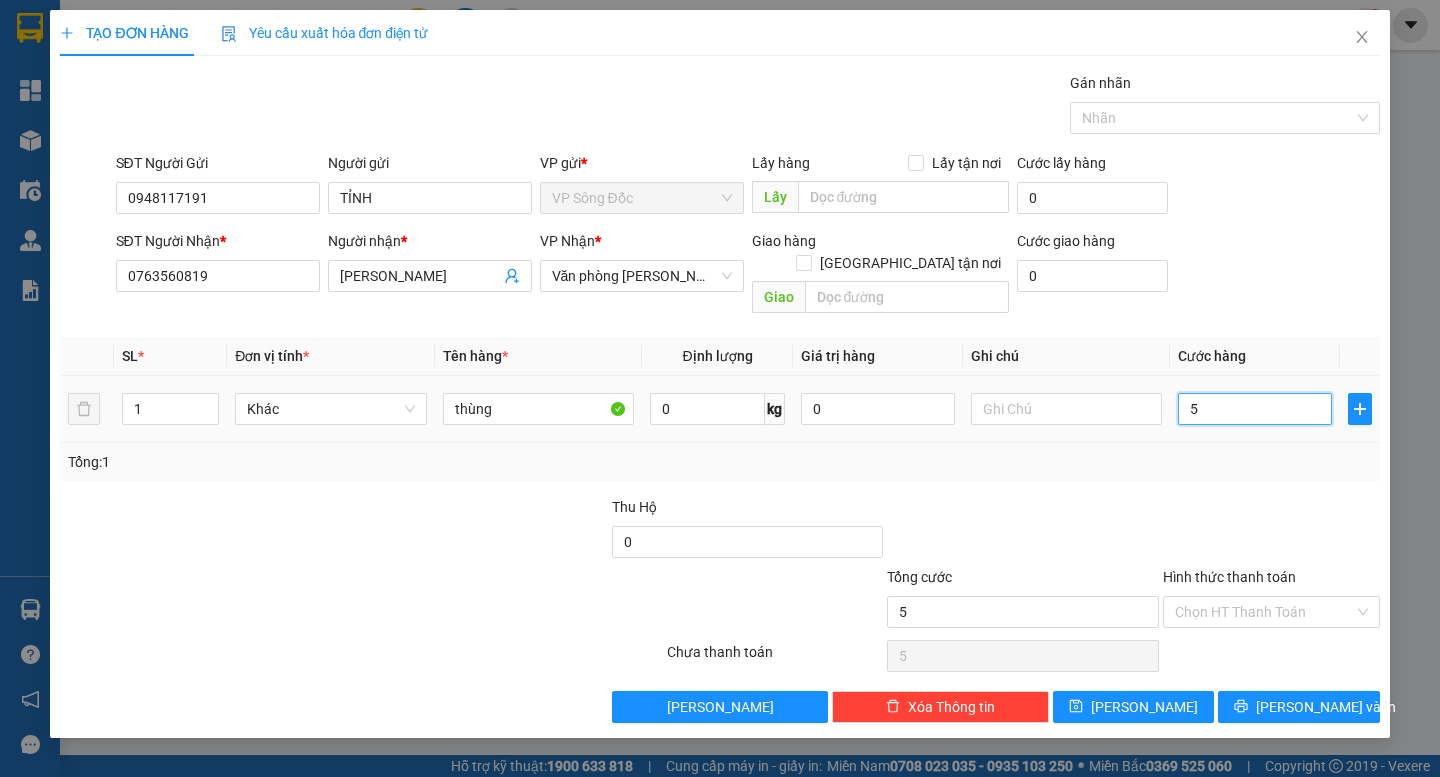 type on "50" 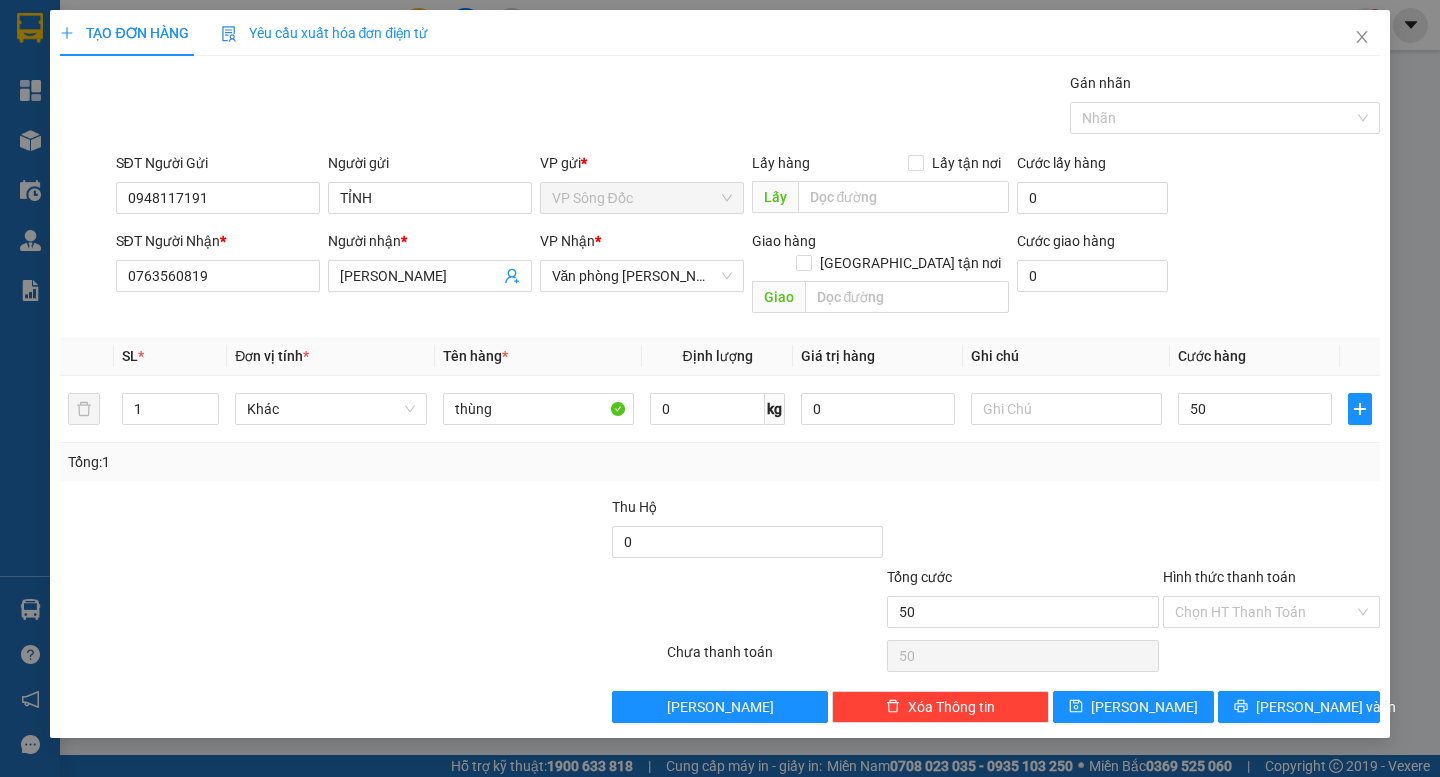 type on "50.000" 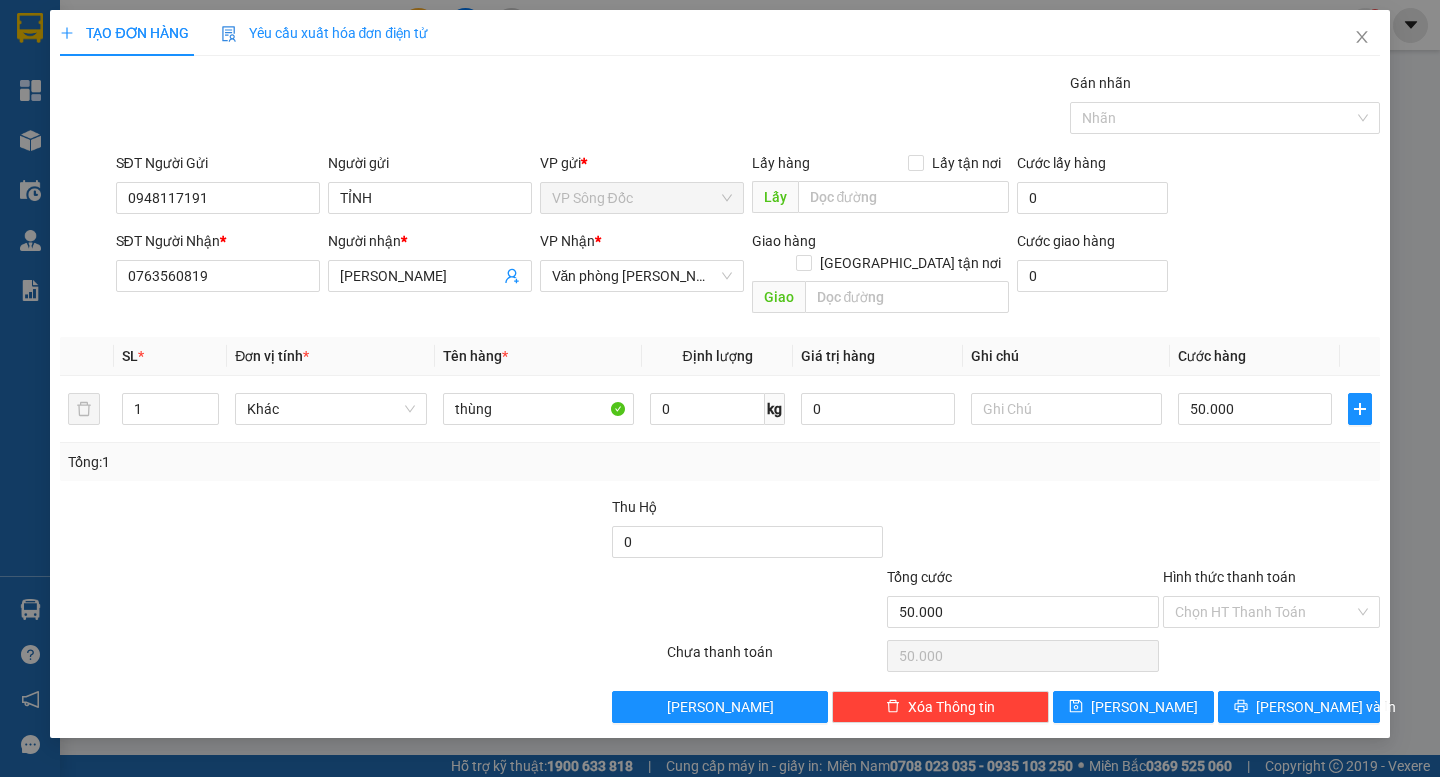 click on "Tổng:  1" at bounding box center (719, 462) 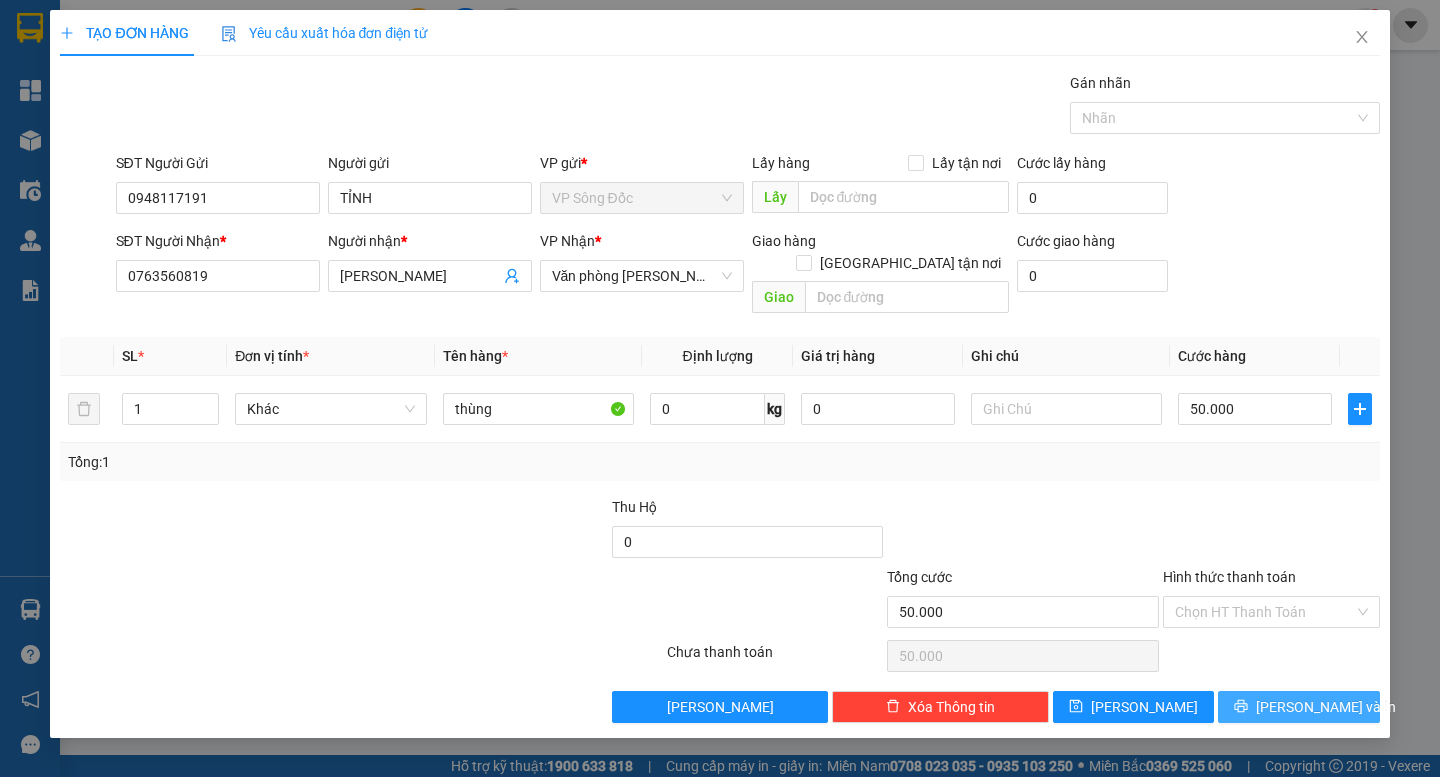 click on "Lưu và In" at bounding box center [1326, 707] 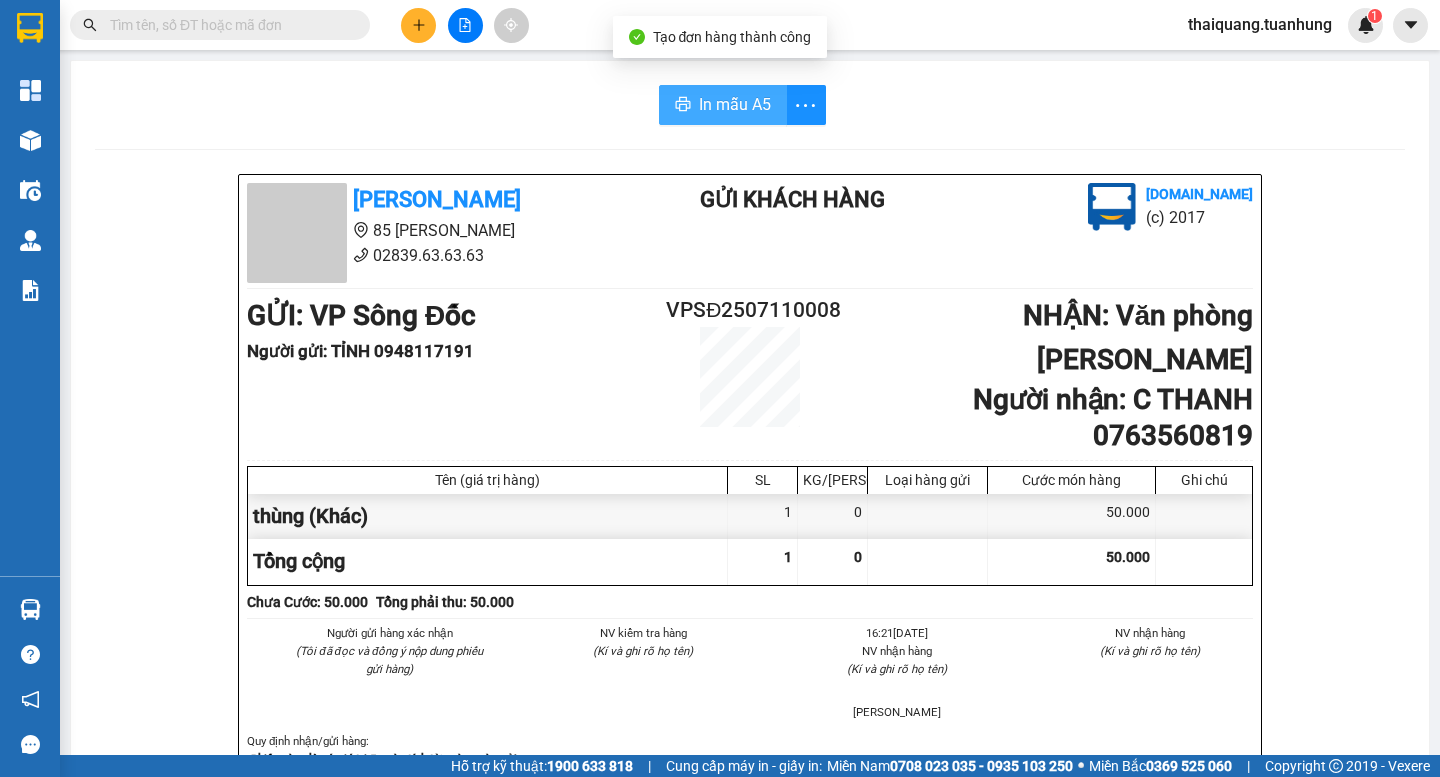 click on "In mẫu A5" at bounding box center (735, 104) 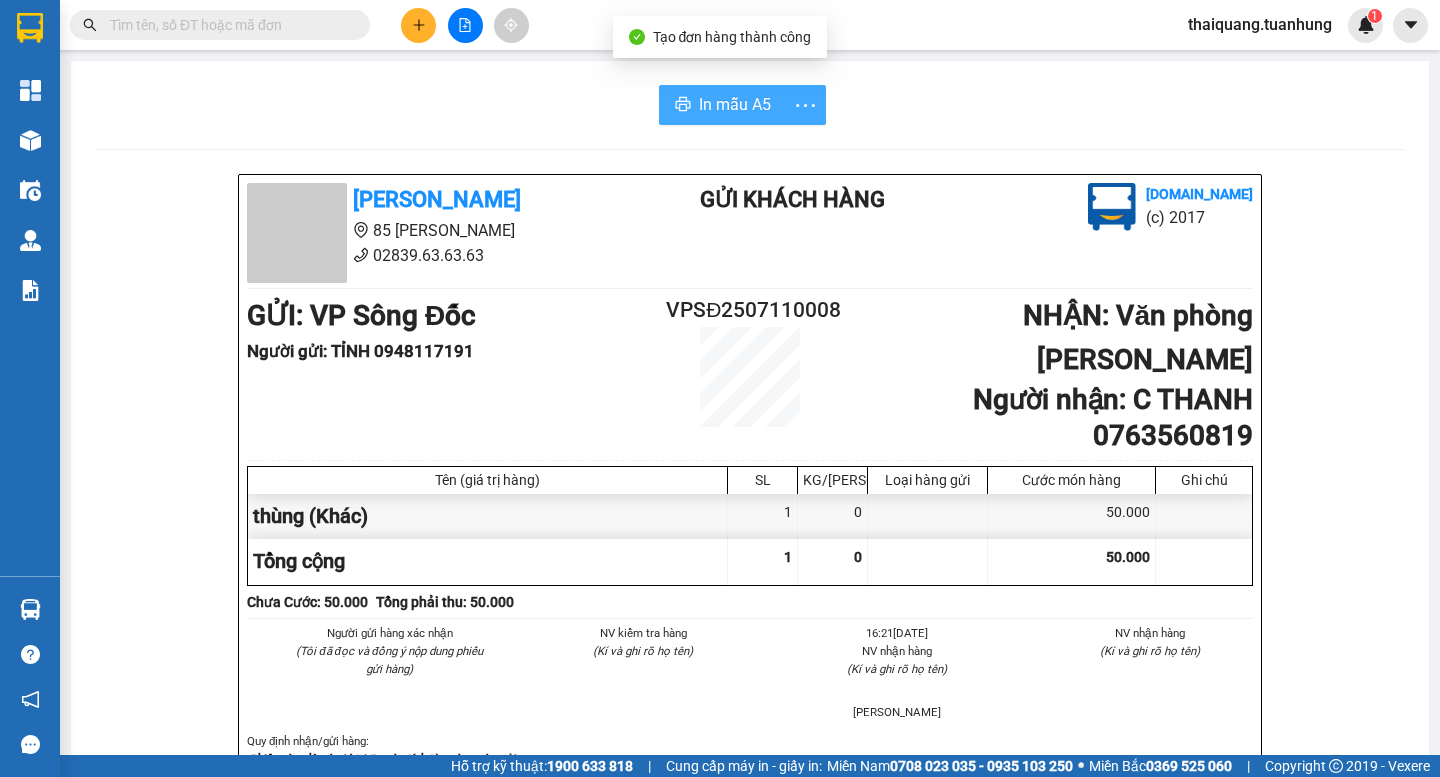 scroll, scrollTop: 0, scrollLeft: 0, axis: both 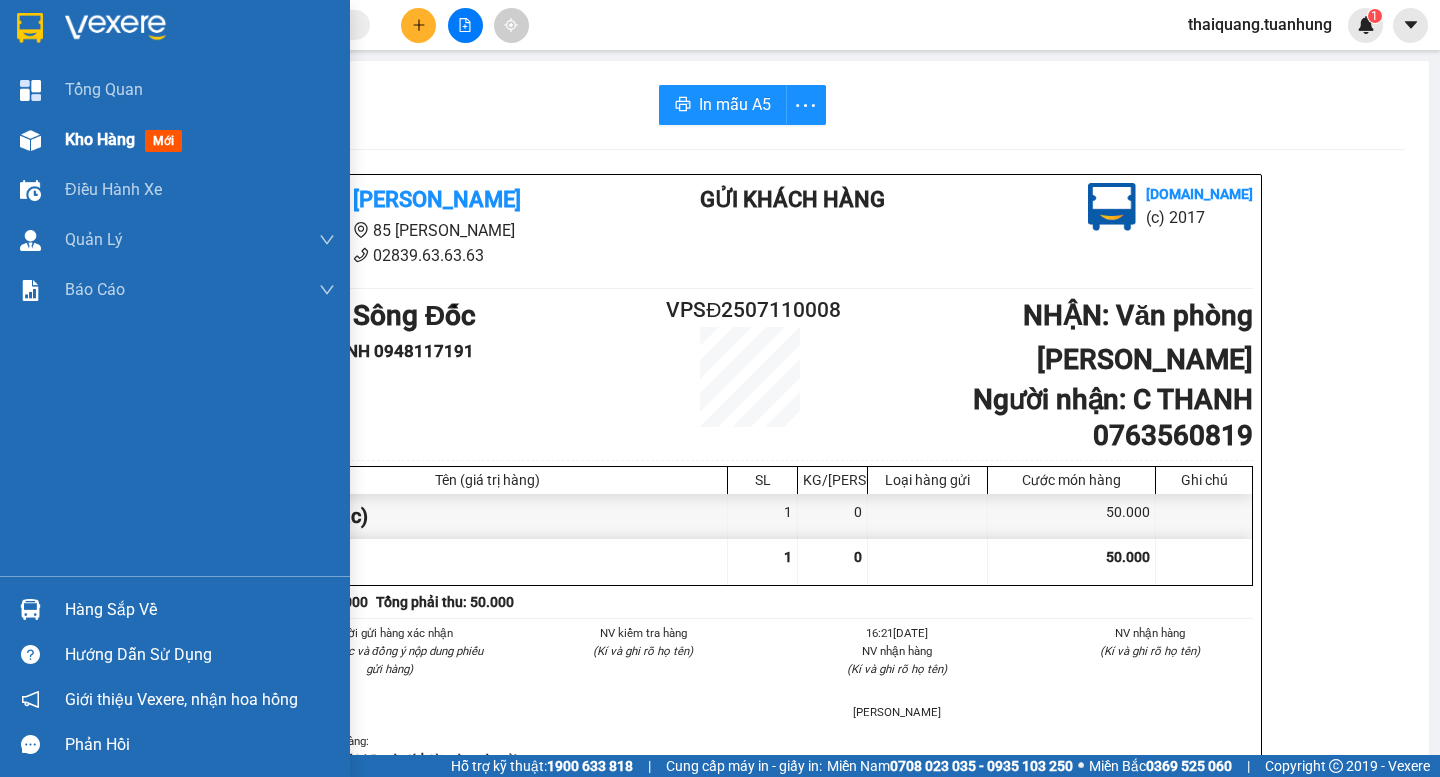 click on "Kho hàng" at bounding box center (100, 139) 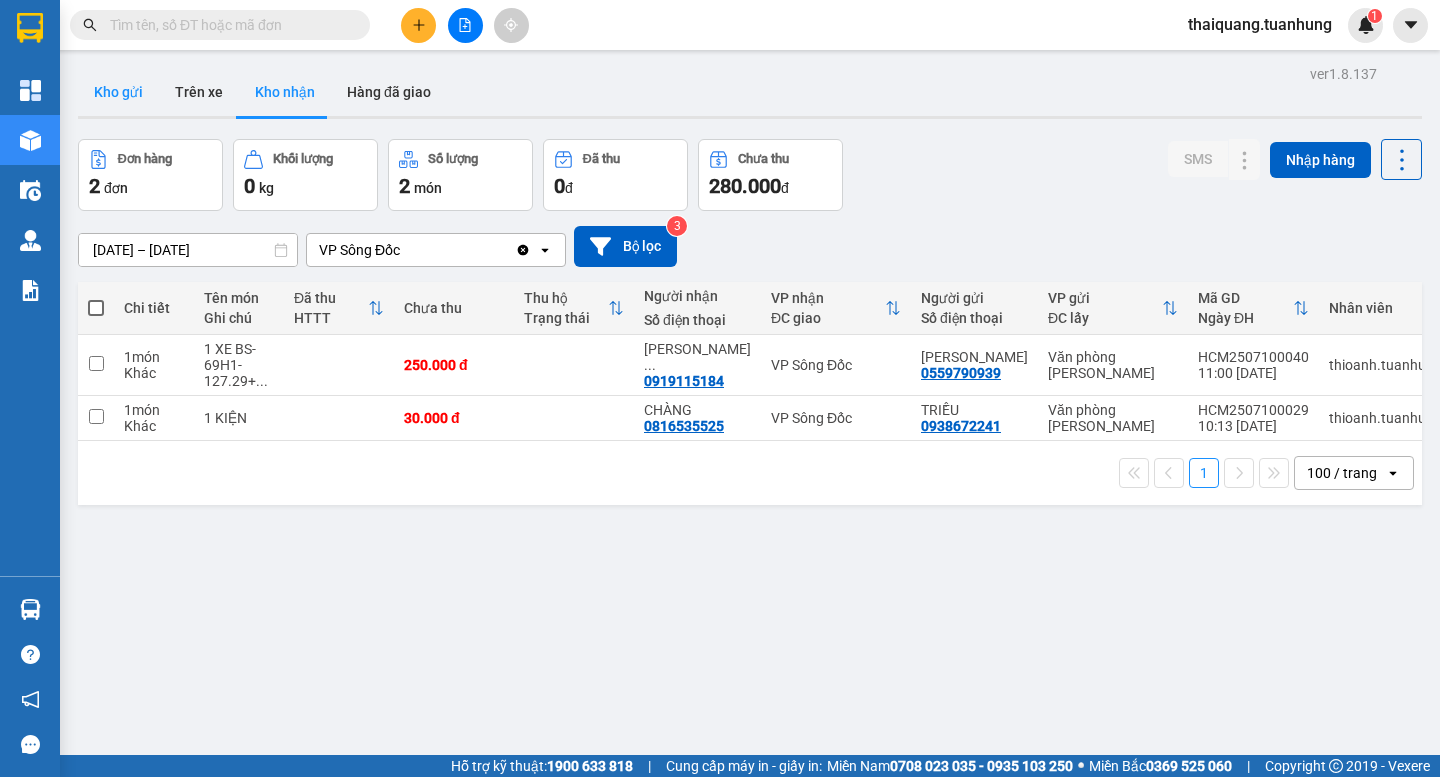 click on "Kho gửi" at bounding box center (118, 92) 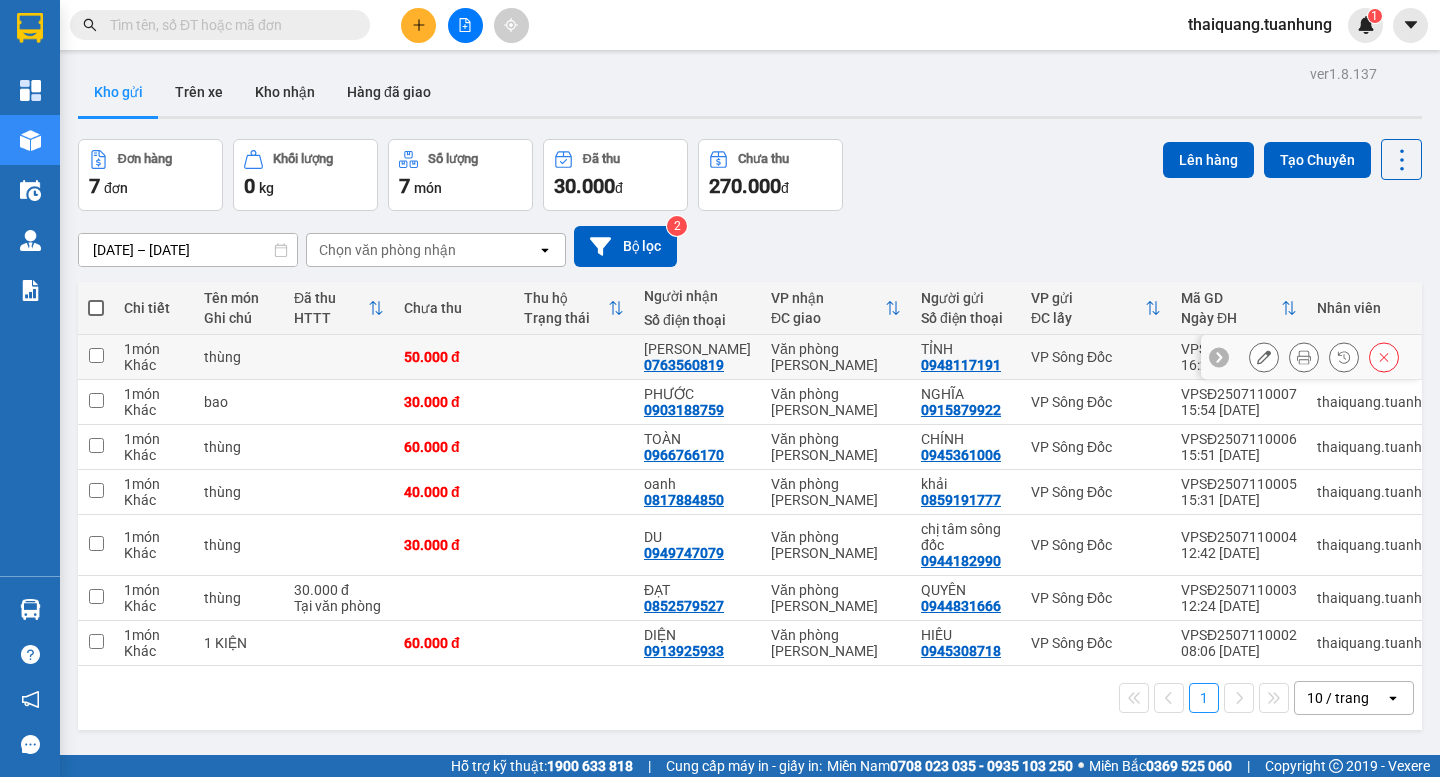 click 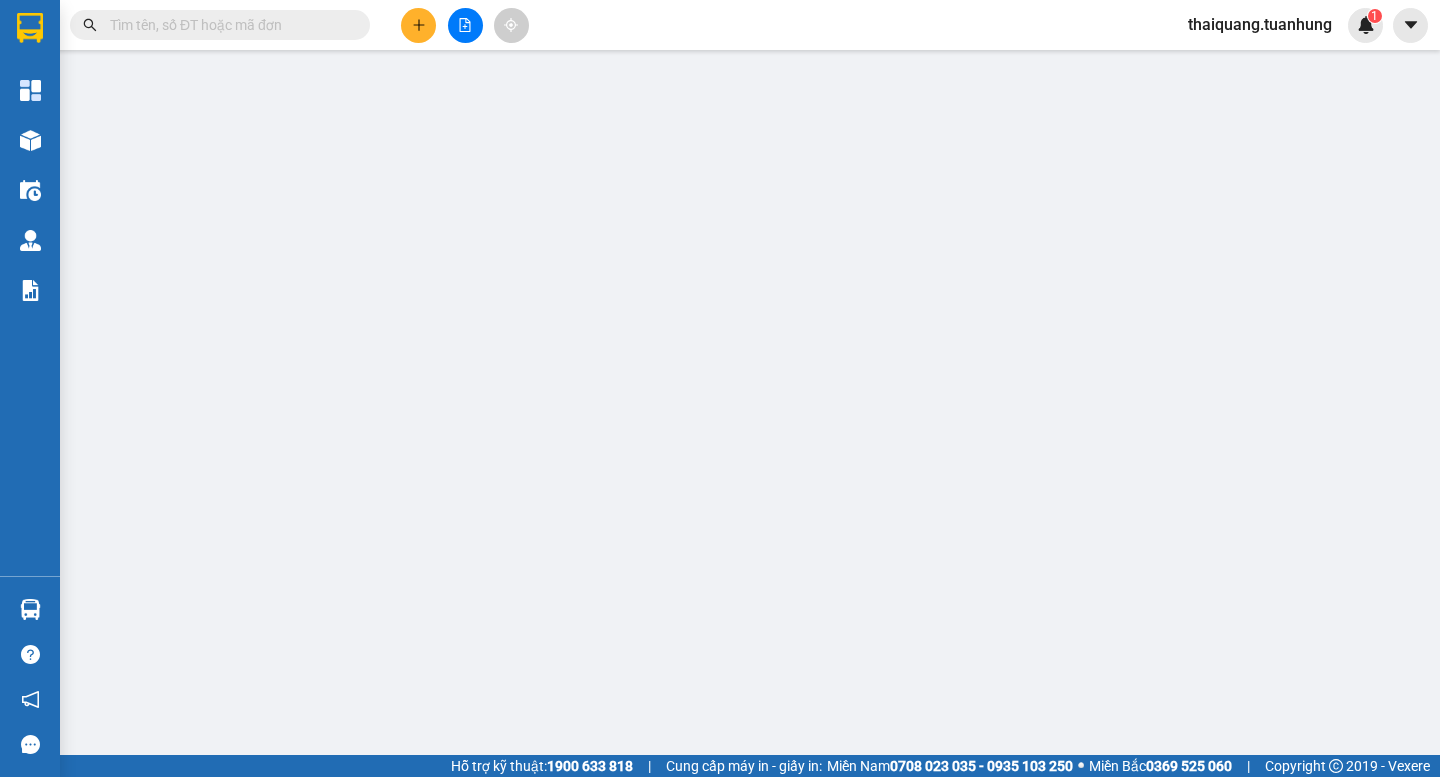 type on "0948117191" 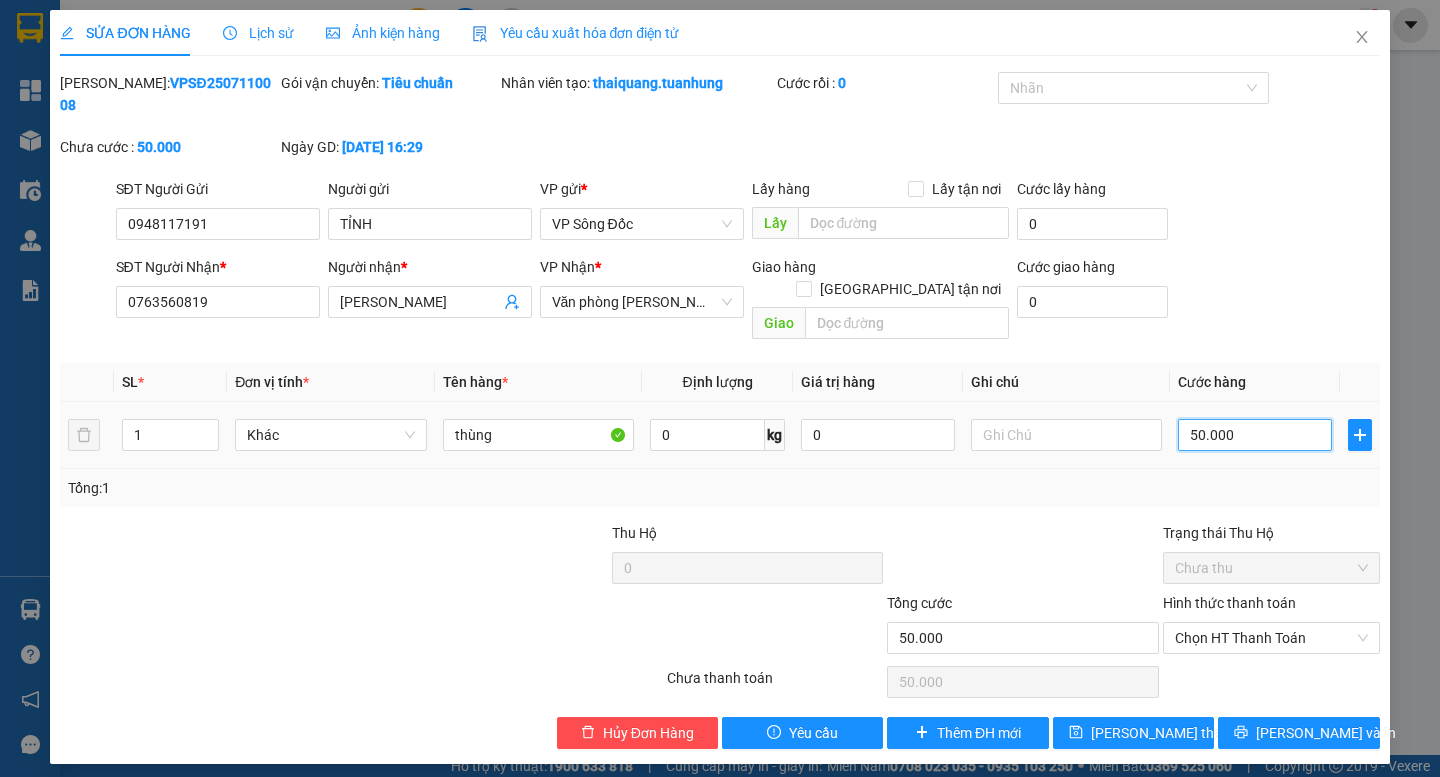 click on "50.000" at bounding box center [1255, 435] 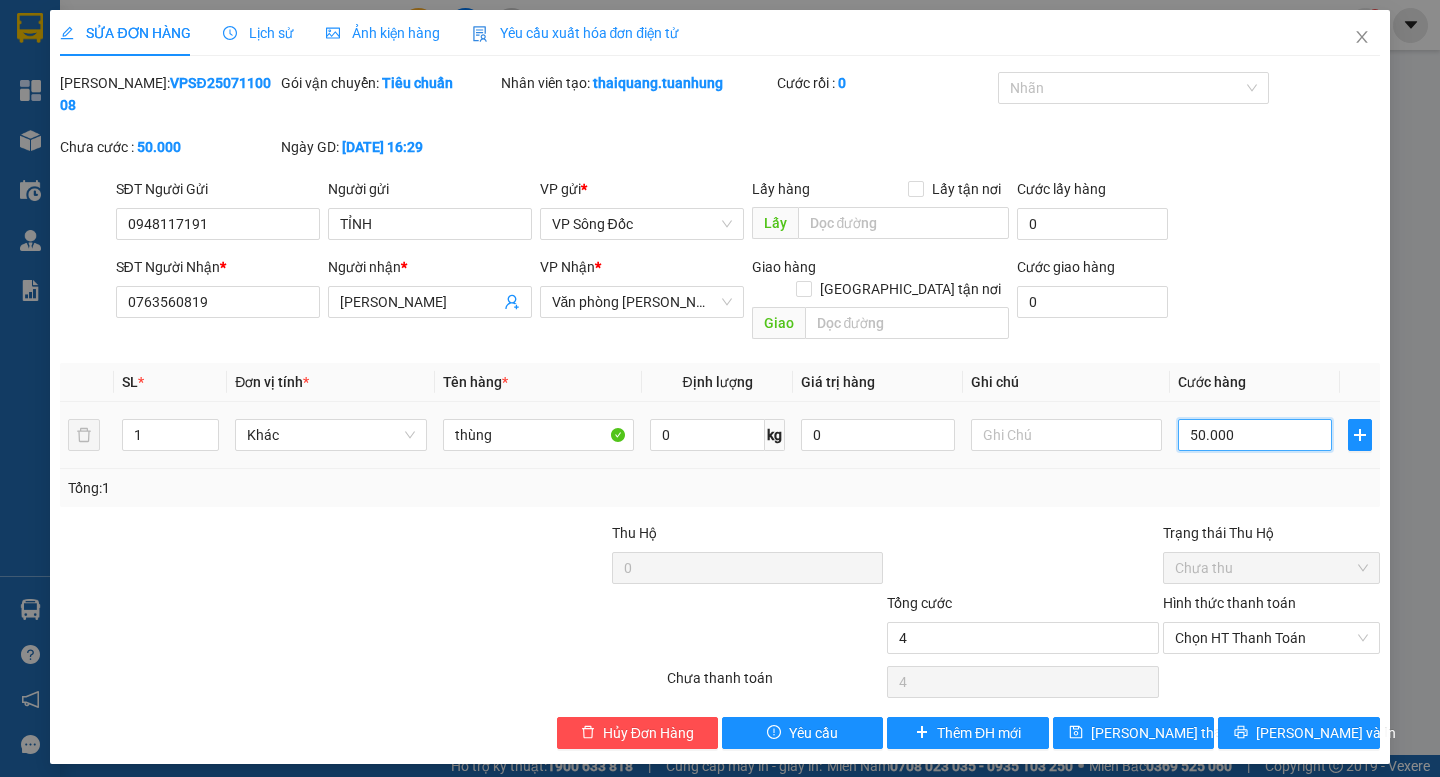 type on "4" 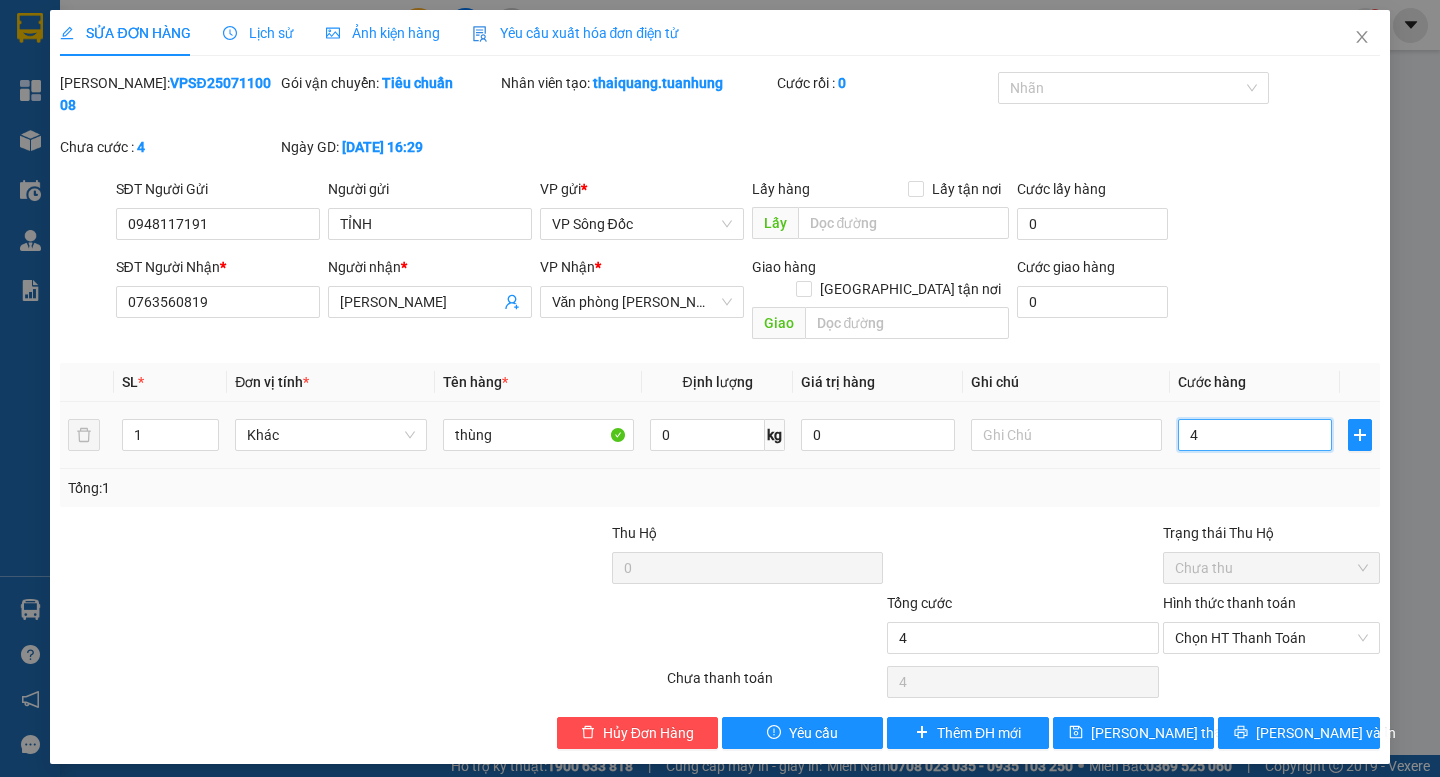 type on "40" 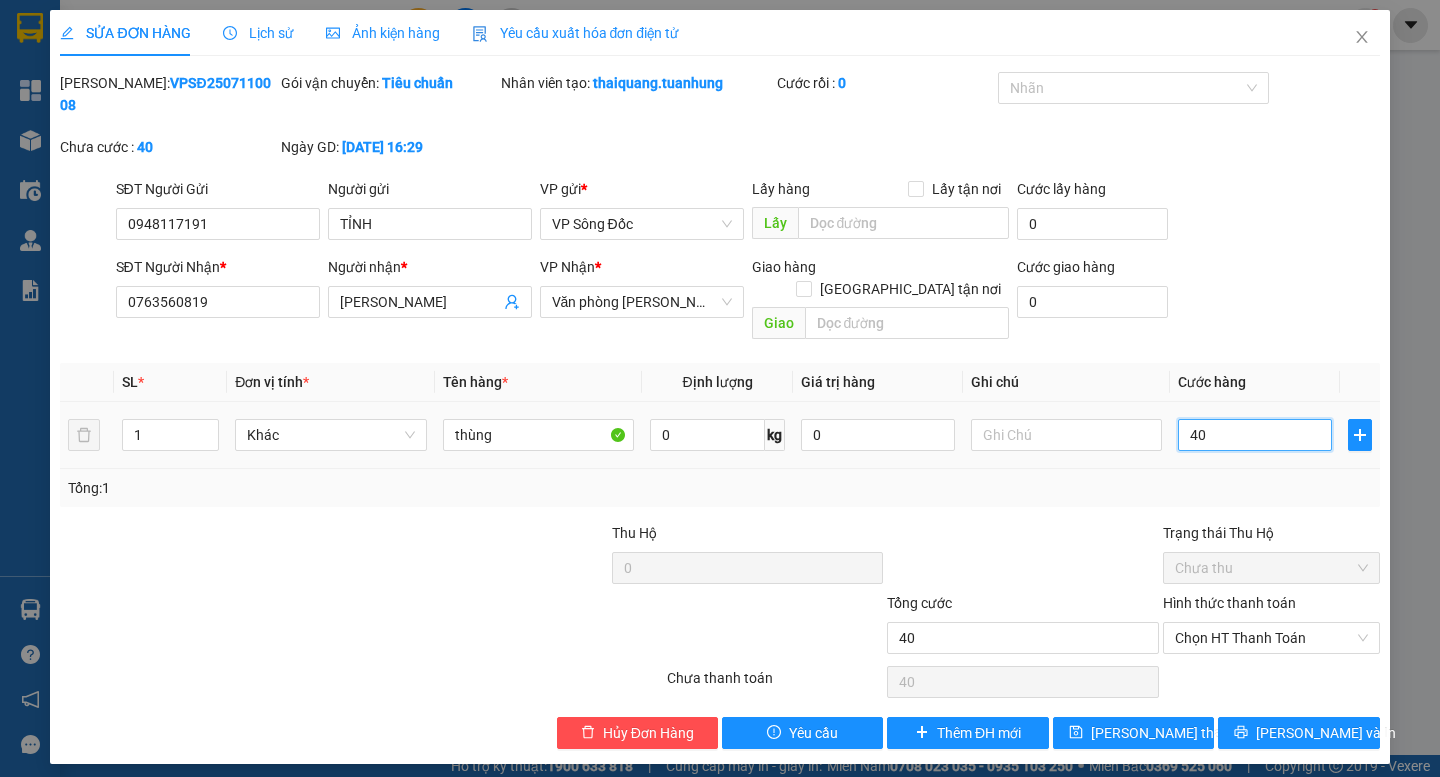 type on "40" 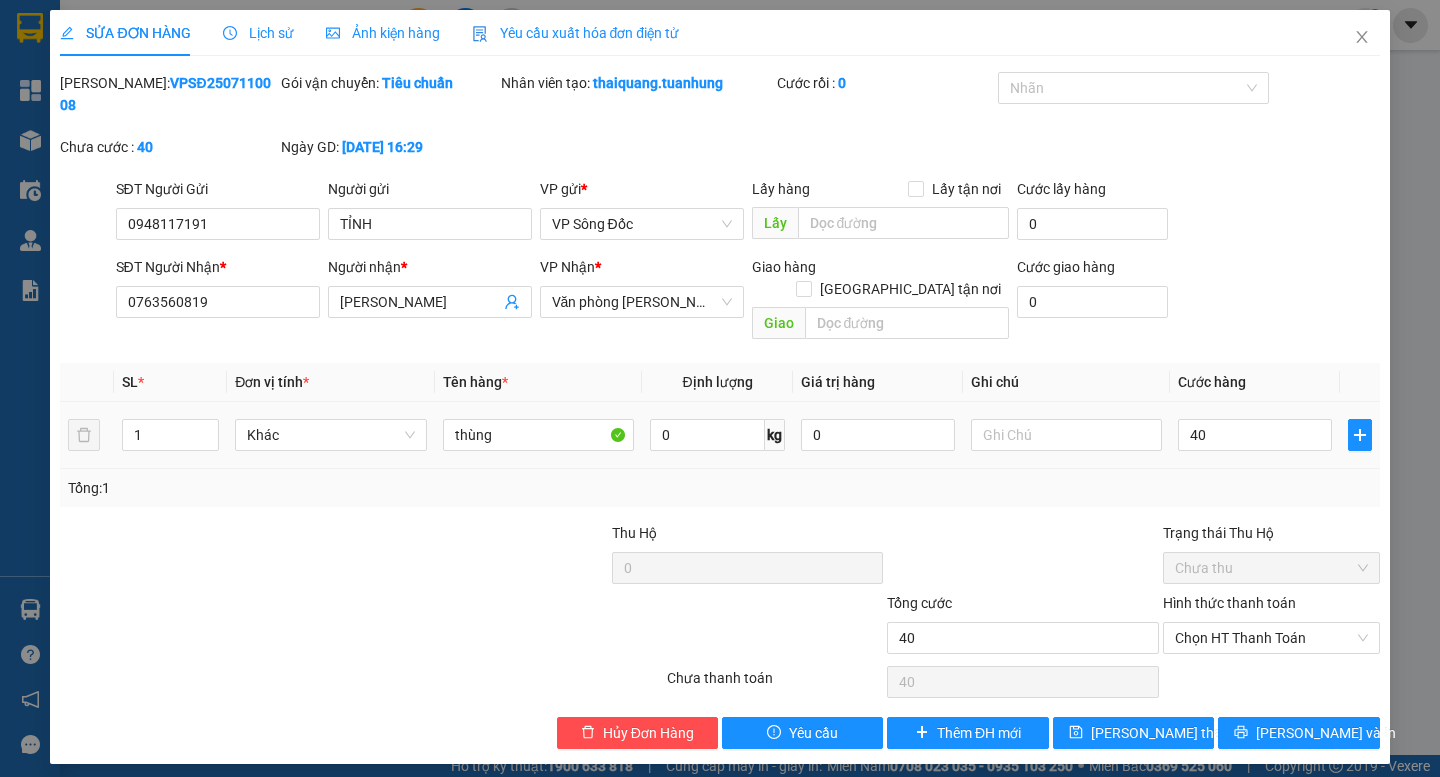 type on "40.000" 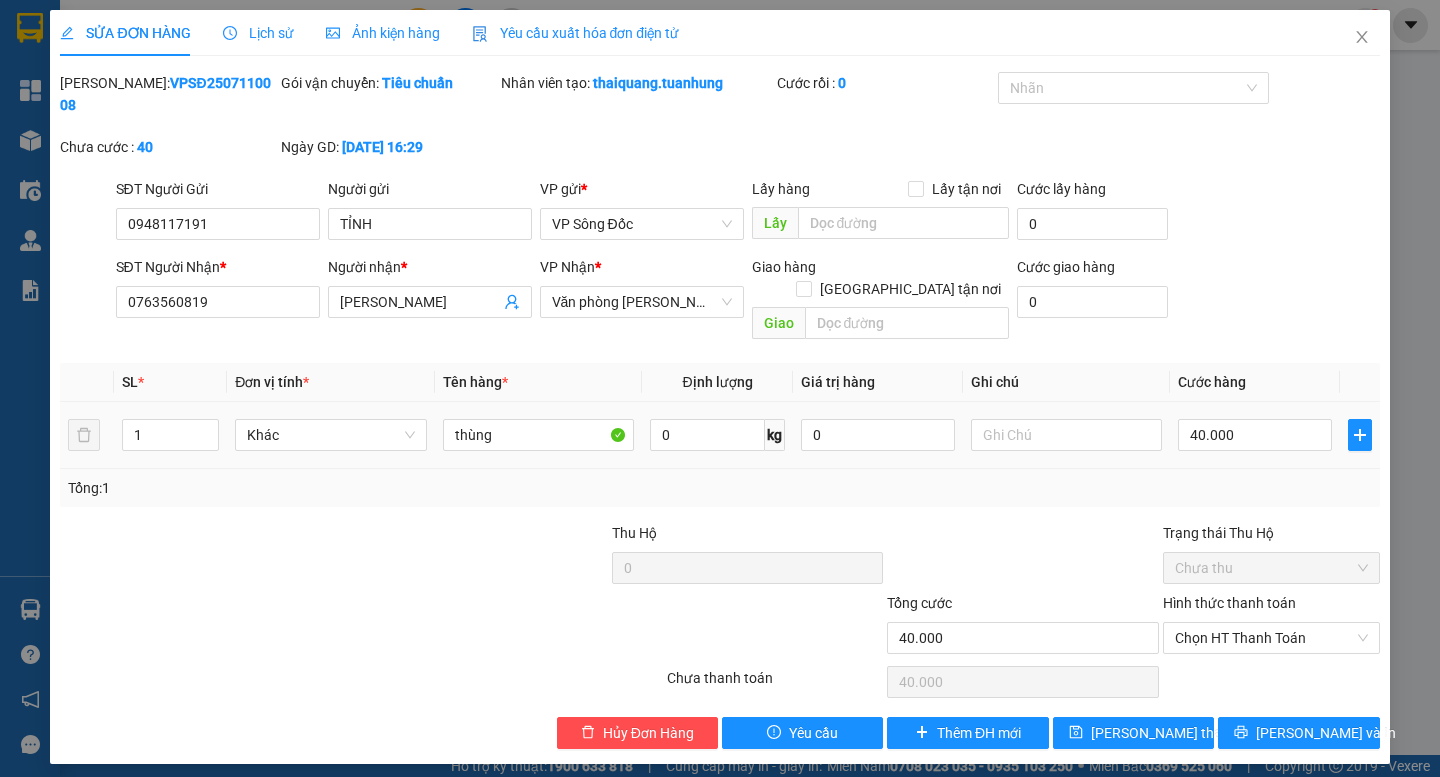 click on "Cước hàng" at bounding box center (1255, 382) 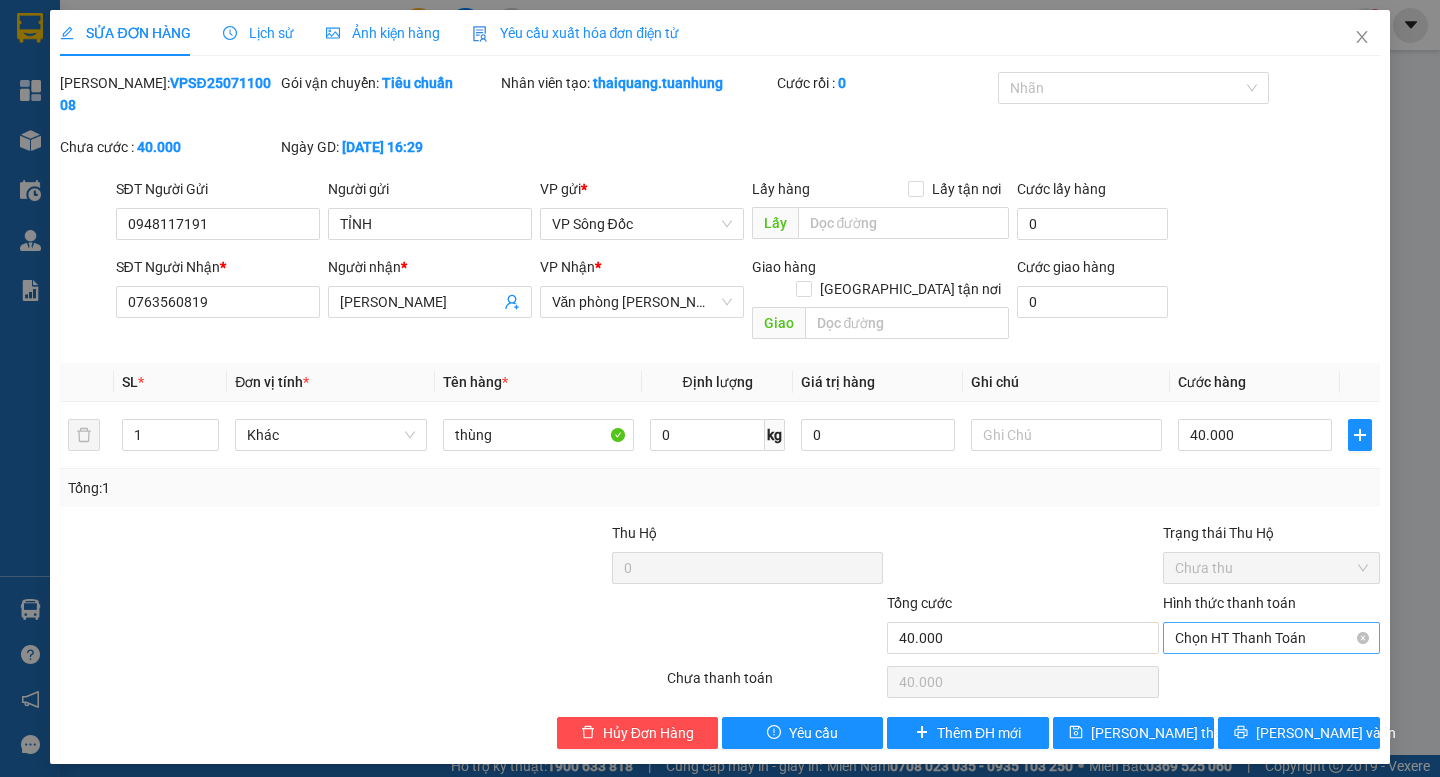 click on "Chọn HT Thanh Toán" at bounding box center [1271, 638] 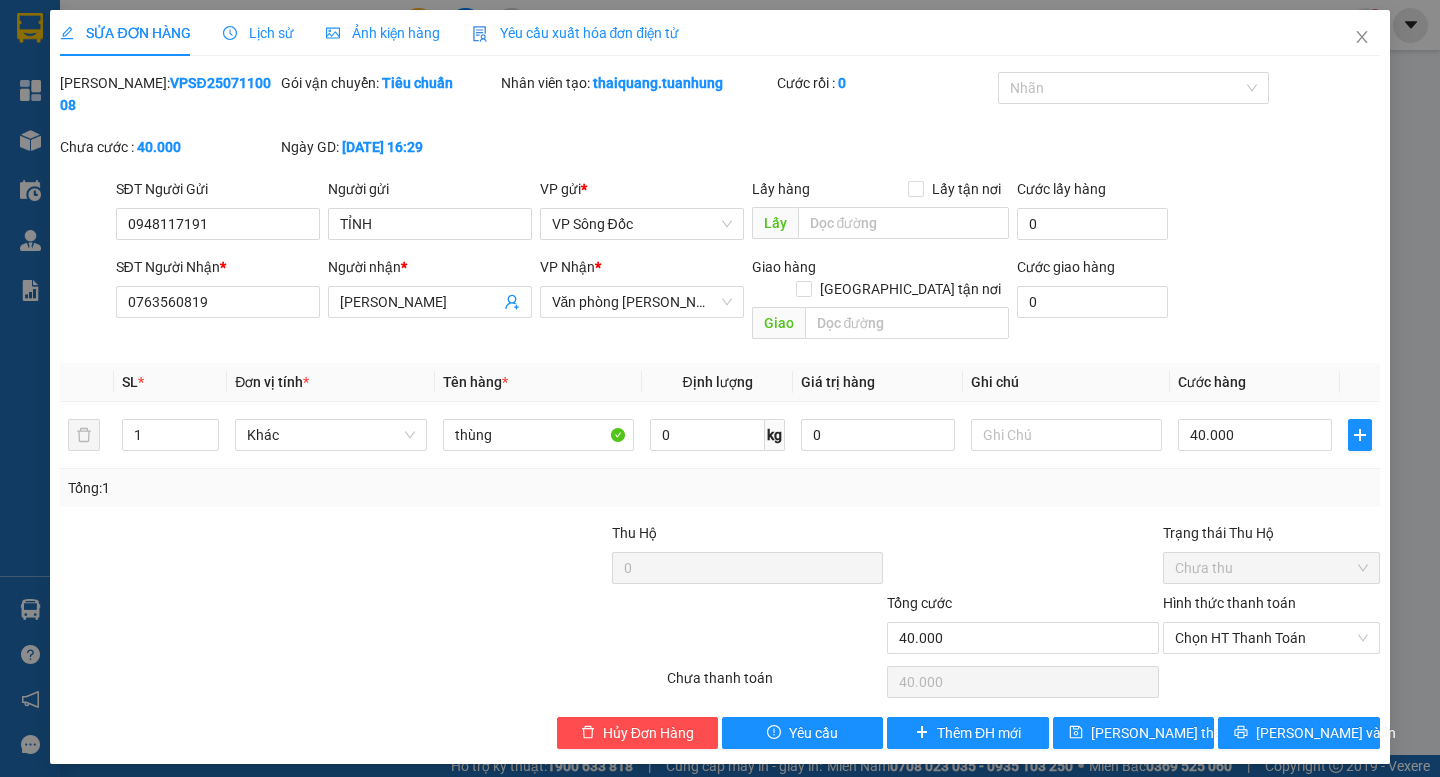 click at bounding box center (1023, 557) 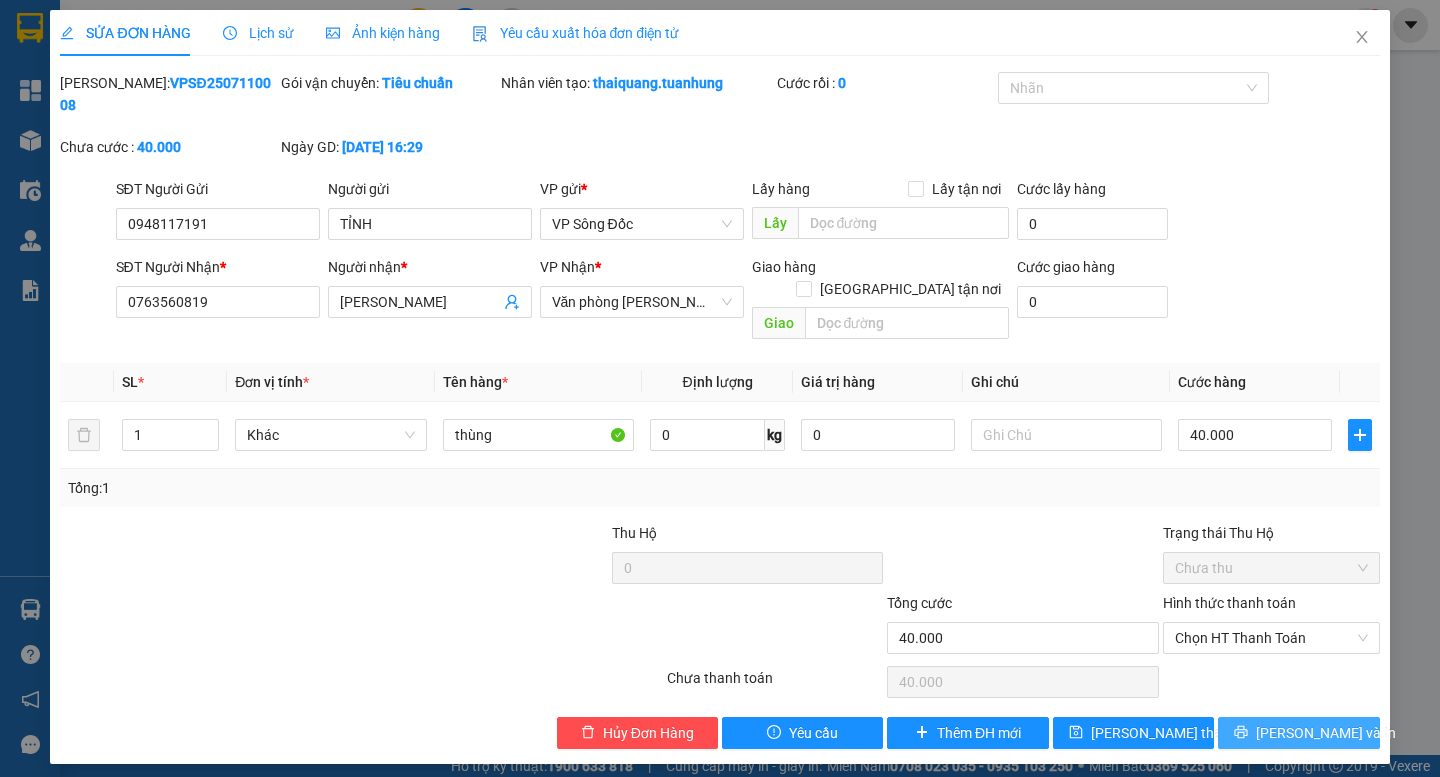 click 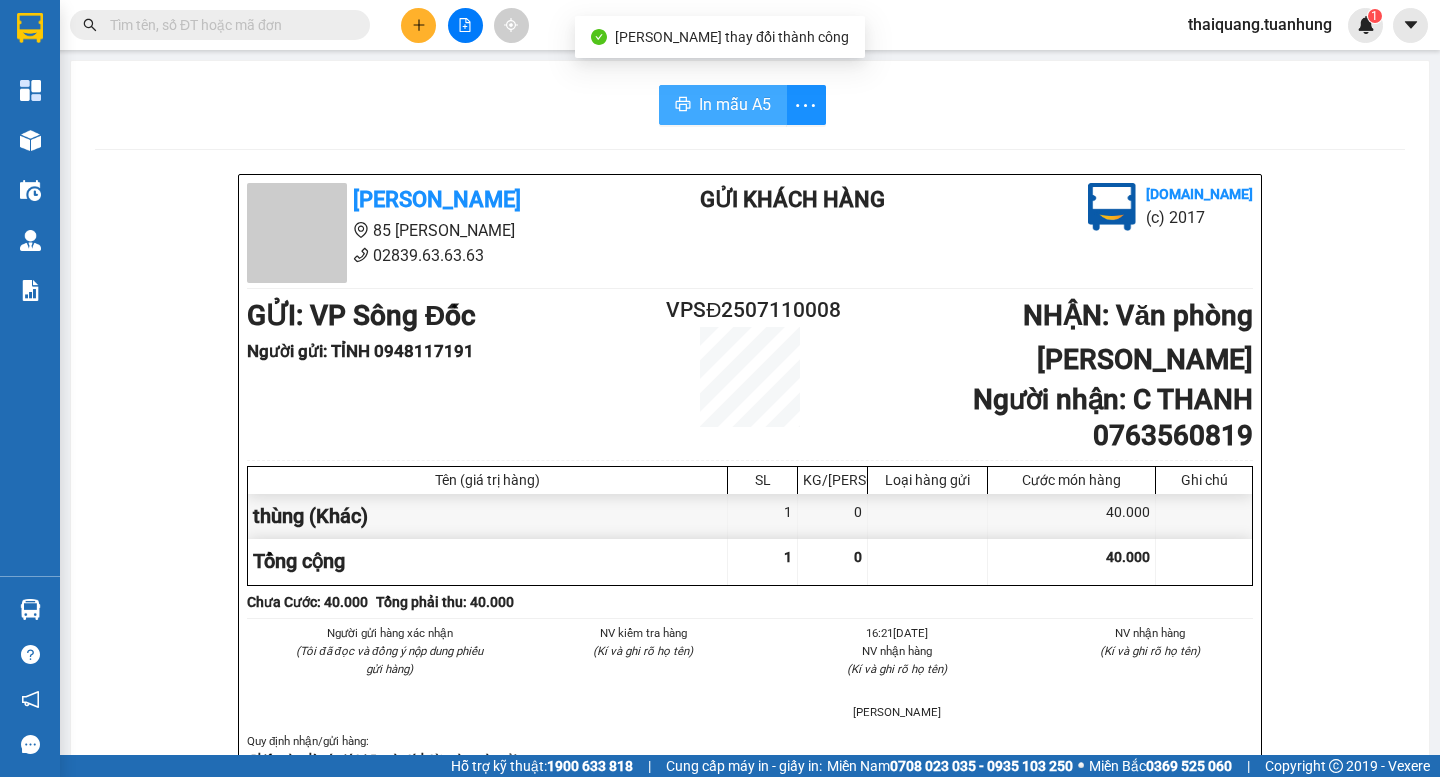 click on "In mẫu A5" at bounding box center [735, 104] 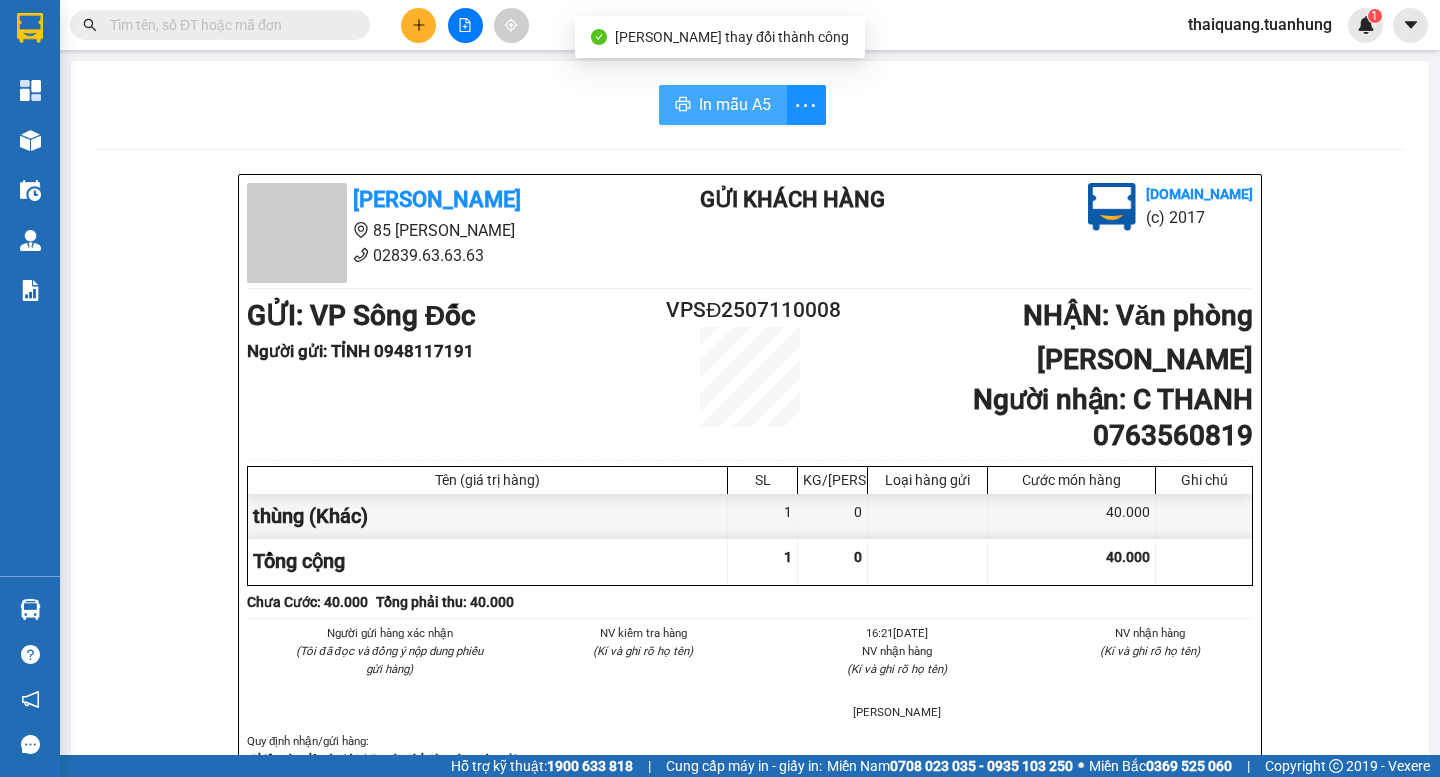 scroll, scrollTop: 0, scrollLeft: 0, axis: both 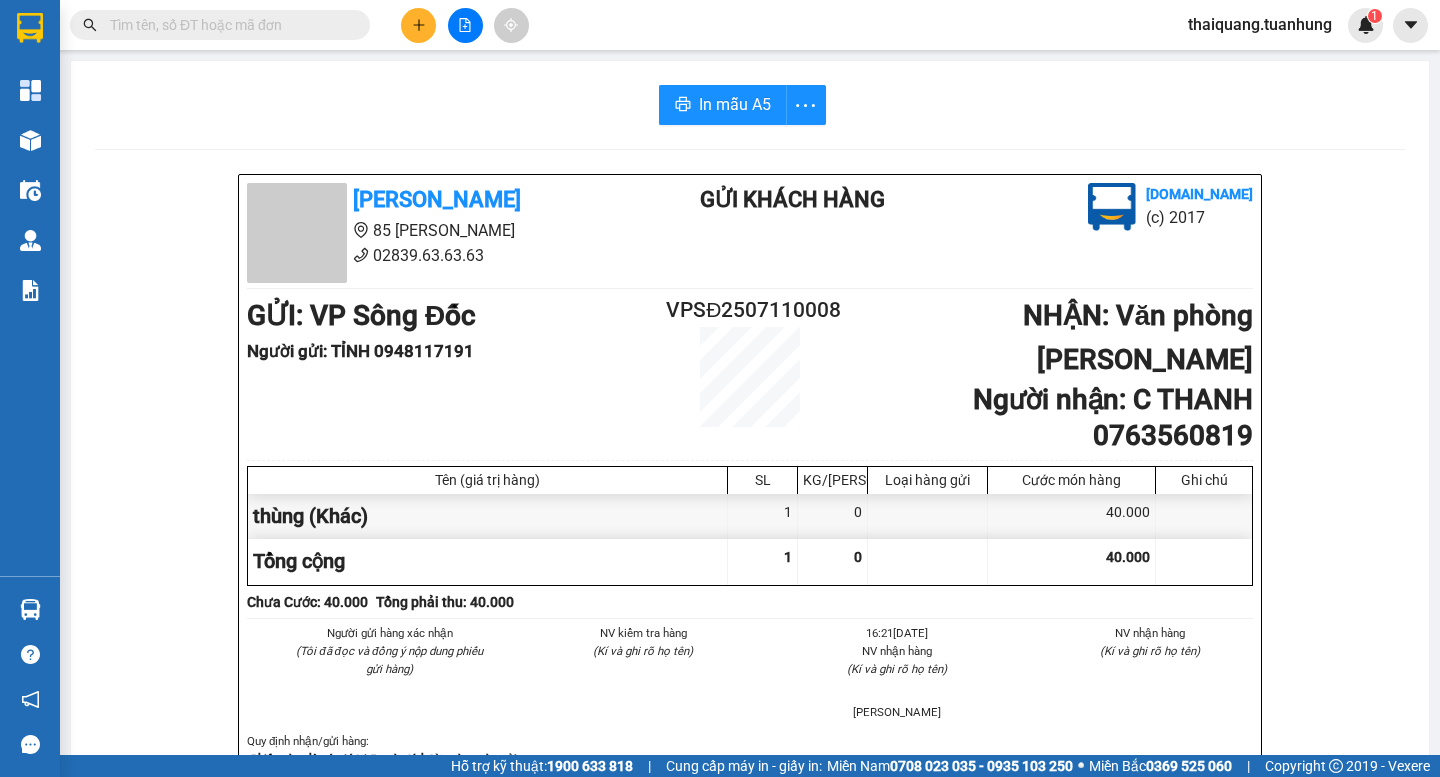 click 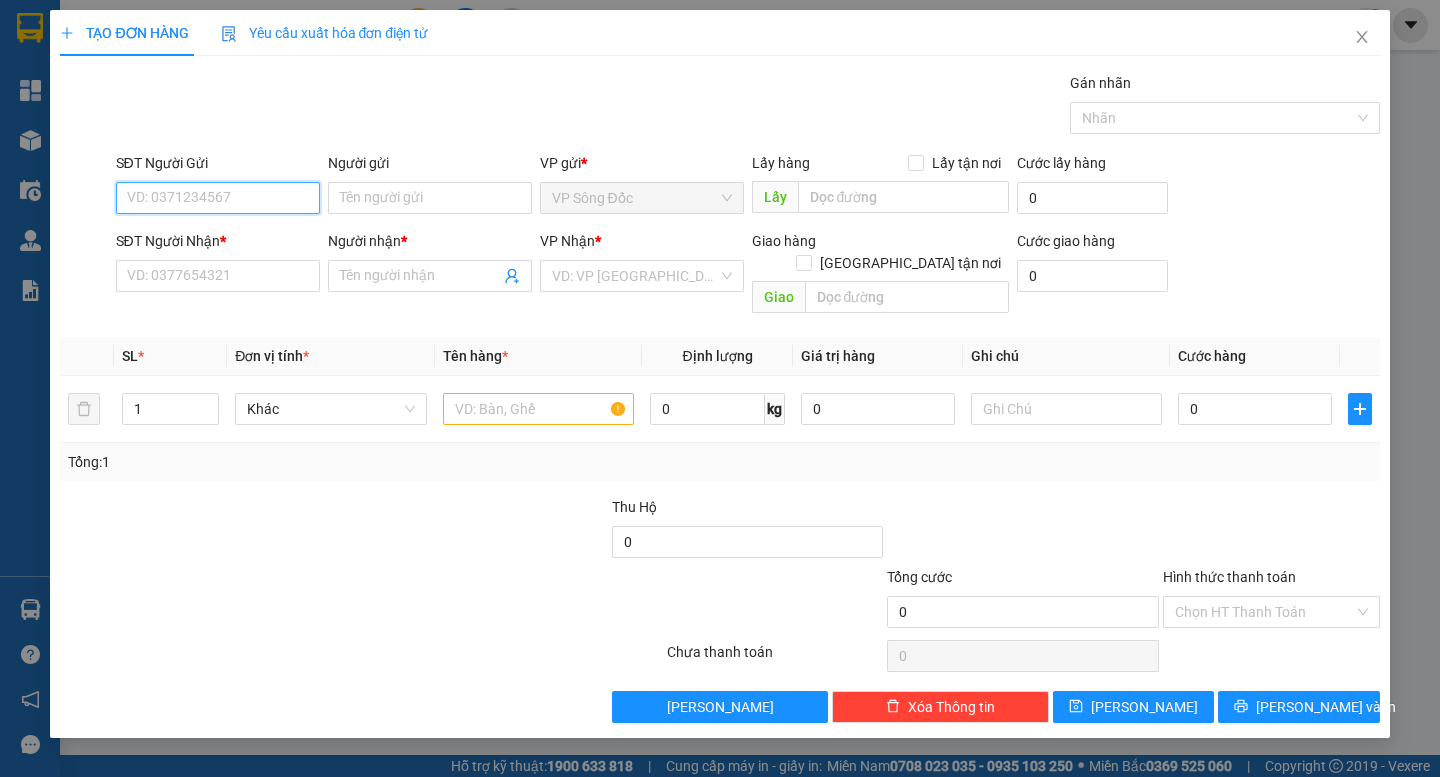 drag, startPoint x: 222, startPoint y: 208, endPoint x: 238, endPoint y: 195, distance: 20.615528 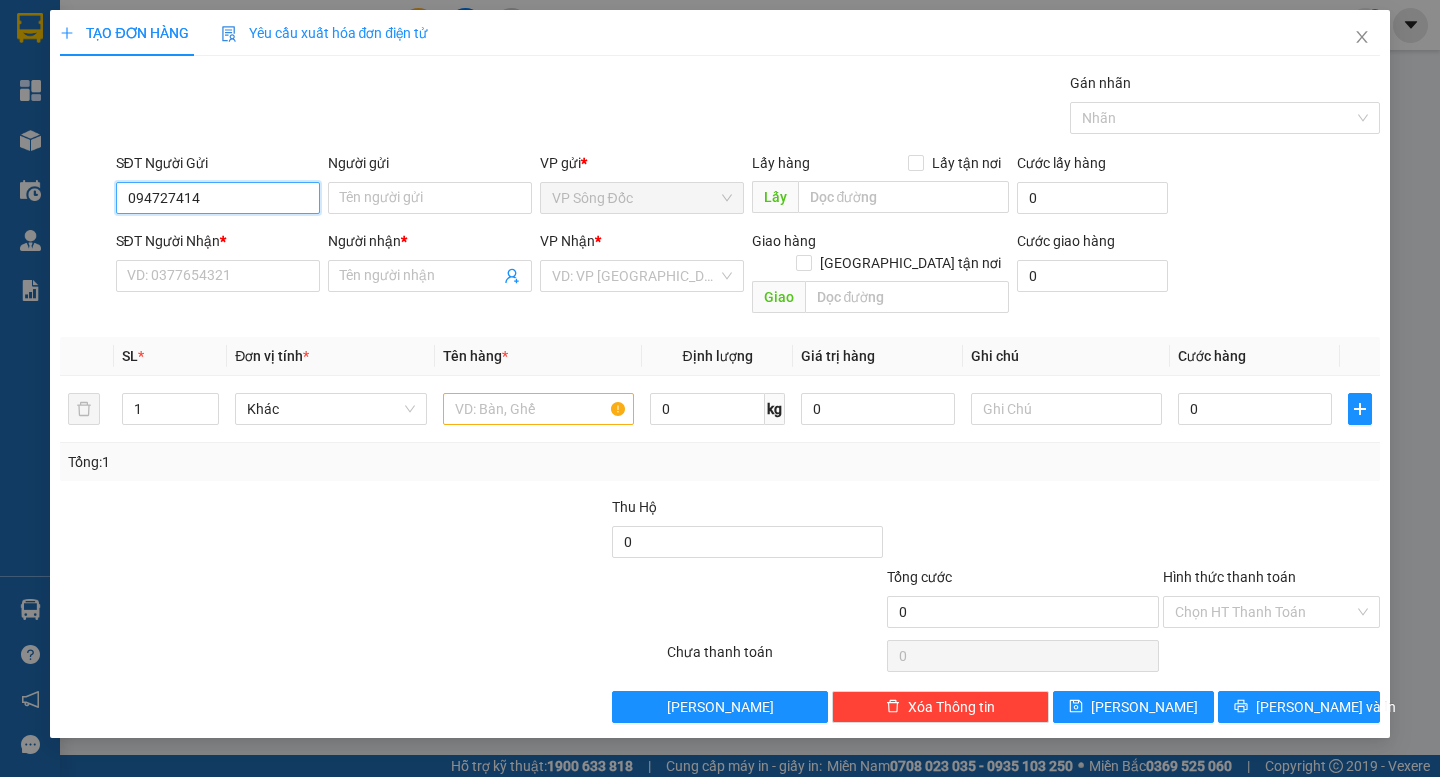 type on "0947274147" 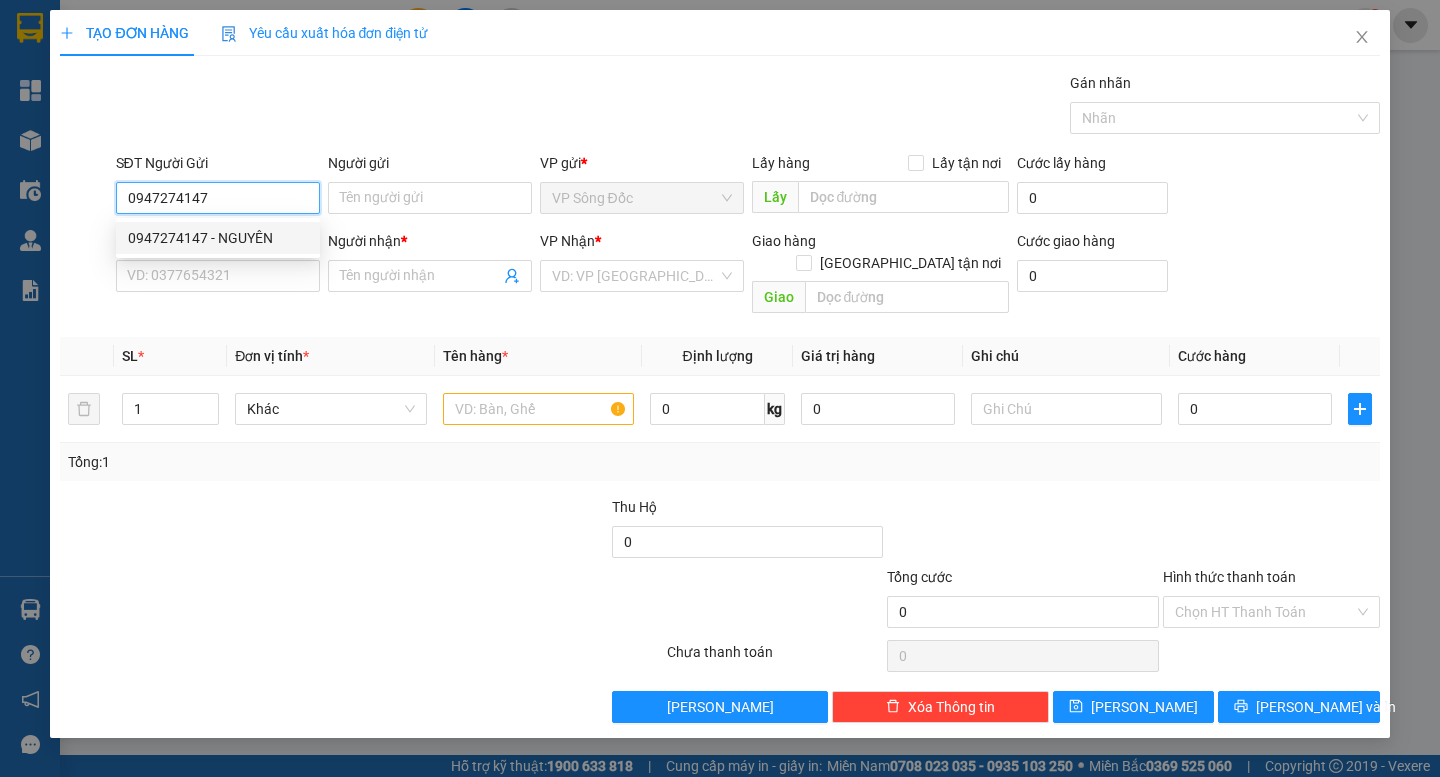 click on "0947274147 - NGUYÊN" at bounding box center (218, 238) 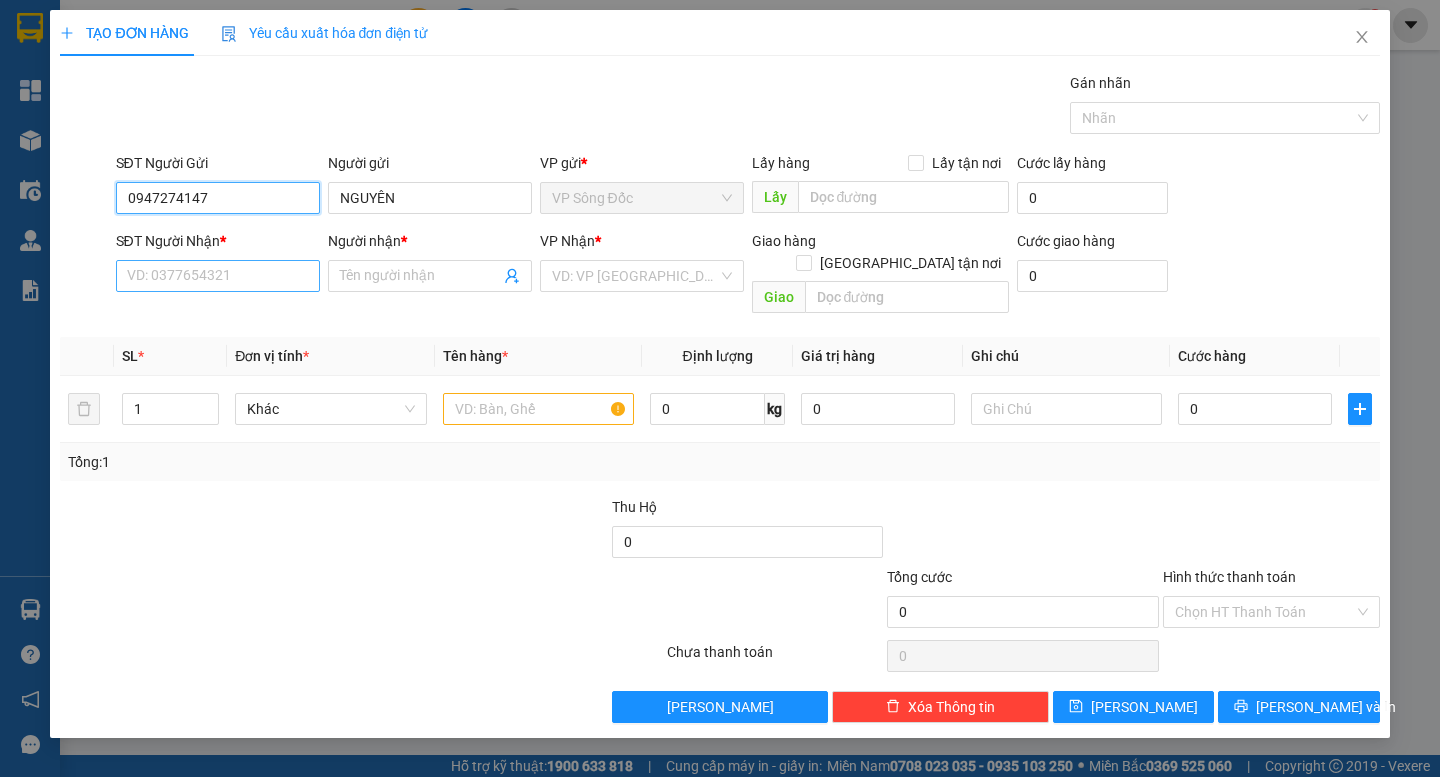 type on "0947274147" 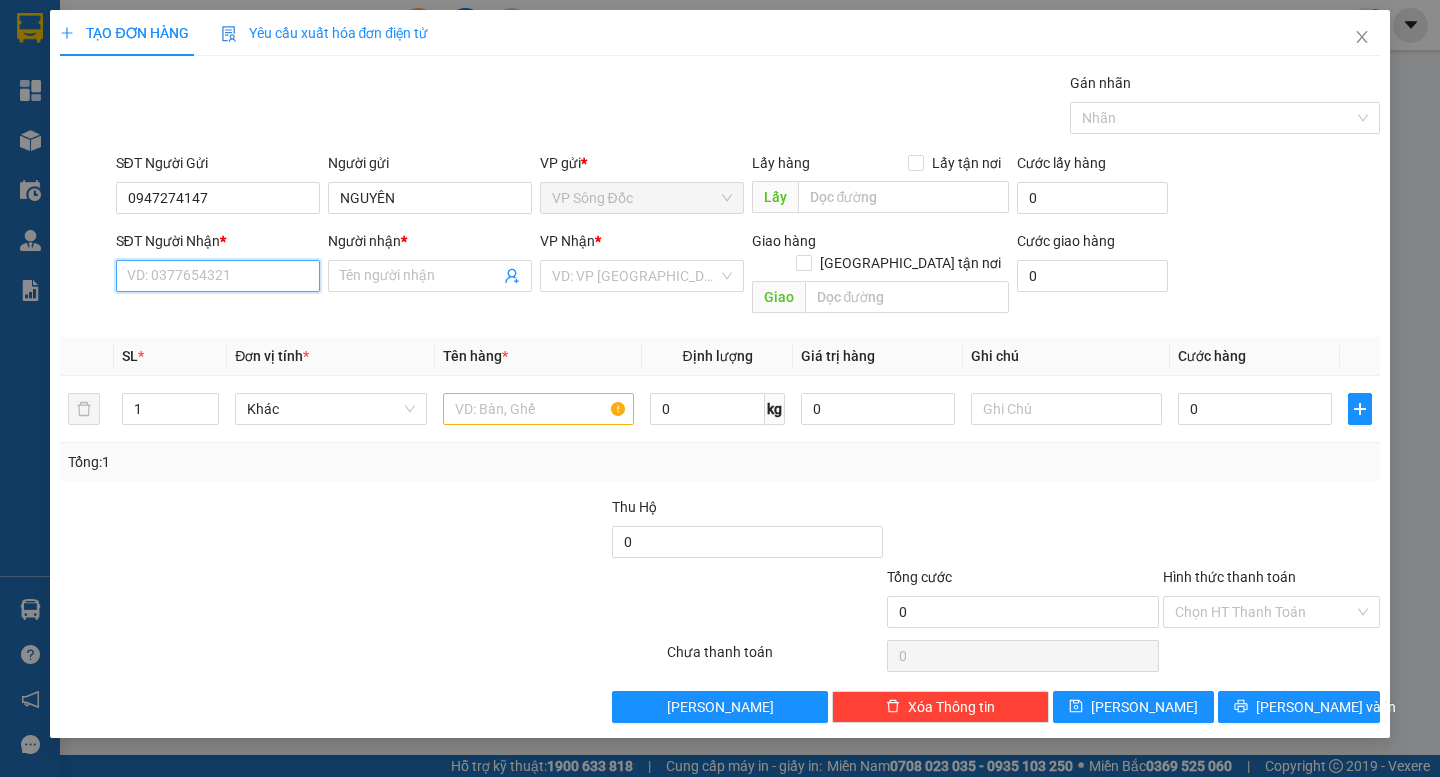 click on "SĐT Người Nhận  *" at bounding box center [218, 276] 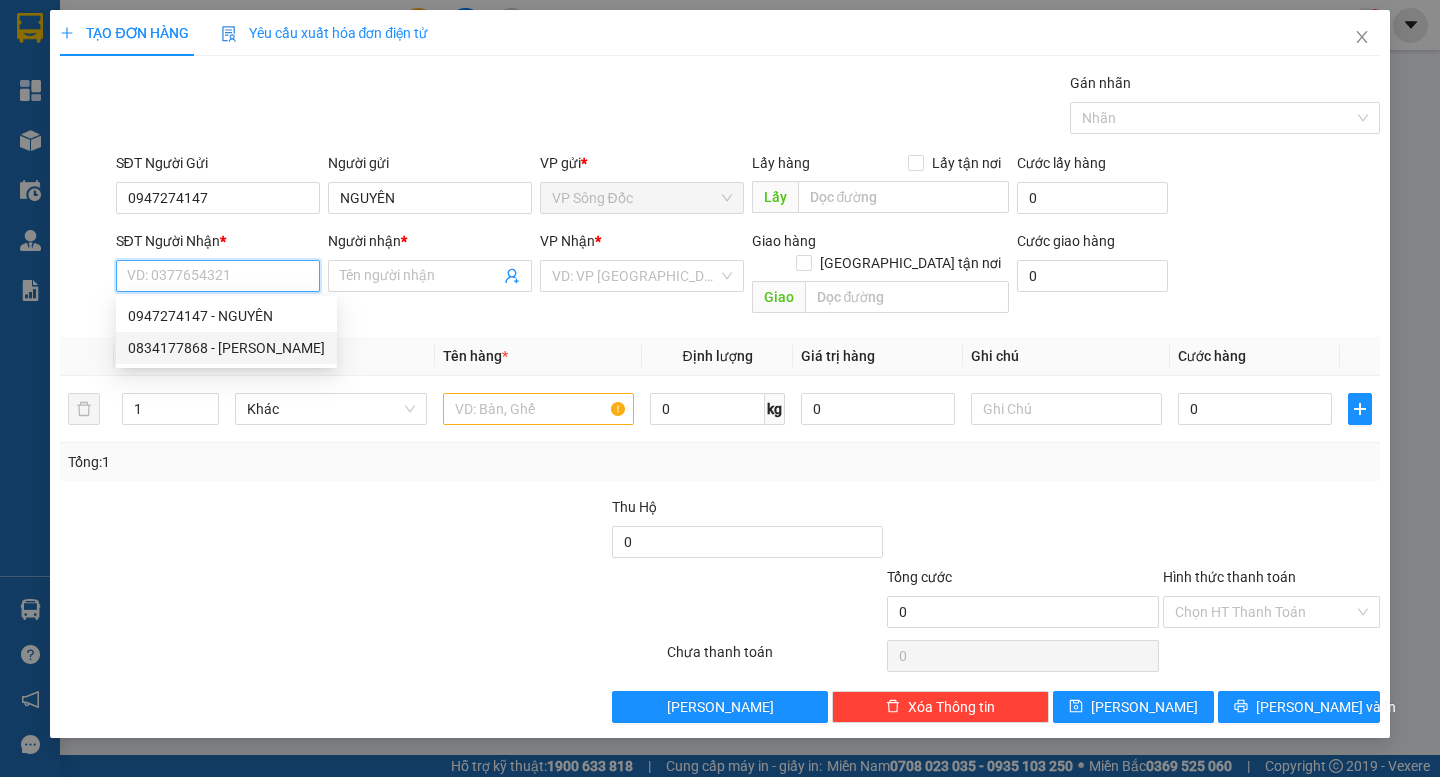 click on "0834177868 - C THANH" at bounding box center [226, 348] 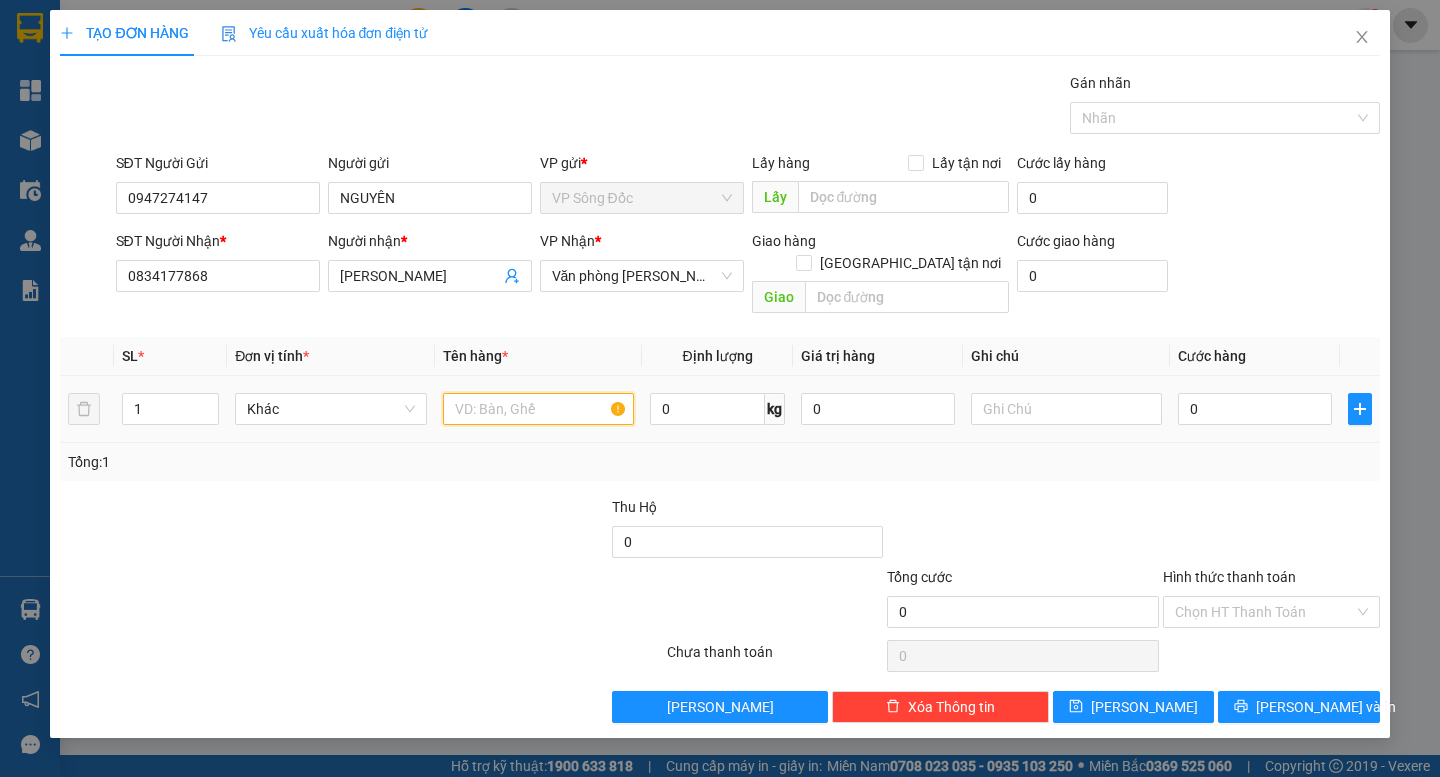 click at bounding box center [538, 409] 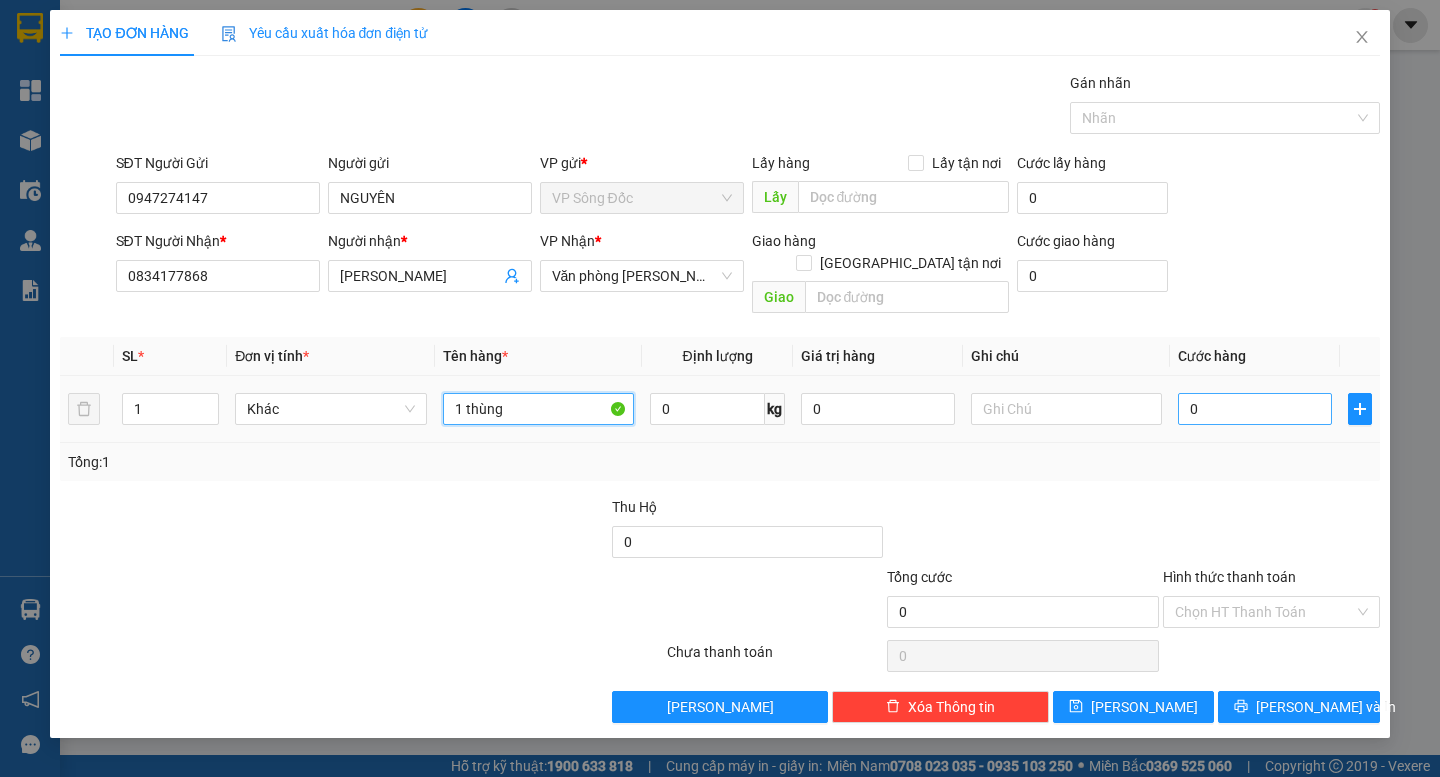 type on "1 thùng" 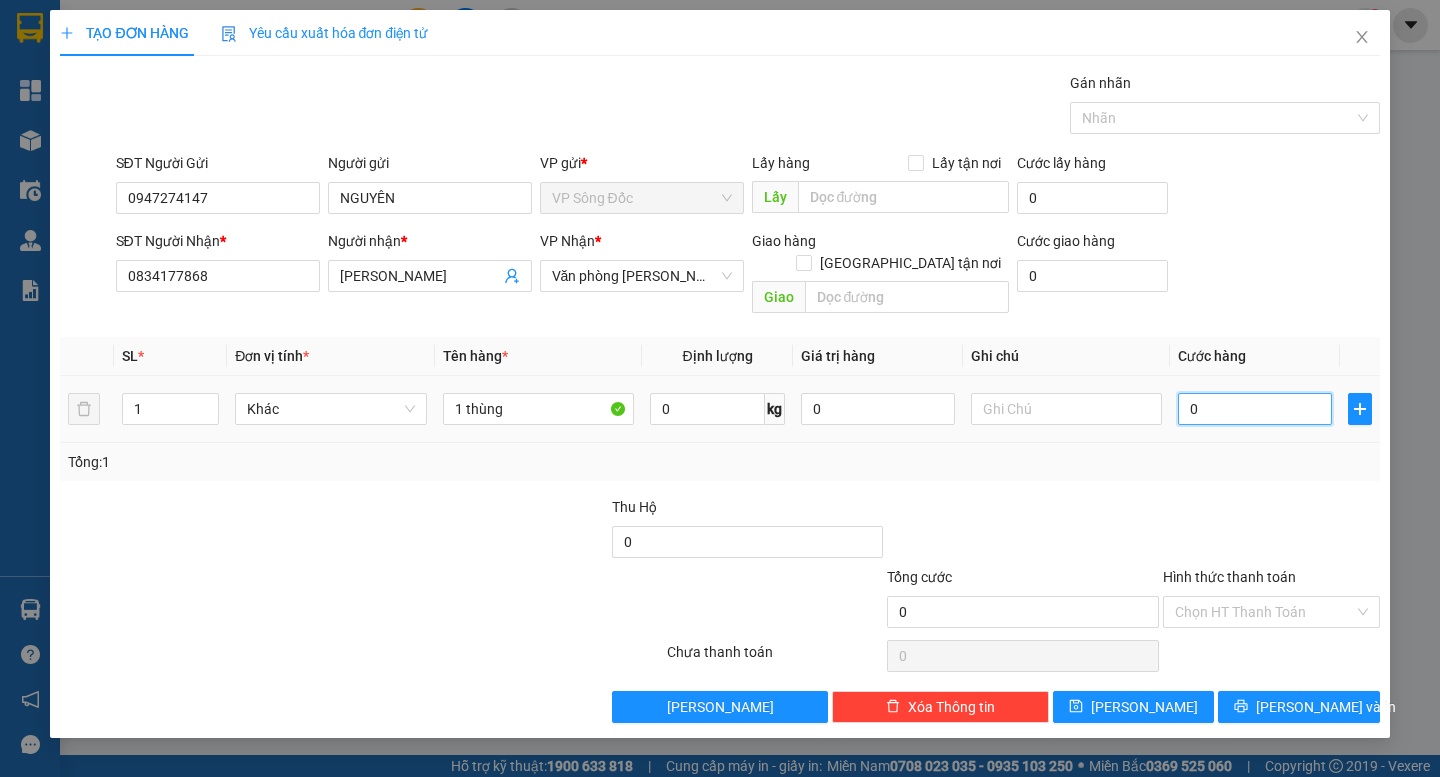 click on "0" at bounding box center [1255, 409] 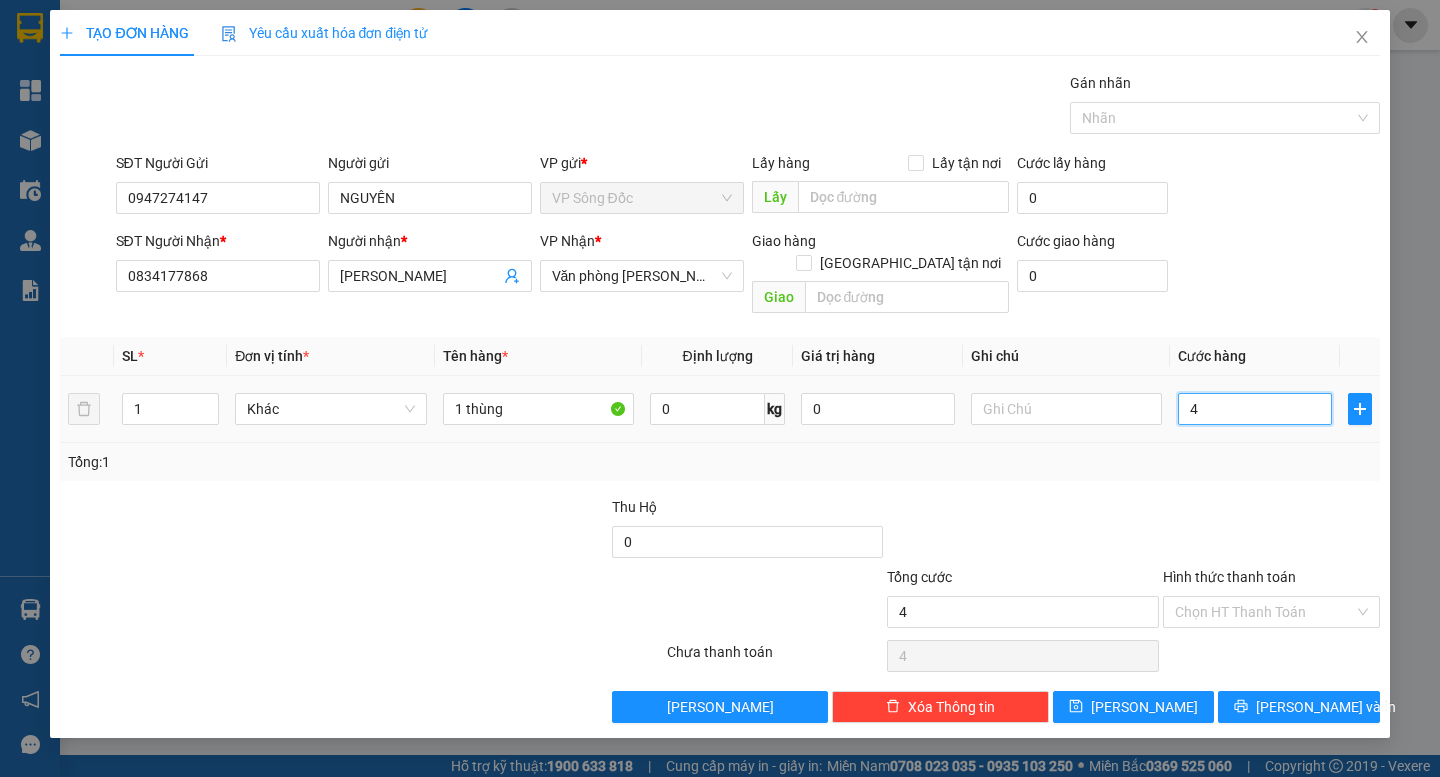 type on "40" 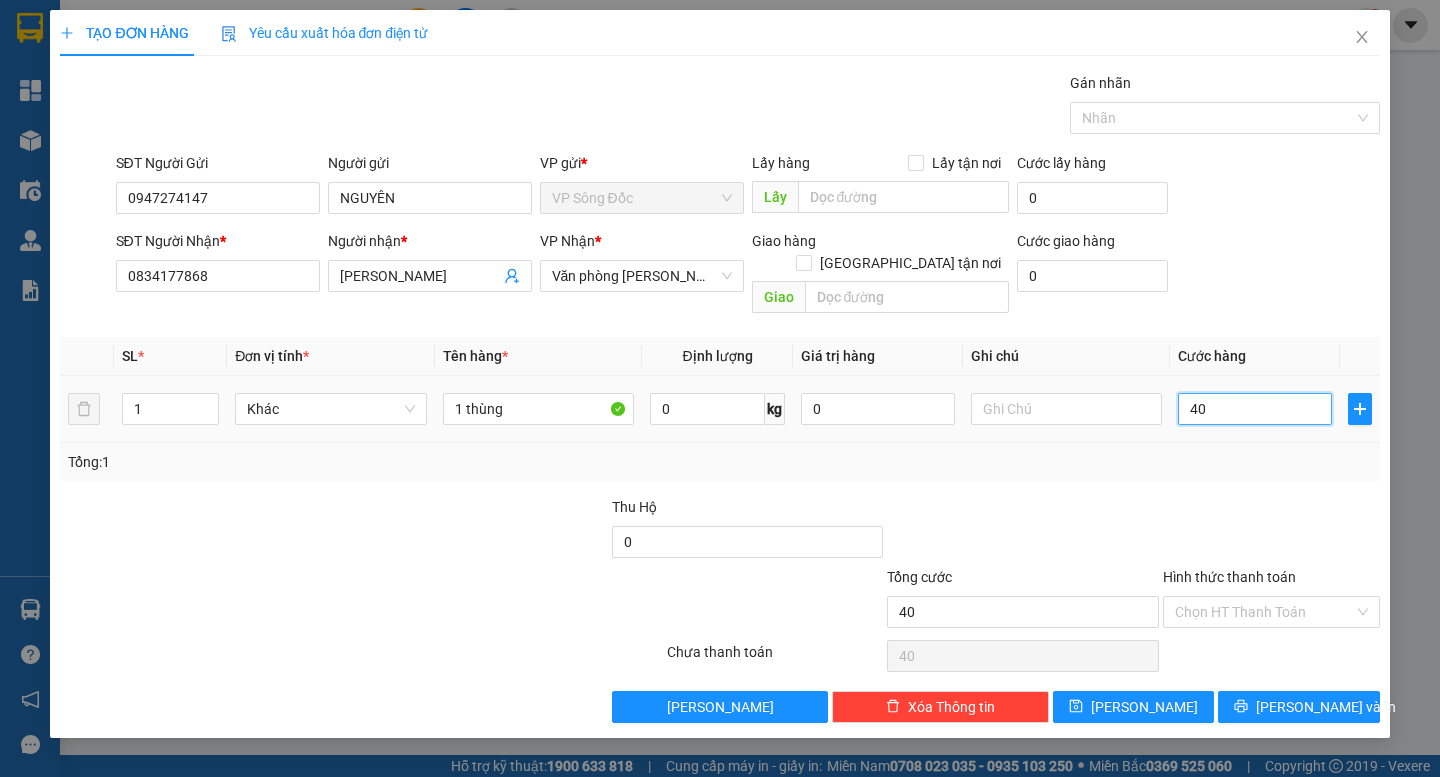 type on "400" 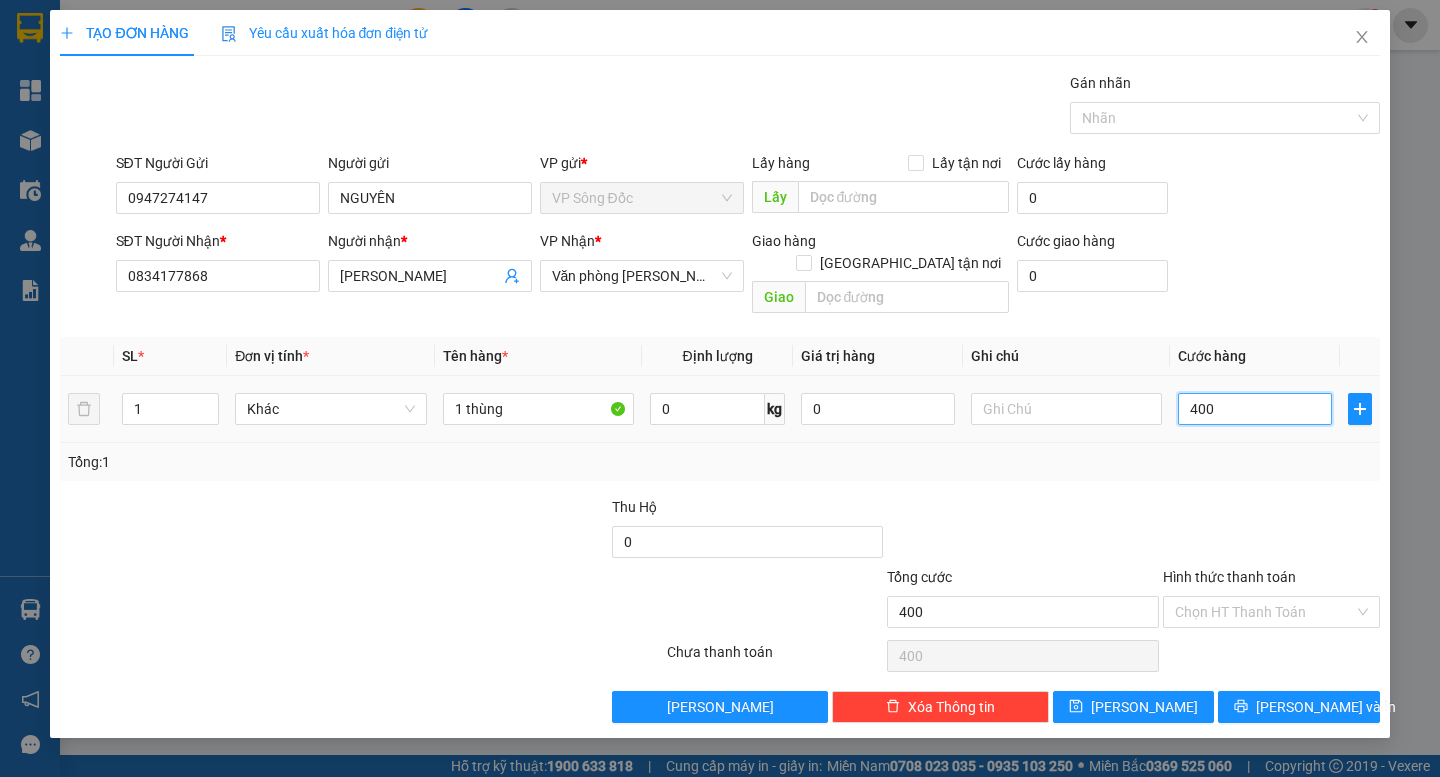 type on "4.000" 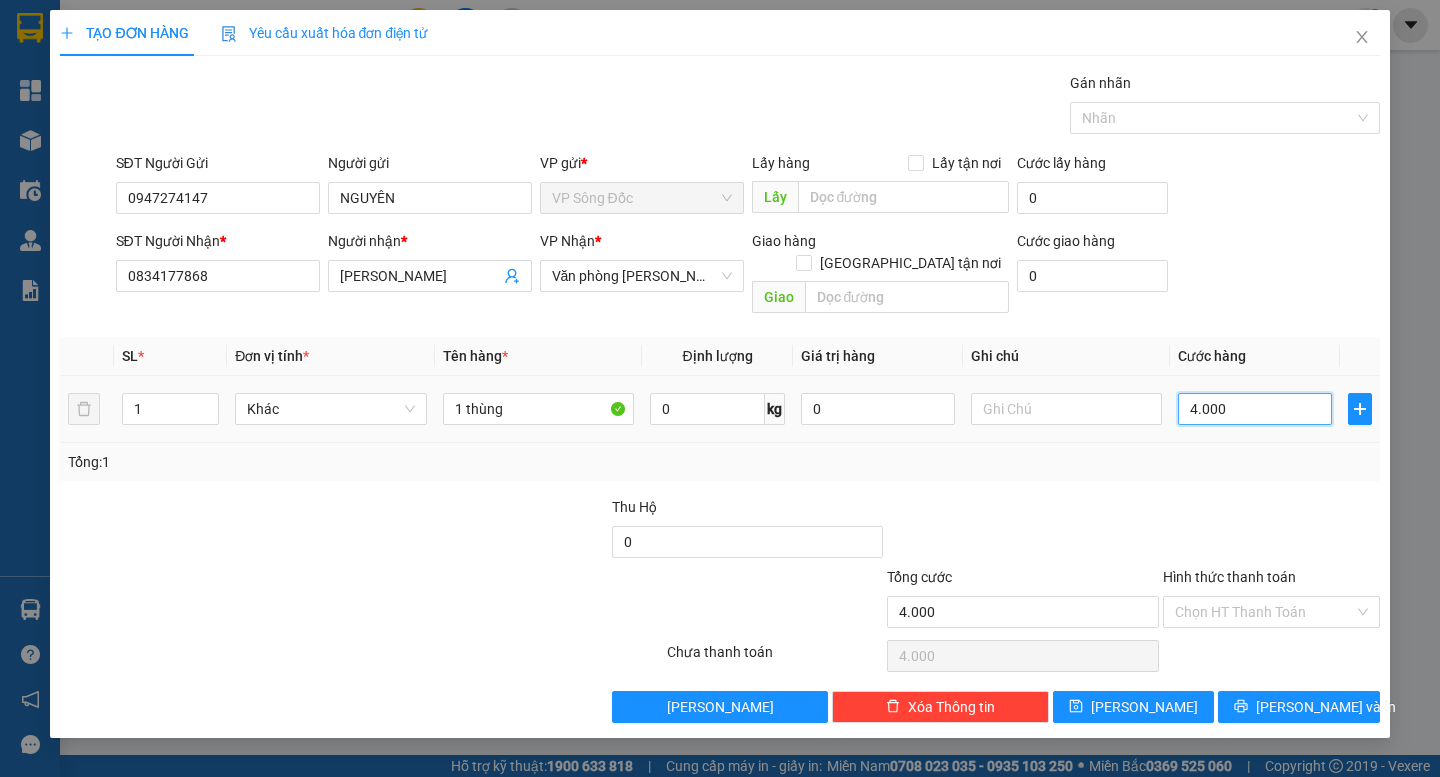 type on "40.000" 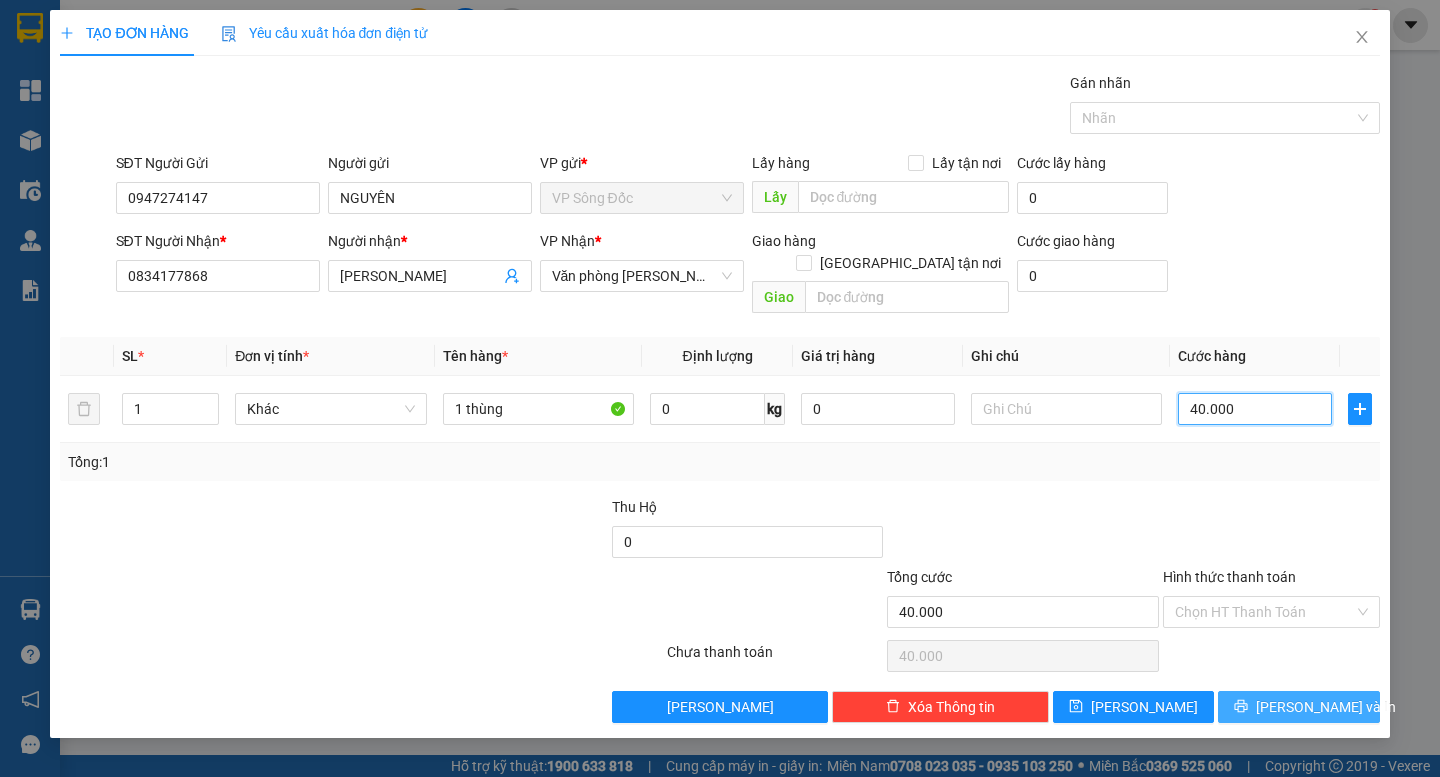 type on "40.000" 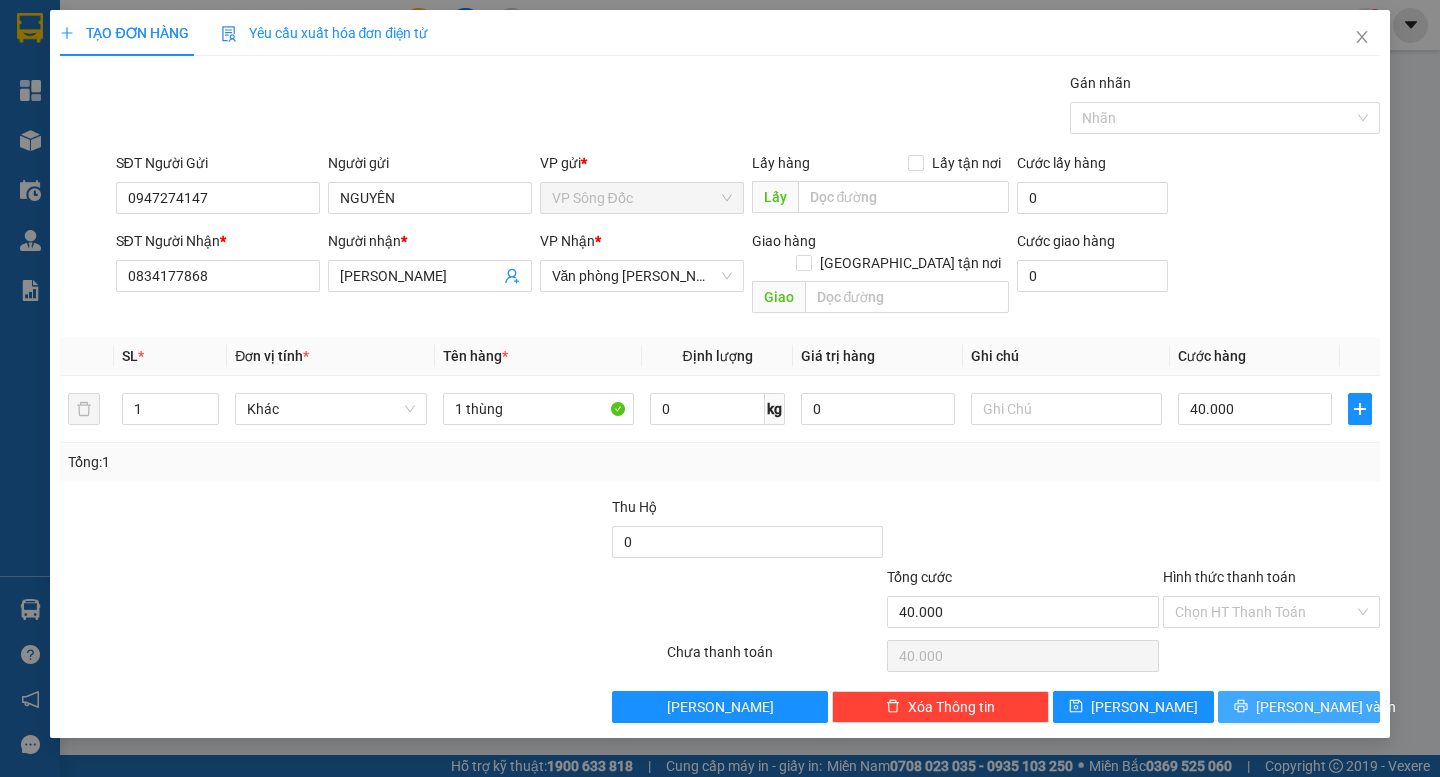 click on "[PERSON_NAME] và In" at bounding box center (1326, 707) 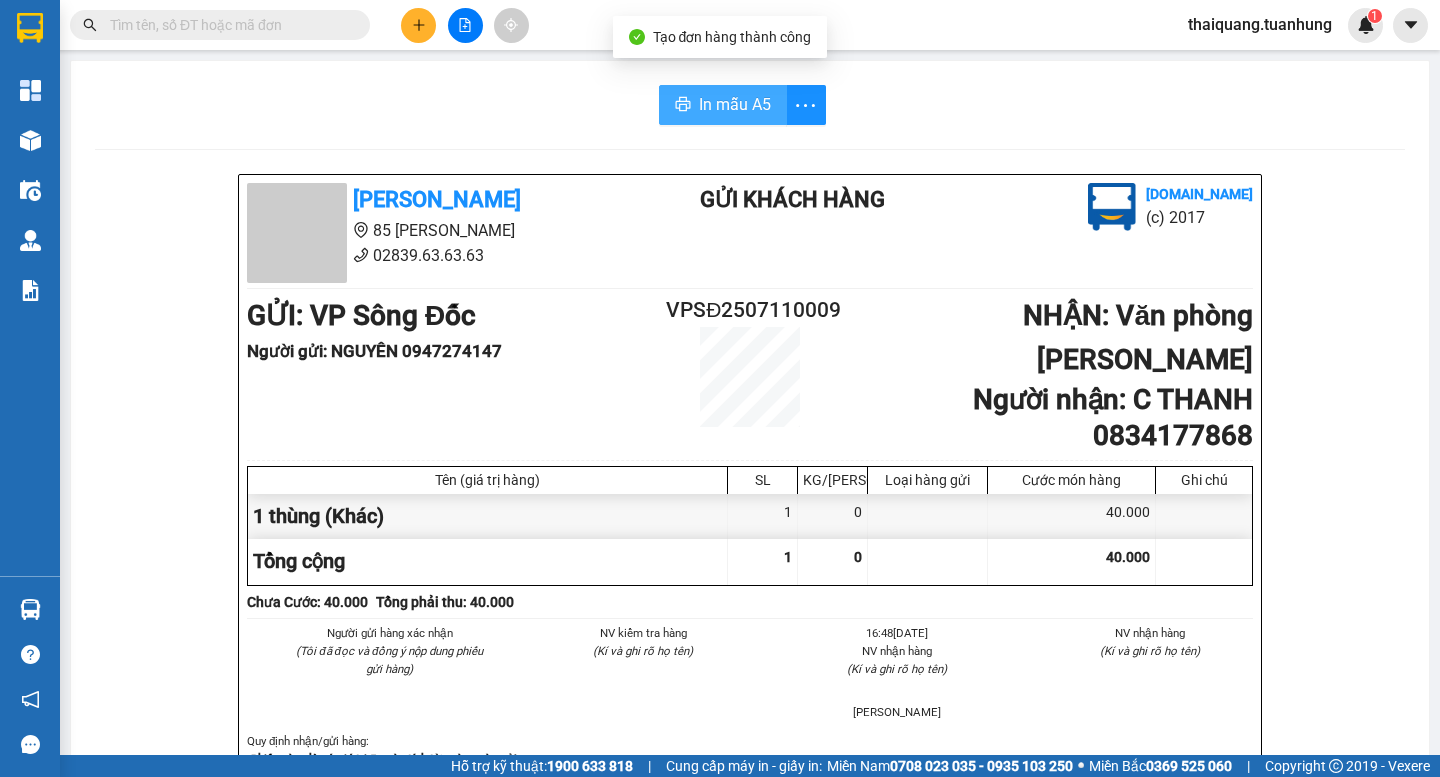 click on "In mẫu A5" at bounding box center (735, 104) 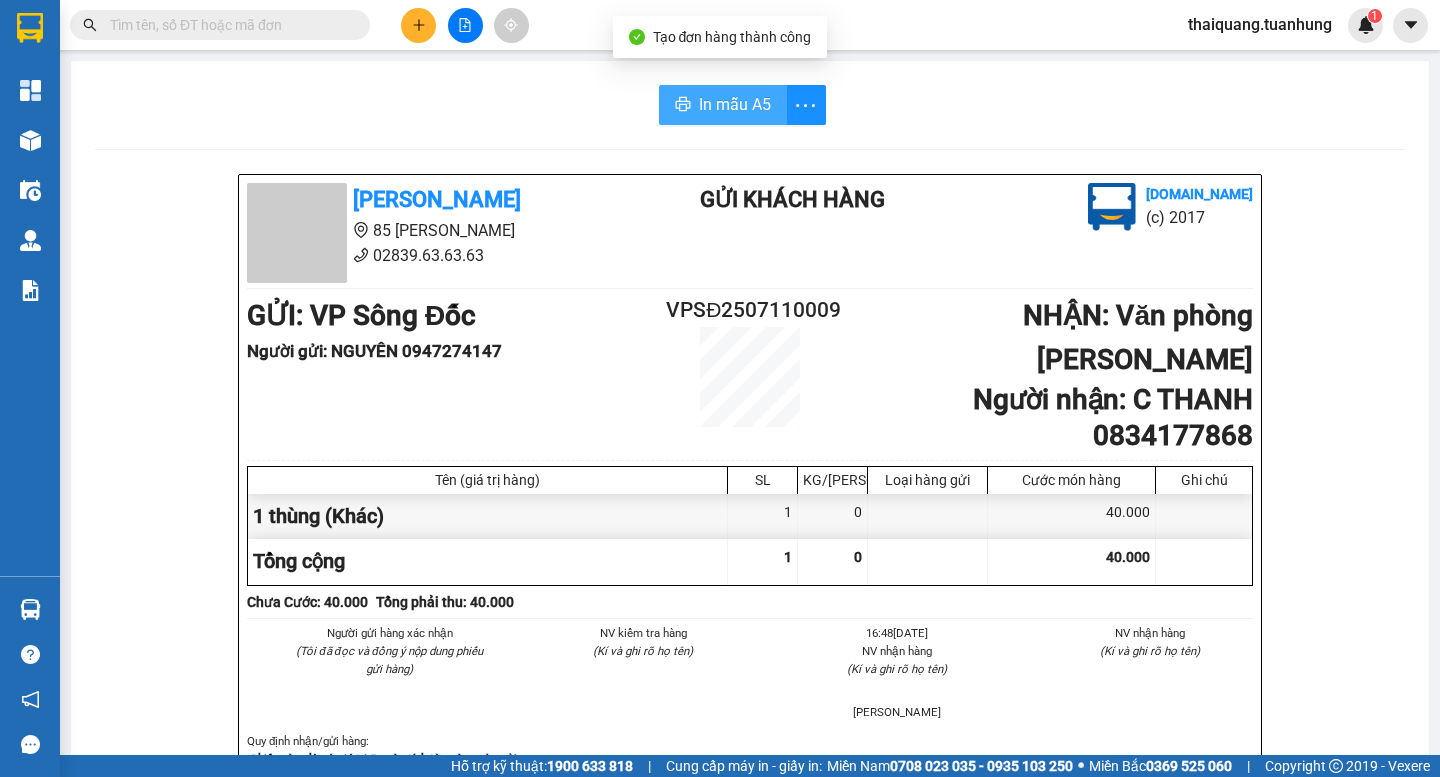 scroll, scrollTop: 0, scrollLeft: 0, axis: both 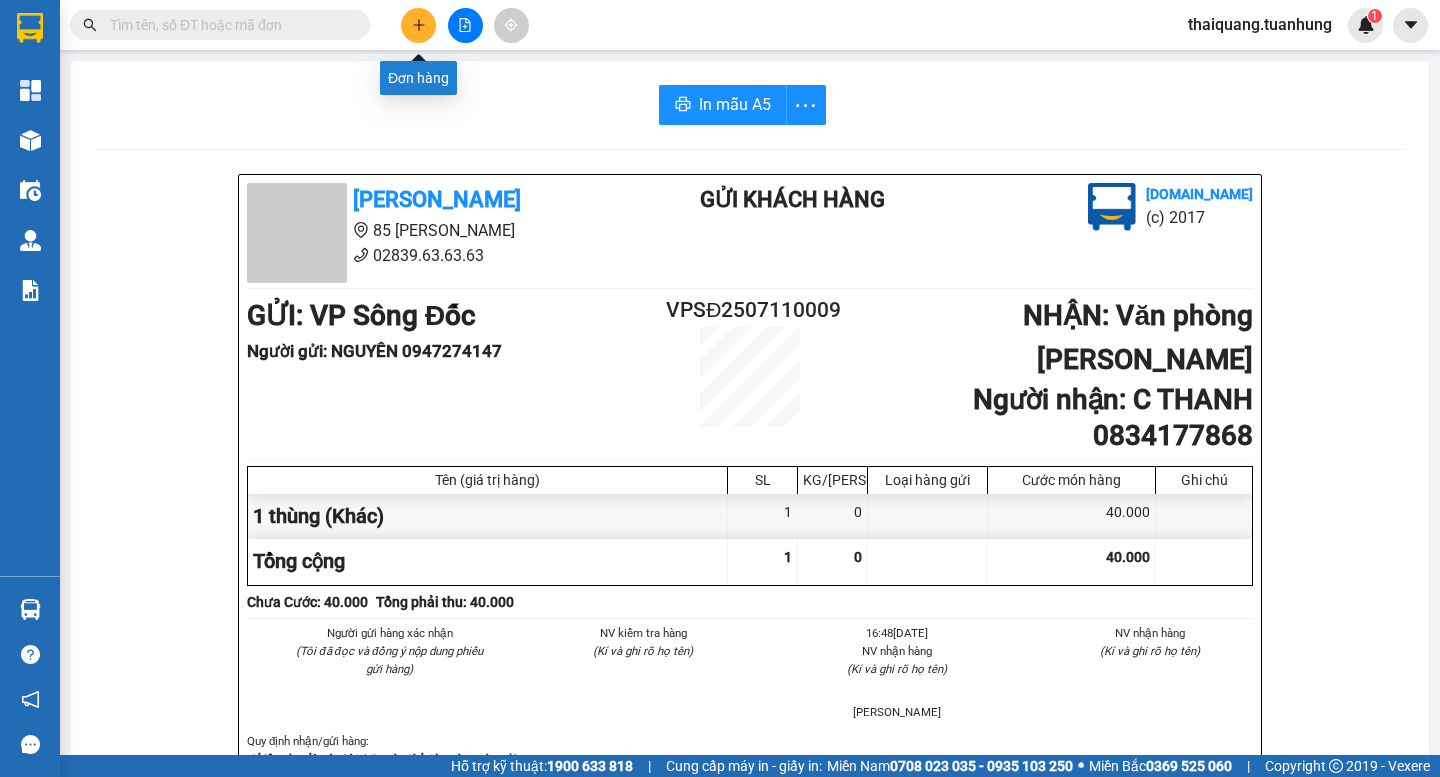click at bounding box center [418, 25] 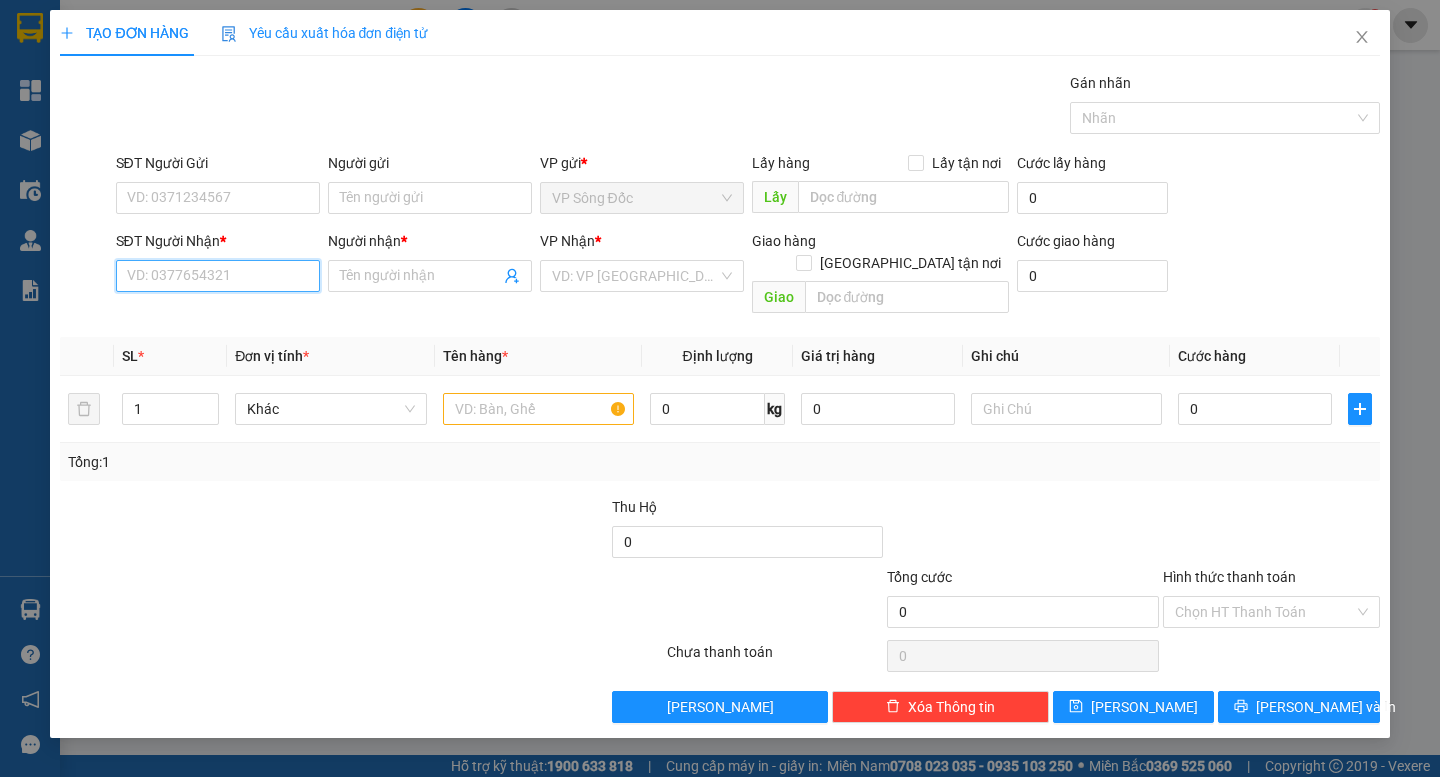 click on "SĐT Người Nhận  *" at bounding box center [218, 276] 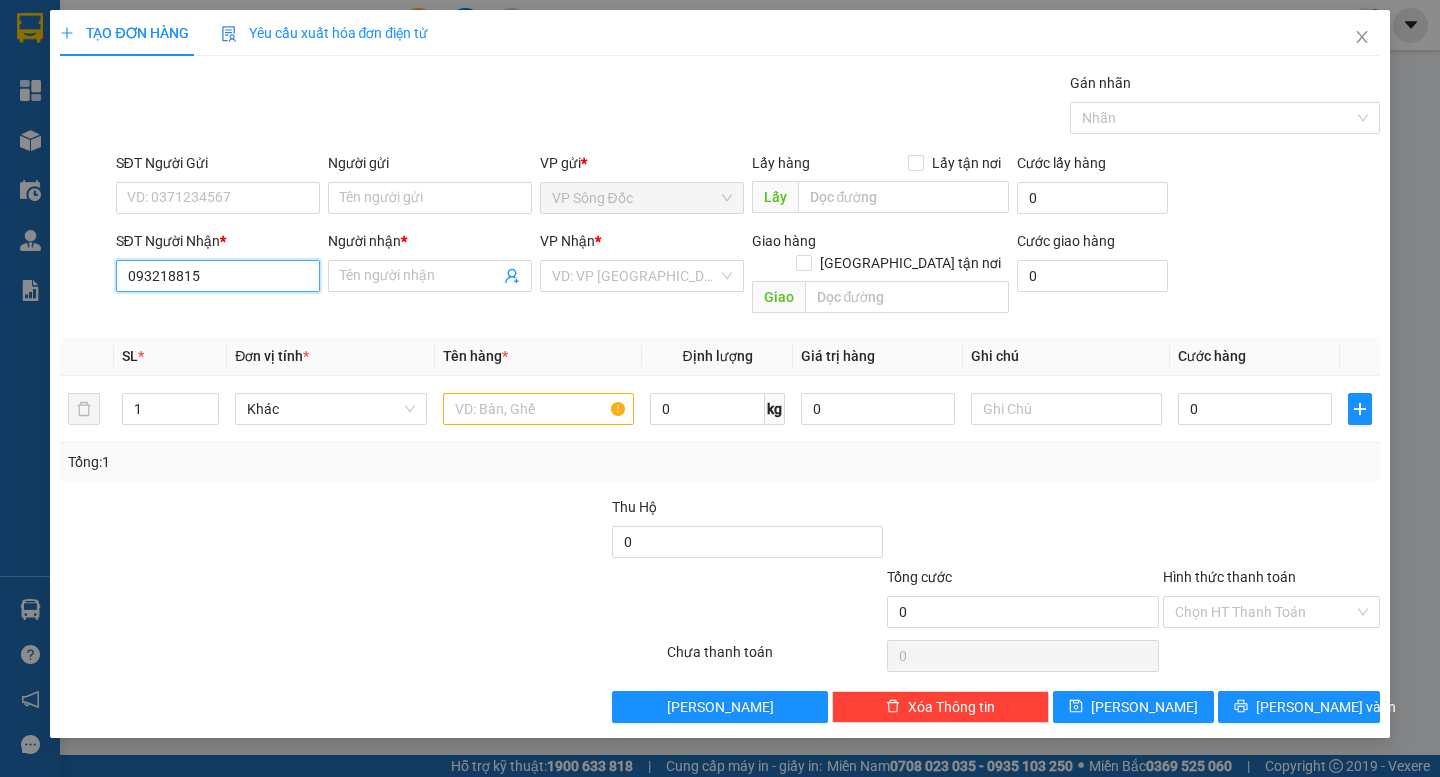type on "0932188158" 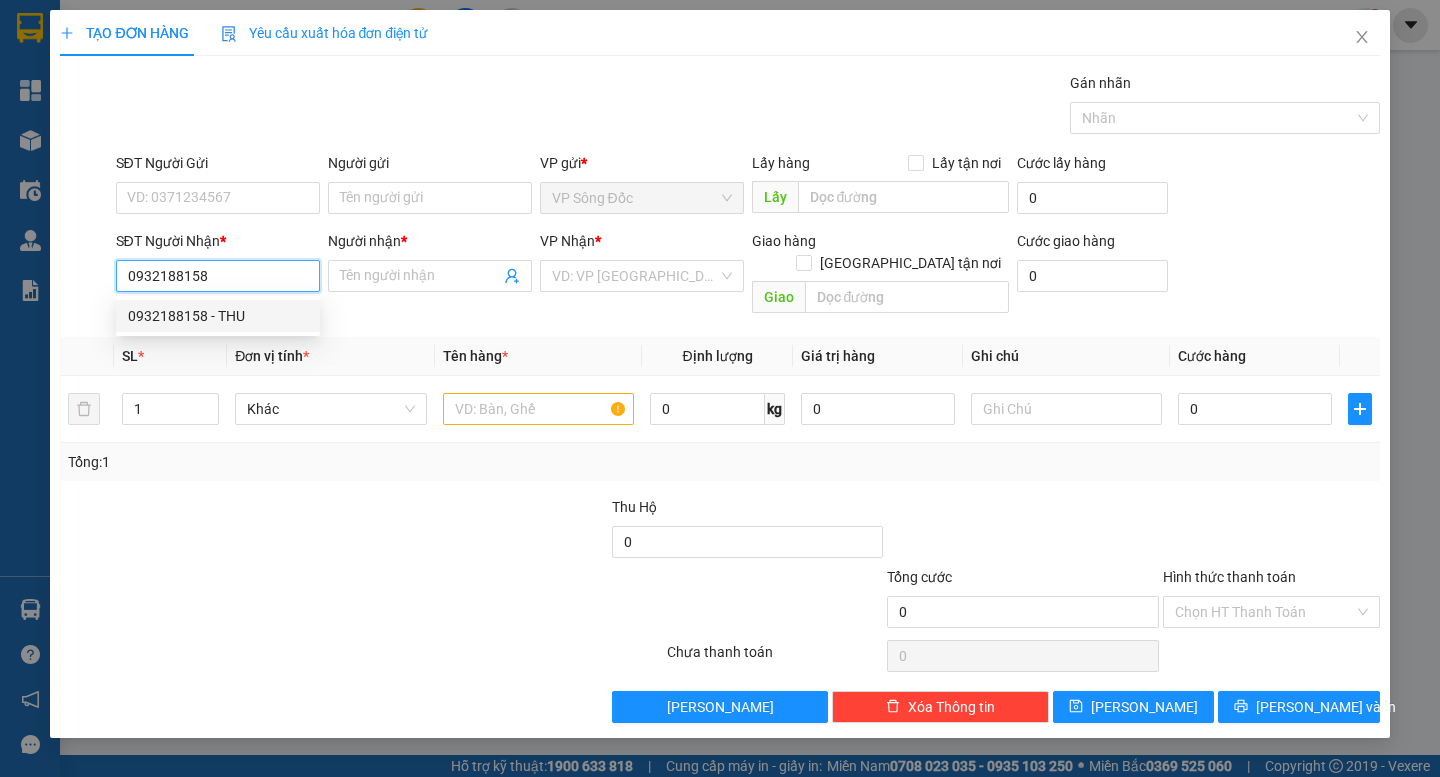 drag, startPoint x: 212, startPoint y: 317, endPoint x: 228, endPoint y: 288, distance: 33.12099 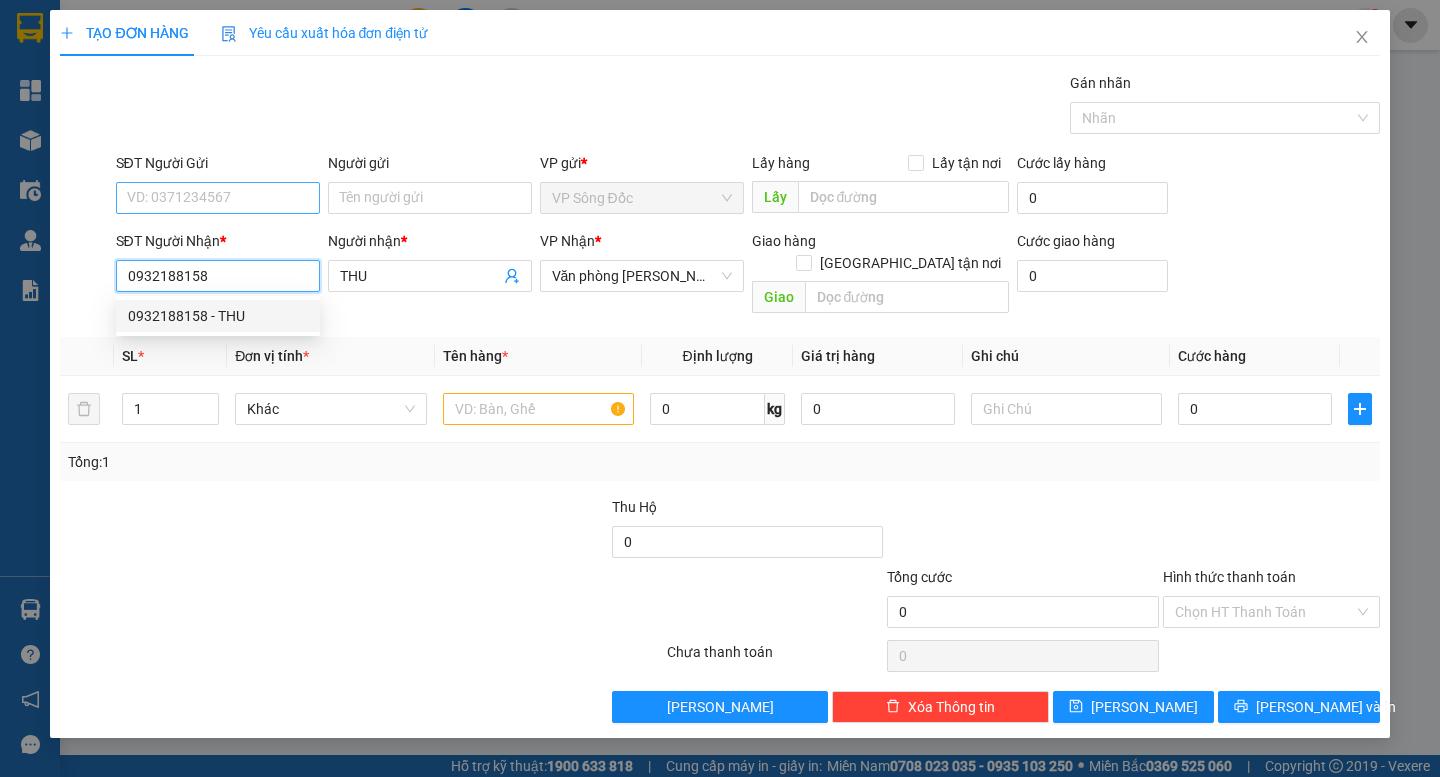 type on "0932188158" 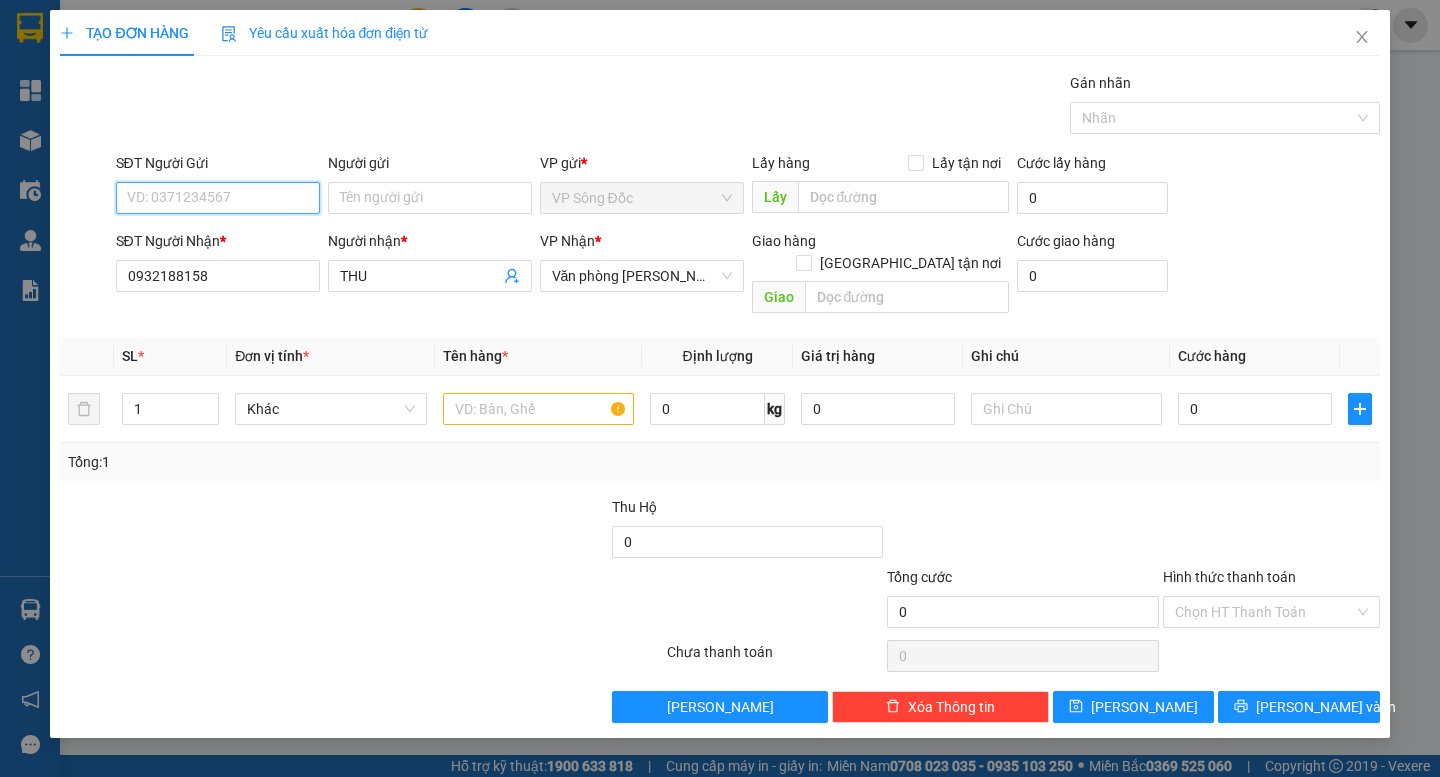 click on "SĐT Người Gửi" at bounding box center [218, 198] 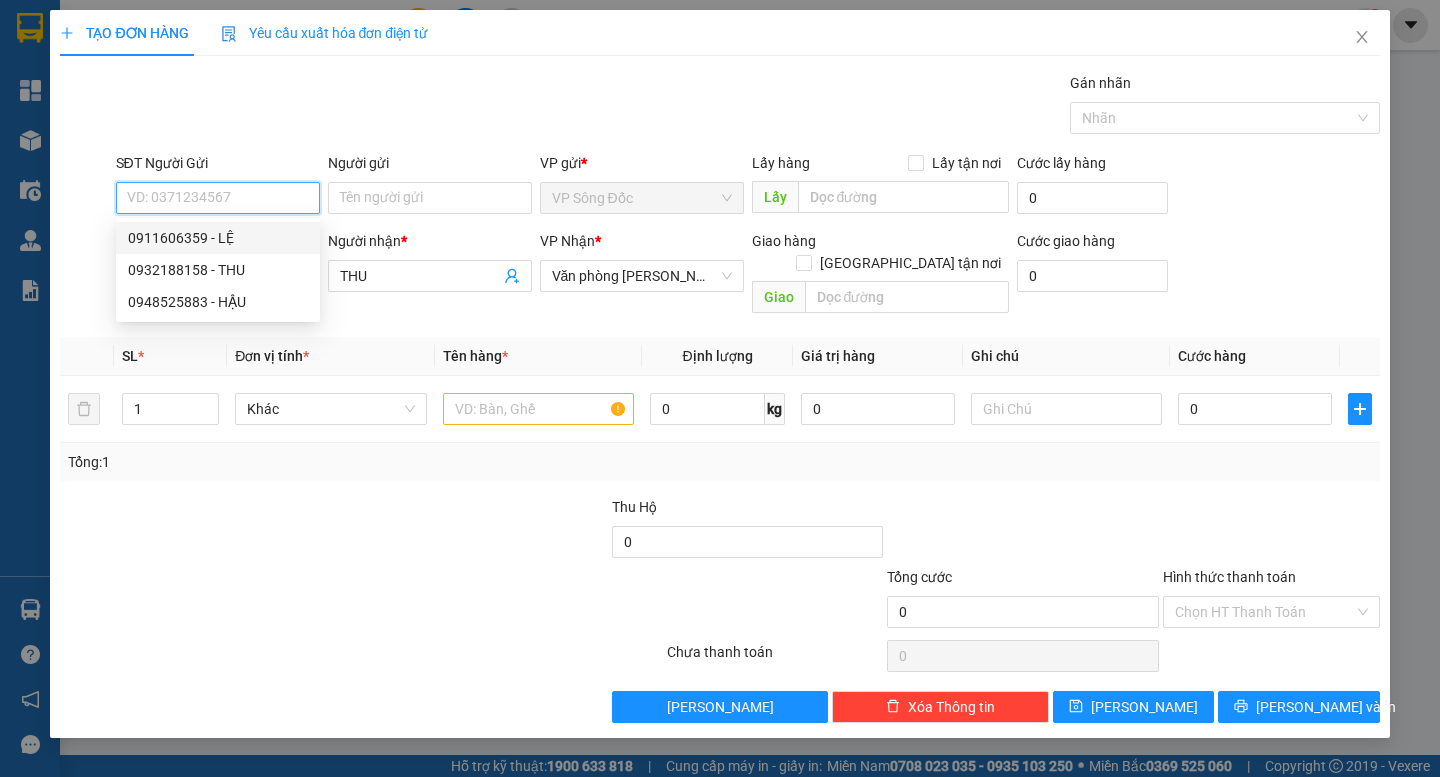 click on "0911606359 - LỆ" at bounding box center (218, 238) 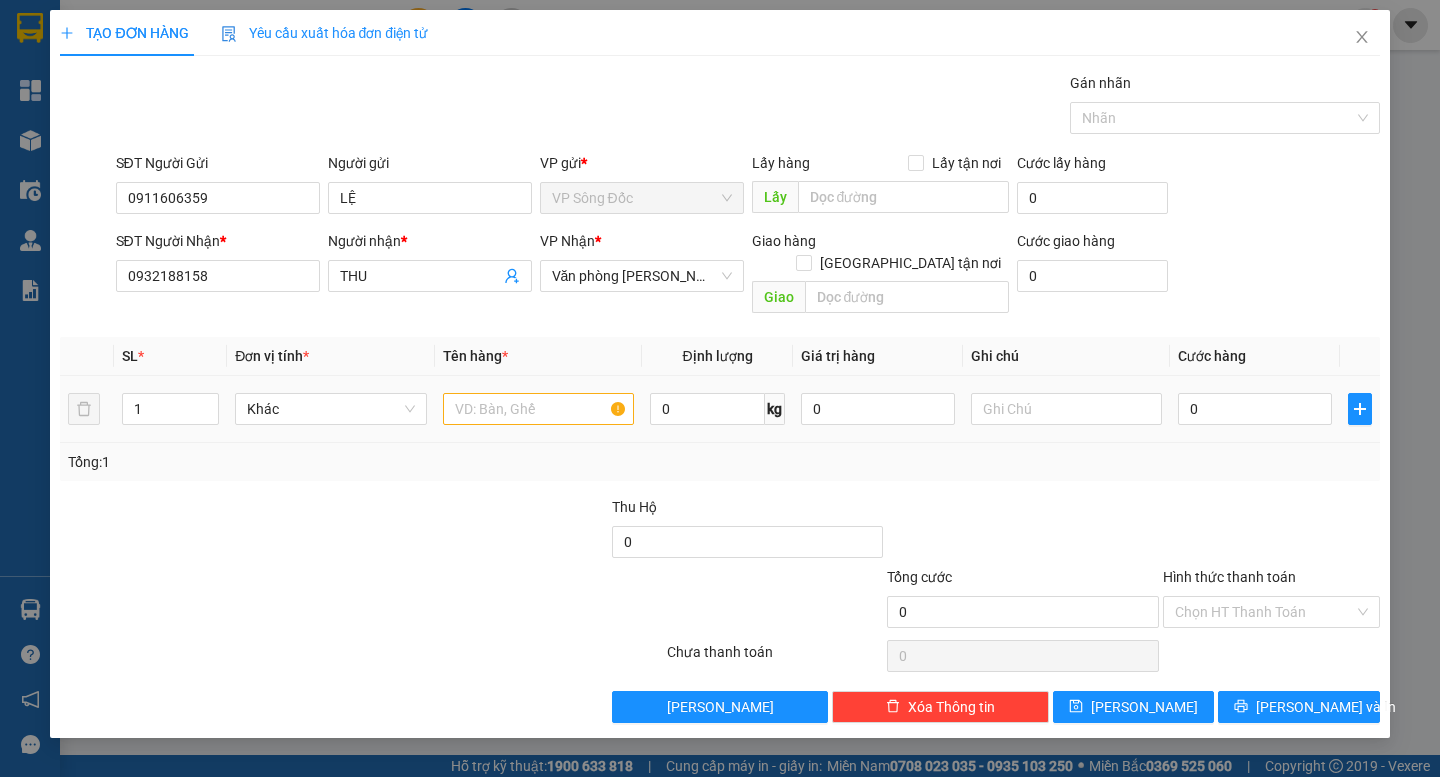 drag, startPoint x: 500, startPoint y: 404, endPoint x: 233, endPoint y: 399, distance: 267.0468 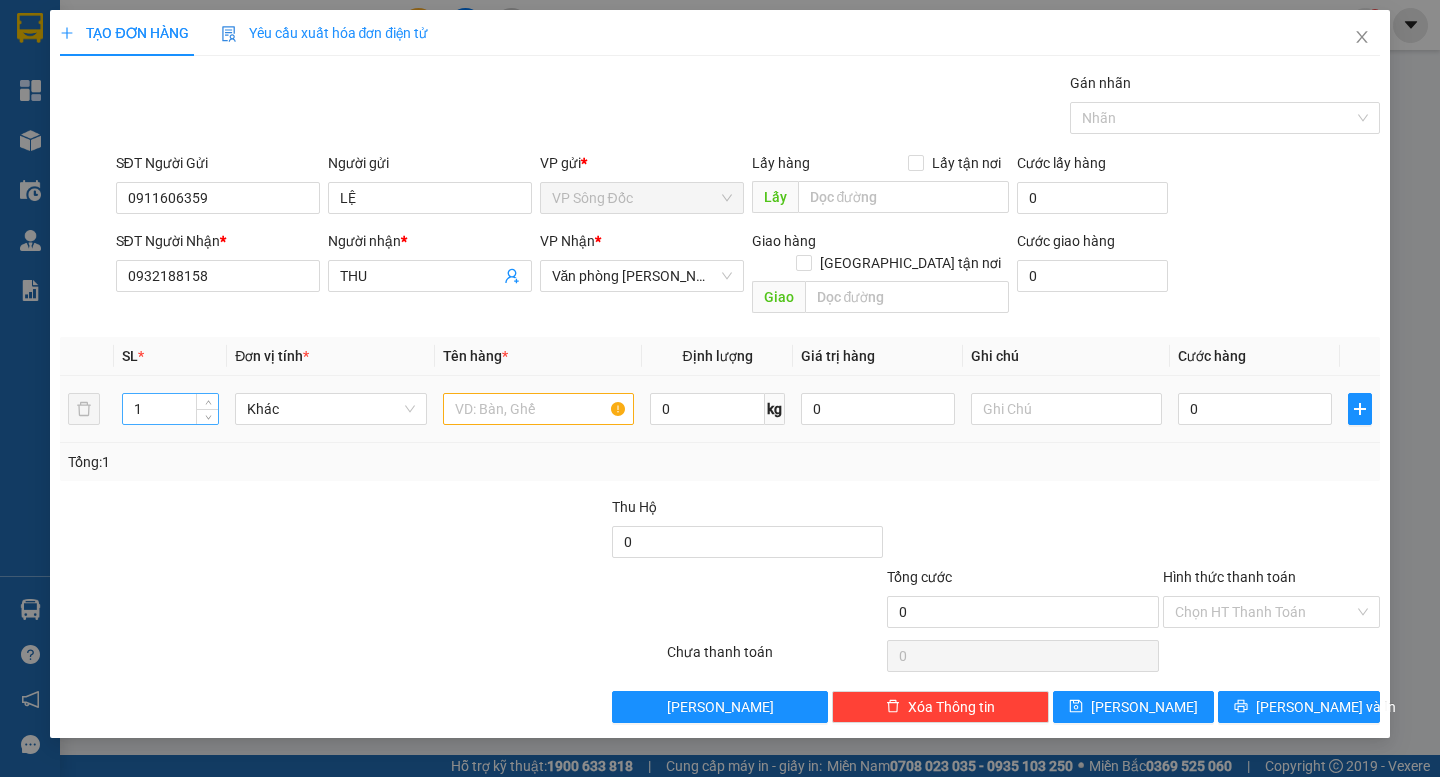 click on "1" at bounding box center [170, 409] 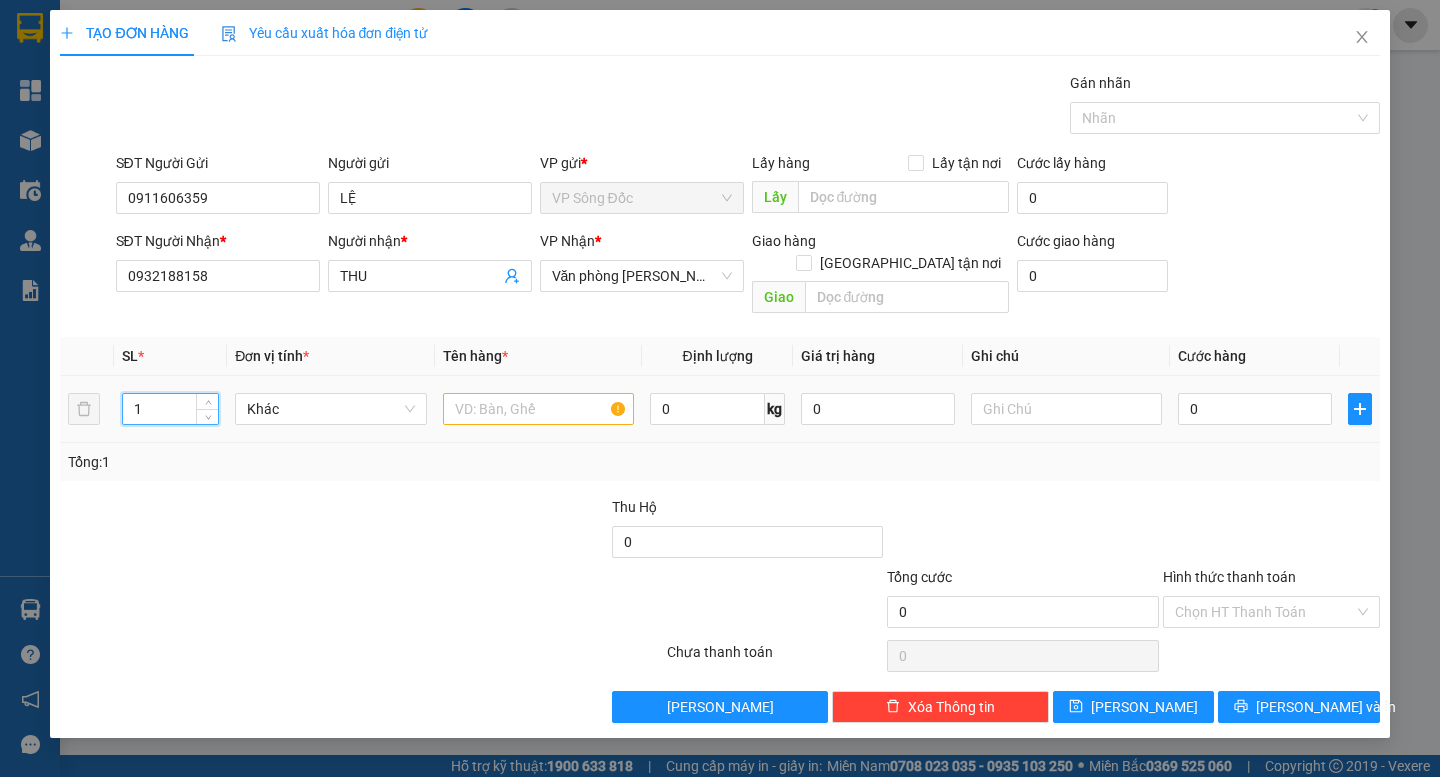 click on "1" at bounding box center (170, 409) 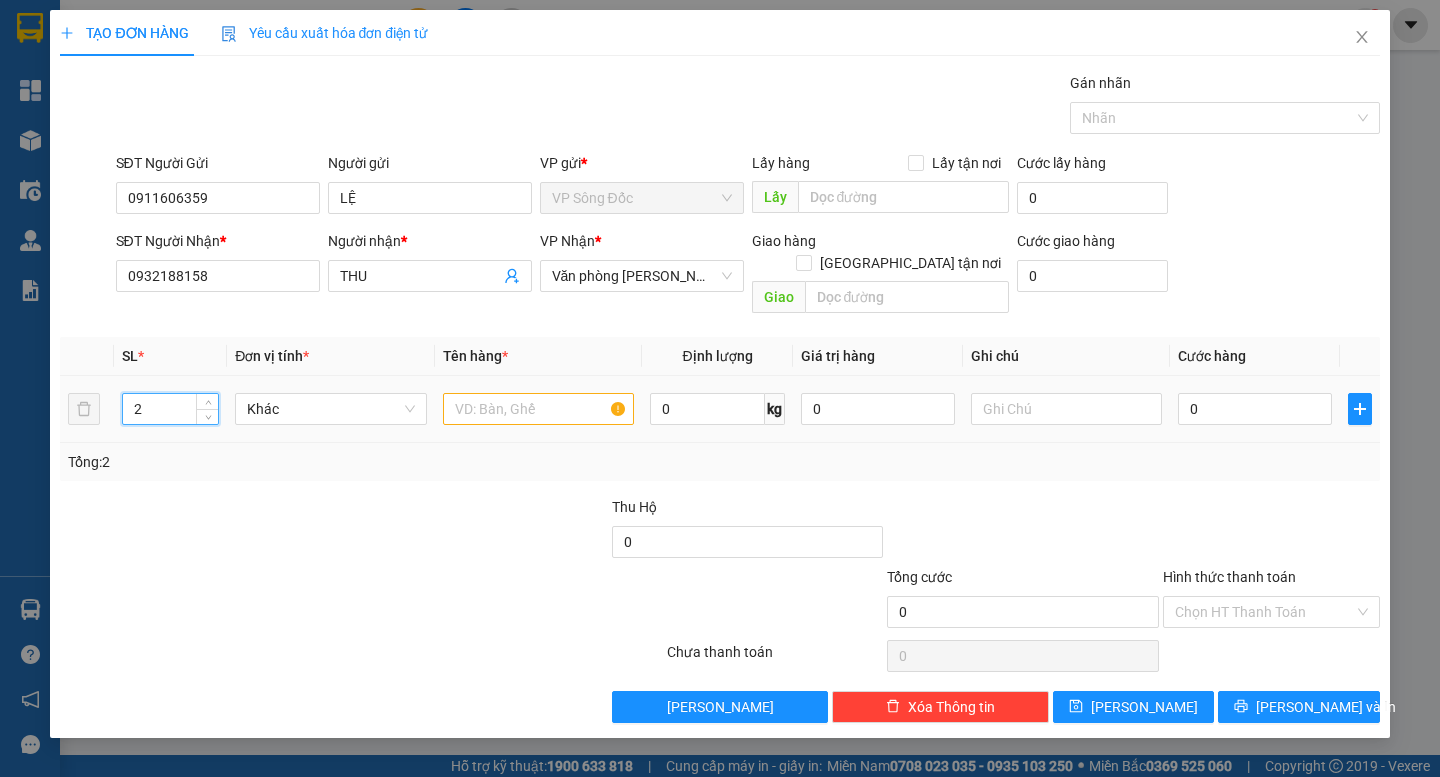type on "2" 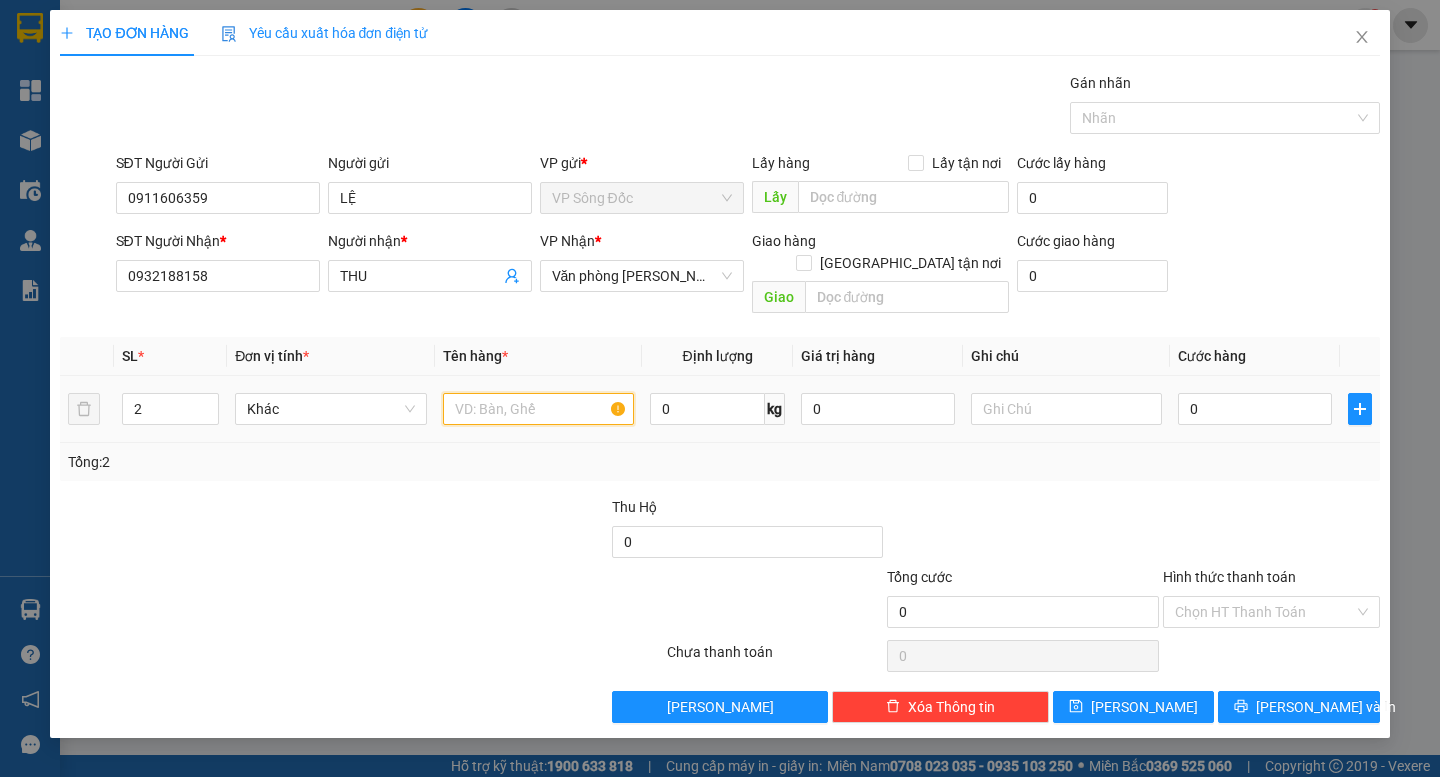 click at bounding box center (538, 409) 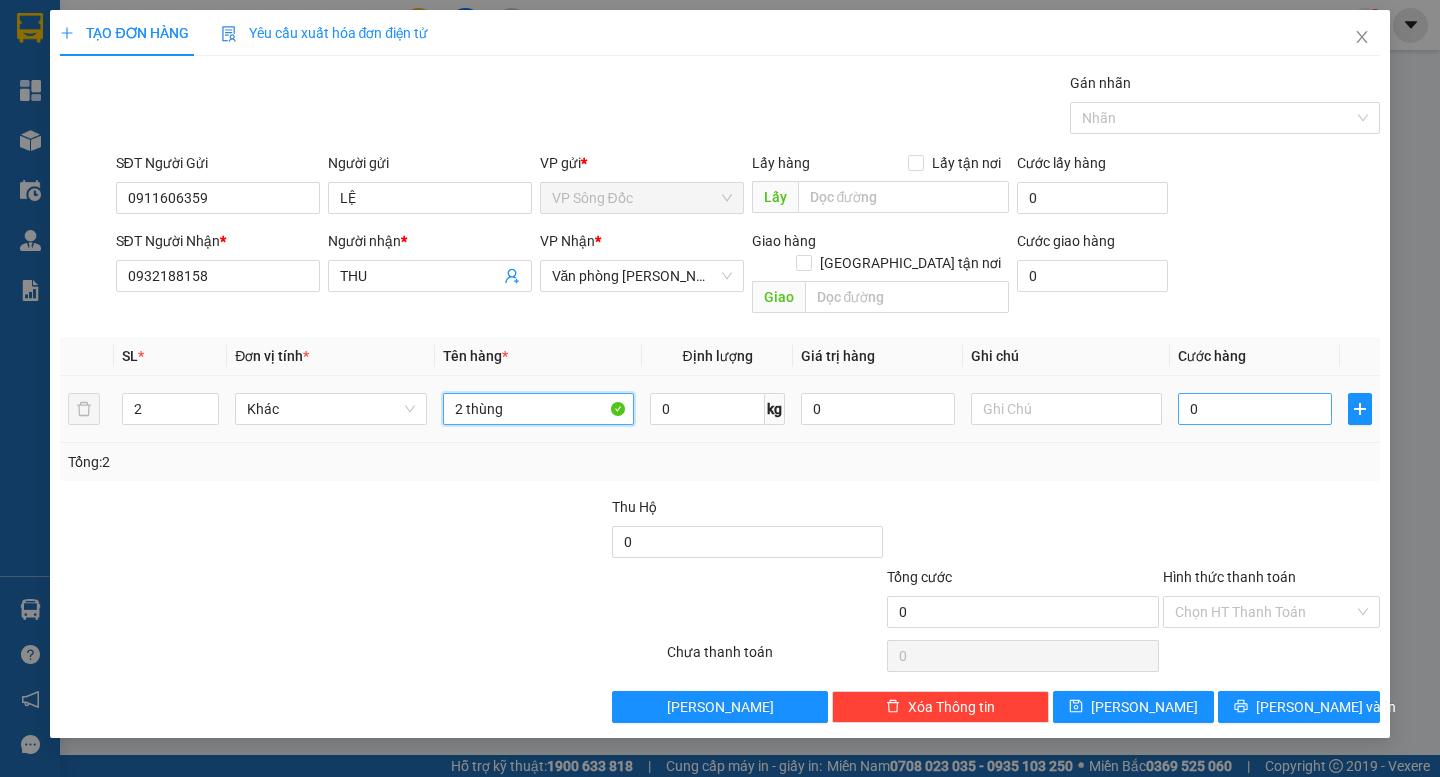 type on "2 thùng" 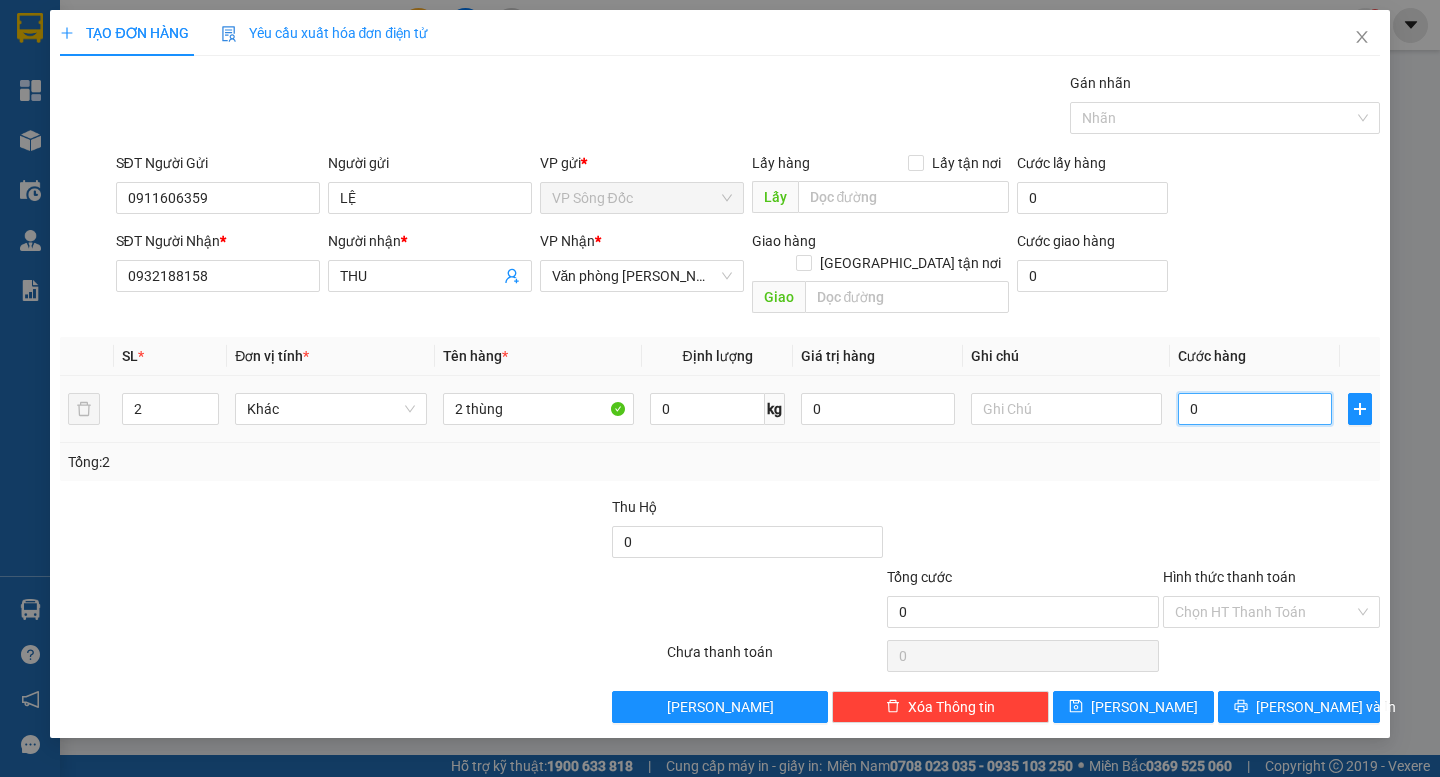 click on "0" at bounding box center [1255, 409] 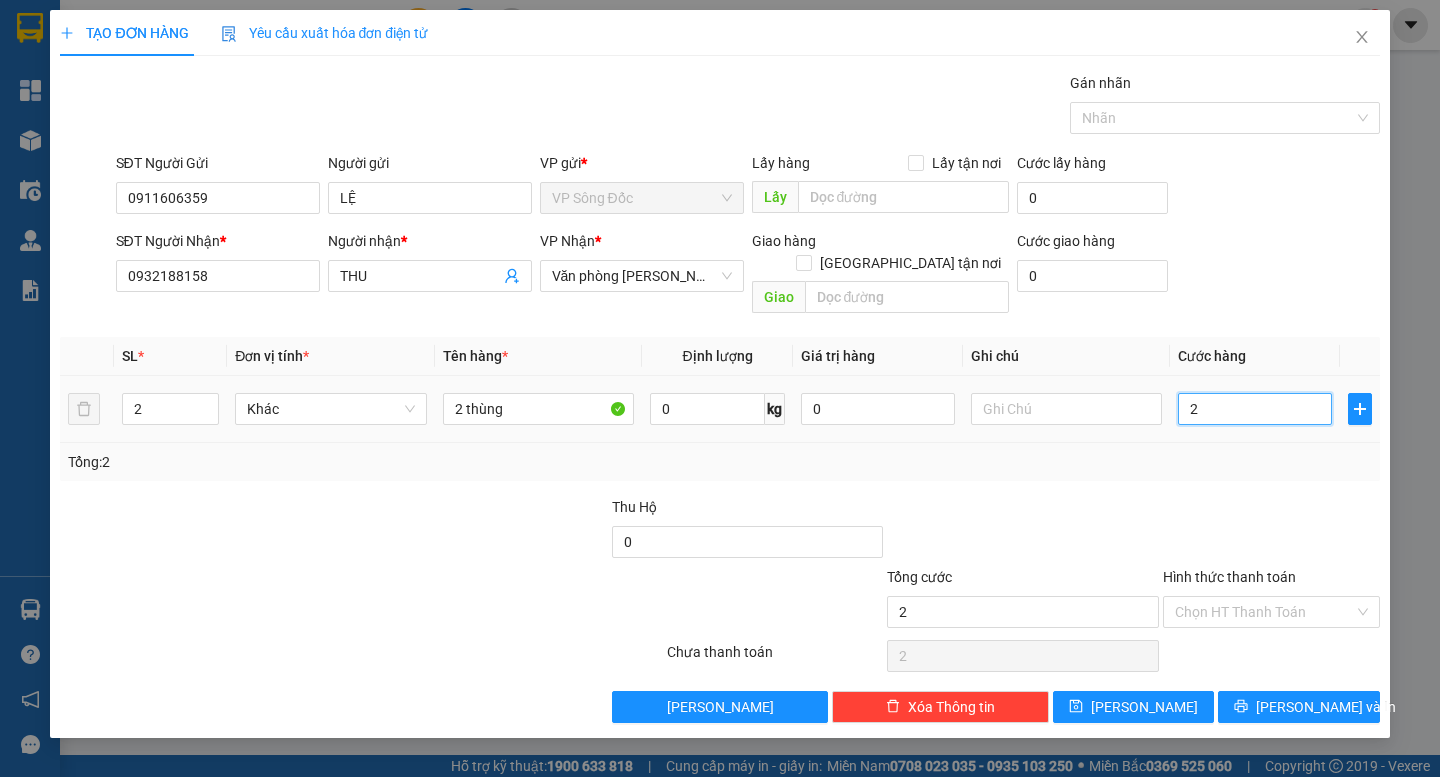 type on "20" 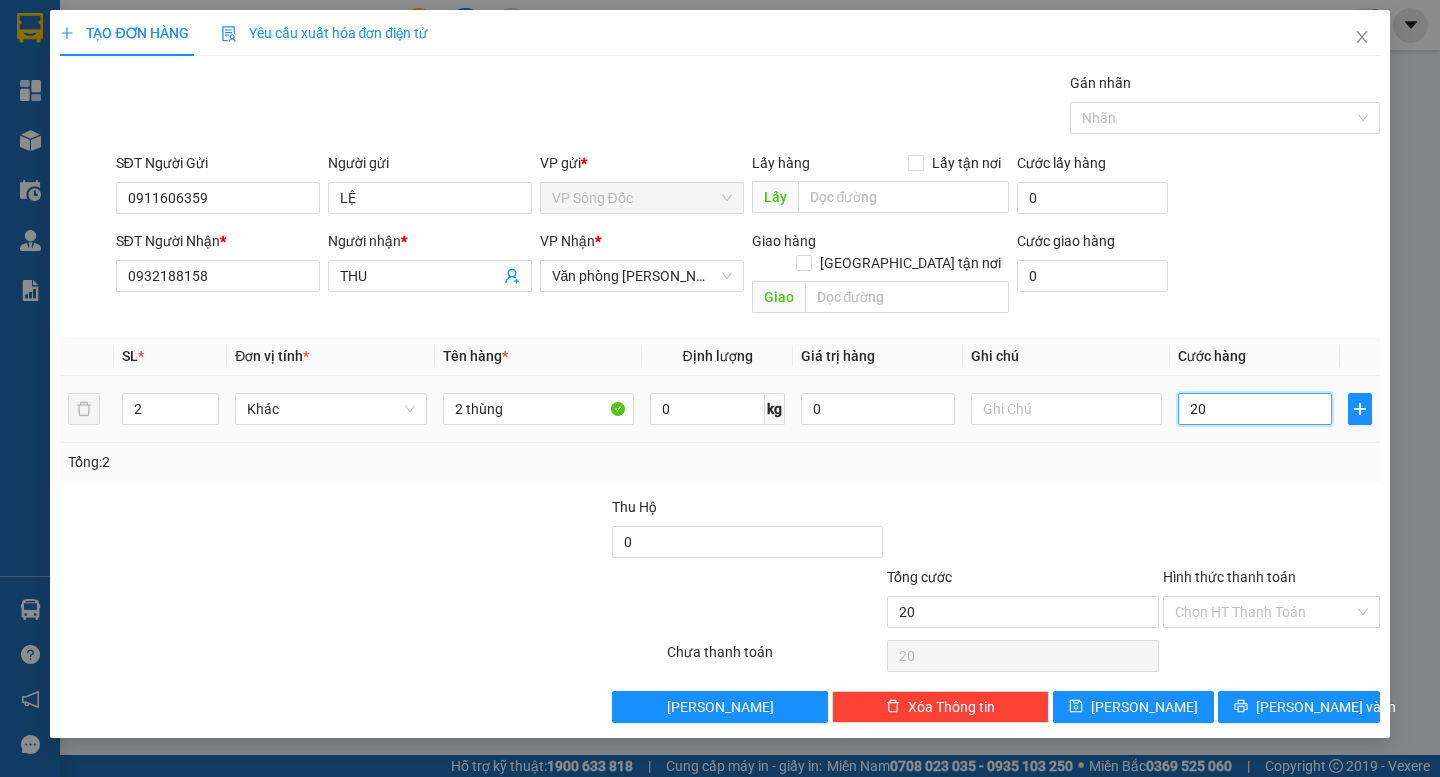 type on "200" 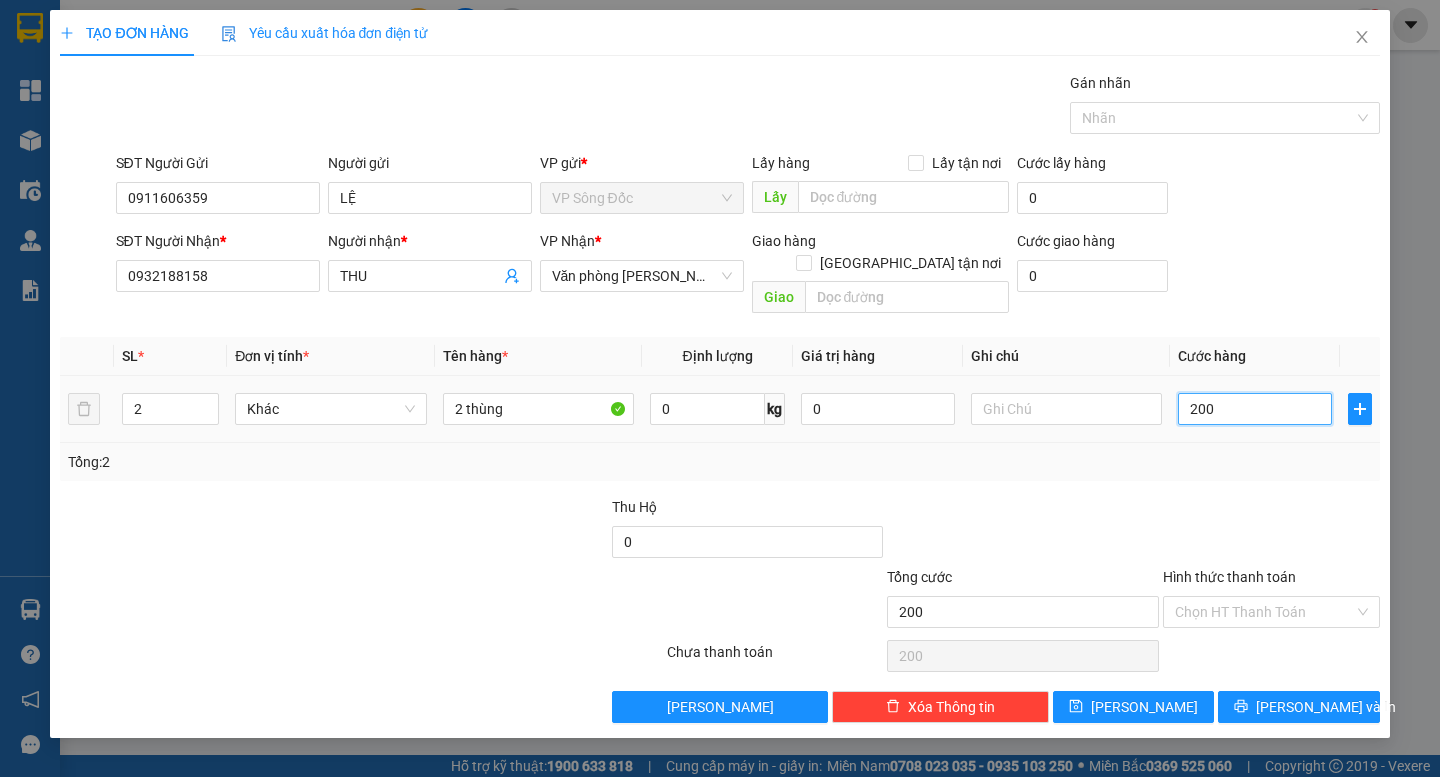 type on "2.000" 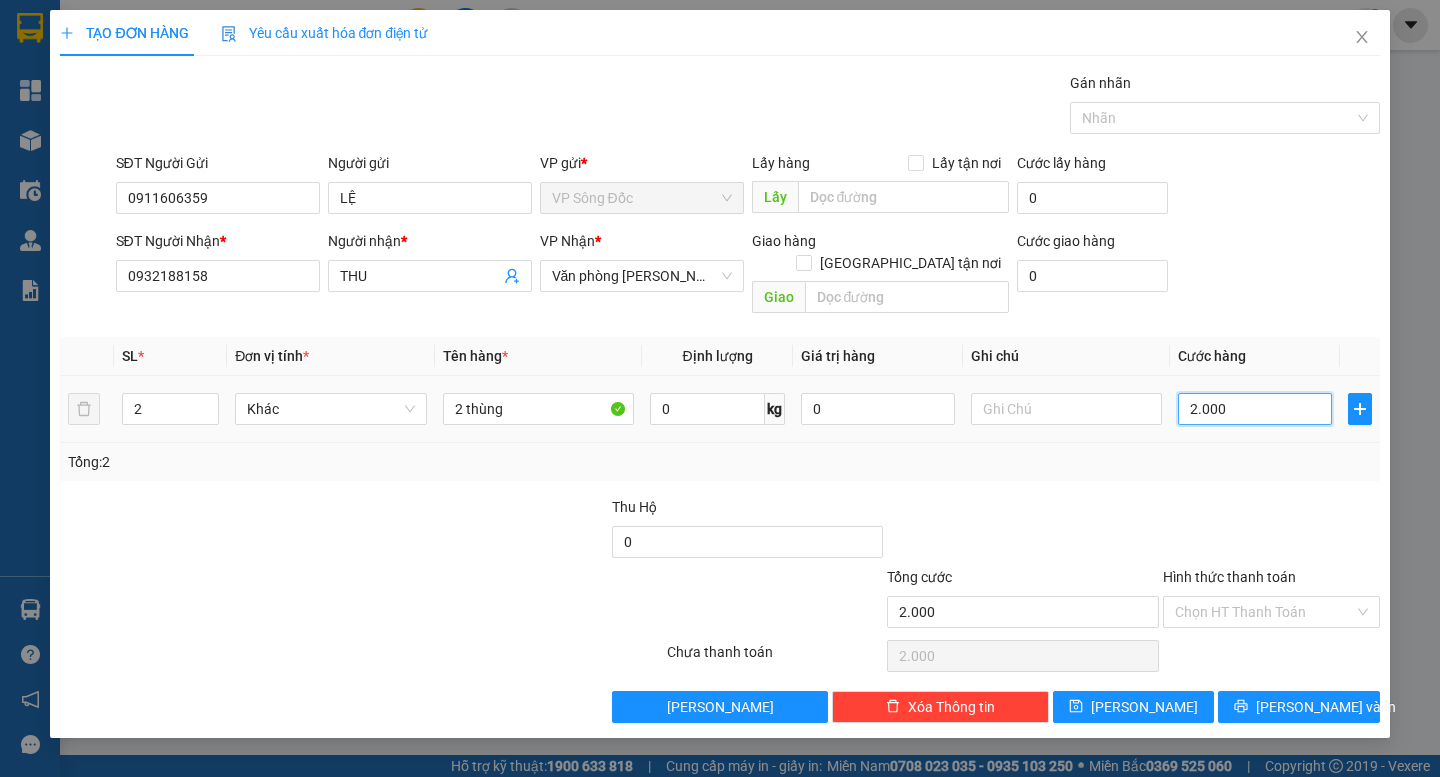 type on "20.000" 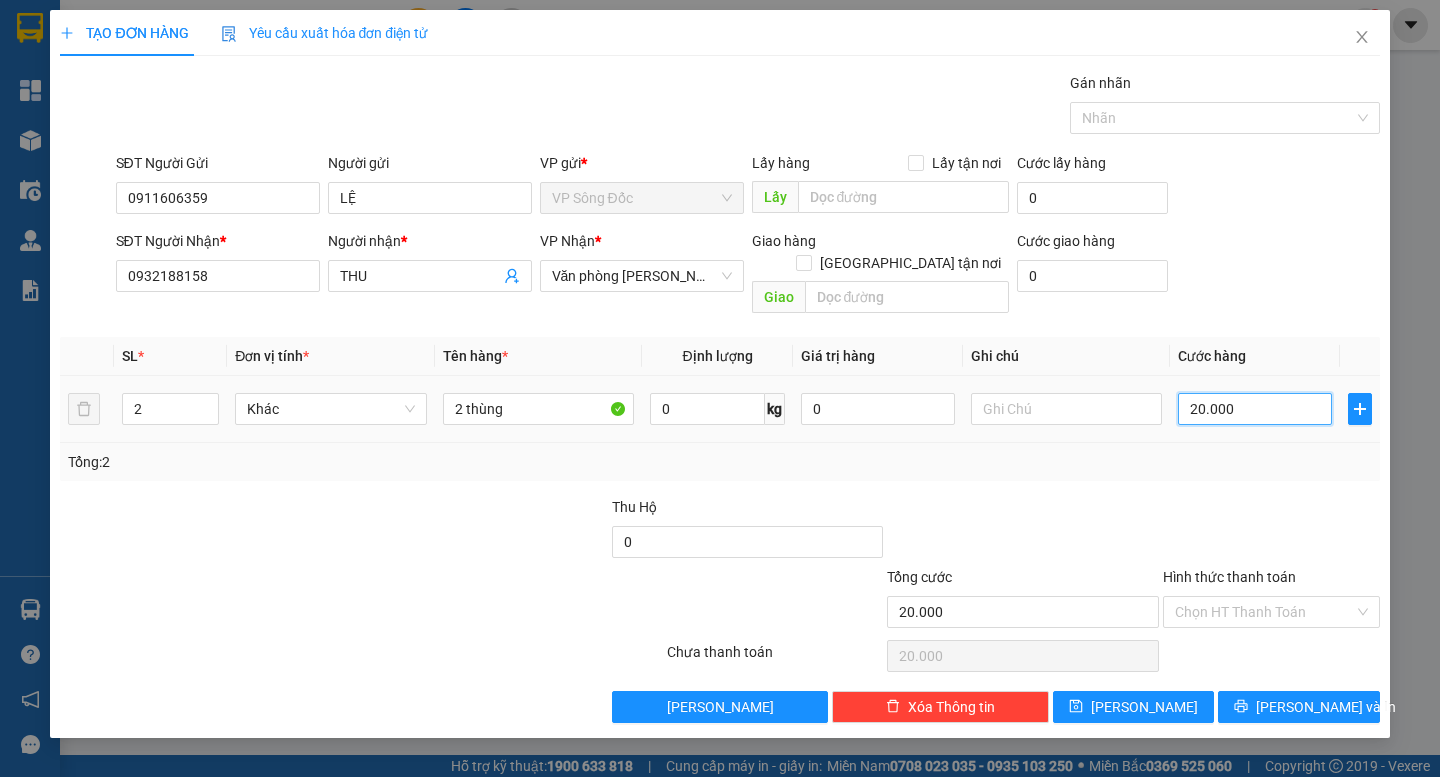 type on "200.000" 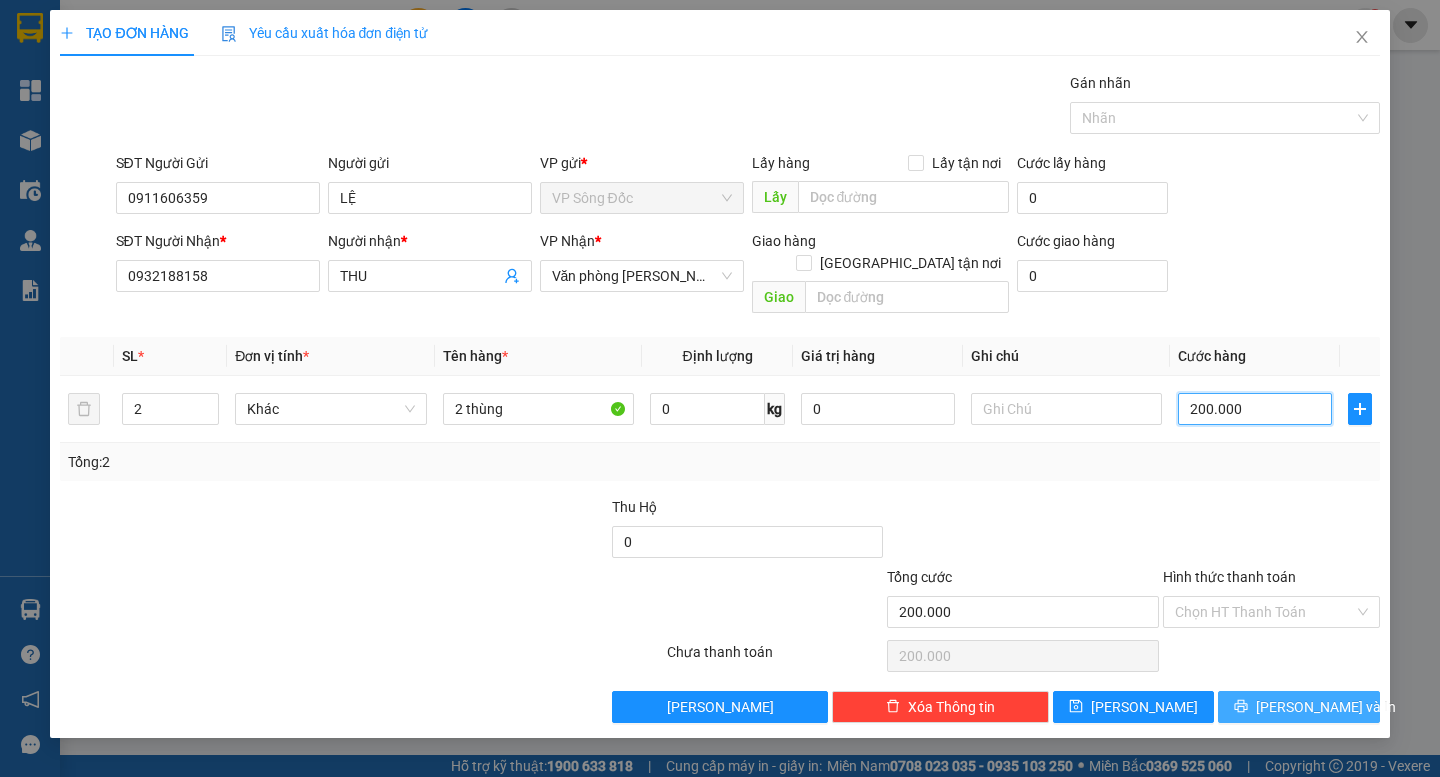 type on "200.000" 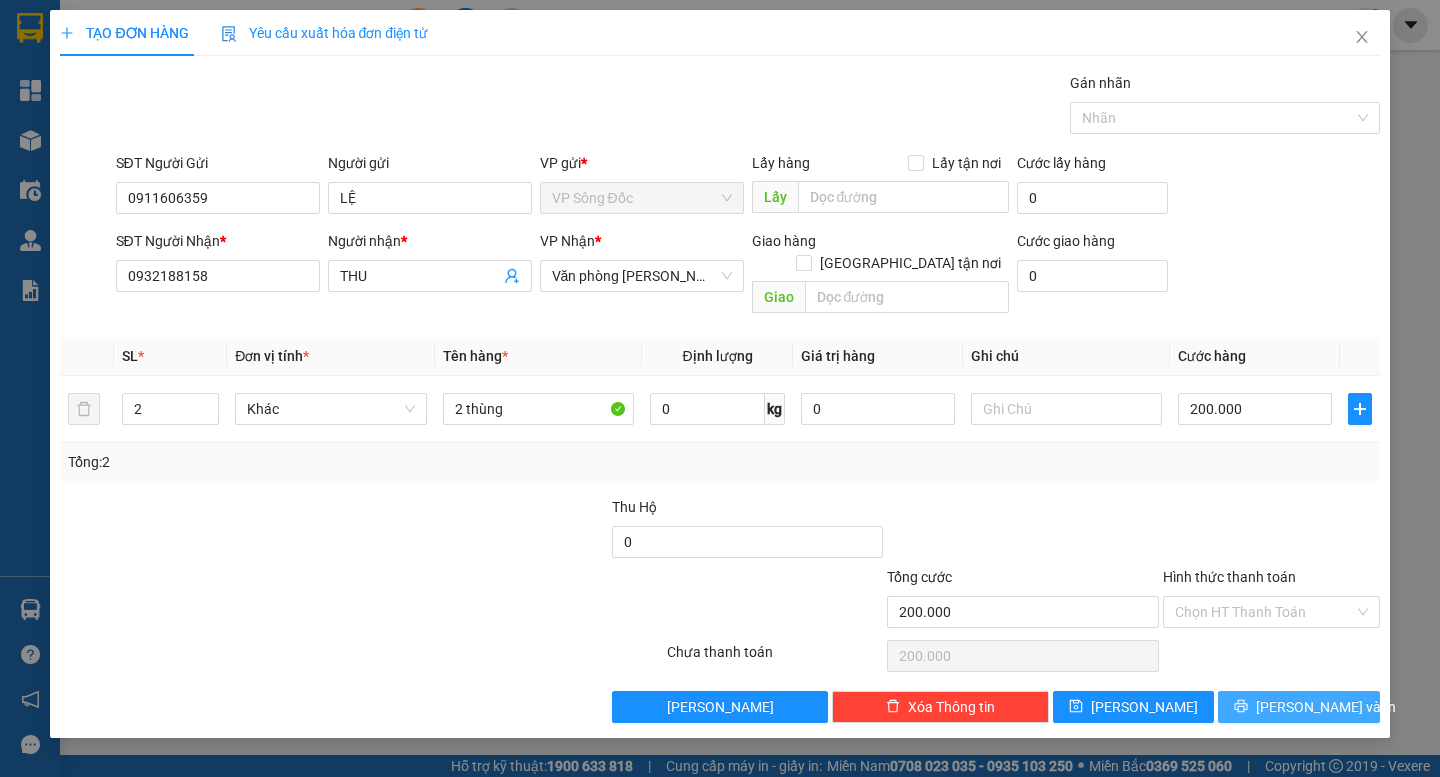 click on "Lưu và In" at bounding box center [1326, 707] 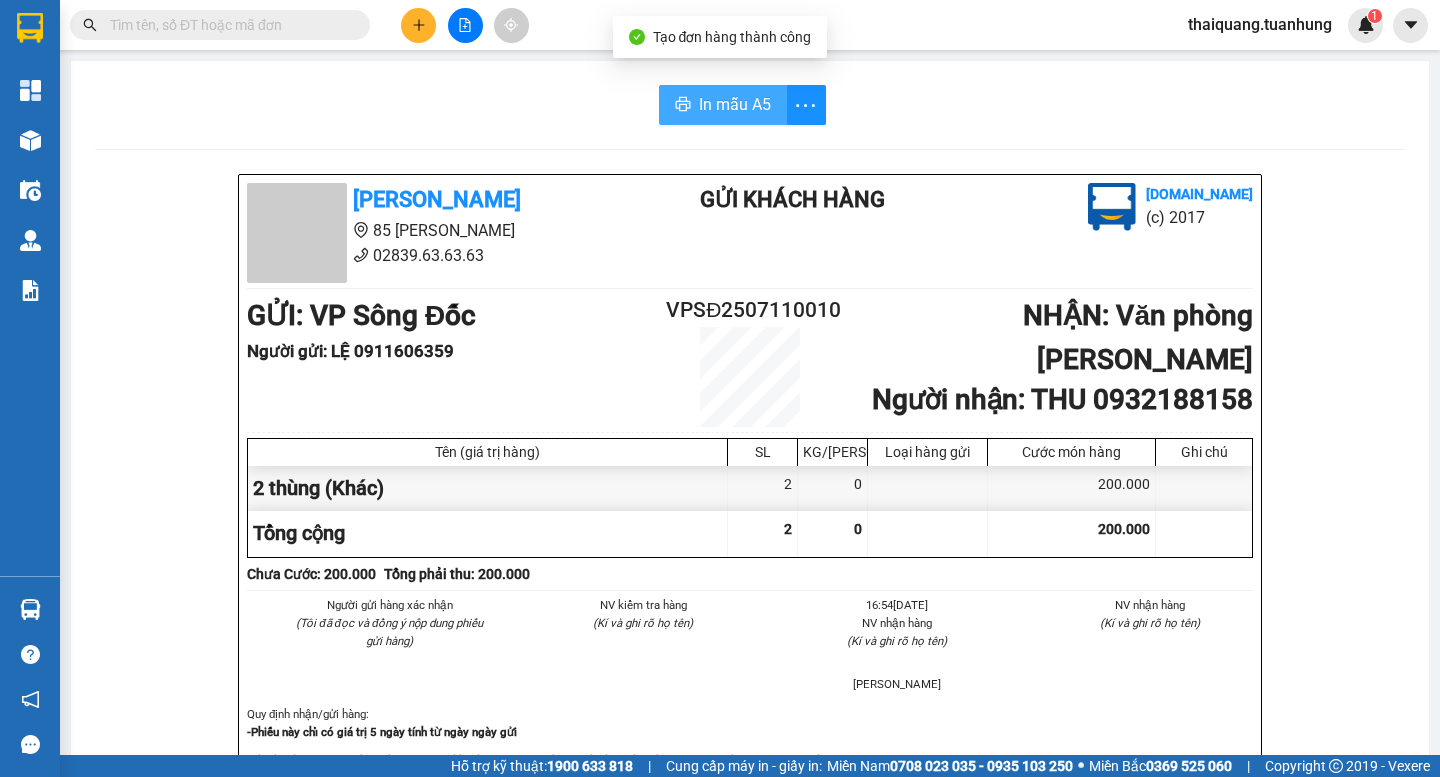 drag, startPoint x: 694, startPoint y: 92, endPoint x: 746, endPoint y: 70, distance: 56.462376 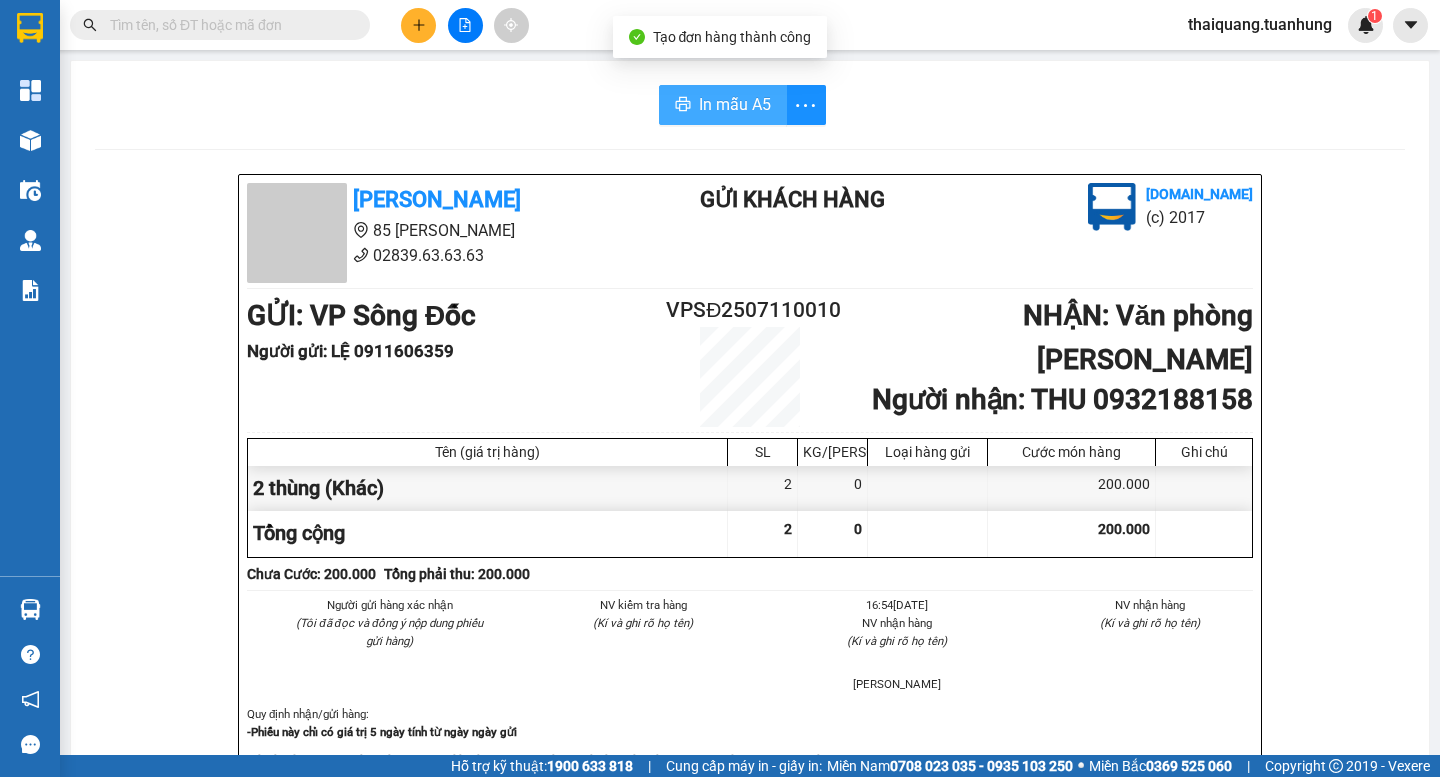 scroll, scrollTop: 0, scrollLeft: 0, axis: both 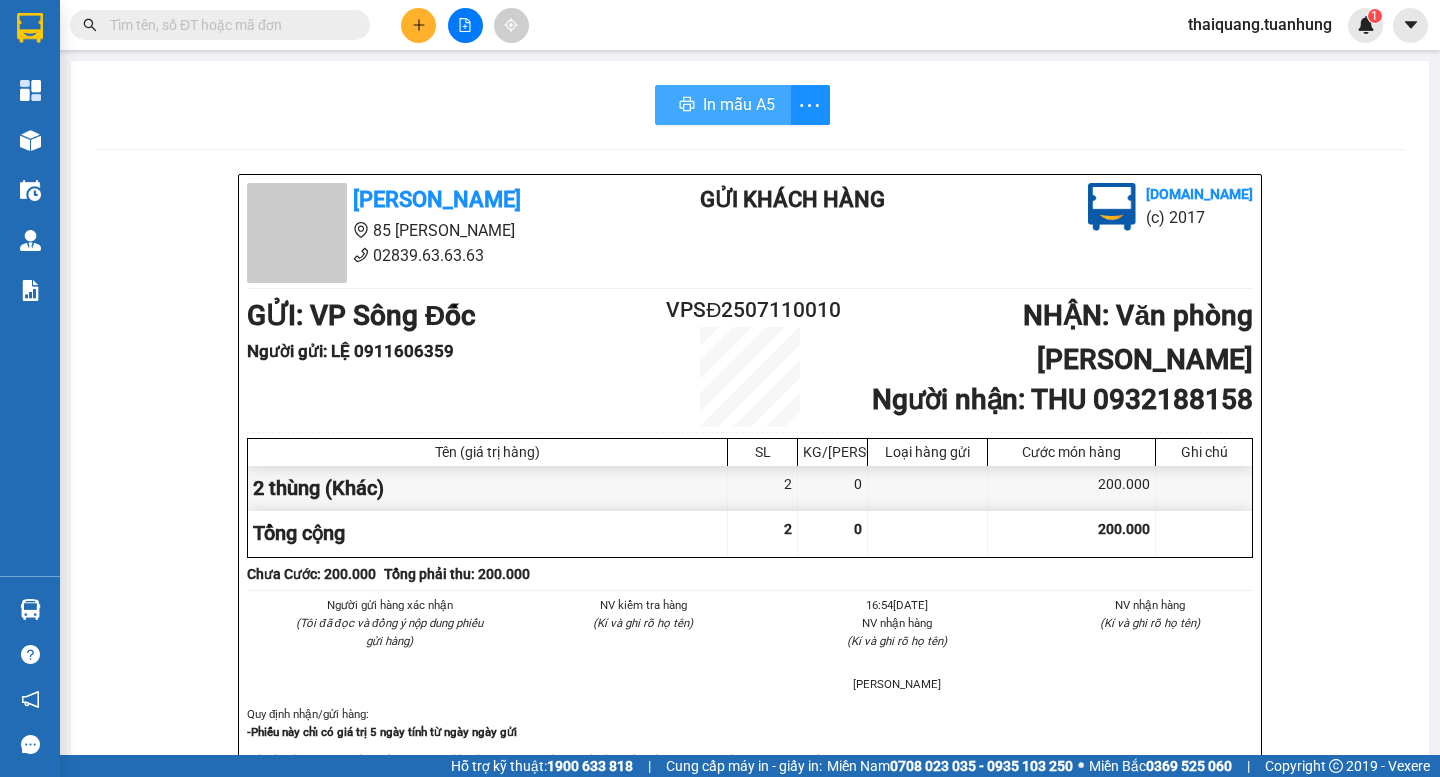click 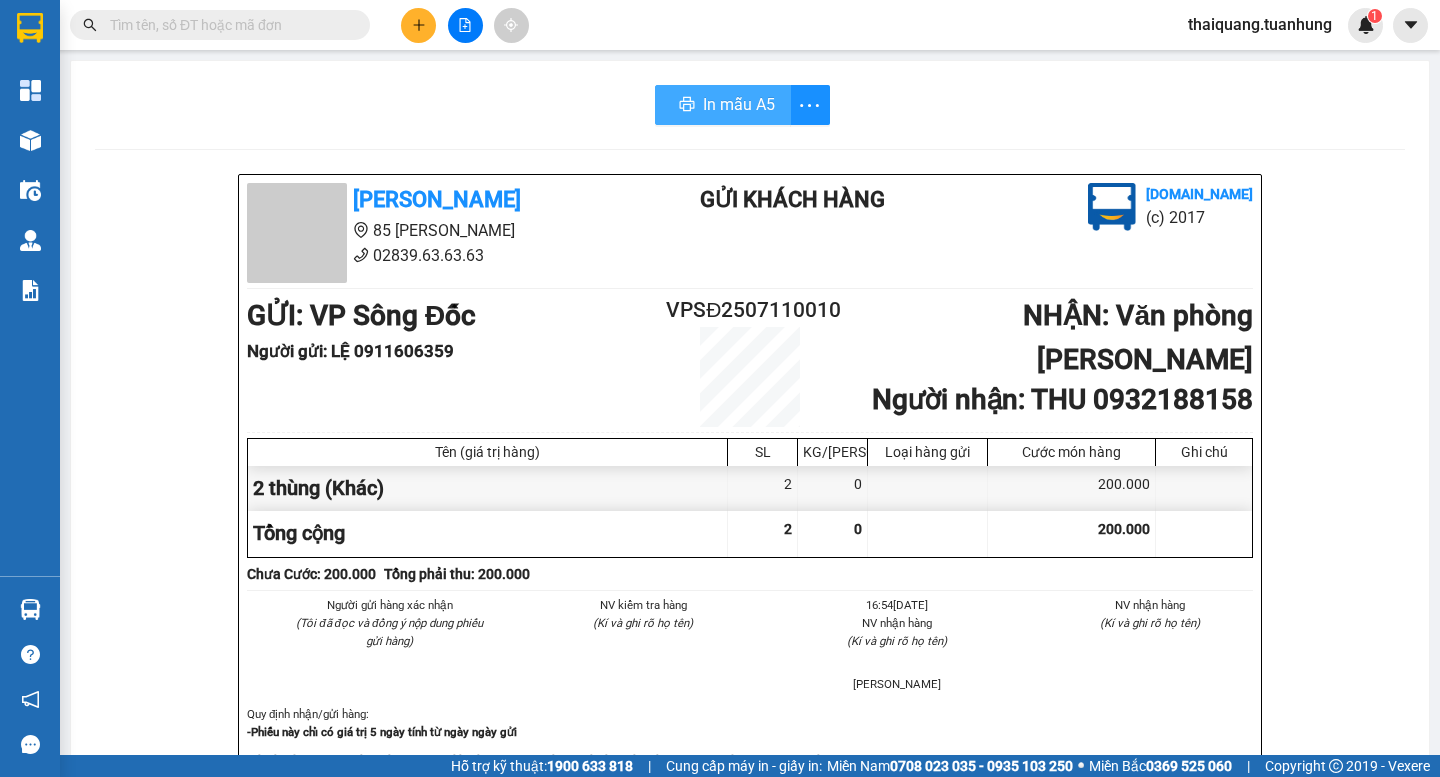 scroll, scrollTop: 0, scrollLeft: 0, axis: both 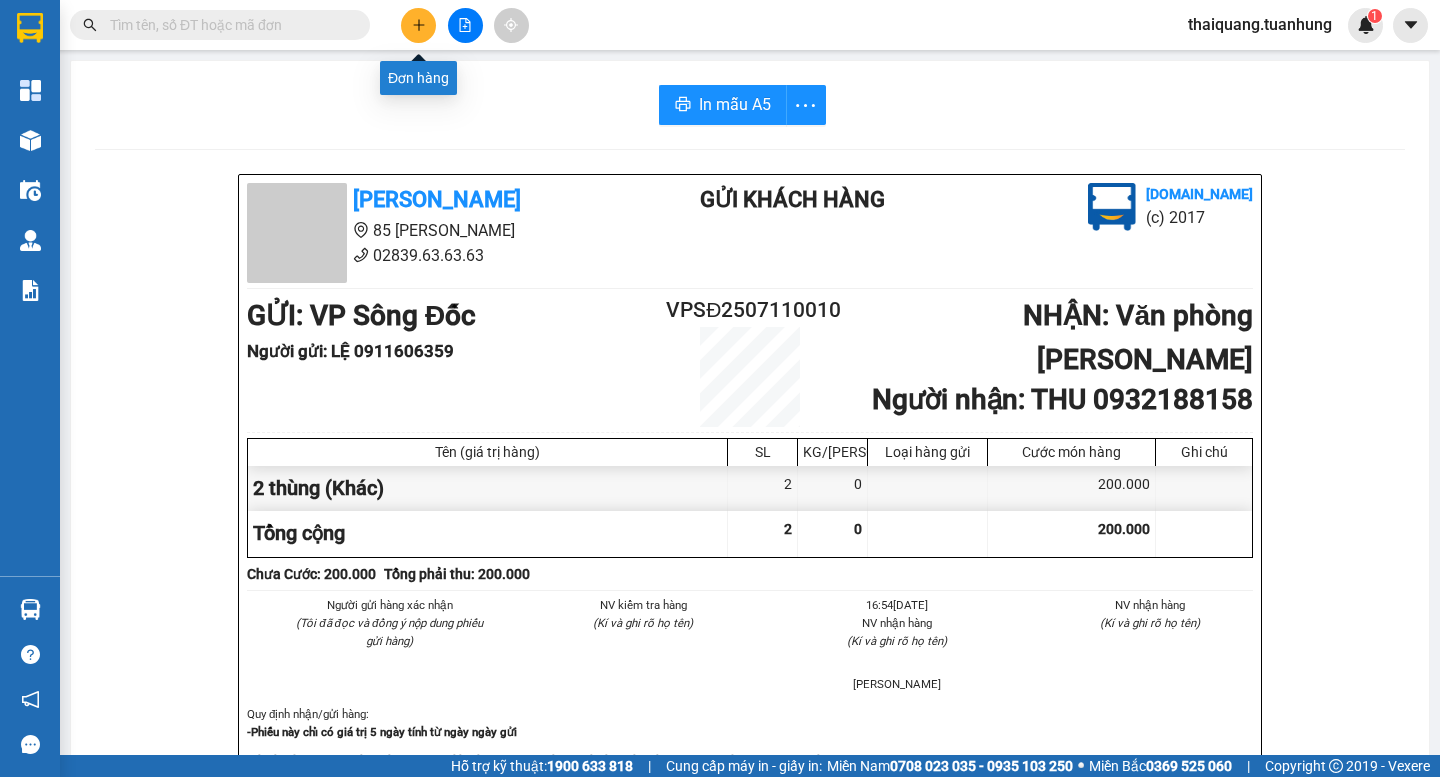 click 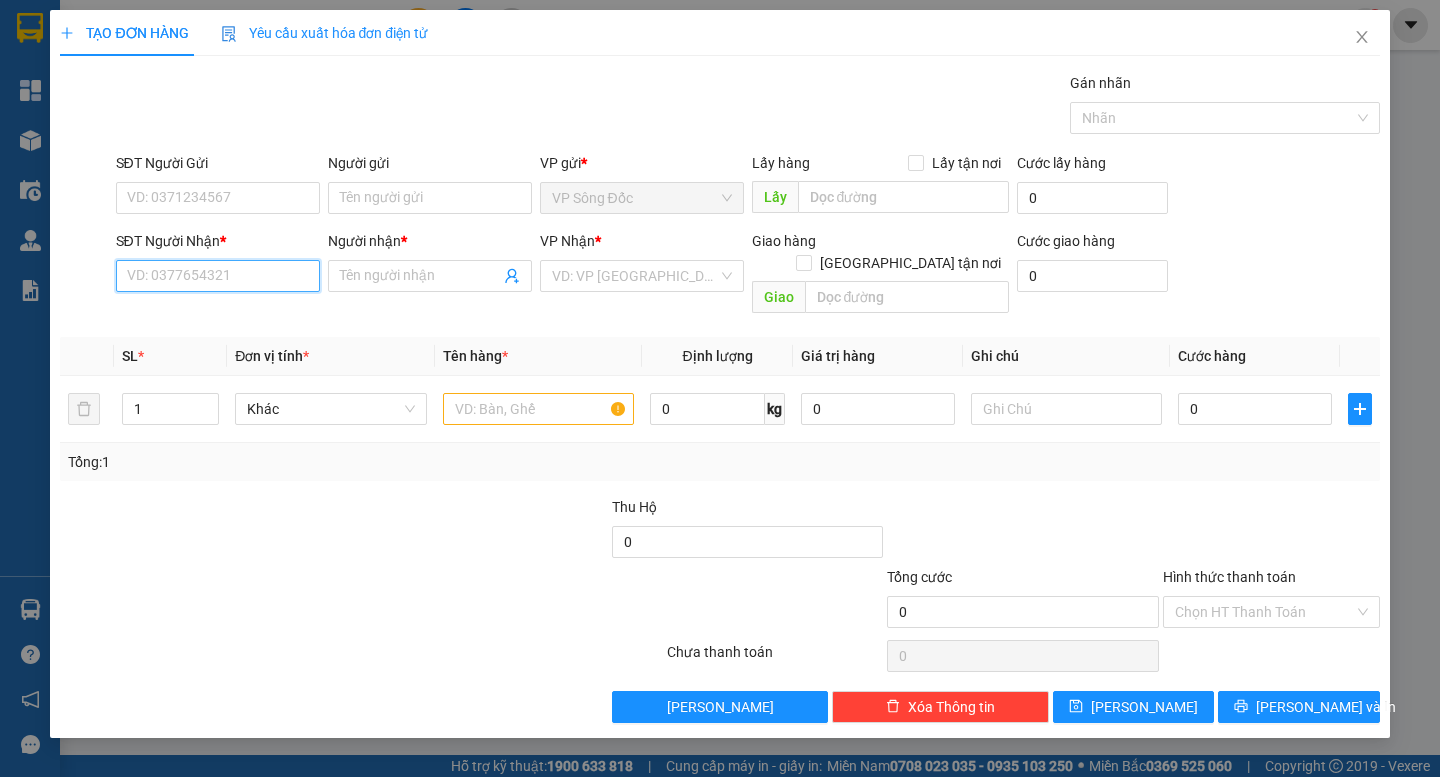 click on "SĐT Người Nhận  *" at bounding box center (218, 276) 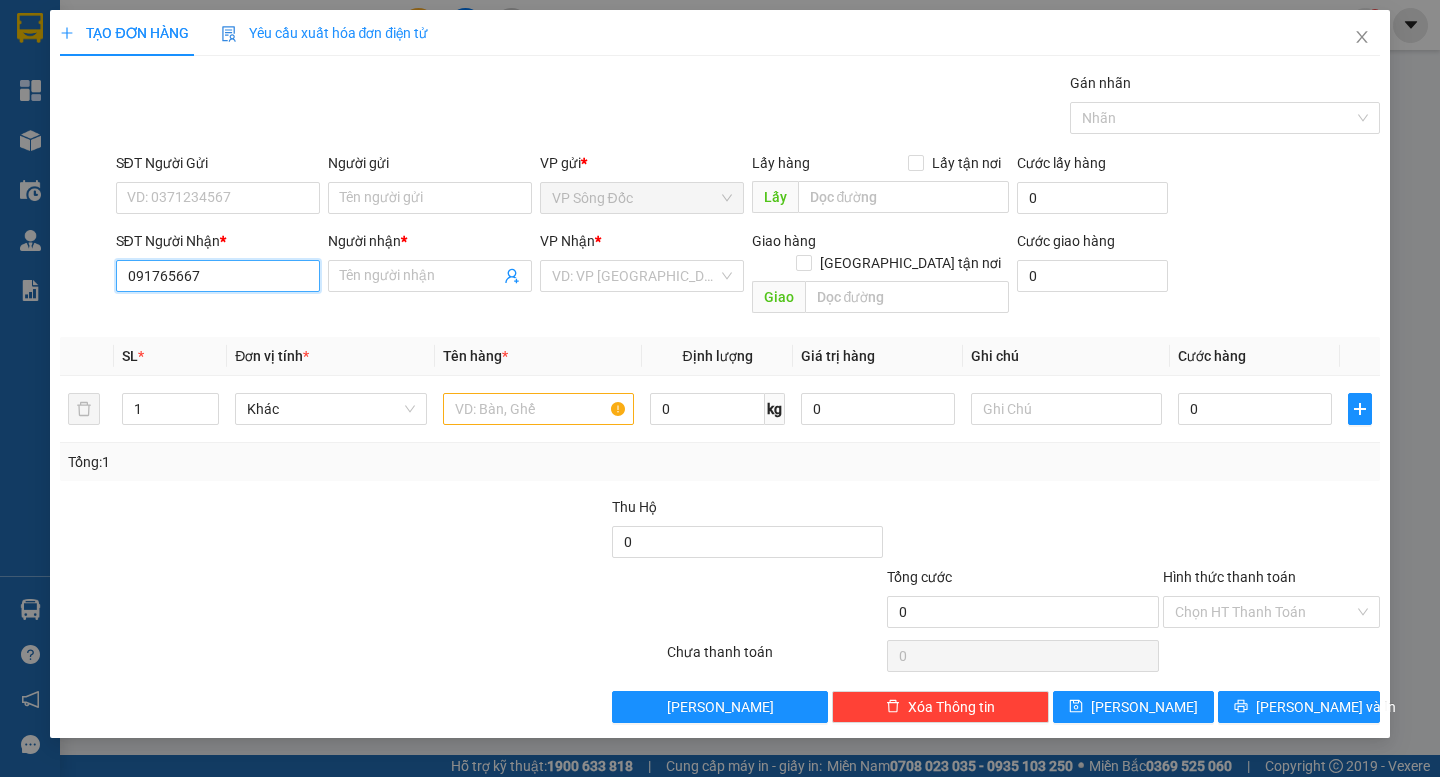 type on "0917656674" 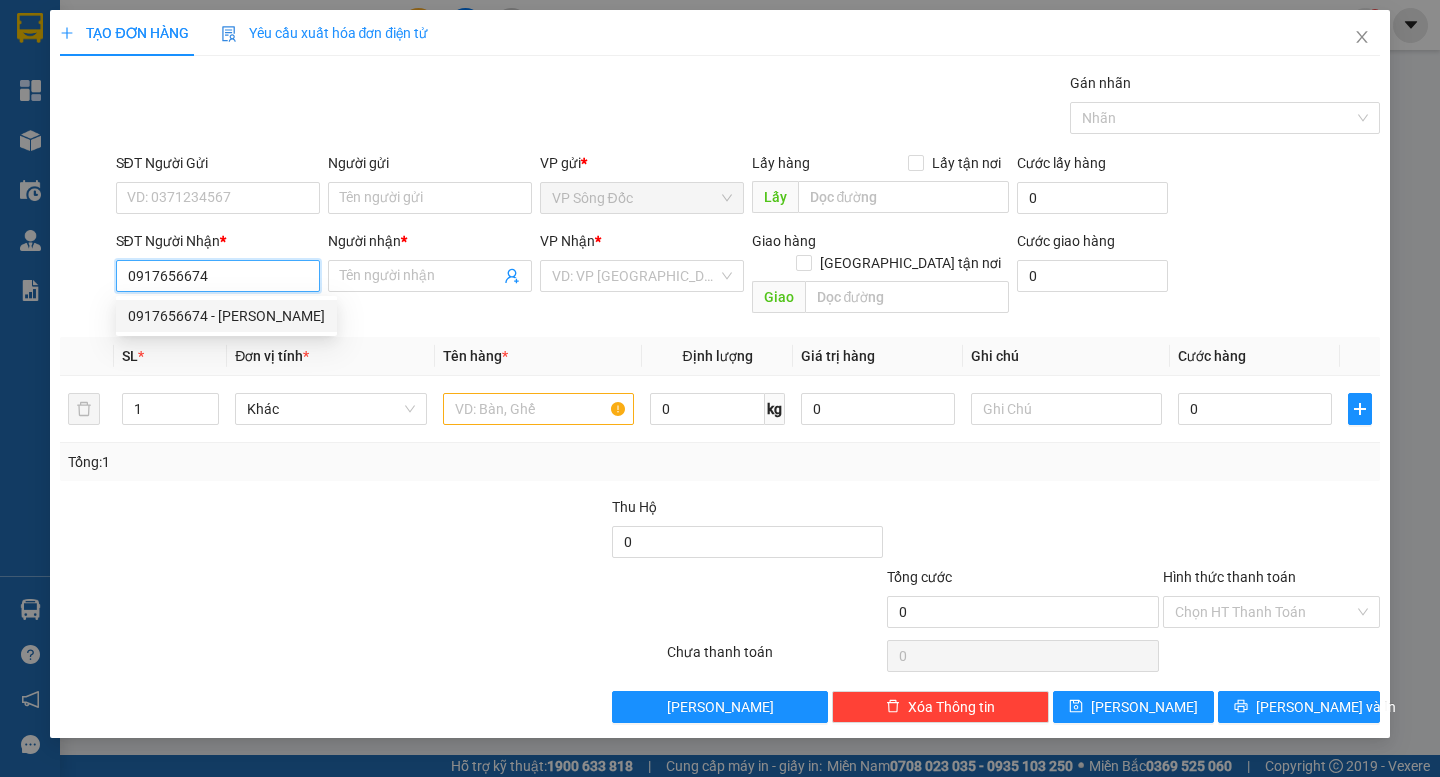 click on "0917656674 - BẢO TÍN" at bounding box center [226, 316] 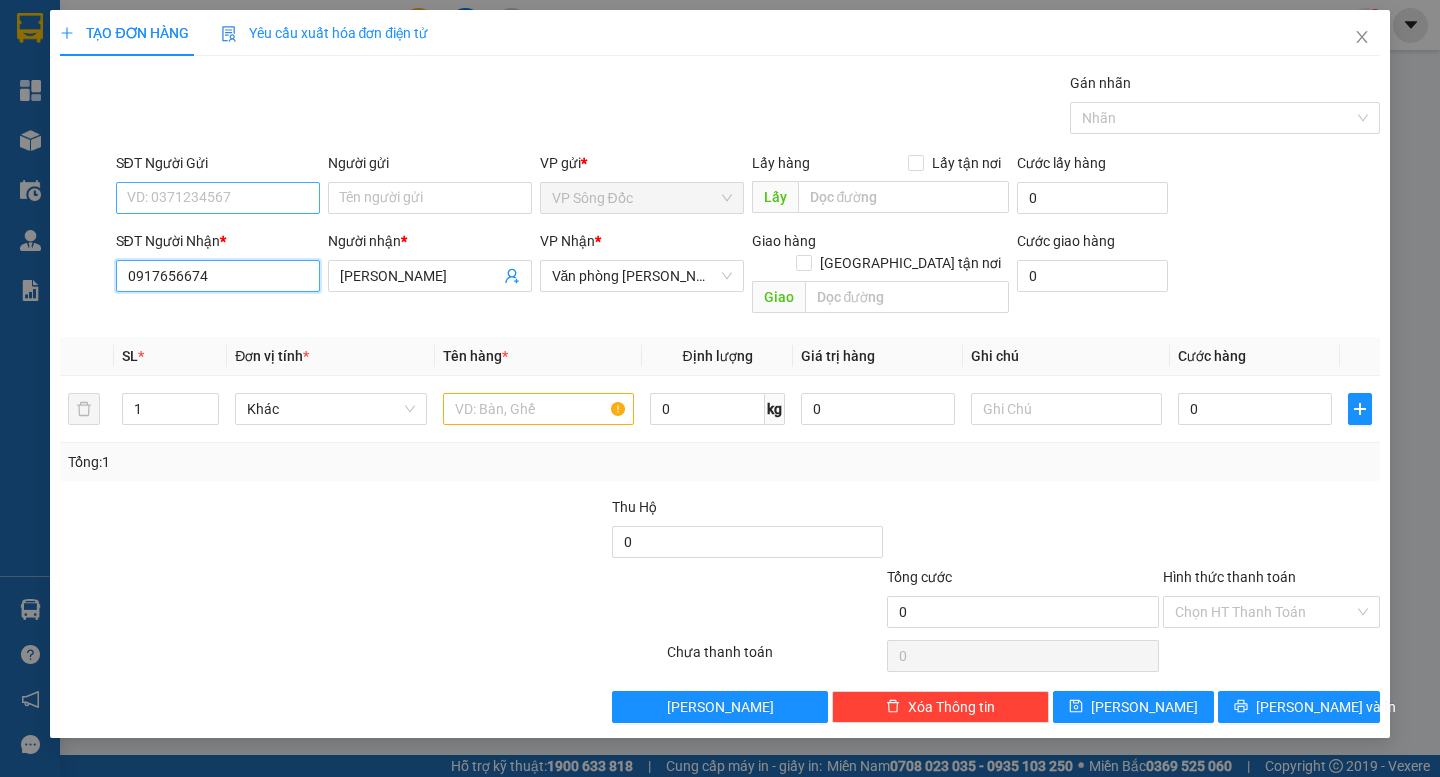 type on "0917656674" 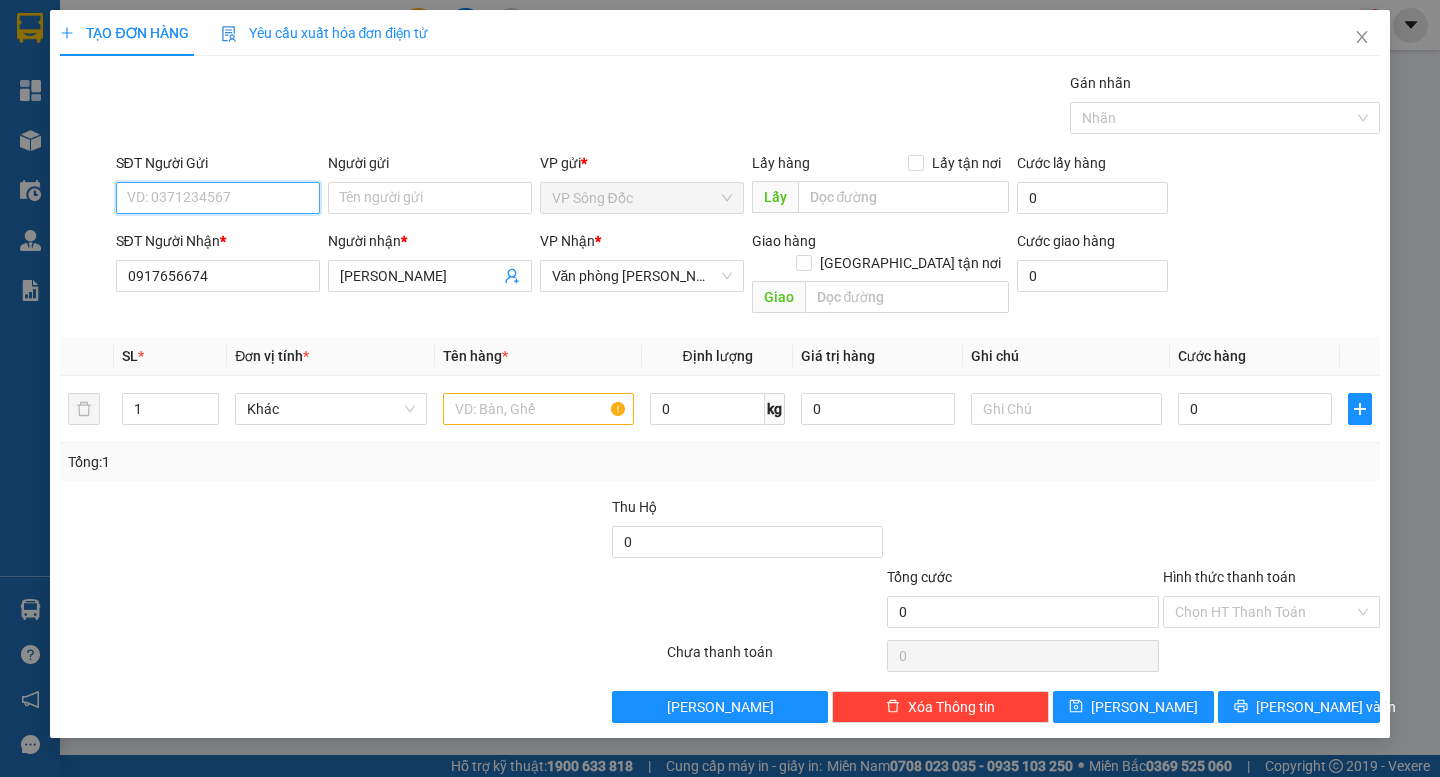 click on "SĐT Người Gửi" at bounding box center [218, 198] 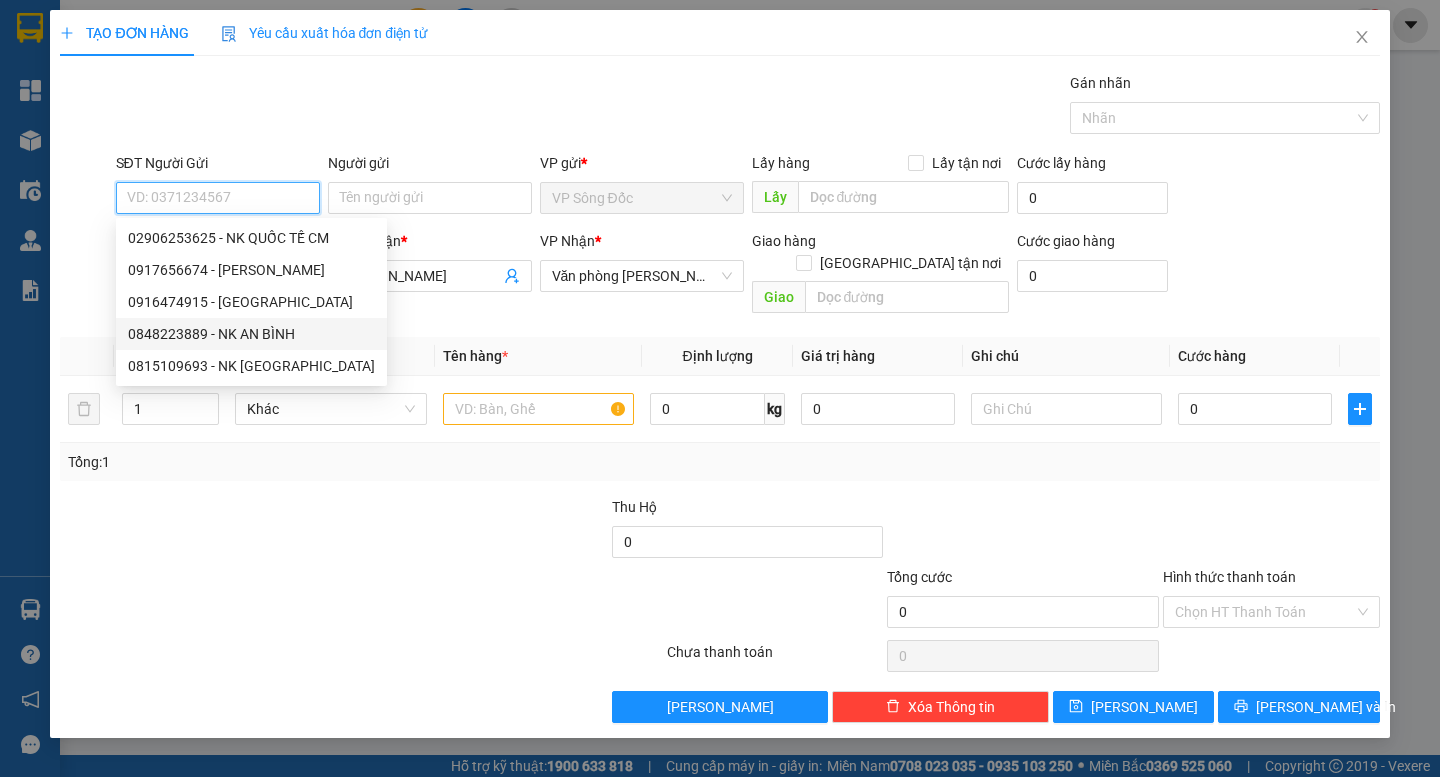 click on "0848223889 - NK AN BÌNH" at bounding box center [251, 334] 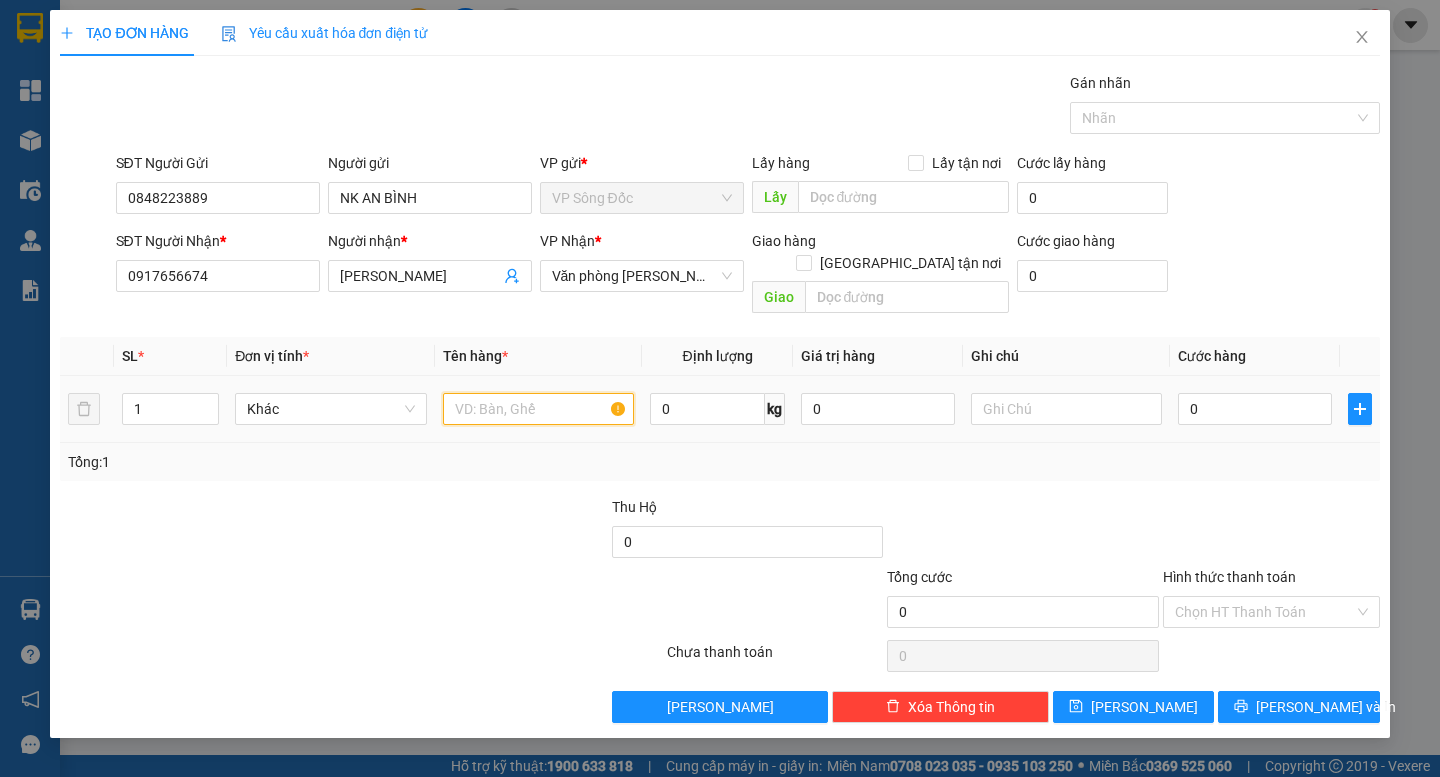 drag, startPoint x: 528, startPoint y: 387, endPoint x: 503, endPoint y: 380, distance: 25.96151 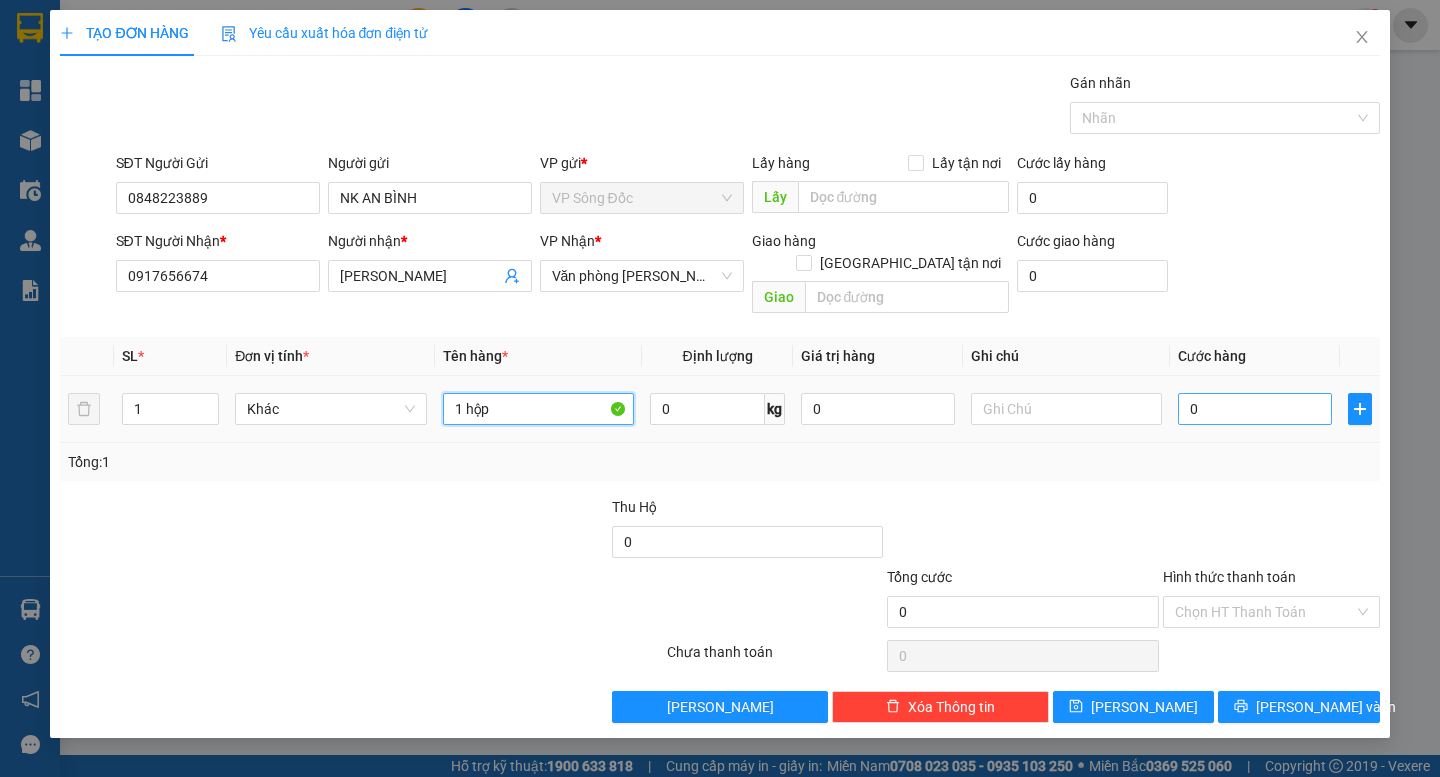 type on "1 hộp" 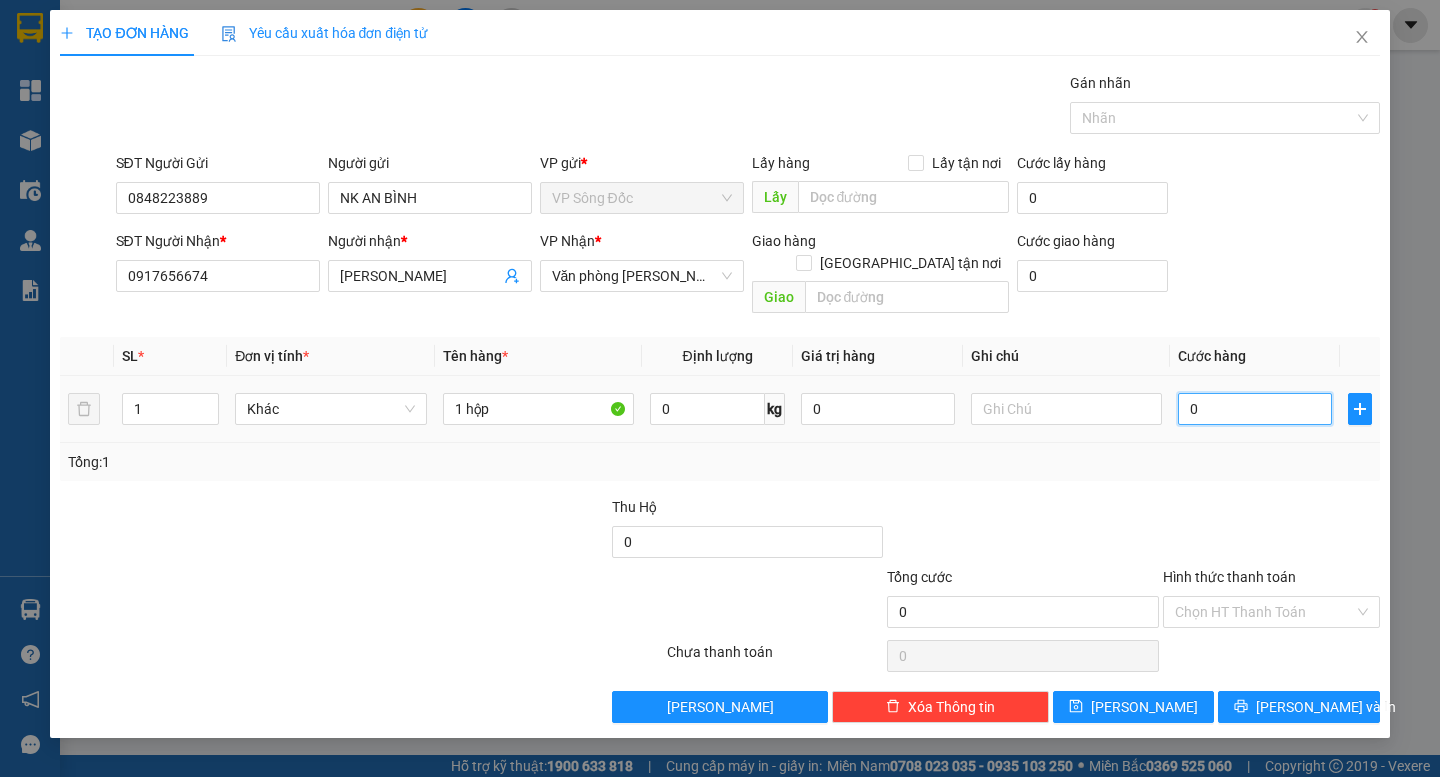 click on "0" at bounding box center (1255, 409) 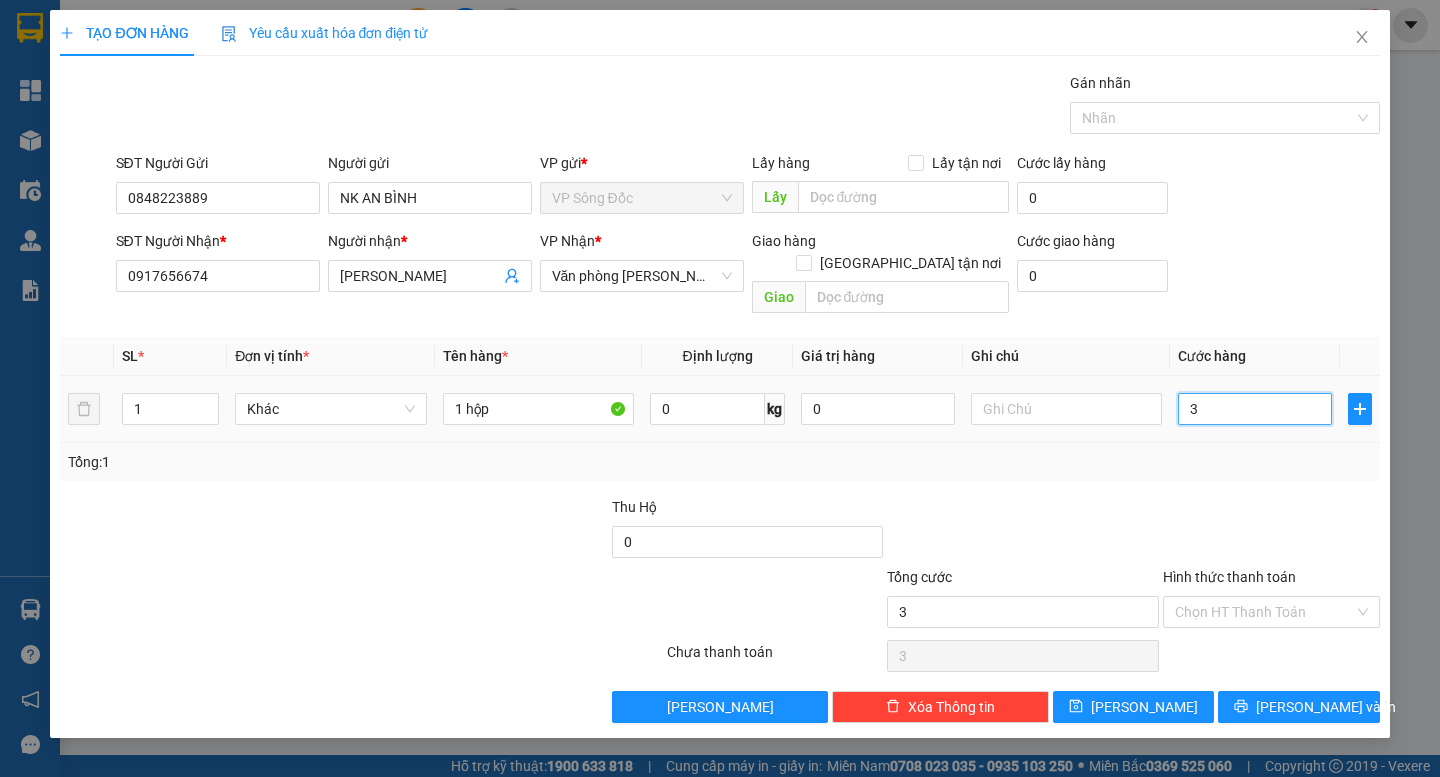 type on "30" 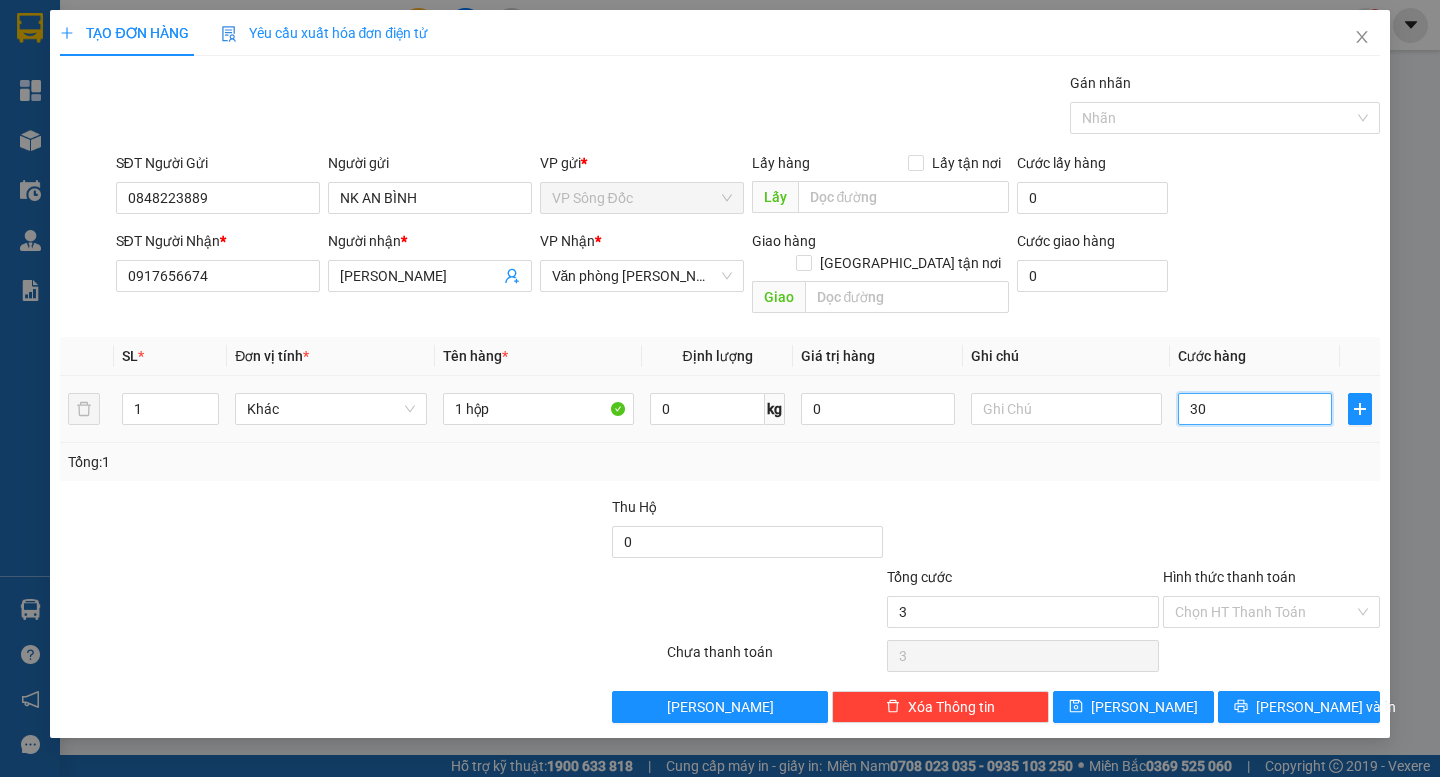 type on "30" 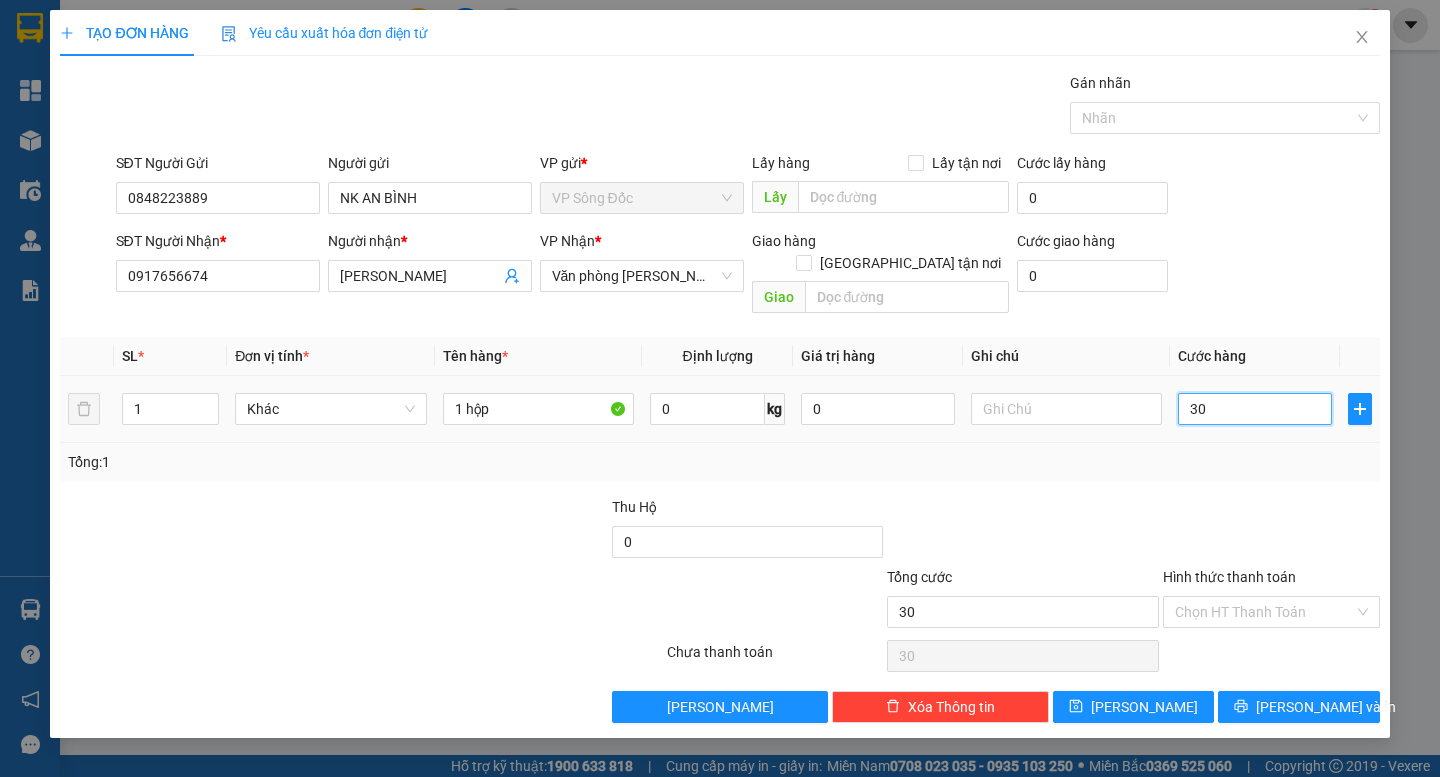 type on "300" 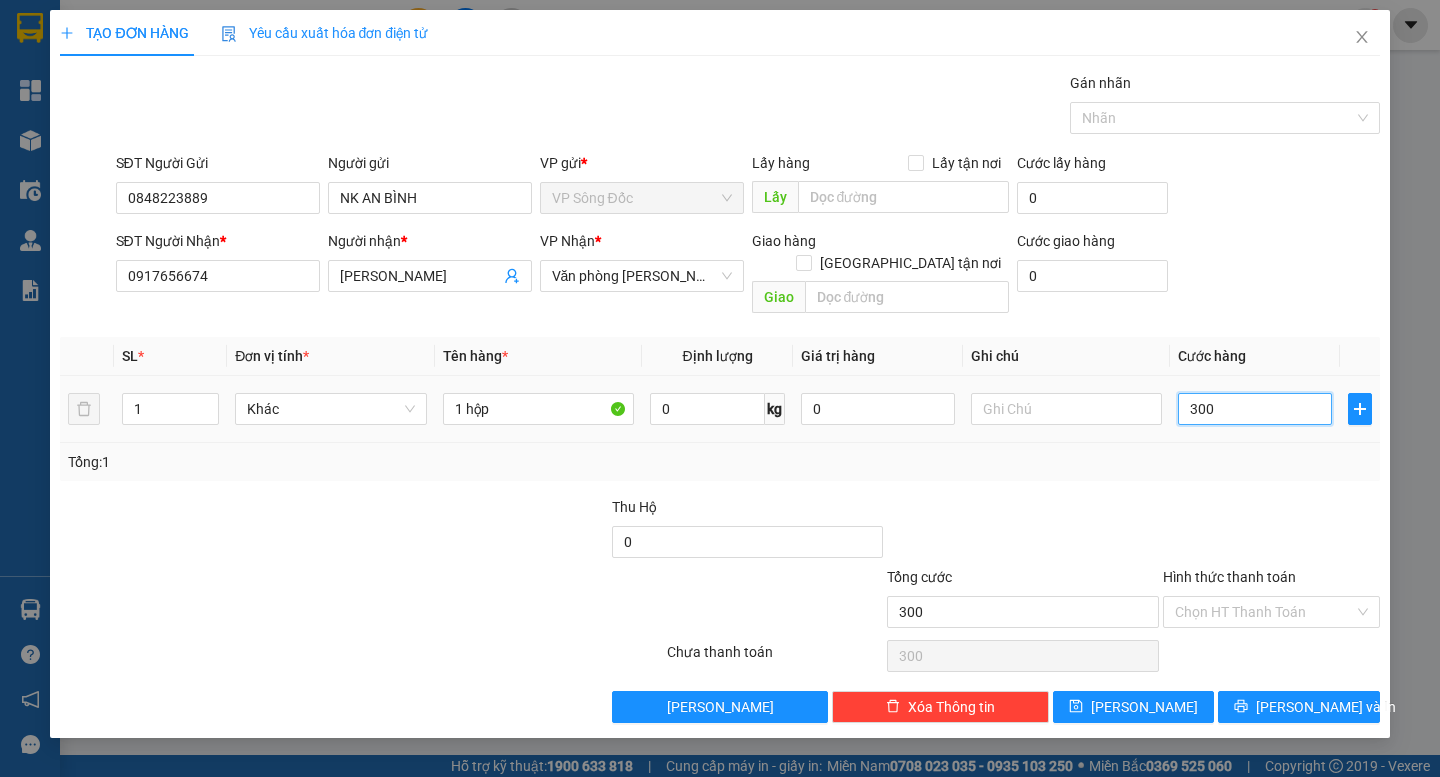 type on "3.000" 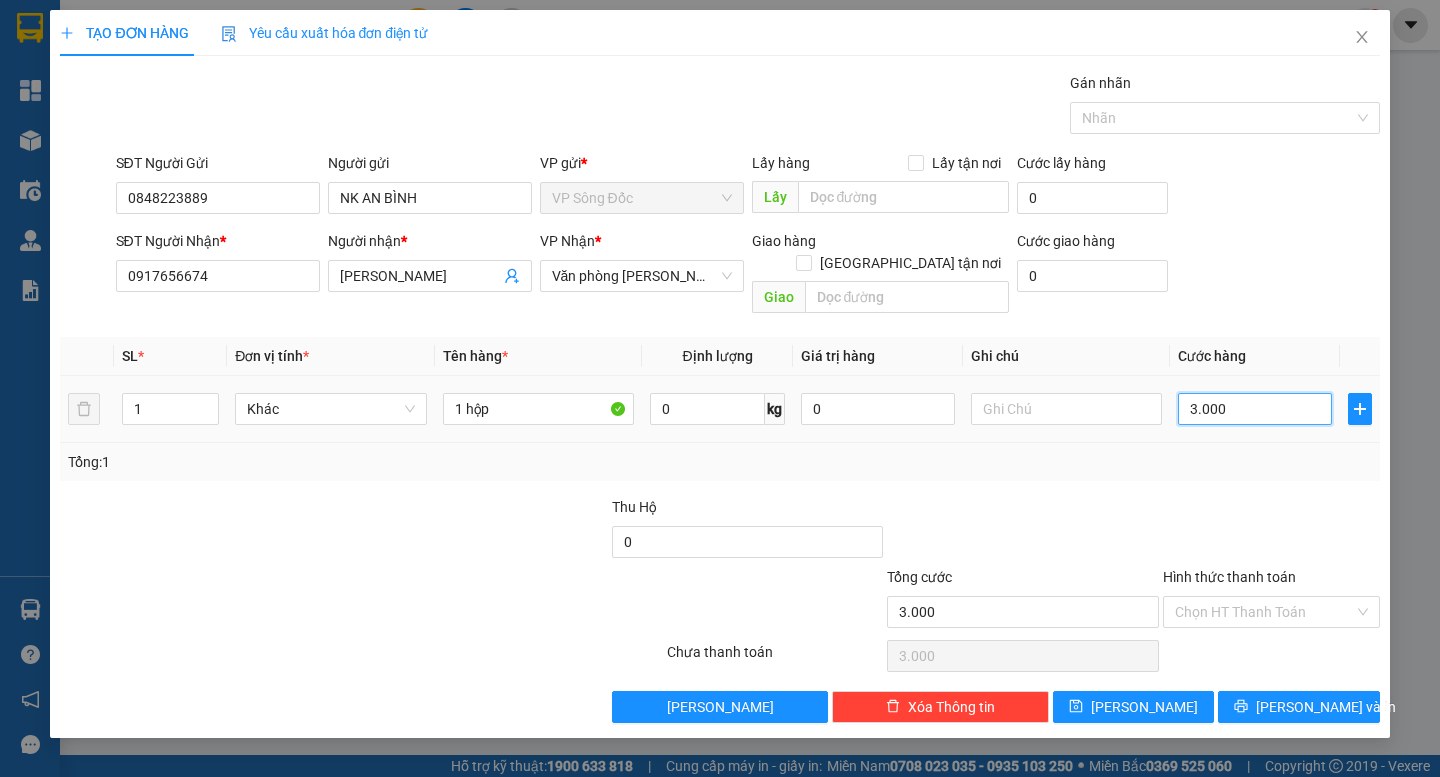 type on "30.000" 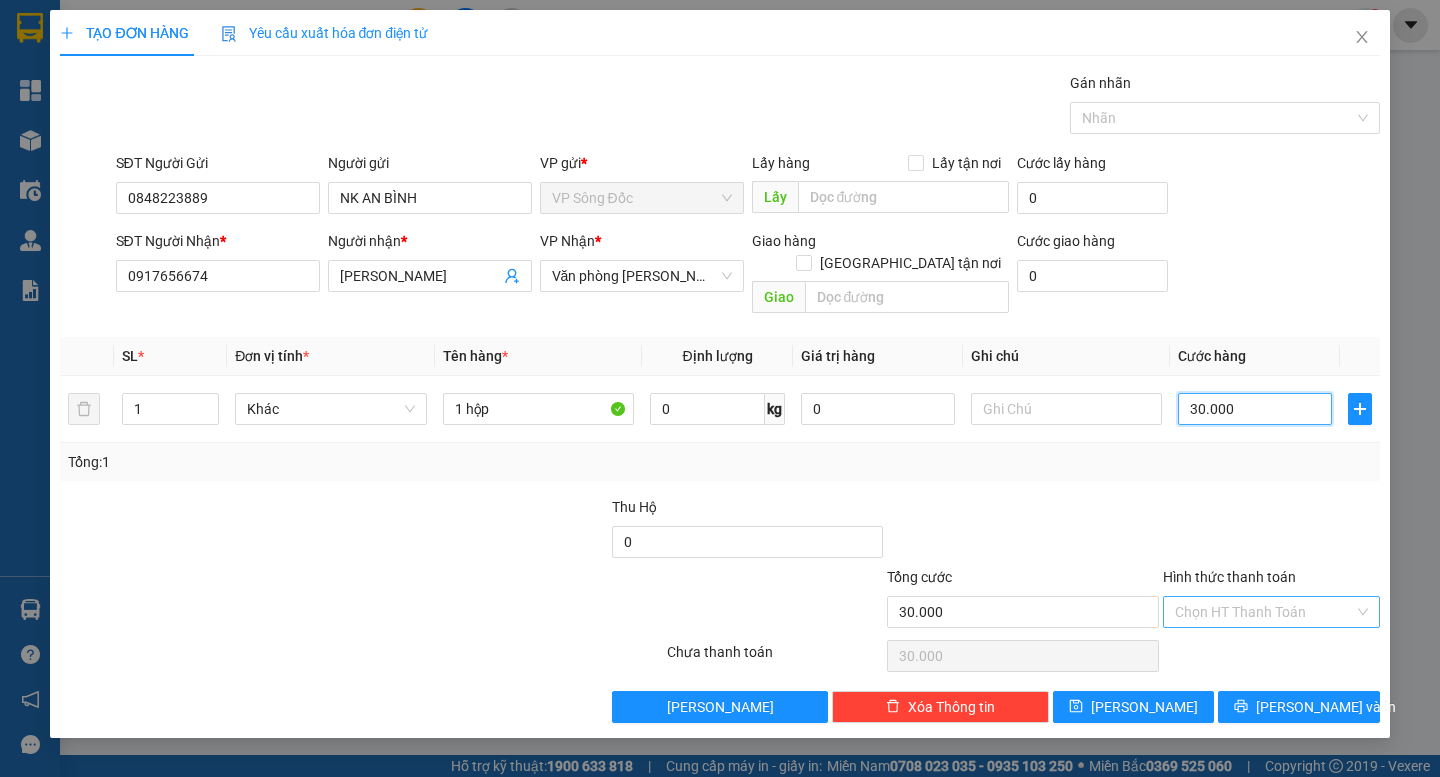type on "30.000" 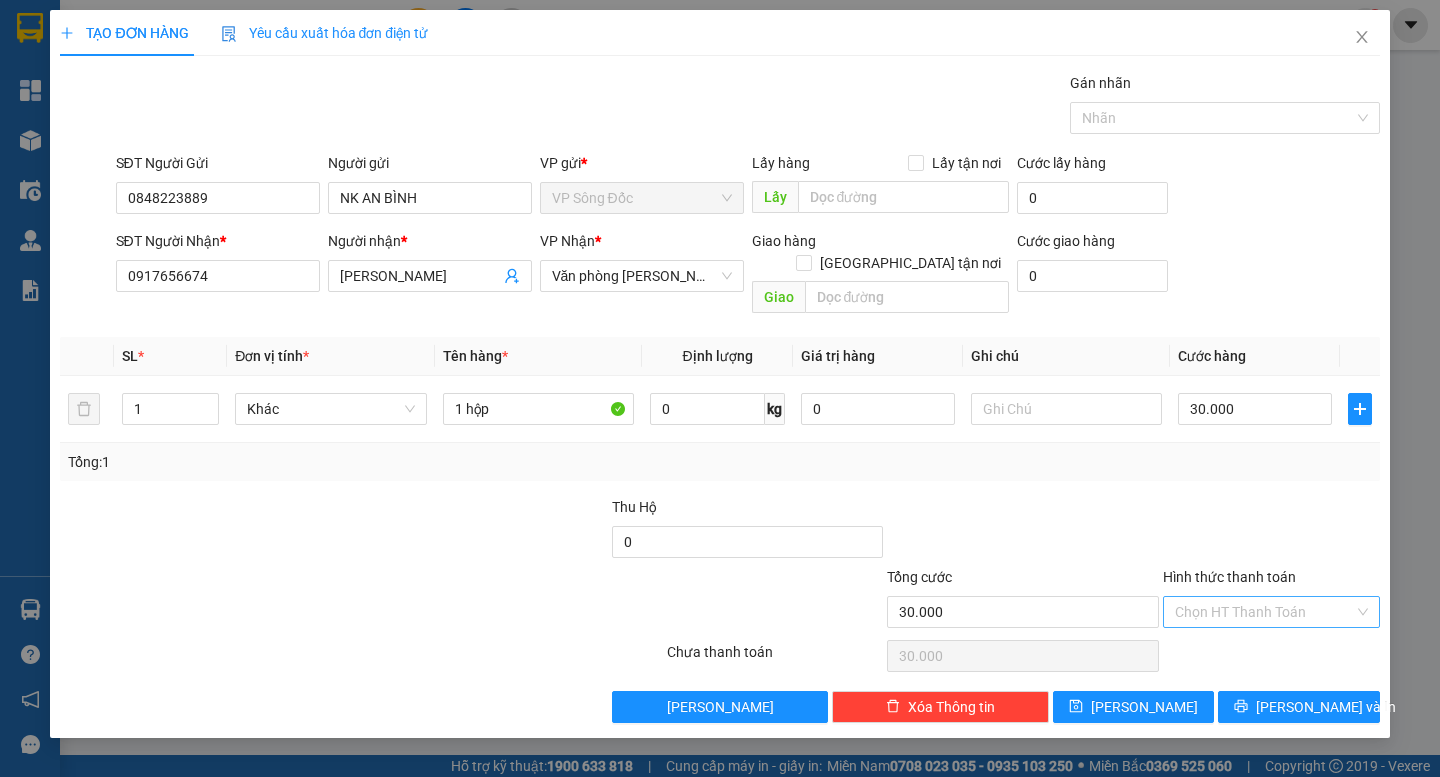 click on "Hình thức thanh toán" at bounding box center [1264, 612] 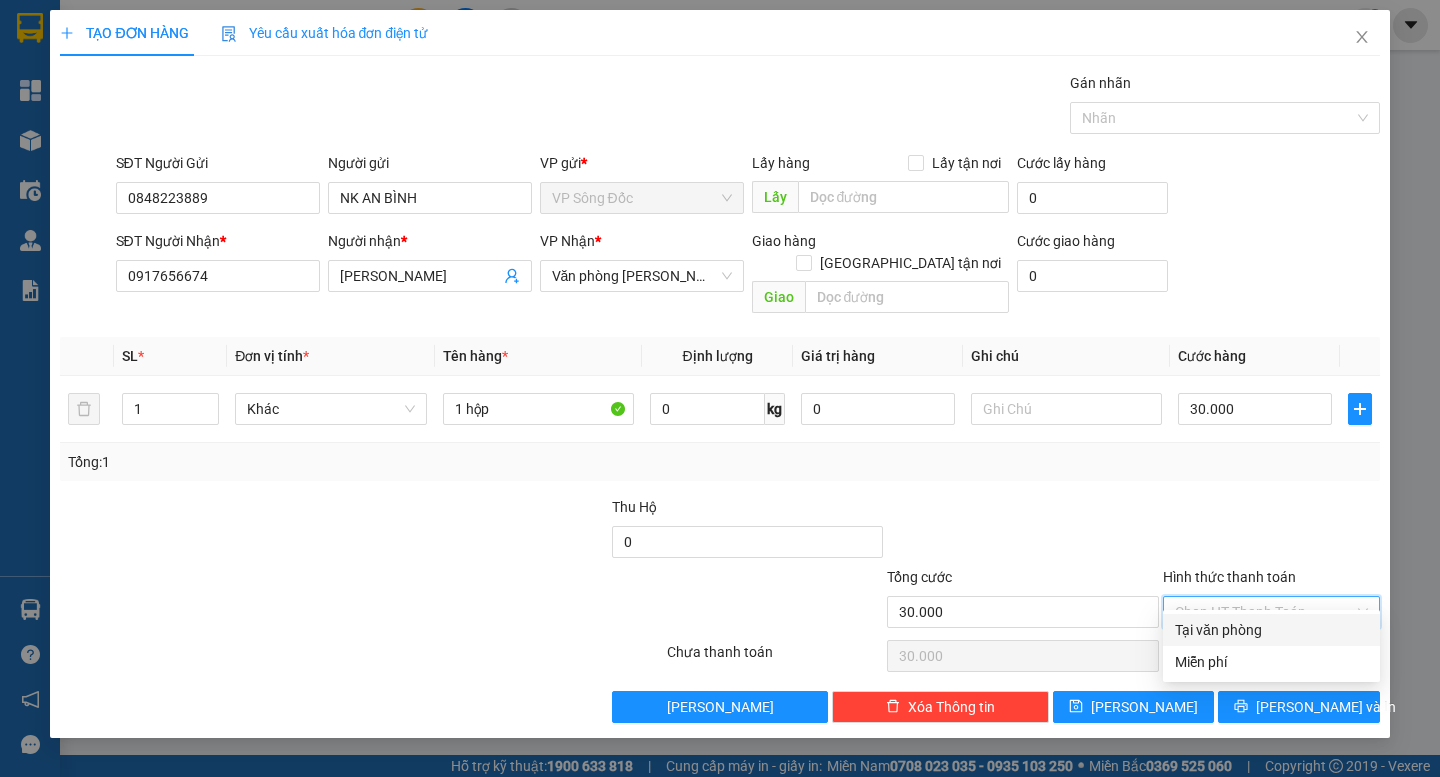 click on "Tại văn phòng" at bounding box center (1271, 630) 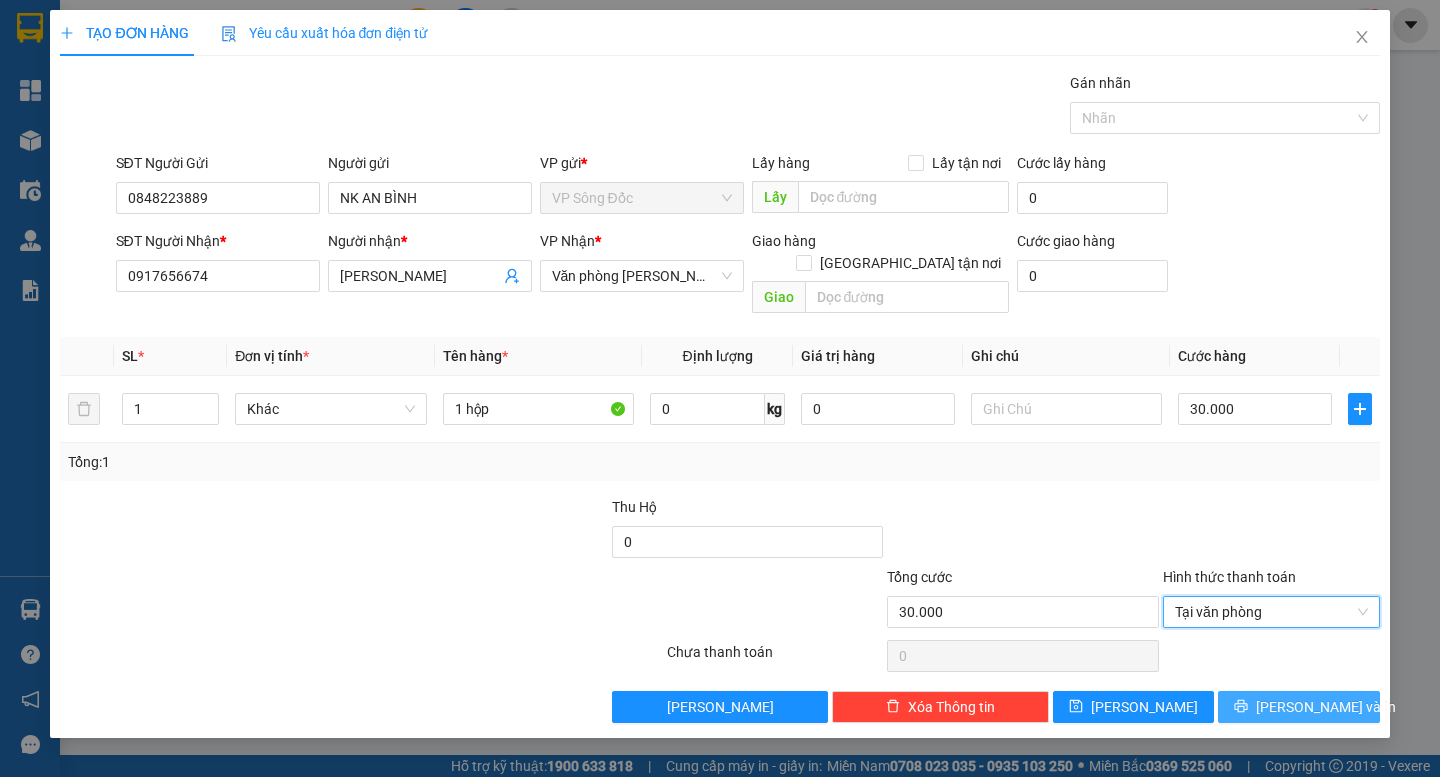 click 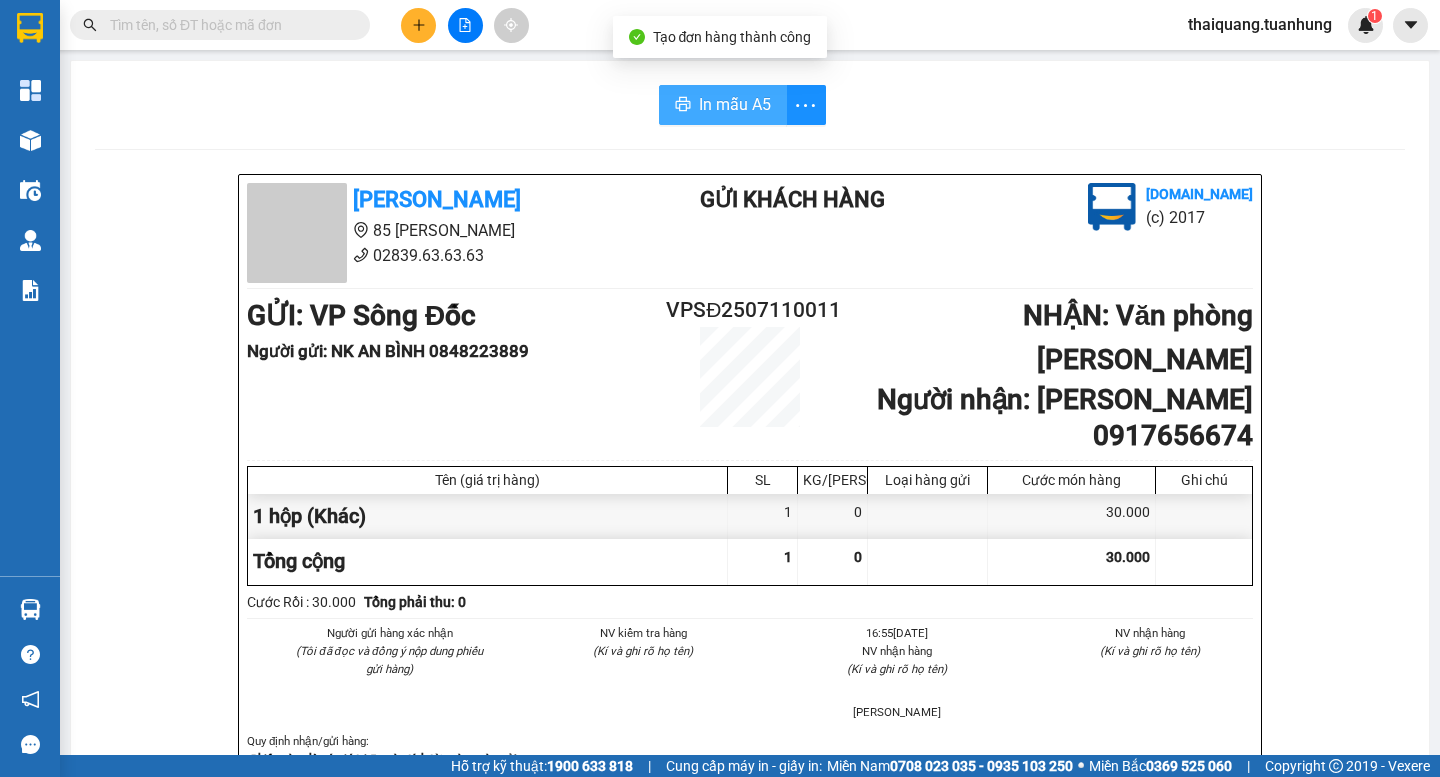click on "In mẫu A5" at bounding box center [735, 104] 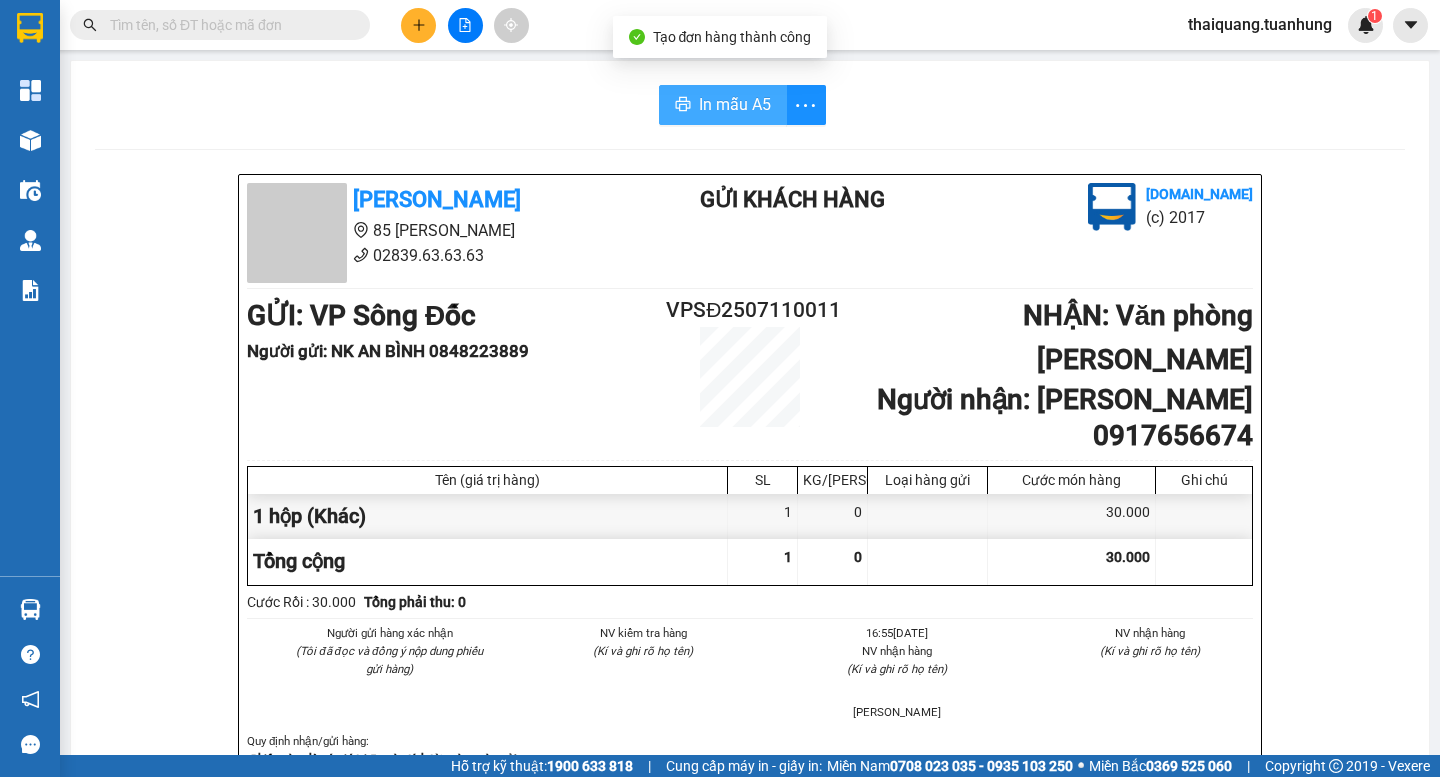 scroll, scrollTop: 0, scrollLeft: 0, axis: both 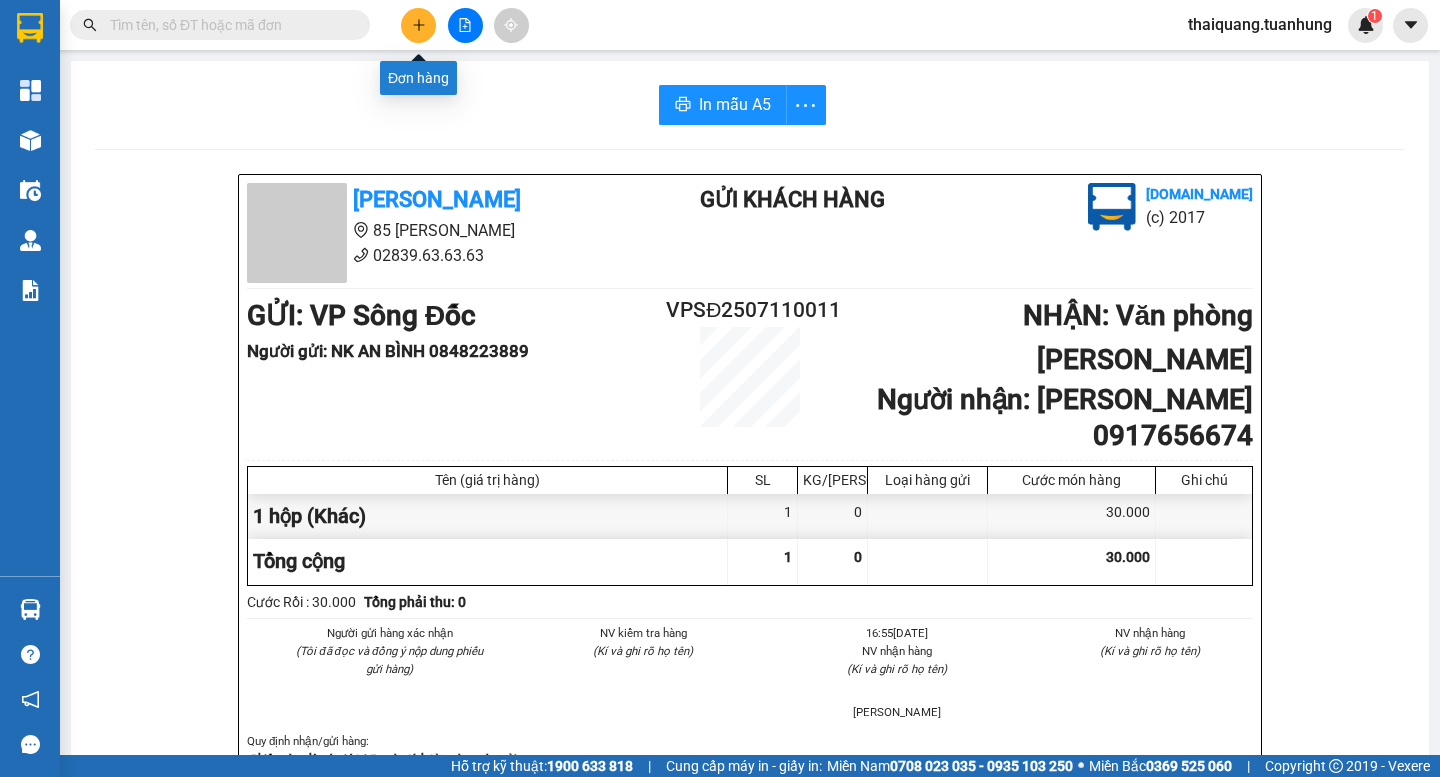 click at bounding box center [418, 25] 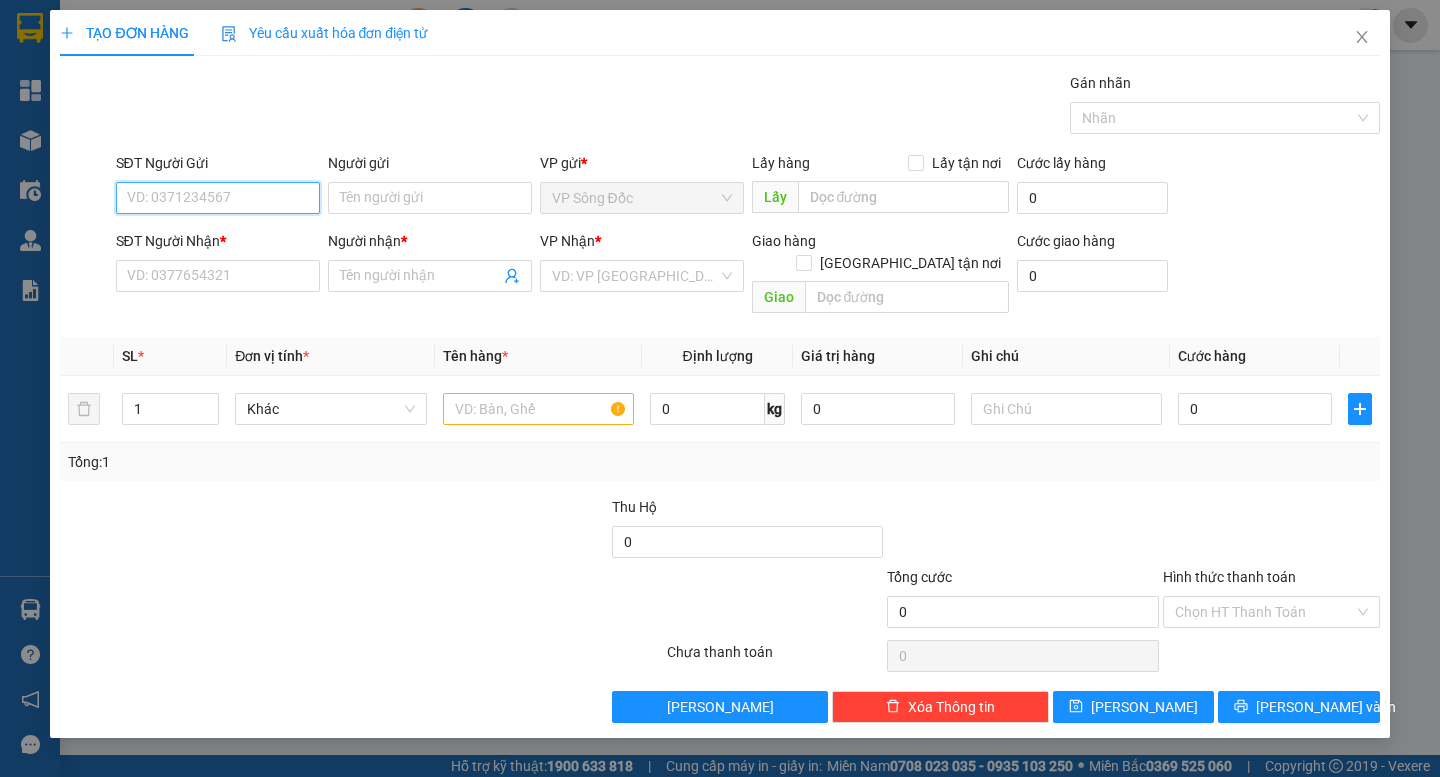 click on "SĐT Người Gửi" at bounding box center [218, 198] 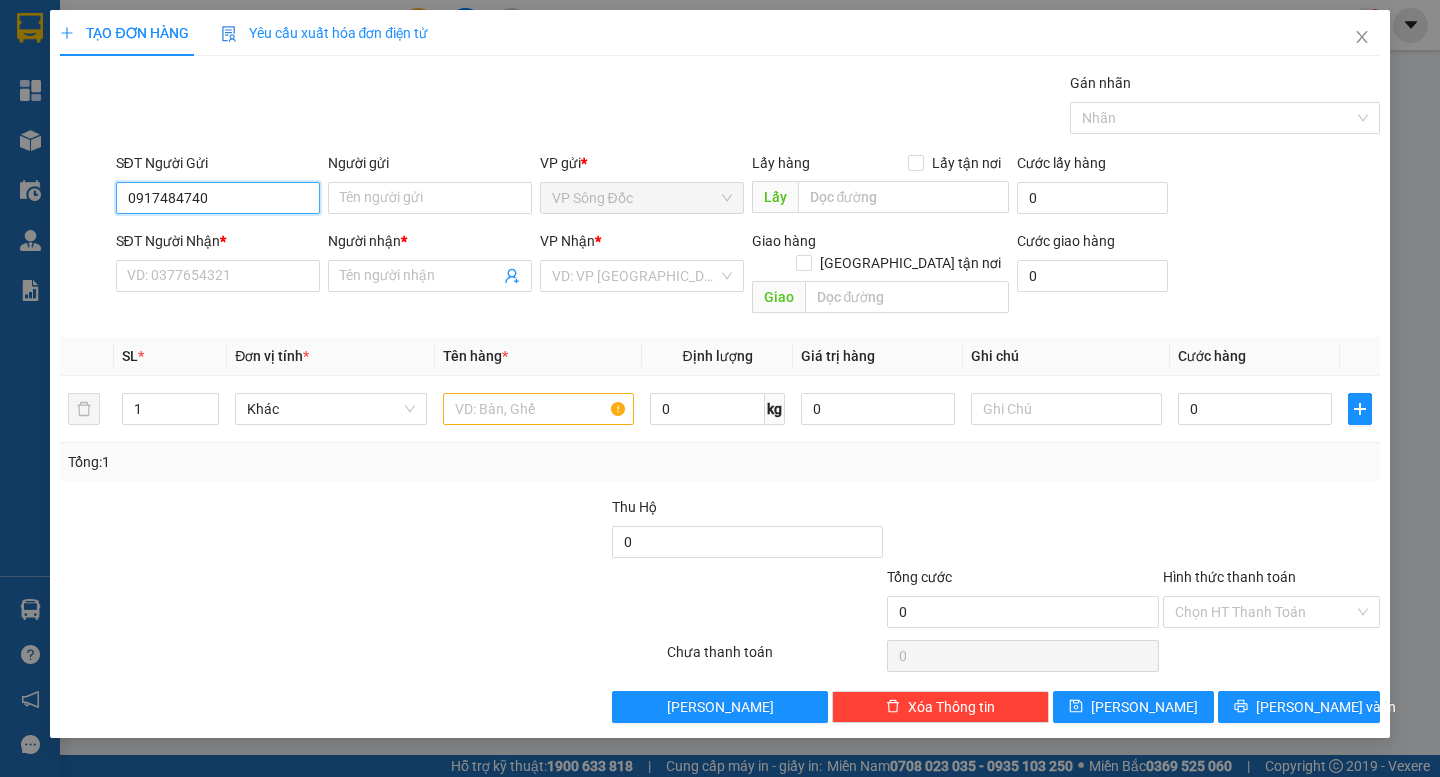 type on "0917484740" 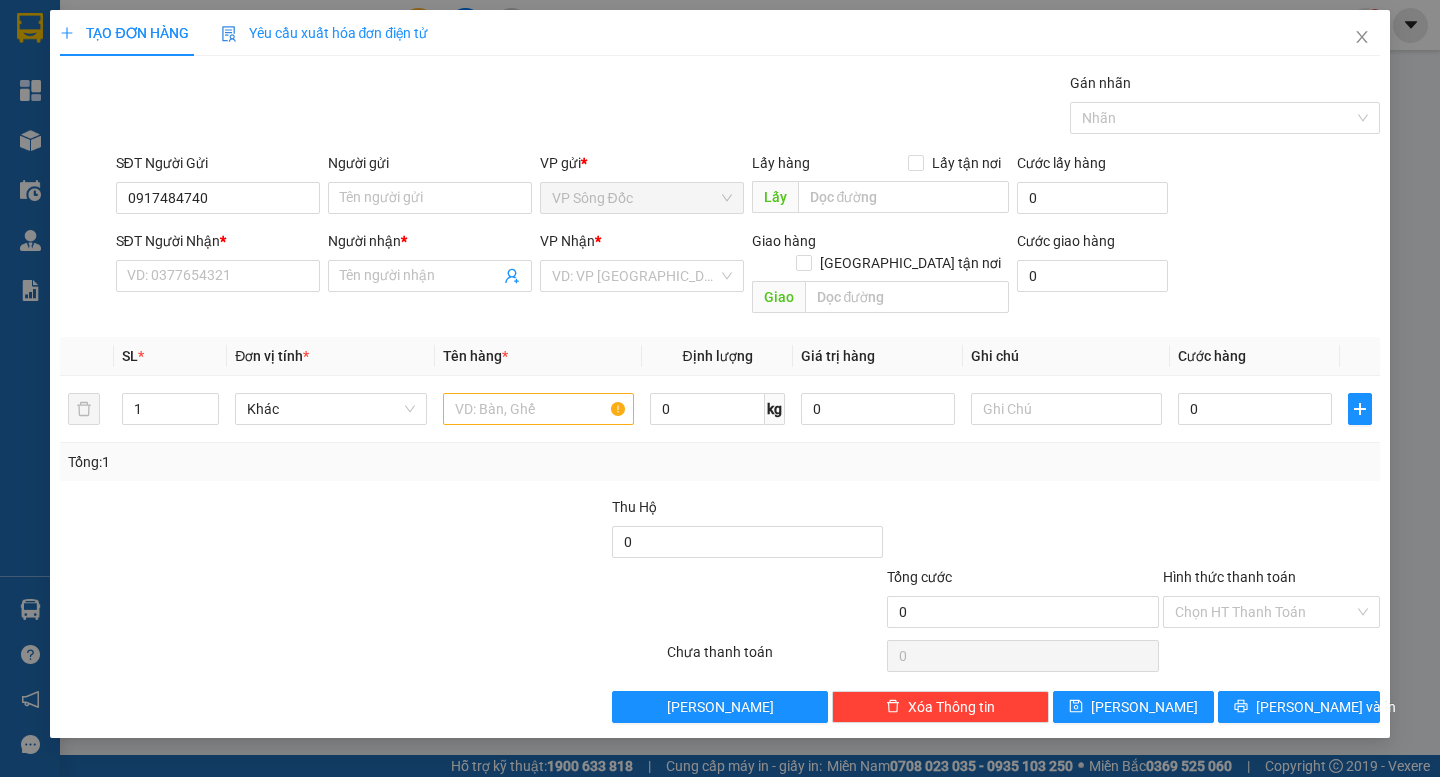 click on "Người gửi" at bounding box center [430, 163] 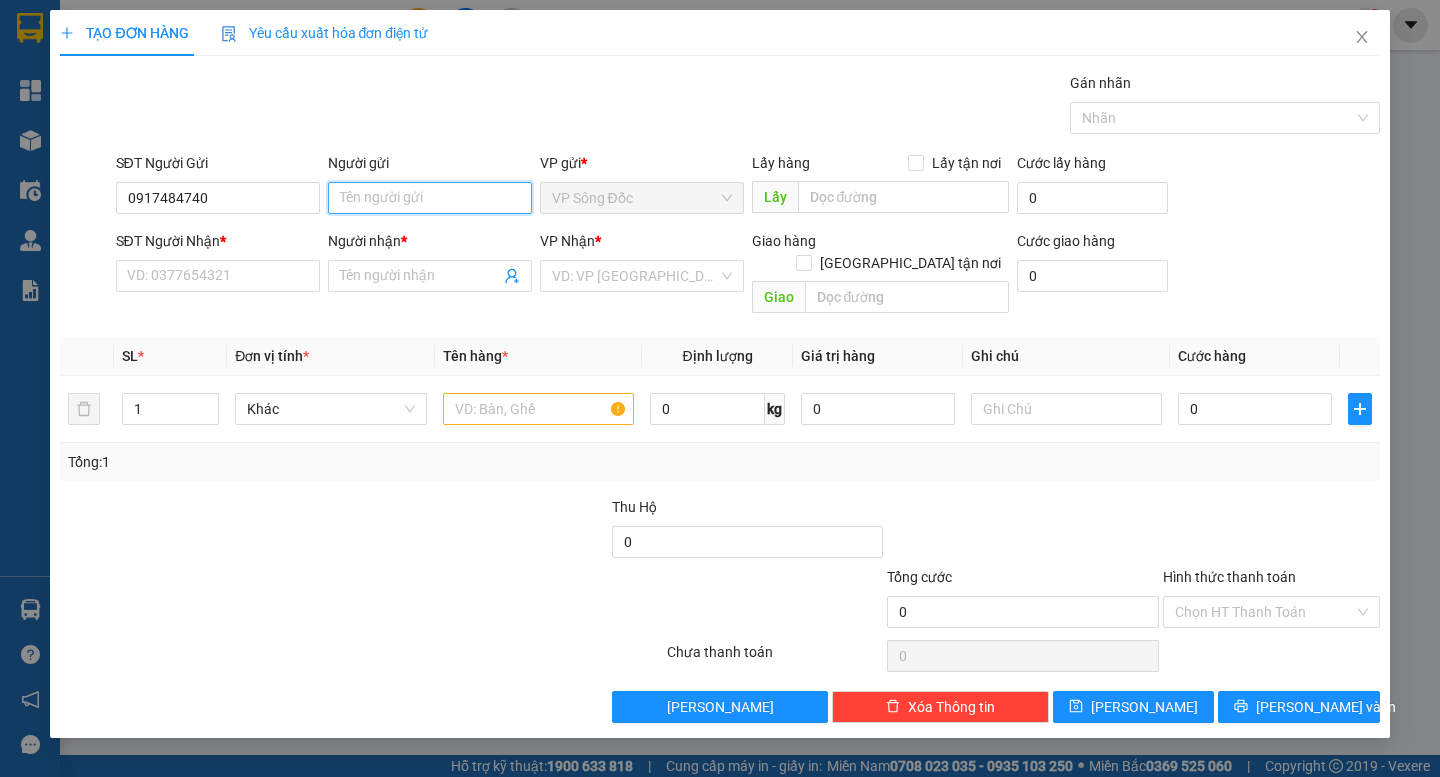 click on "Người gửi" at bounding box center (430, 198) 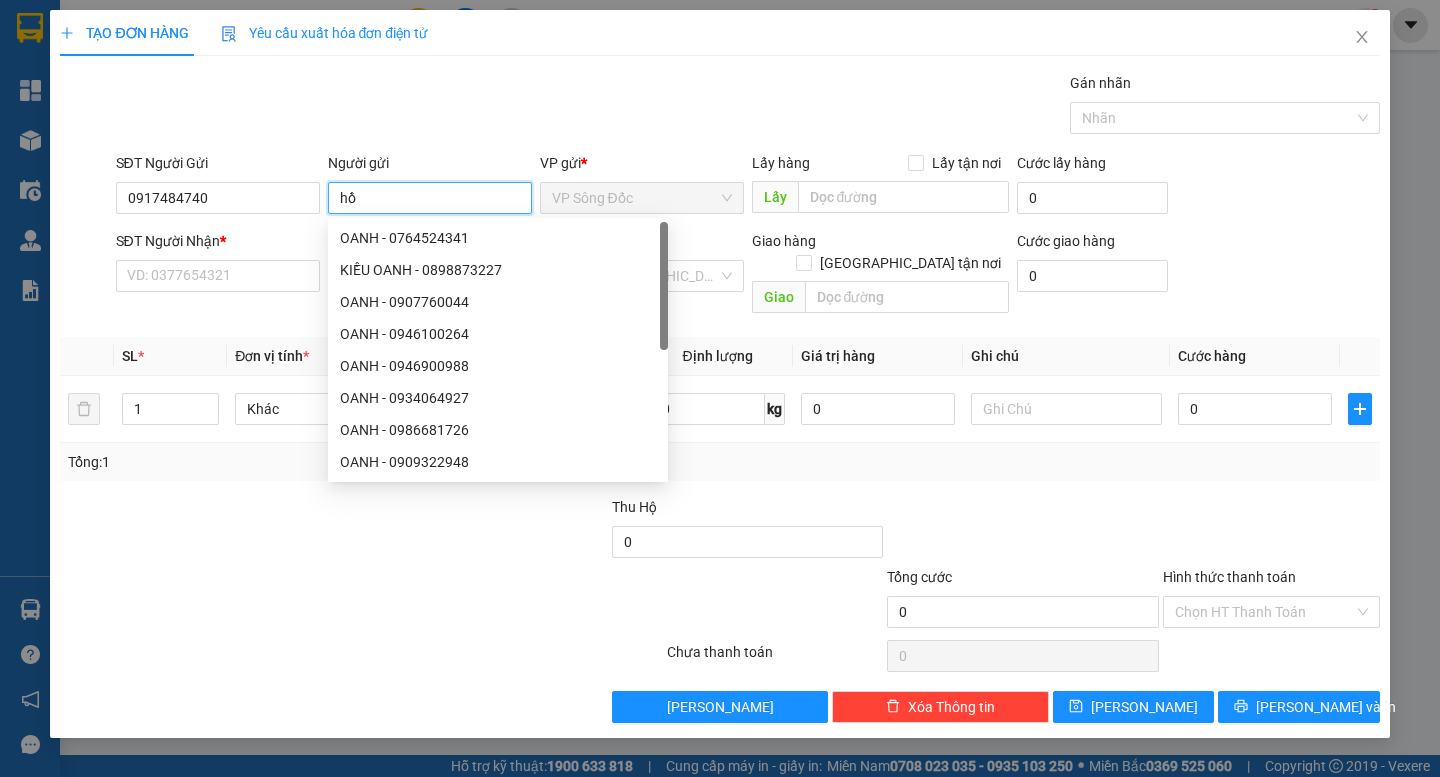 type on "h" 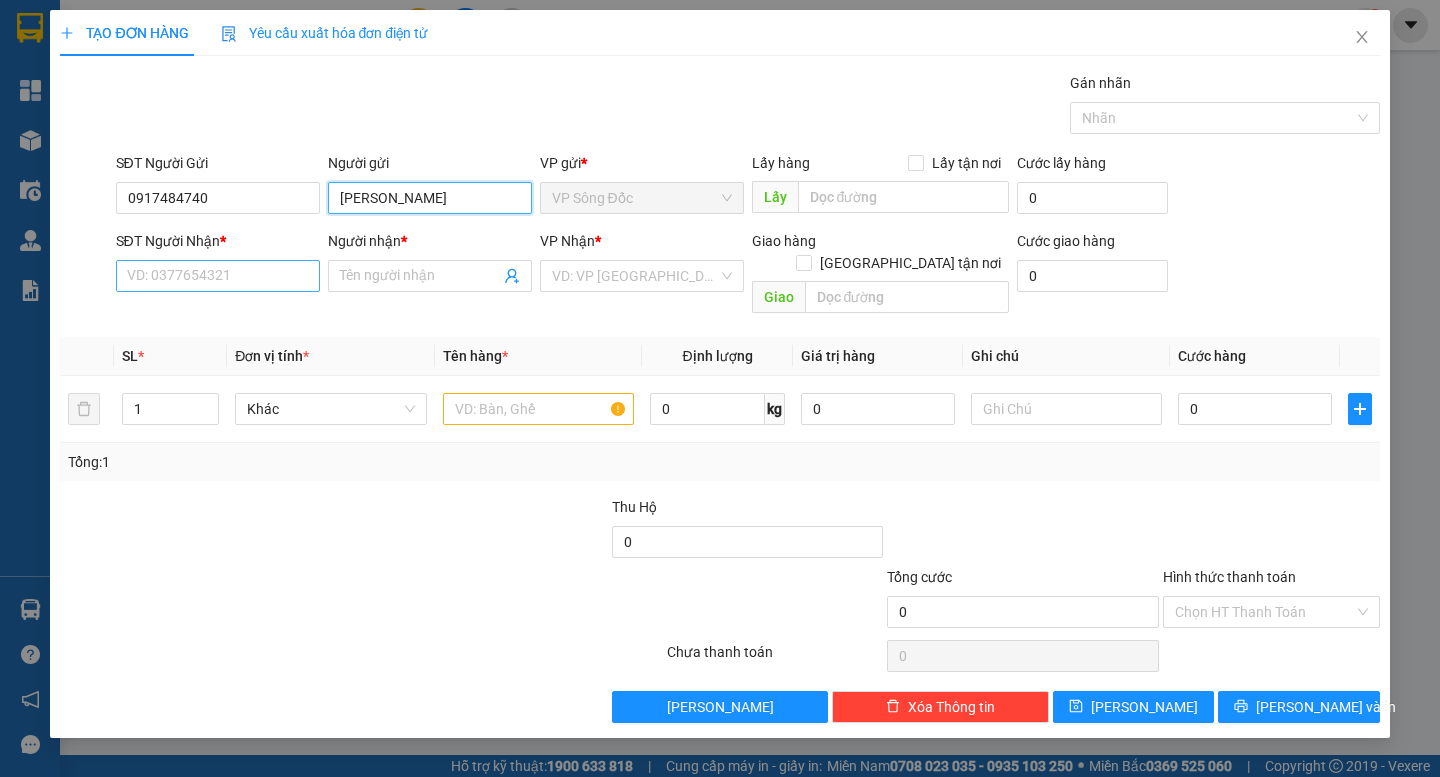 type on "HỒ VĂN ÂN" 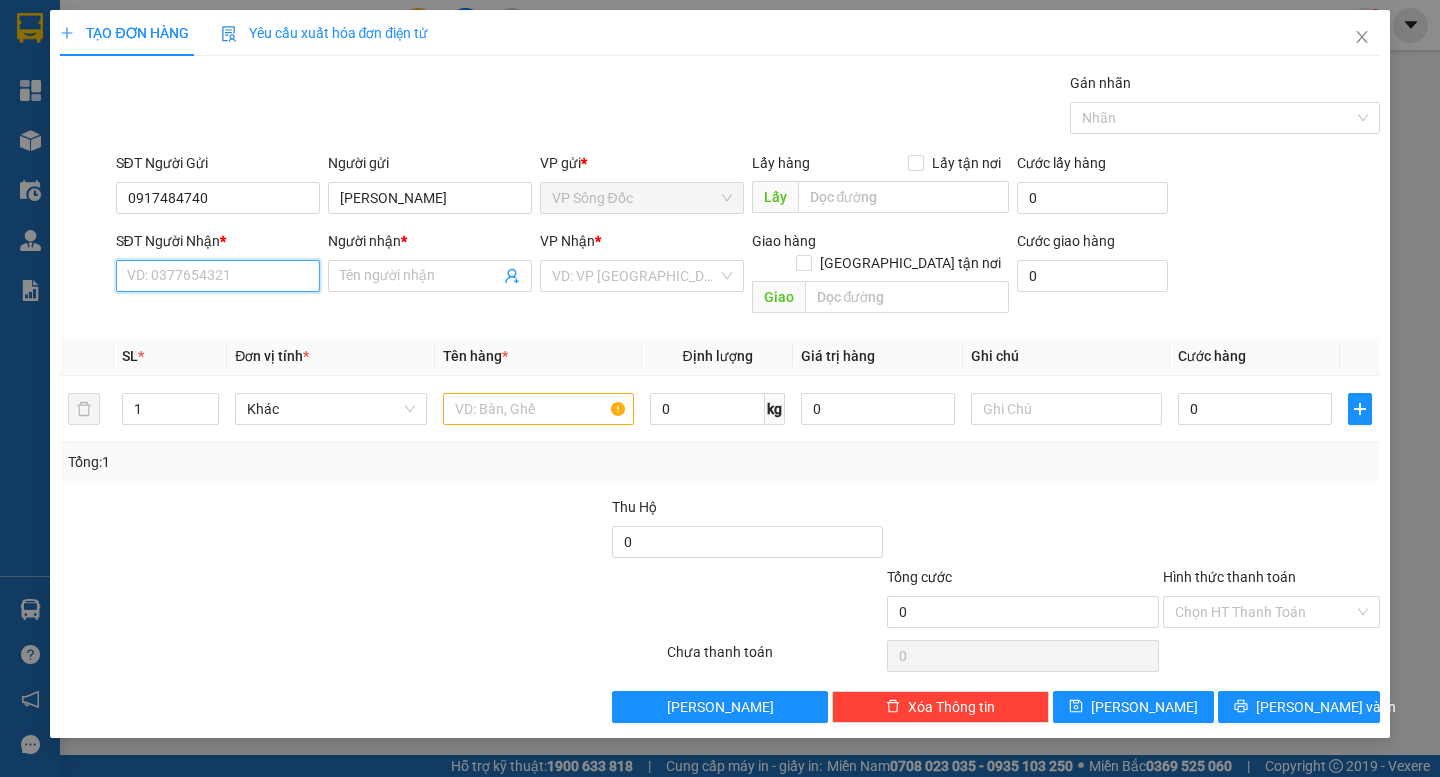 click on "SĐT Người Nhận  *" at bounding box center (218, 276) 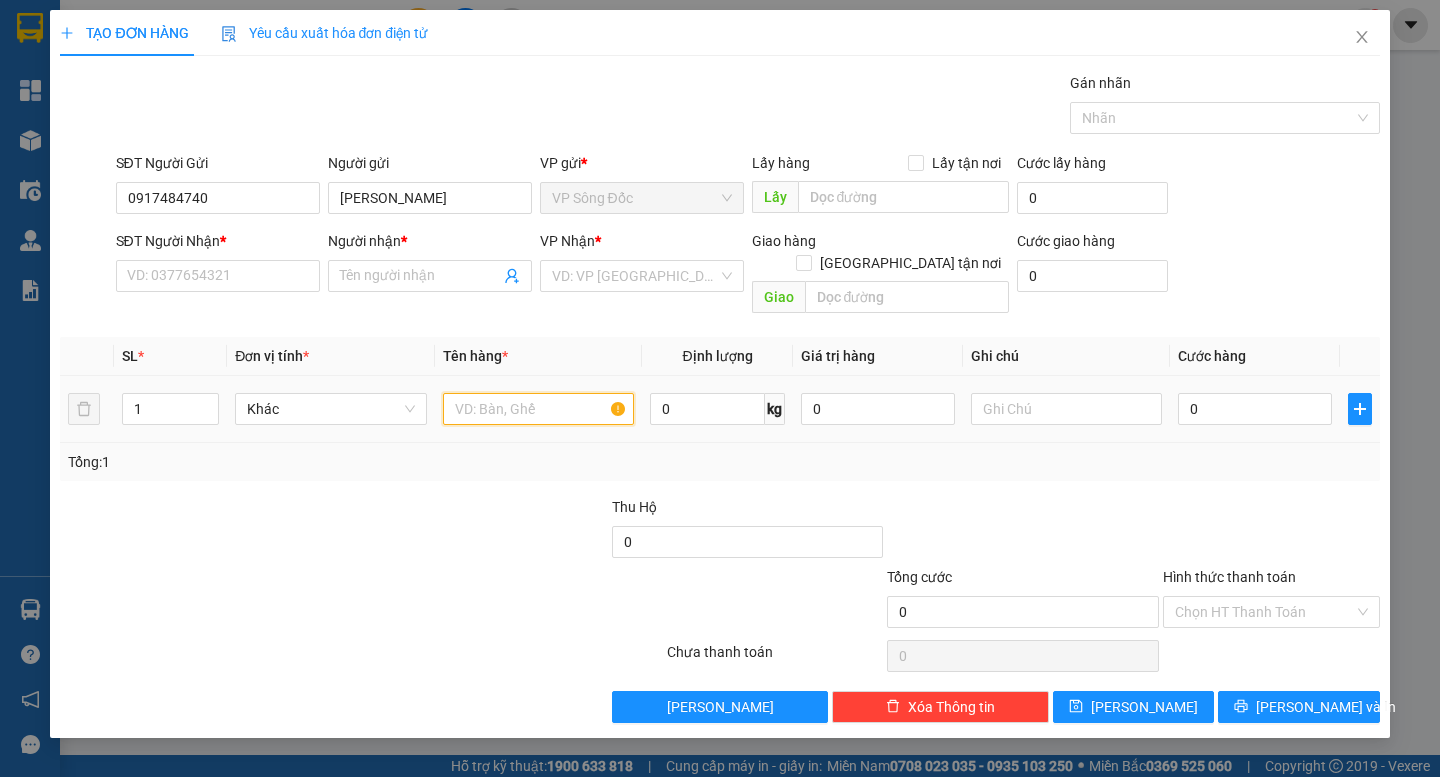 click at bounding box center [538, 409] 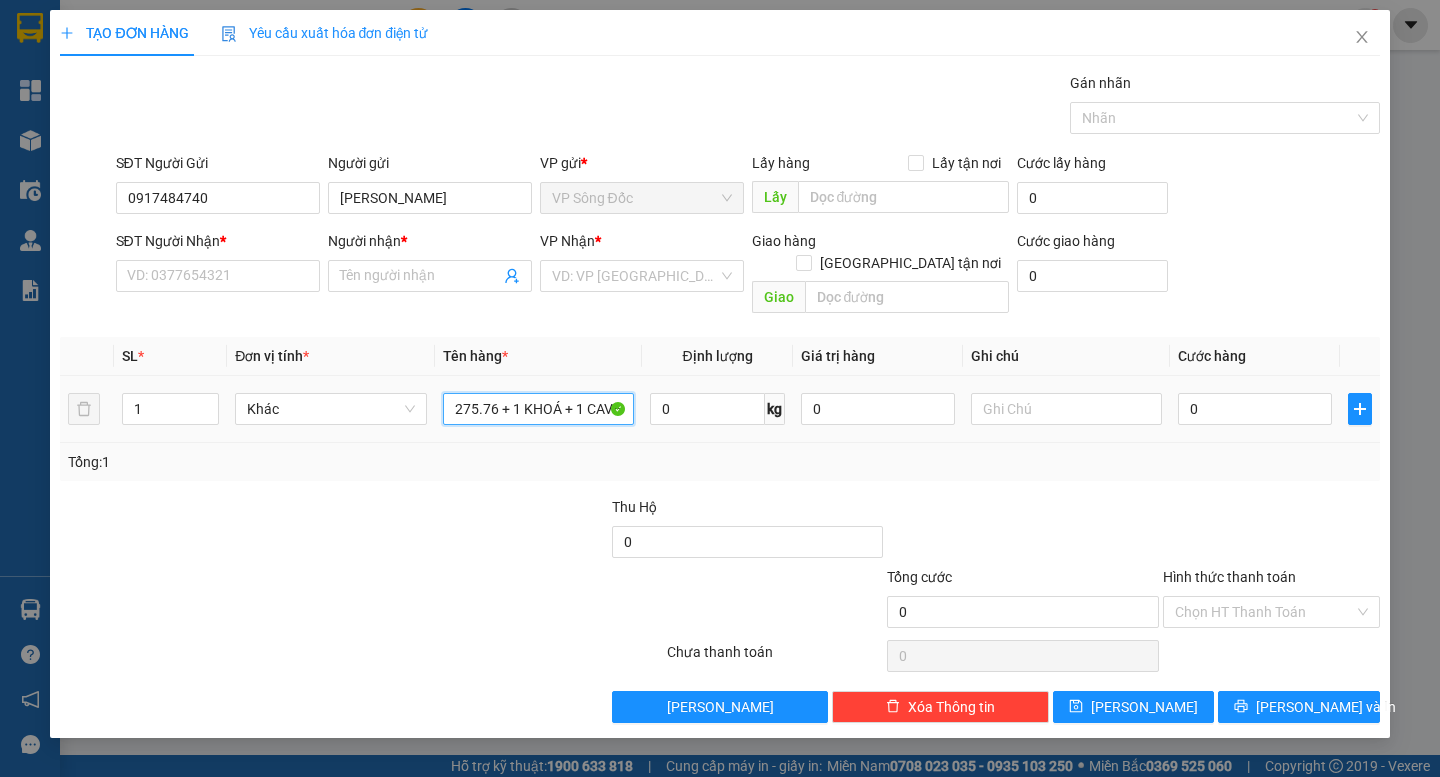 scroll, scrollTop: 0, scrollLeft: 96, axis: horizontal 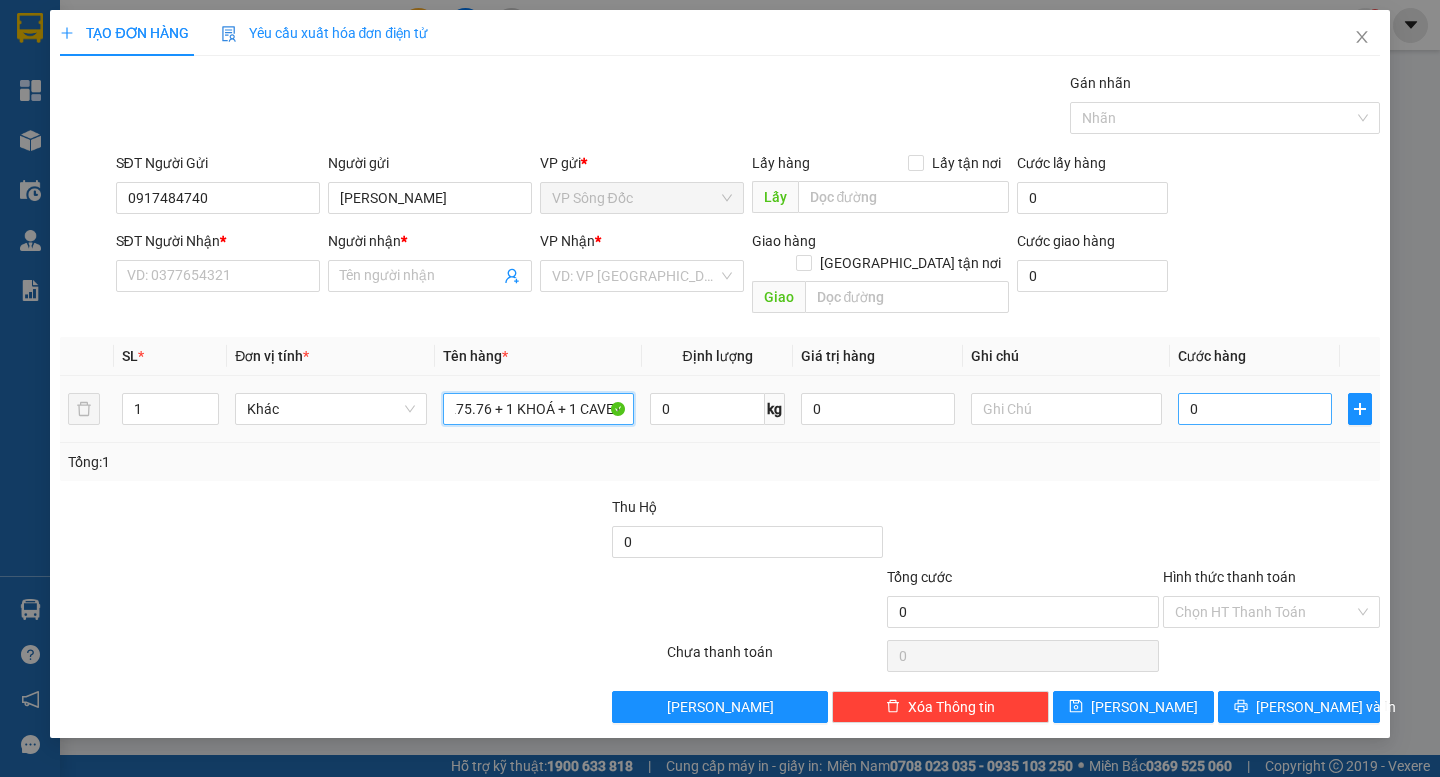 type on "1 XE BS 69AA-275.76 + 1 KHOÁ + 1 CAVET" 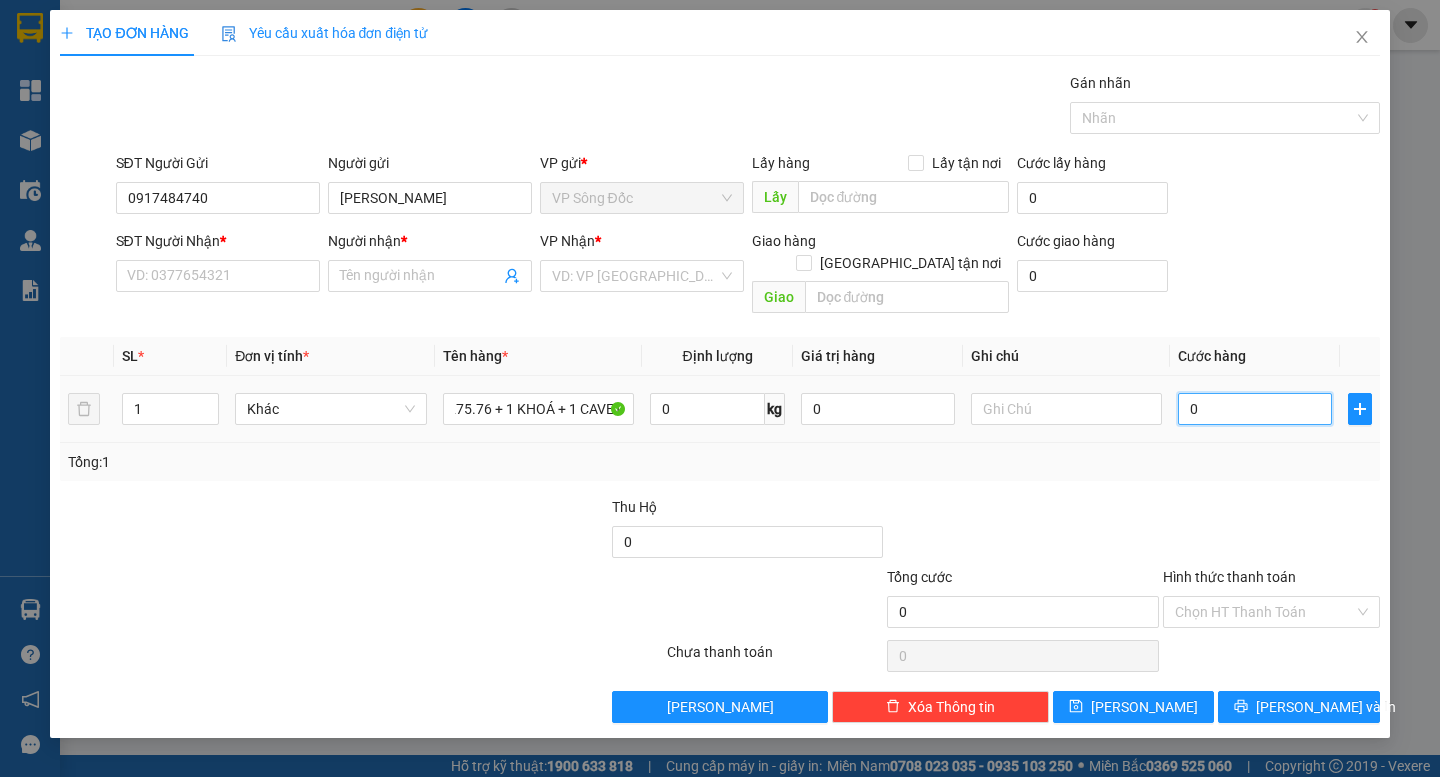 click on "0" at bounding box center (1255, 409) 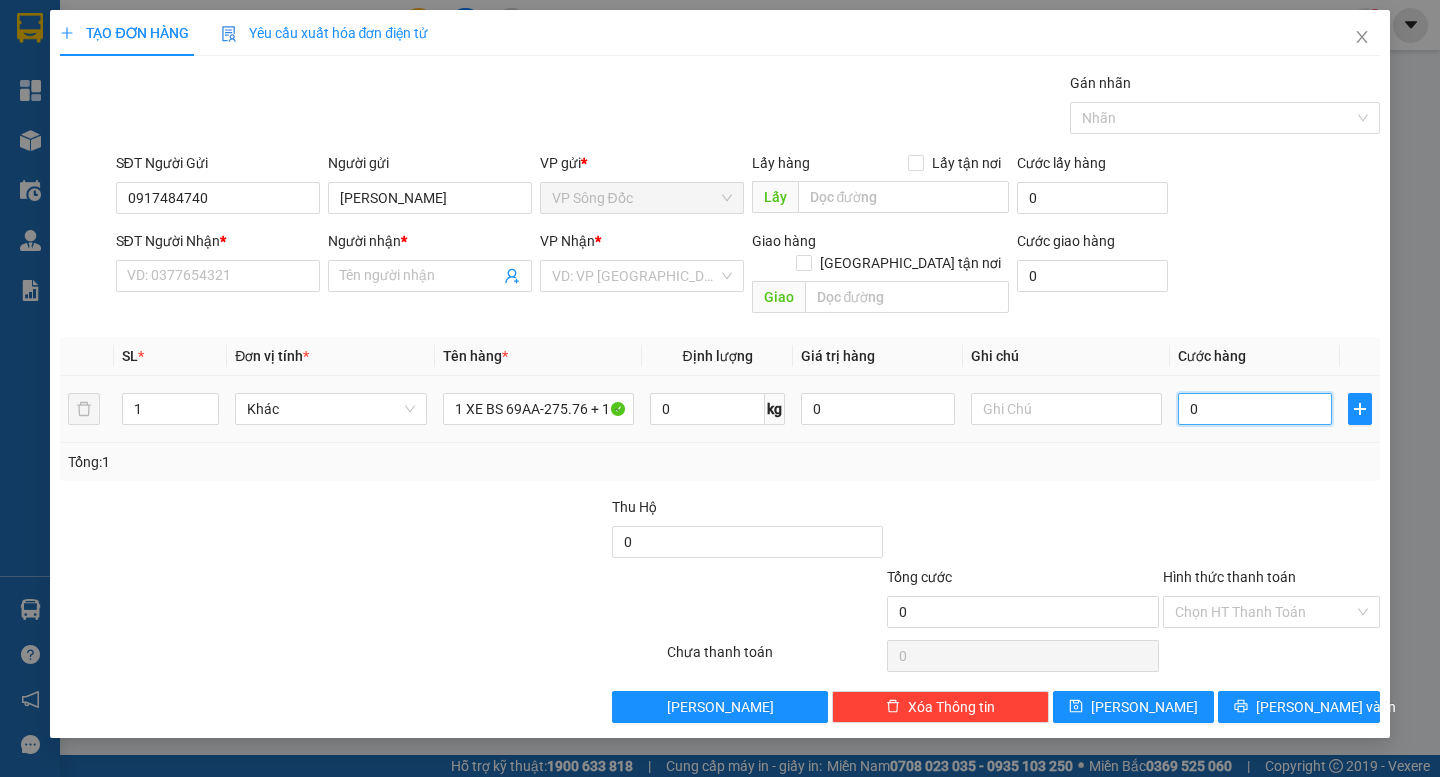 type on "3" 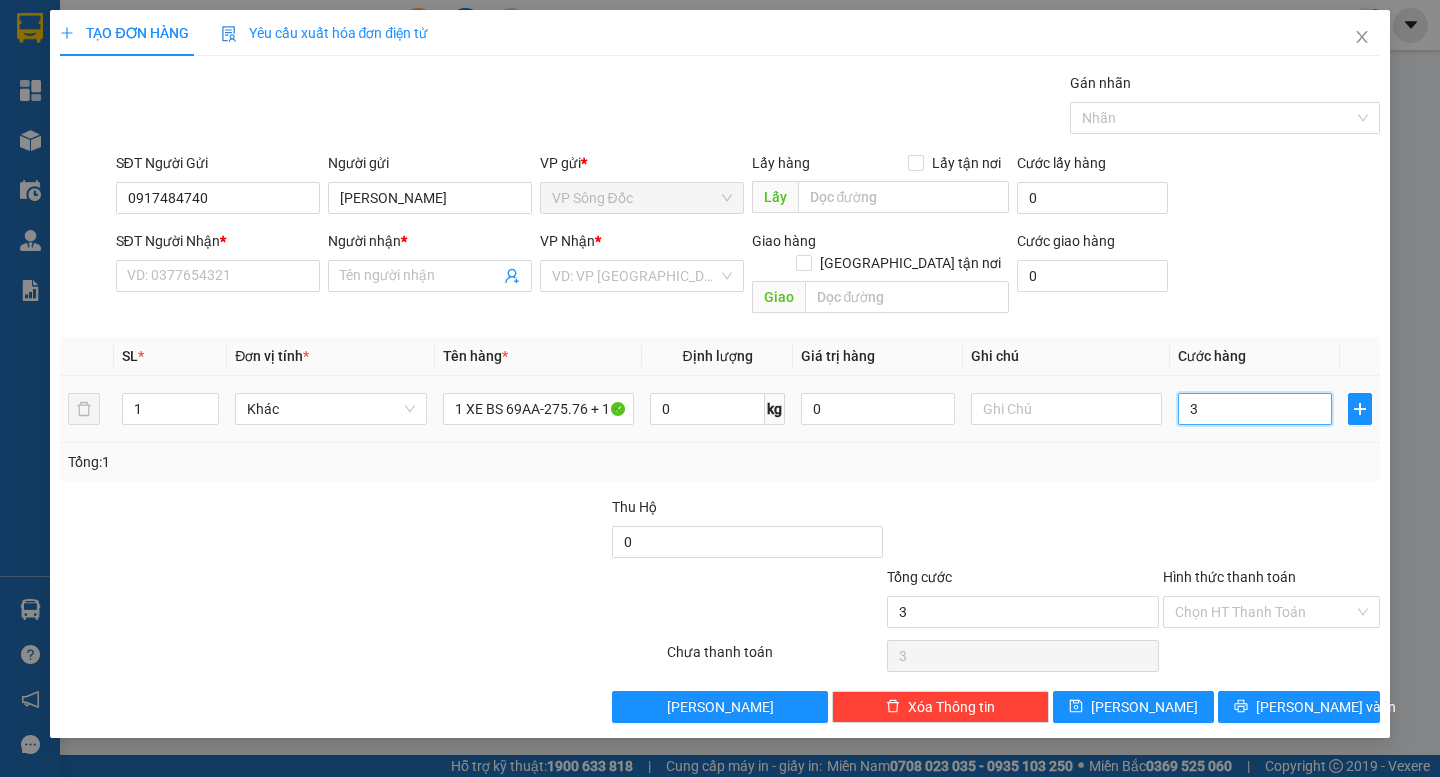 type on "35" 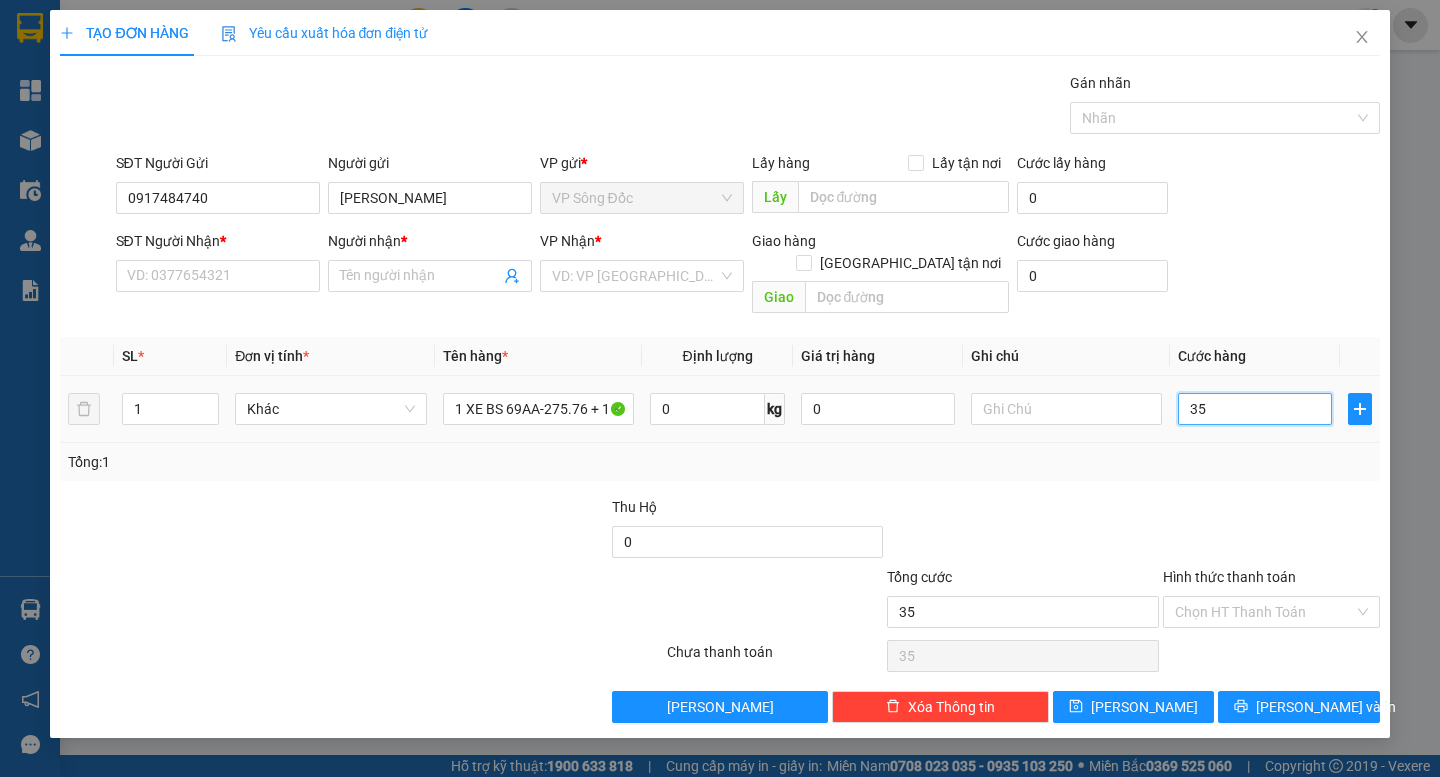 type on "350" 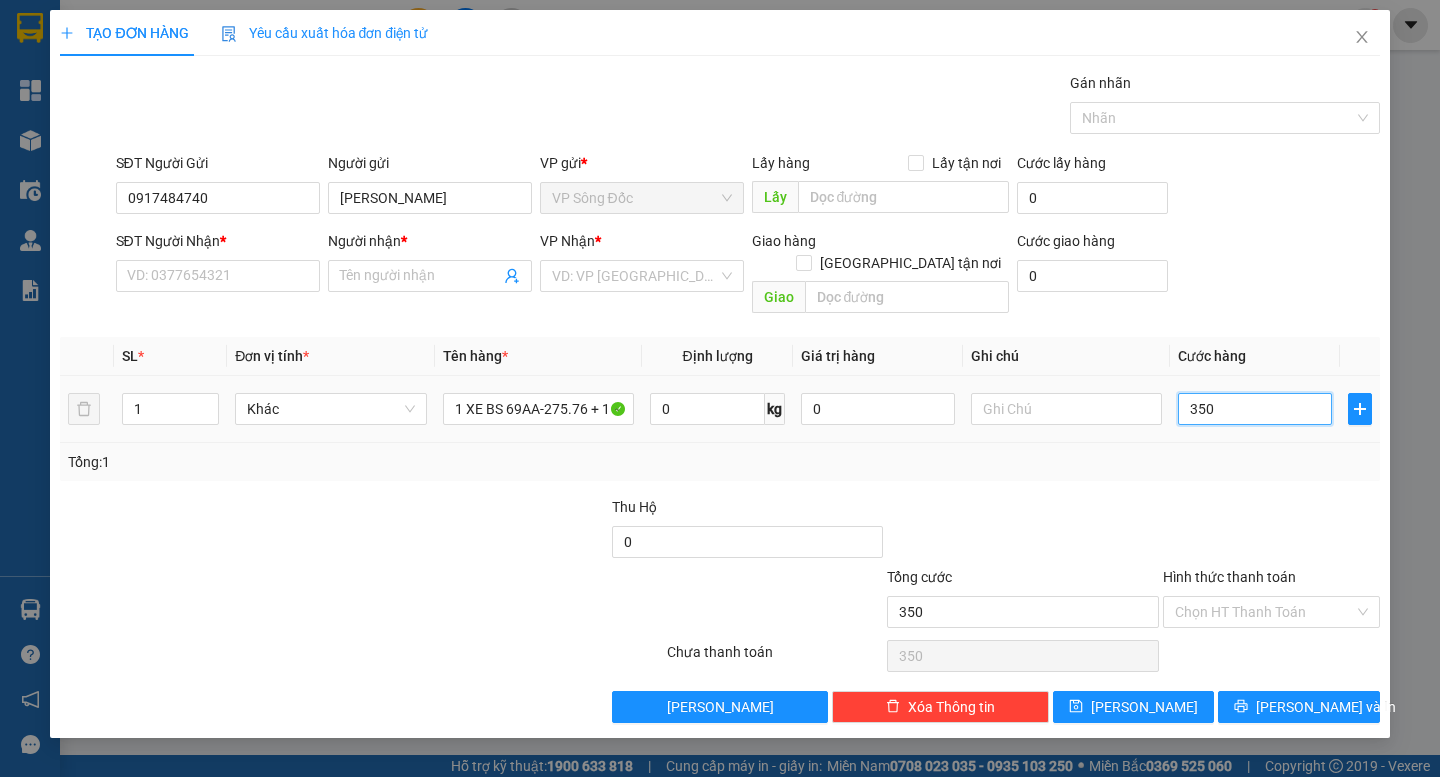 type on "3.500" 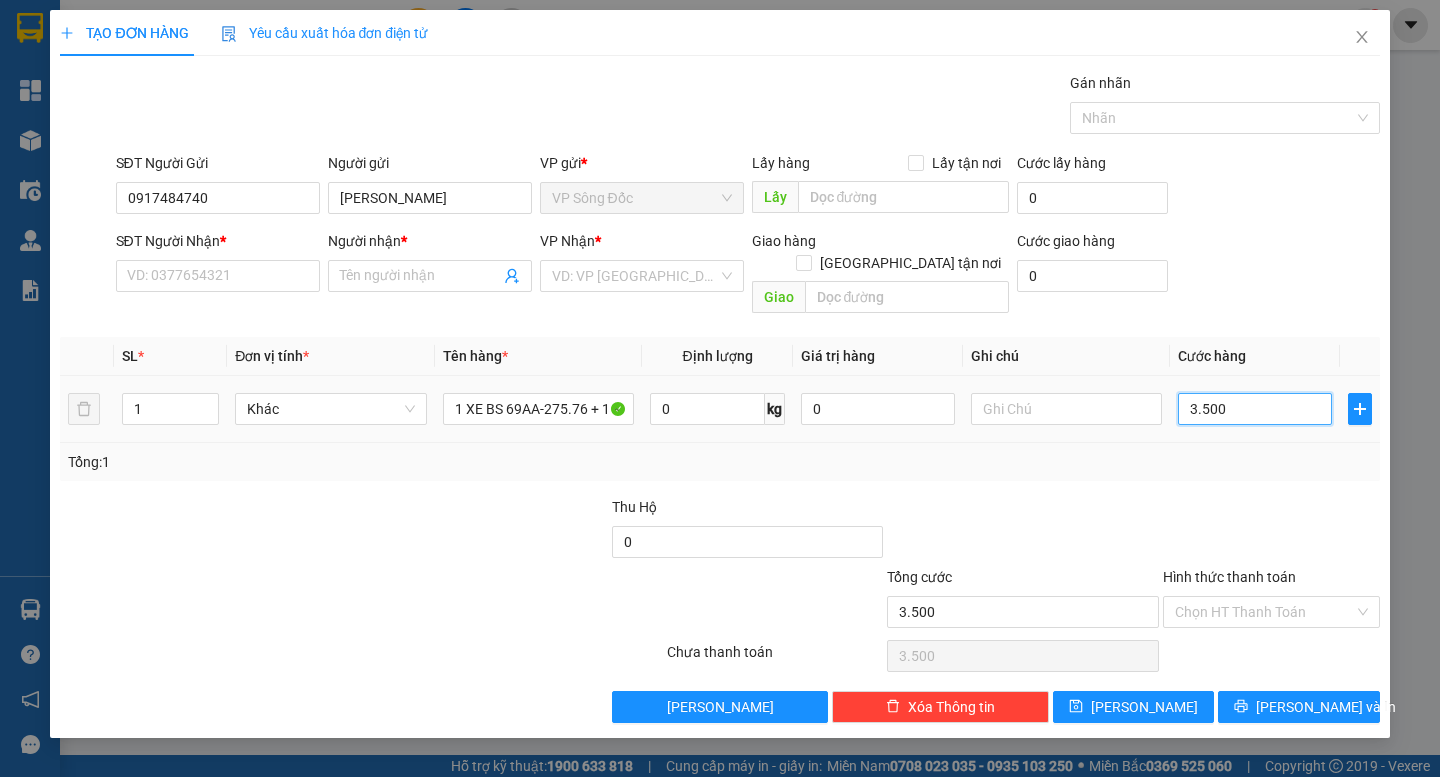 type on "35.000" 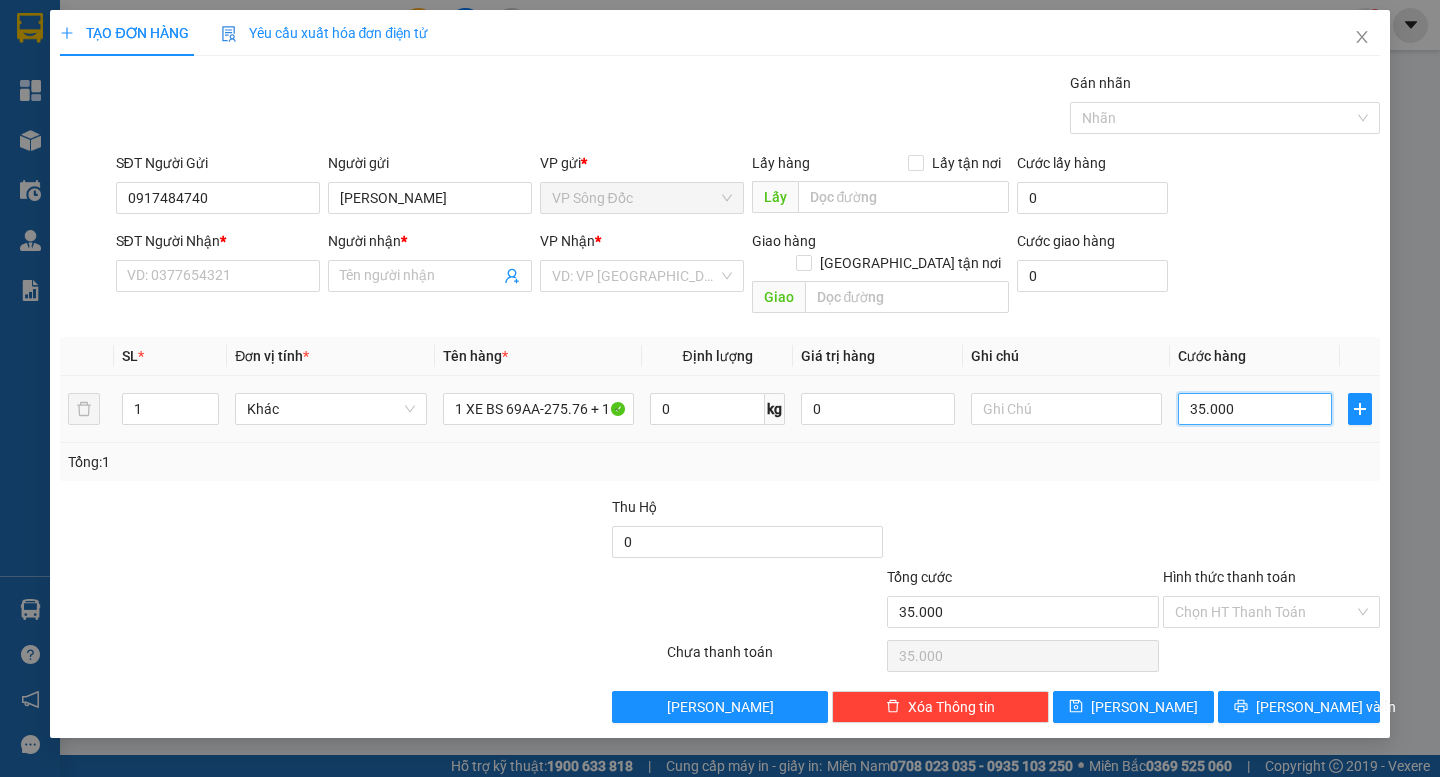 type on "350.000" 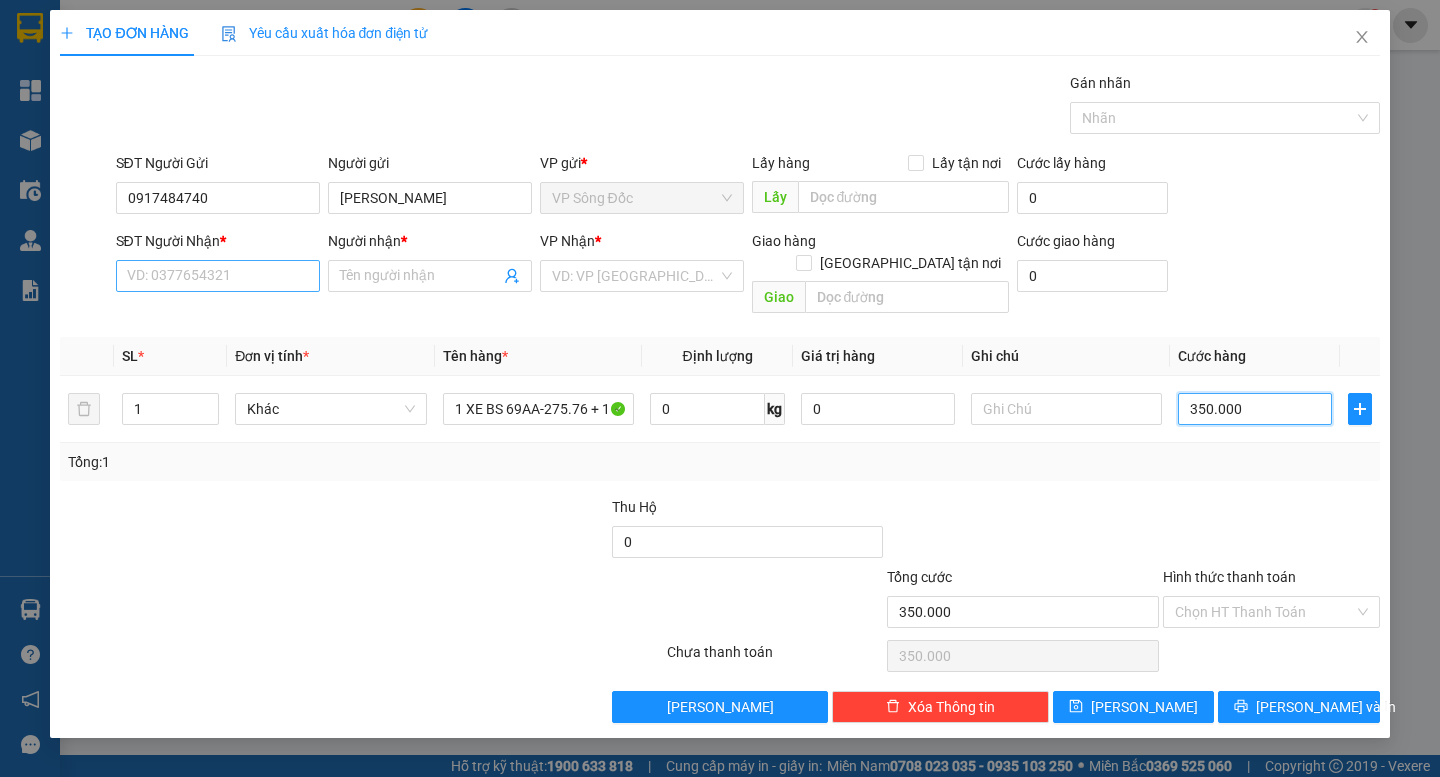 type on "350.000" 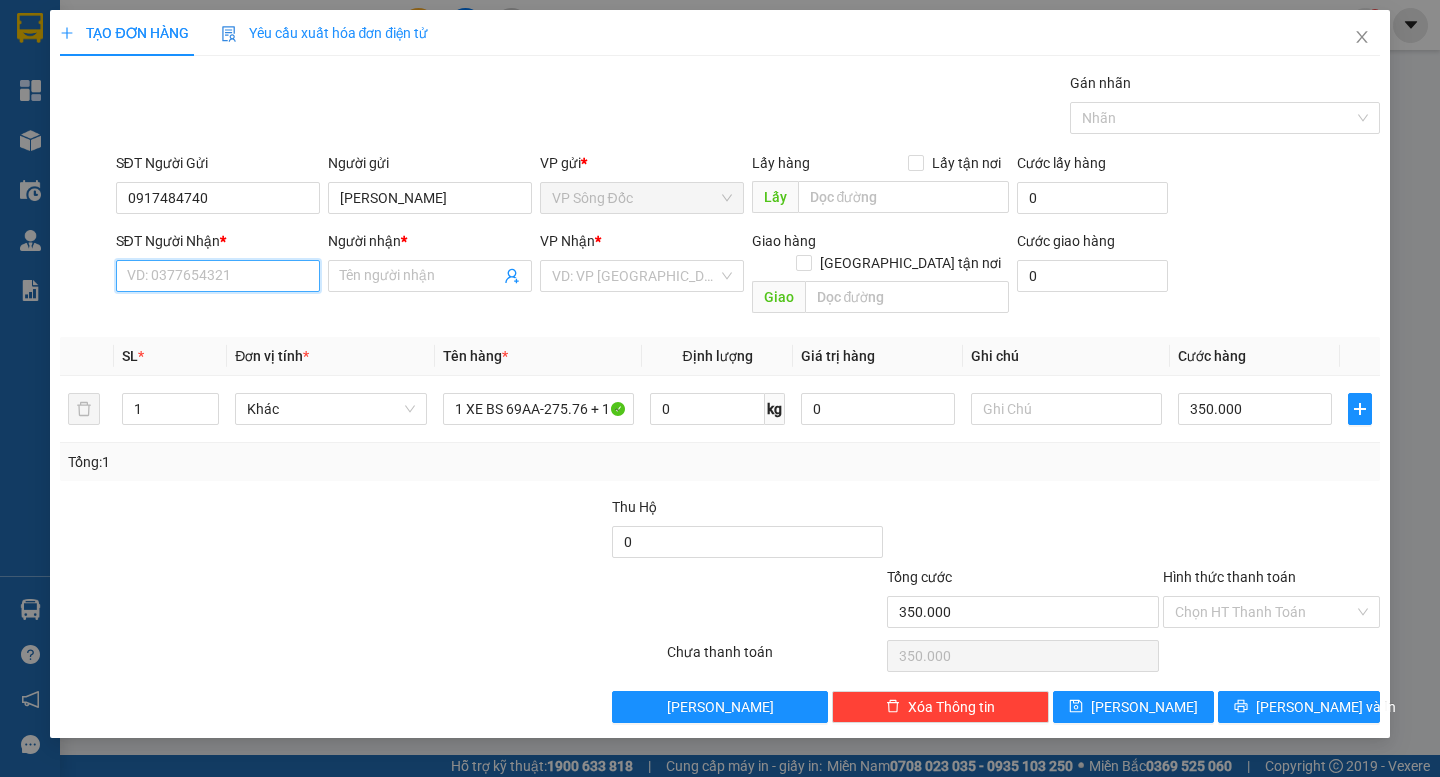 click on "SĐT Người Nhận  *" at bounding box center [218, 276] 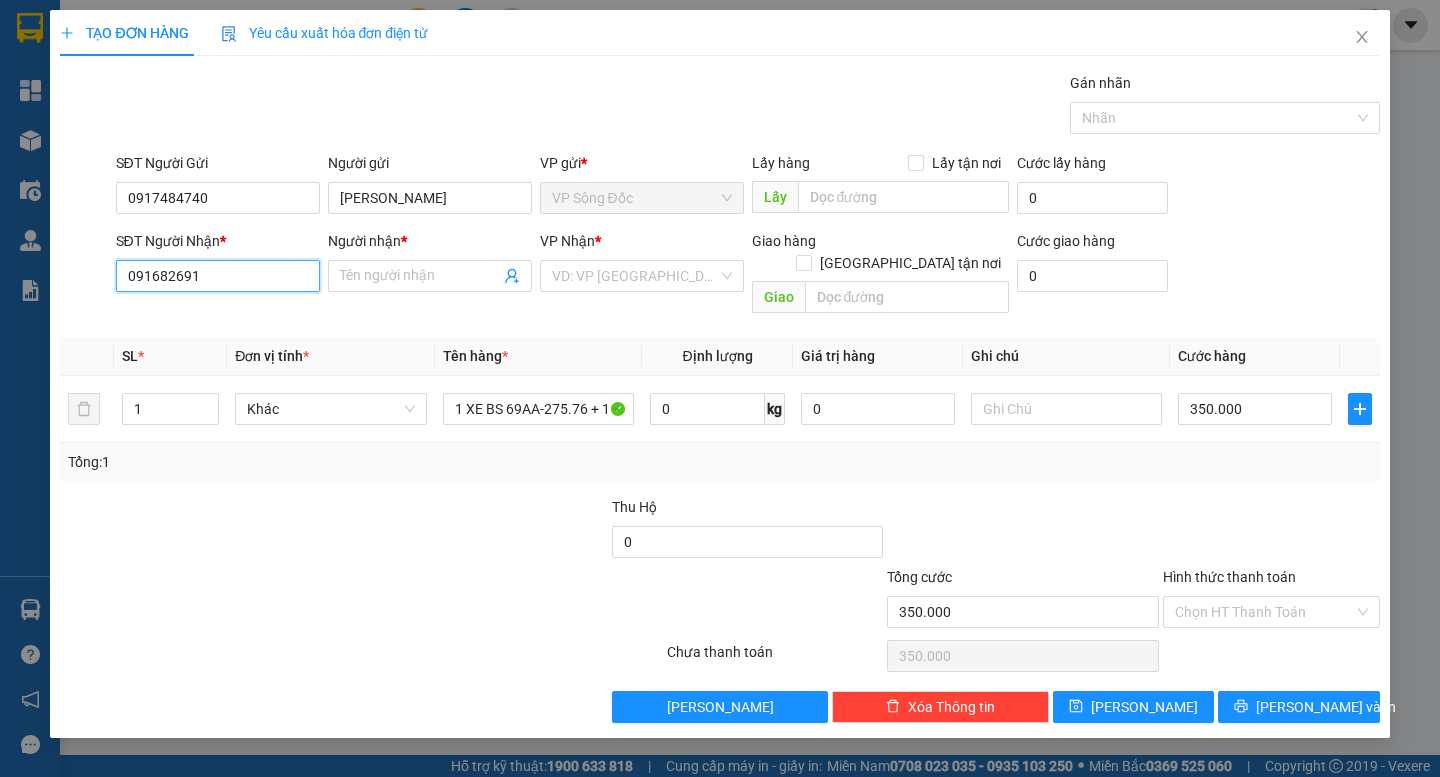 type on "0916826917" 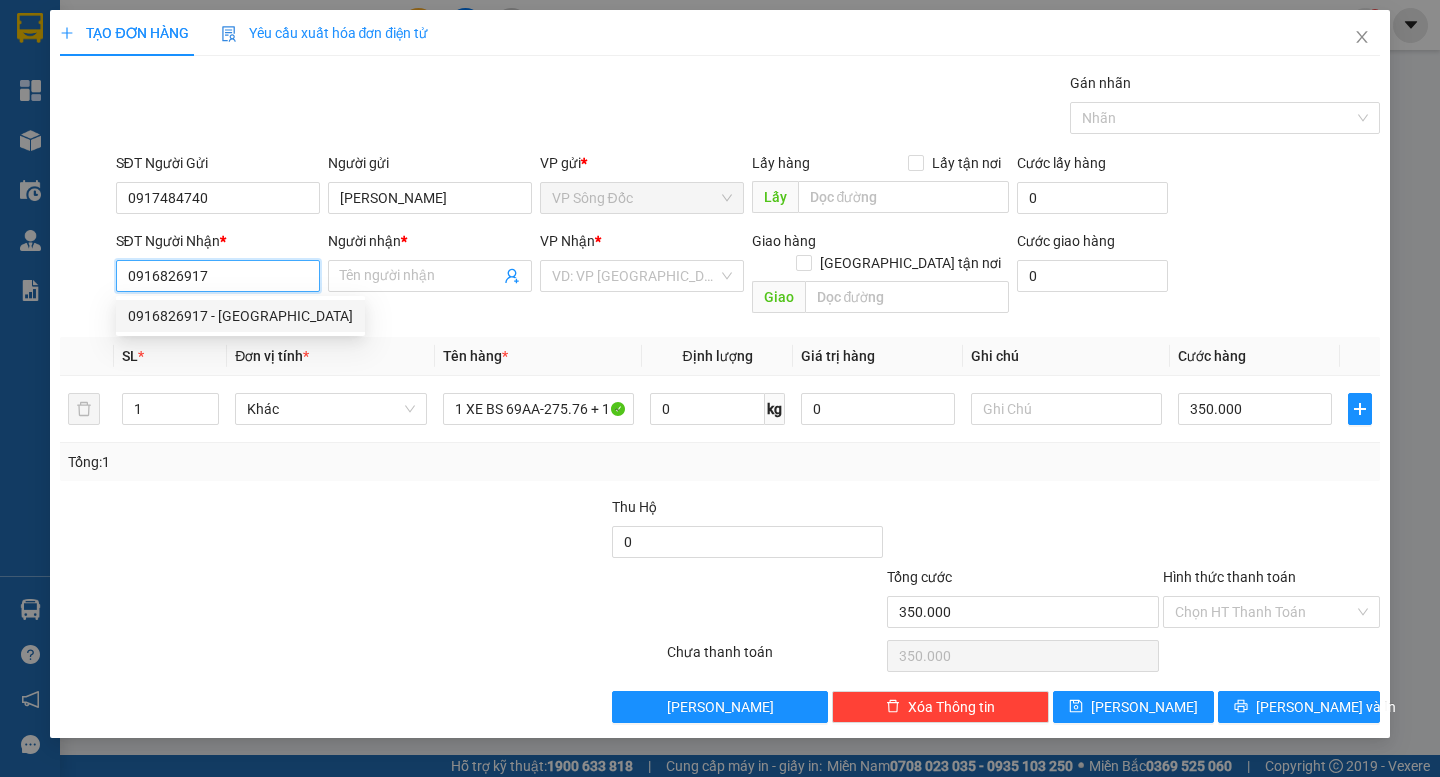 click on "0916826917 - HỒ THÁI VĂN" at bounding box center [240, 316] 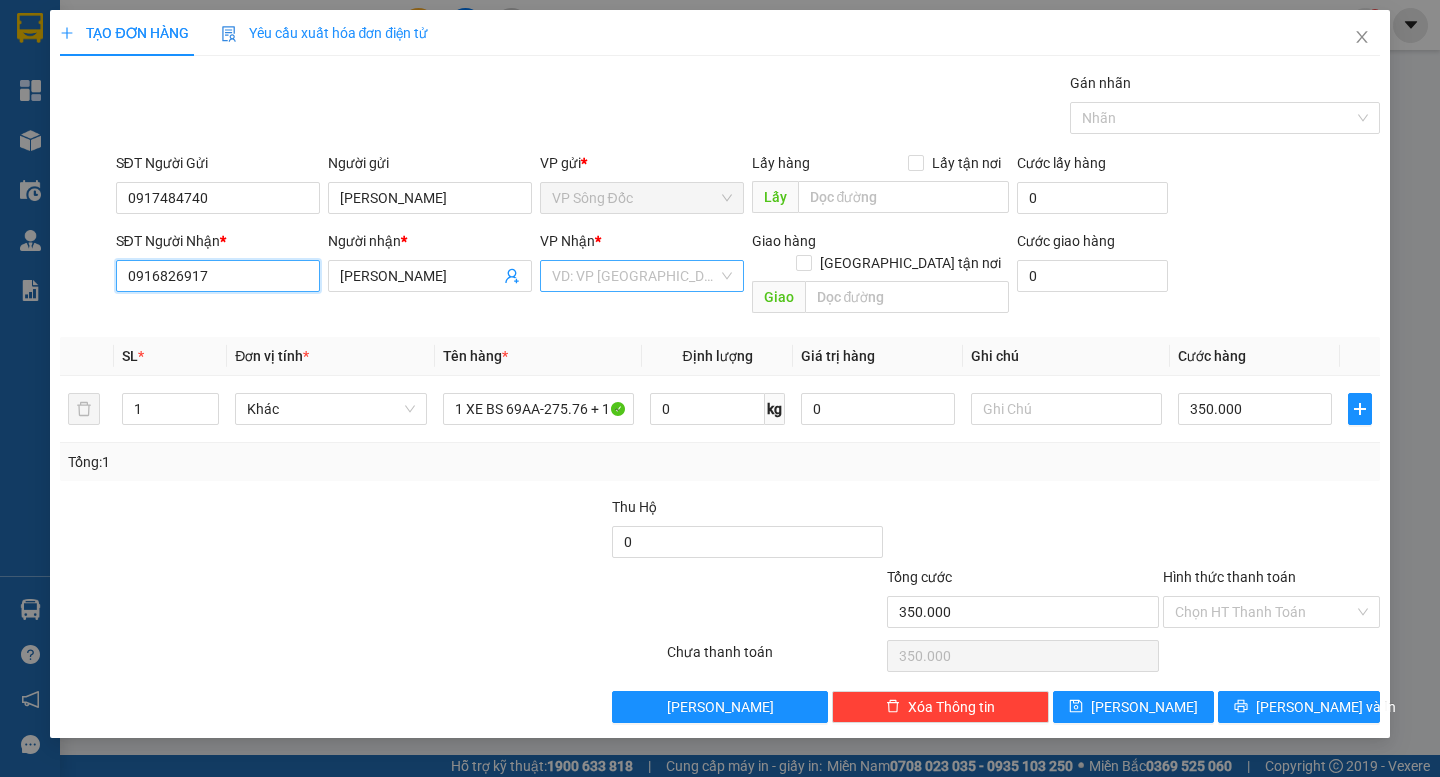 type on "0916826917" 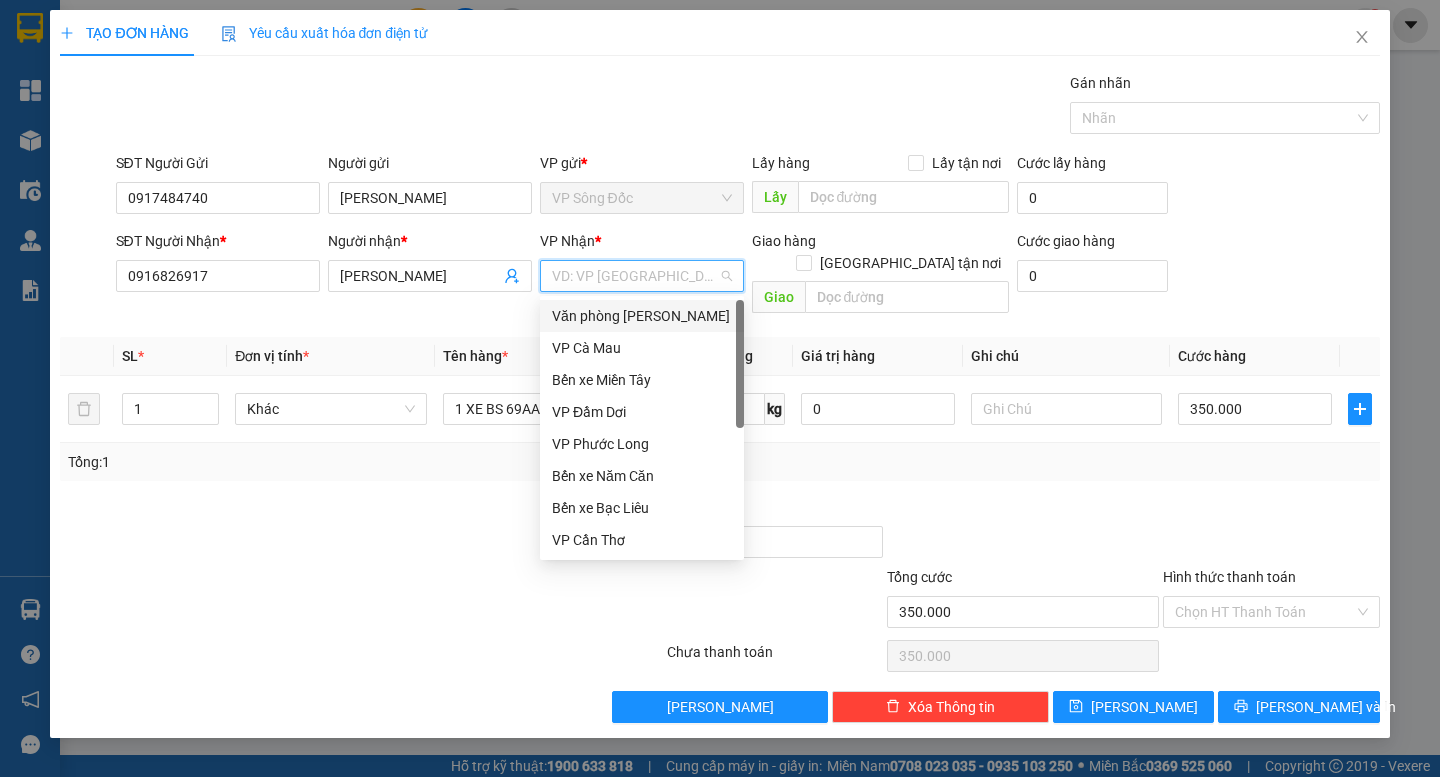 click at bounding box center [635, 276] 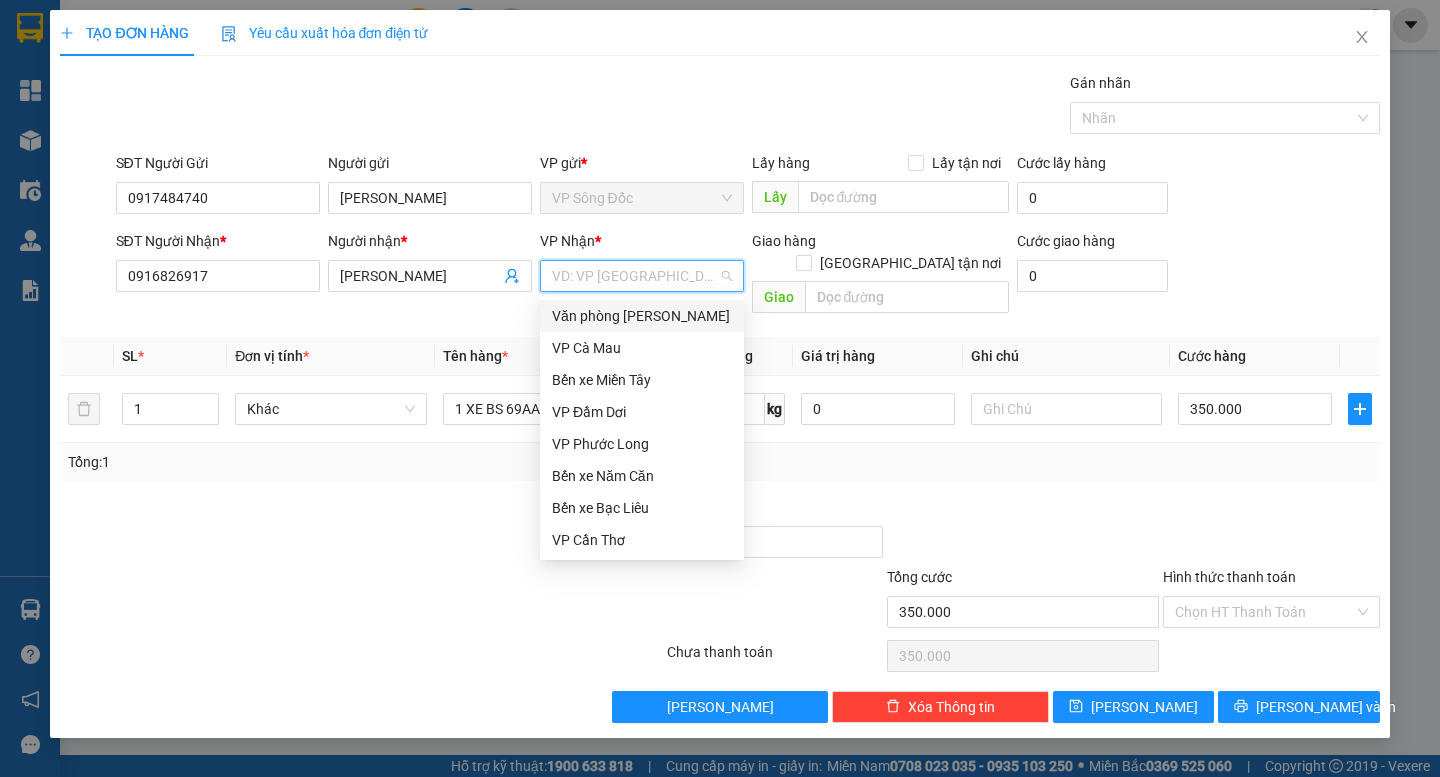 click on "Văn phòng Hồ Chí Minh" at bounding box center [642, 316] 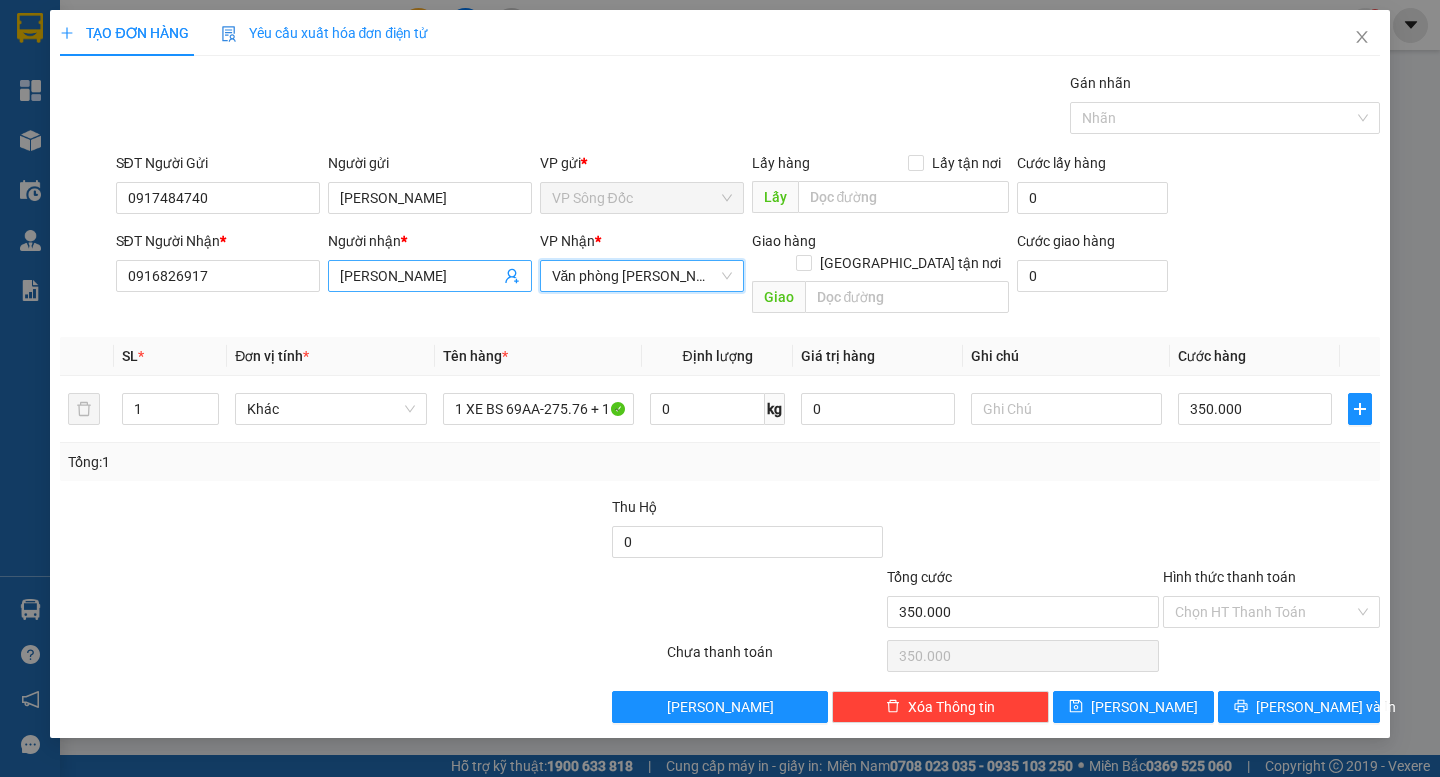 click on "HỒ THÁI VĂN" at bounding box center (420, 276) 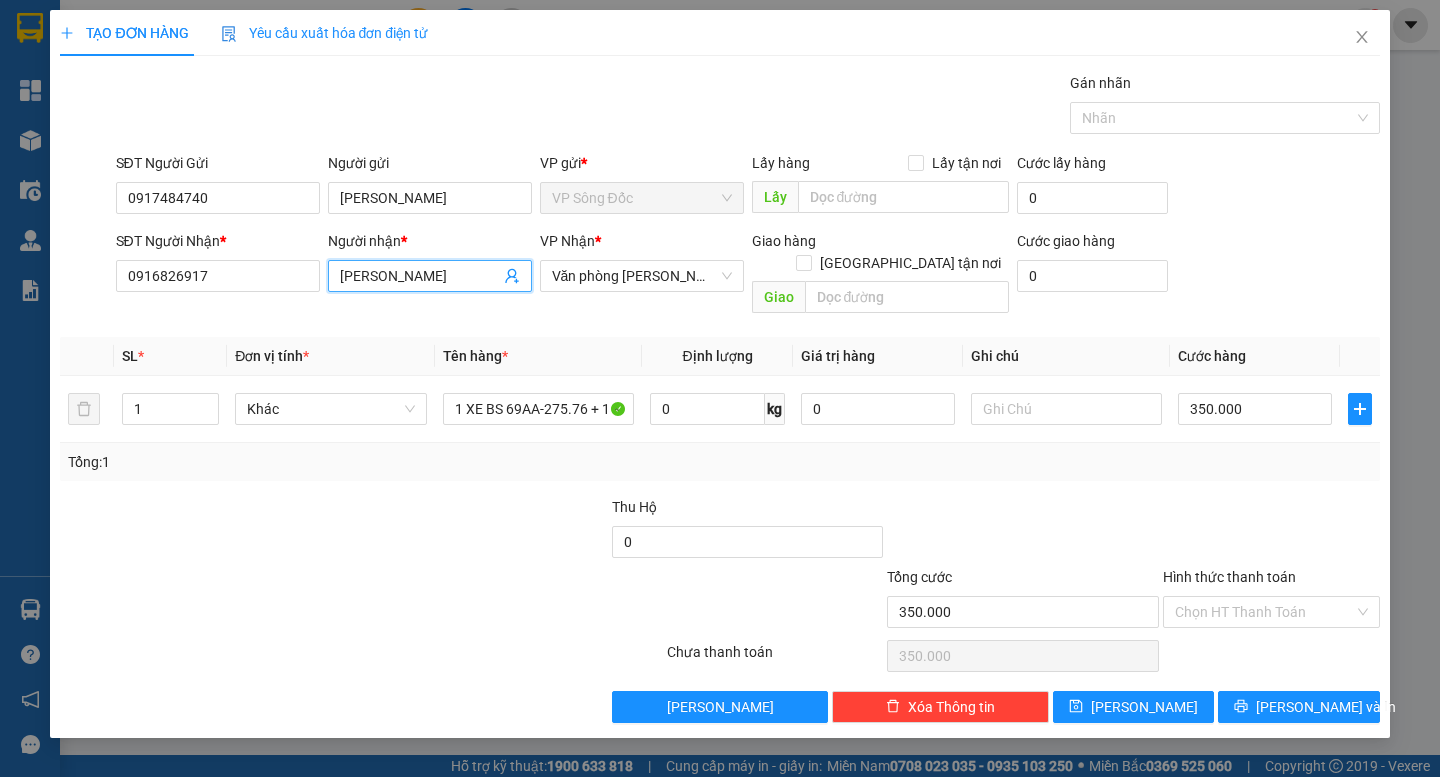 click on "HỒ THÁI VĂN" at bounding box center [420, 276] 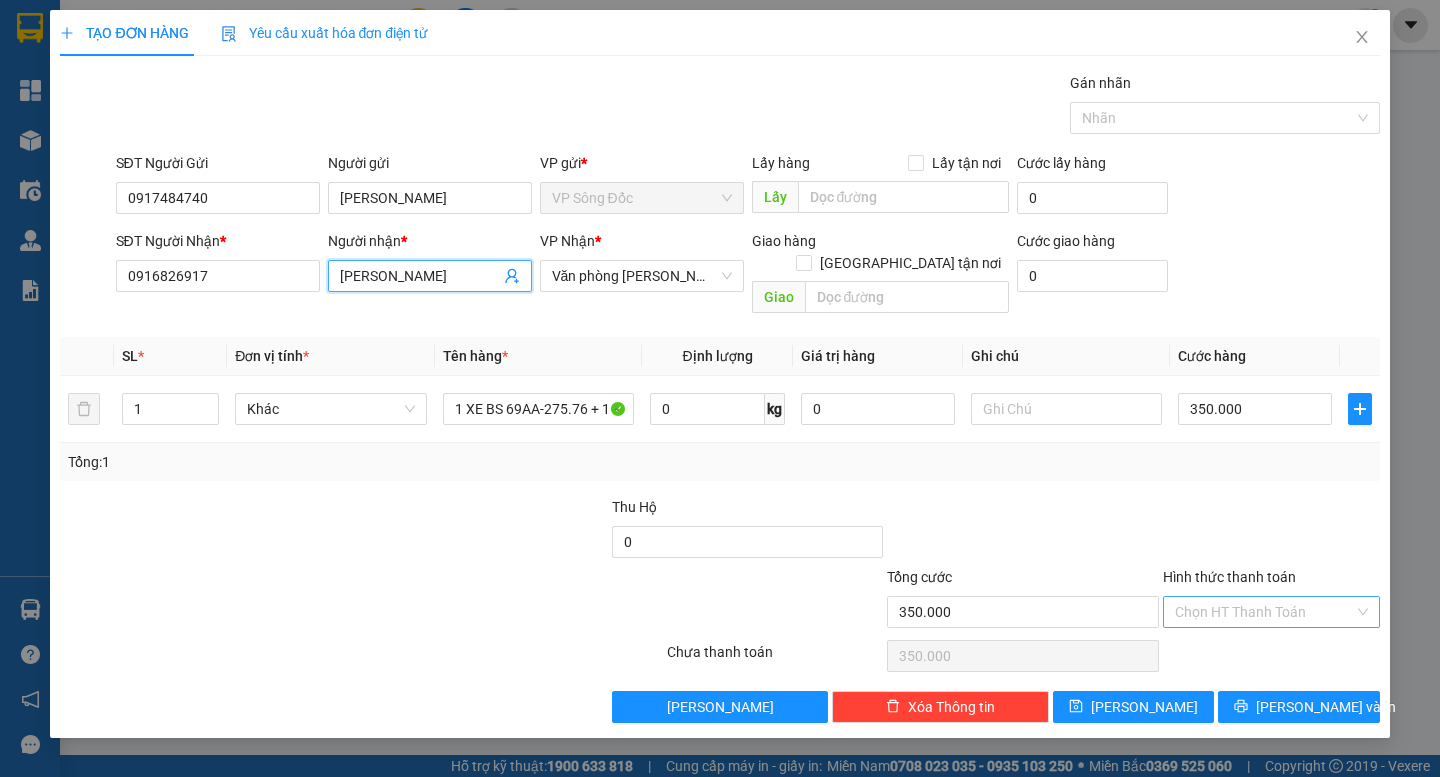 type on "HỒ THẾ VĂN" 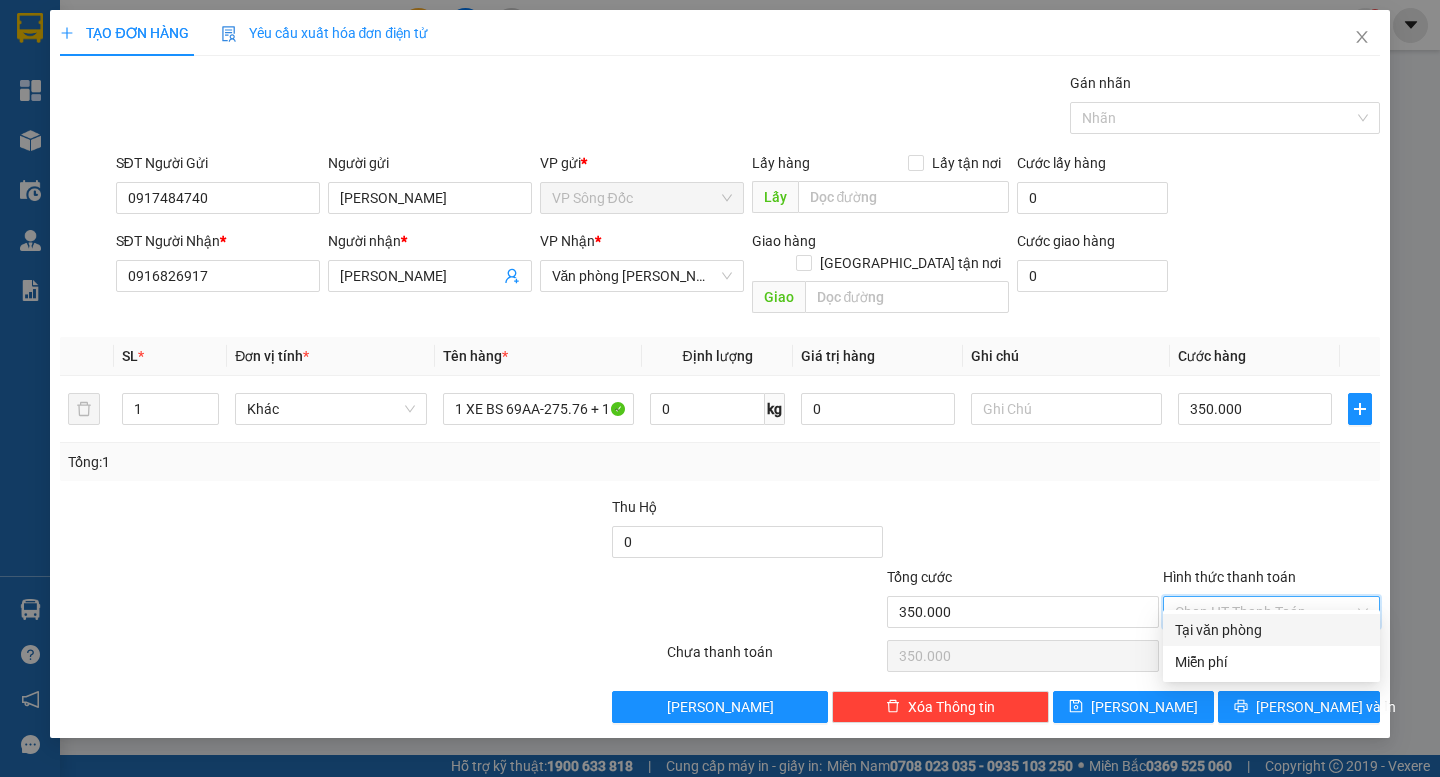 click on "Tại văn phòng" at bounding box center [1271, 630] 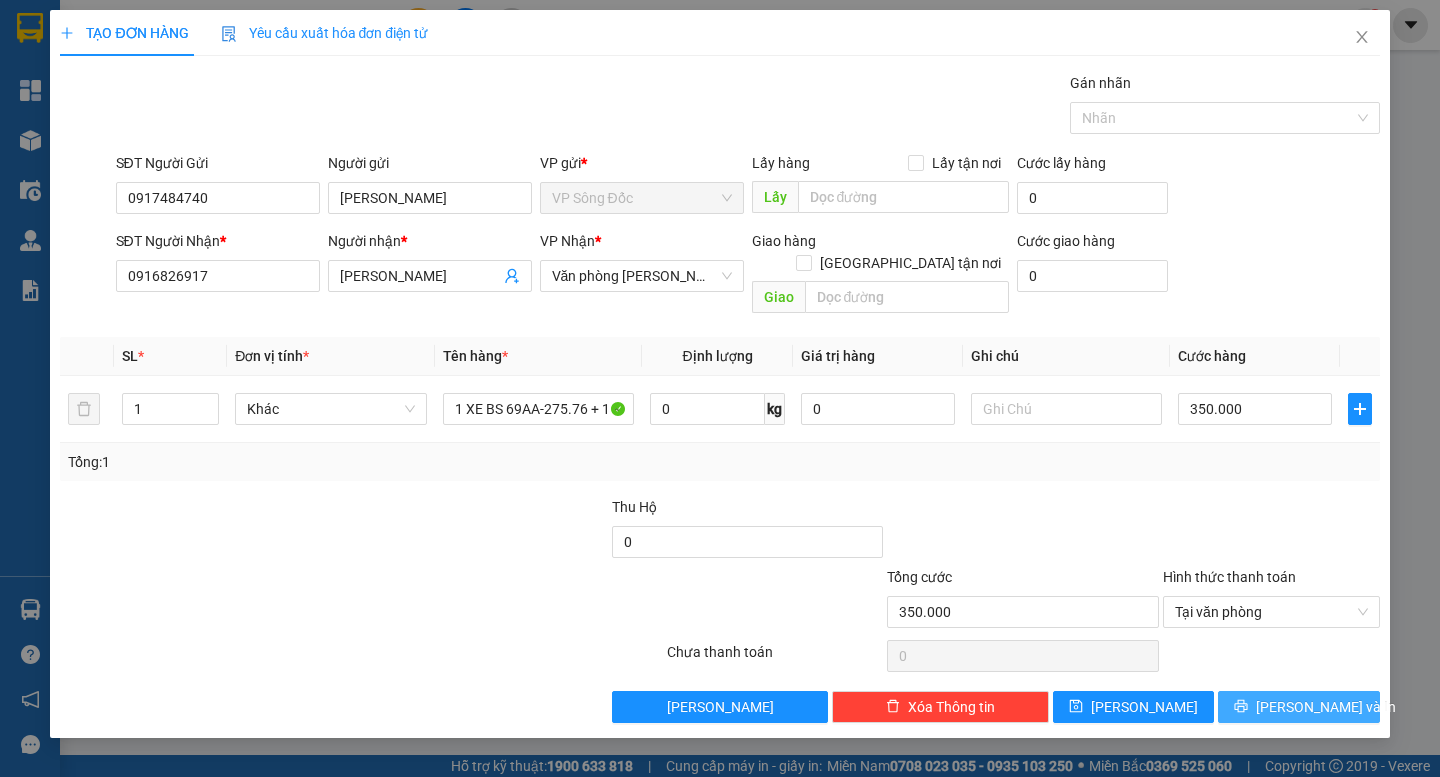 click 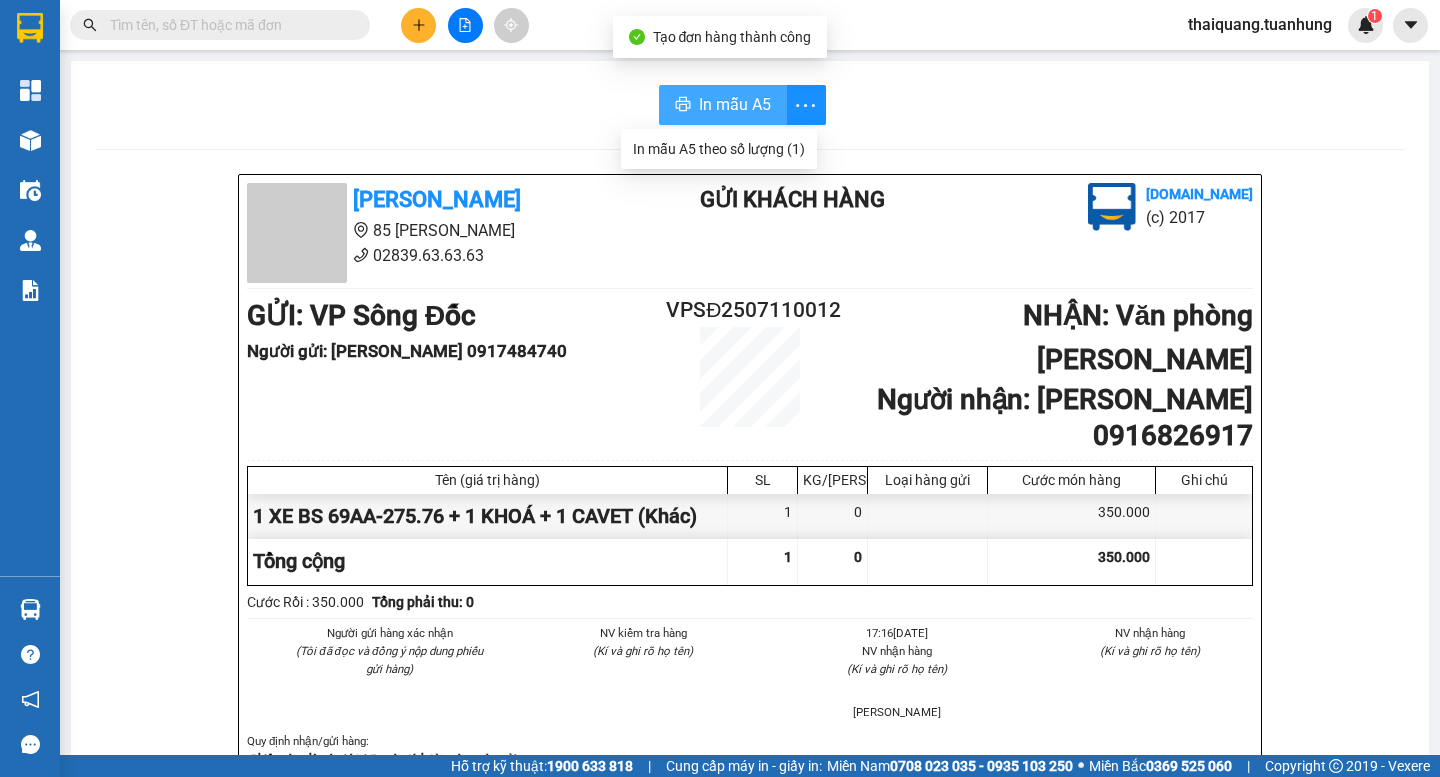 click on "In mẫu A5" at bounding box center (735, 104) 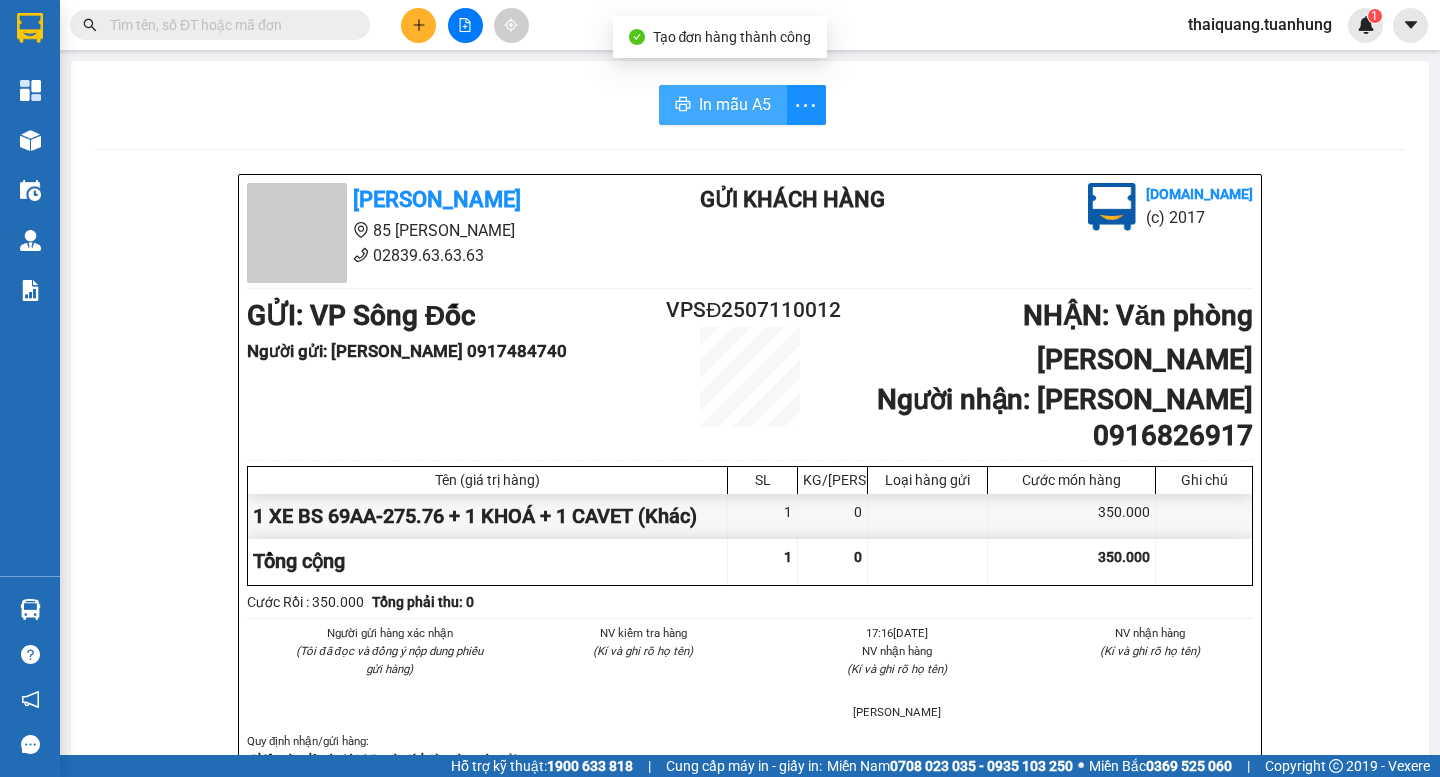 scroll, scrollTop: 0, scrollLeft: 0, axis: both 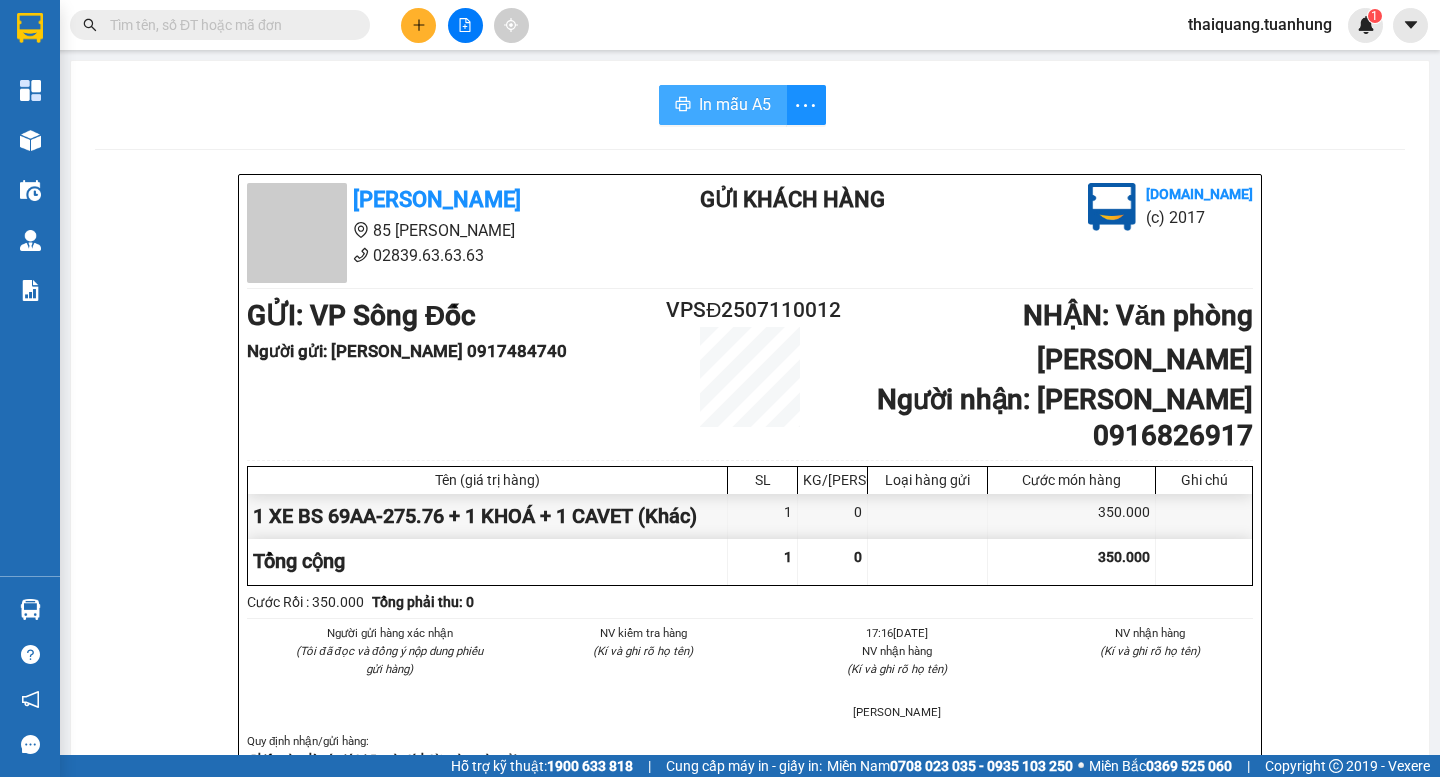 click on "In mẫu A5" at bounding box center [735, 104] 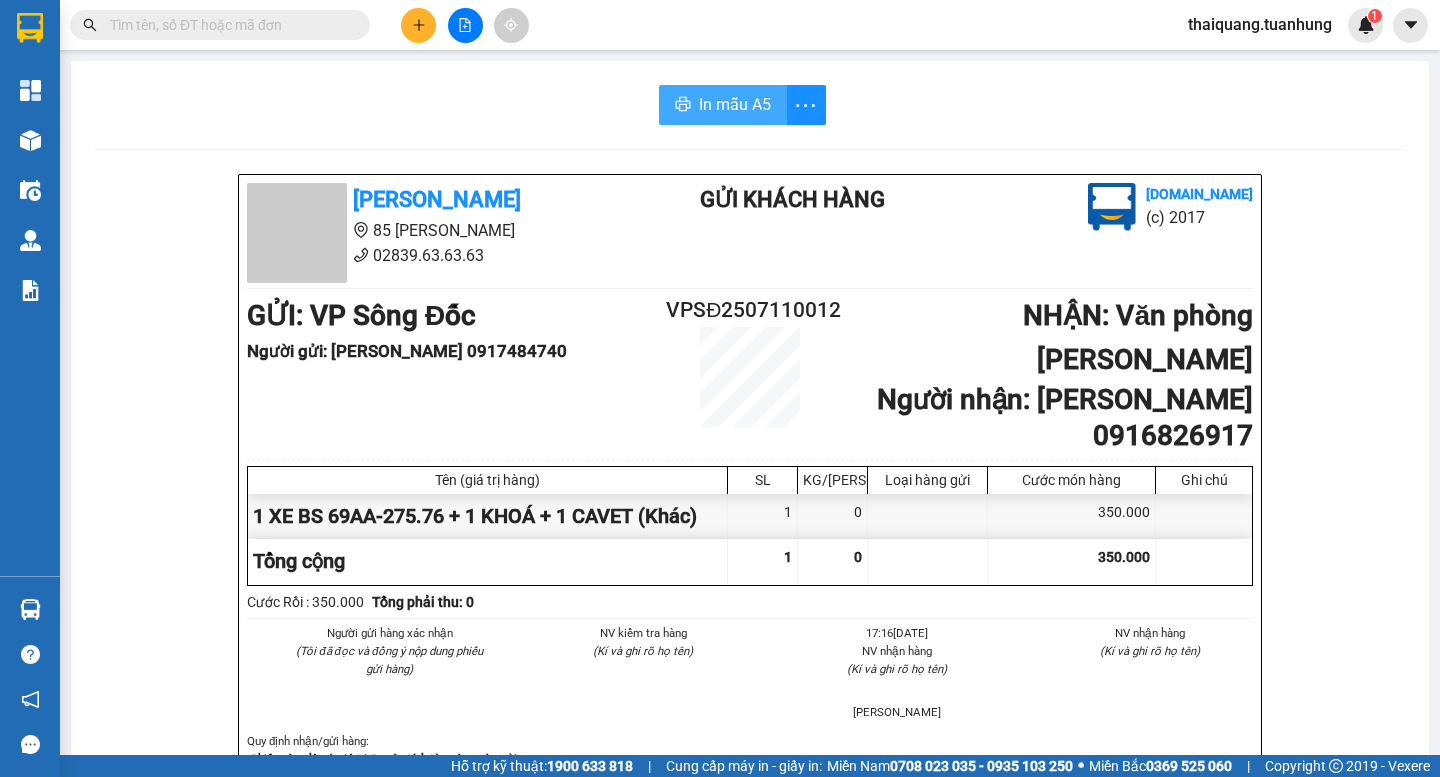 scroll, scrollTop: 0, scrollLeft: 0, axis: both 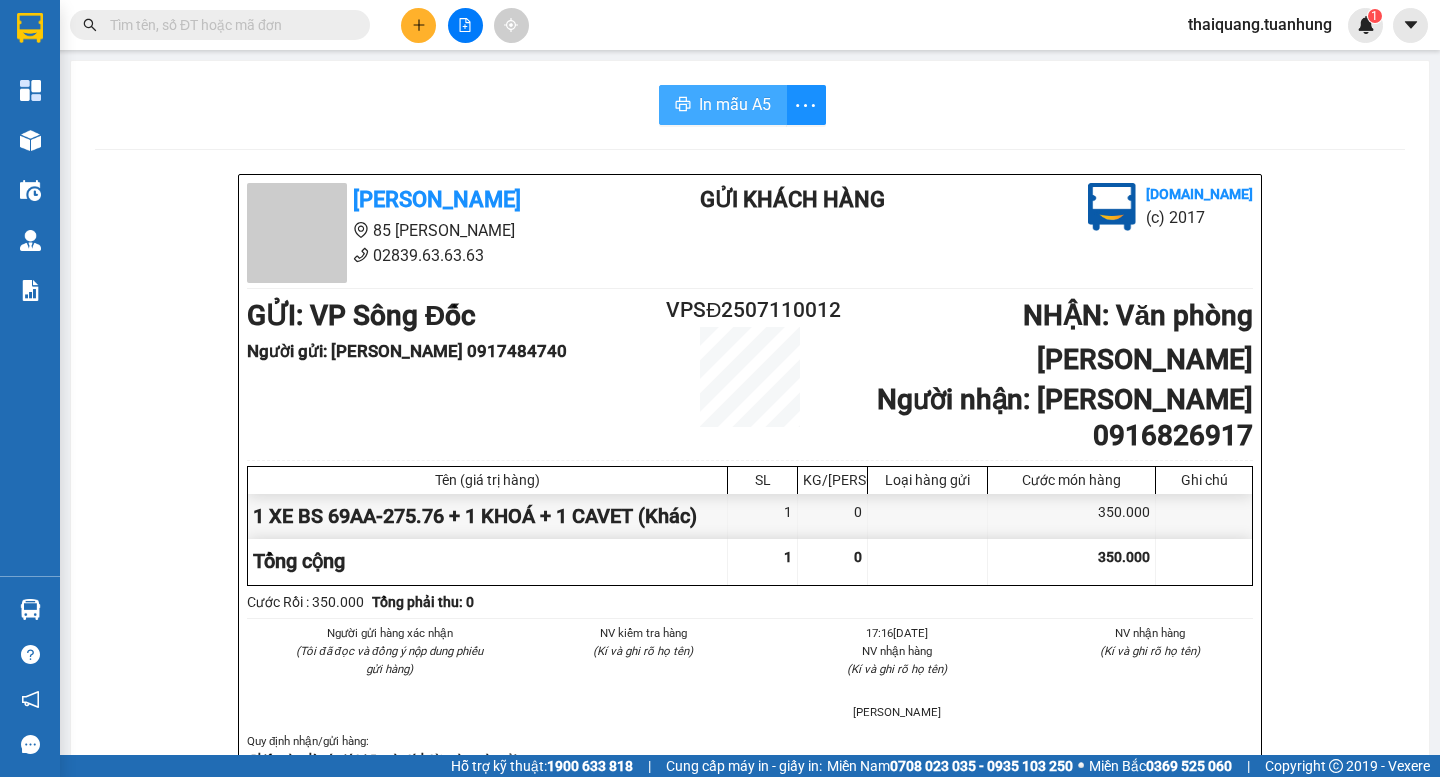 click on "In mẫu A5" at bounding box center [735, 104] 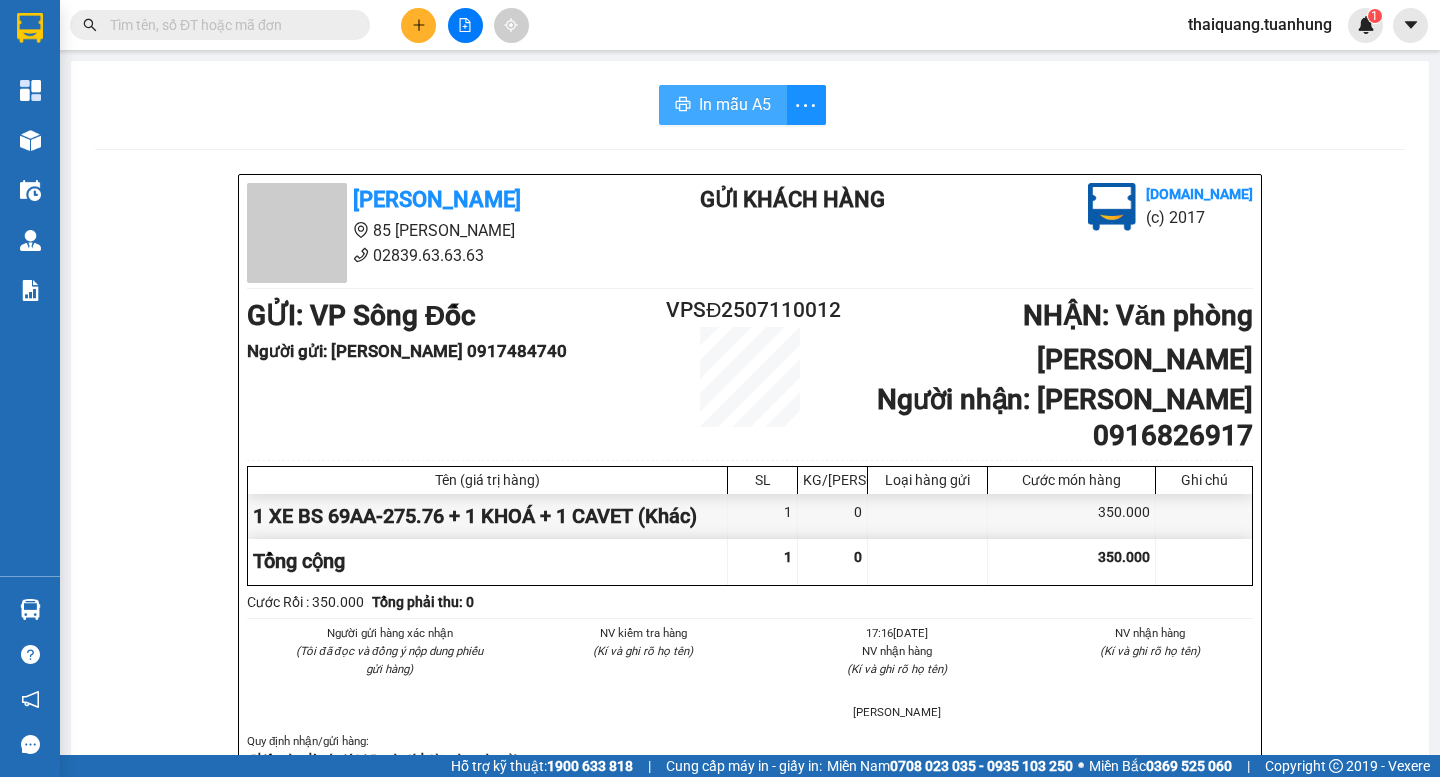 scroll, scrollTop: 0, scrollLeft: 0, axis: both 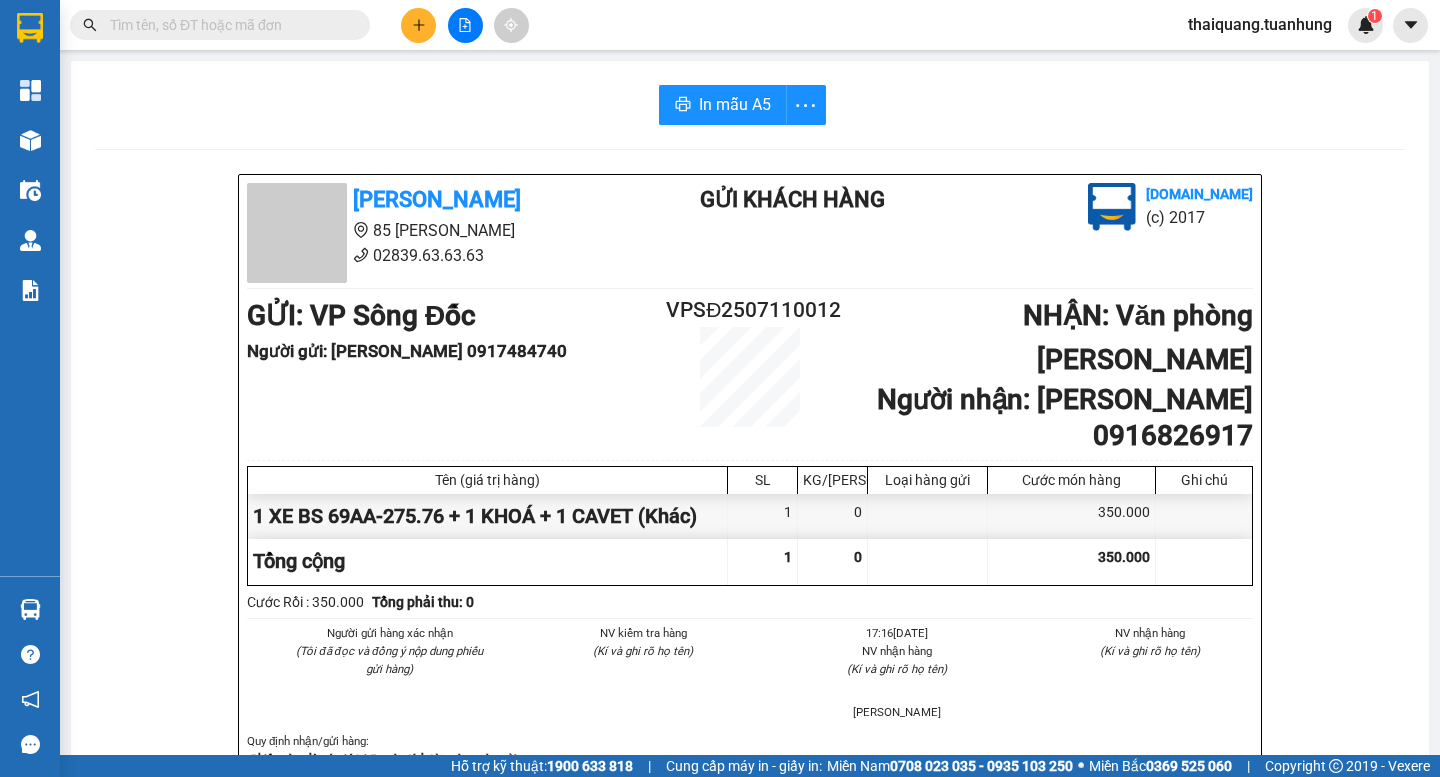 click on "Tuấn Hưng   85 Lý Chiêu Hoàng   02839.63.63.63 Gửi khách hàng Vexere.com (c) 2017" at bounding box center [750, 233] 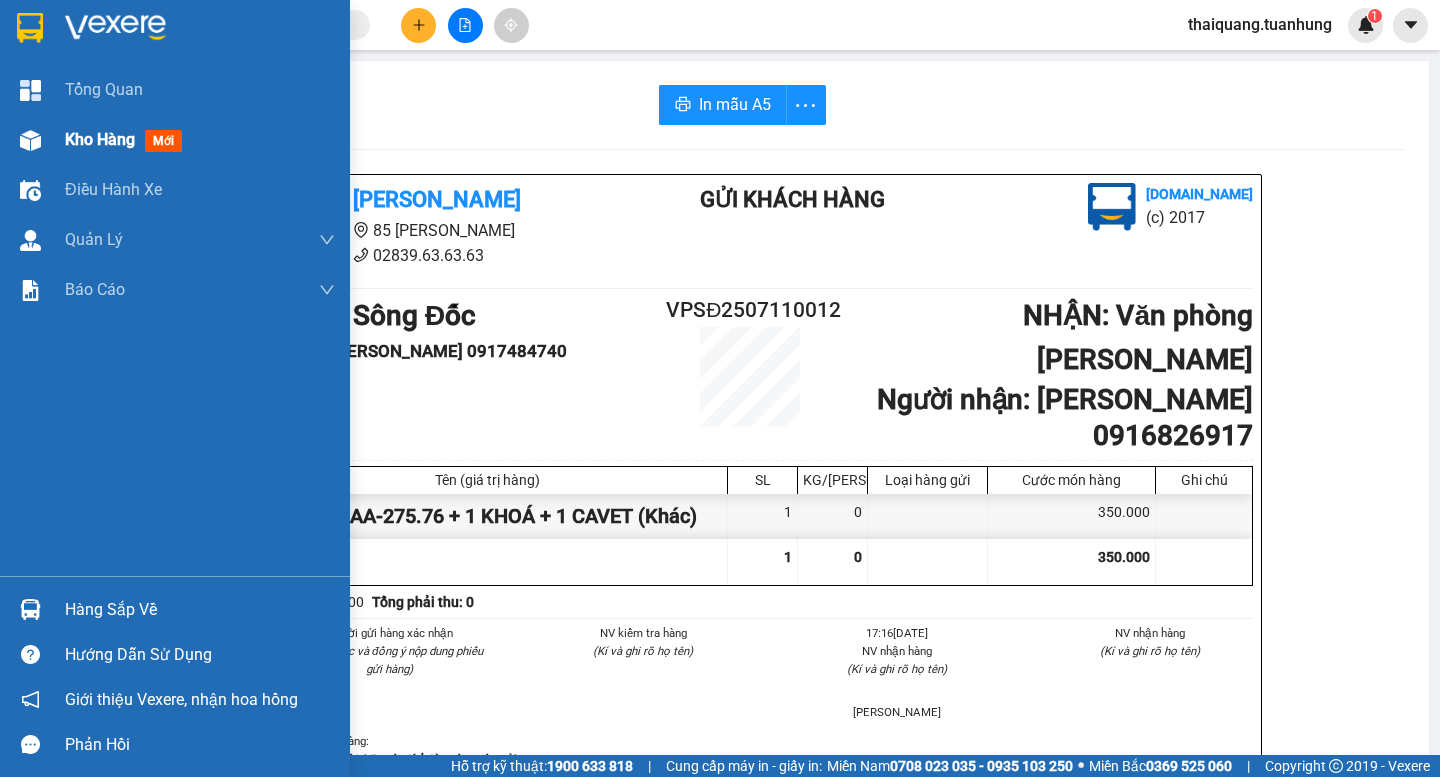 click on "Kho hàng" at bounding box center (100, 139) 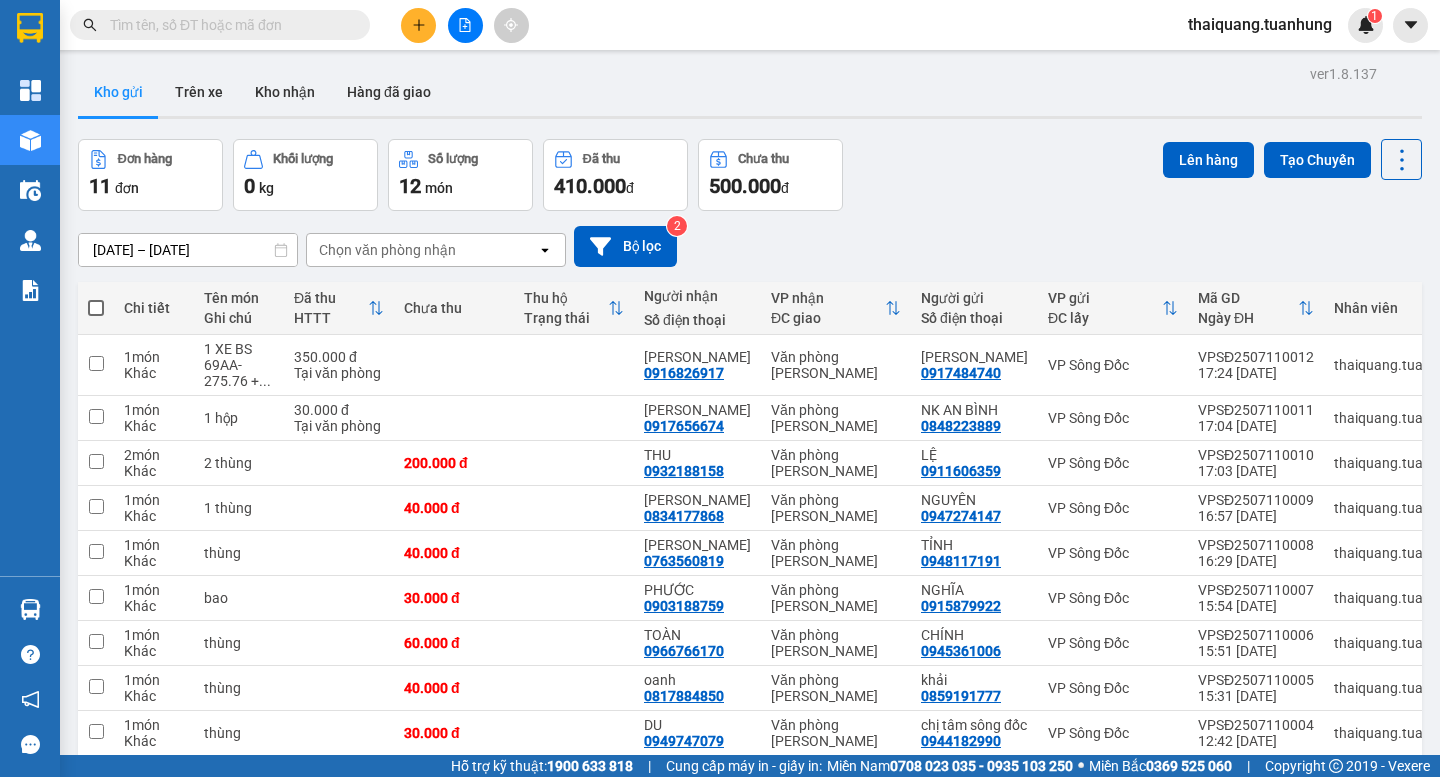 click on "Đơn hàng 11 đơn Khối lượng 0 kg Số lượng 12 món Đã thu 410.000  đ Chưa thu 500.000  đ Lên hàng Tạo Chuyến" at bounding box center (750, 175) 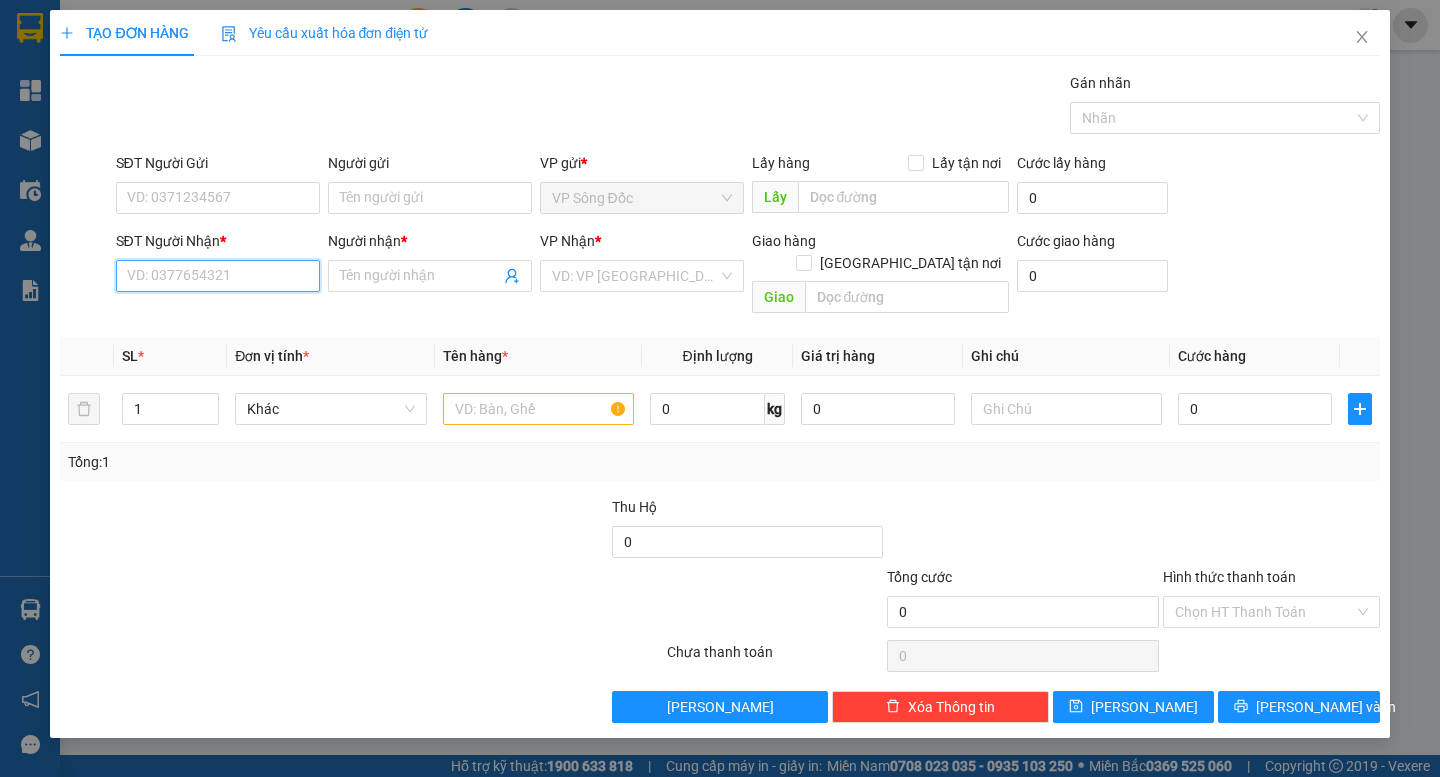 click on "SĐT Người Nhận  *" at bounding box center (218, 276) 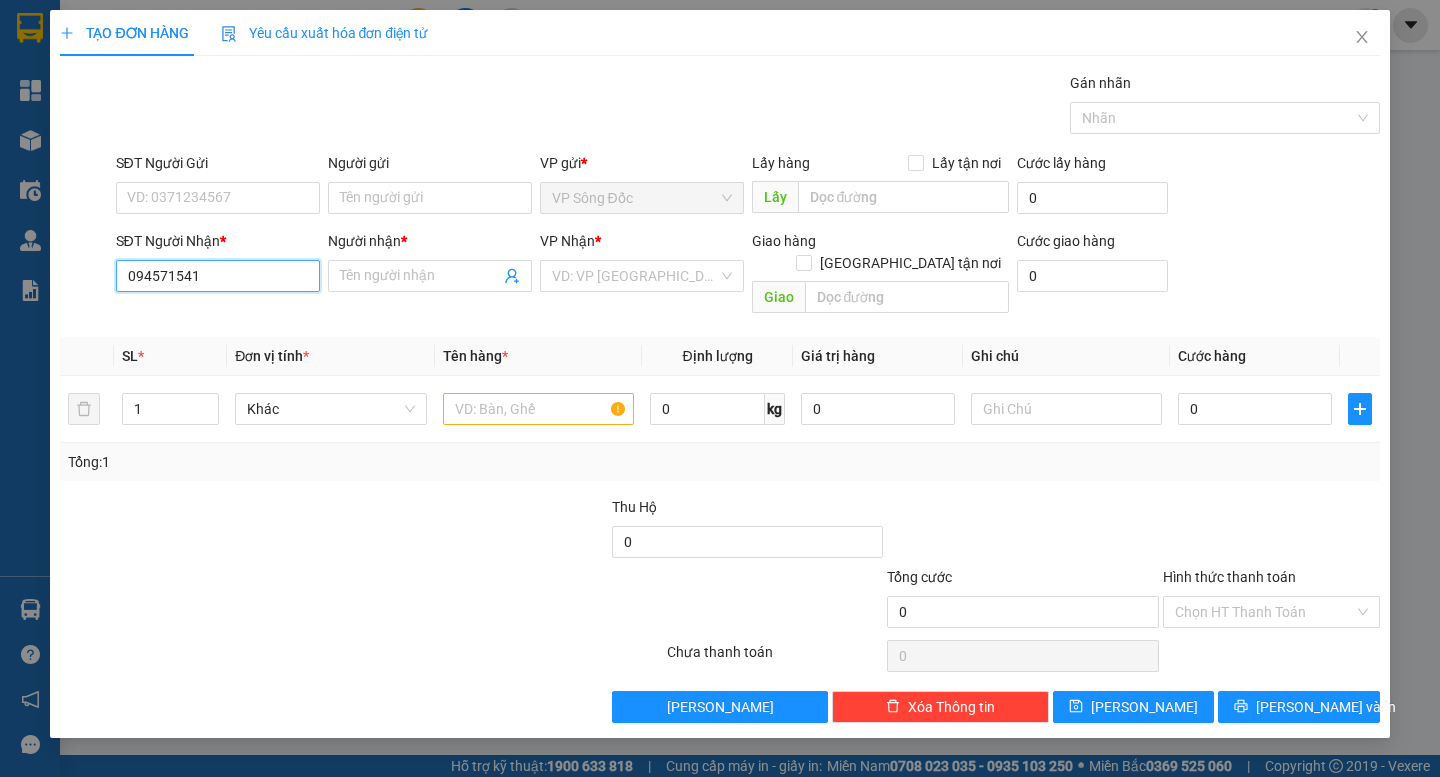 type on "0945715414" 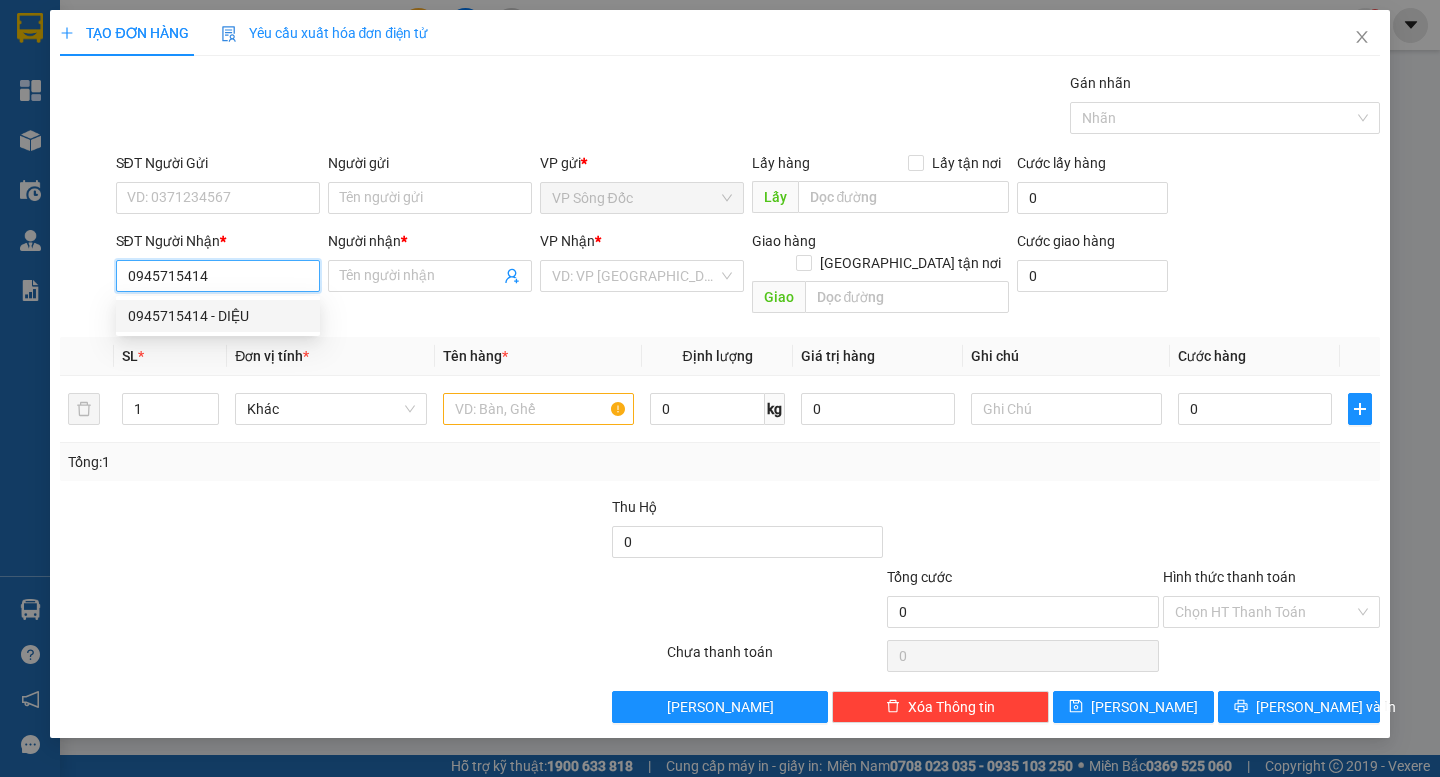 click on "0945715414 - DIỆU" at bounding box center (218, 316) 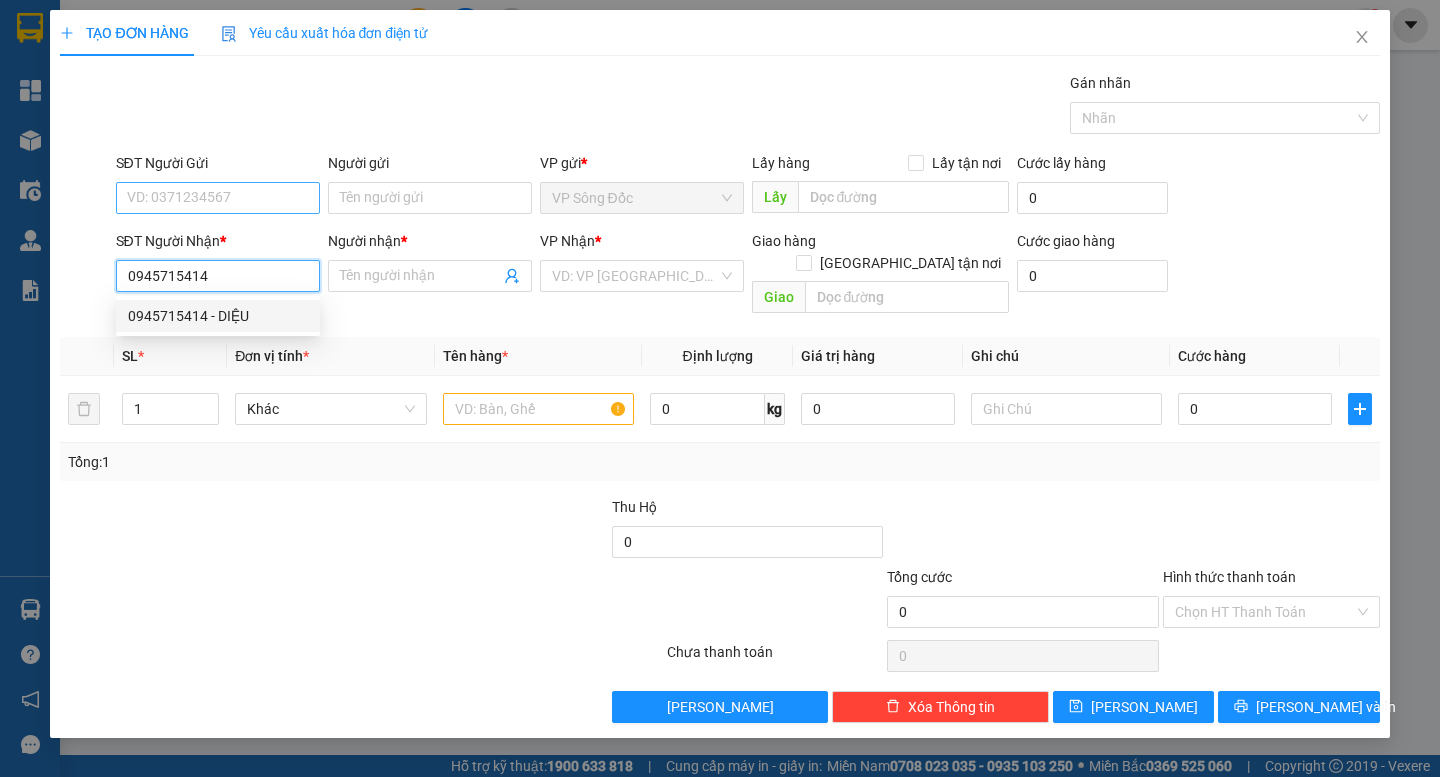 type on "DIỆU" 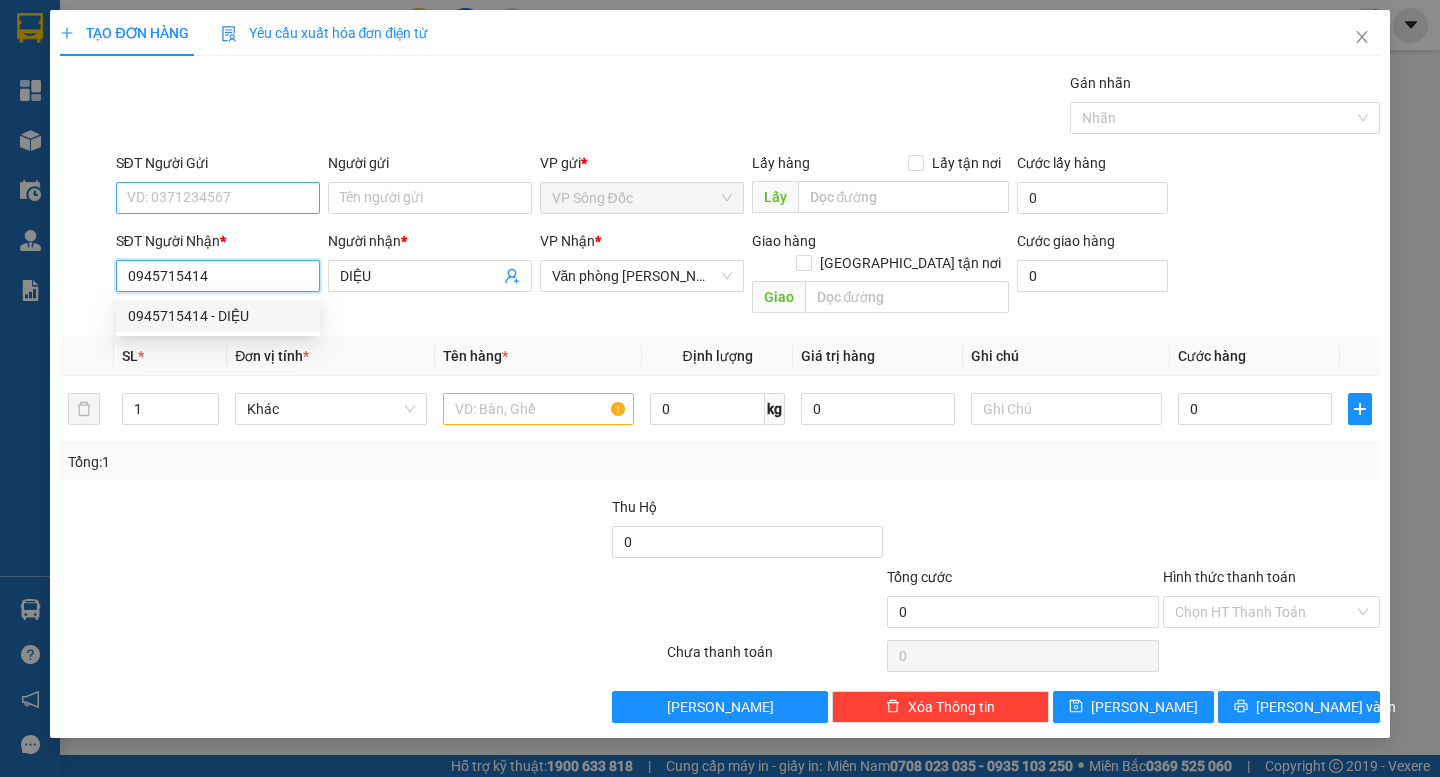 type on "0945715414" 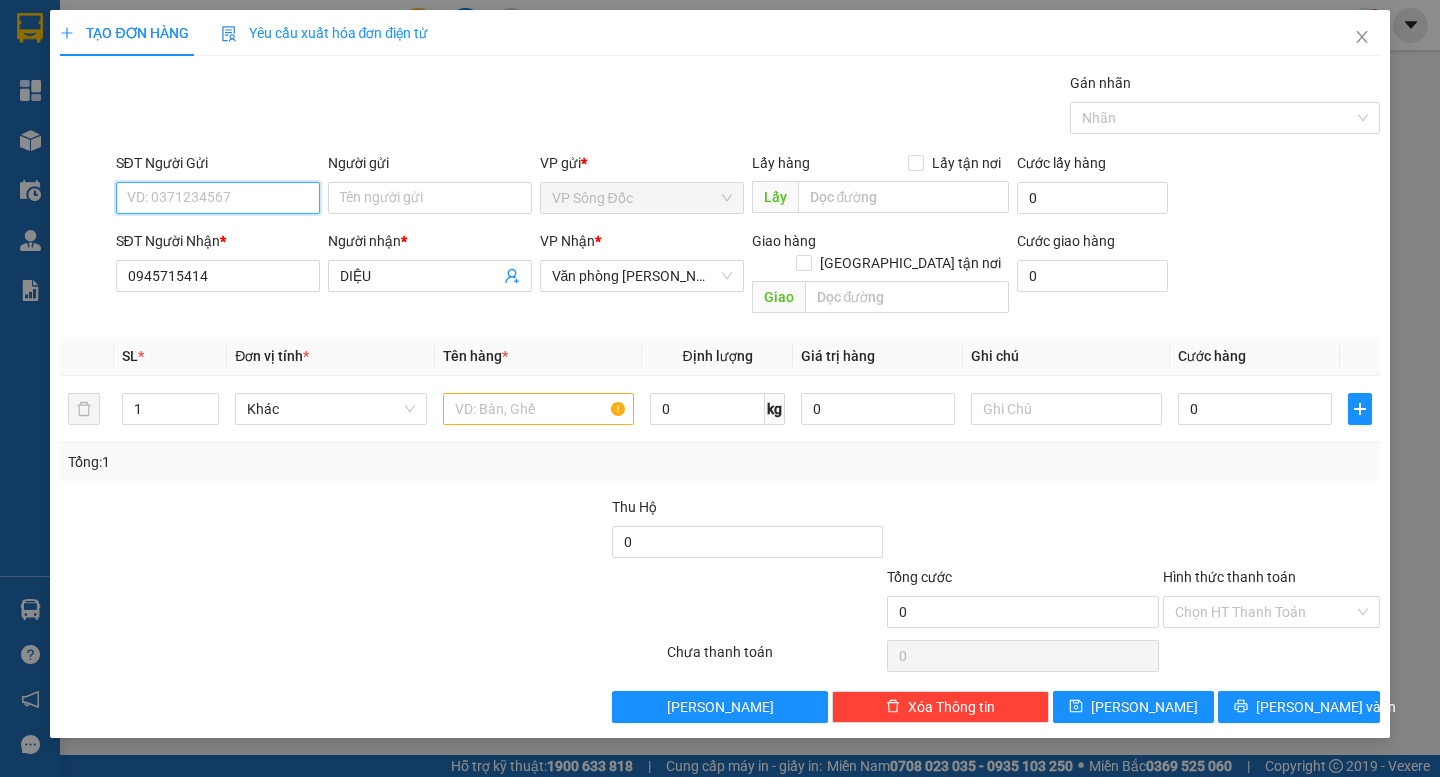 click on "SĐT Người Gửi" at bounding box center (218, 198) 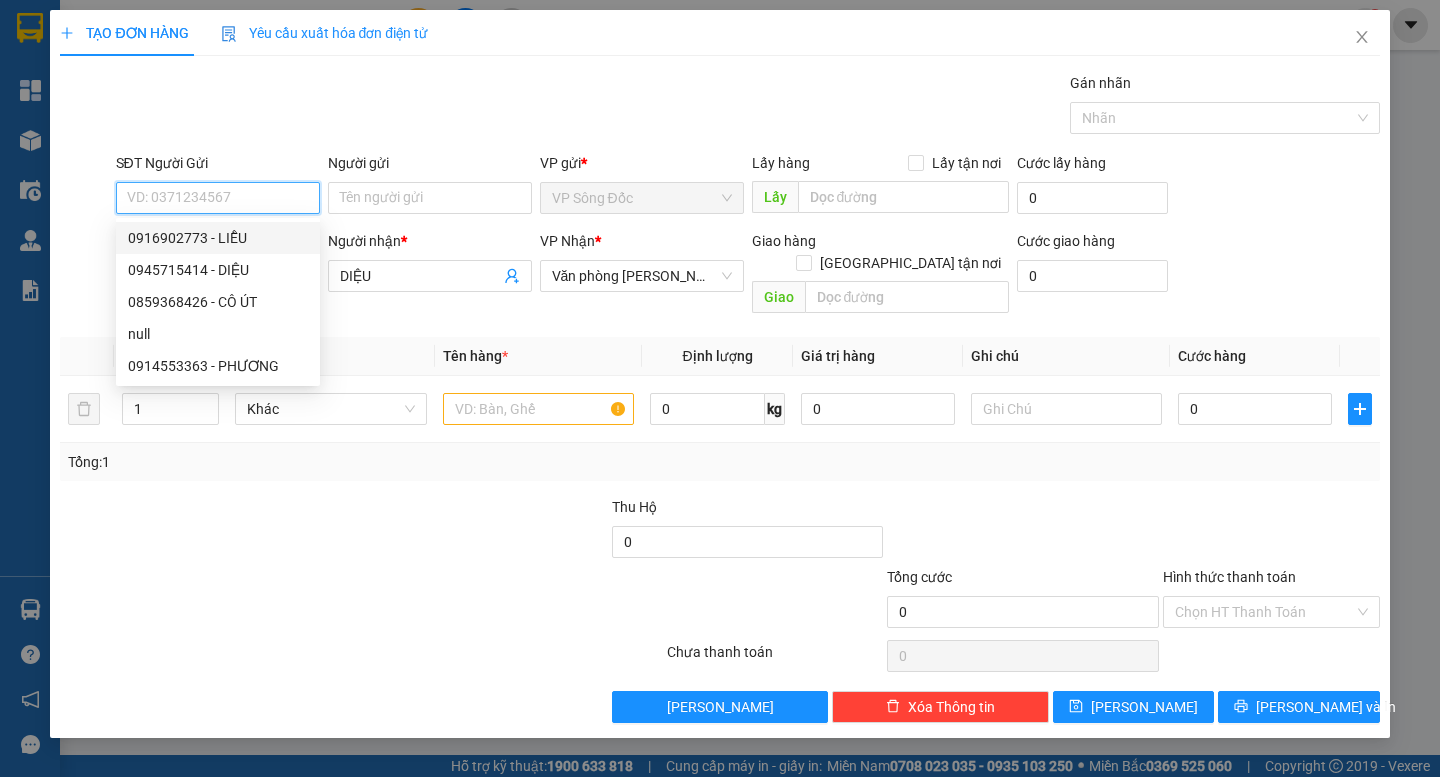 click on "0916902773 - LIỄU" at bounding box center [218, 238] 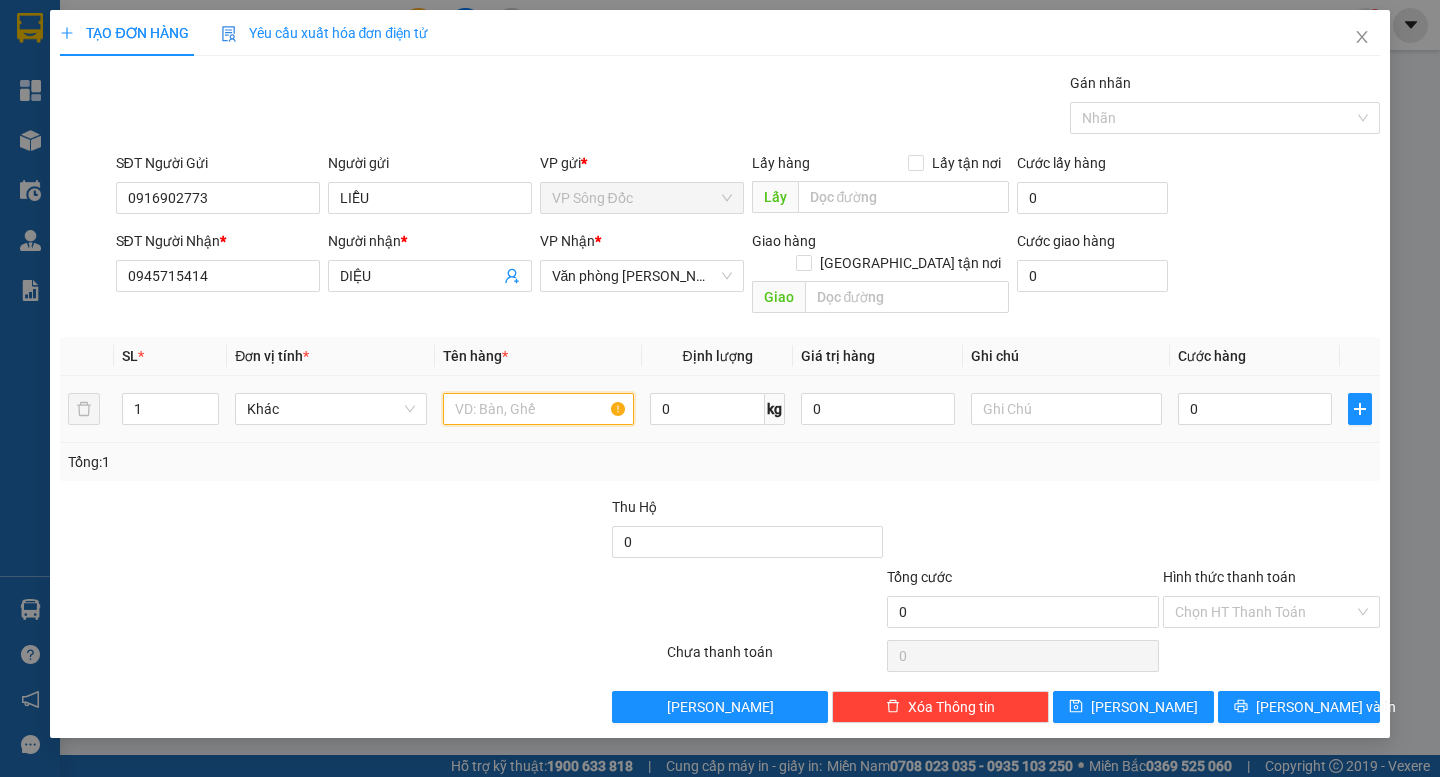 click at bounding box center (538, 409) 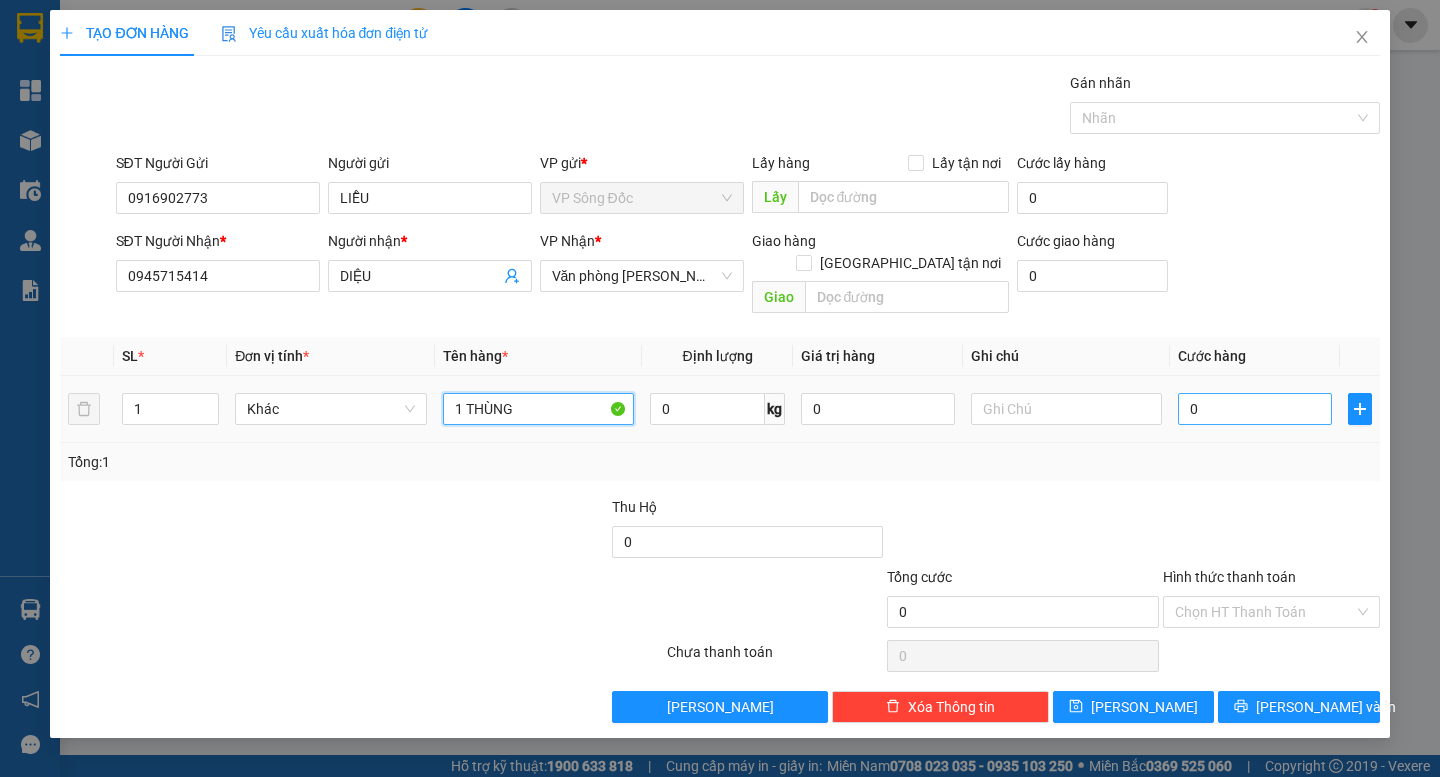 type on "1 THÙNG" 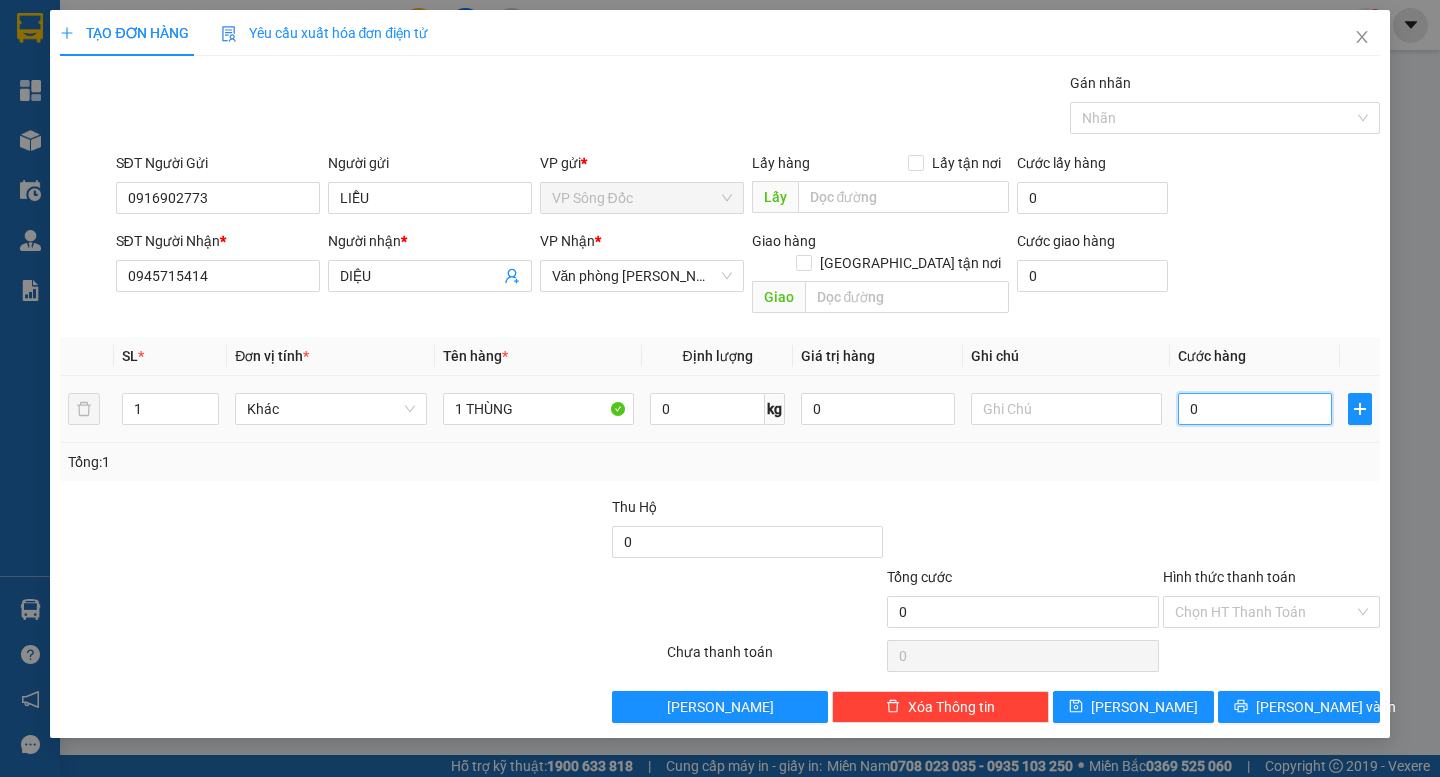 click on "0" at bounding box center [1255, 409] 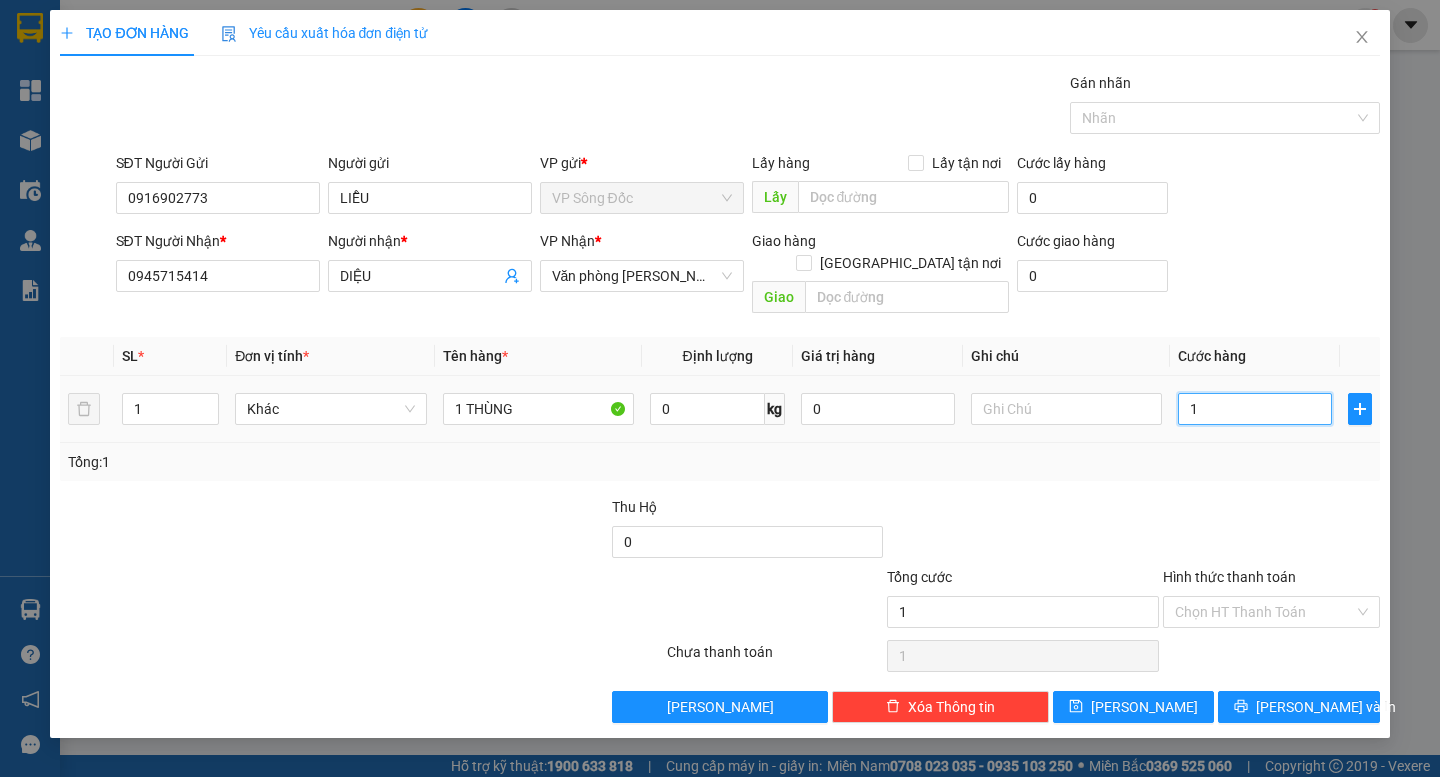 type on "12" 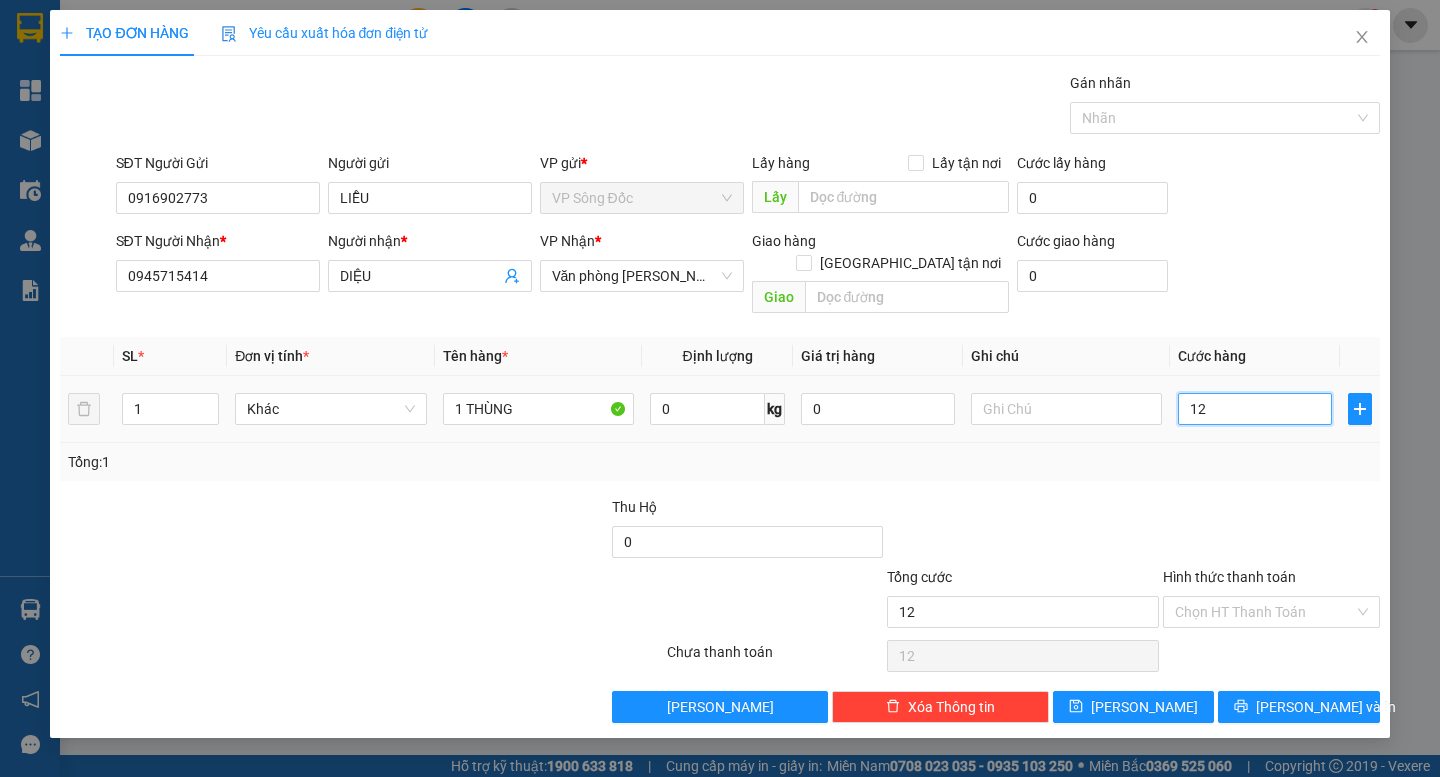 type on "120" 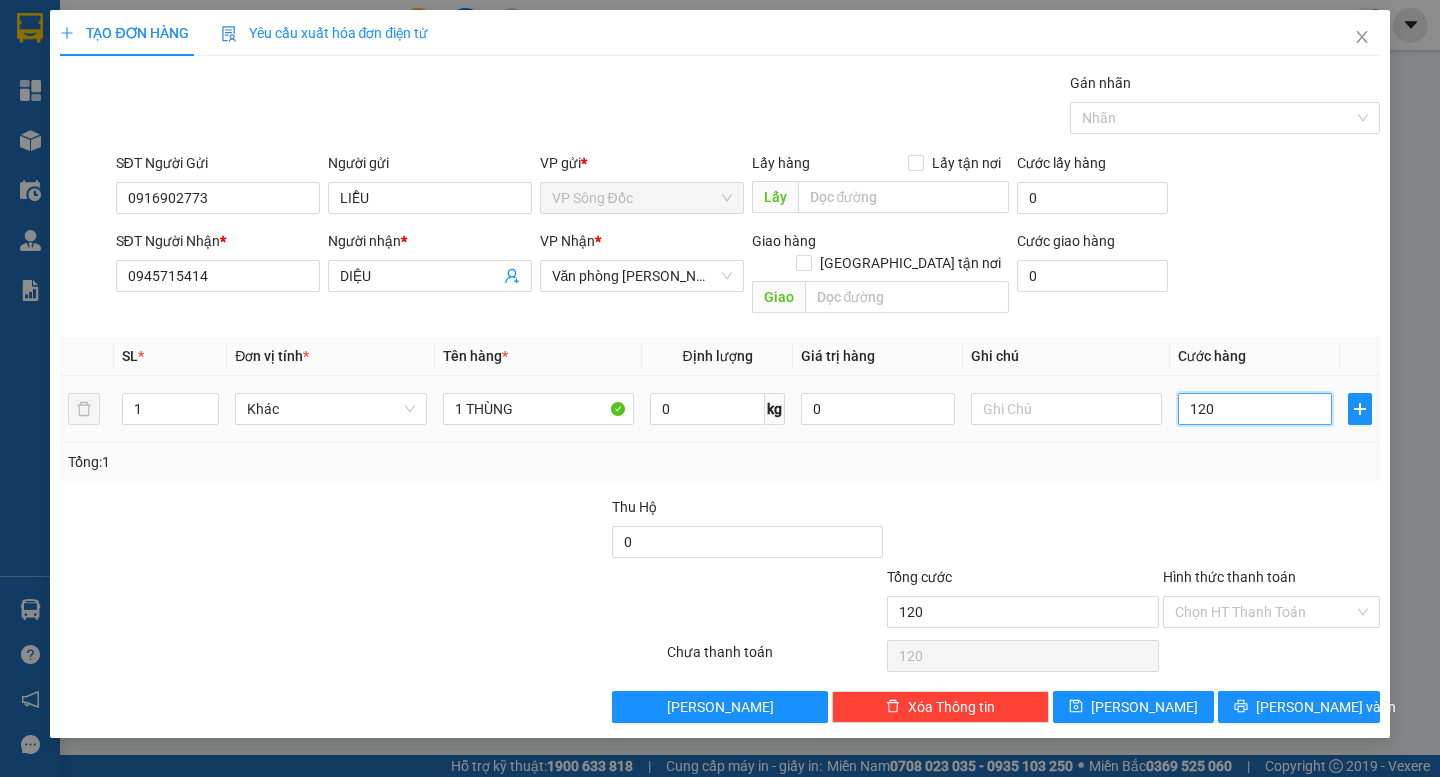 type on "1.200" 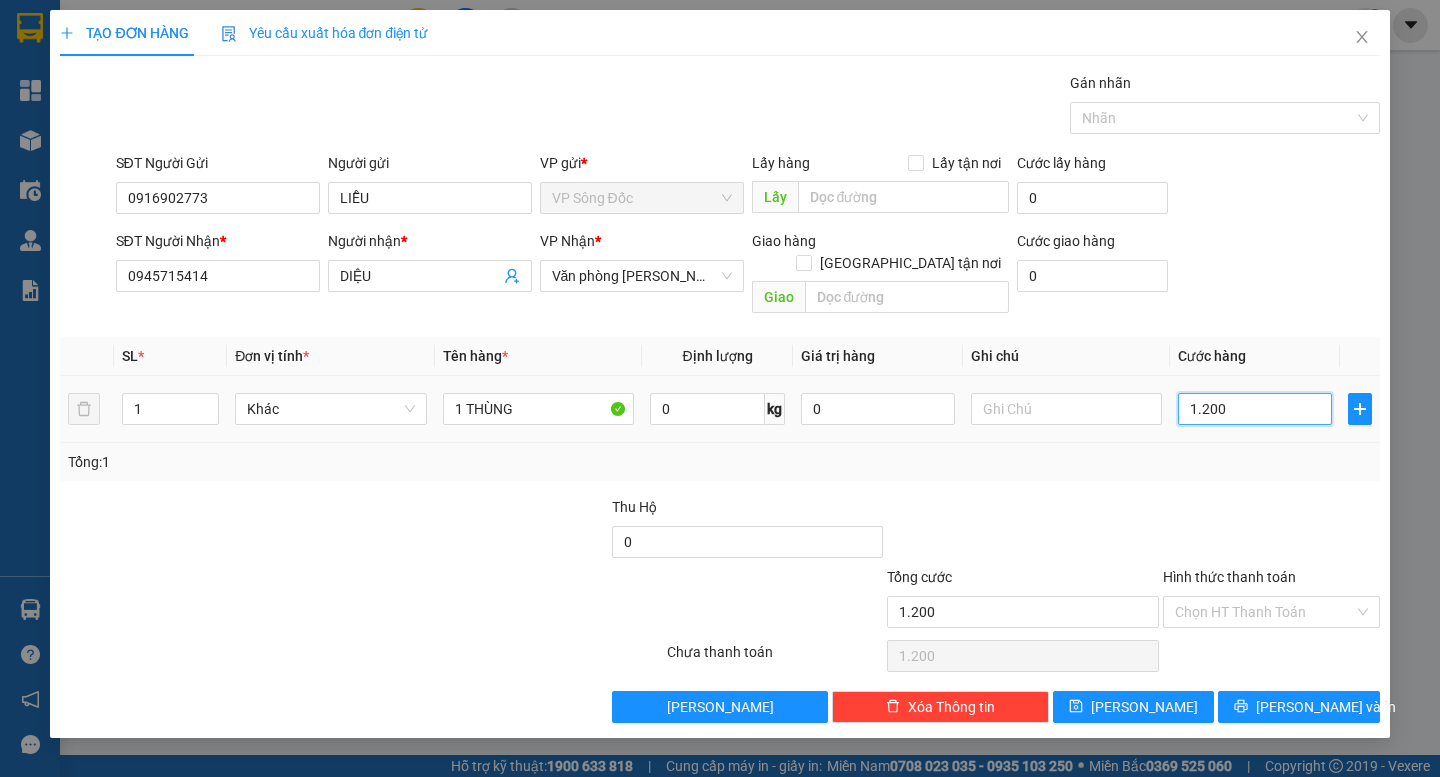 type on "12.000" 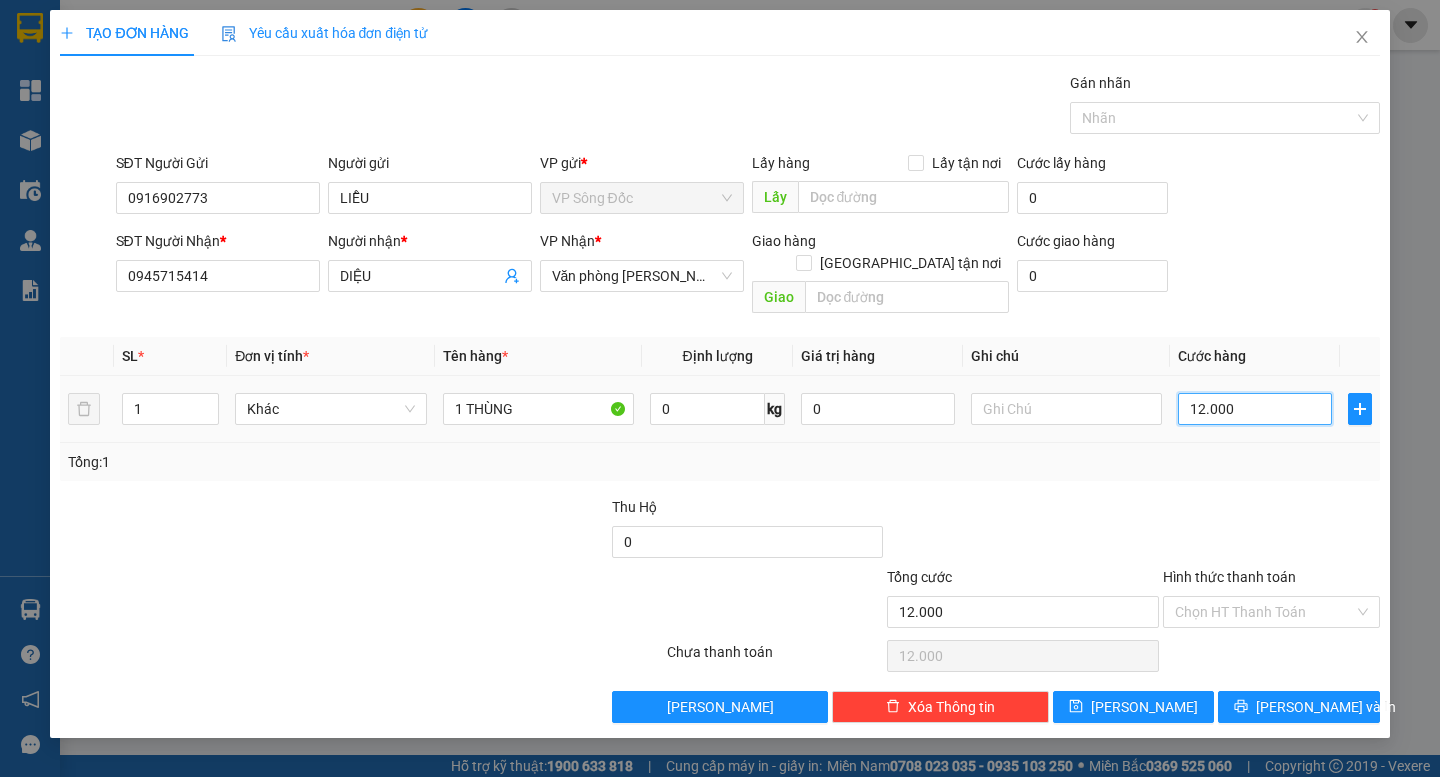 type on "120.000" 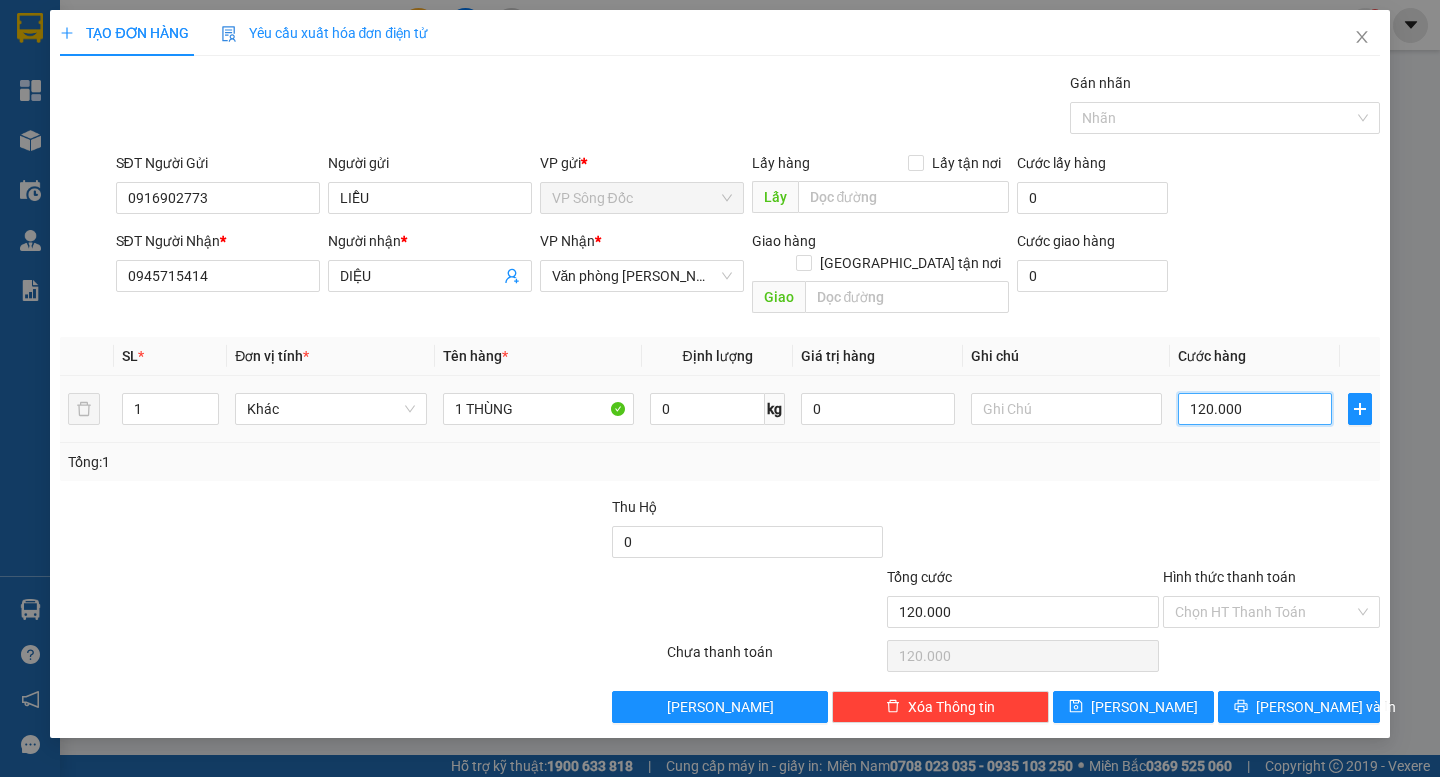 type on "1.200.000" 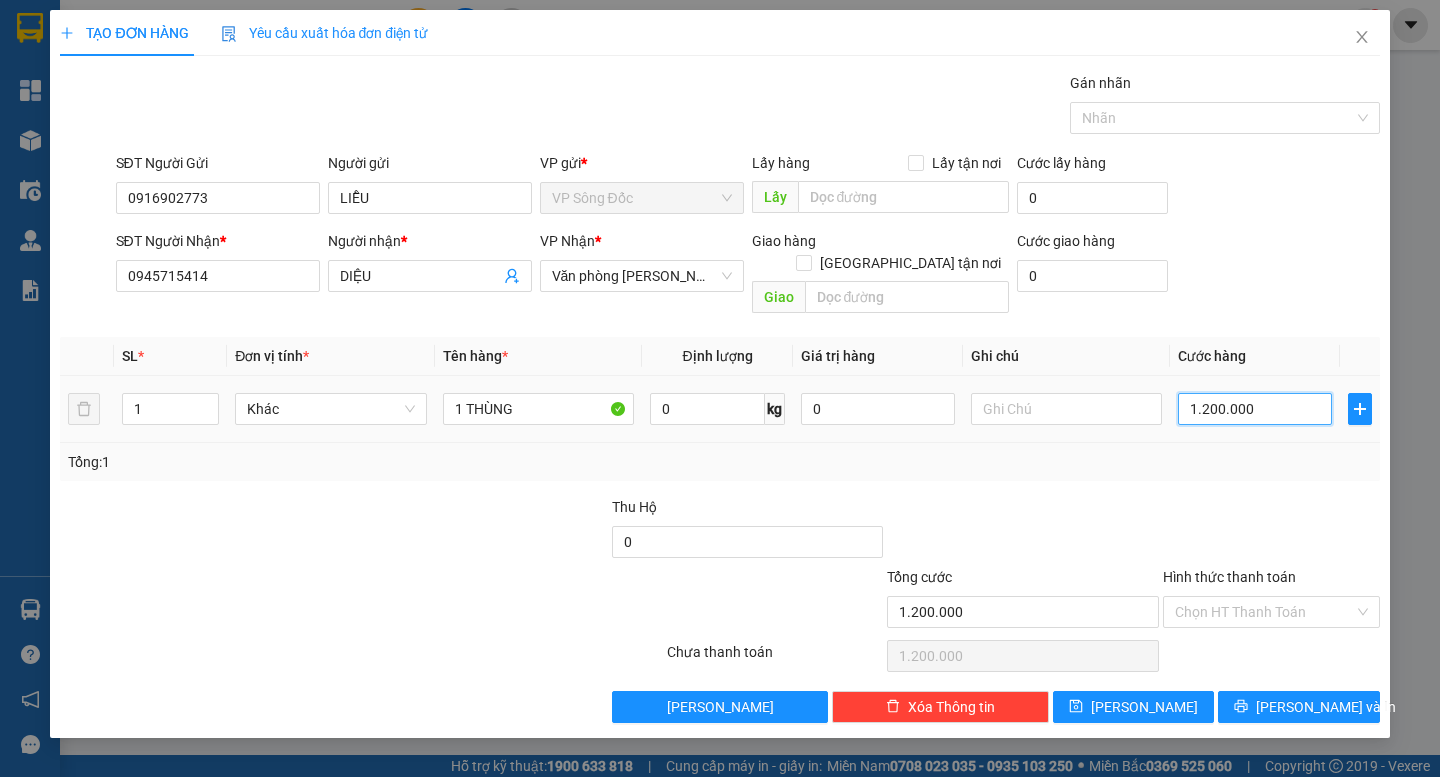 type on "120.000" 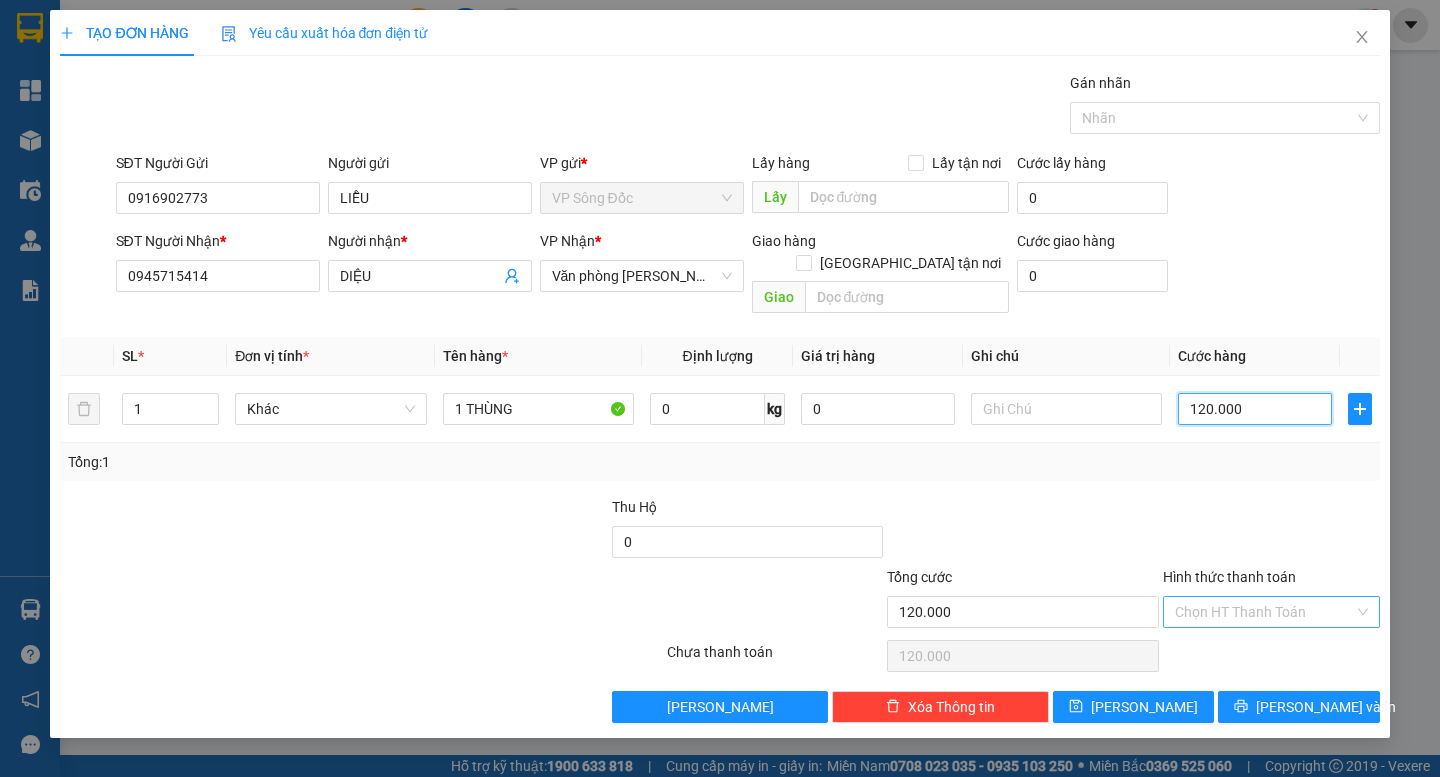 type on "120.000" 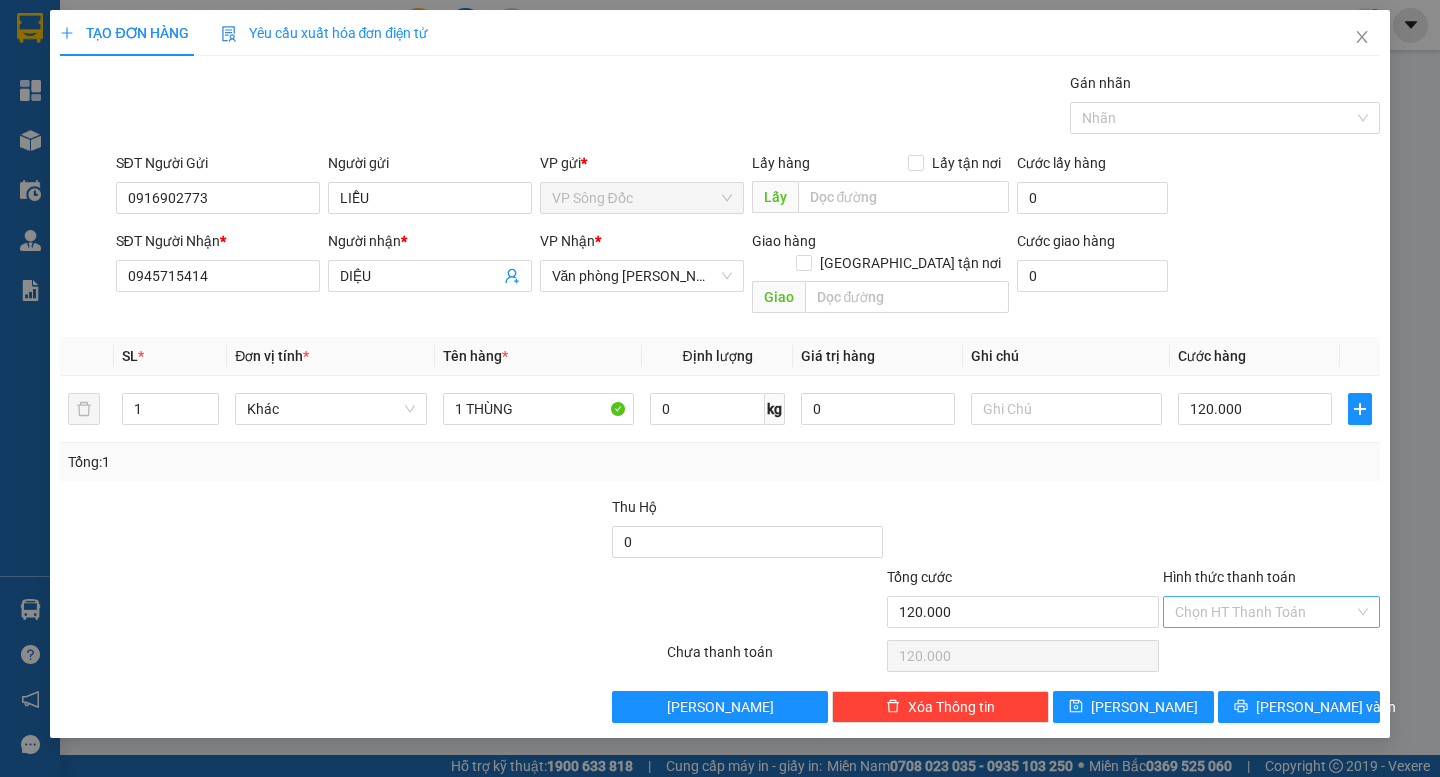 click on "Hình thức thanh toán" at bounding box center [1264, 612] 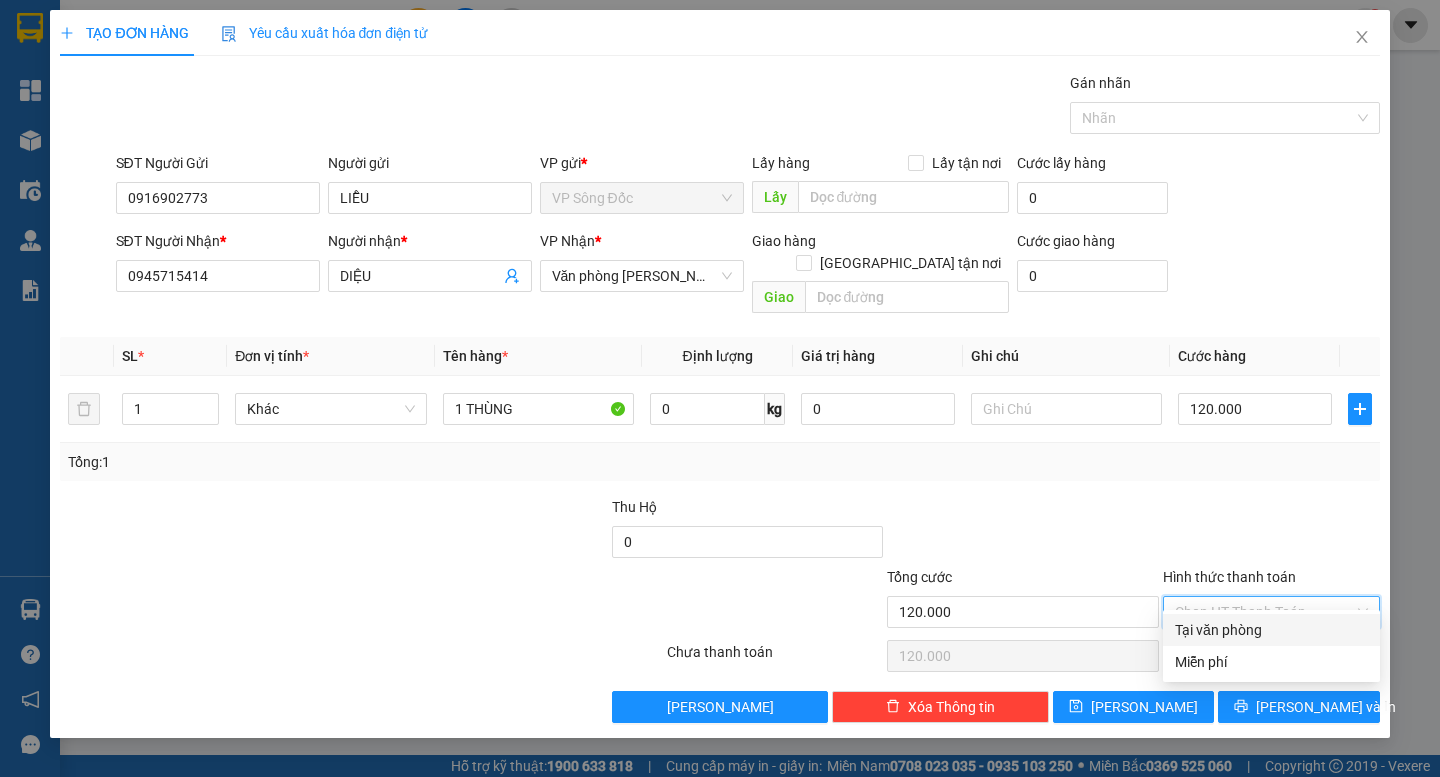 click on "Tại văn phòng" at bounding box center (1271, 630) 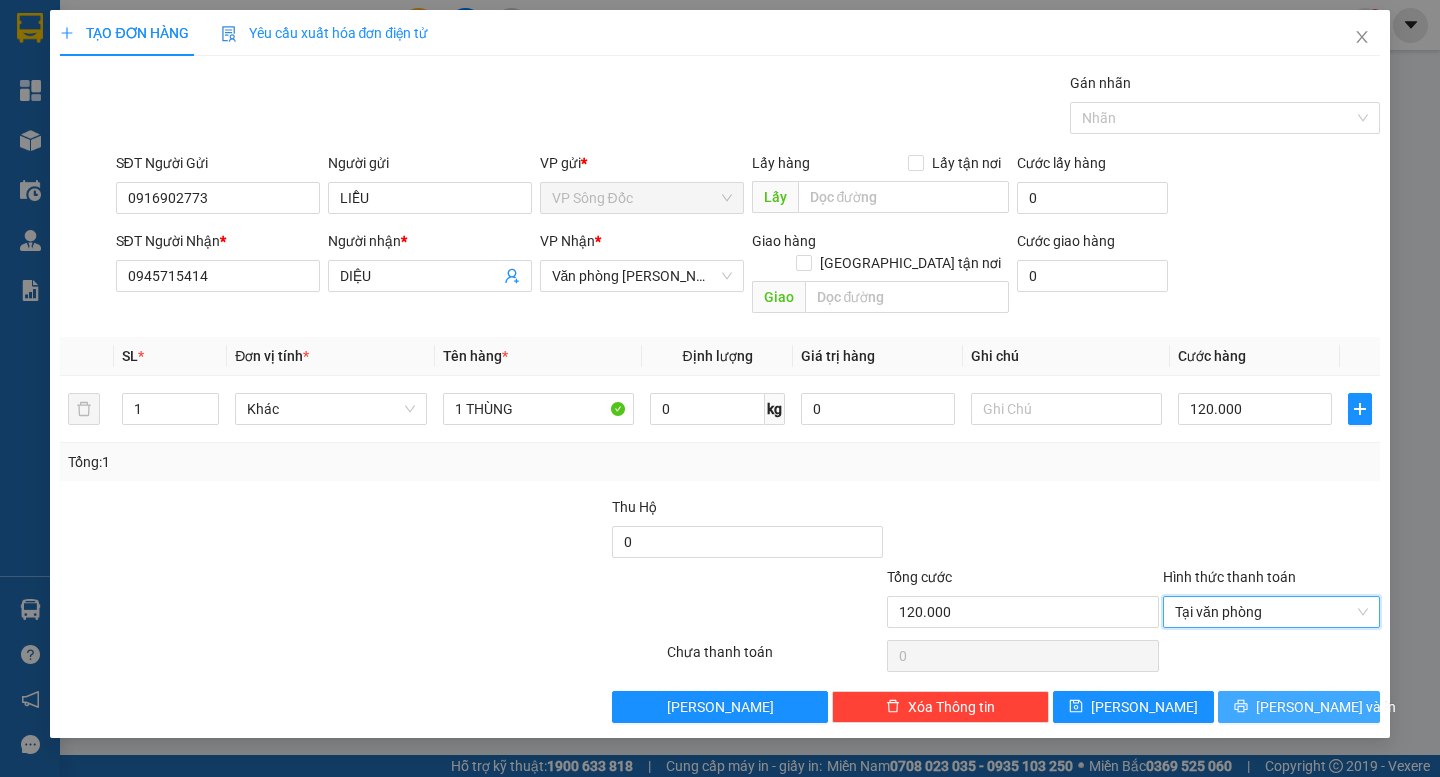 click 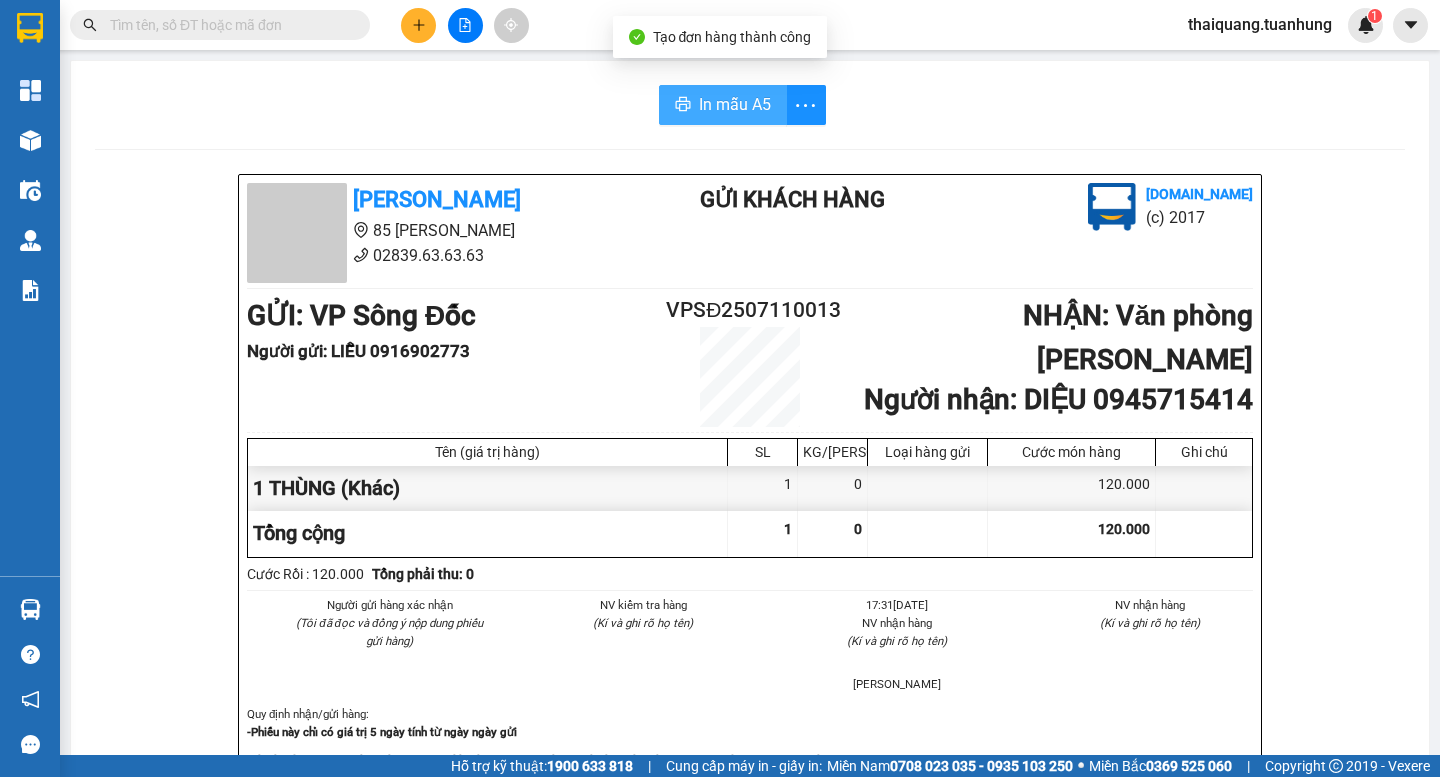 click on "In mẫu A5" at bounding box center [735, 104] 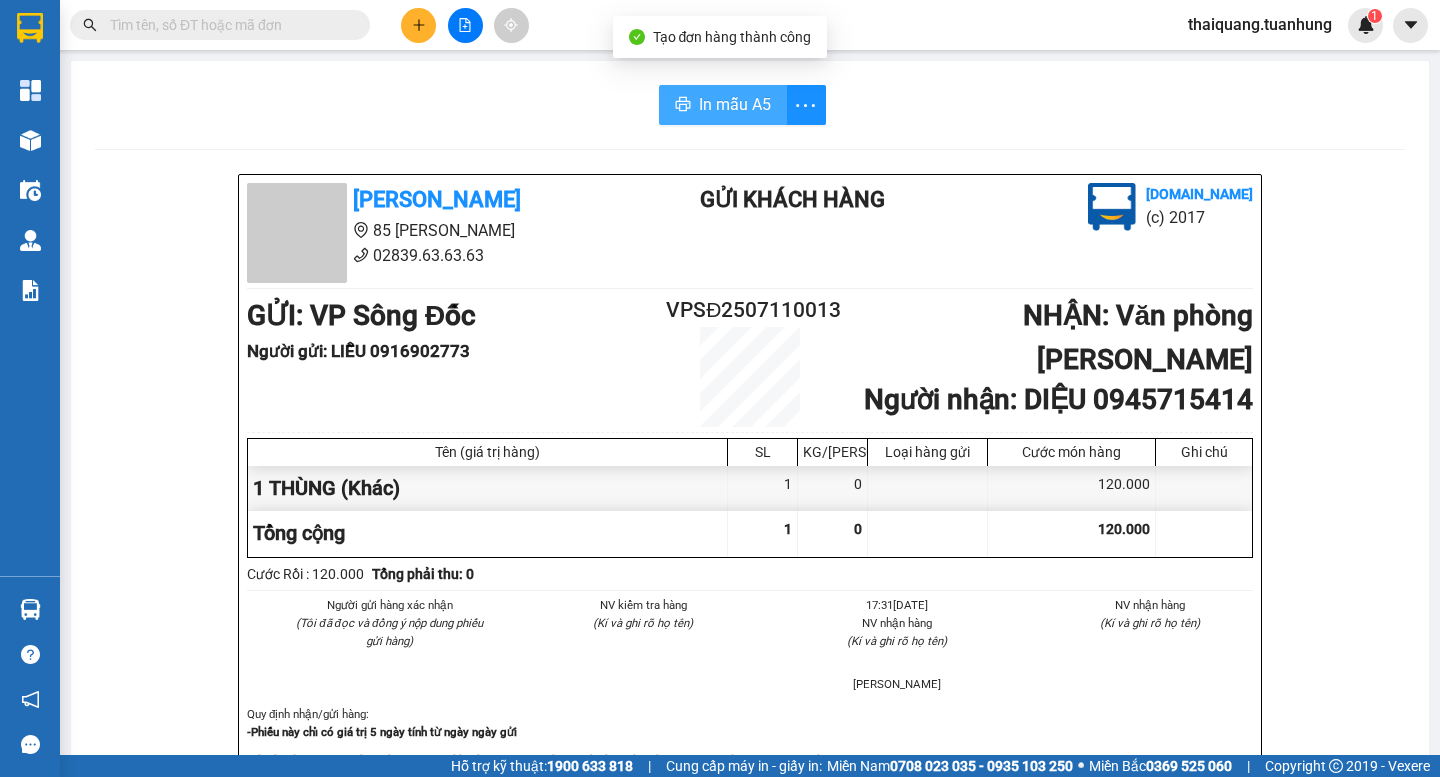 scroll, scrollTop: 0, scrollLeft: 0, axis: both 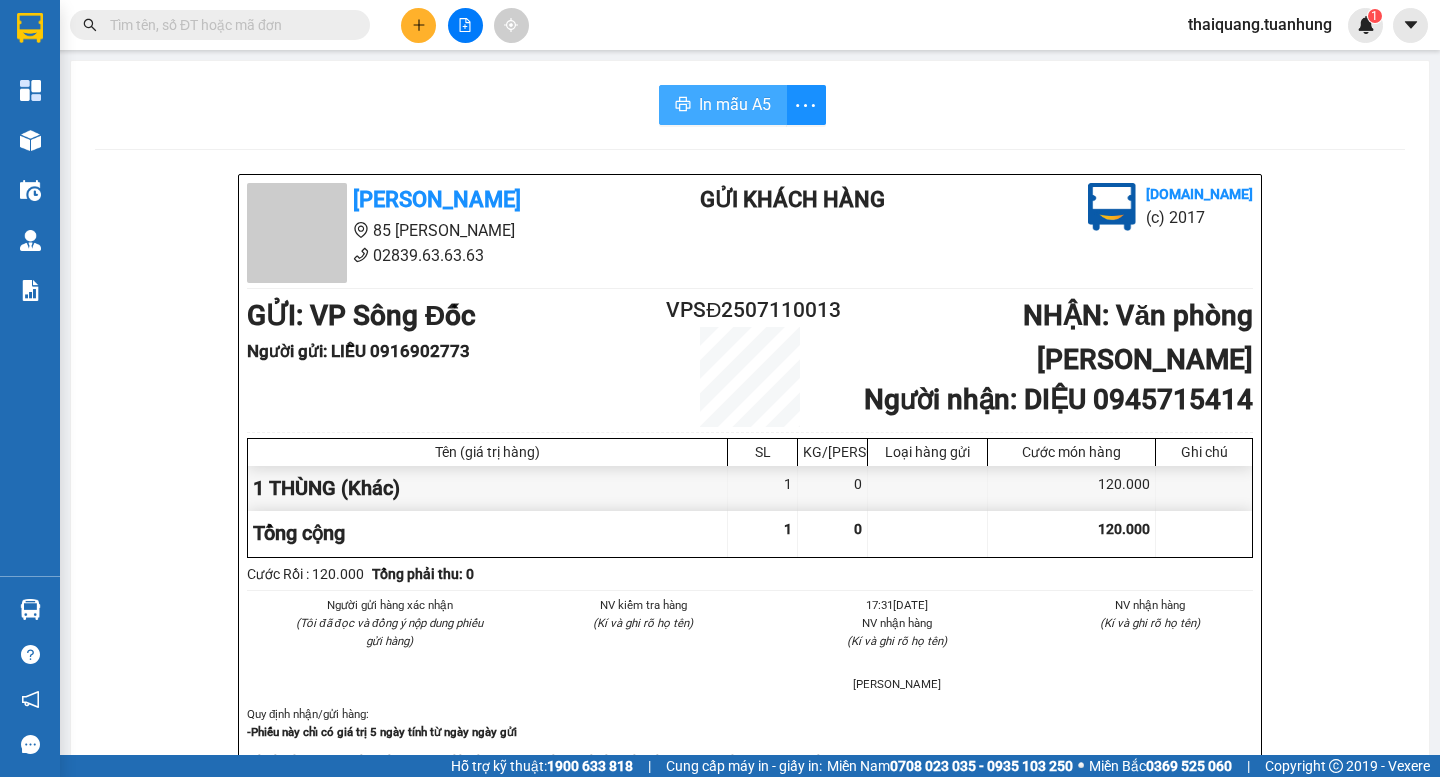 click on "In mẫu A5" at bounding box center (735, 104) 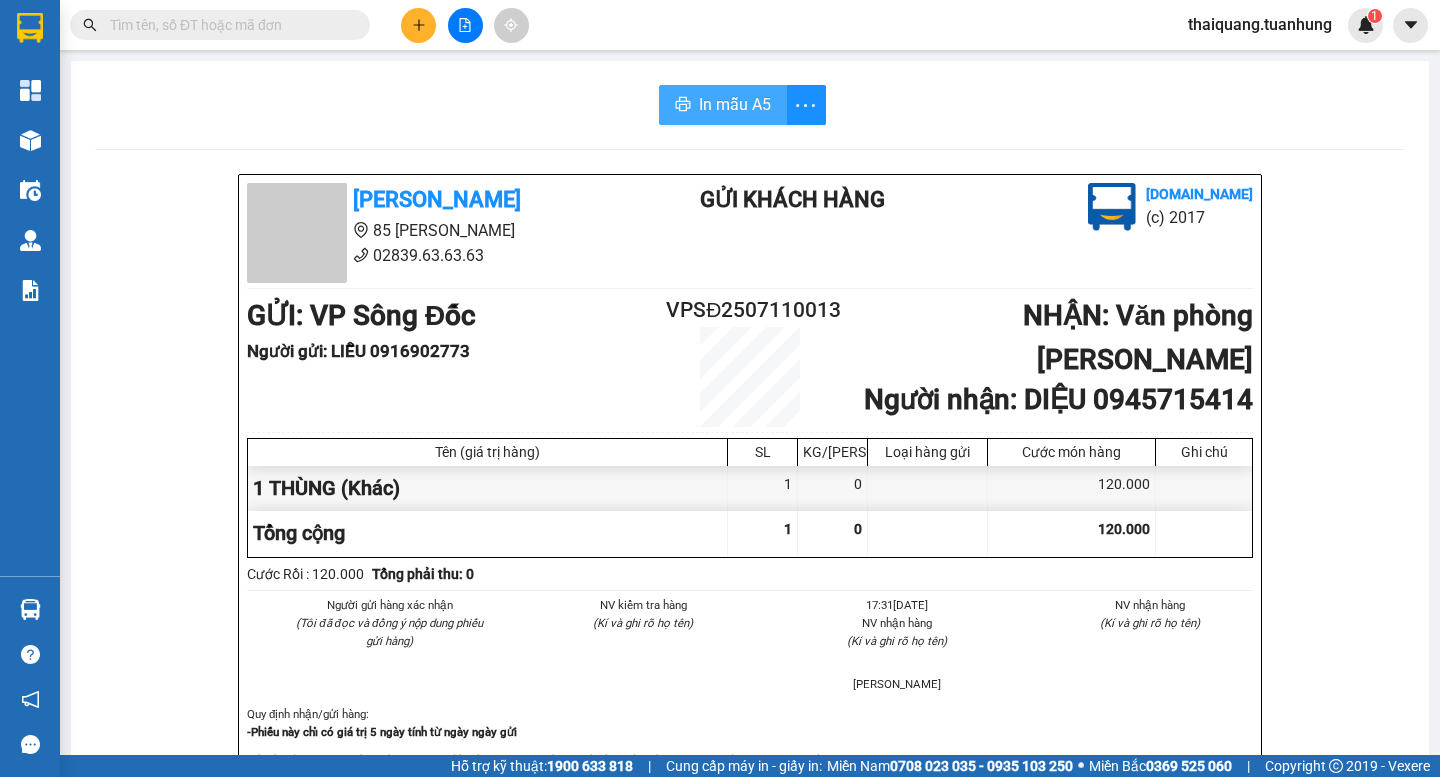 scroll, scrollTop: 0, scrollLeft: 0, axis: both 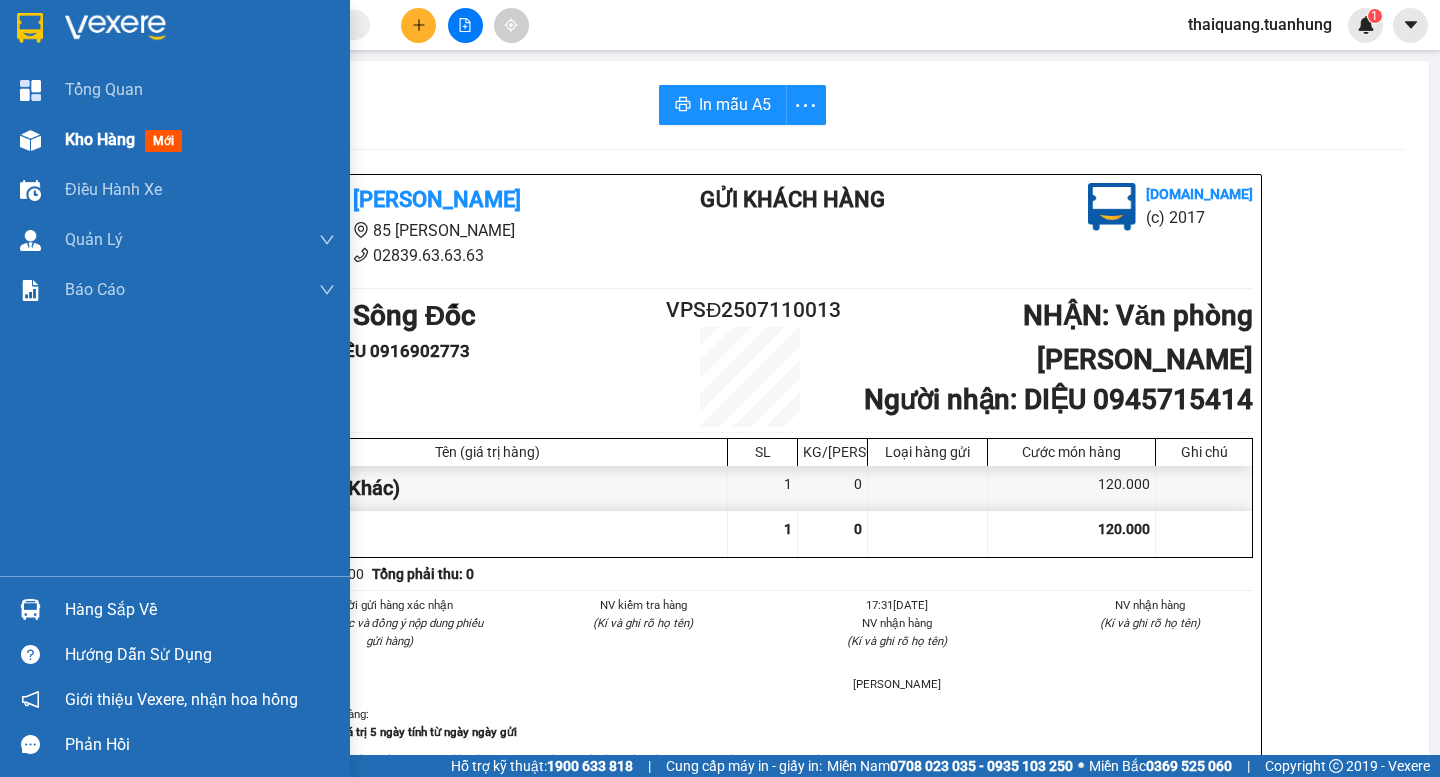 click on "Kho hàng" at bounding box center [100, 139] 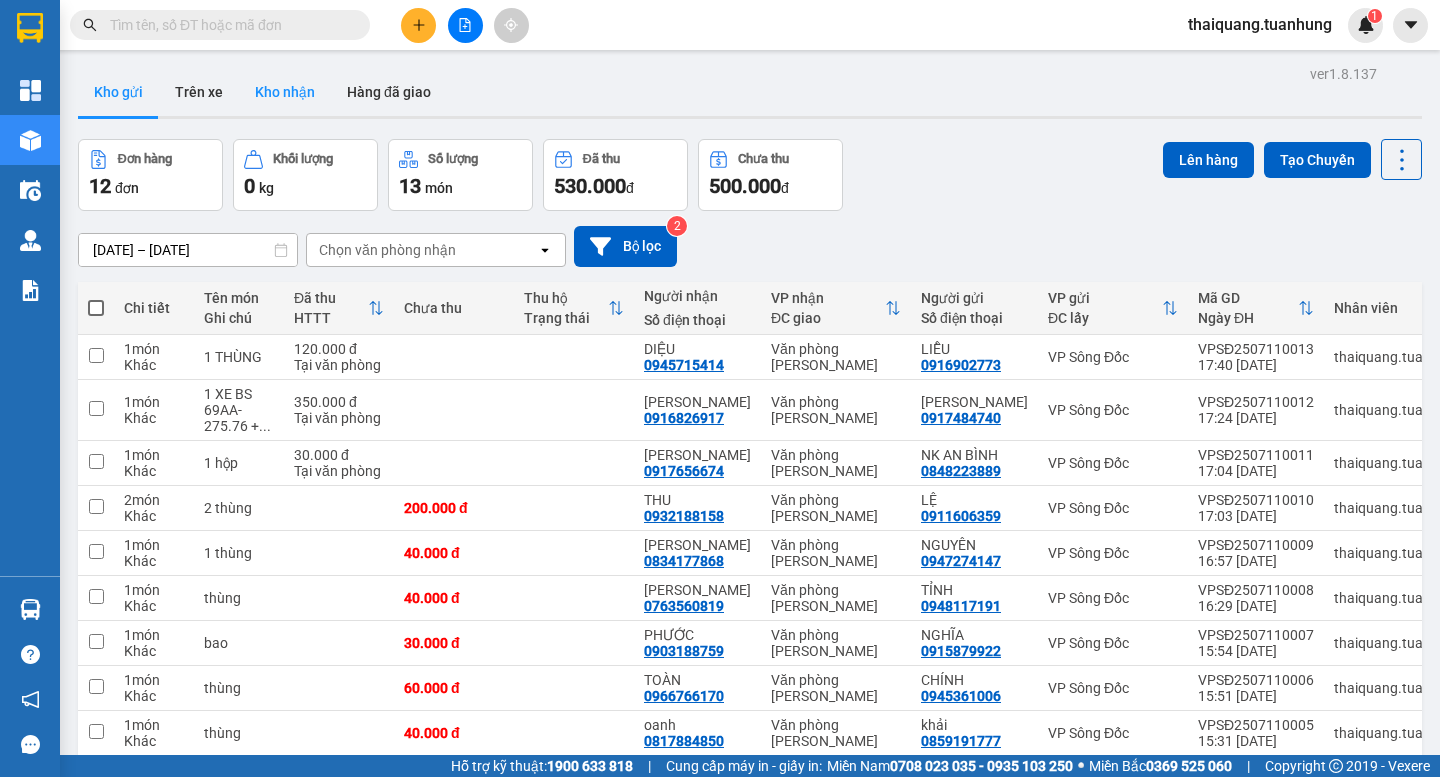 click on "Kho nhận" at bounding box center (285, 92) 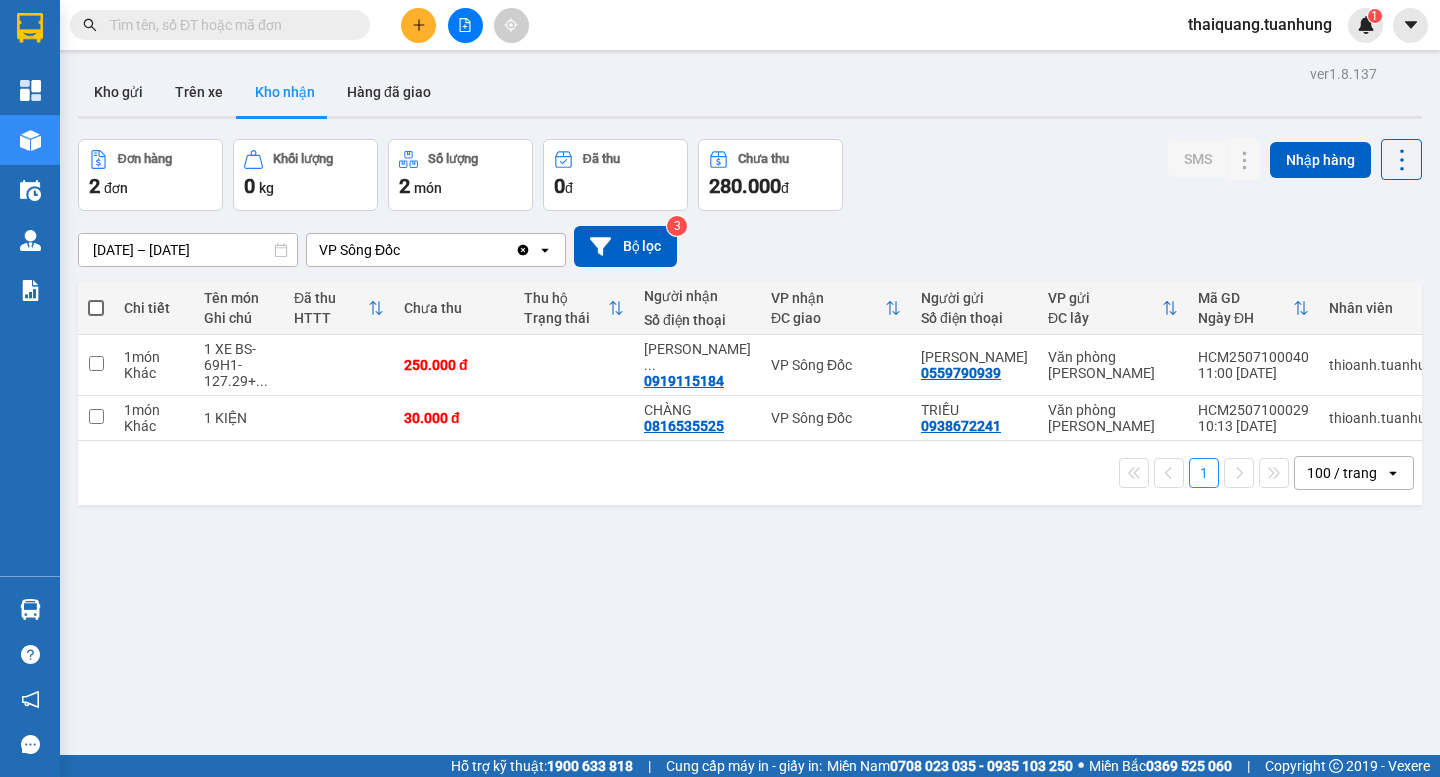 click at bounding box center (228, 25) 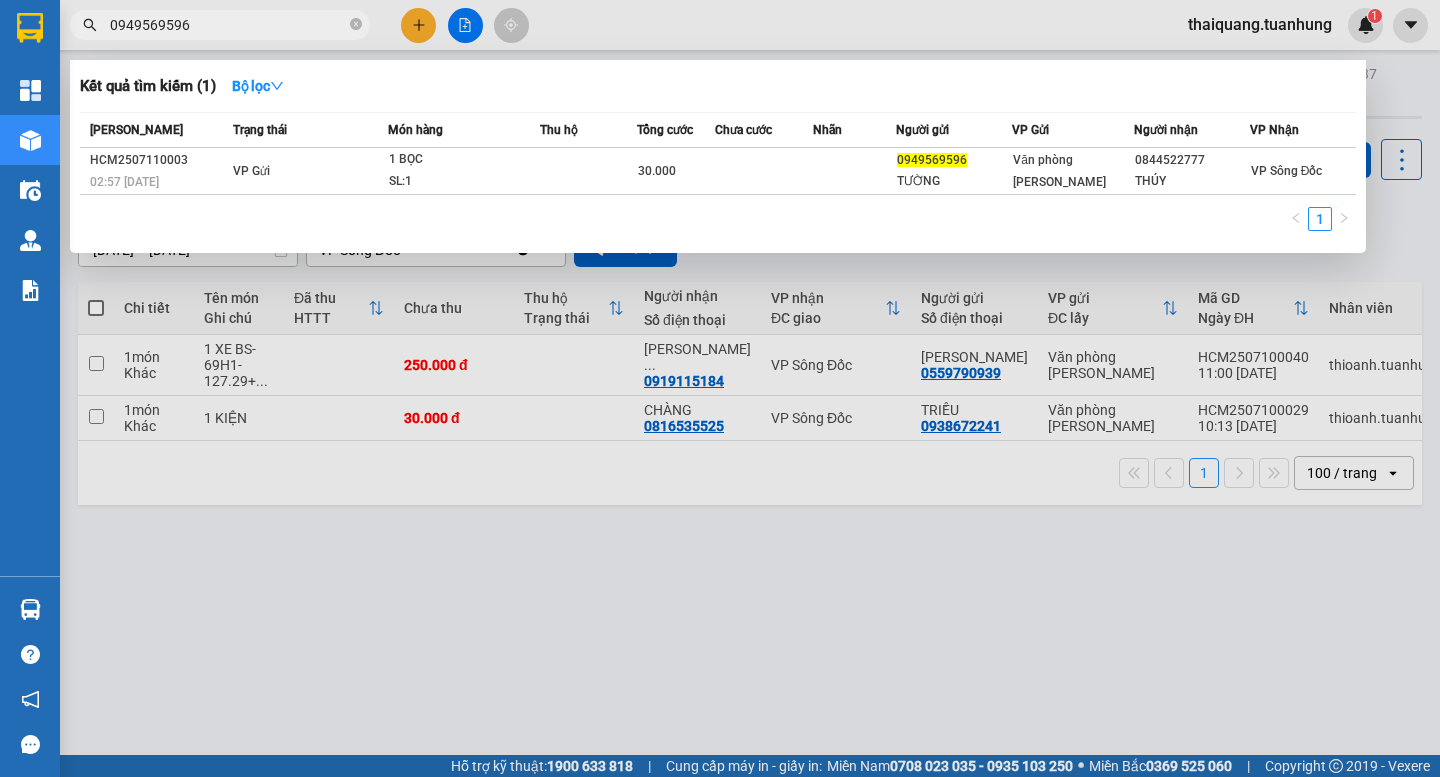 type on "0949569596" 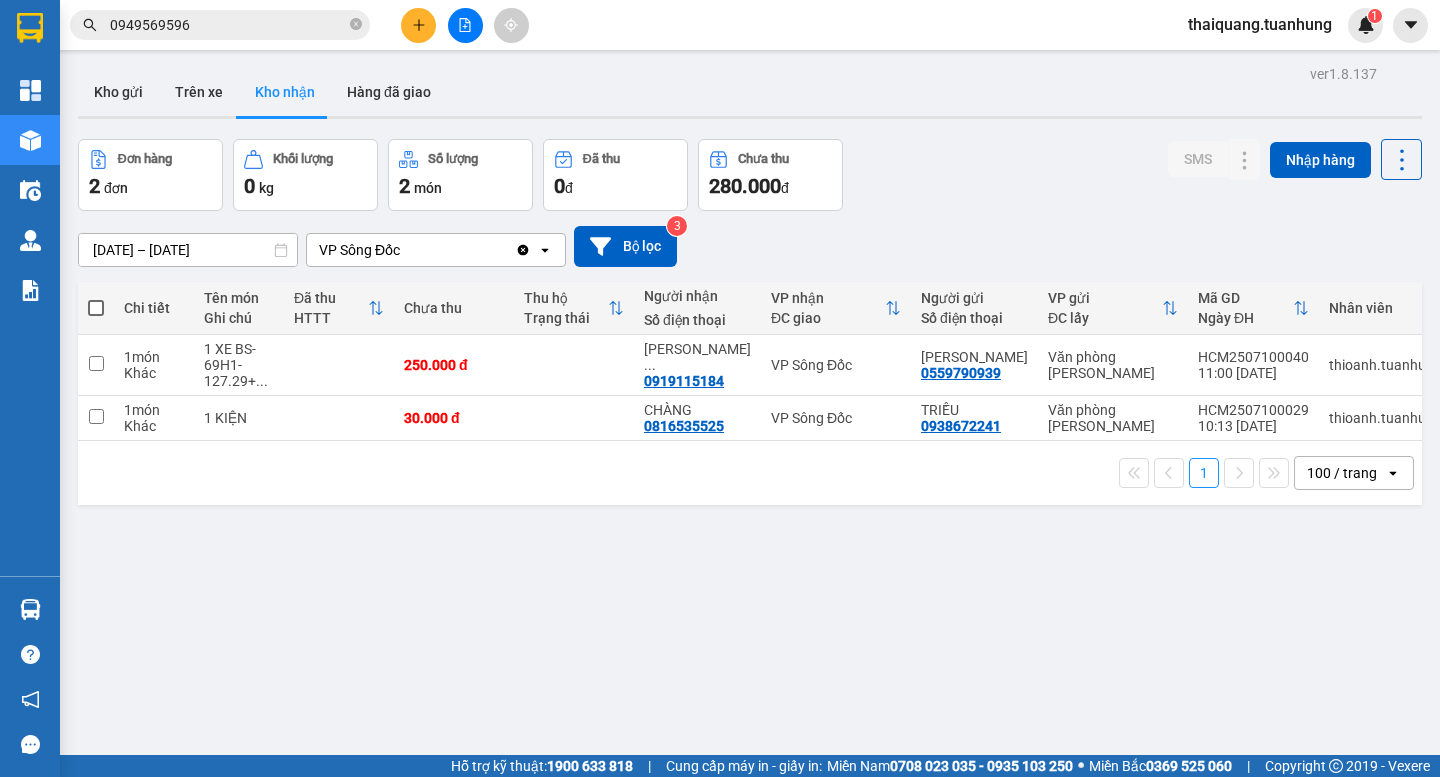 click on "Kho nhận" at bounding box center (285, 92) 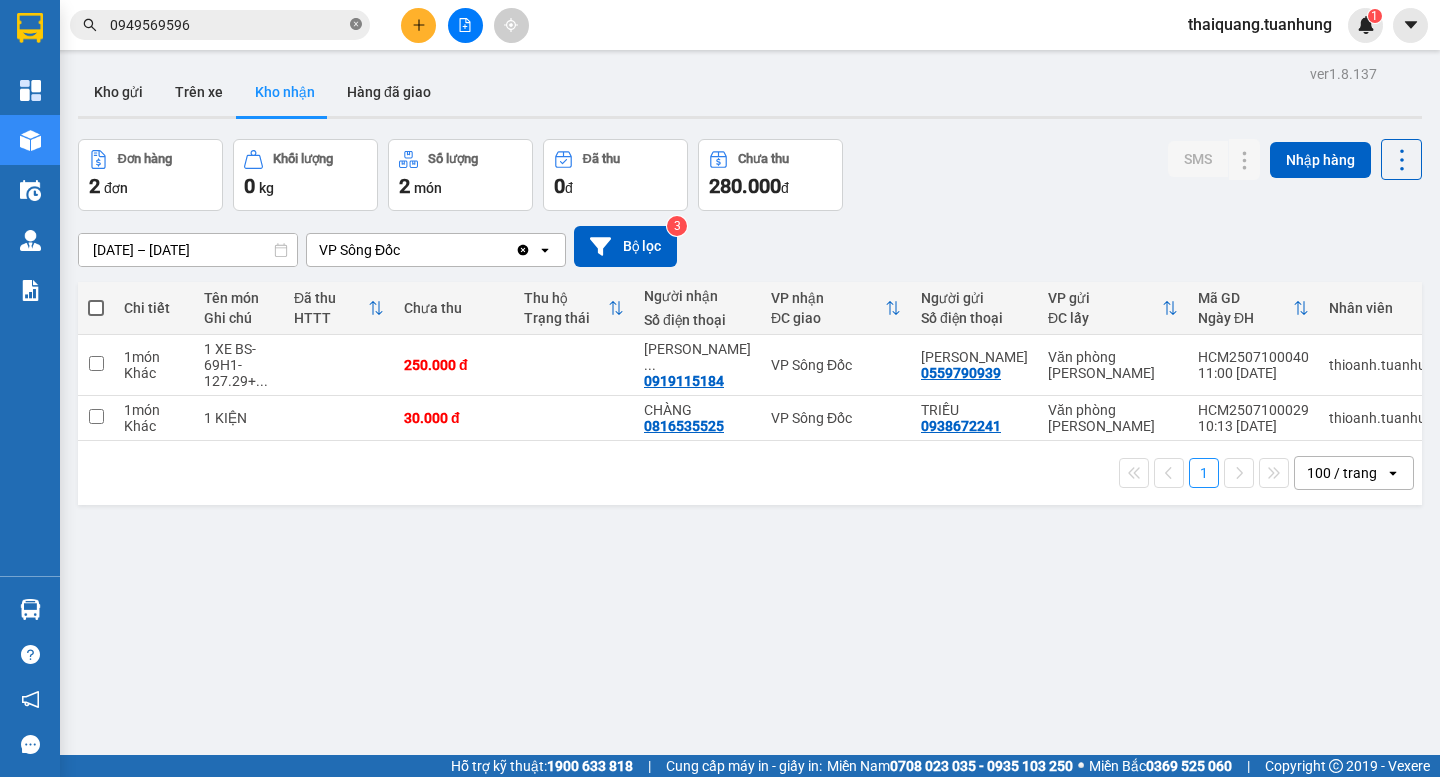 click 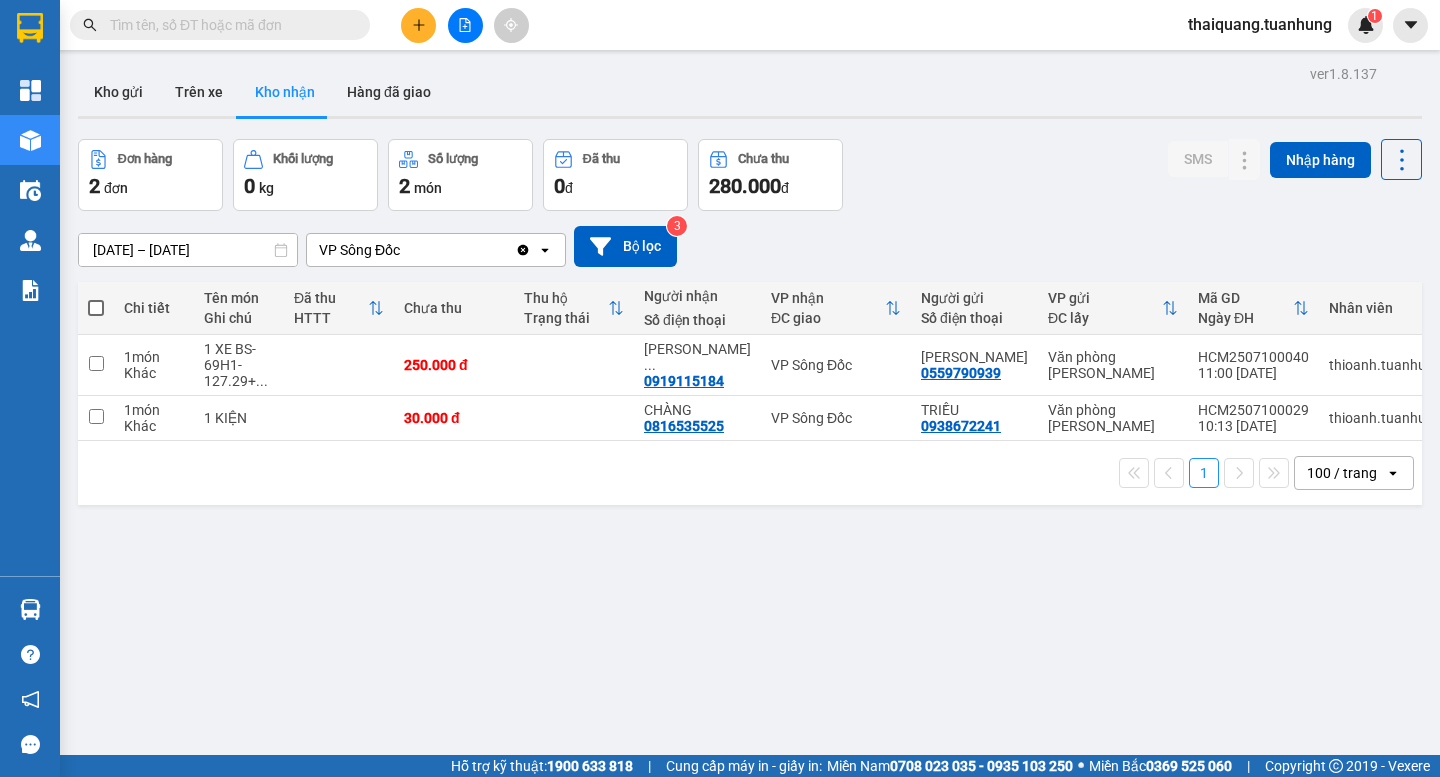 click on "ver  1.8.137 Kho gửi Trên xe Kho nhận Hàng đã giao Đơn hàng 2 đơn Khối lượng 0 kg Số lượng 2 món Đã thu 0  đ Chưa thu 280.000  đ SMS Nhập hàng 09/07/2025 – 11/07/2025 Press the down arrow key to interact with the calendar and select a date. Press the escape button to close the calendar. Selected date range is from 09/07/2025 to 11/07/2025. VP Sông Đốc Clear value open Bộ lọc 3 Chi tiết Tên món Ghi chú Đã thu HTTT Chưa thu Thu hộ Trạng thái Người nhận Số điện thoại VP nhận ĐC giao Người gửi Số điện thoại VP gửi ĐC lấy Mã GD Ngày ĐH Nhân viên Nhãn SMS 1  món Khác 1 XE BS-69H1-127.29+ ... 250.000 đ nguyễn văn ... 0919115184 VP Sông Đốc nguyễn anh lộc 0559790939 Văn phòng Hồ Chí Minh HCM2507100040 11:00 10/07 thioanh.tuanhung Nhãn 1 1  món Khác 1 KIỆN  30.000 đ CHÀNG 0816535525 VP Sông Đốc TRIỀU 0938672241 Văn phòng Hồ Chí Minh HCM2507100029 10:13 10/07 thioanh.tuanhung Nhãn 1 1 open" at bounding box center [750, 448] 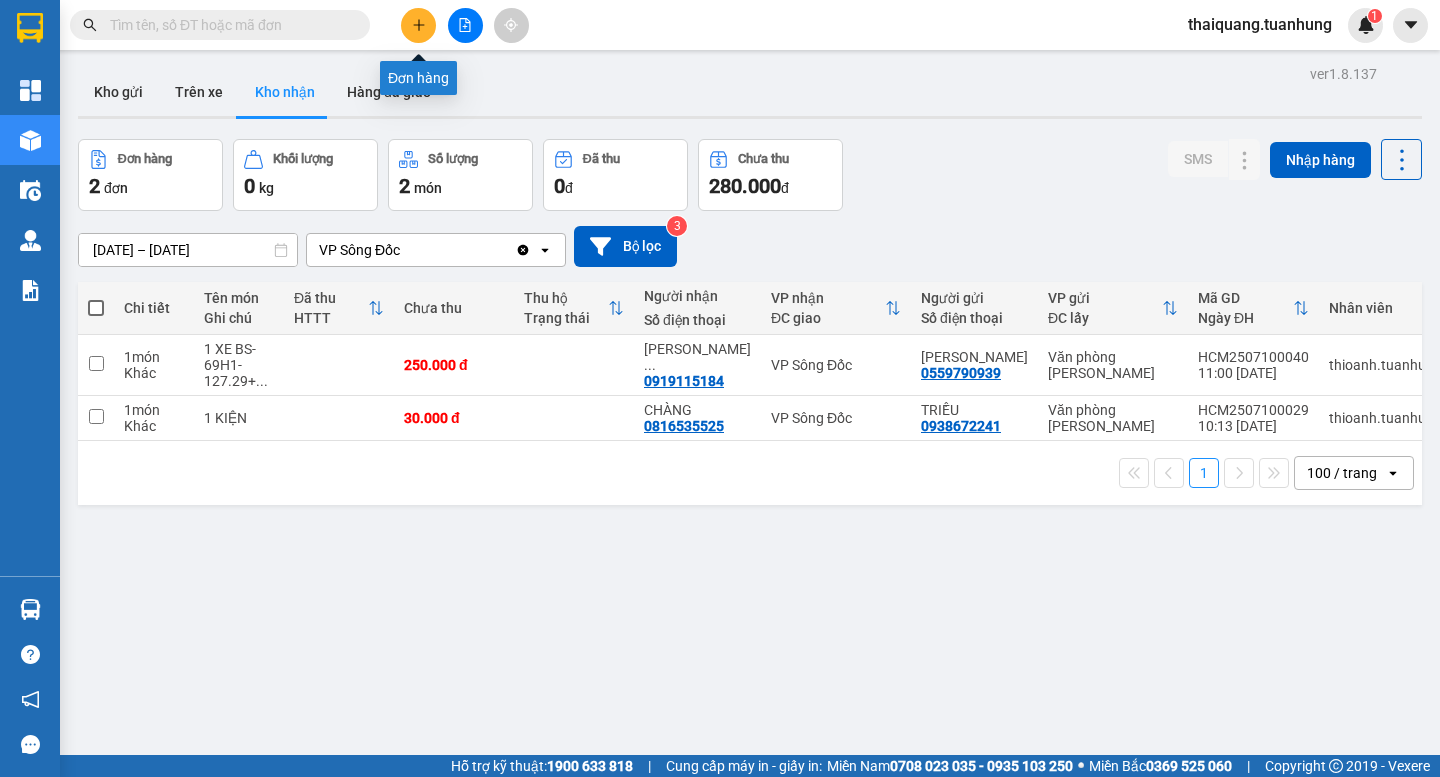 click at bounding box center [418, 25] 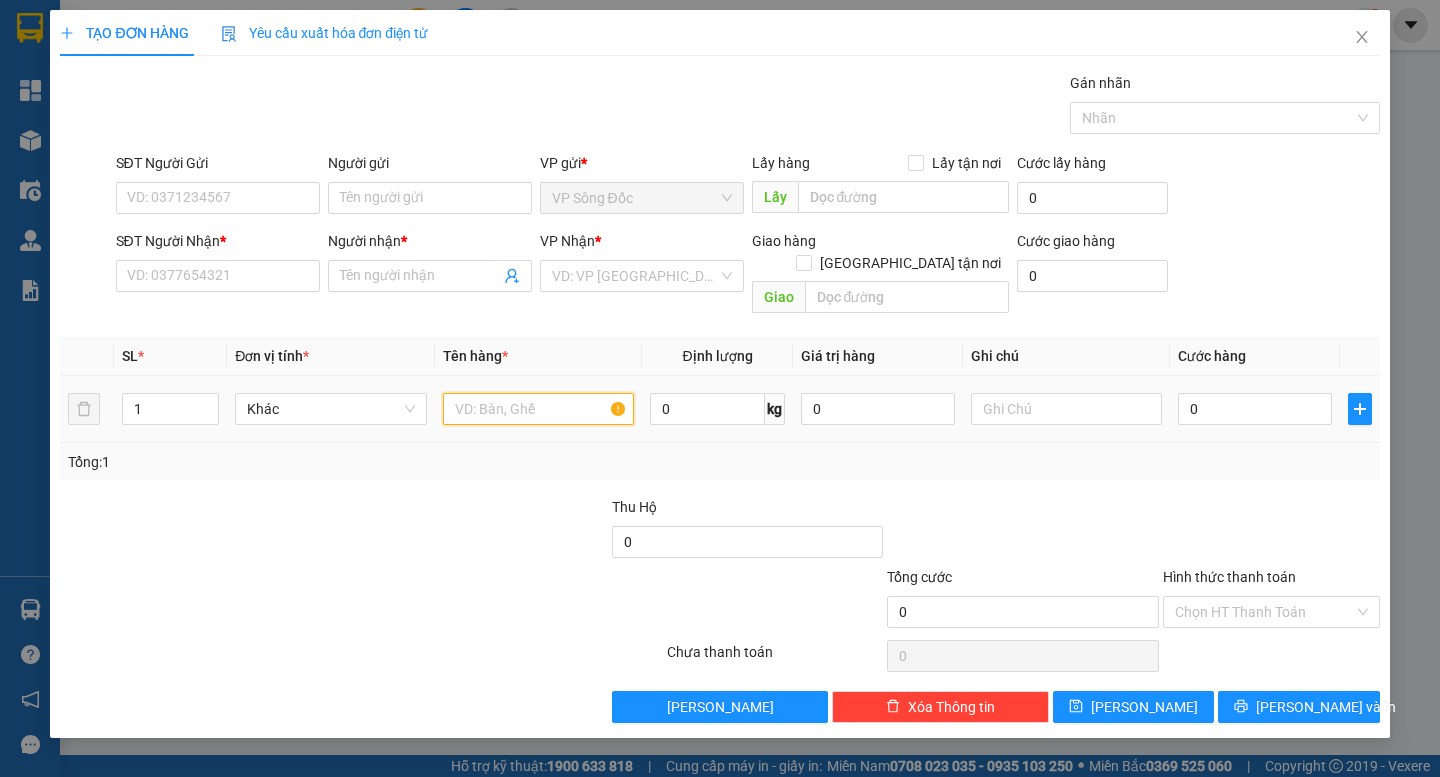 click at bounding box center [538, 409] 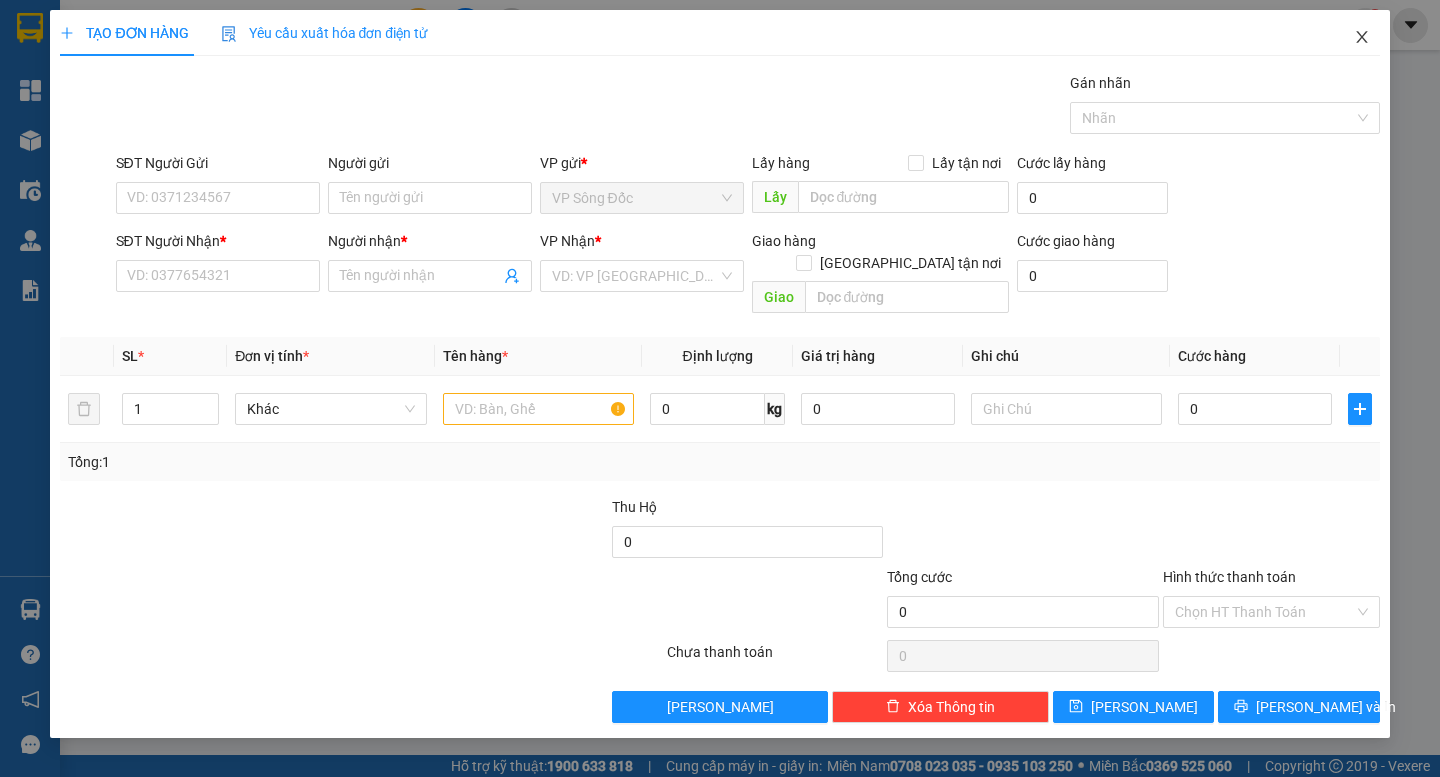 click 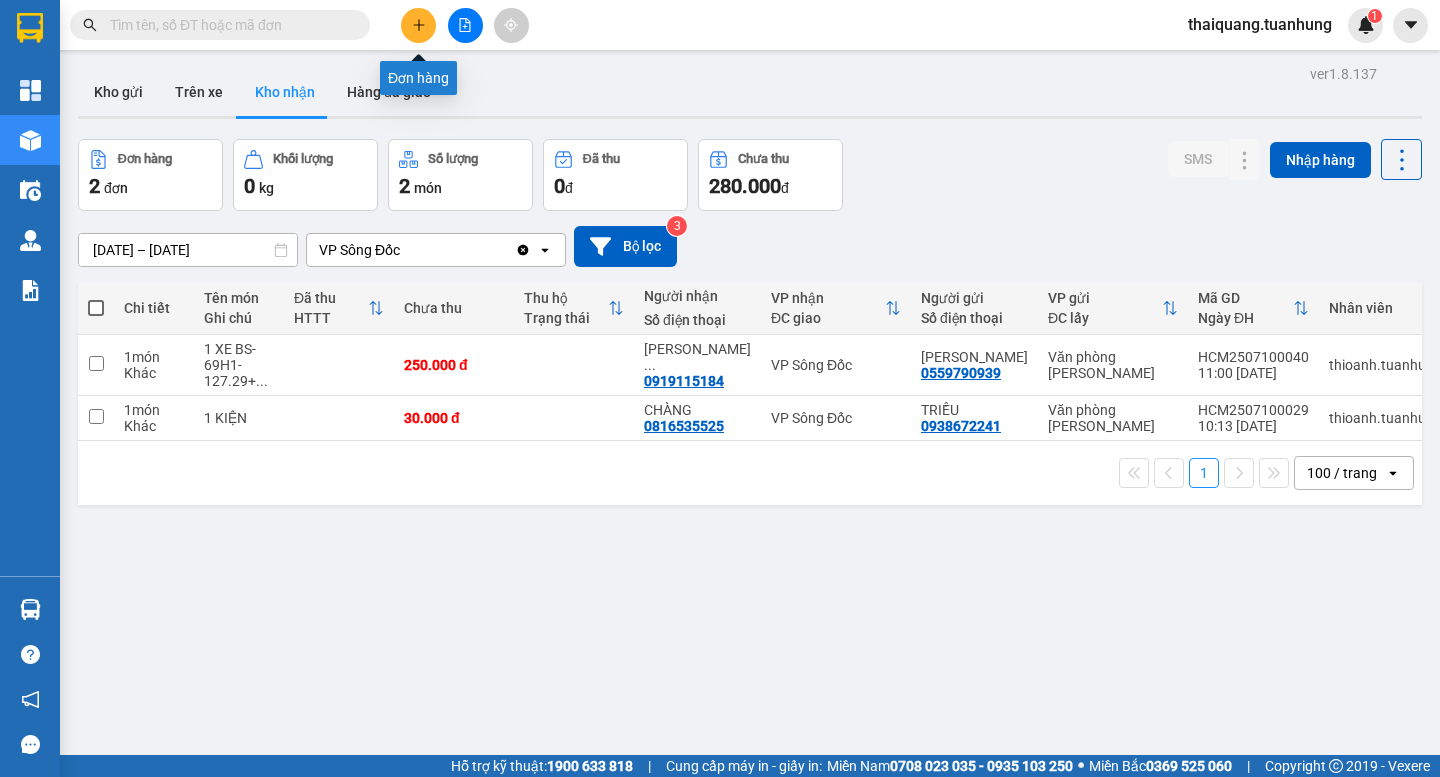 click 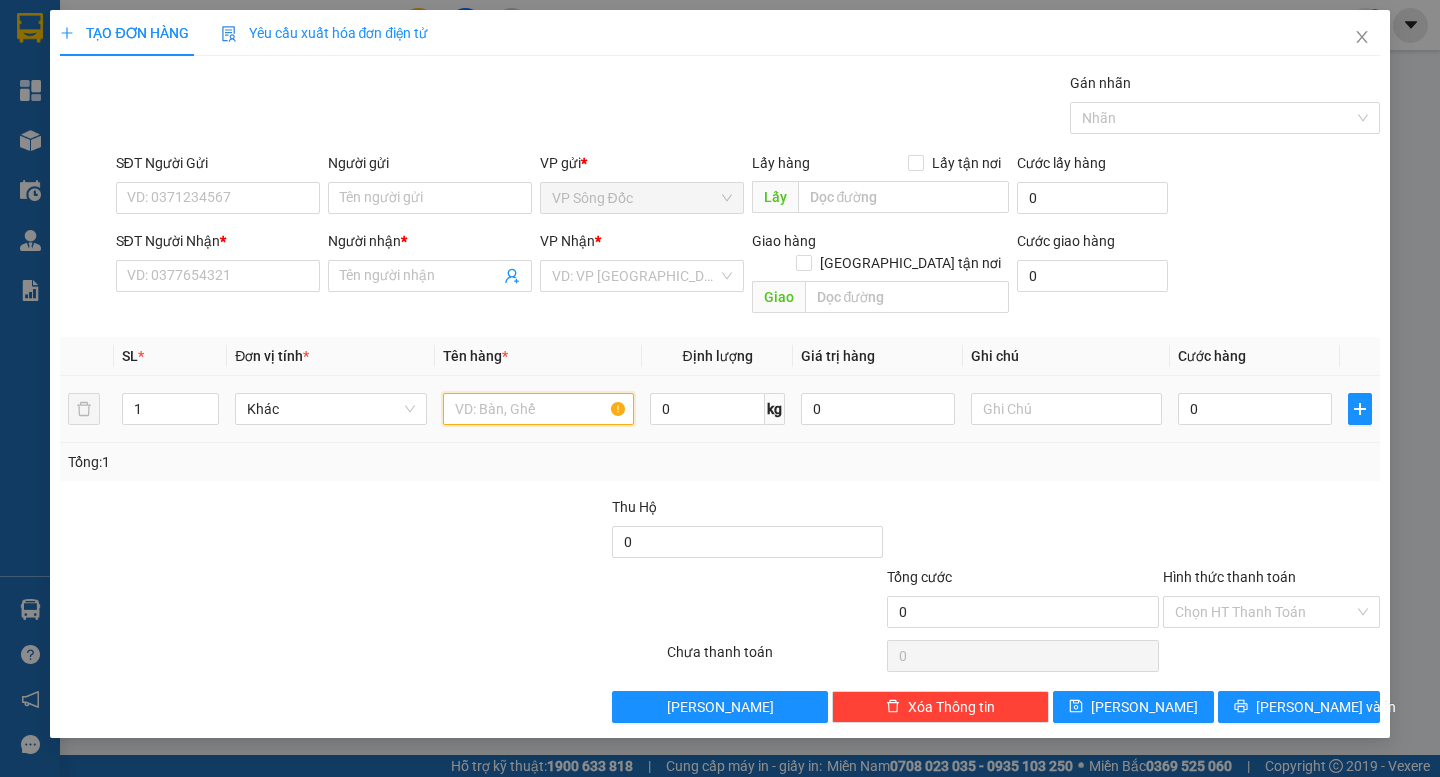 click at bounding box center [538, 409] 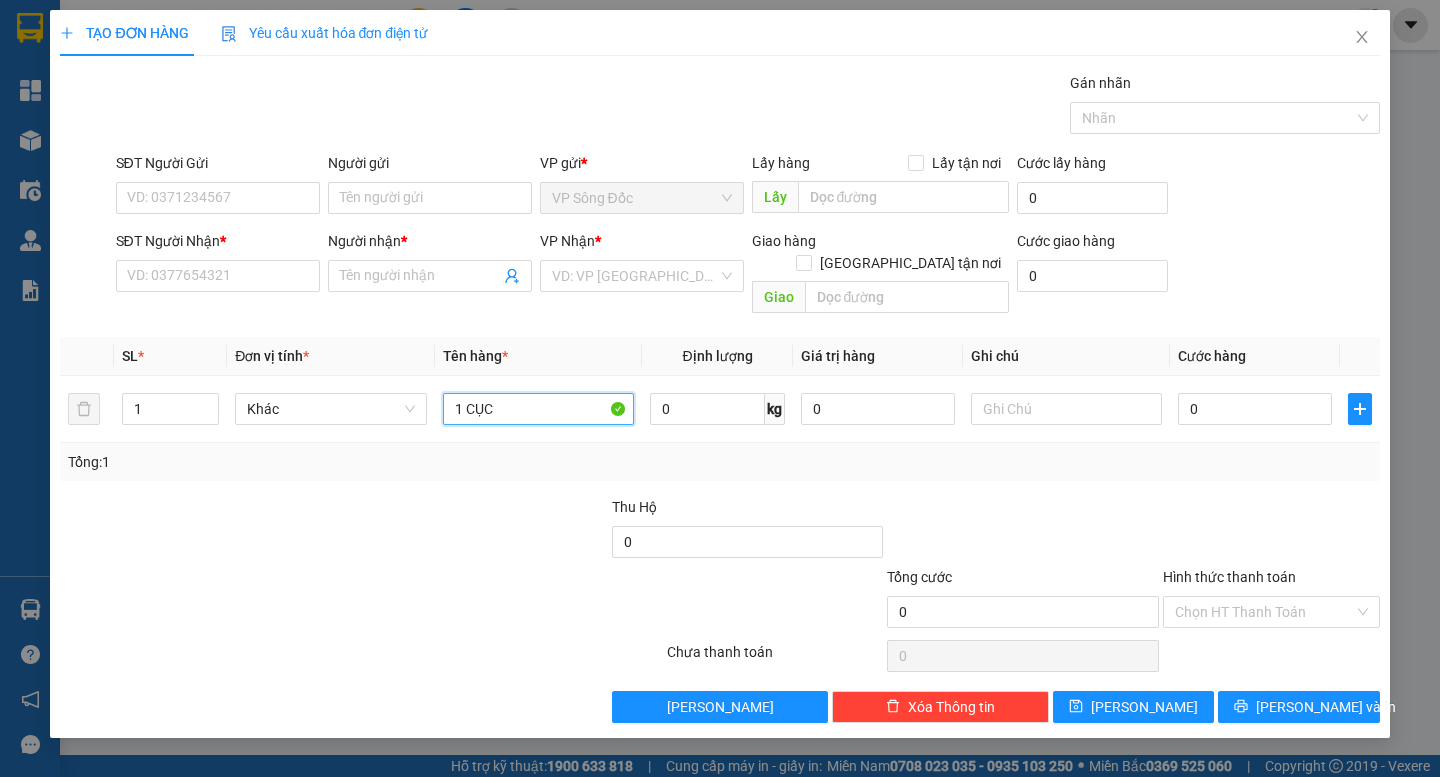 type on "1 CỤC" 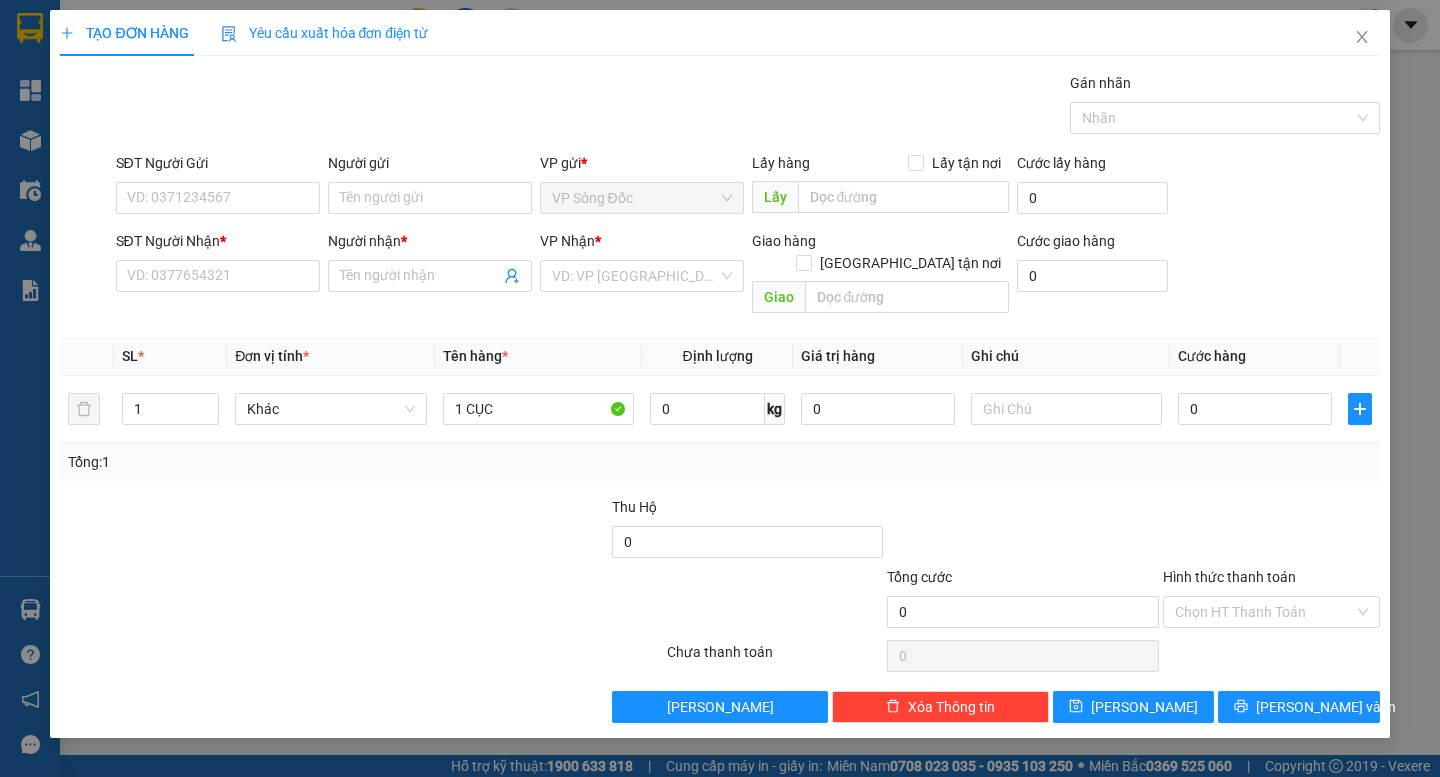 click at bounding box center (472, 531) 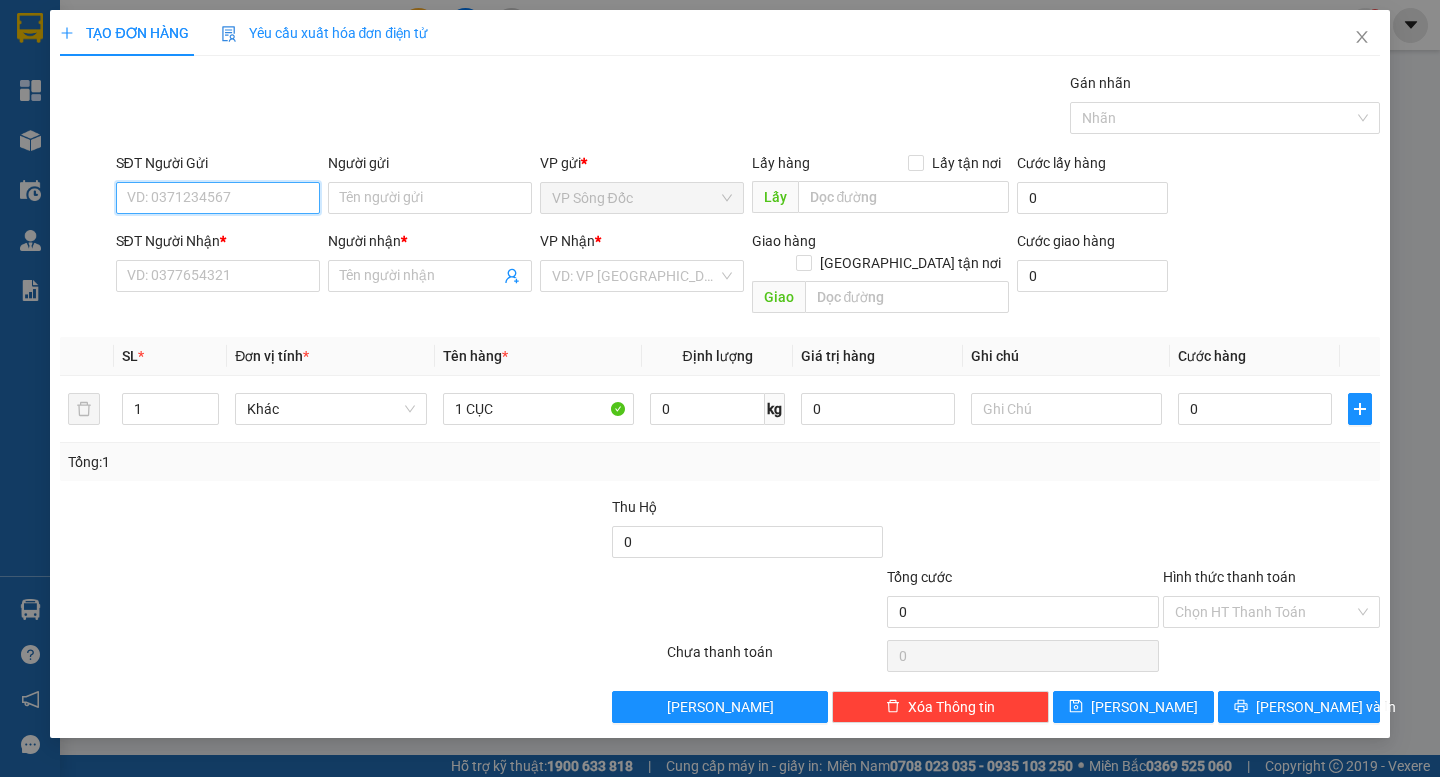 click on "SĐT Người Gửi" at bounding box center [218, 198] 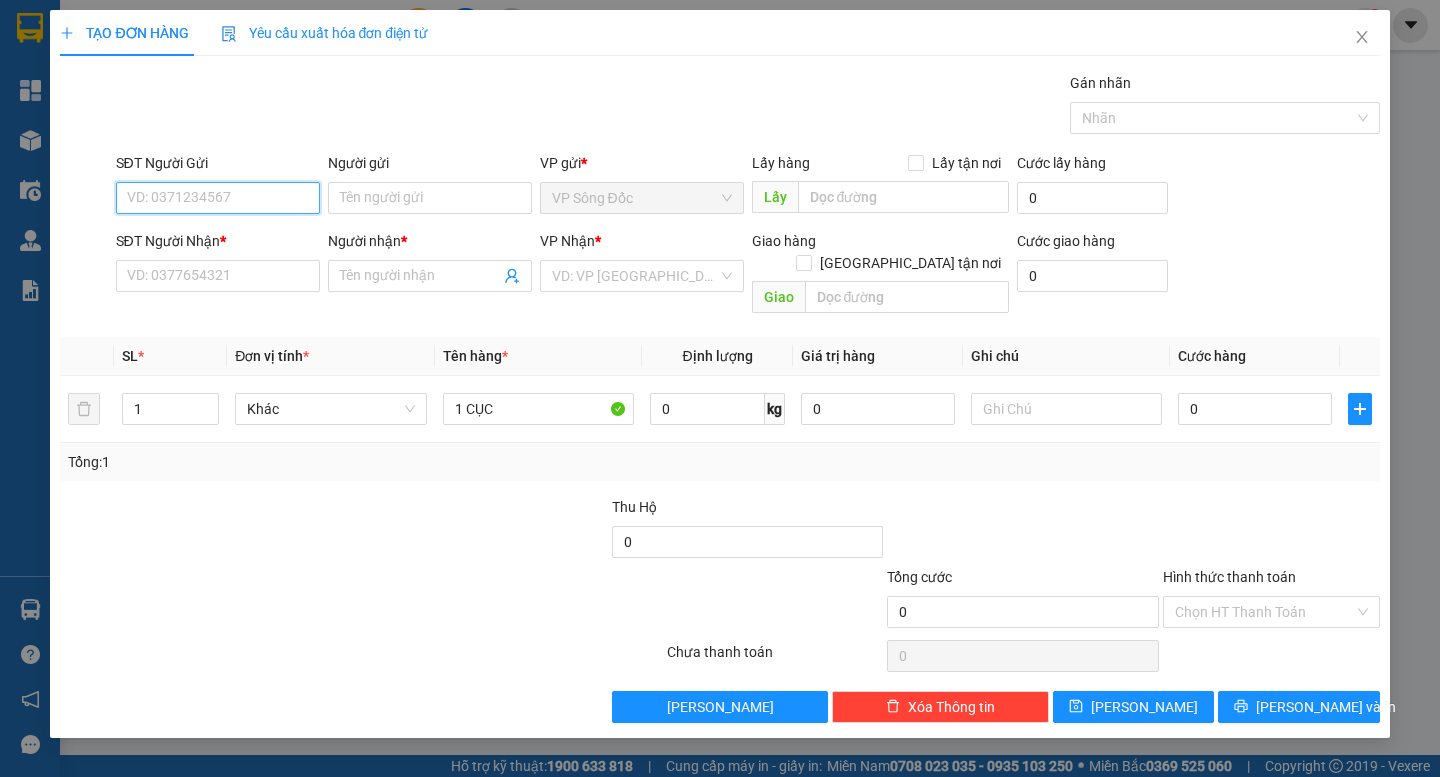 click on "SĐT Người Gửi" at bounding box center [218, 198] 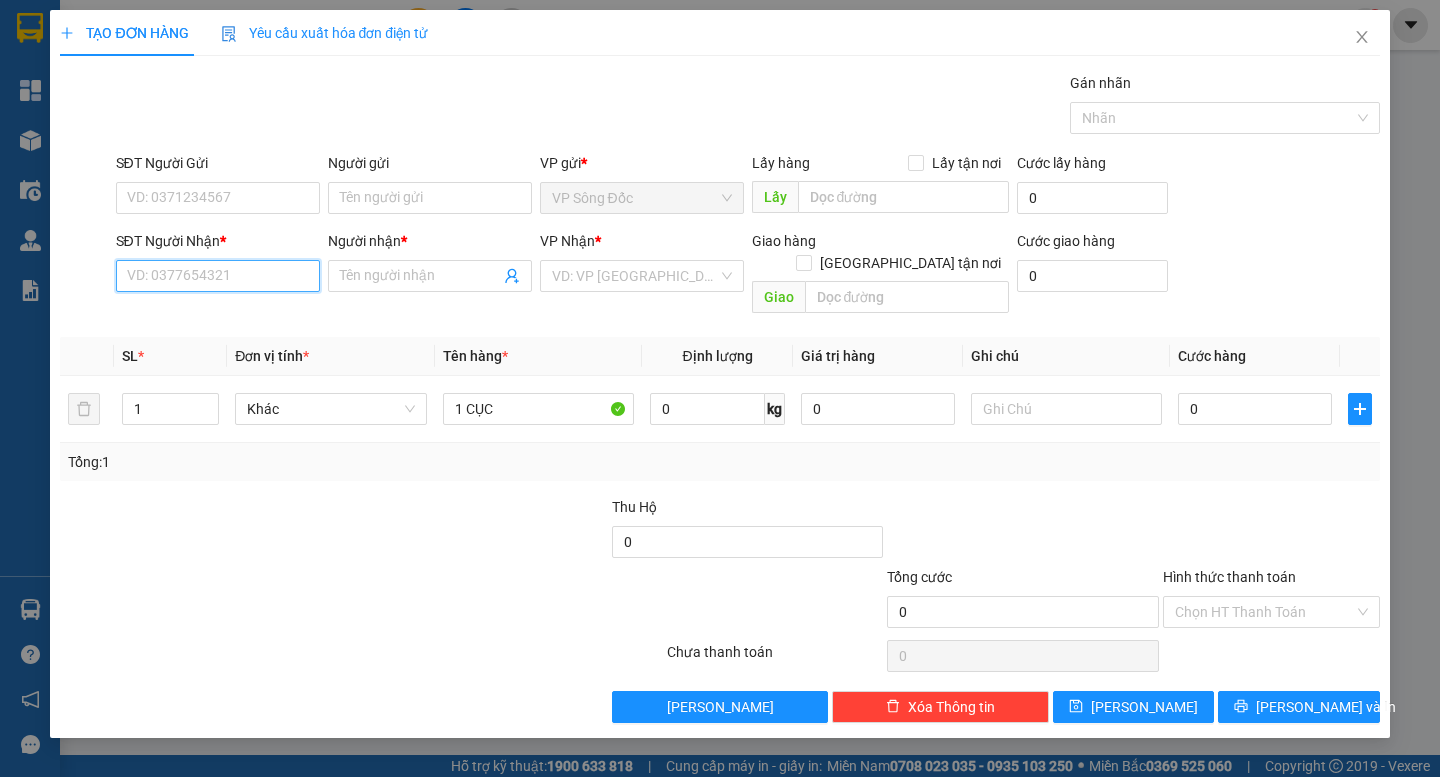 click on "SĐT Người Nhận  *" at bounding box center (218, 276) 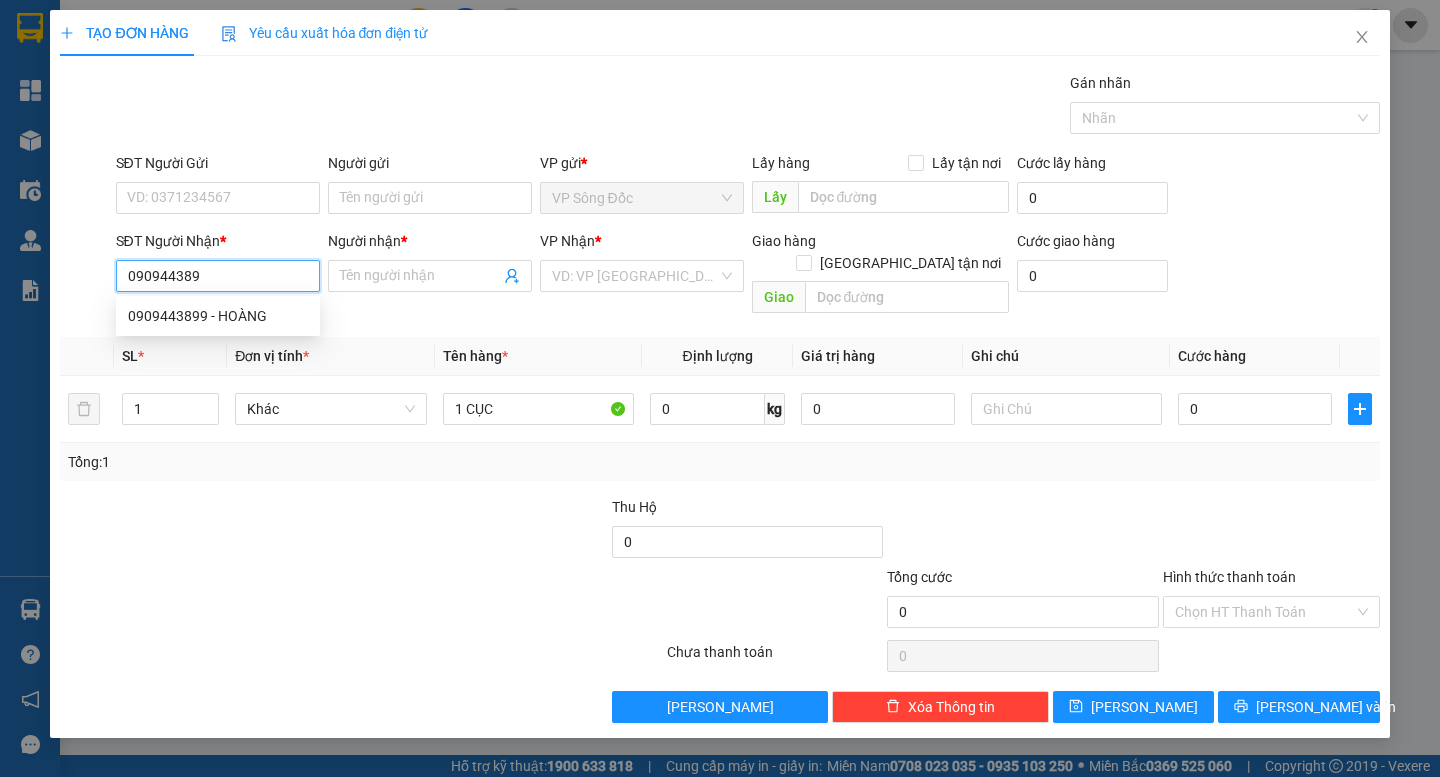 type on "0909443899" 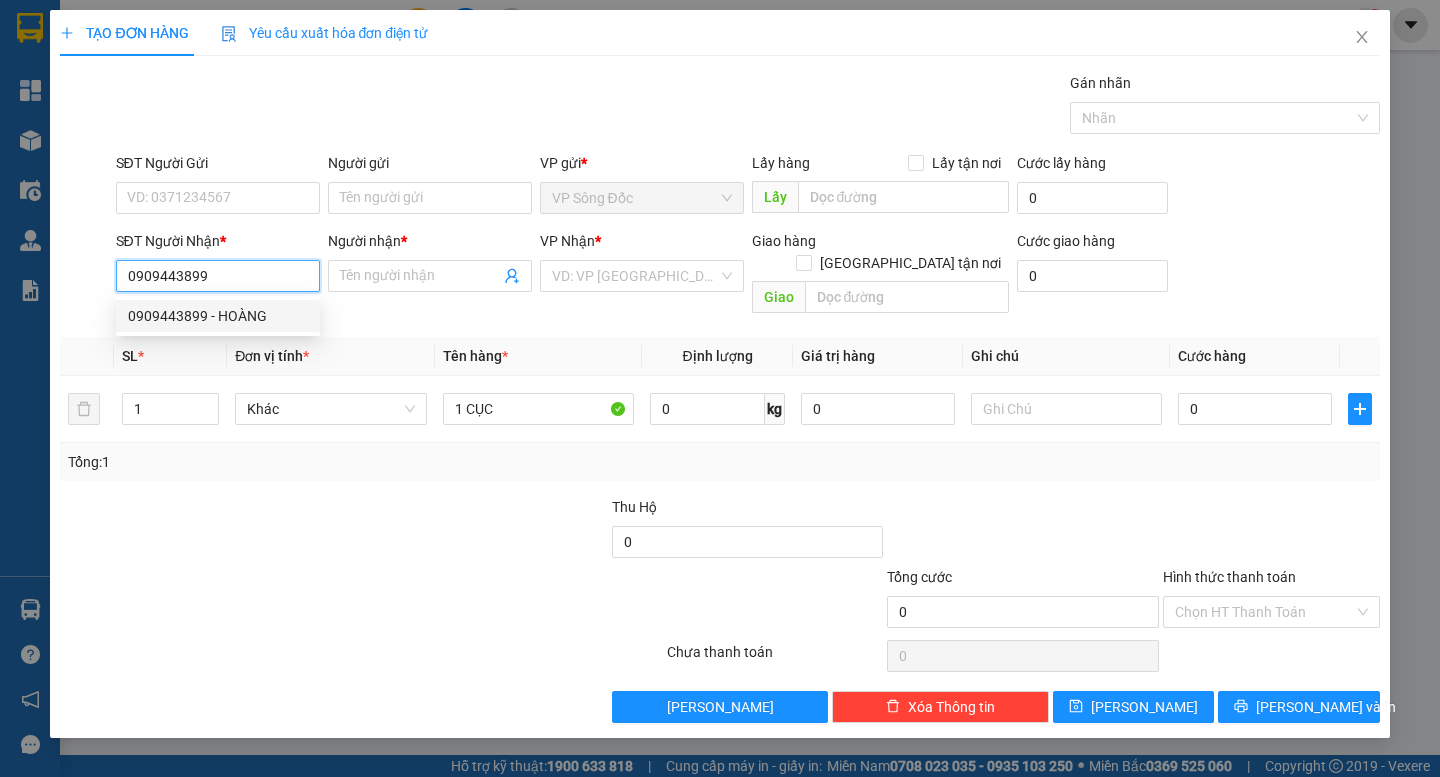 click on "0909443899 - HOÀNG" at bounding box center (218, 316) 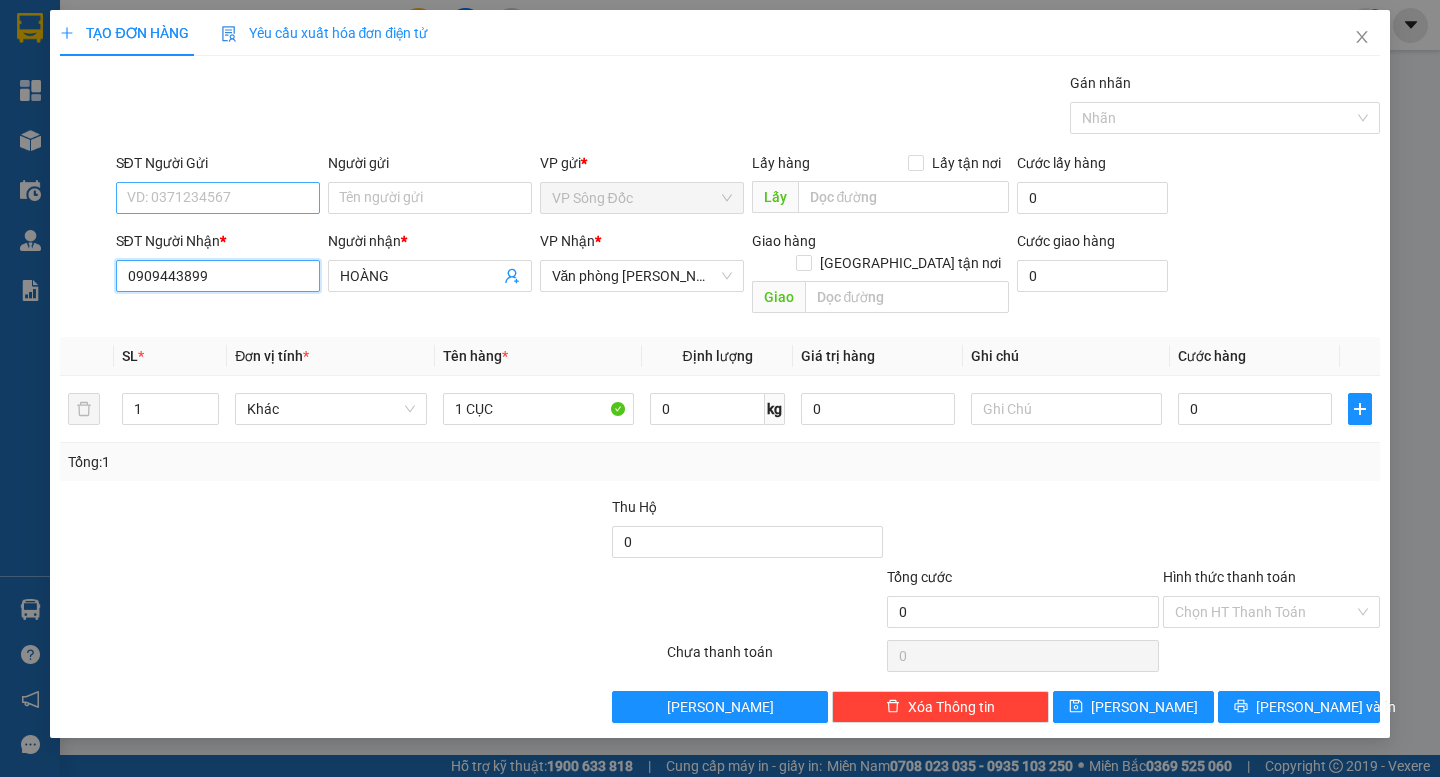 type on "0909443899" 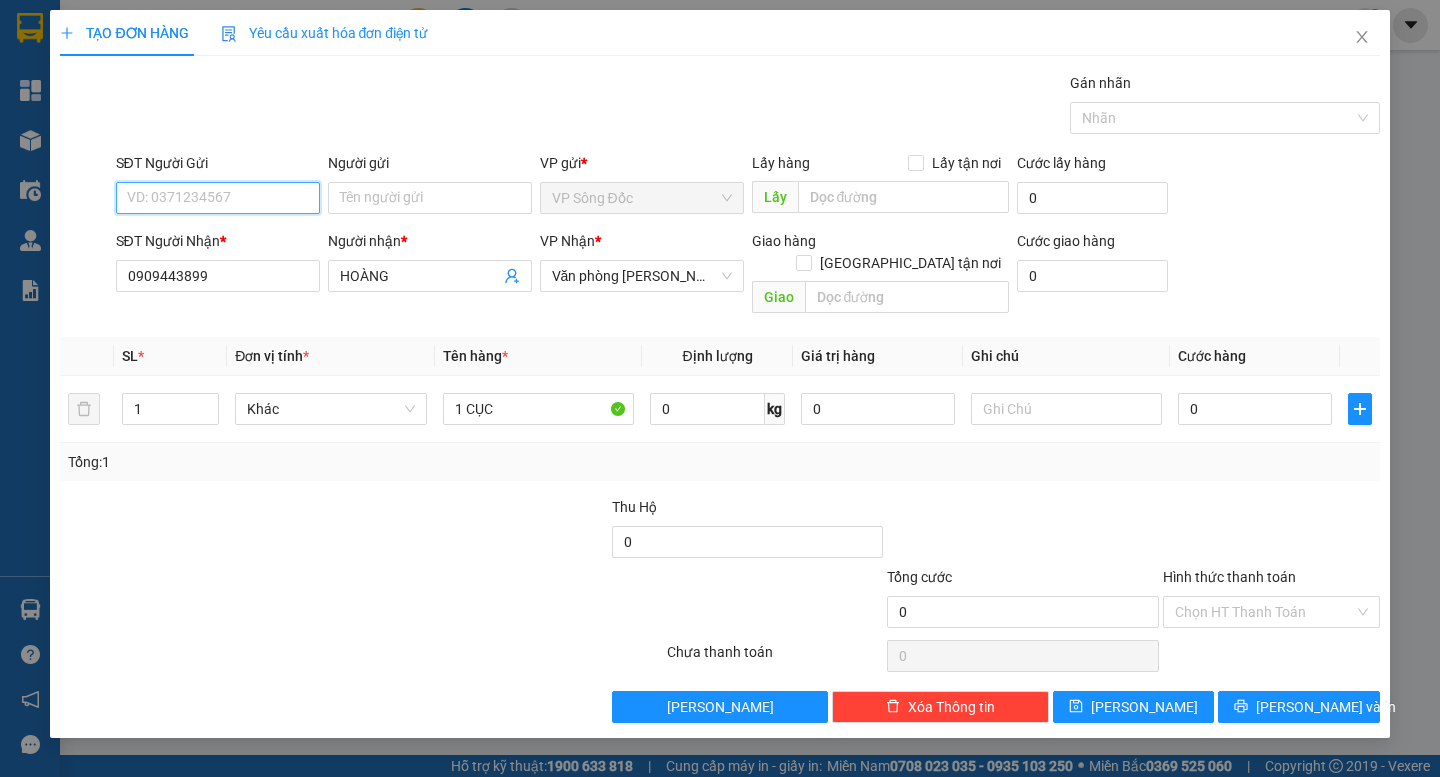 click on "SĐT Người Gửi" at bounding box center (218, 198) 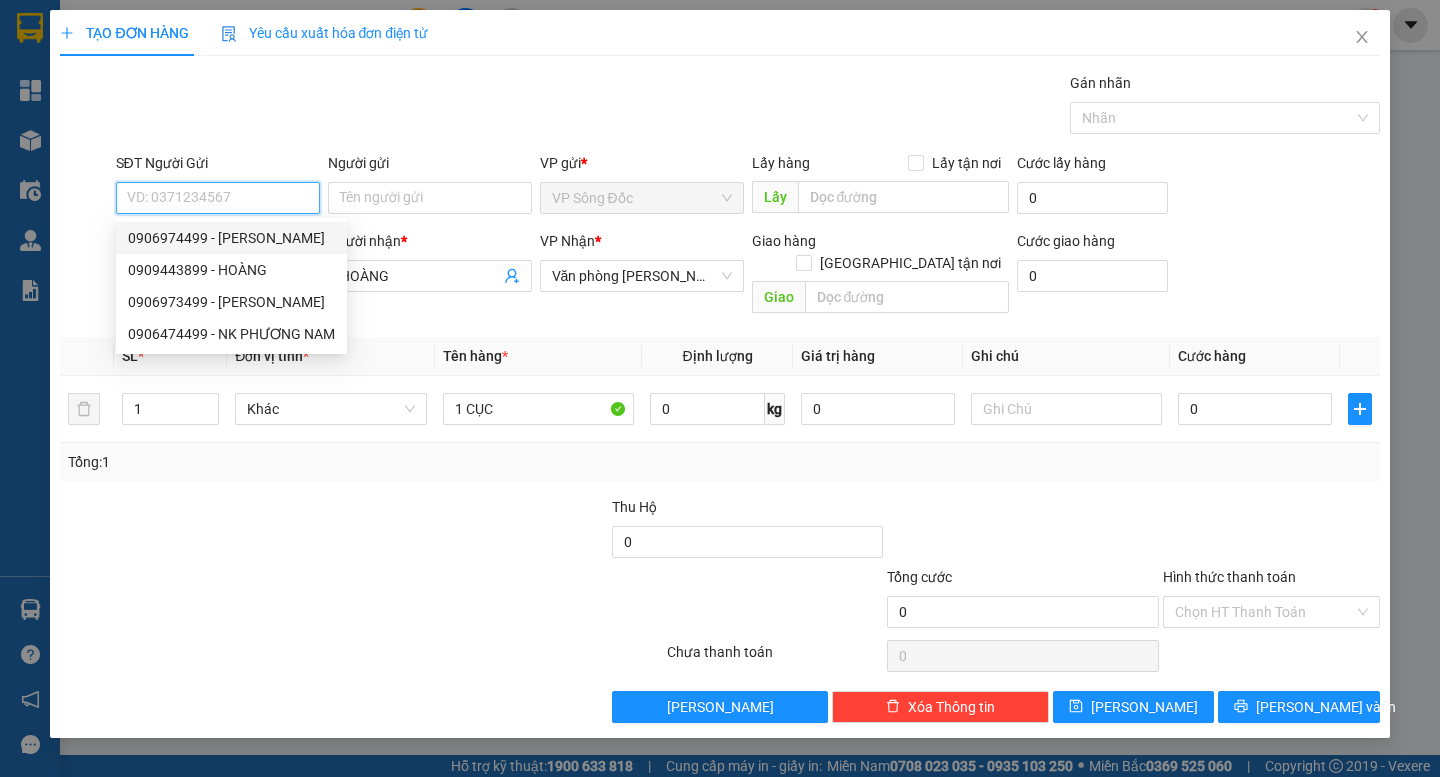 drag, startPoint x: 258, startPoint y: 231, endPoint x: 272, endPoint y: 231, distance: 14 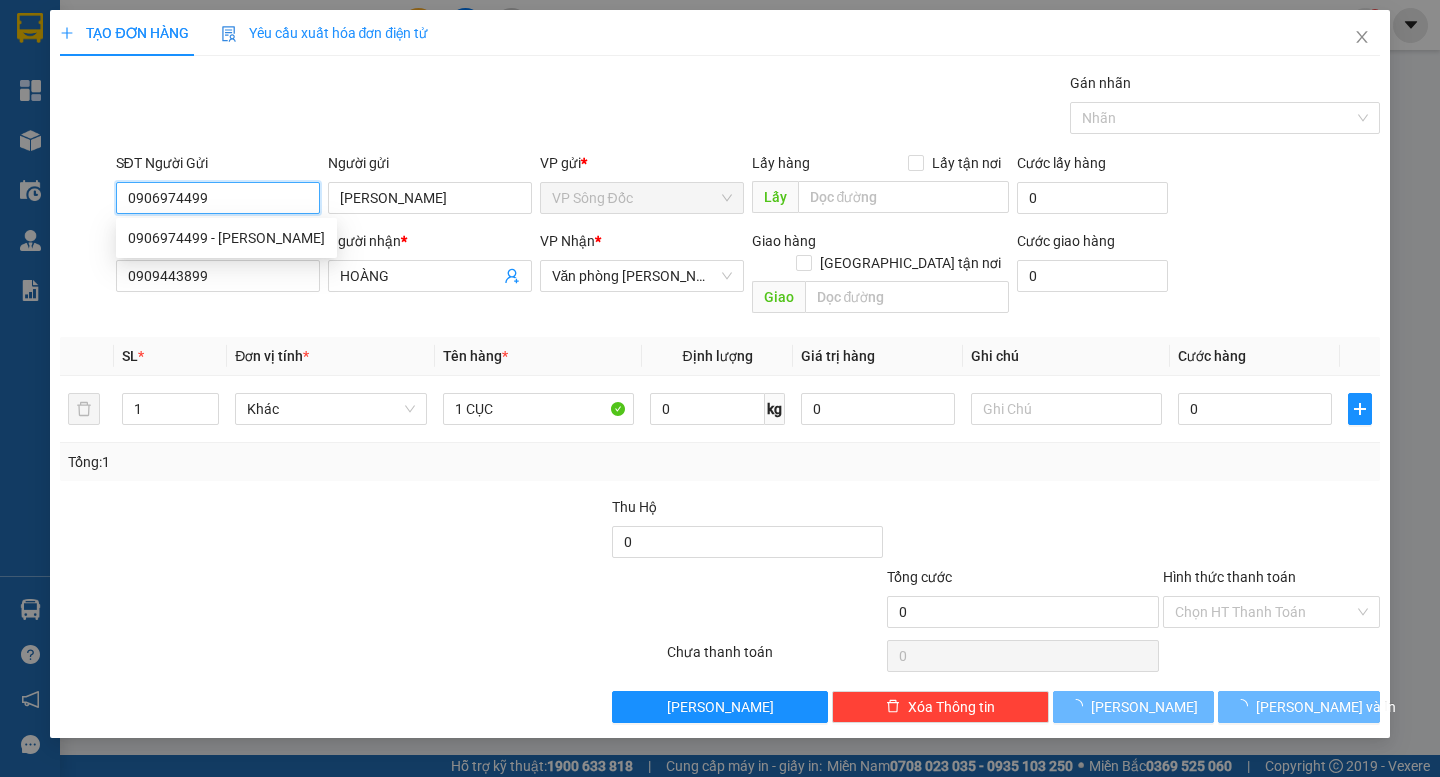 type on "0906974499" 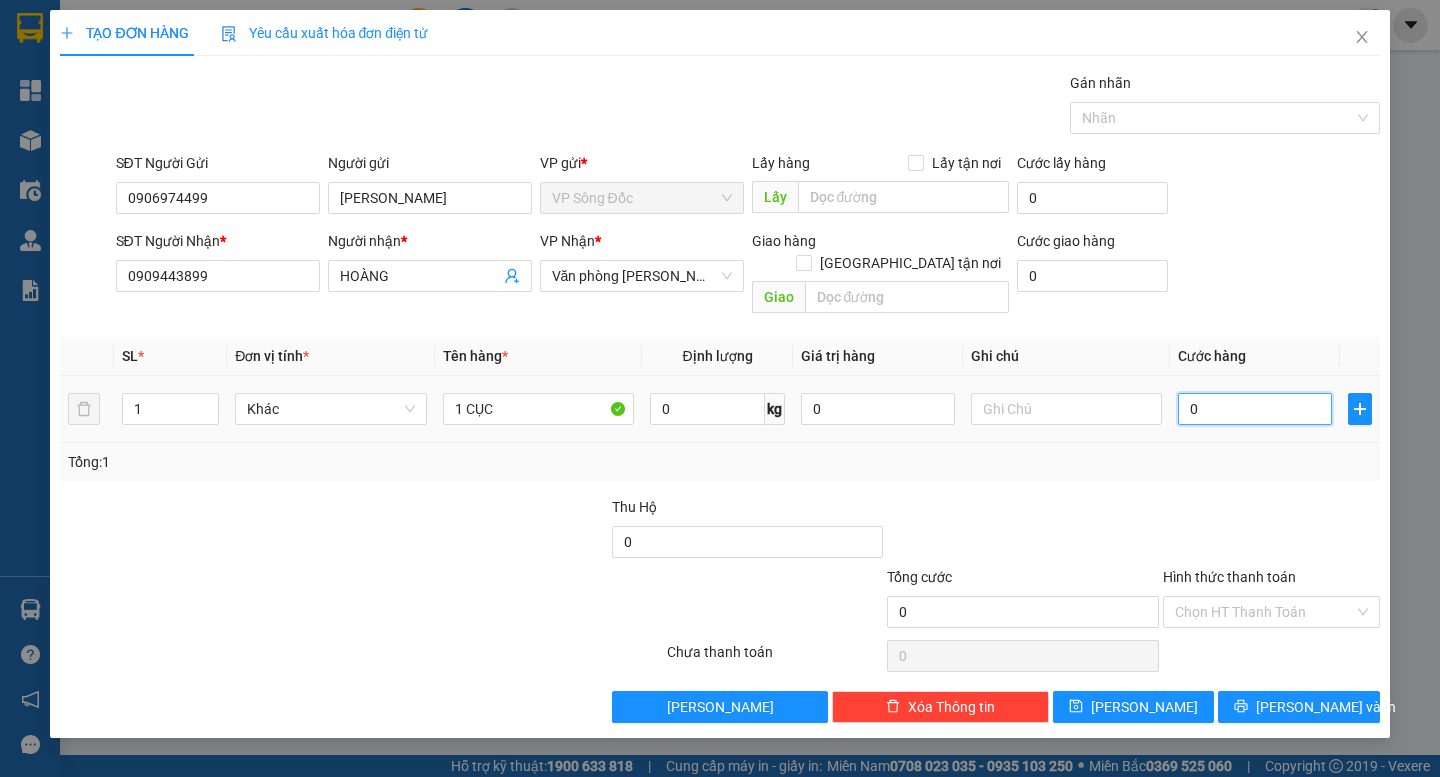 click on "0" at bounding box center [1255, 409] 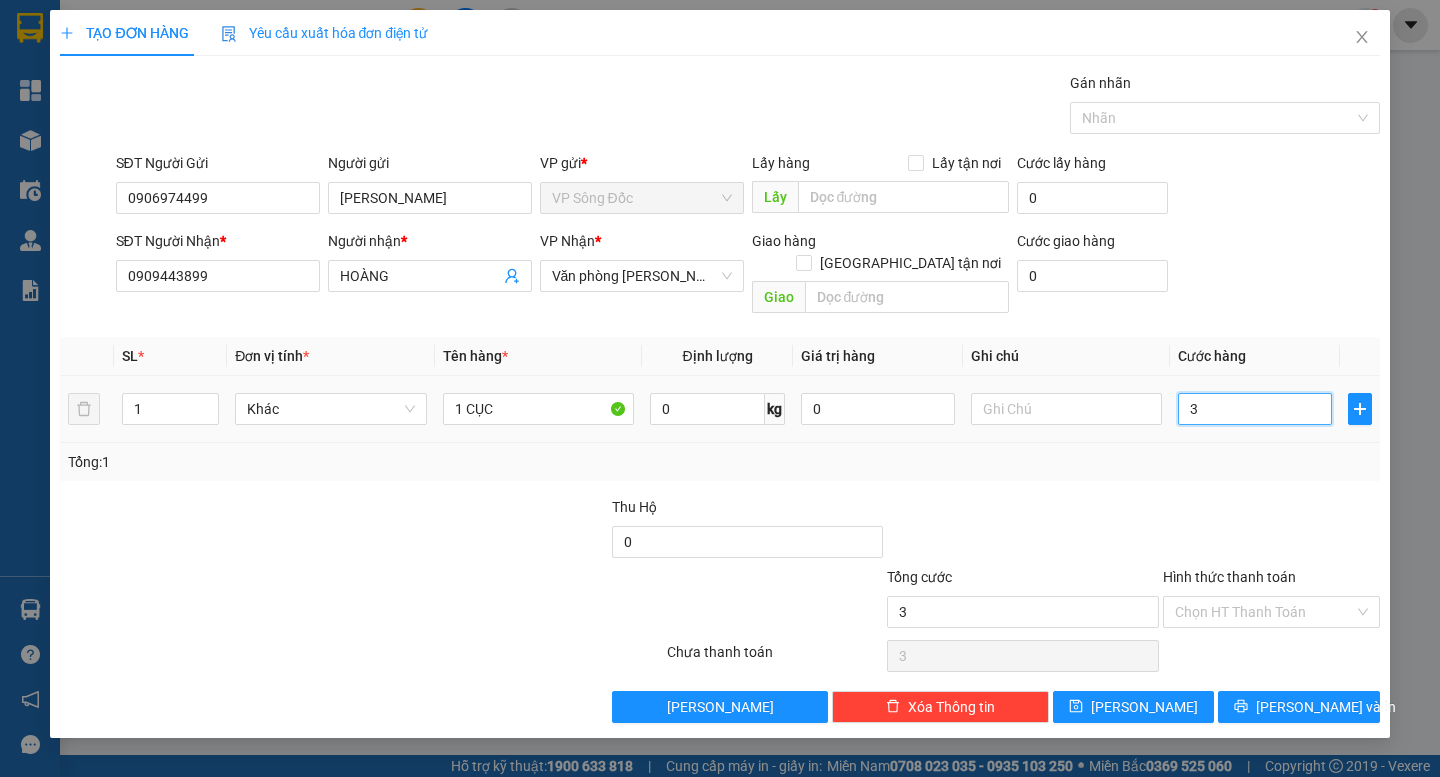type on "30" 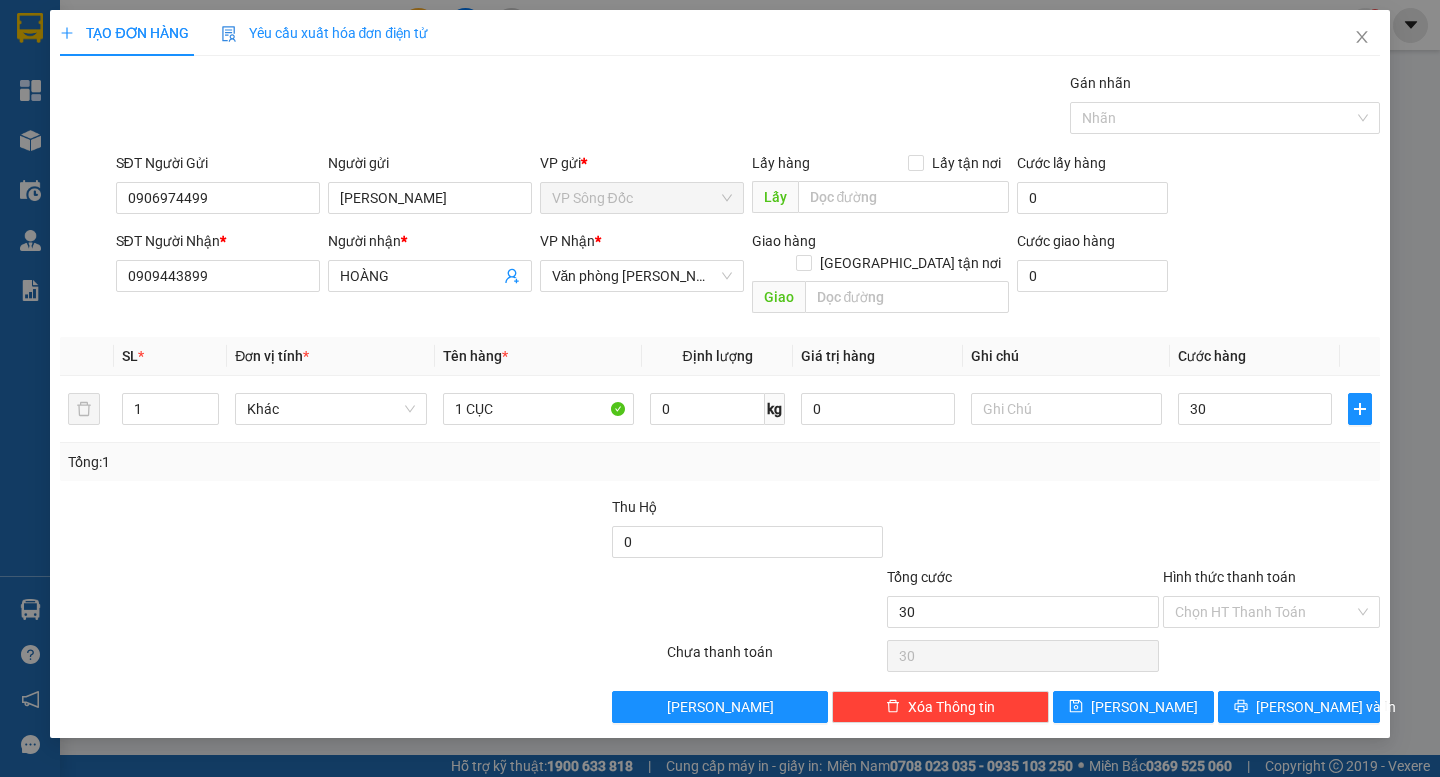 click on "Transit Pickup Surcharge Ids Transit Deliver Surcharge Ids Transit Deliver Surcharge Transit Deliver Surcharge Gói vận chuyển  * Tiêu chuẩn Gán nhãn   Nhãn SĐT Người Gửi 0906974499 Người gửi PHƯƠNG NAM VP gửi  * VP Sông Đốc Lấy hàng Lấy tận nơi Lấy Cước lấy hàng 0 SĐT Người Nhận  * 0909443899 Người nhận  * HOÀNG VP Nhận  * Văn phòng Hồ Chí Minh Giao hàng Giao tận nơi Giao Cước giao hàng 0 SL  * Đơn vị tính  * Tên hàng  * Định lượng Giá trị hàng Ghi chú Cước hàng                   1 Khác 1 CỤC 0 kg 0 30 Tổng:  1 Thu Hộ 0 Tổng cước 30 Hình thức thanh toán Chọn HT Thanh Toán Số tiền thu trước 0 Chưa thanh toán 30 Chọn HT Thanh Toán Lưu nháp Xóa Thông tin Lưu Lưu và In" at bounding box center (719, 397) 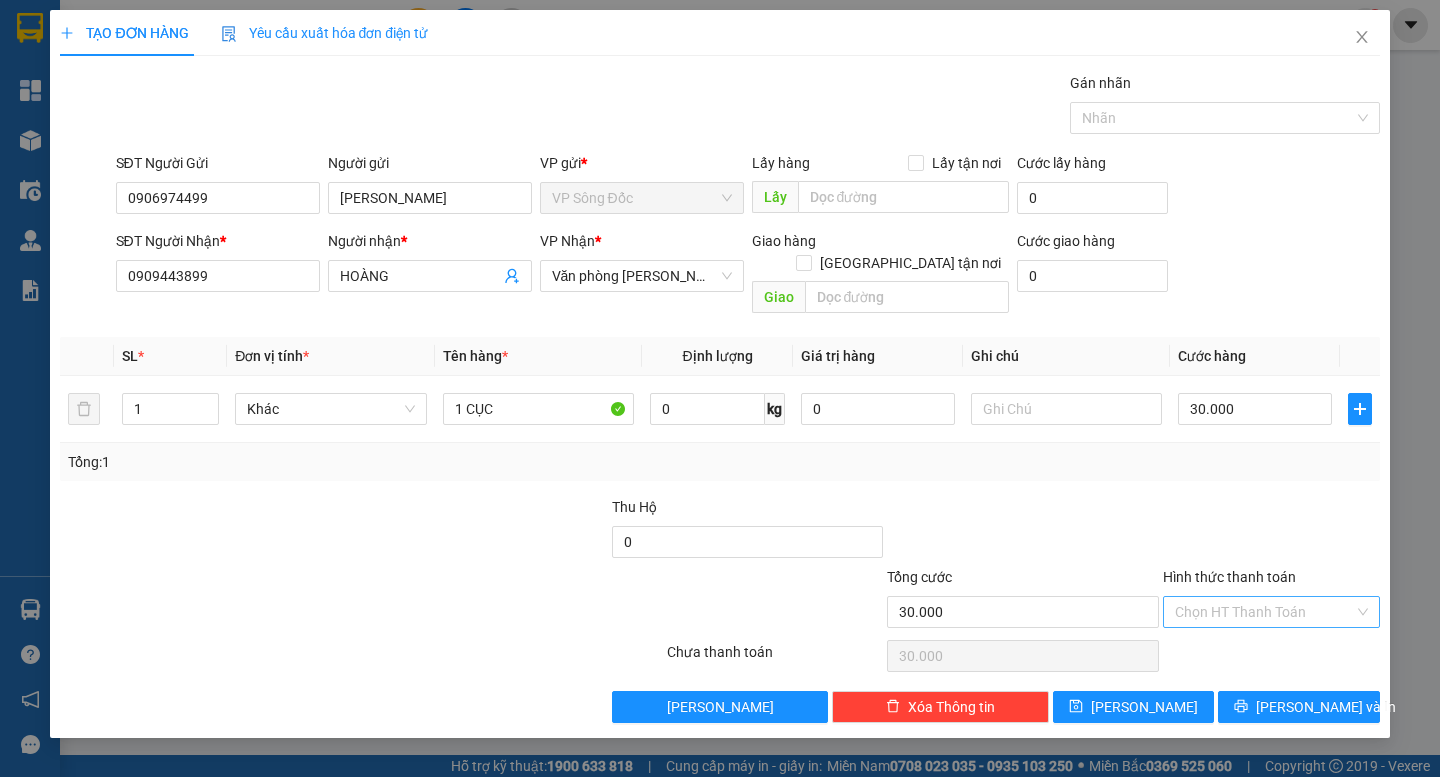 click on "Hình thức thanh toán" at bounding box center [1264, 612] 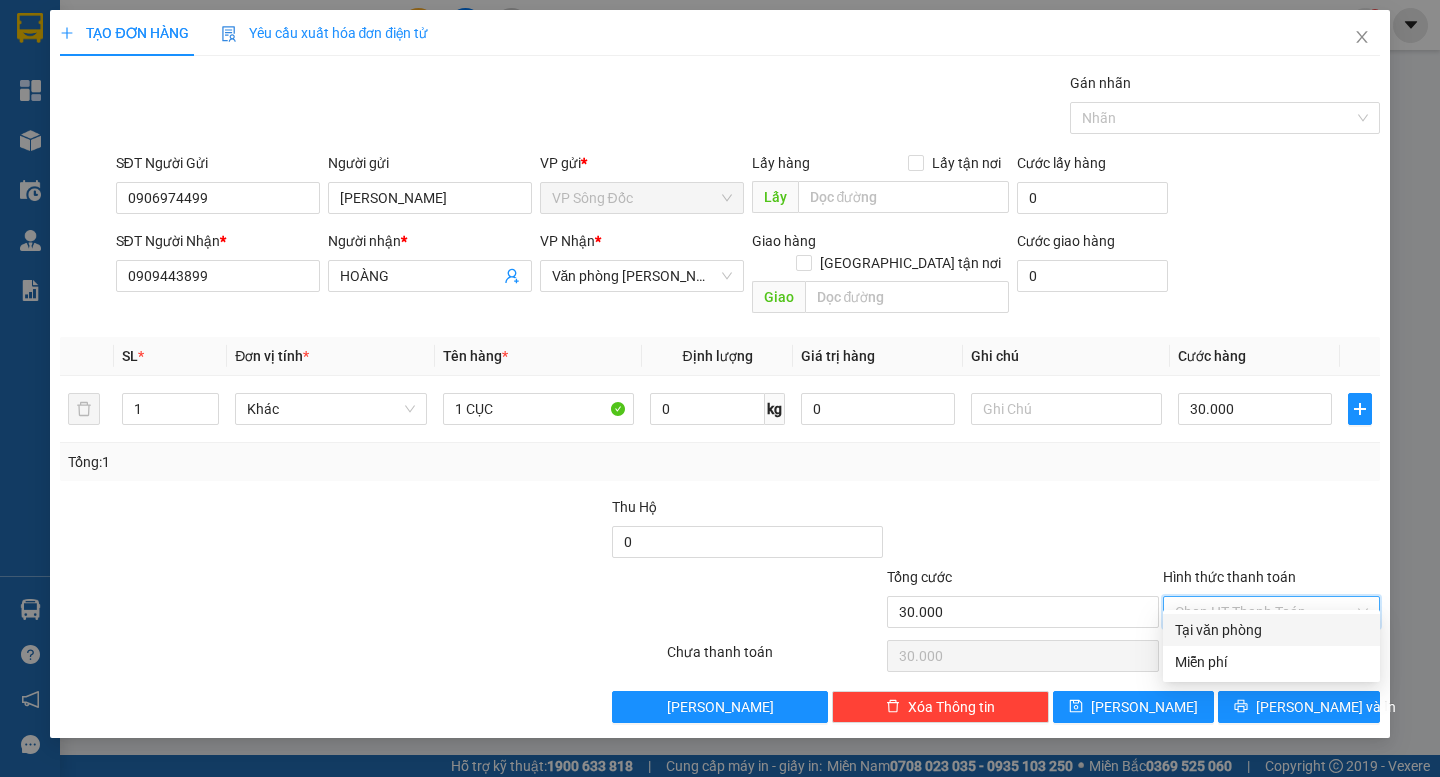 click on "Tại văn phòng" at bounding box center (1271, 630) 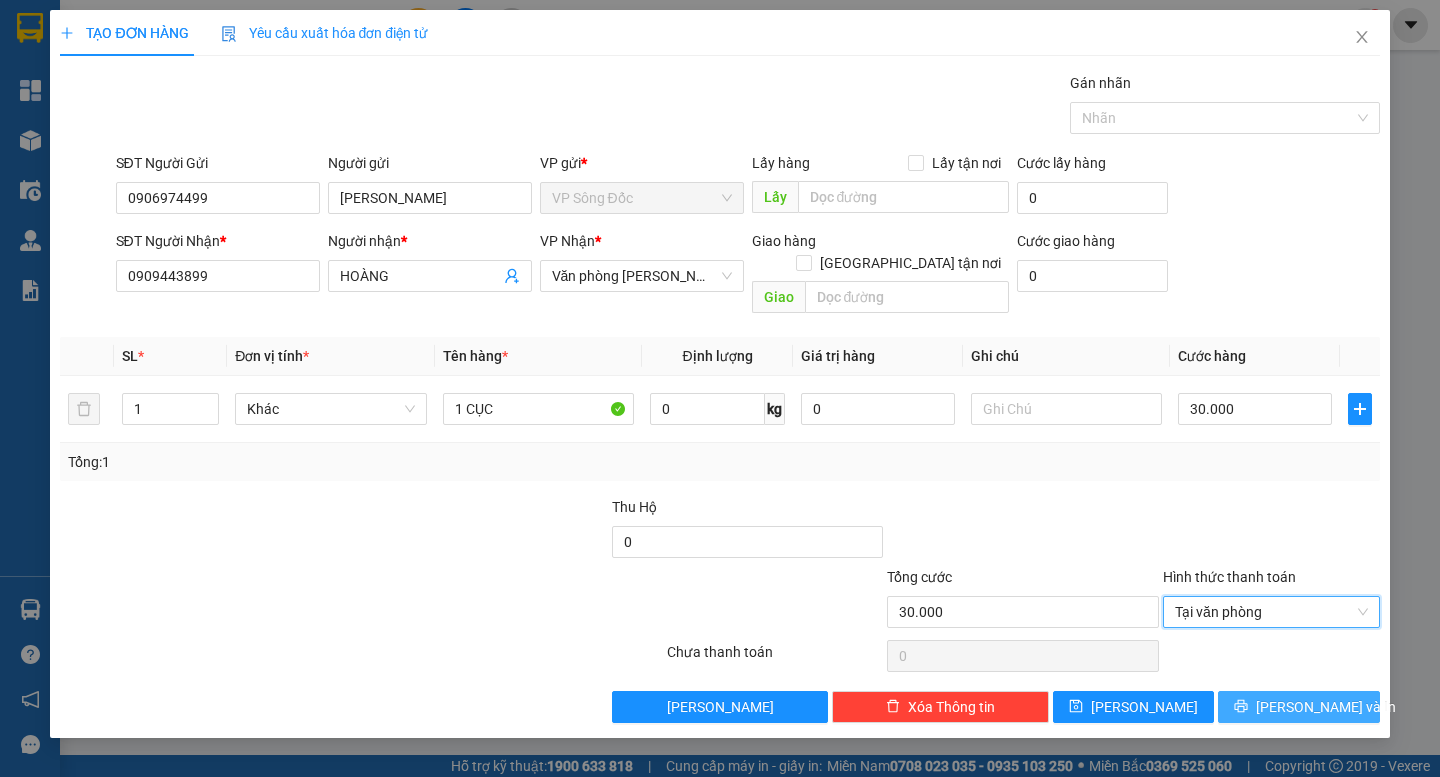 click on "Lưu và In" at bounding box center [1326, 707] 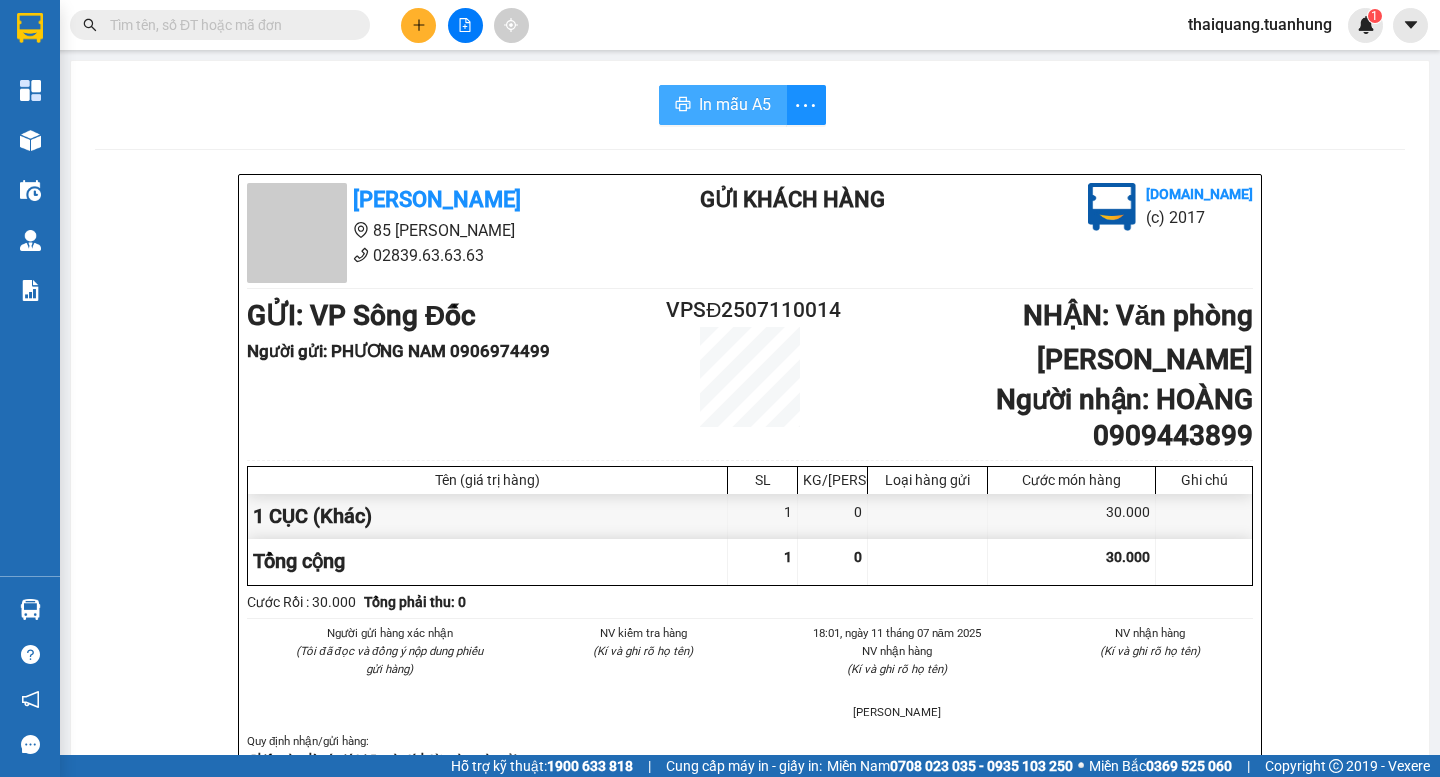 click on "In mẫu A5" at bounding box center [735, 104] 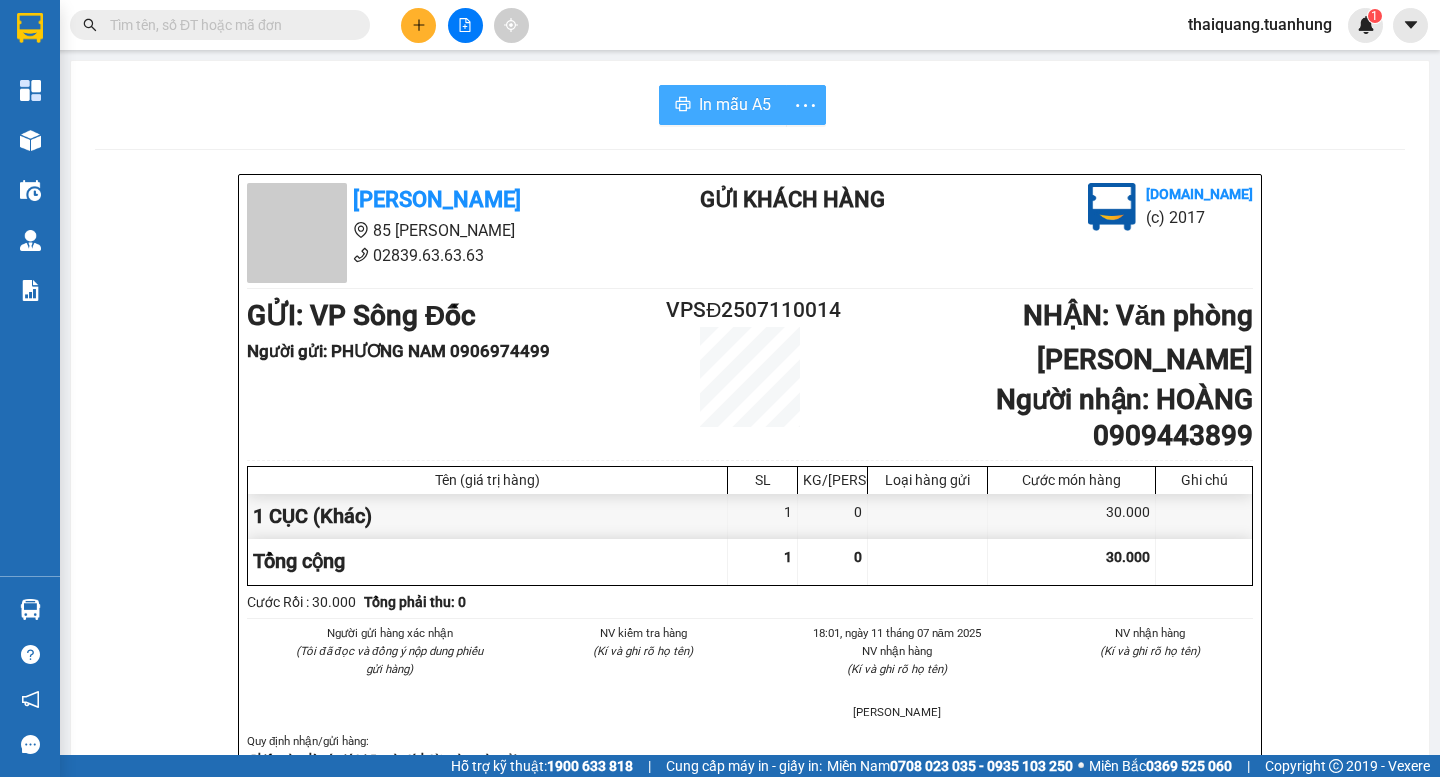 scroll, scrollTop: 0, scrollLeft: 0, axis: both 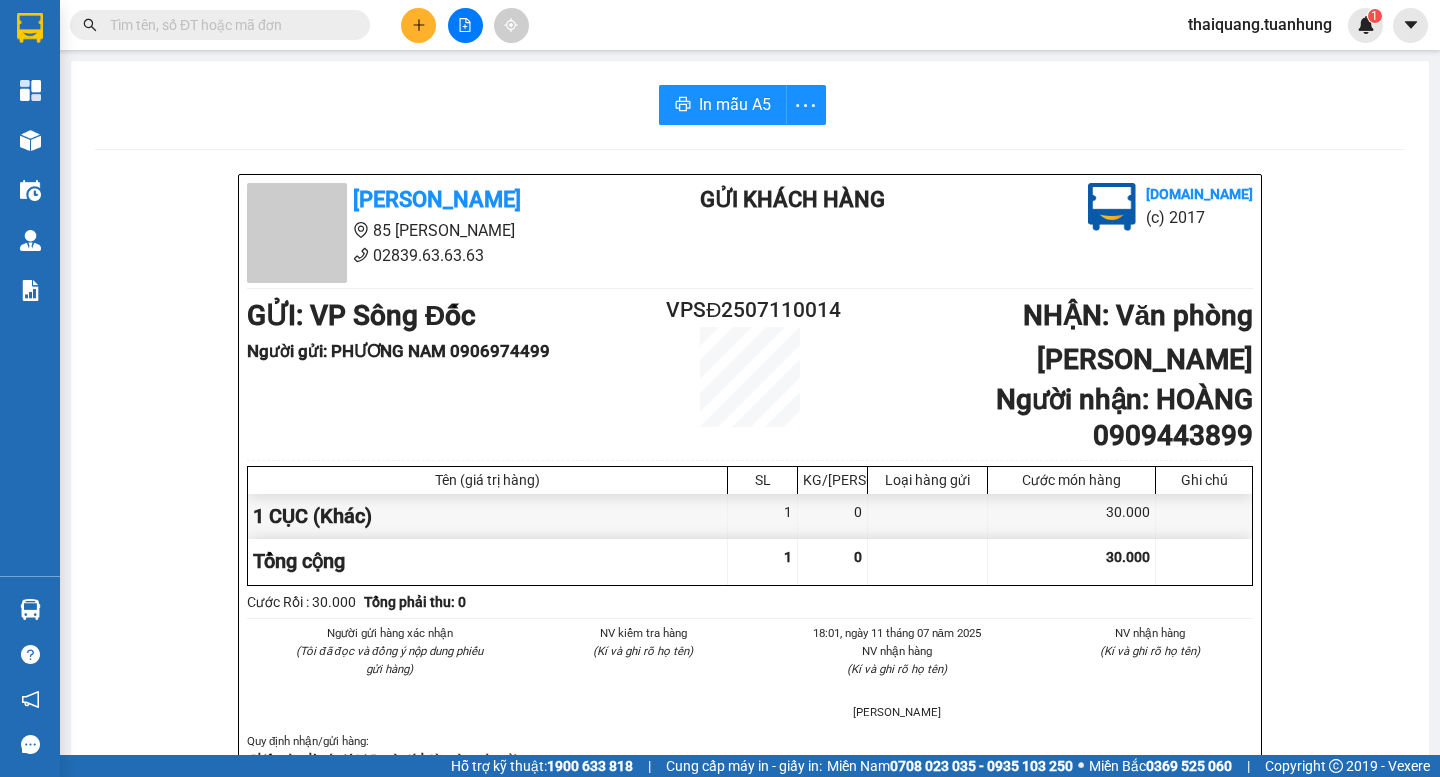 click at bounding box center [418, 25] 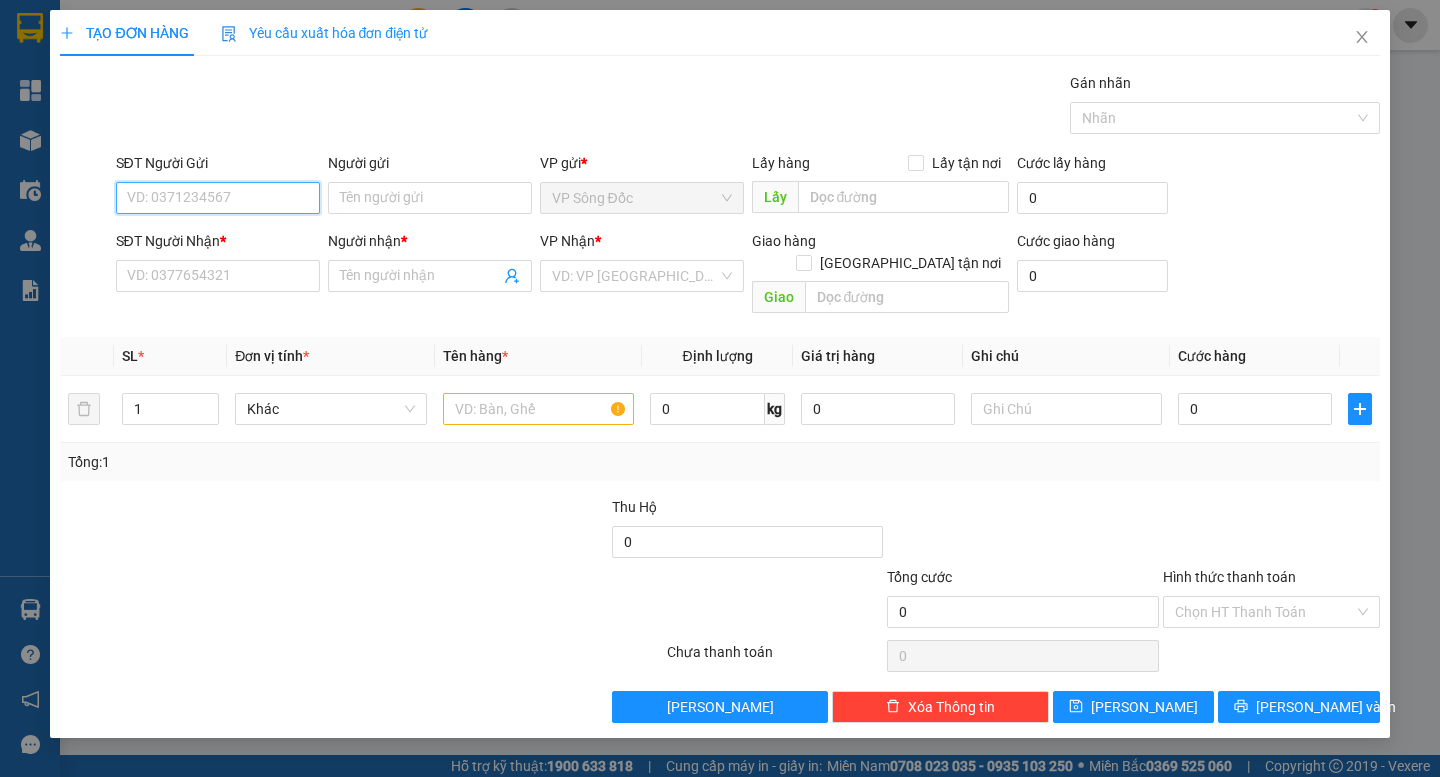 click on "SĐT Người Gửi" at bounding box center [218, 198] 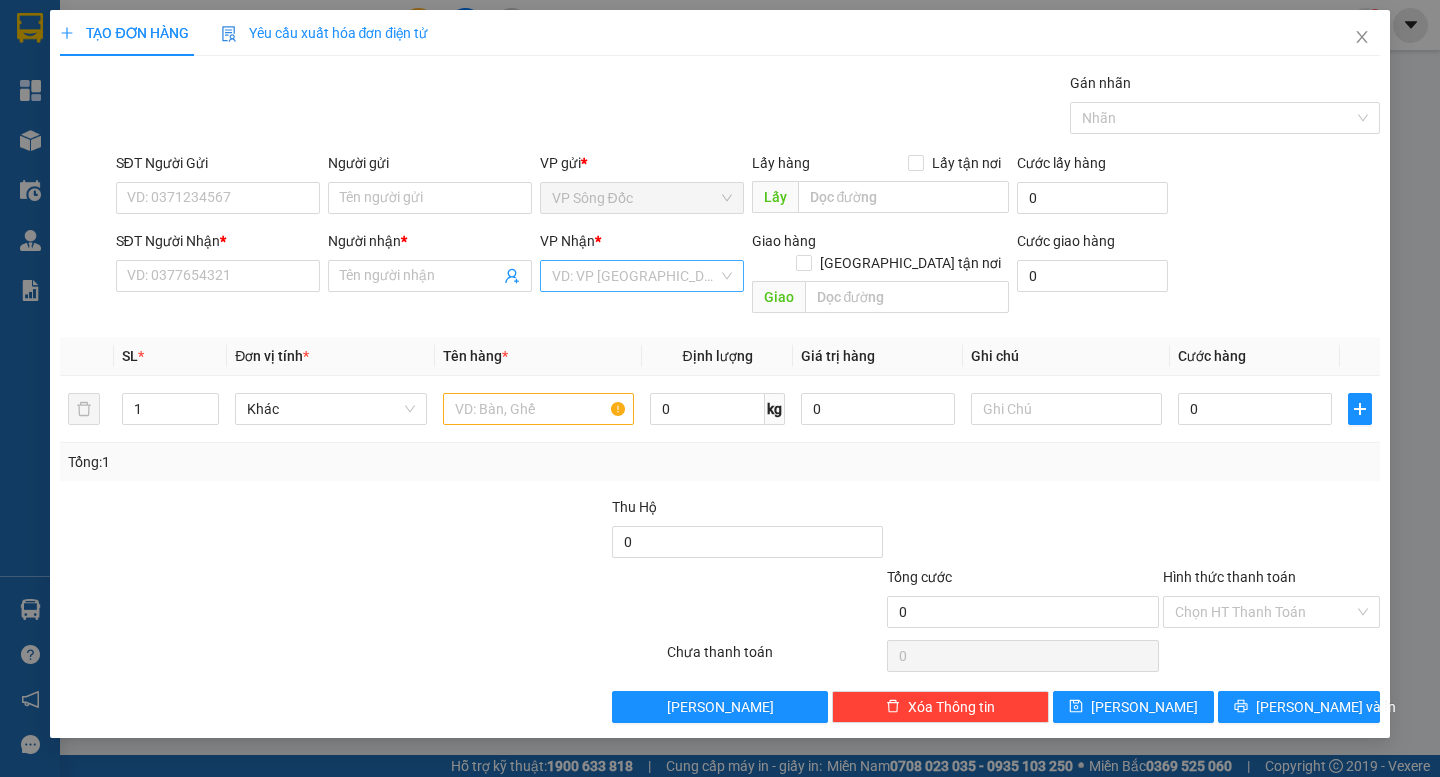click at bounding box center (635, 276) 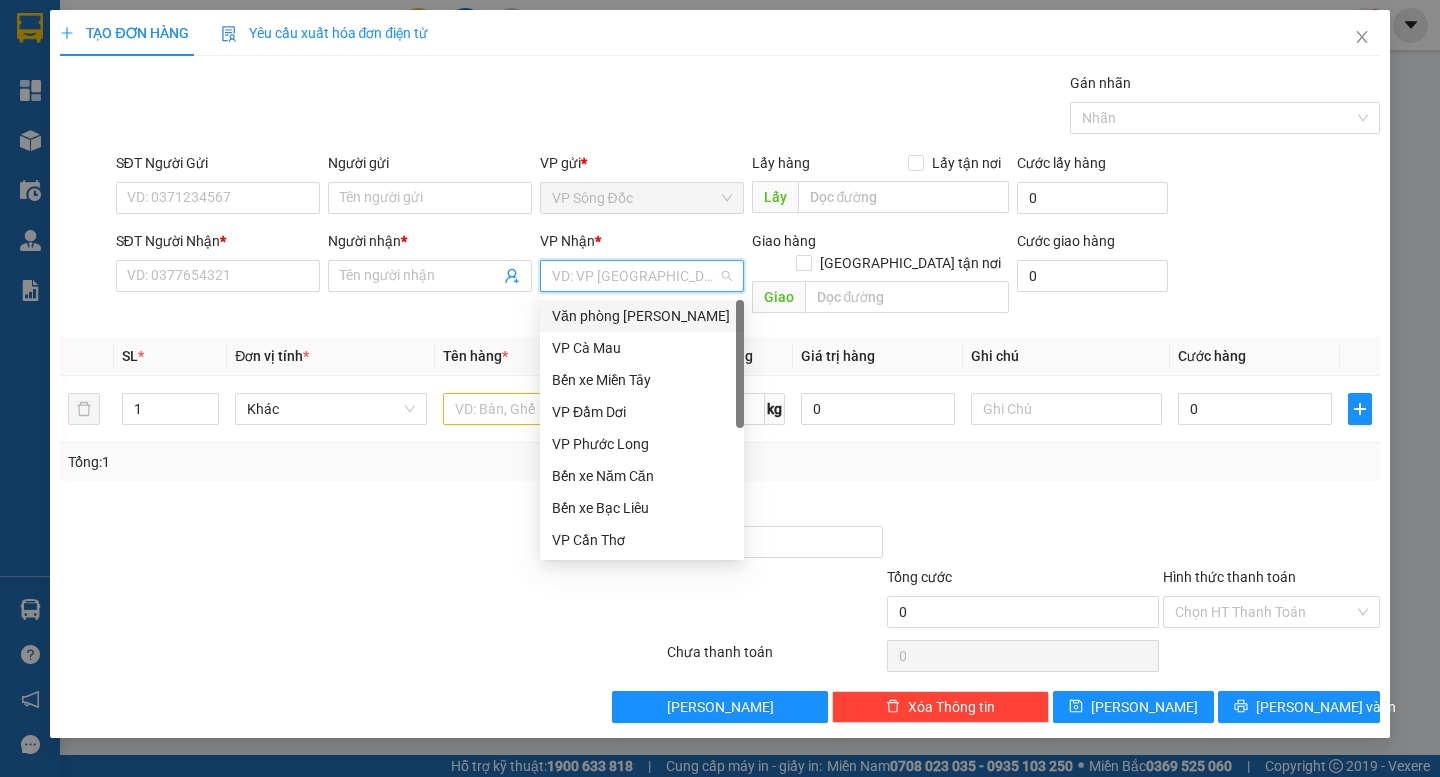 click on "Văn phòng Hồ Chí Minh" at bounding box center (642, 316) 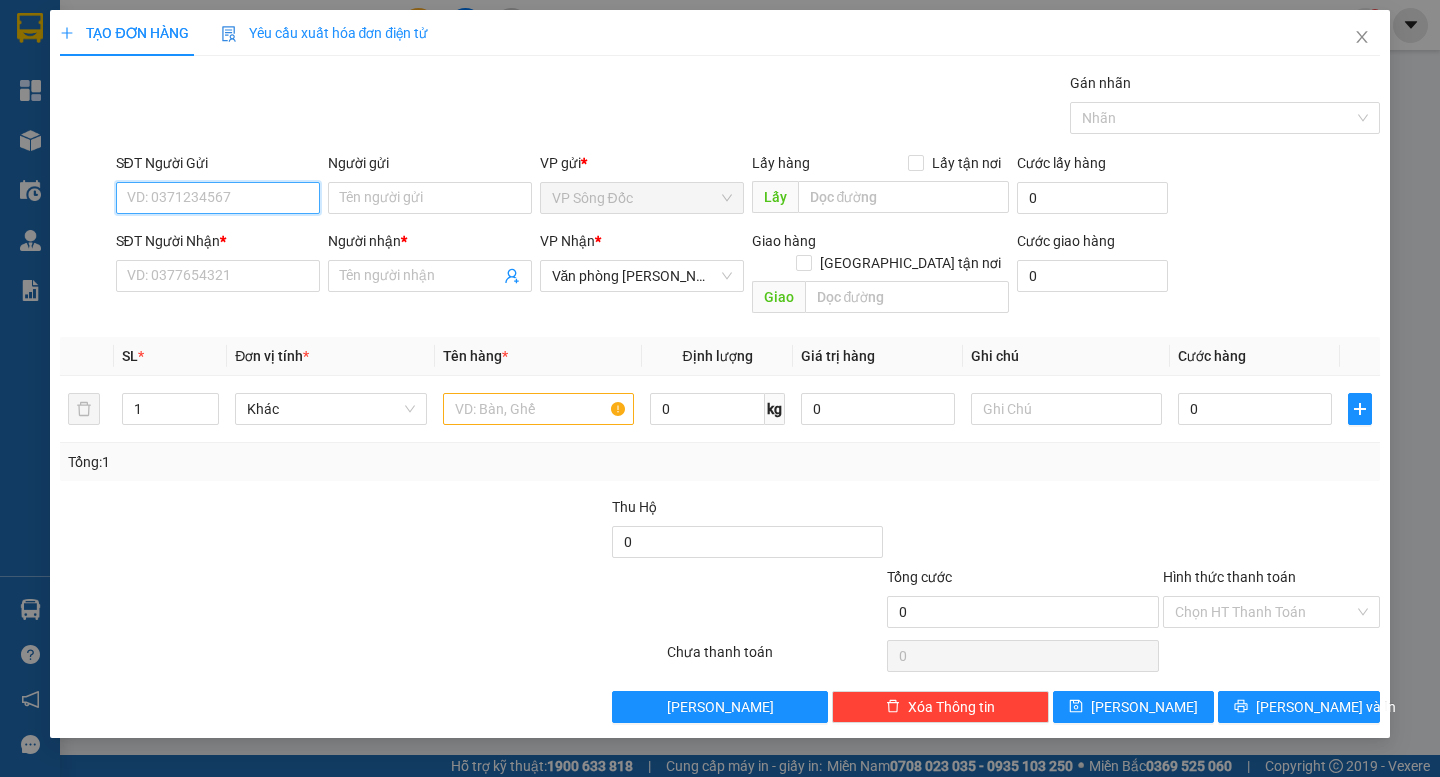 click on "SĐT Người Gửi" at bounding box center [218, 198] 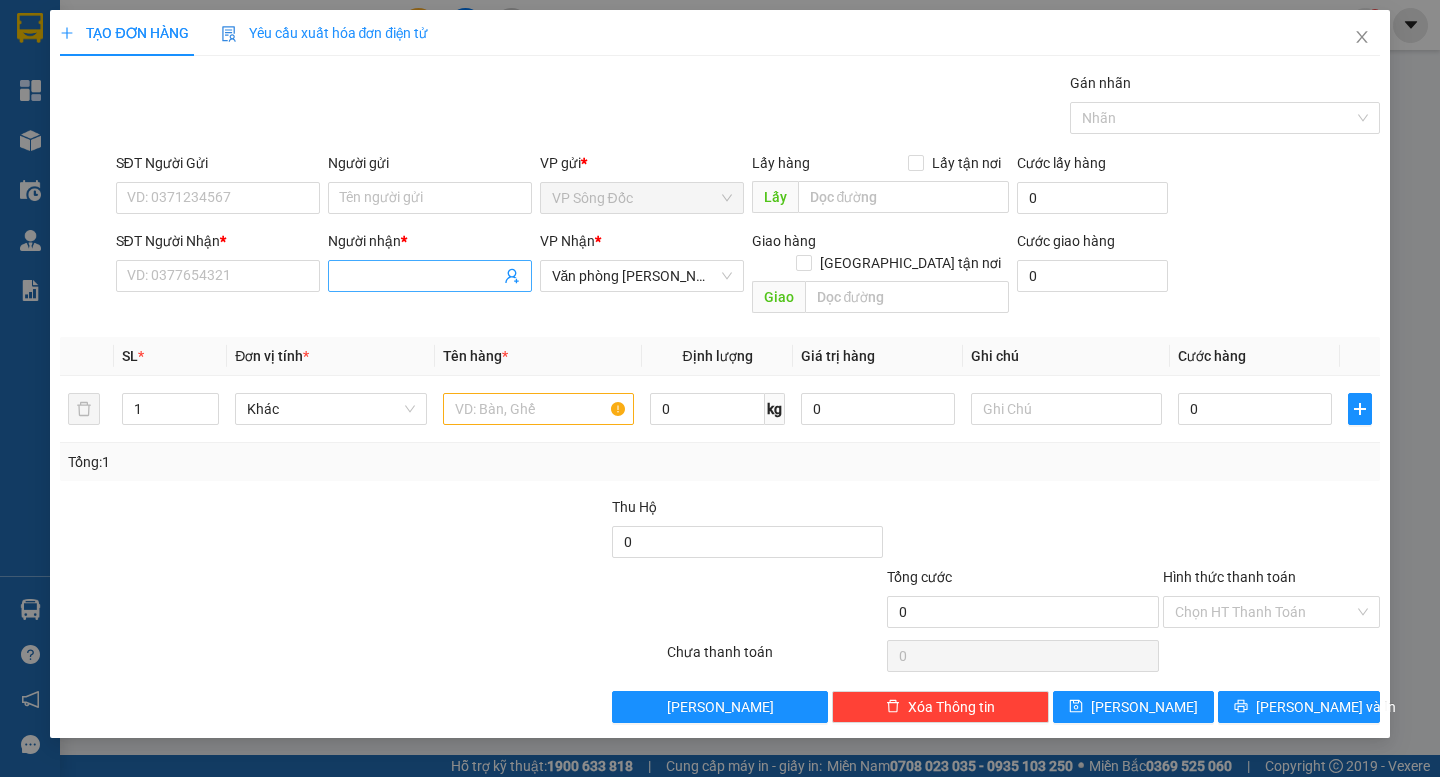 drag, startPoint x: 421, startPoint y: 278, endPoint x: 434, endPoint y: 274, distance: 13.601471 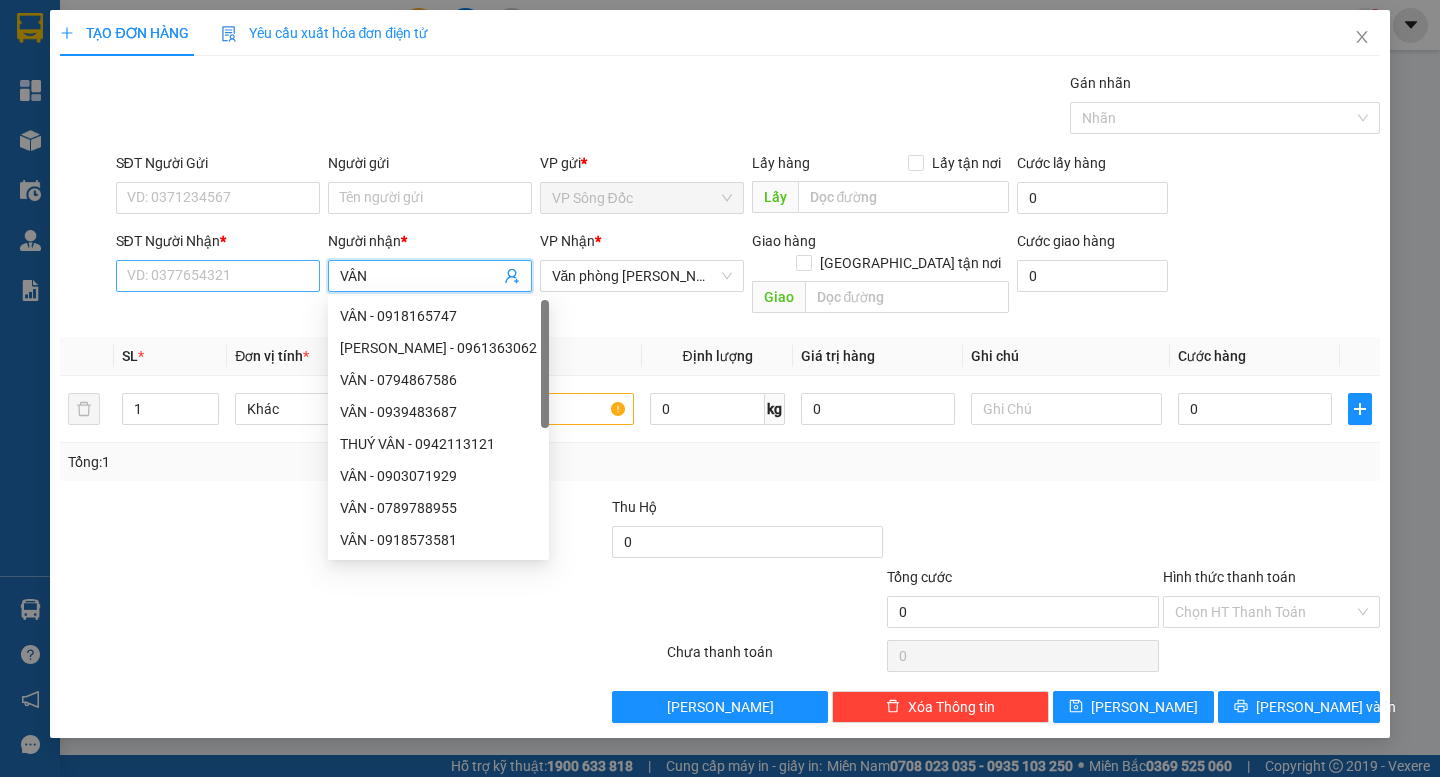 type on "VÂN" 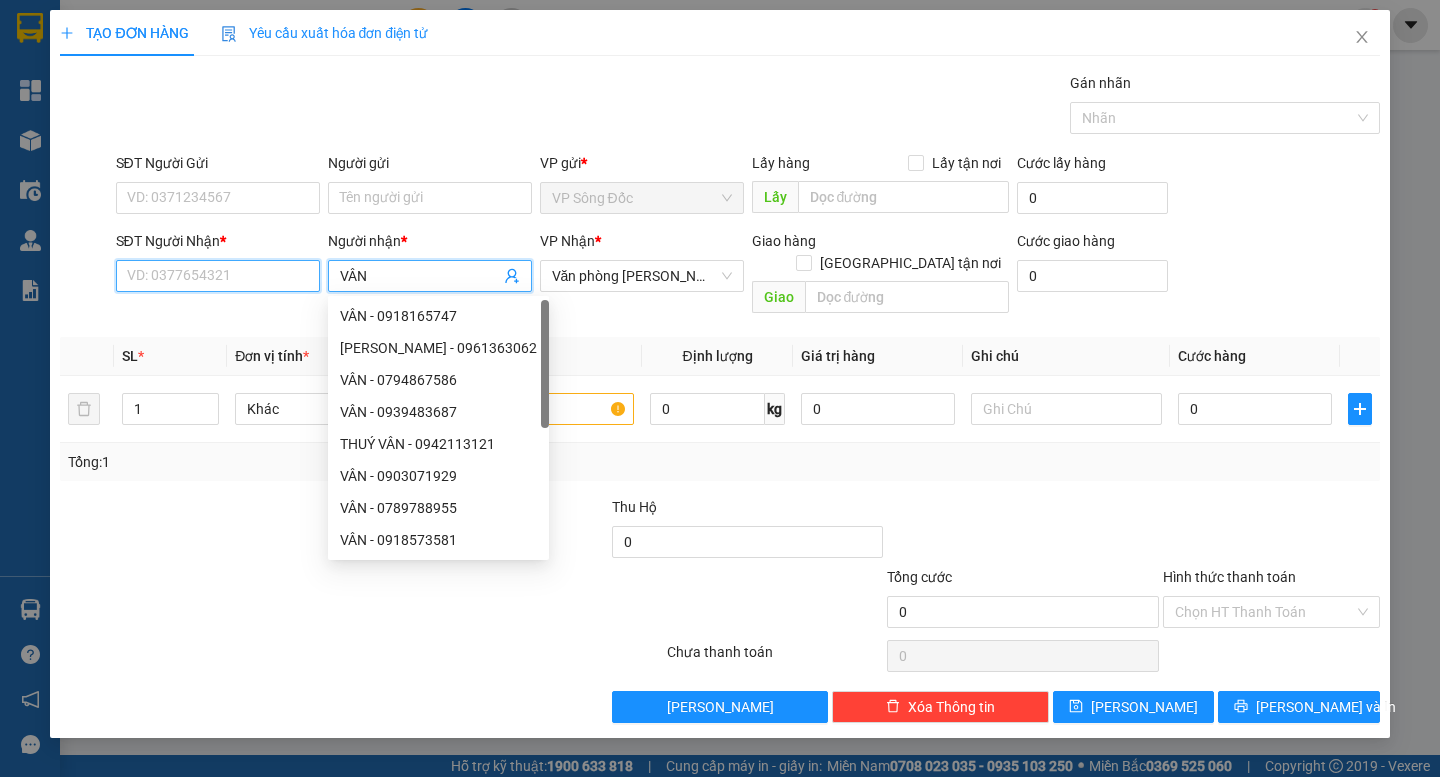 click on "SĐT Người Nhận  *" at bounding box center (218, 276) 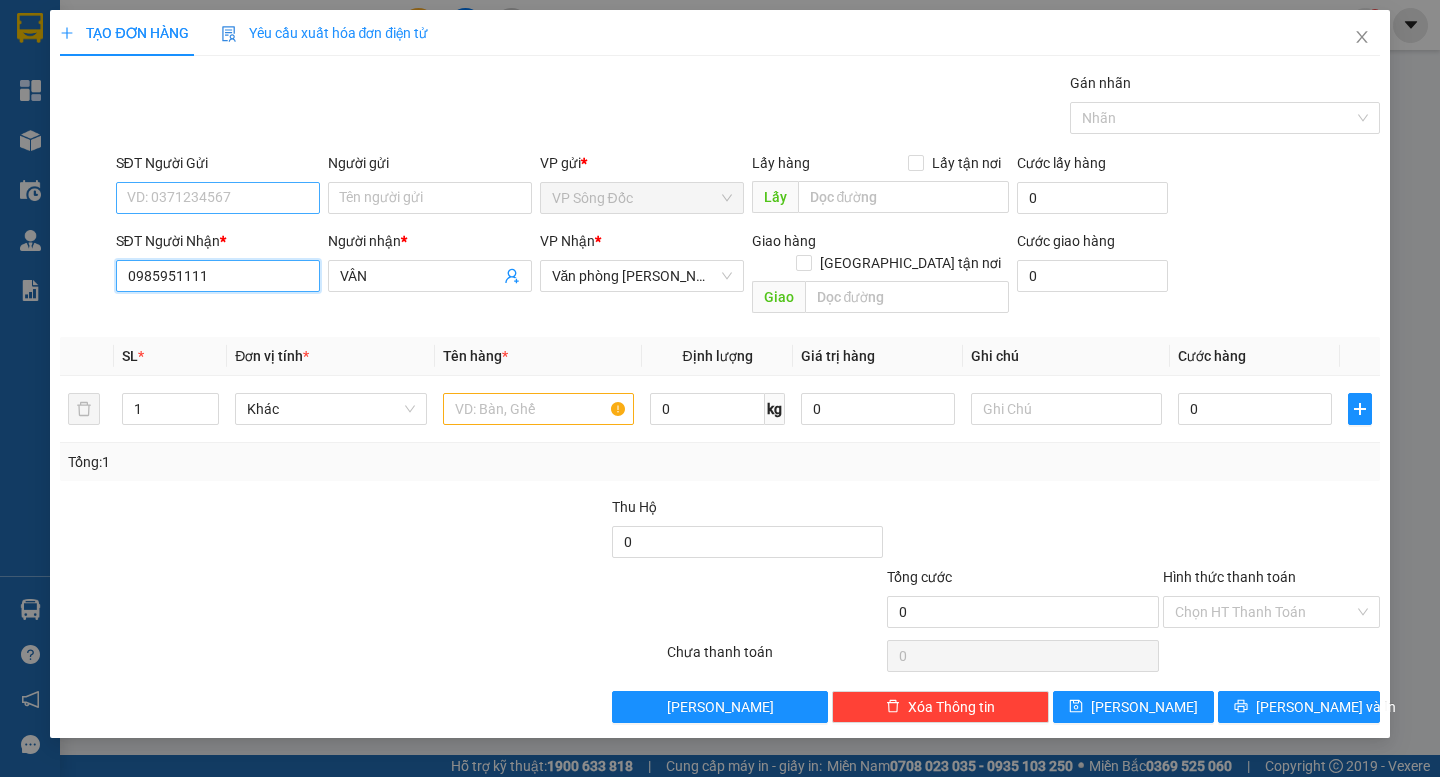 type on "0985951111" 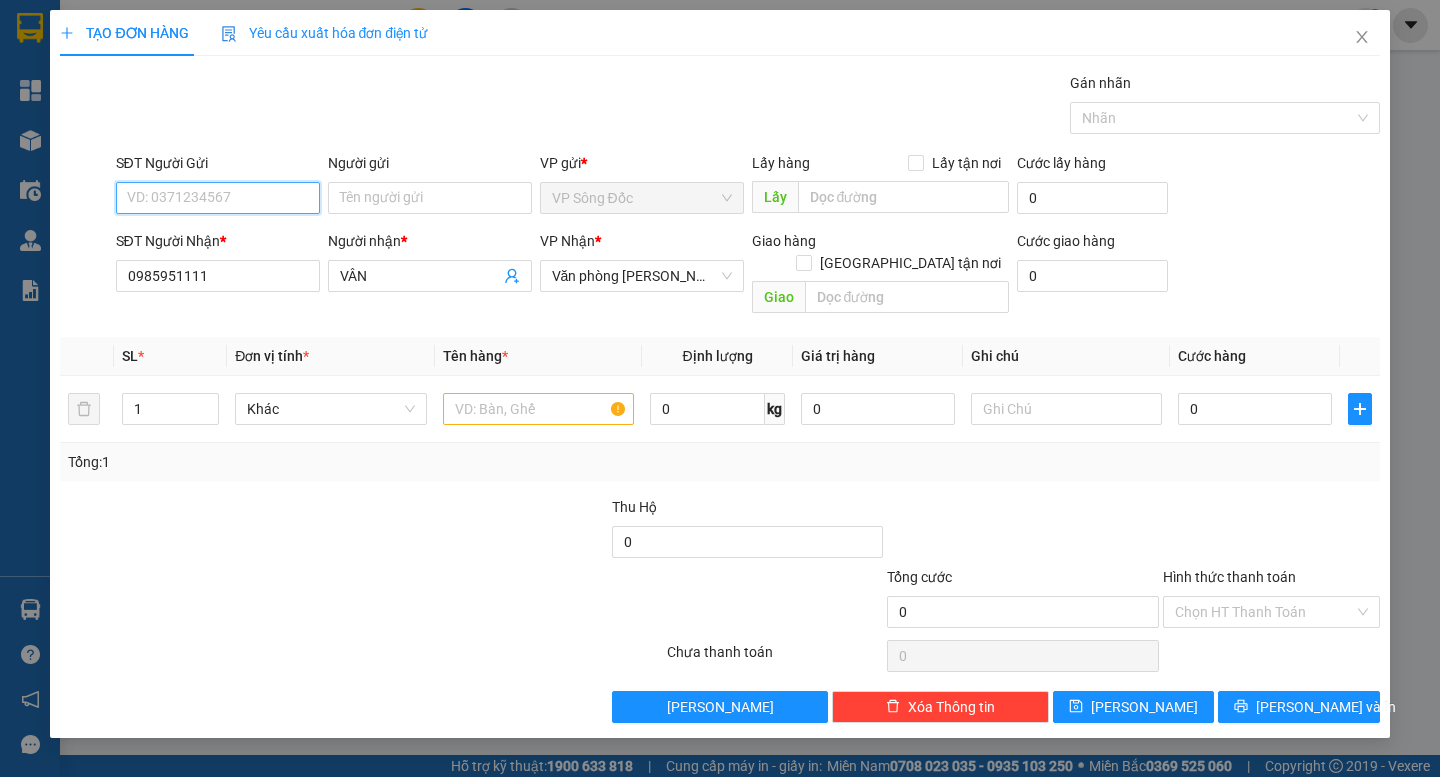 click on "SĐT Người Gửi" at bounding box center (218, 198) 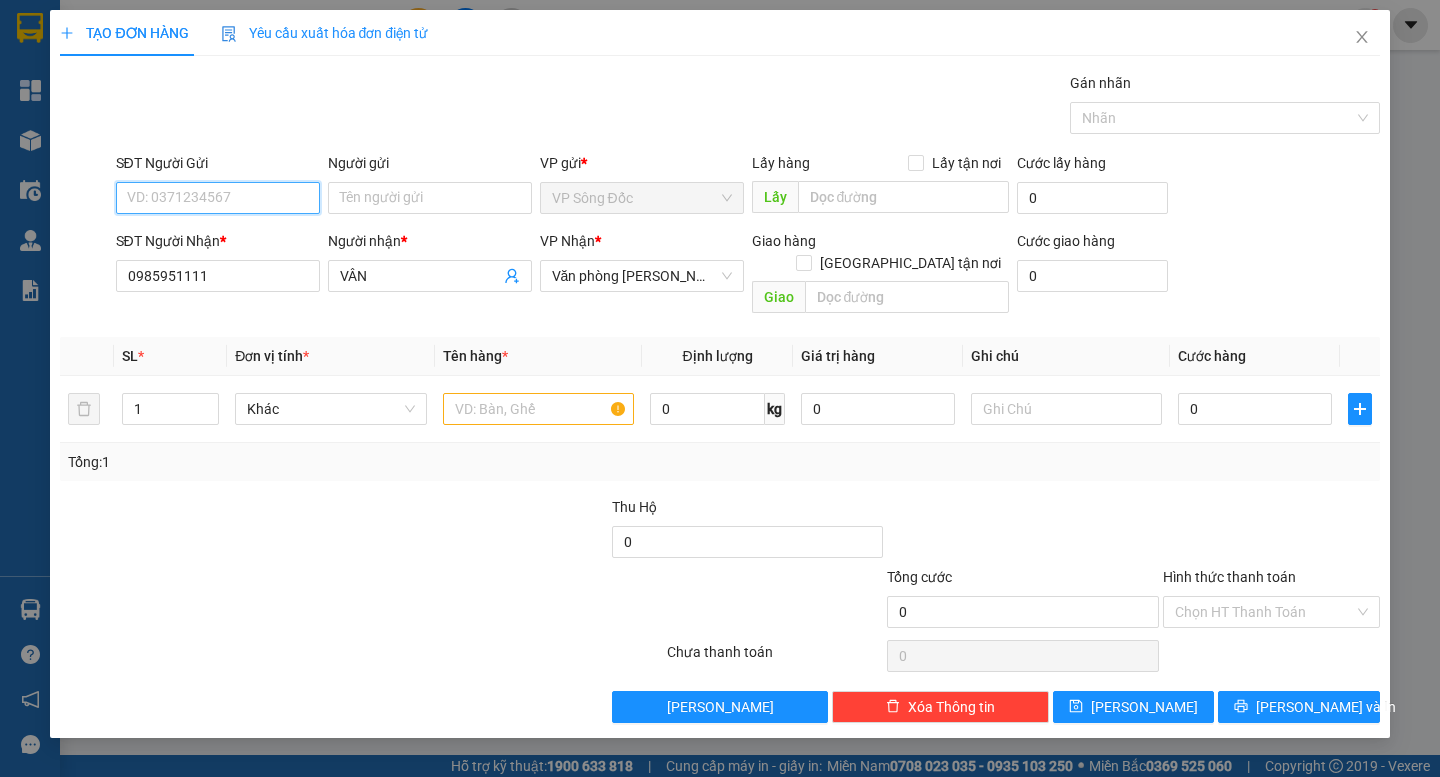 click on "SĐT Người Gửi" at bounding box center (218, 198) 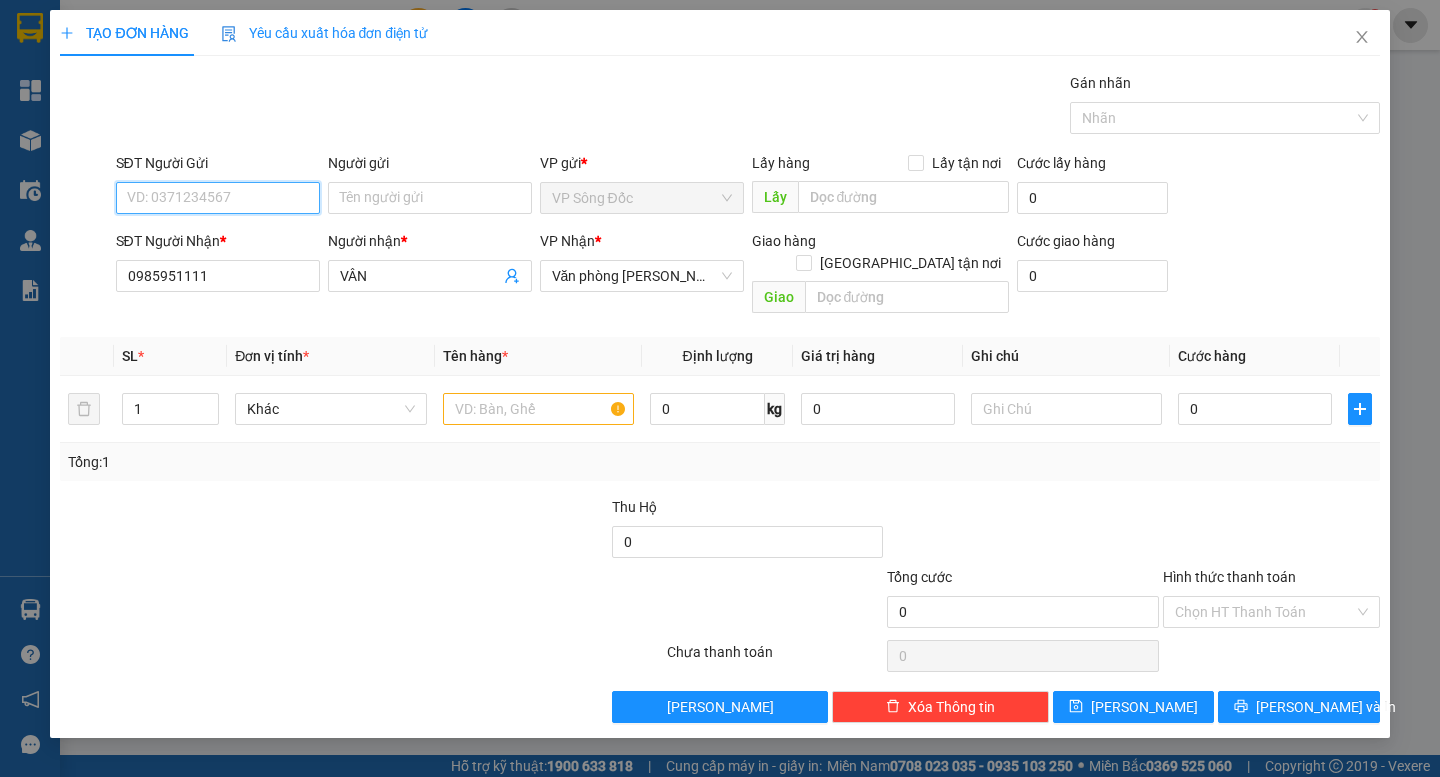 click on "SĐT Người Gửi" at bounding box center (218, 198) 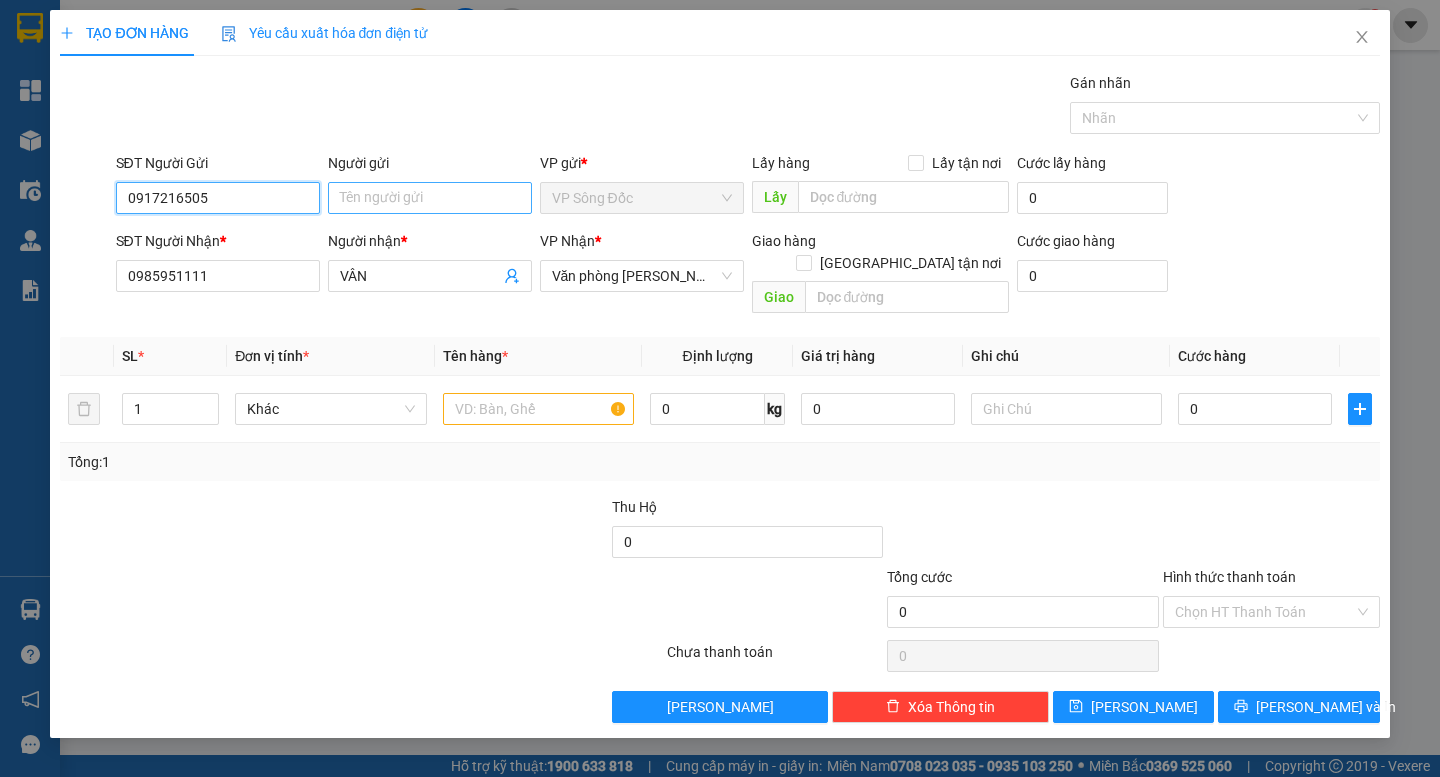 type on "0917216505" 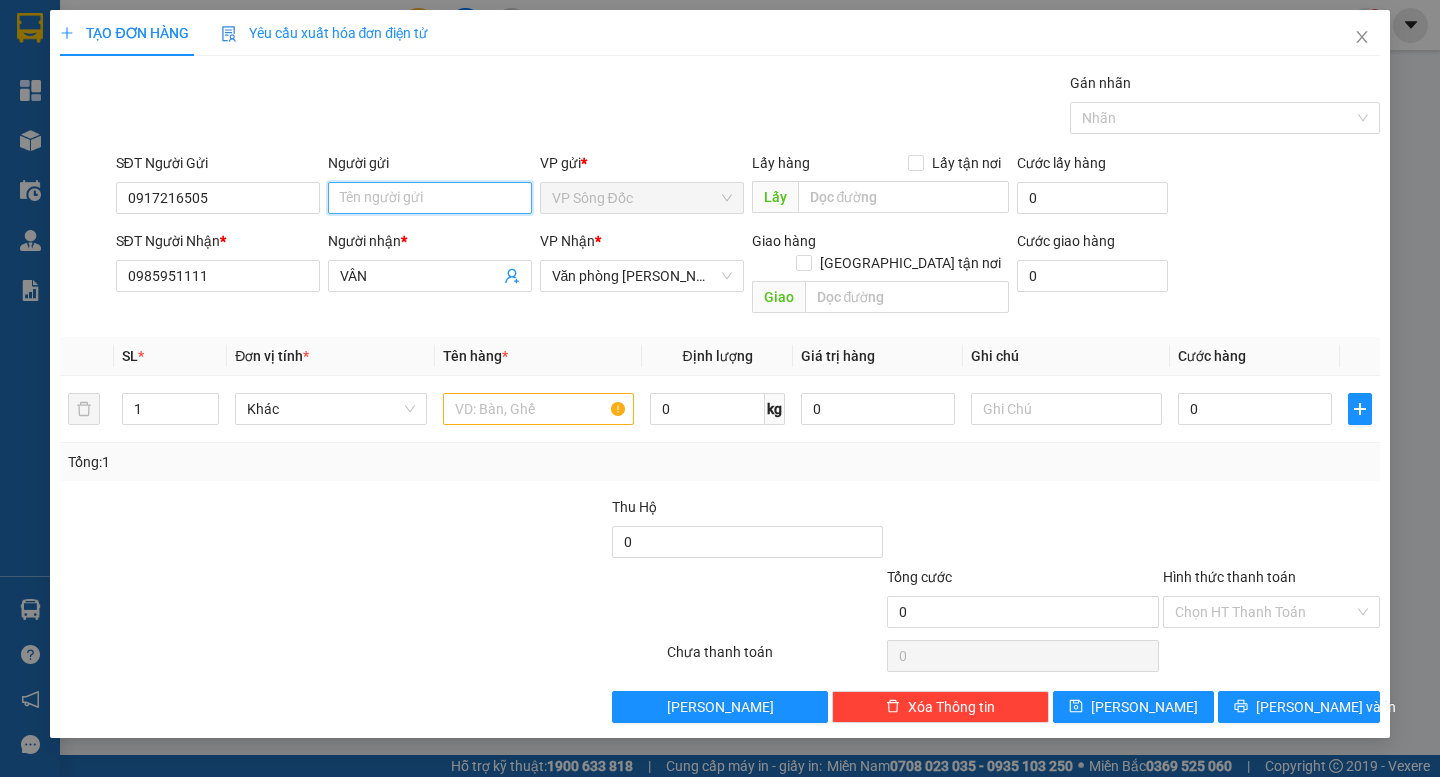click on "Người gửi" at bounding box center (430, 198) 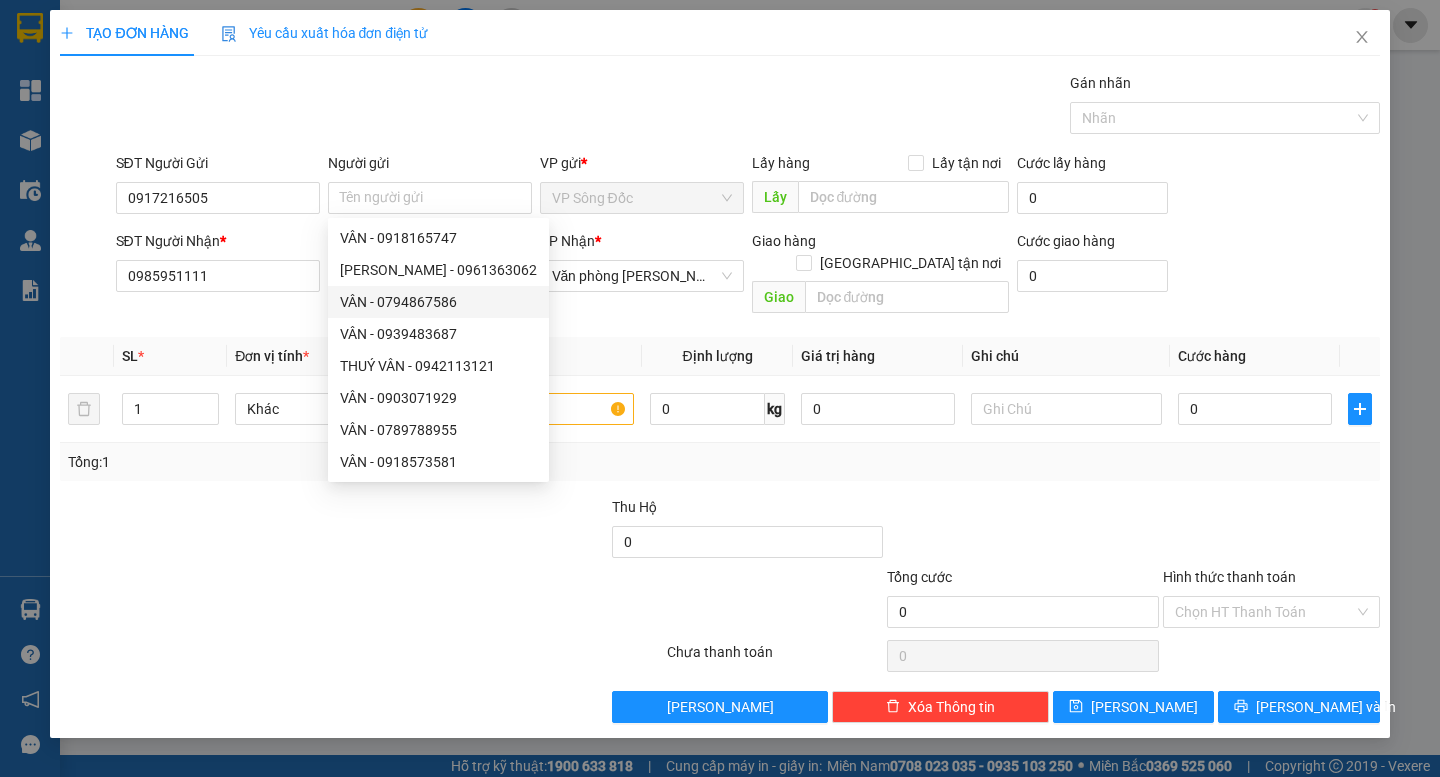 click at bounding box center (251, 601) 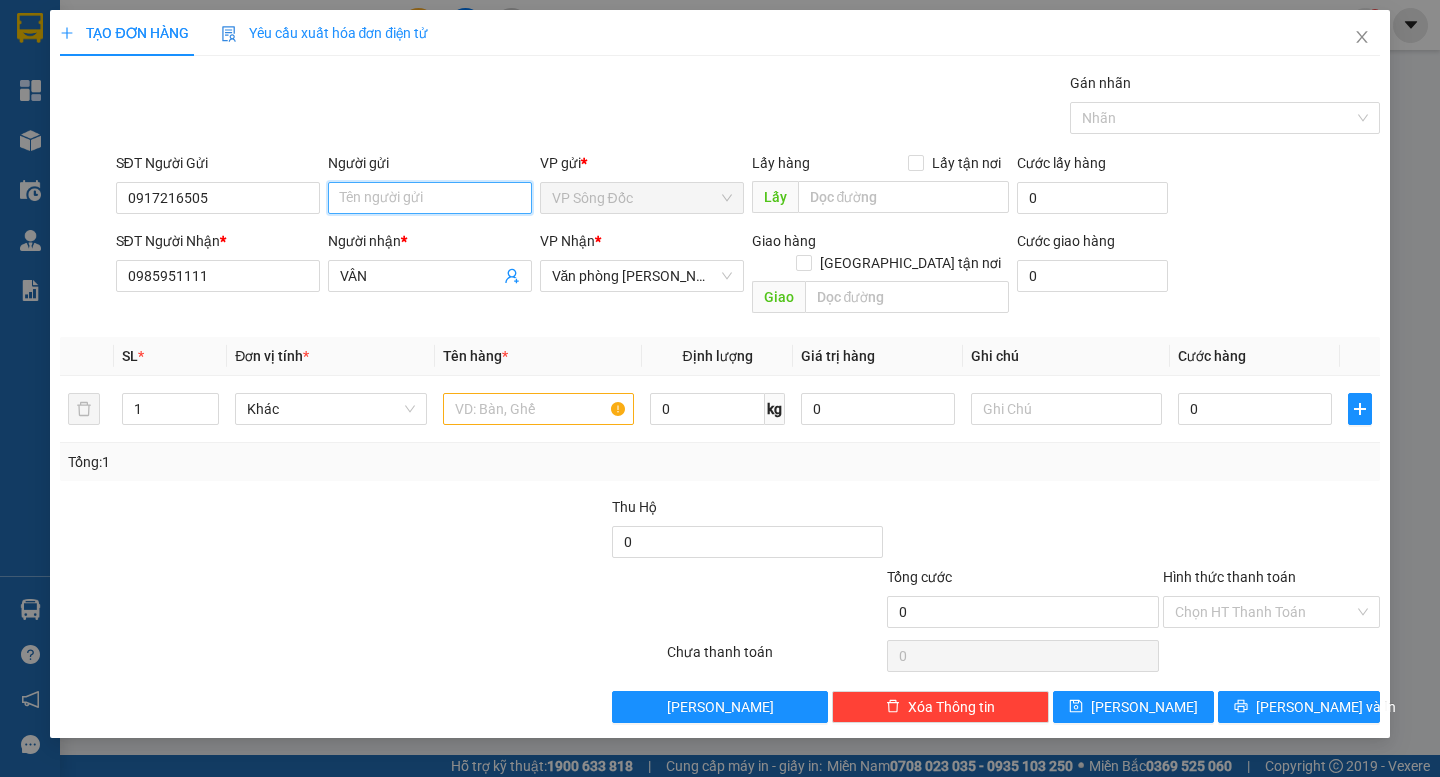 click on "Người gửi" at bounding box center (430, 198) 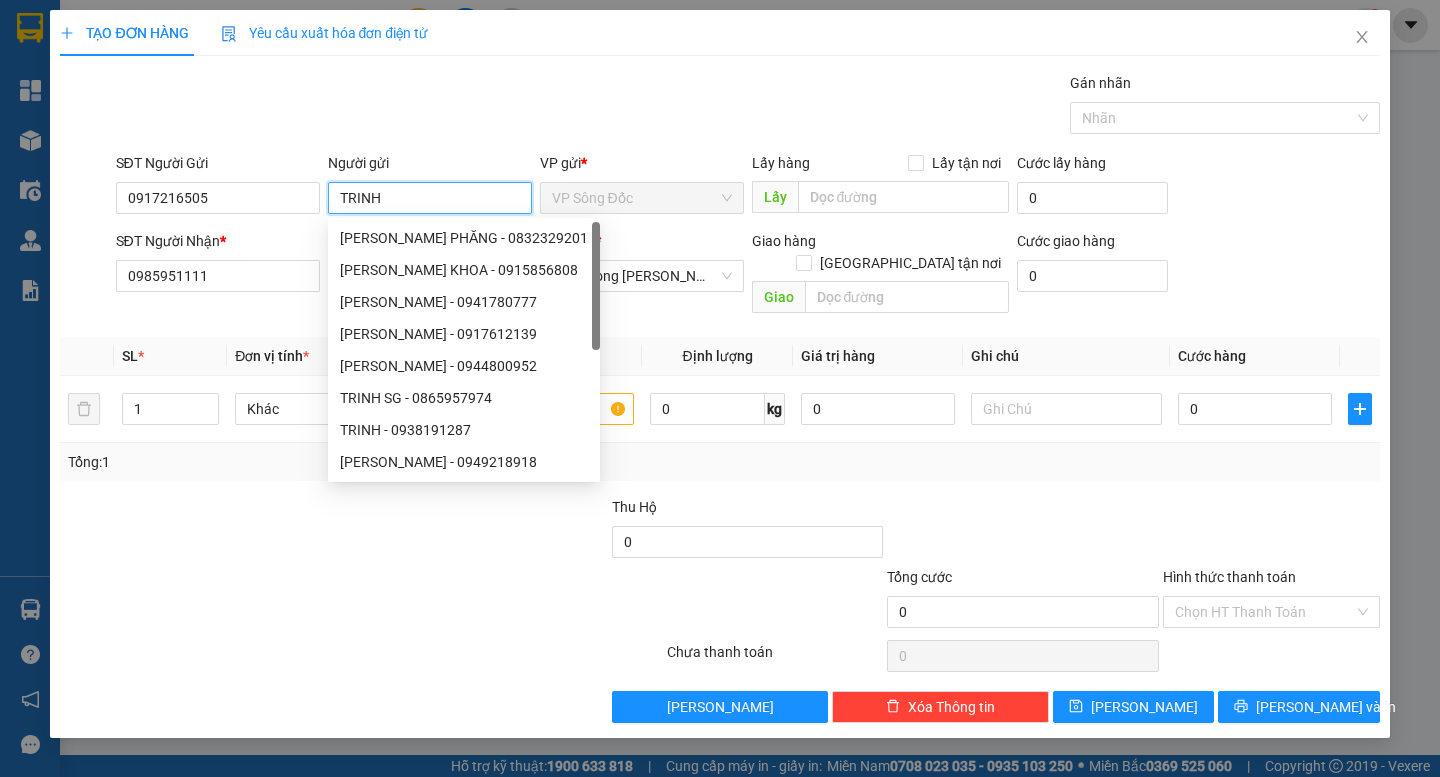 type on "TRINH" 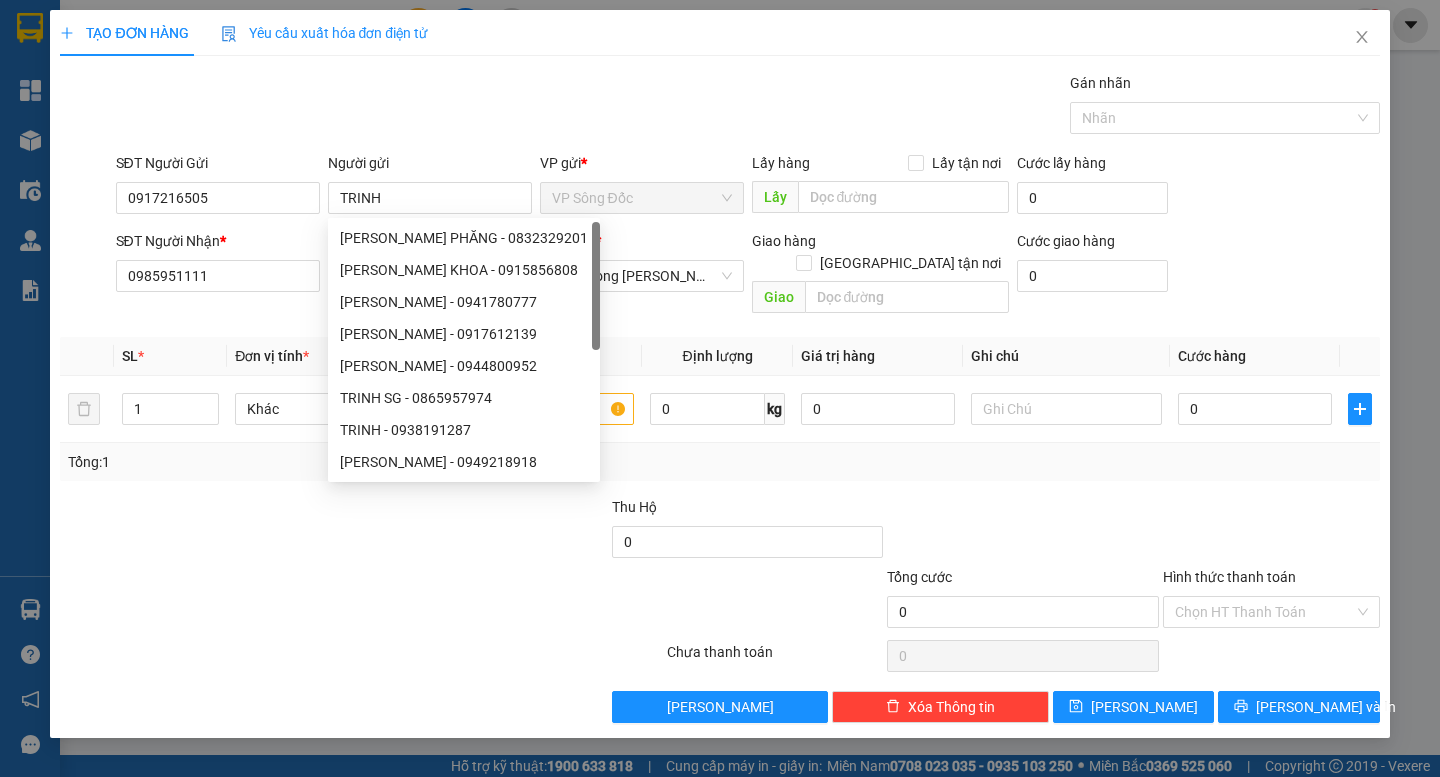click at bounding box center [251, 601] 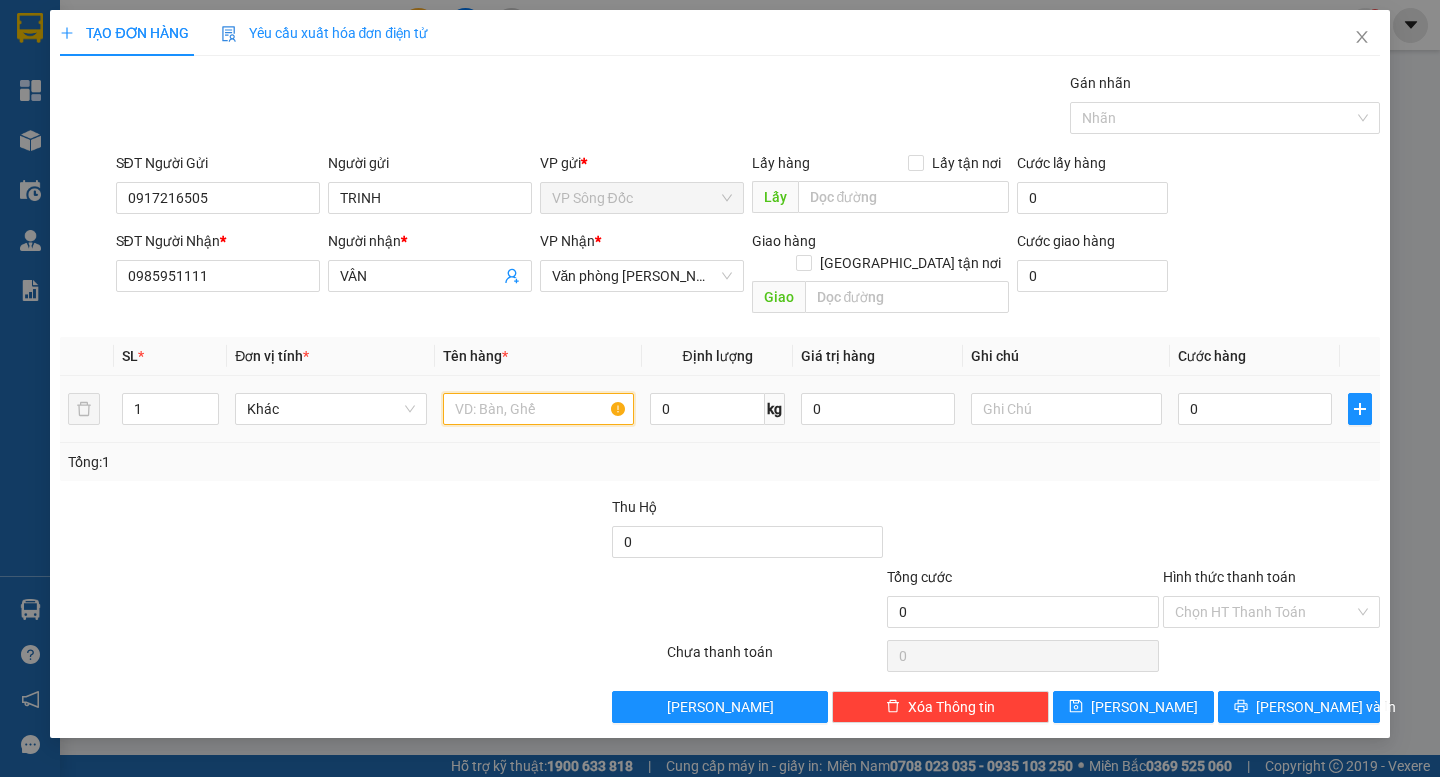 click at bounding box center (538, 409) 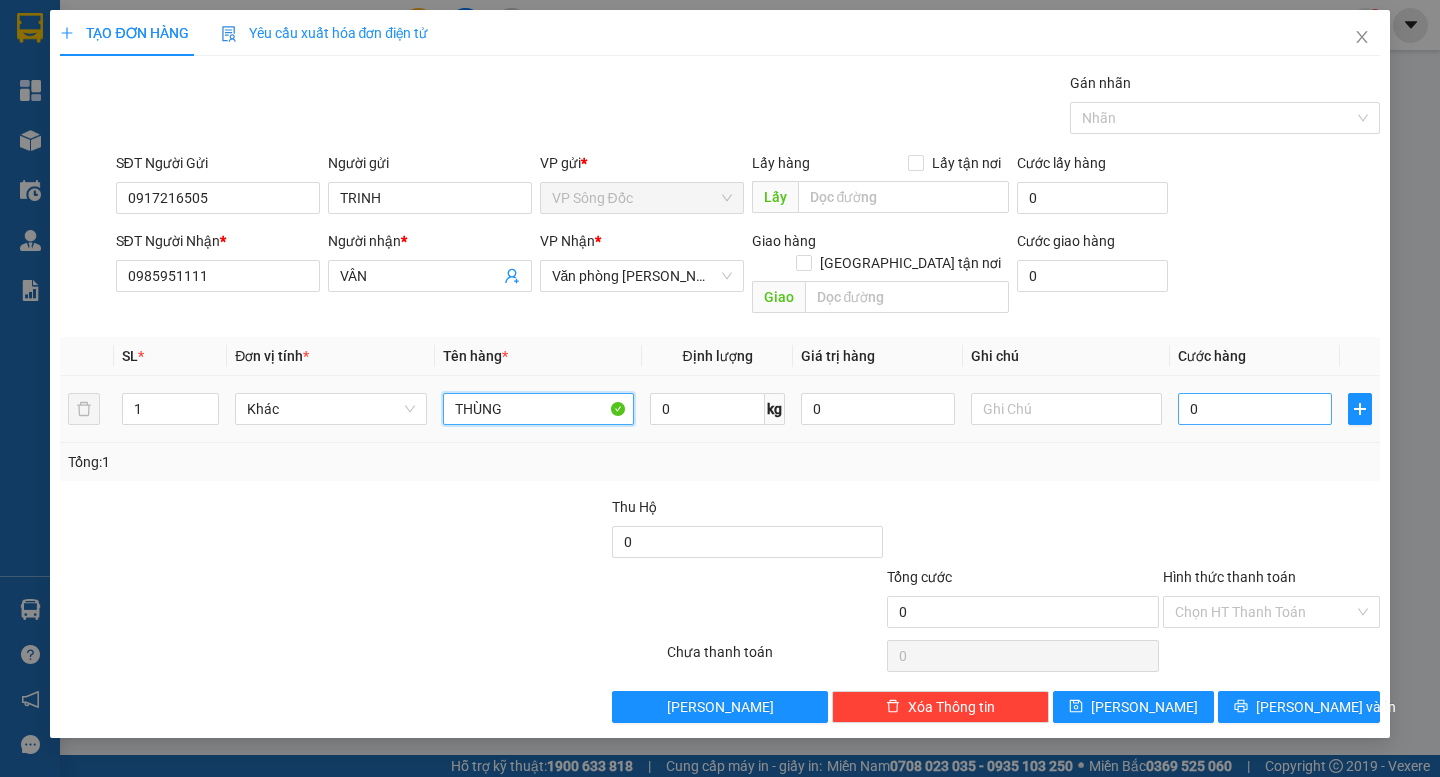 type on "THÙNG" 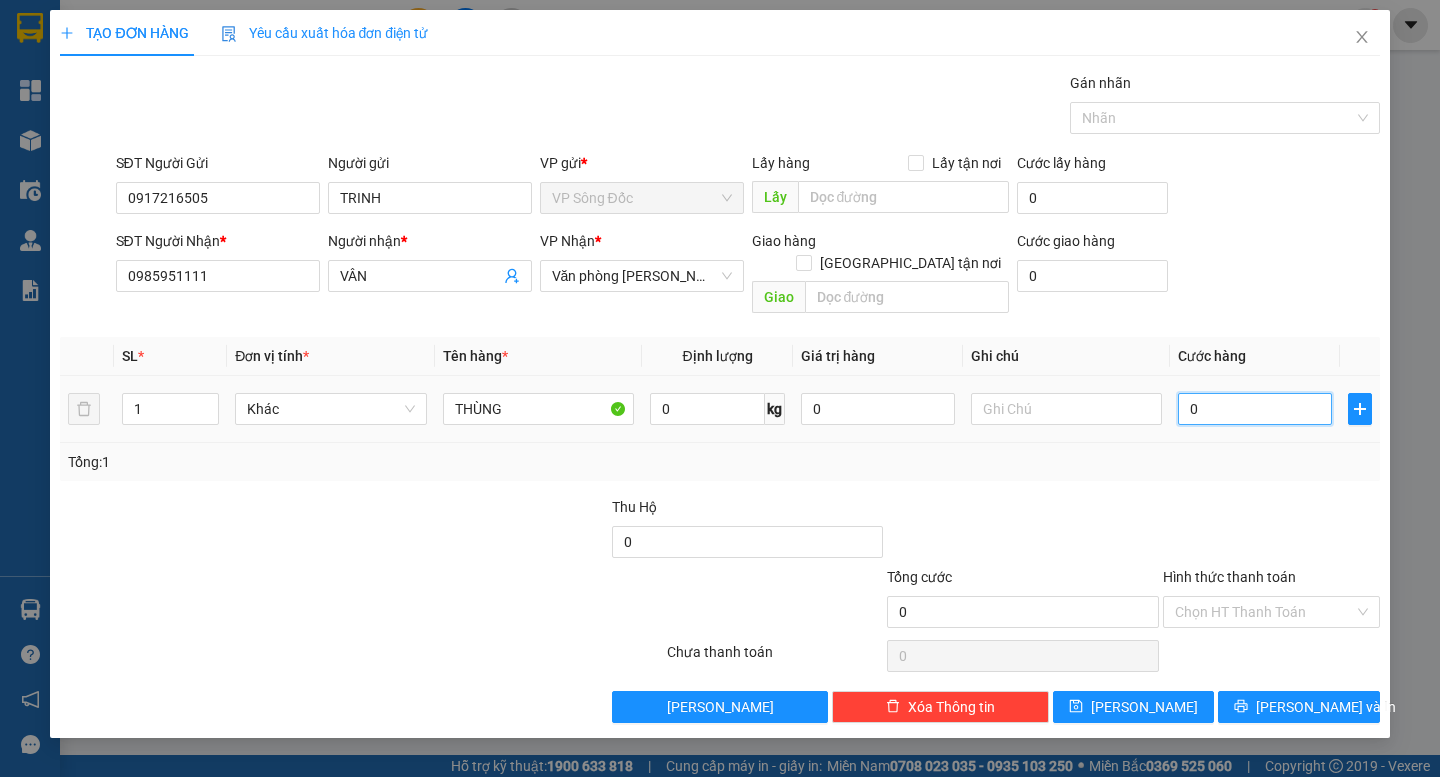 click on "0" at bounding box center [1255, 409] 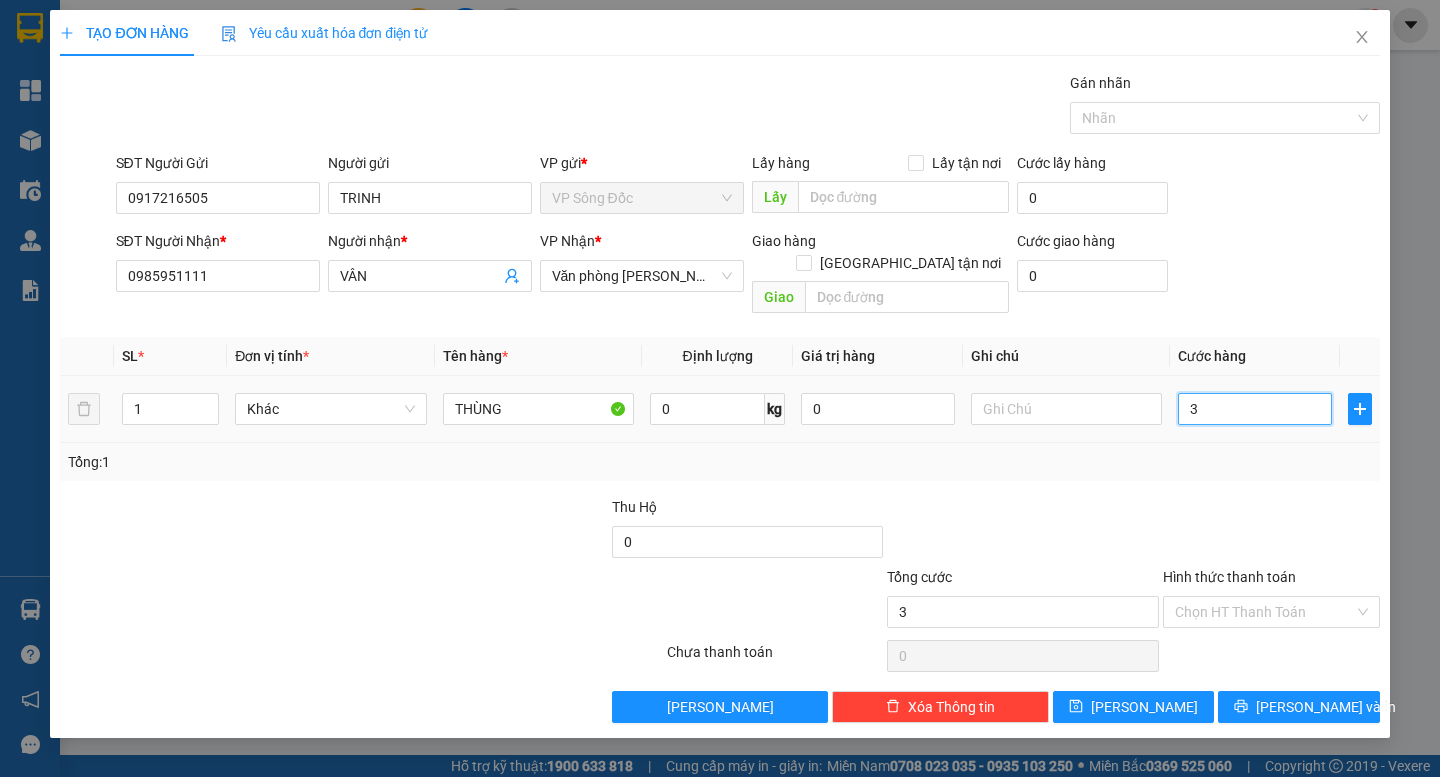 type on "3" 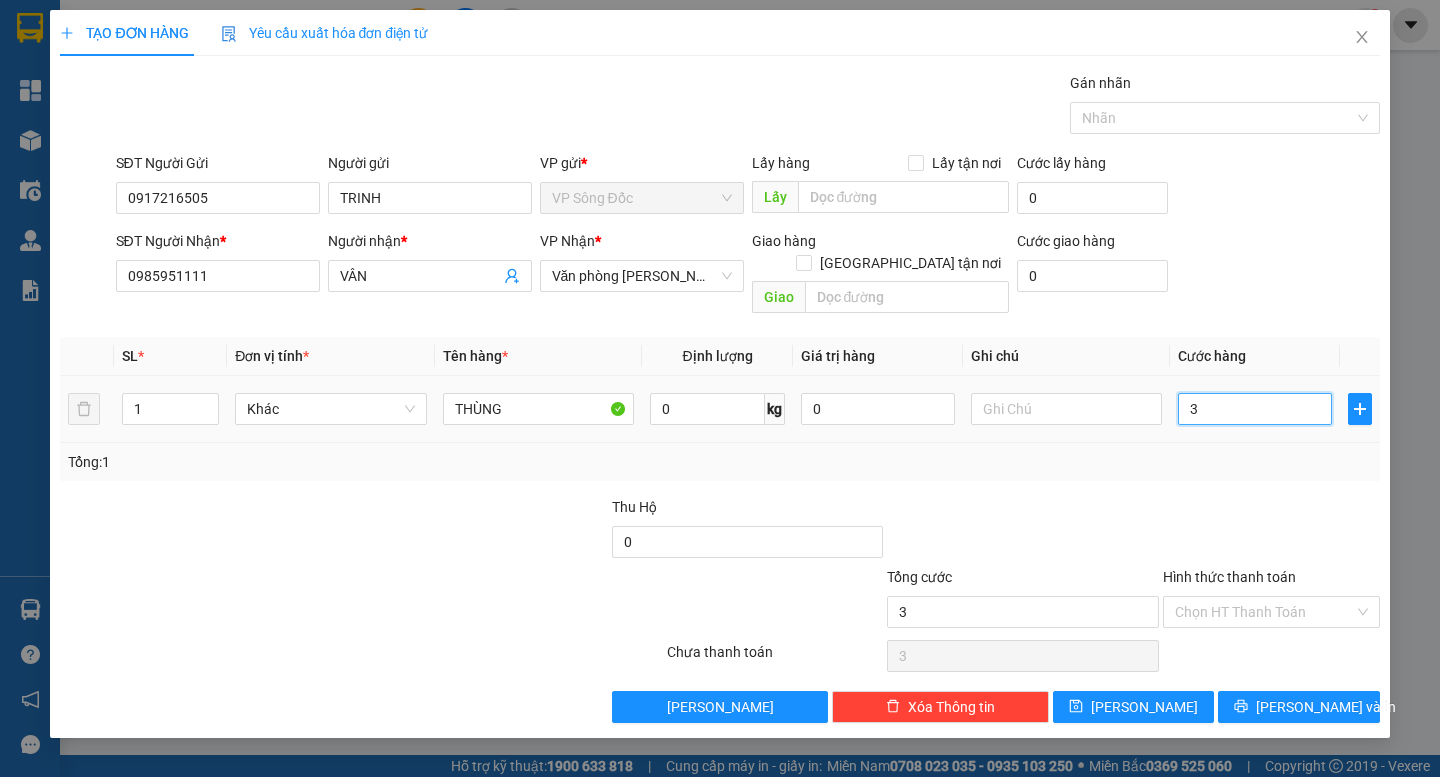 type on "30" 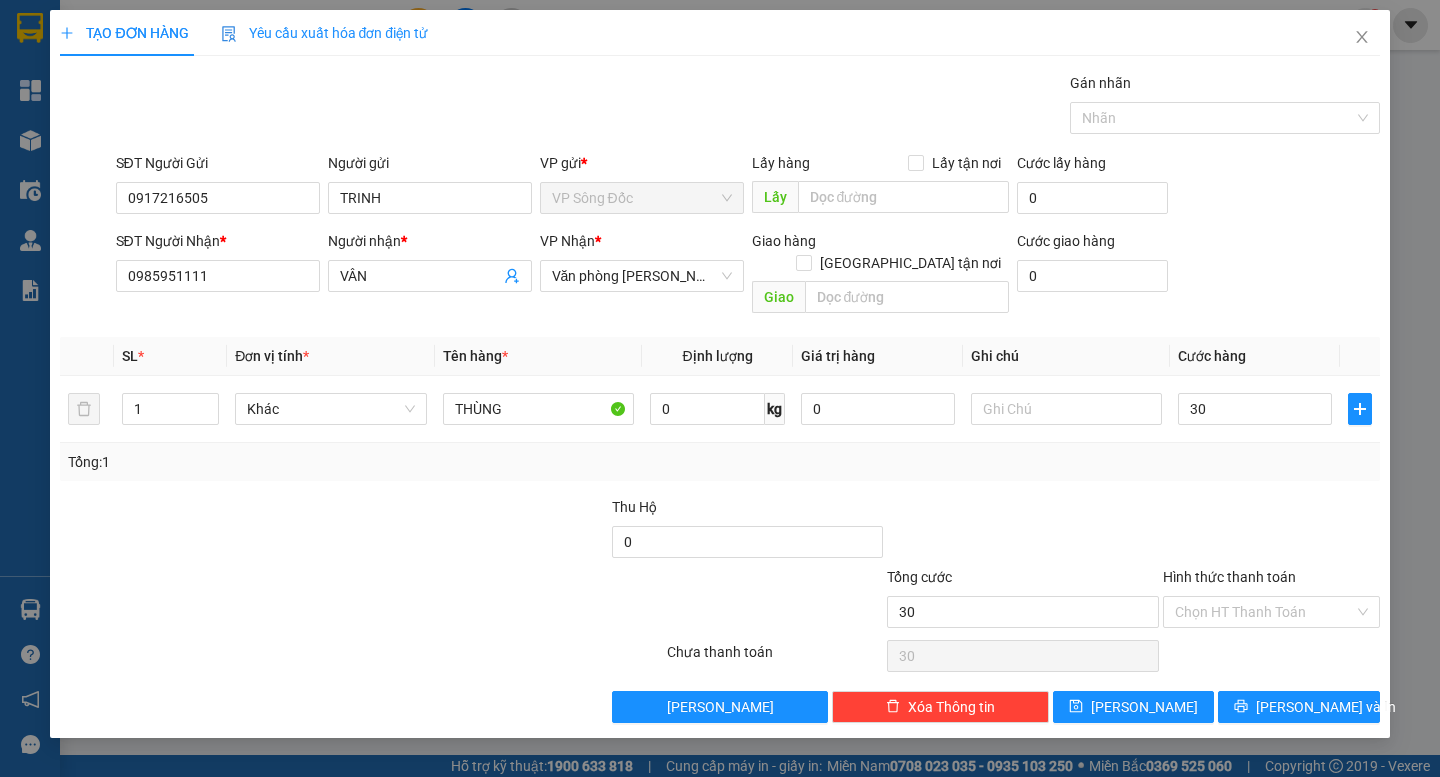 type on "30.000" 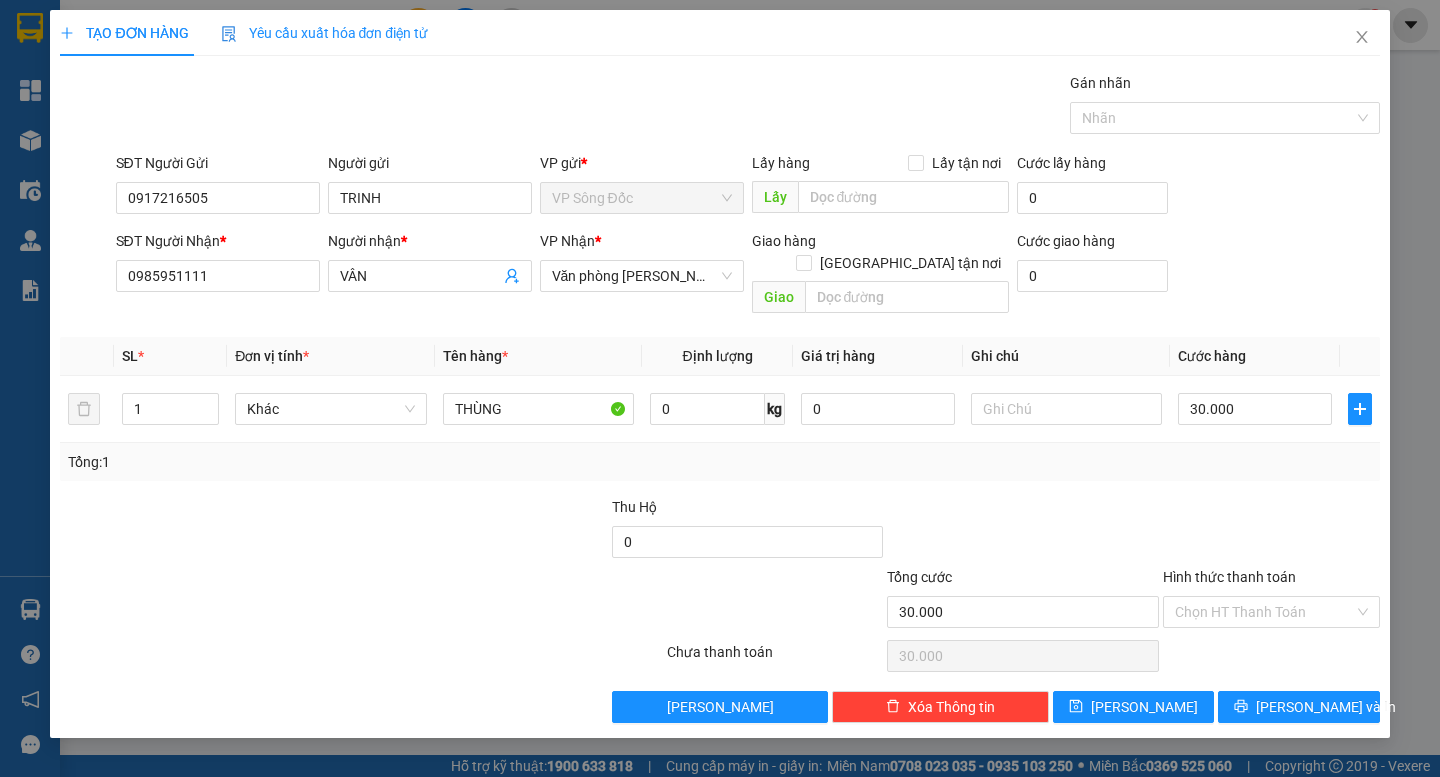 click on "Tổng:  1" at bounding box center [719, 462] 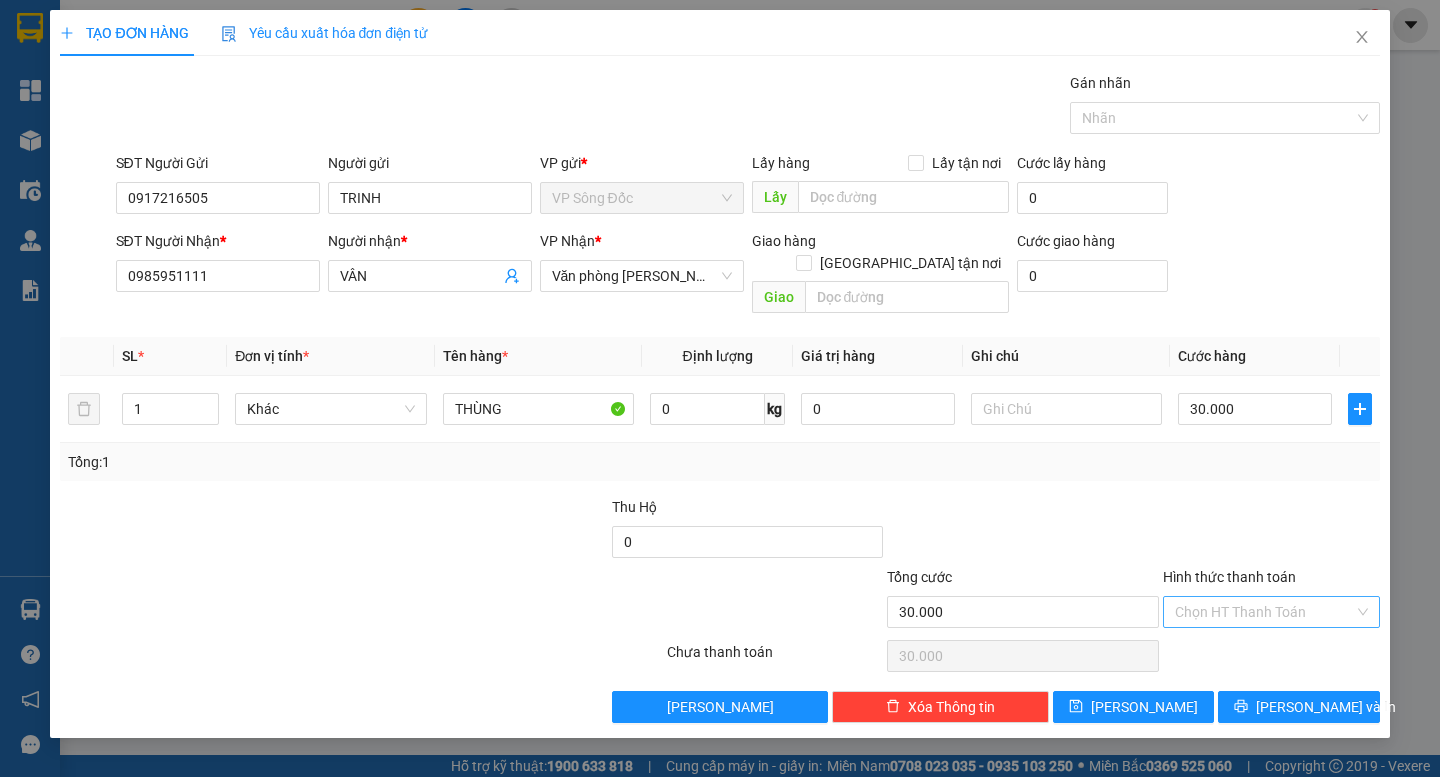 click on "Hình thức thanh toán" at bounding box center [1264, 612] 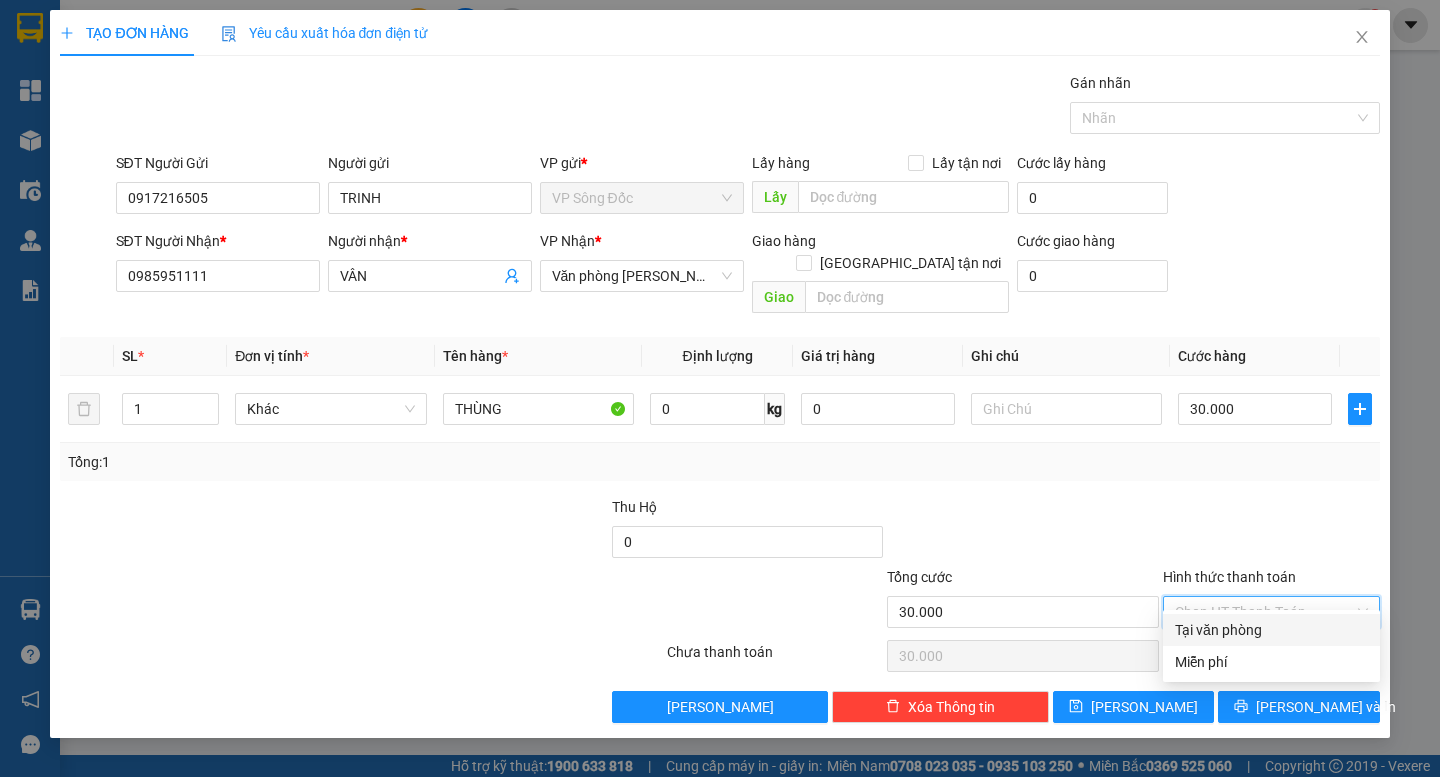 click on "Tại văn phòng" at bounding box center (1271, 630) 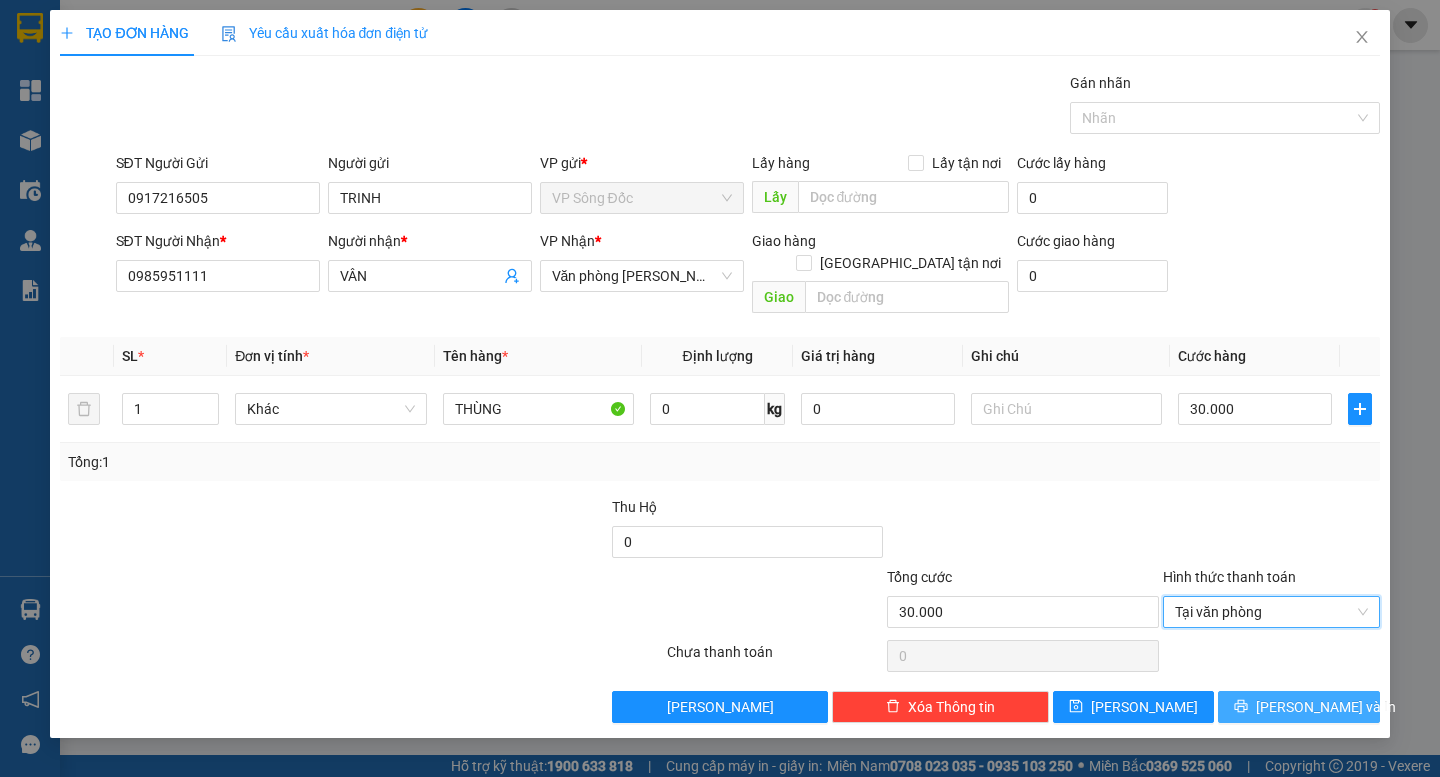 click on "Lưu và In" at bounding box center (1326, 707) 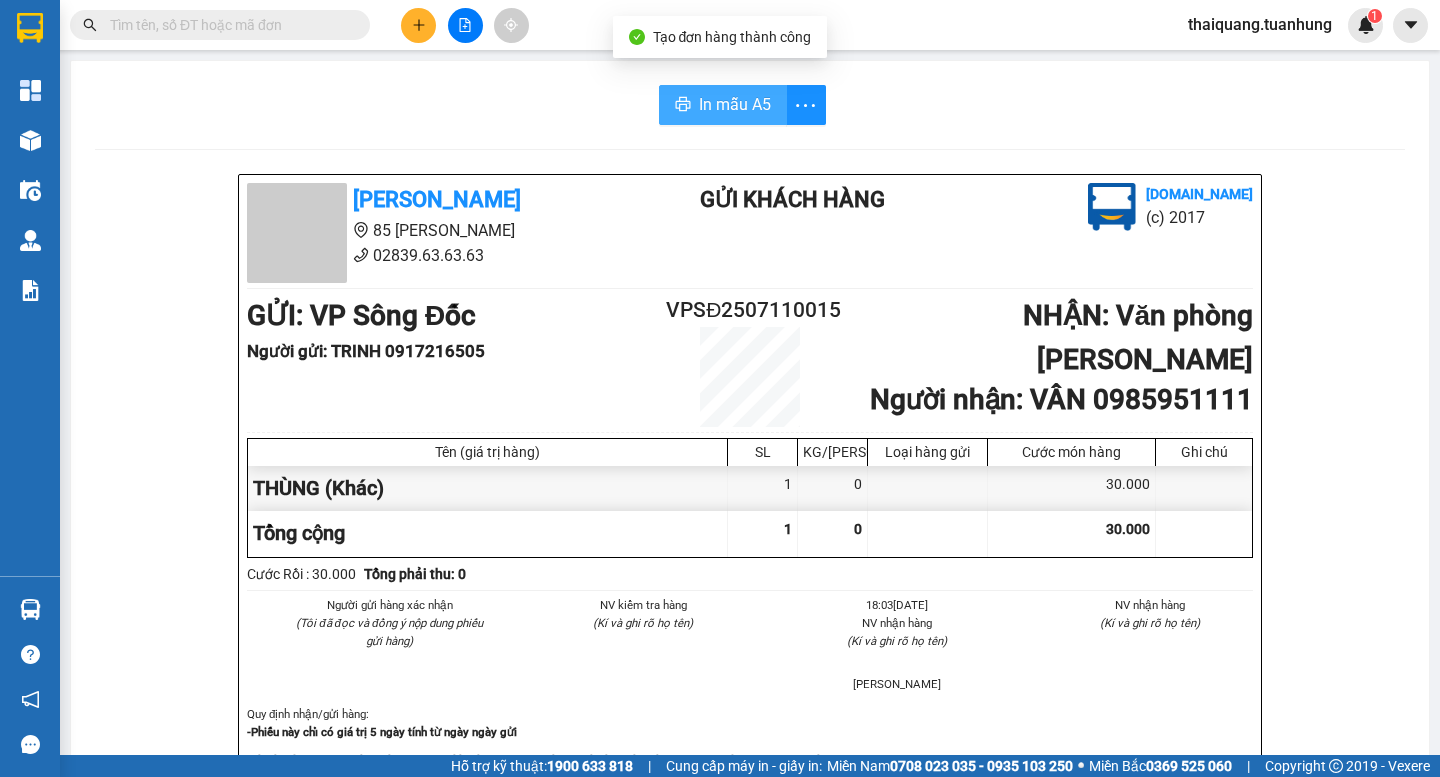 click on "In mẫu A5" at bounding box center [735, 104] 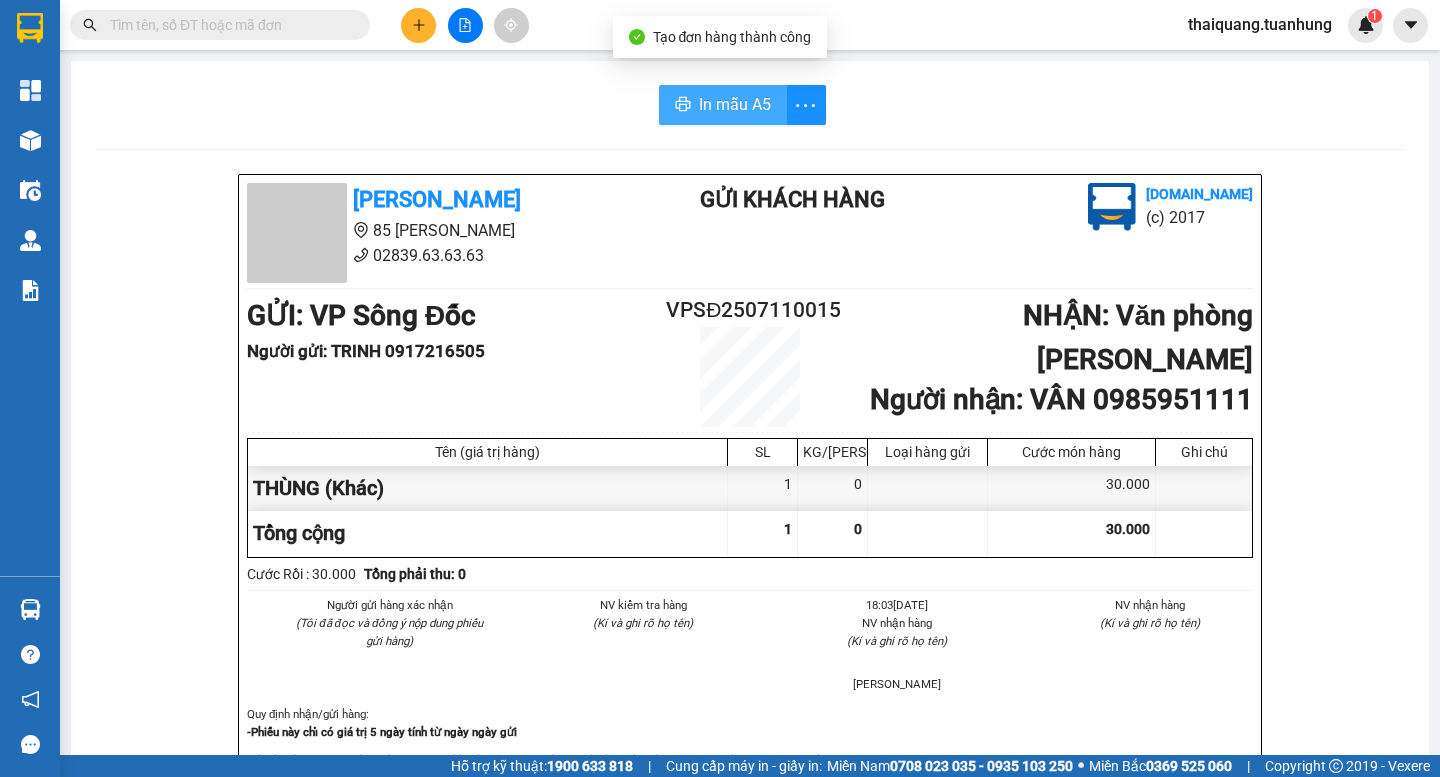 scroll, scrollTop: 0, scrollLeft: 0, axis: both 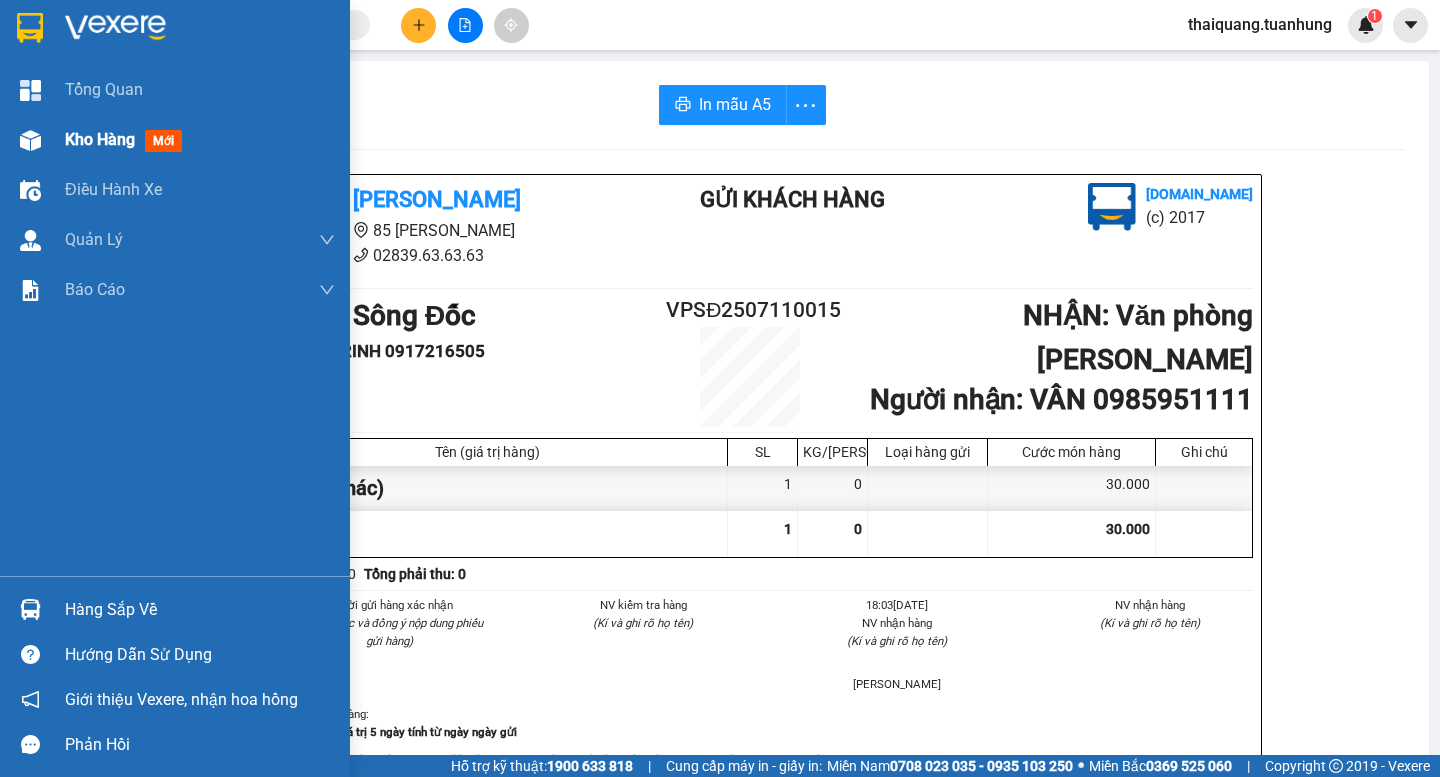 click on "Kho hàng" at bounding box center (100, 139) 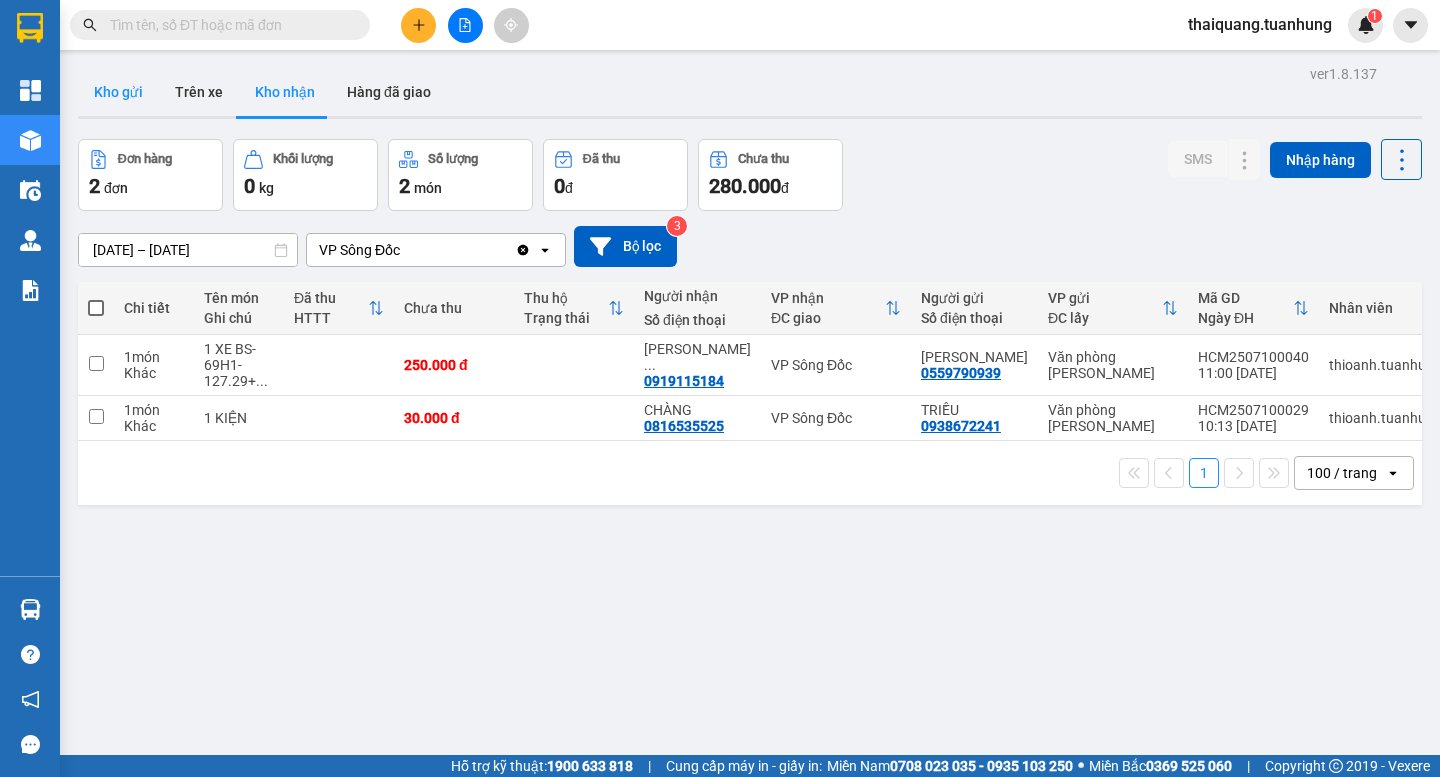 click on "Kho gửi" at bounding box center (118, 92) 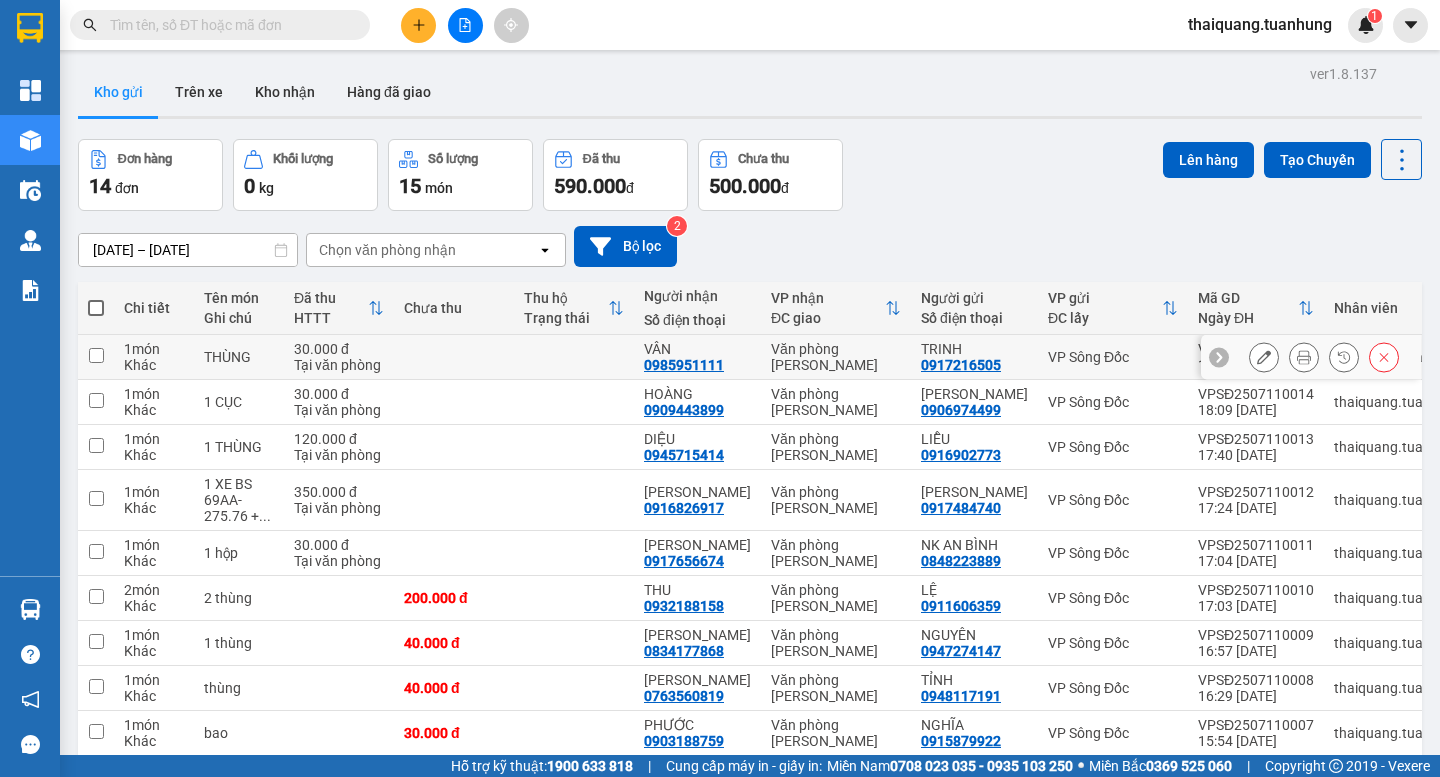 click 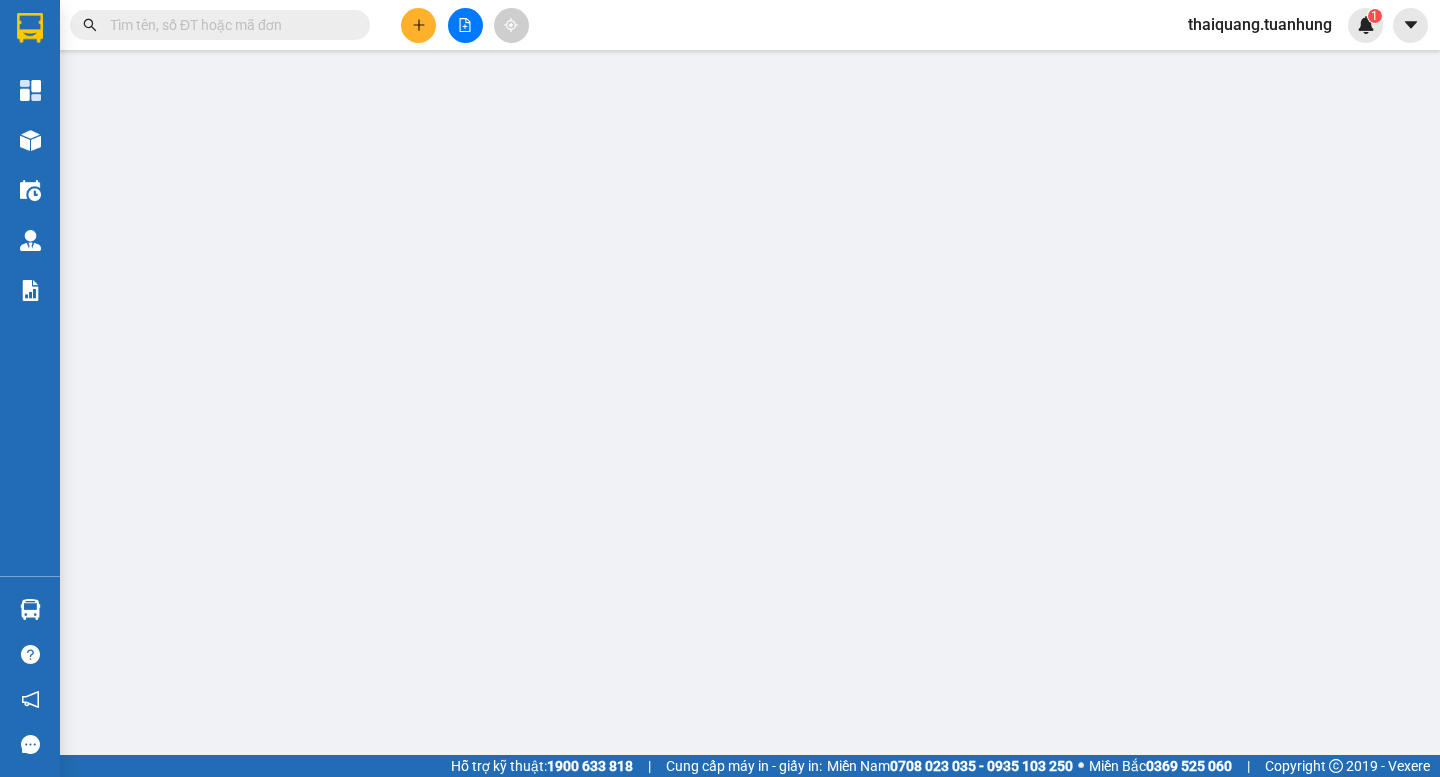 type on "0917216505" 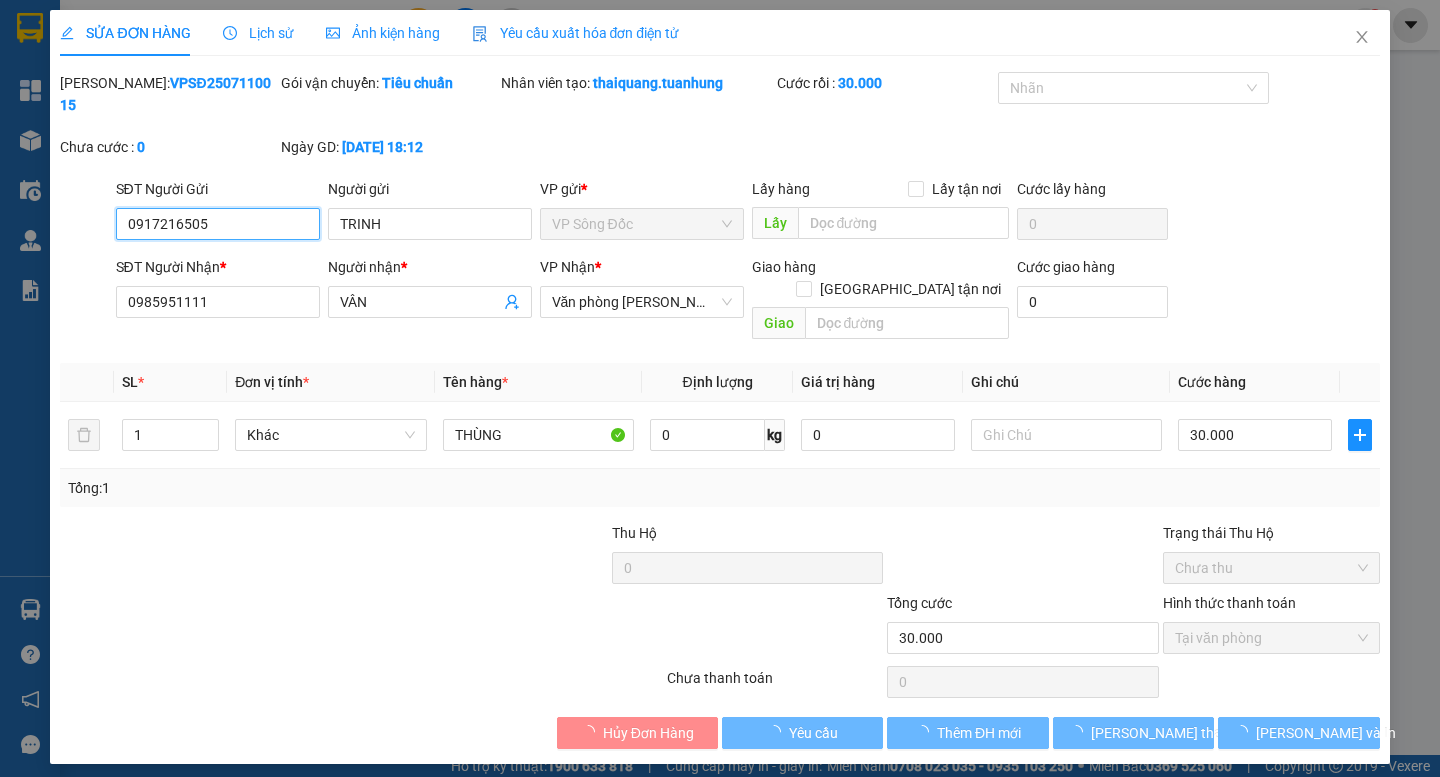 click on "Tại văn phòng" at bounding box center [1271, 638] 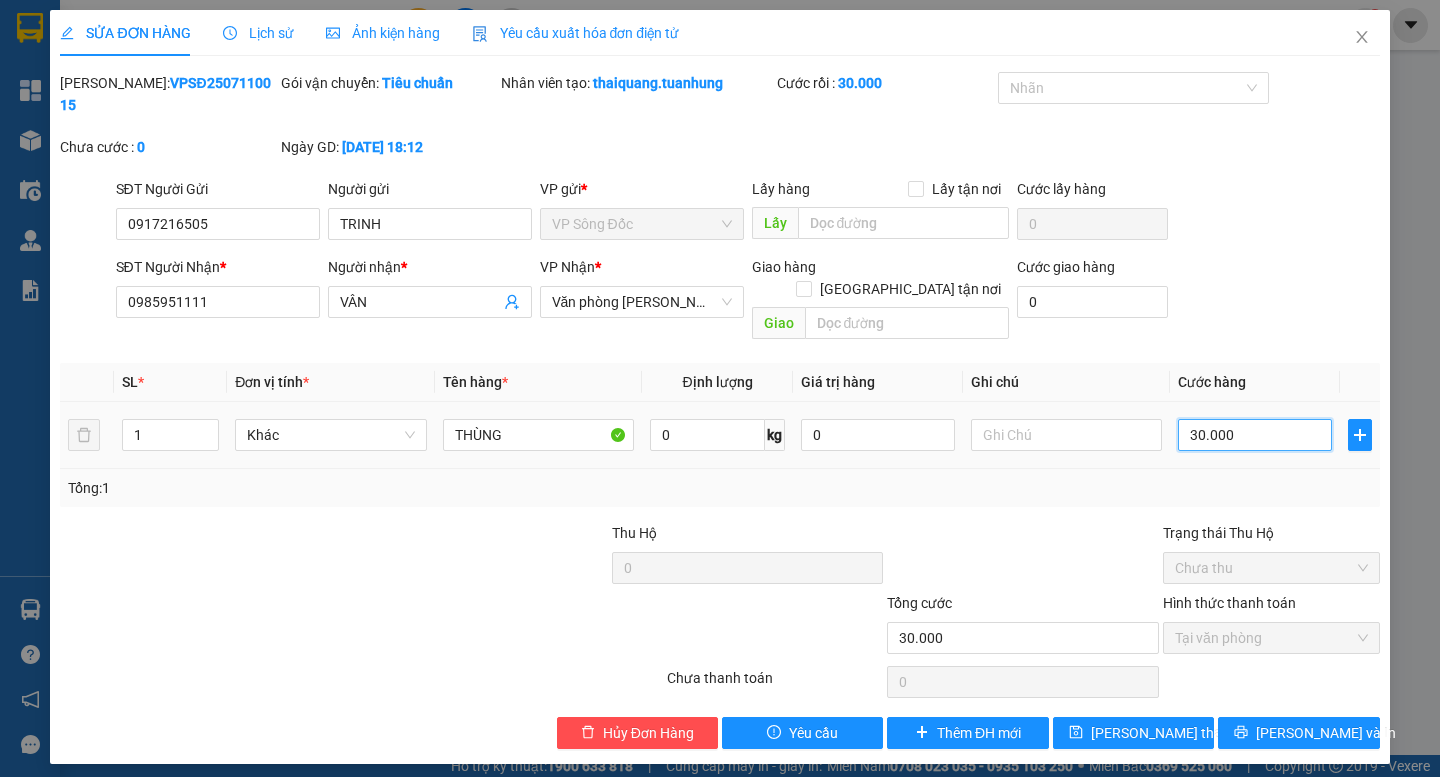 click on "30.000" at bounding box center [1255, 435] 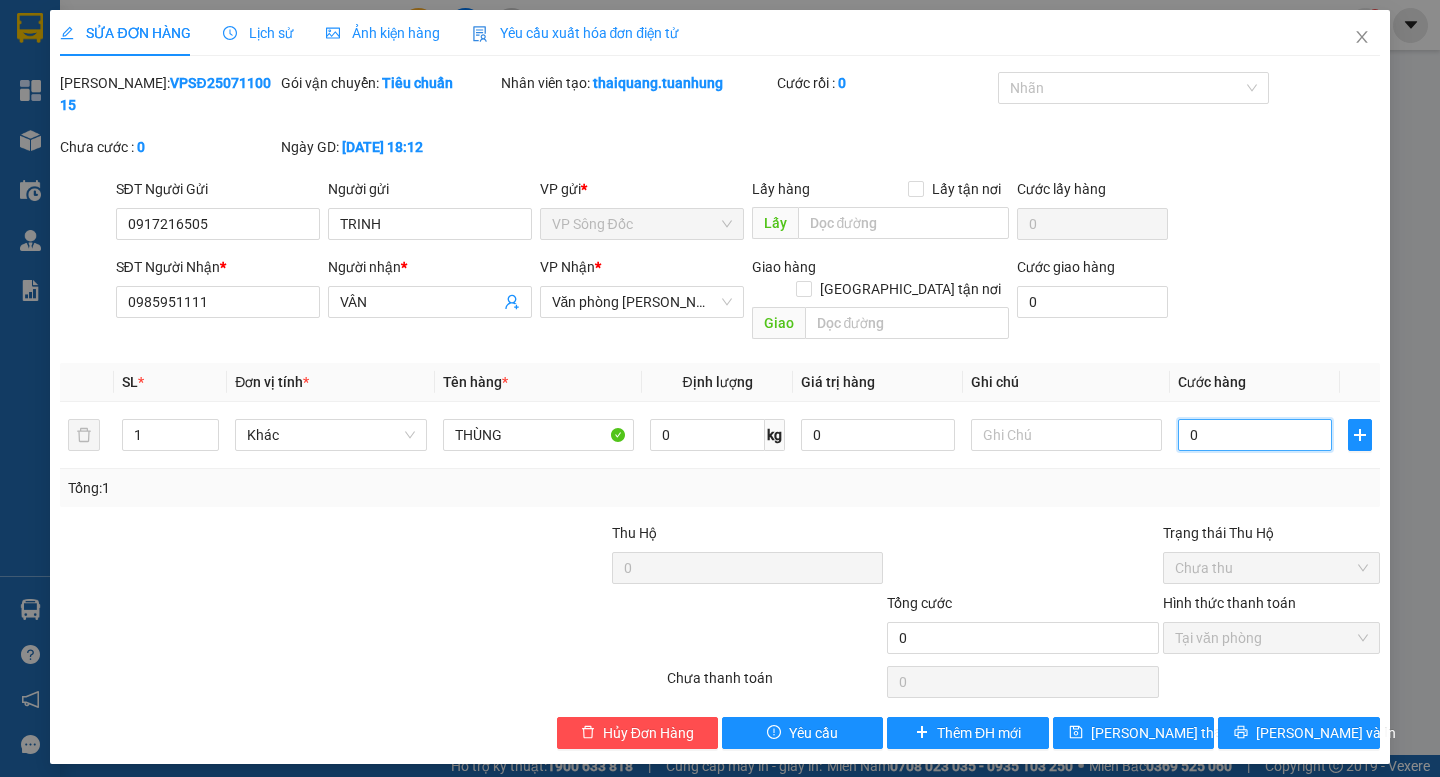 type on "0" 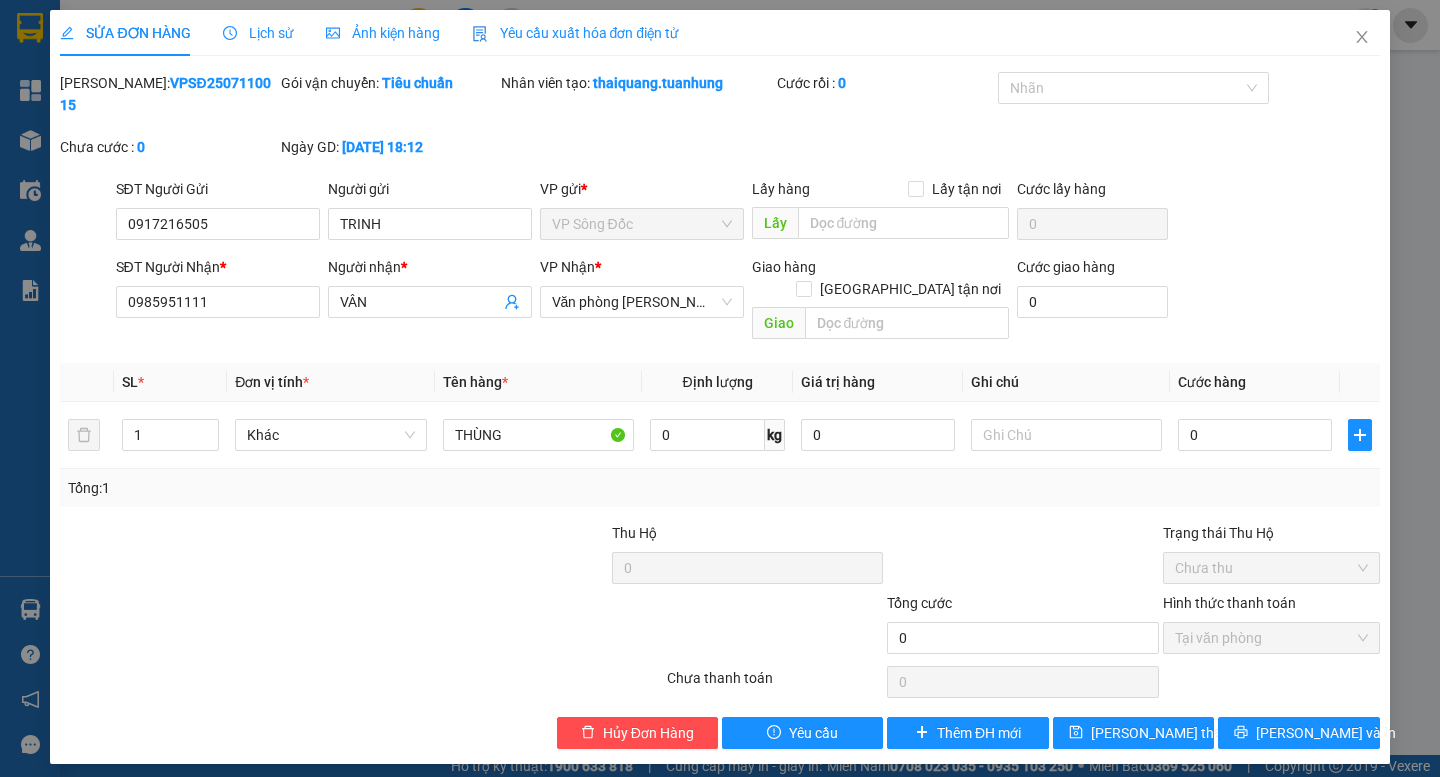click at bounding box center [1023, 557] 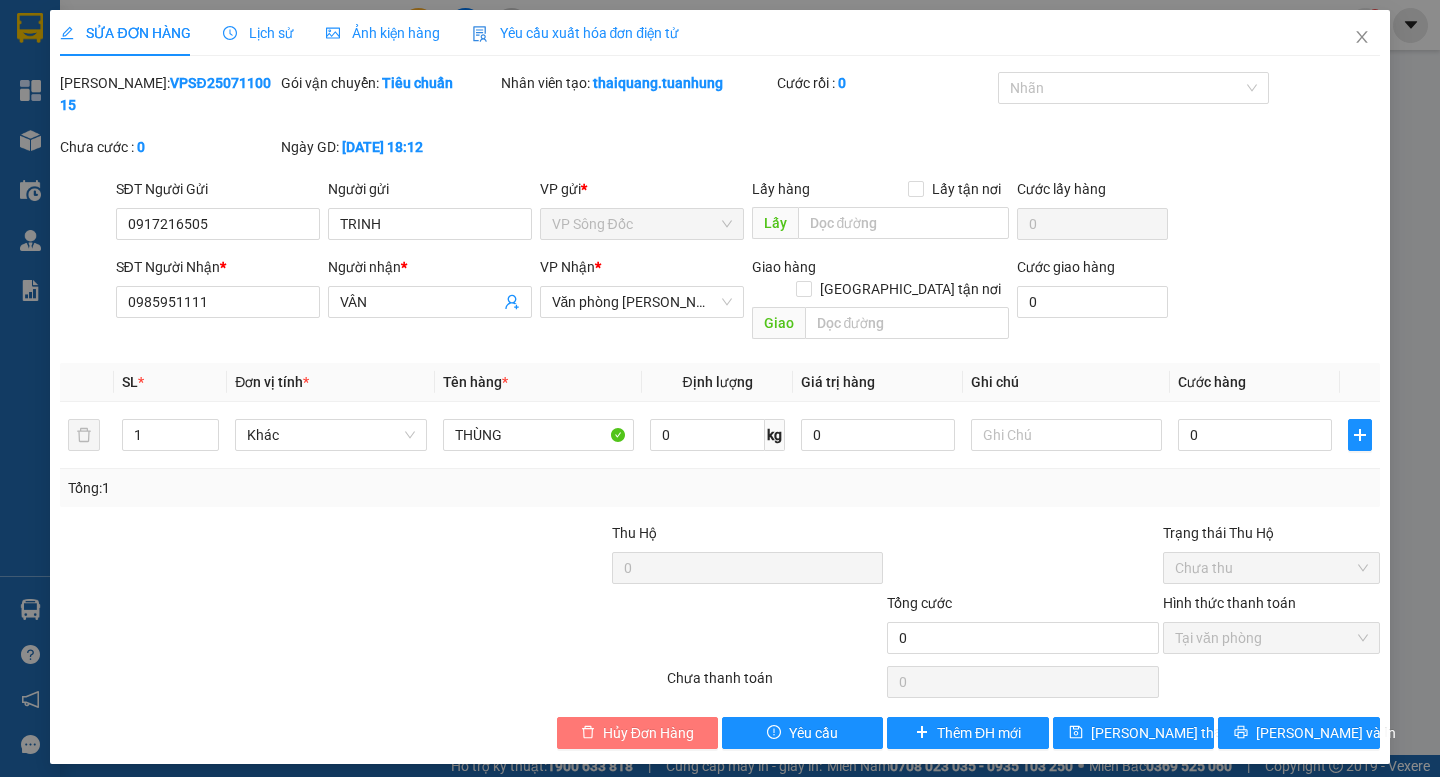 click on "Hủy Đơn Hàng" at bounding box center (648, 733) 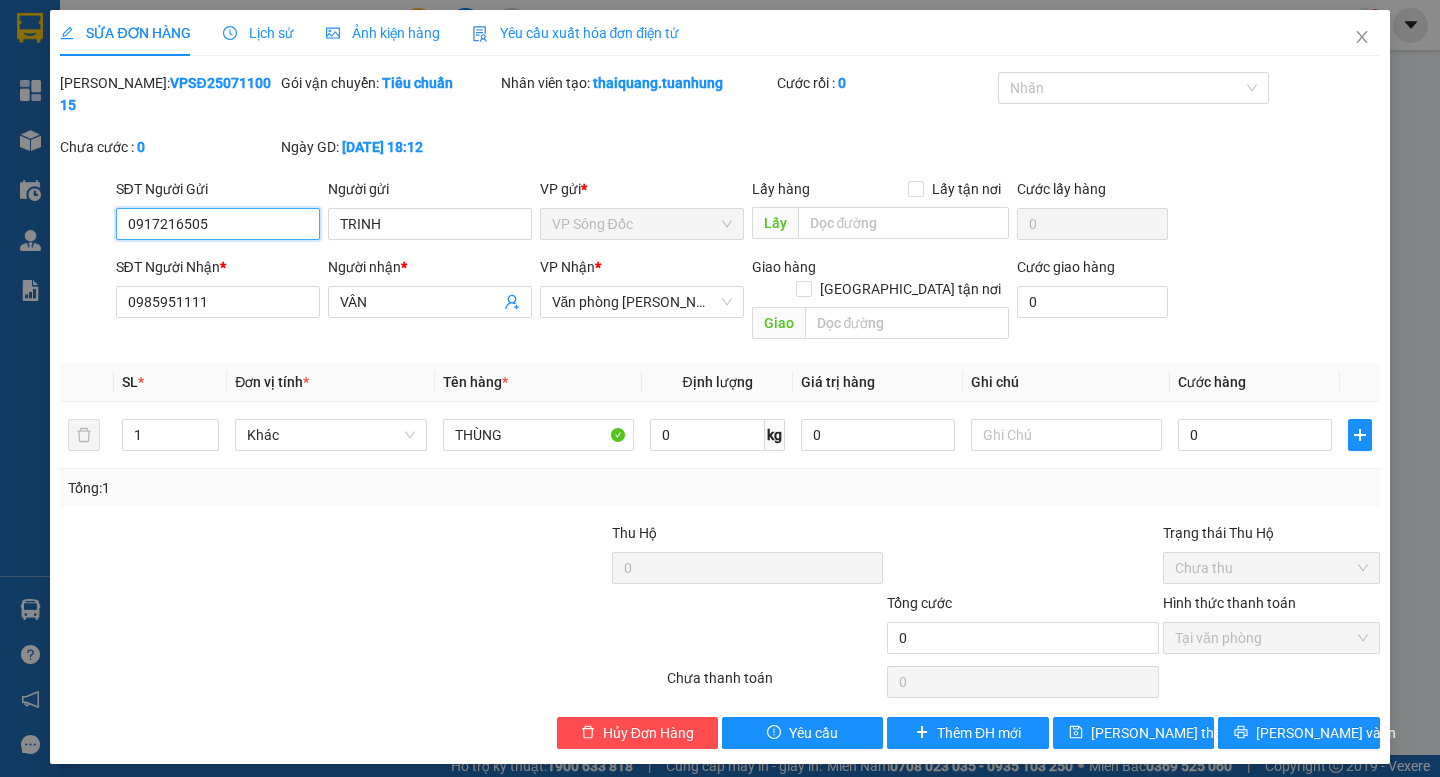click on "0917216505" at bounding box center [218, 224] 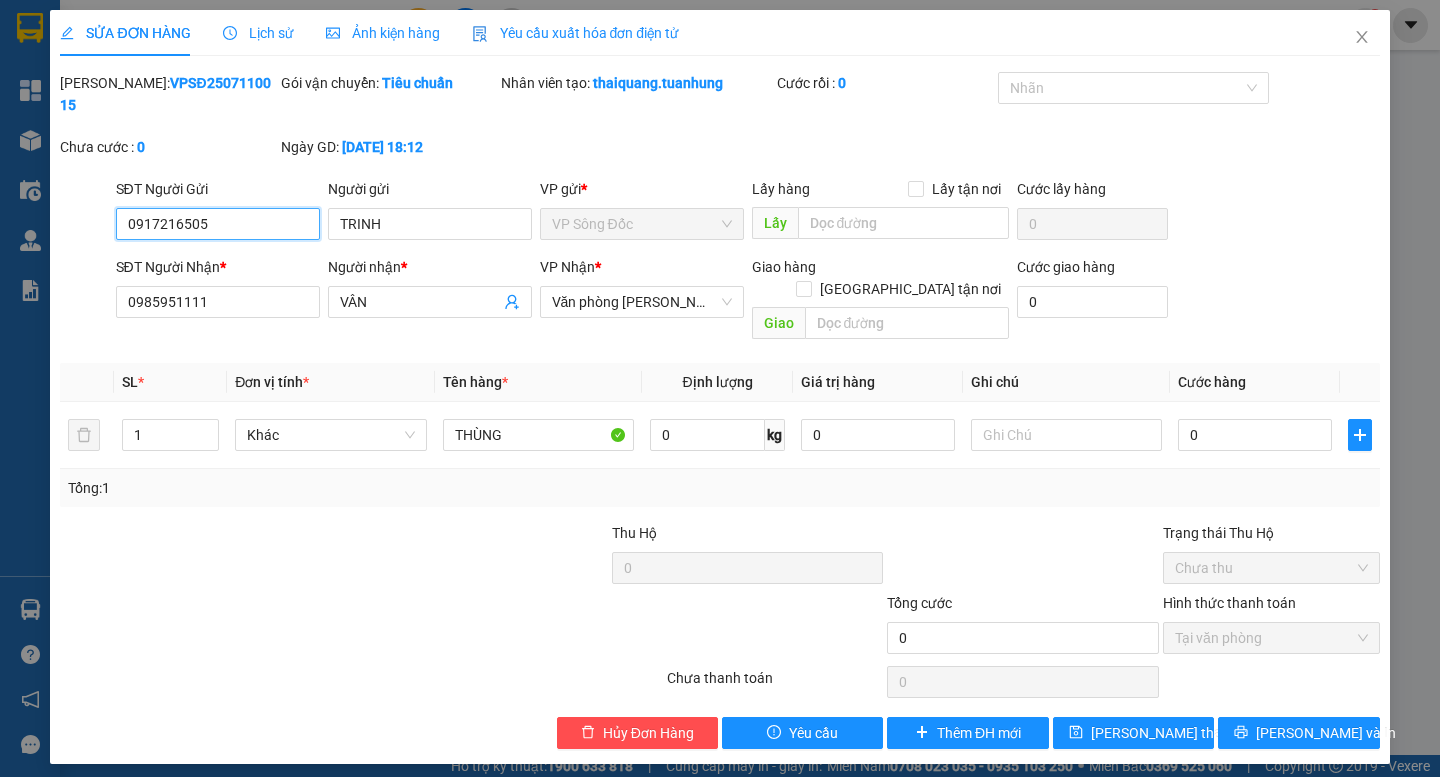 drag, startPoint x: 239, startPoint y: 201, endPoint x: 87, endPoint y: 221, distance: 153.31015 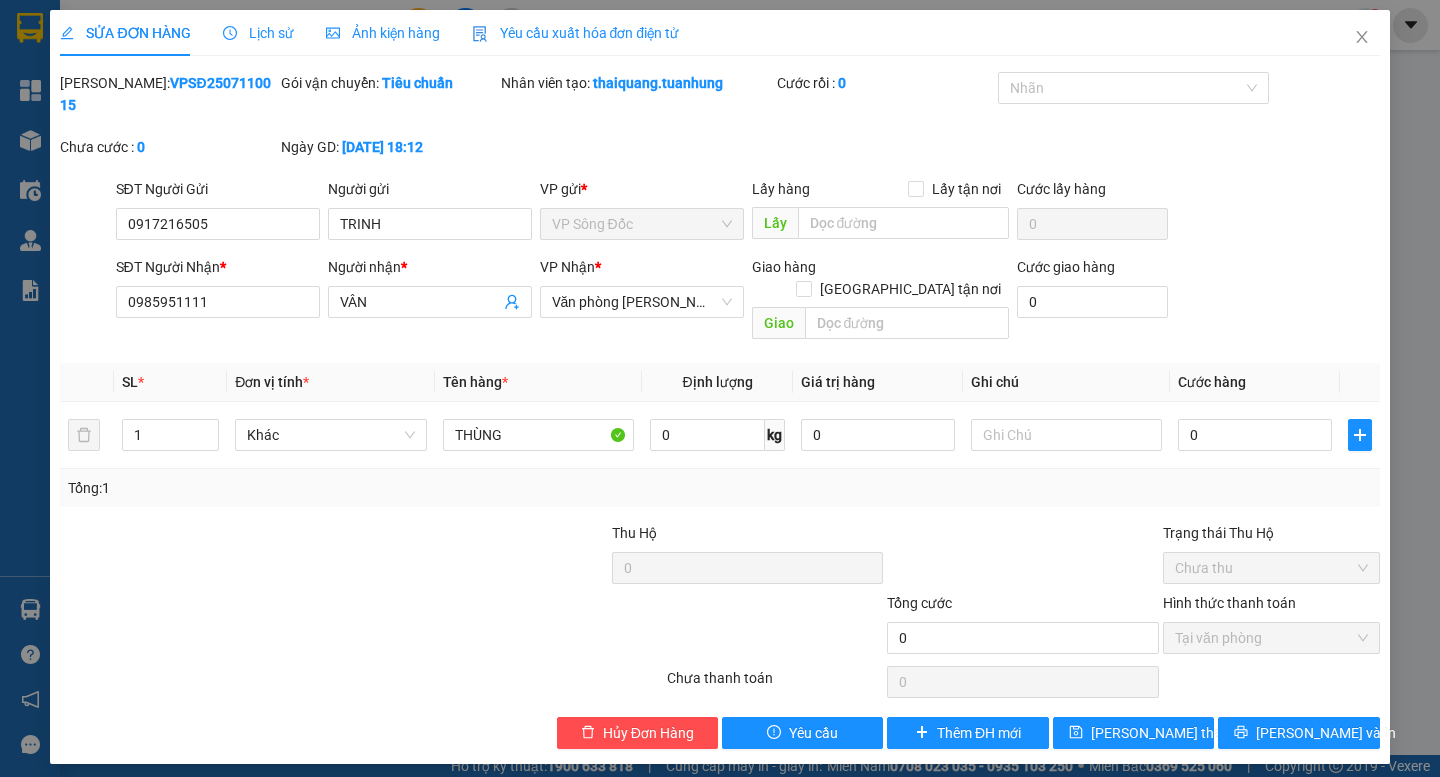 click on "SĐT Người Nhận  * 0985951111" at bounding box center (218, 291) 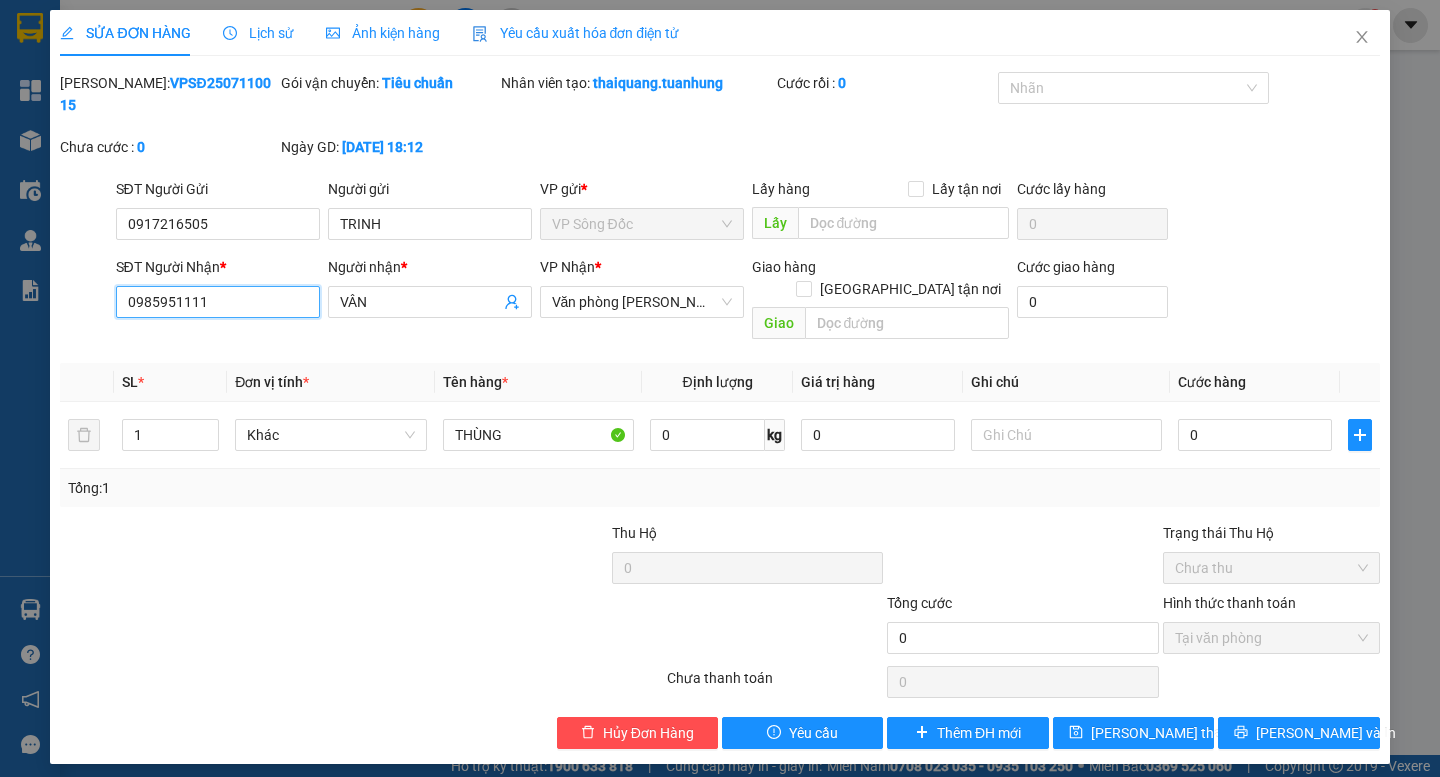 click on "0985951111" at bounding box center (218, 302) 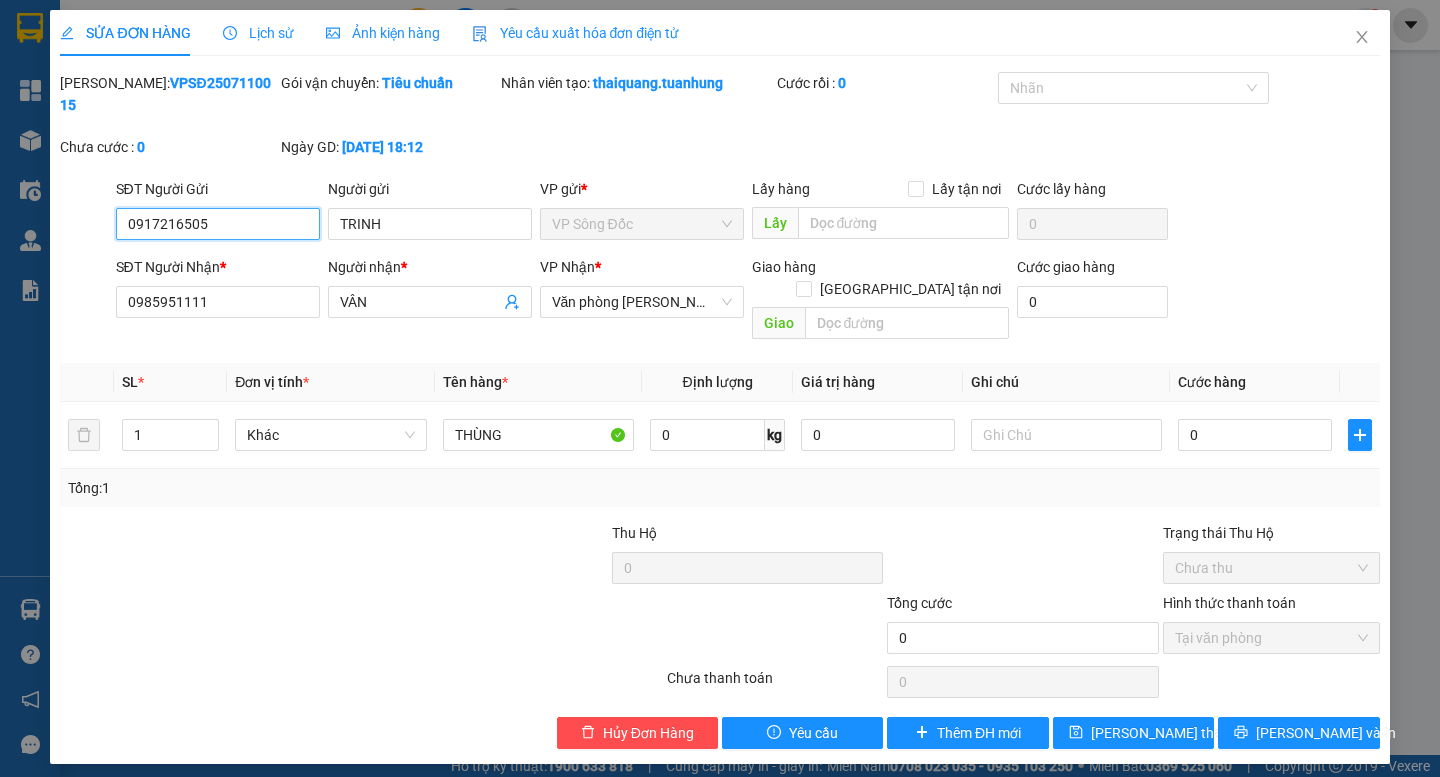drag, startPoint x: 234, startPoint y: 201, endPoint x: 80, endPoint y: 224, distance: 155.70805 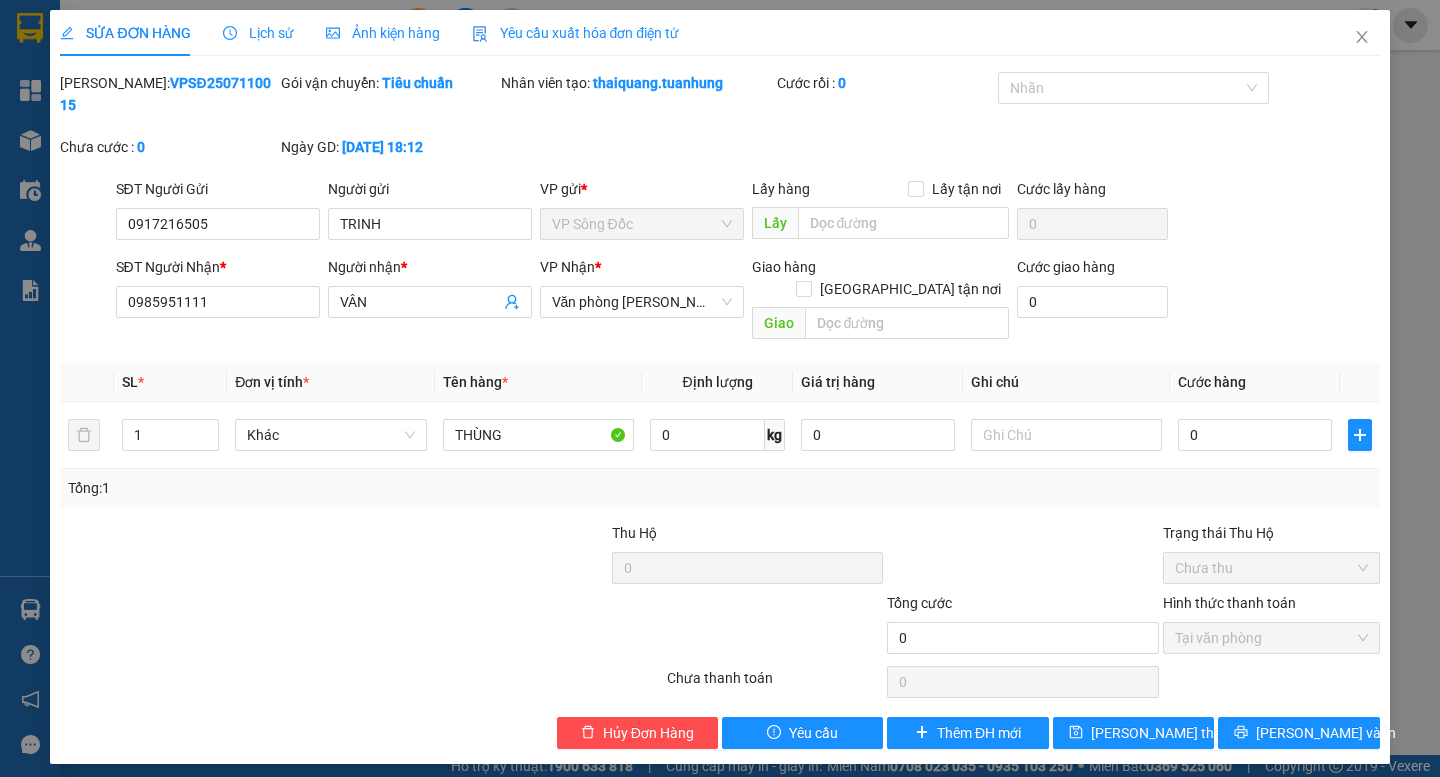 click on "SỬA ĐƠN HÀNG Lịch sử Ảnh kiện hàng Yêu cầu xuất hóa đơn điện tử Total Paid Fee 30.000 Total UnPaid Fee 0 Cash Collection Total Fee Mã ĐH:  VPSĐ2507110015 Gói vận chuyển:   Tiêu chuẩn Nhân viên tạo:   thaiquang.tuanhung Cước rồi :   0   Nhãn Chưa cước :   0 Ngày GD:   11-07-2025 lúc 18:12 SĐT Người Gửi 0917216505 0917216505 Người gửi TRINH VP gửi  * VP Sông Đốc Lấy hàng Lấy tận nơi Lấy Cước lấy hàng 0 SĐT Người Nhận  * 0985951111 Người nhận  * VÂN VP Nhận  * Văn phòng Hồ Chí Minh Giao hàng Giao tận nơi Giao Cước giao hàng 0 SL  * Đơn vị tính  * Tên hàng  * Định lượng Giá trị hàng Ghi chú Cước hàng                   1 Khác THÙNG 0 kg 0 0 Tổng:  1 Thu Hộ 0 Trạng thái Thu Hộ   Chưa thu Tổng cước 0 Hình thức thanh toán Tại văn phòng Số tiền thu trước 30.000 Chọn HT Thanh Toán Chưa thanh toán 0 Chọn HT Thanh Toán Hủy Đơn Hàng" at bounding box center [719, 387] 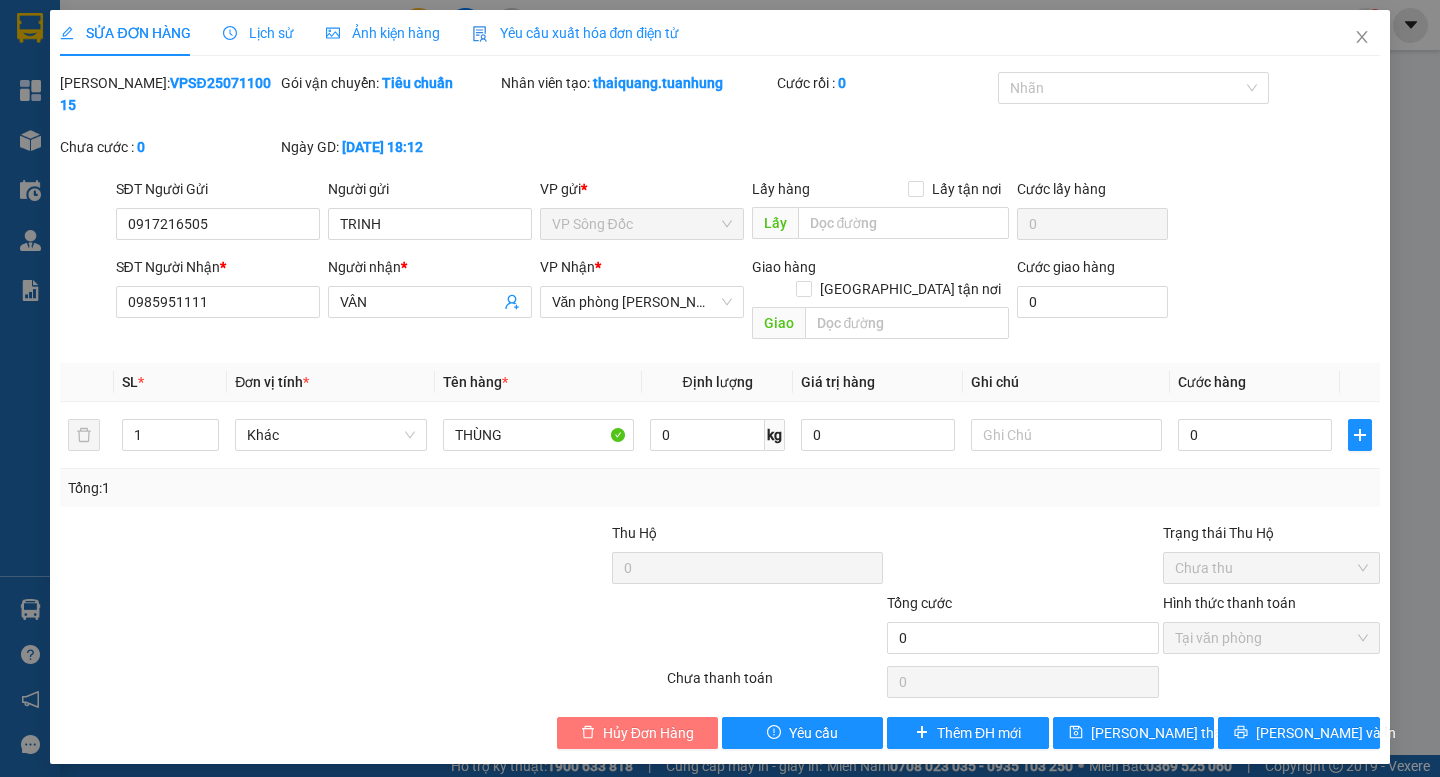 click on "Hủy Đơn Hàng" at bounding box center (648, 733) 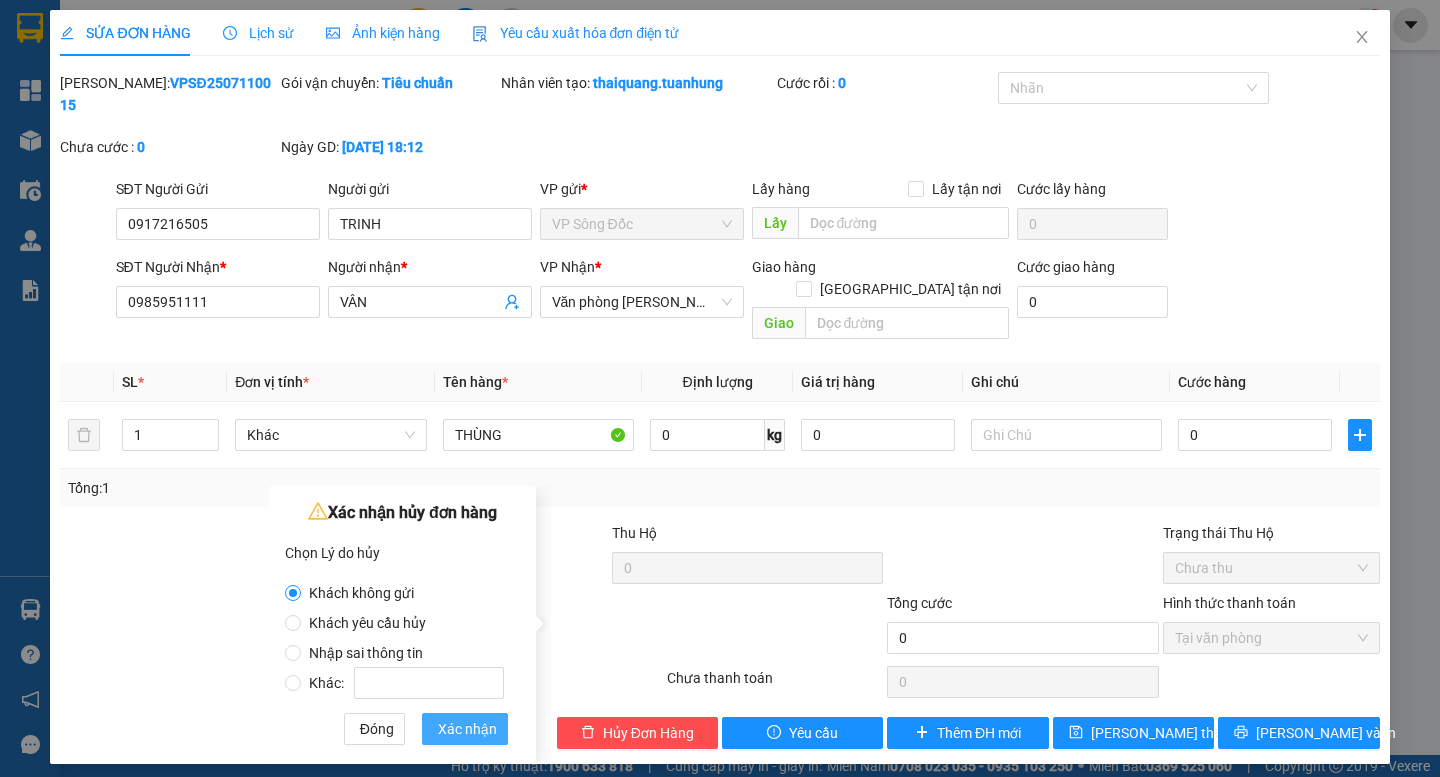 click on "Xác nhận" at bounding box center [465, 729] 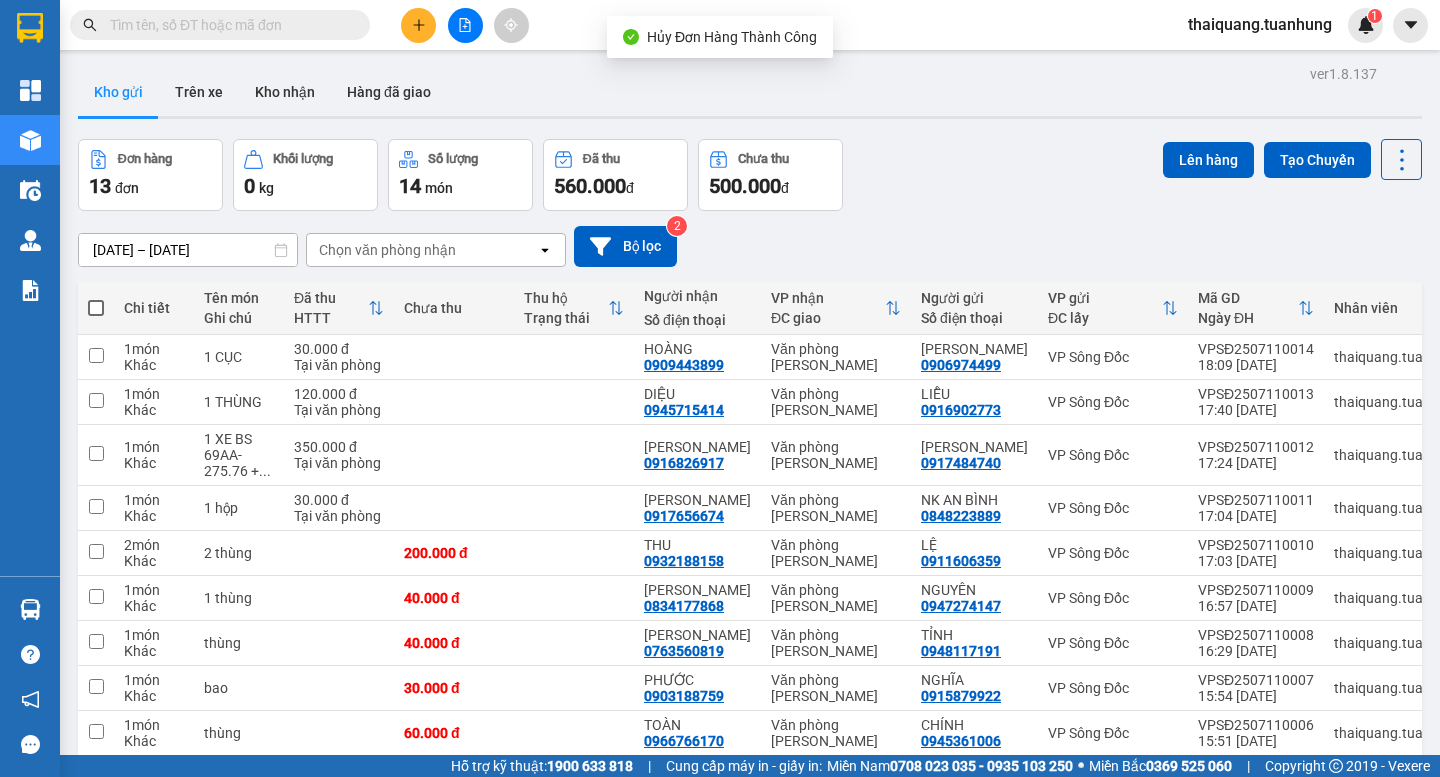 click at bounding box center [418, 25] 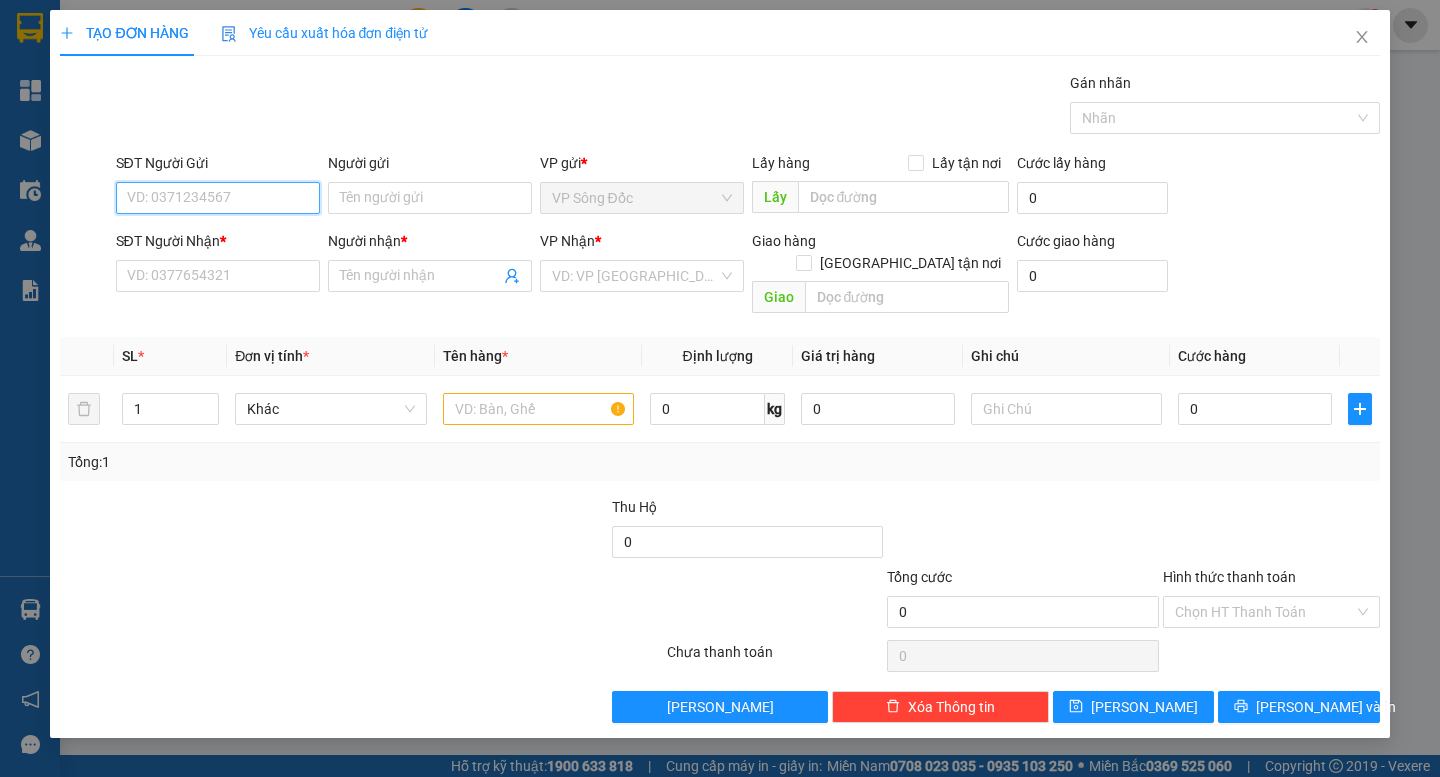 click on "SĐT Người Gửi" at bounding box center (218, 198) 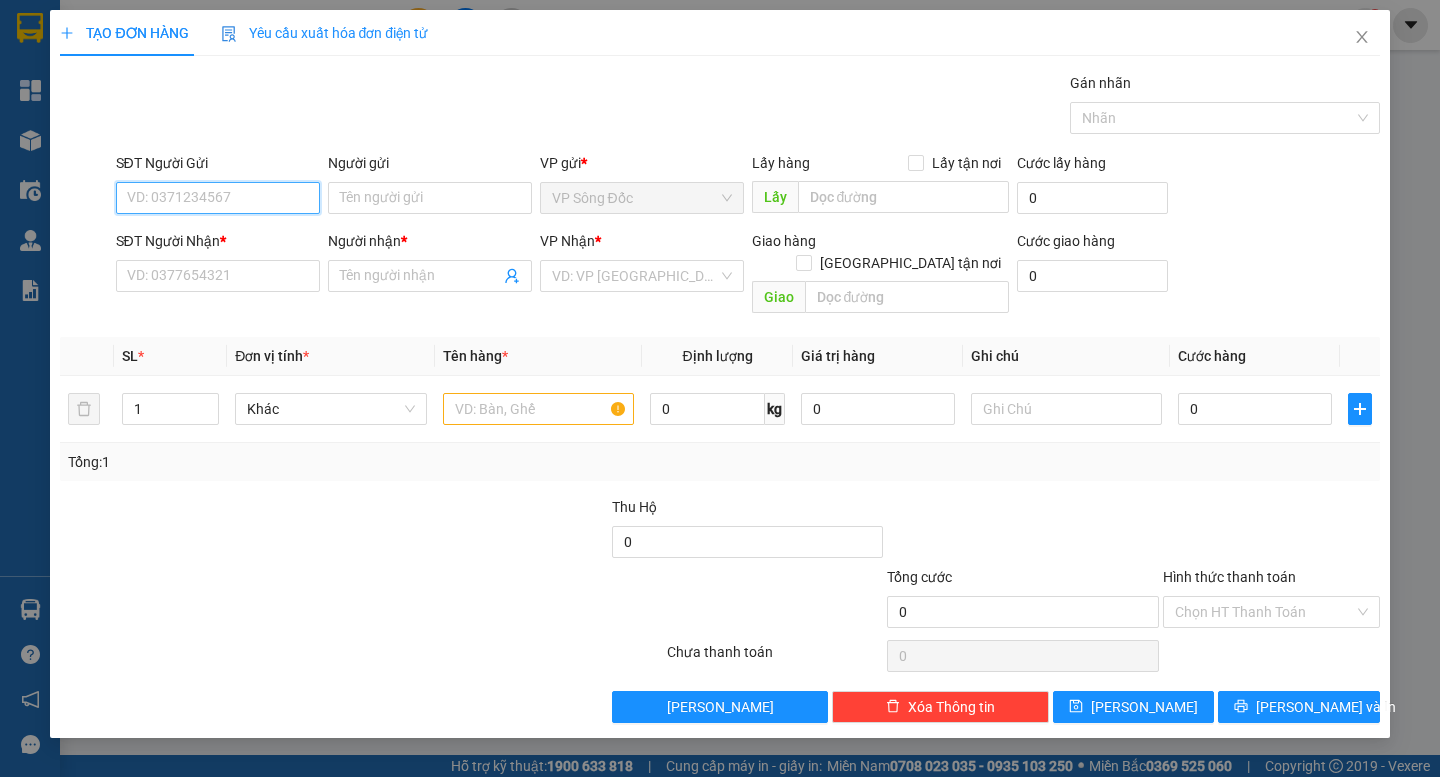 paste on "0917216505" 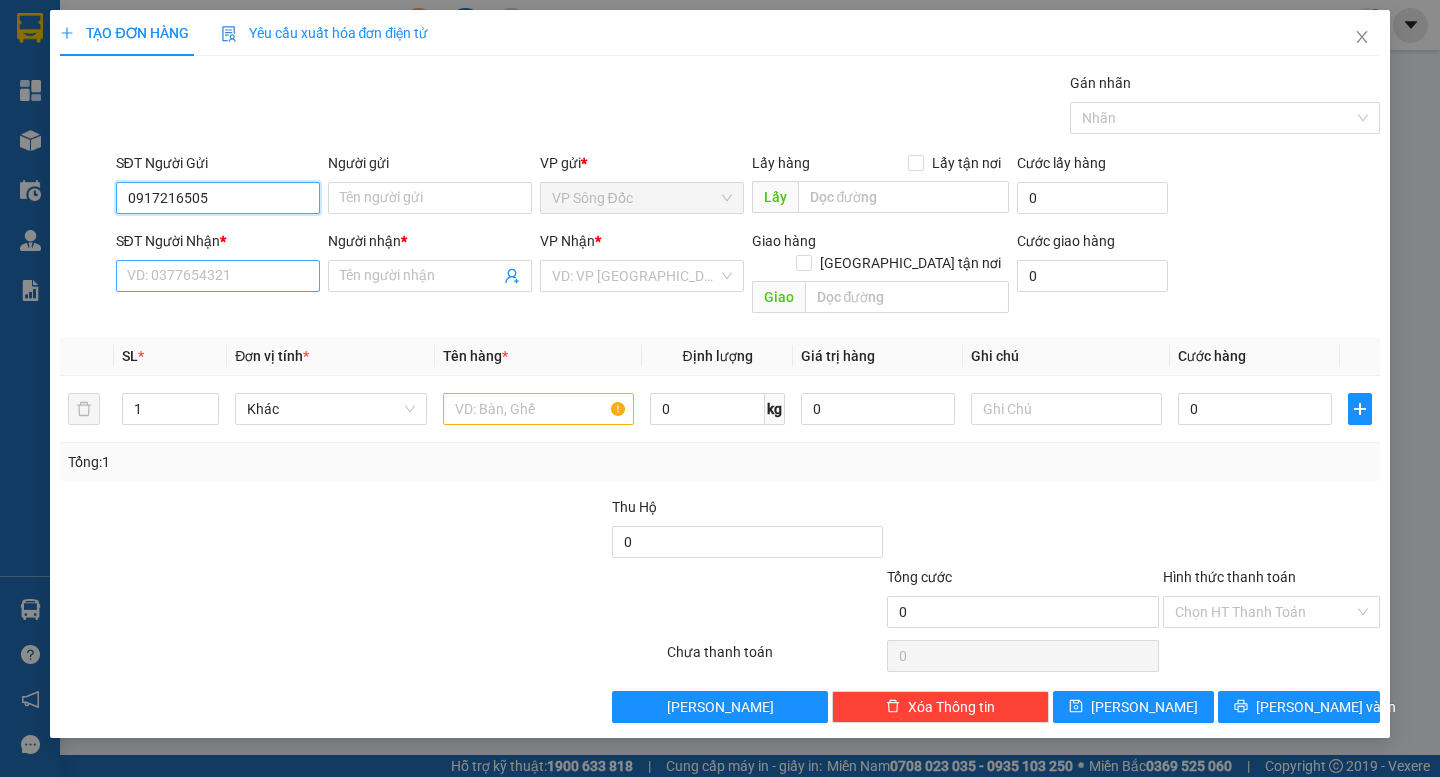type on "0917216505" 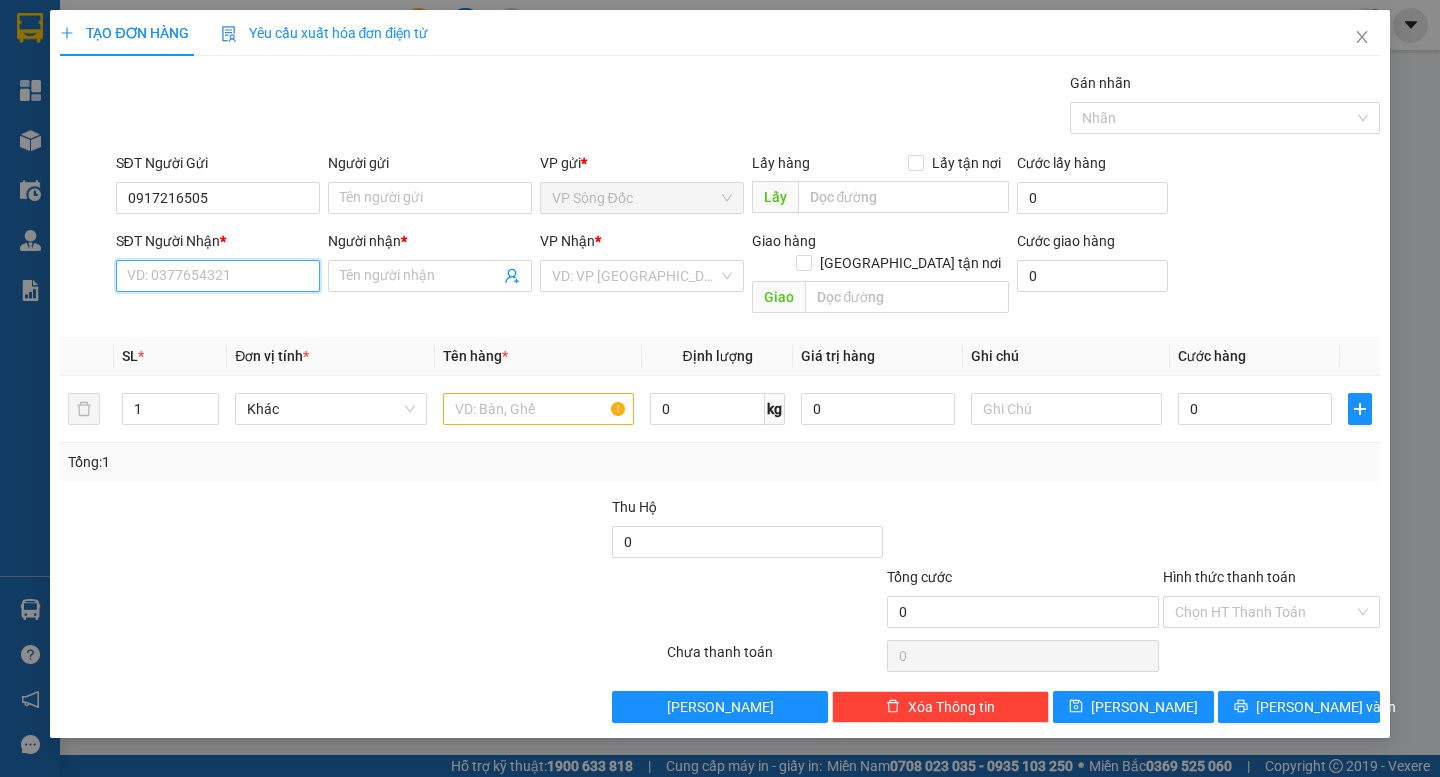 click on "SĐT Người Nhận  *" at bounding box center [218, 276] 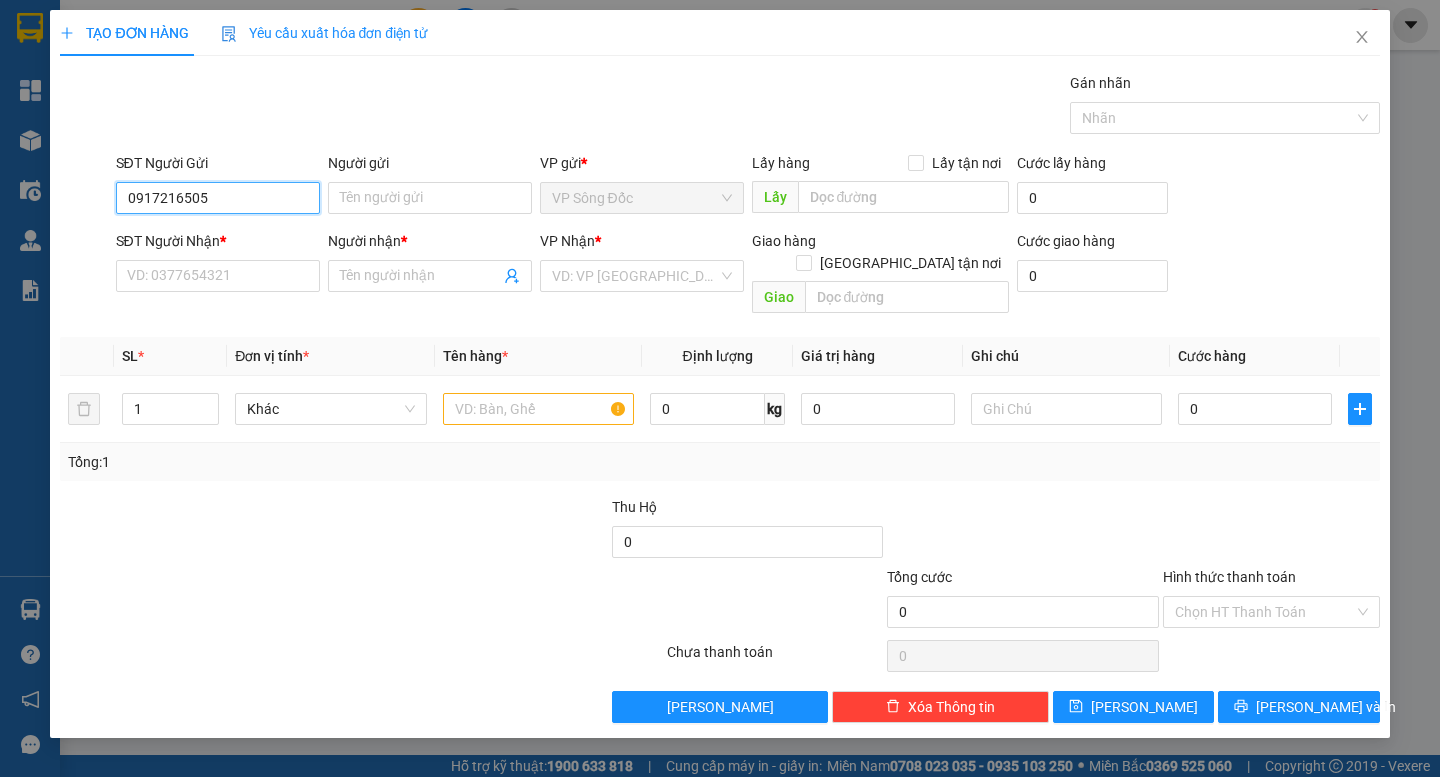click on "0917216505" at bounding box center [218, 198] 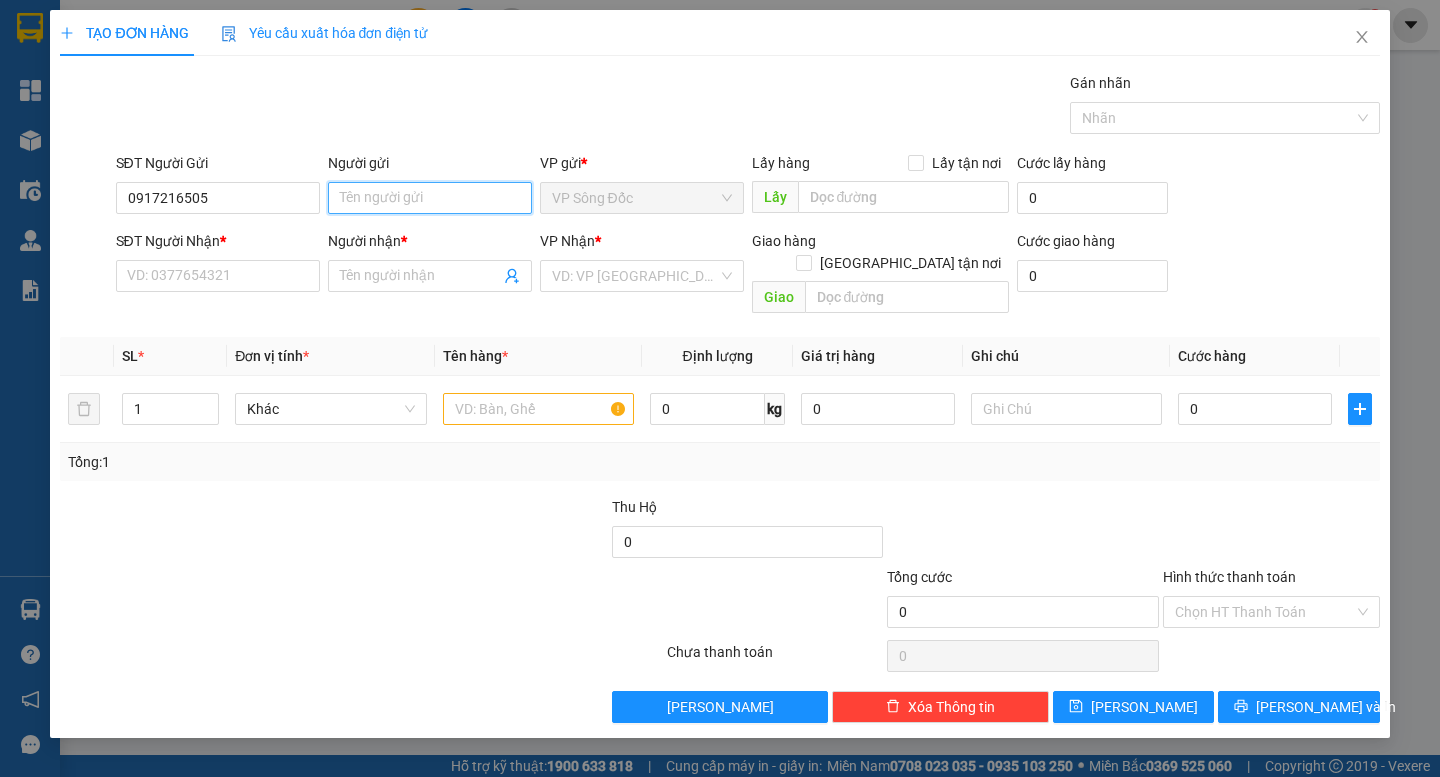 click on "Người gửi" at bounding box center (430, 198) 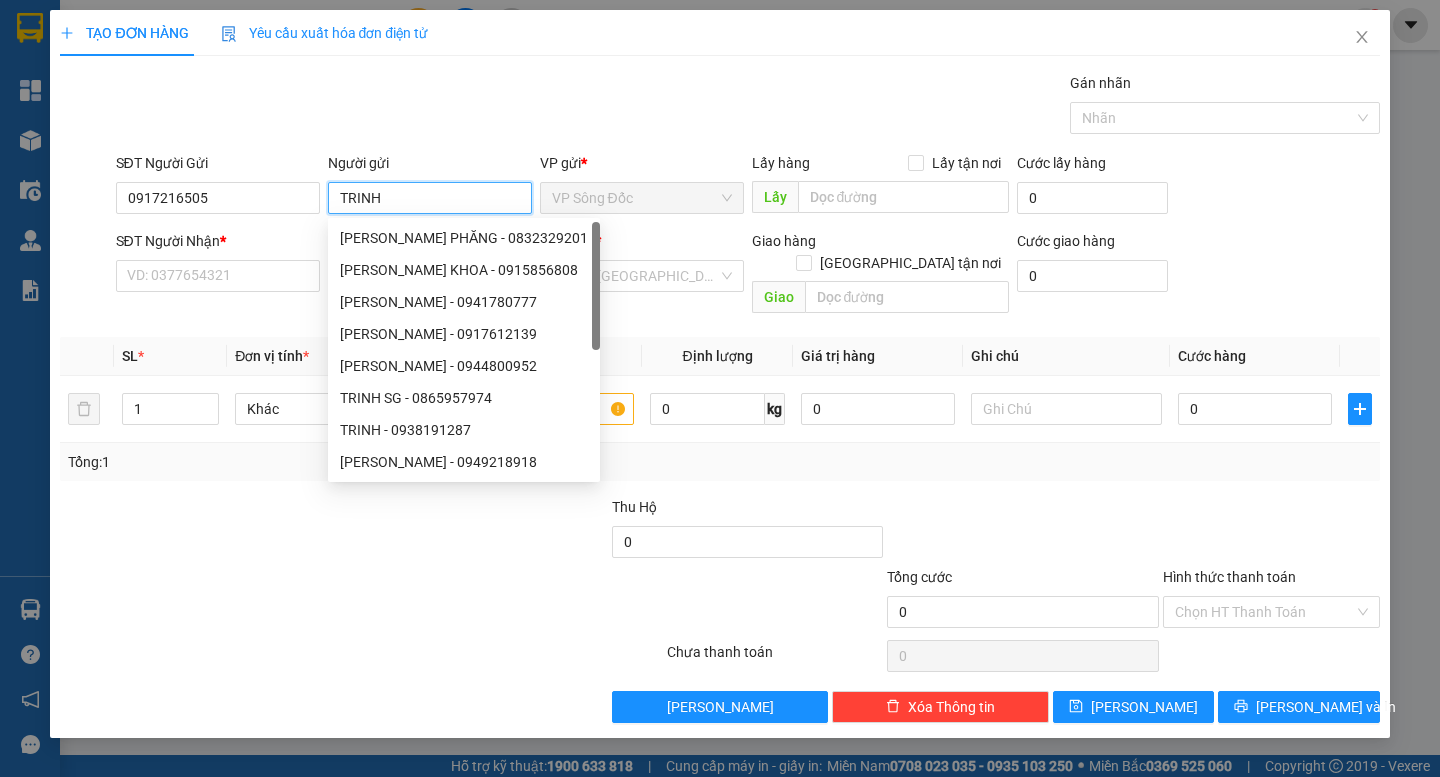 type 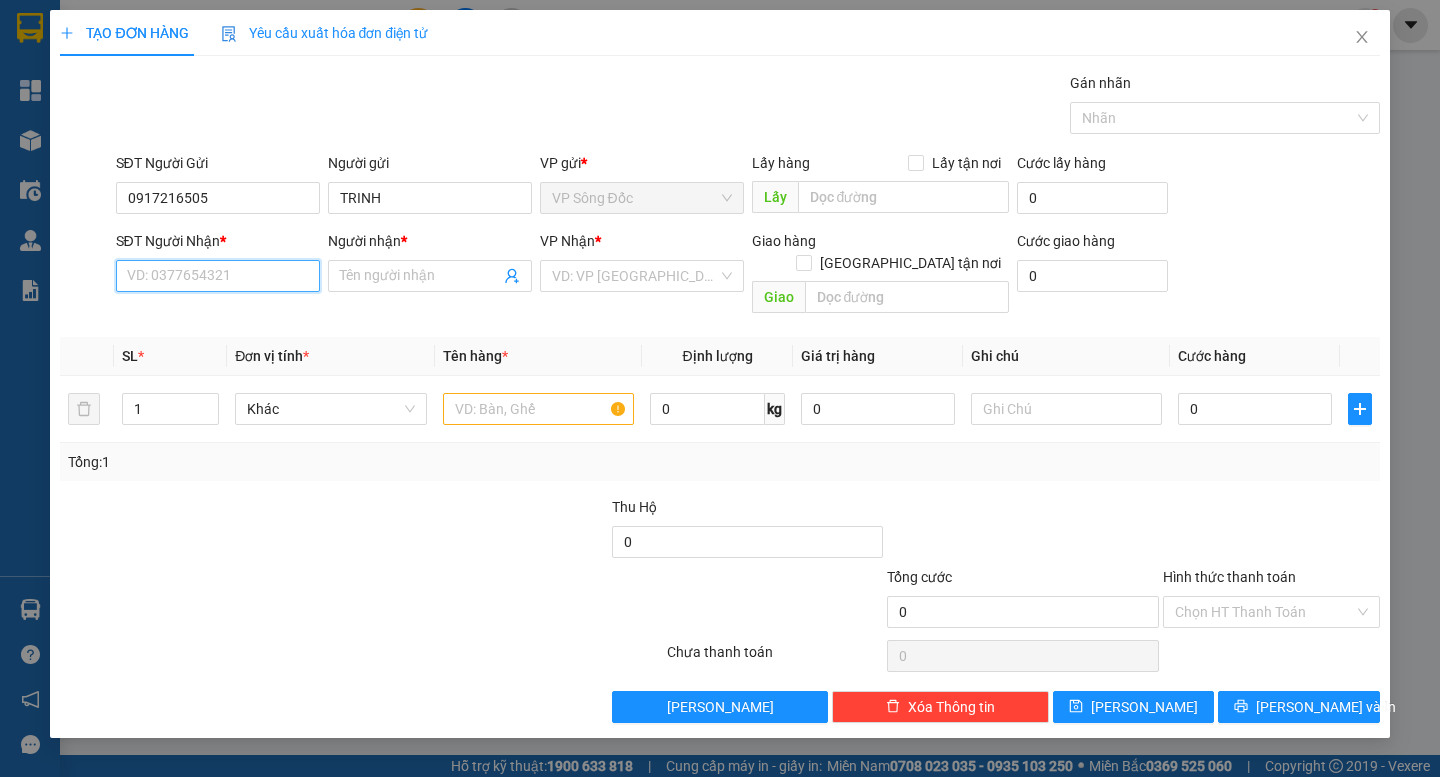 click on "SĐT Người Nhận  *" at bounding box center [218, 276] 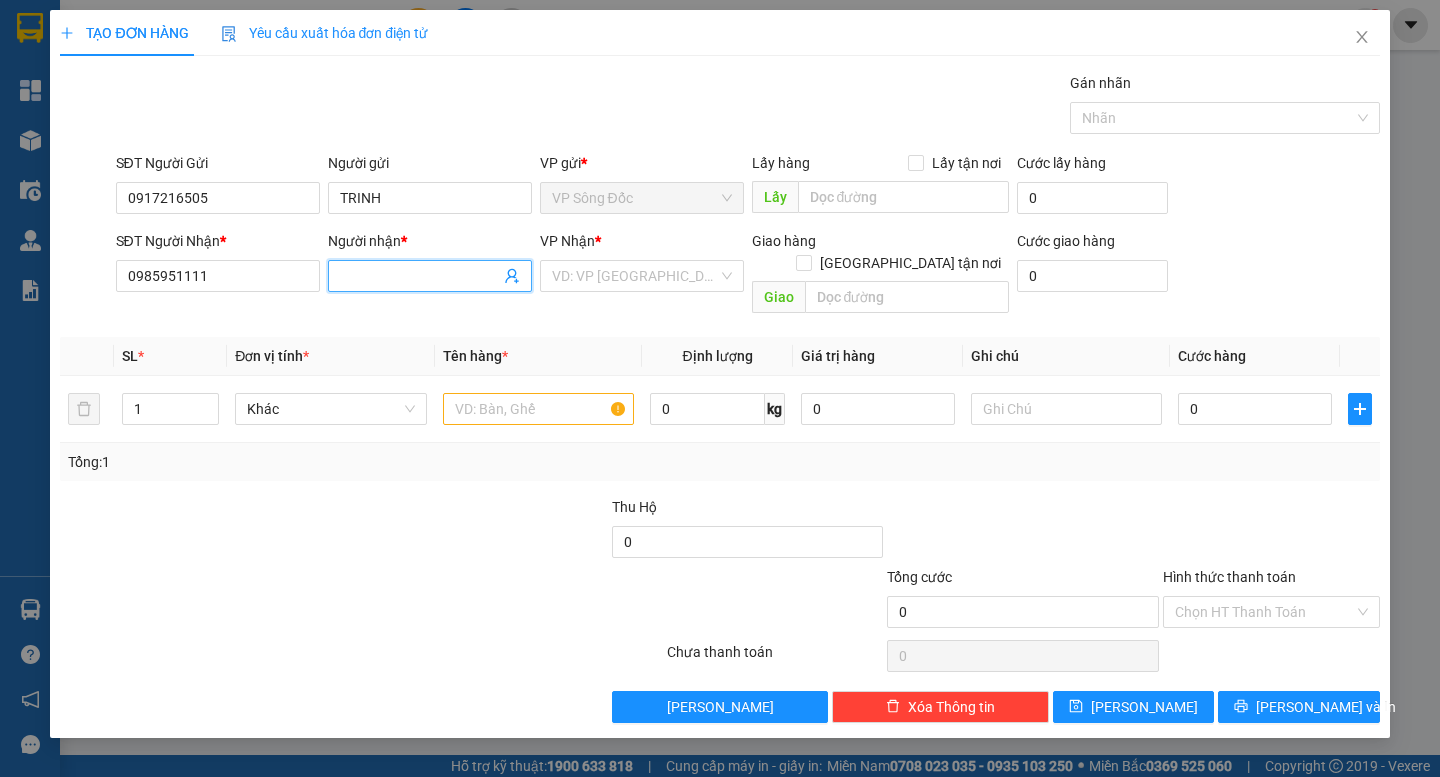 click on "Người nhận  *" at bounding box center (420, 276) 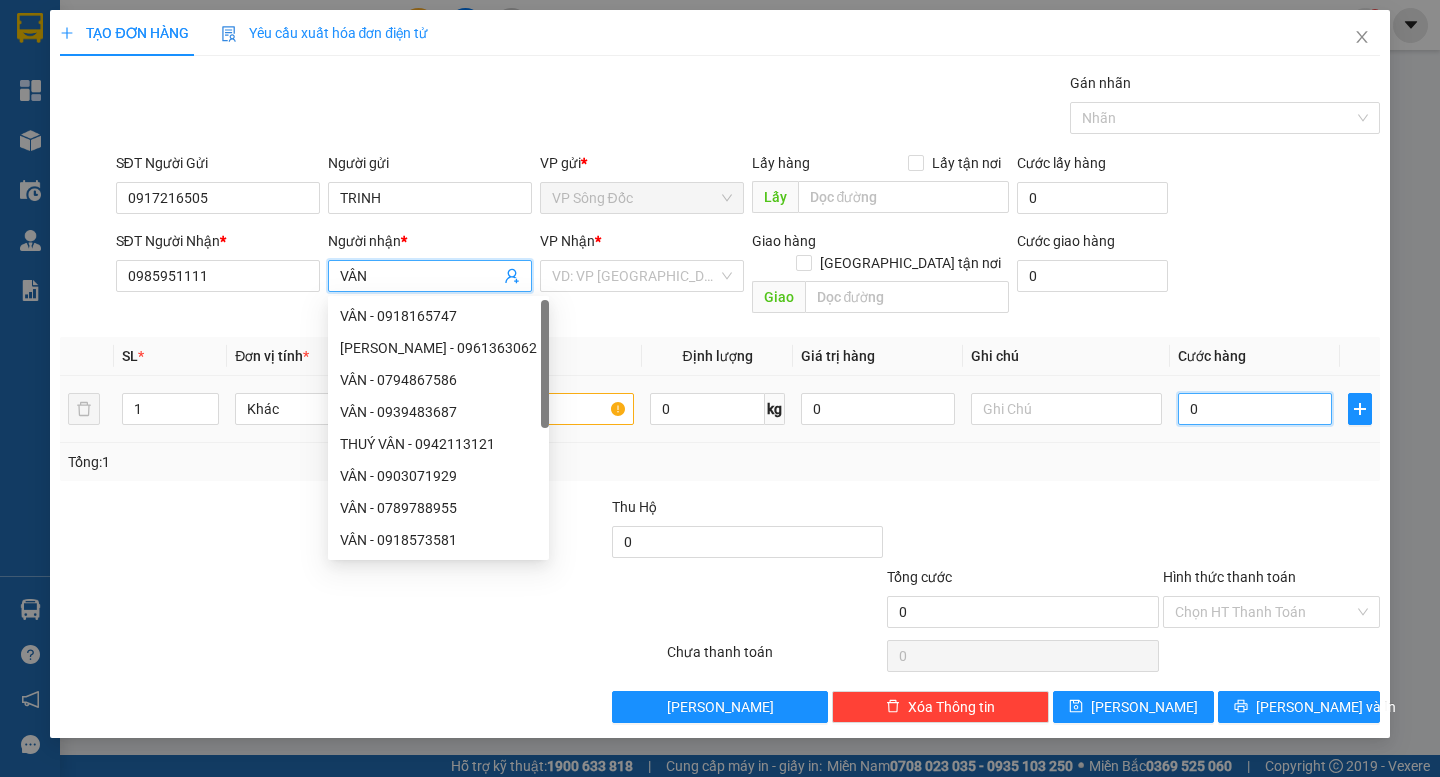 click on "0" at bounding box center [1255, 409] 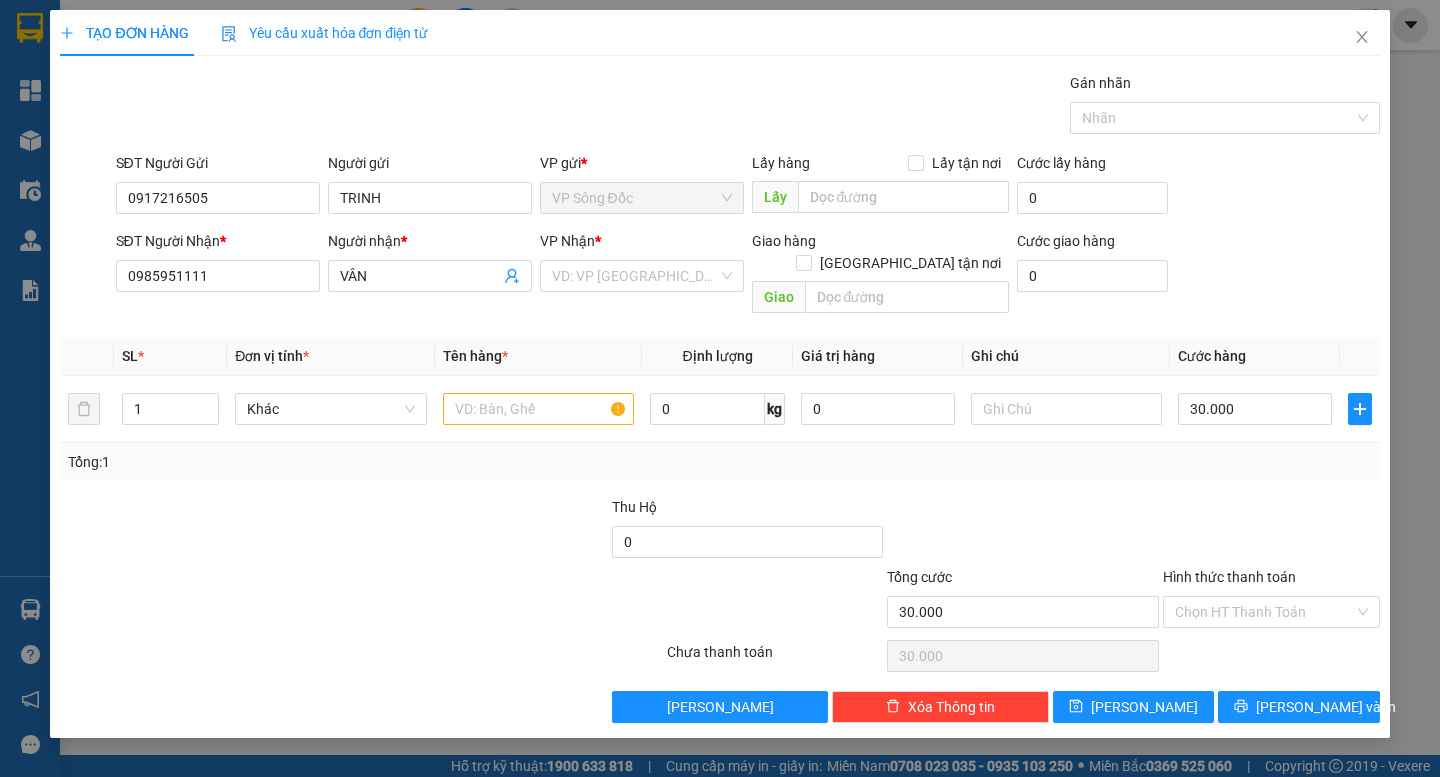 drag, startPoint x: 300, startPoint y: 560, endPoint x: 368, endPoint y: 534, distance: 72.8011 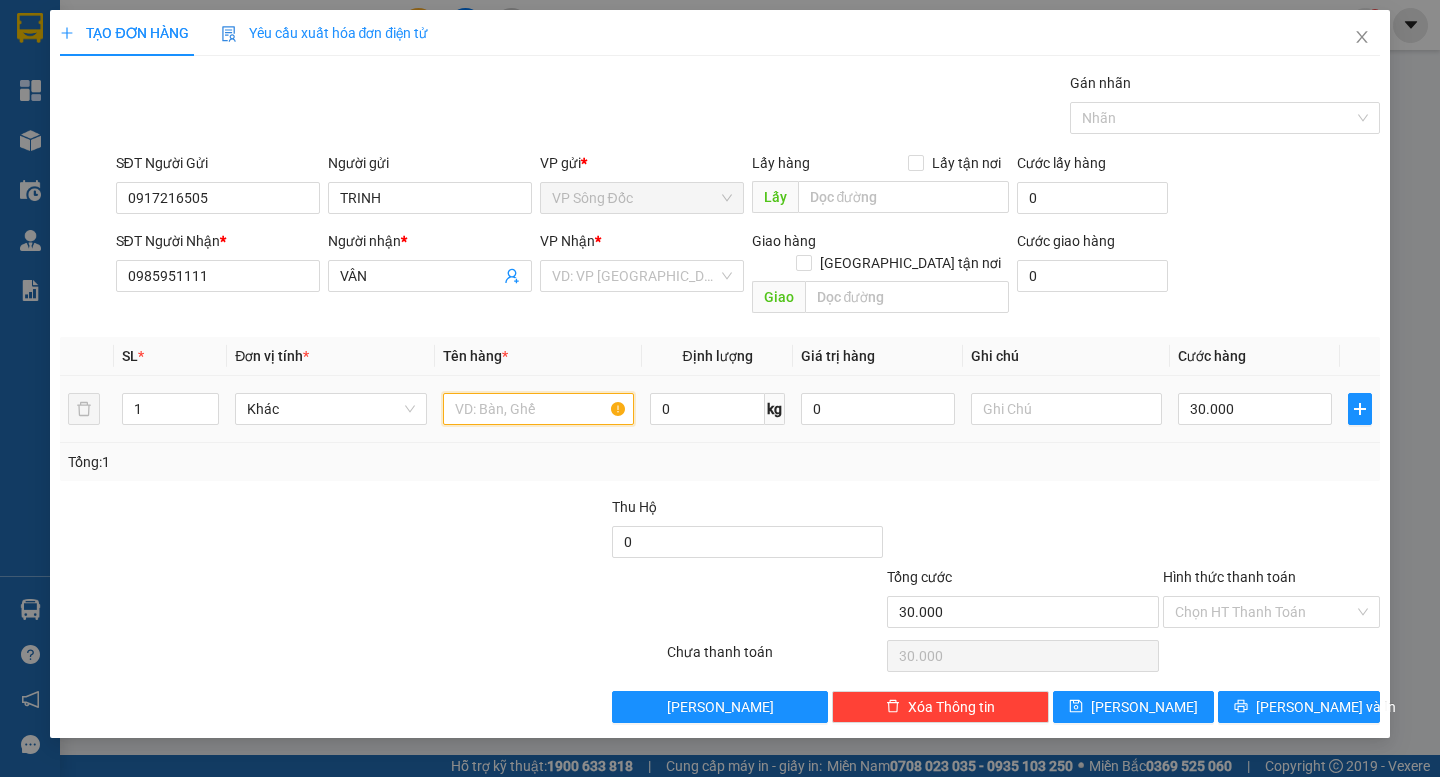 click at bounding box center [538, 409] 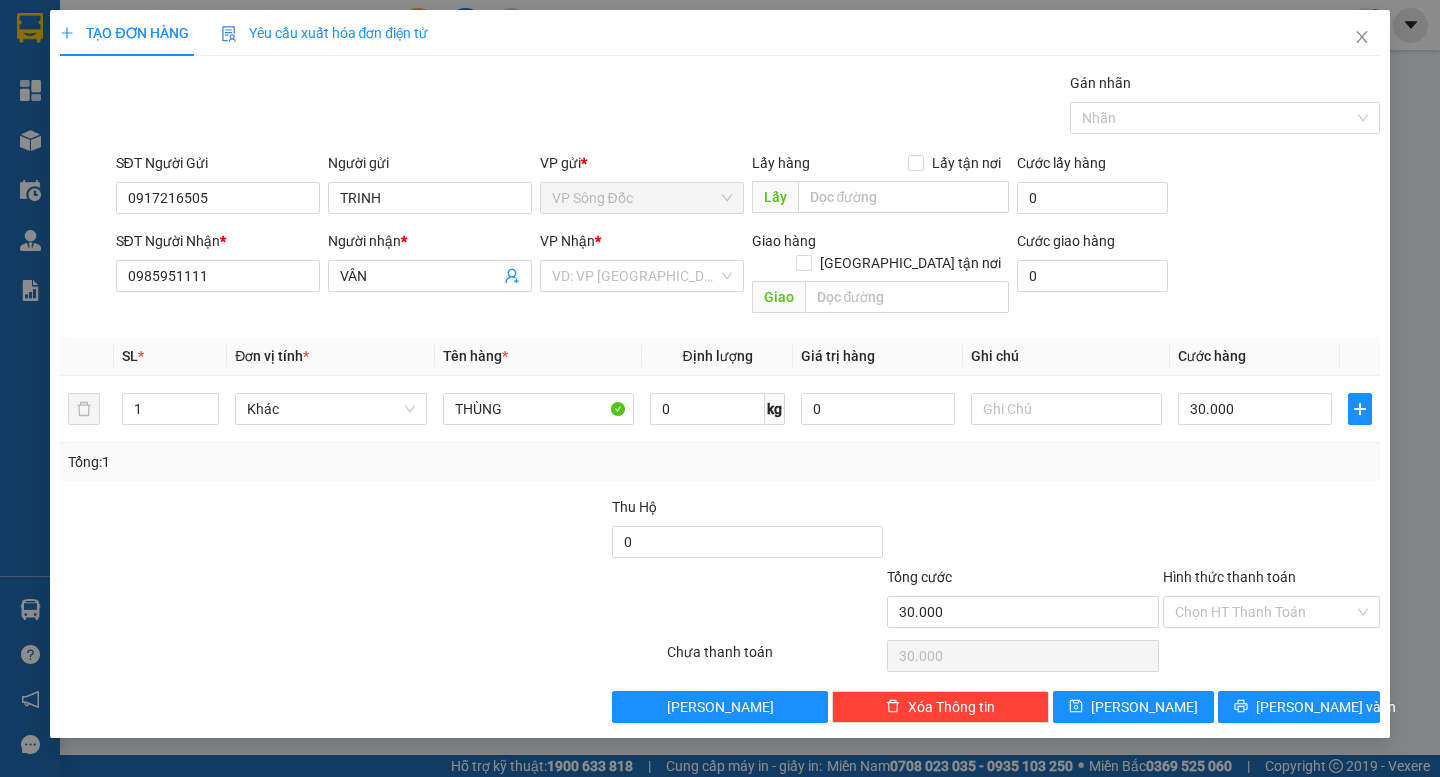 drag, startPoint x: 503, startPoint y: 528, endPoint x: 544, endPoint y: 430, distance: 106.23088 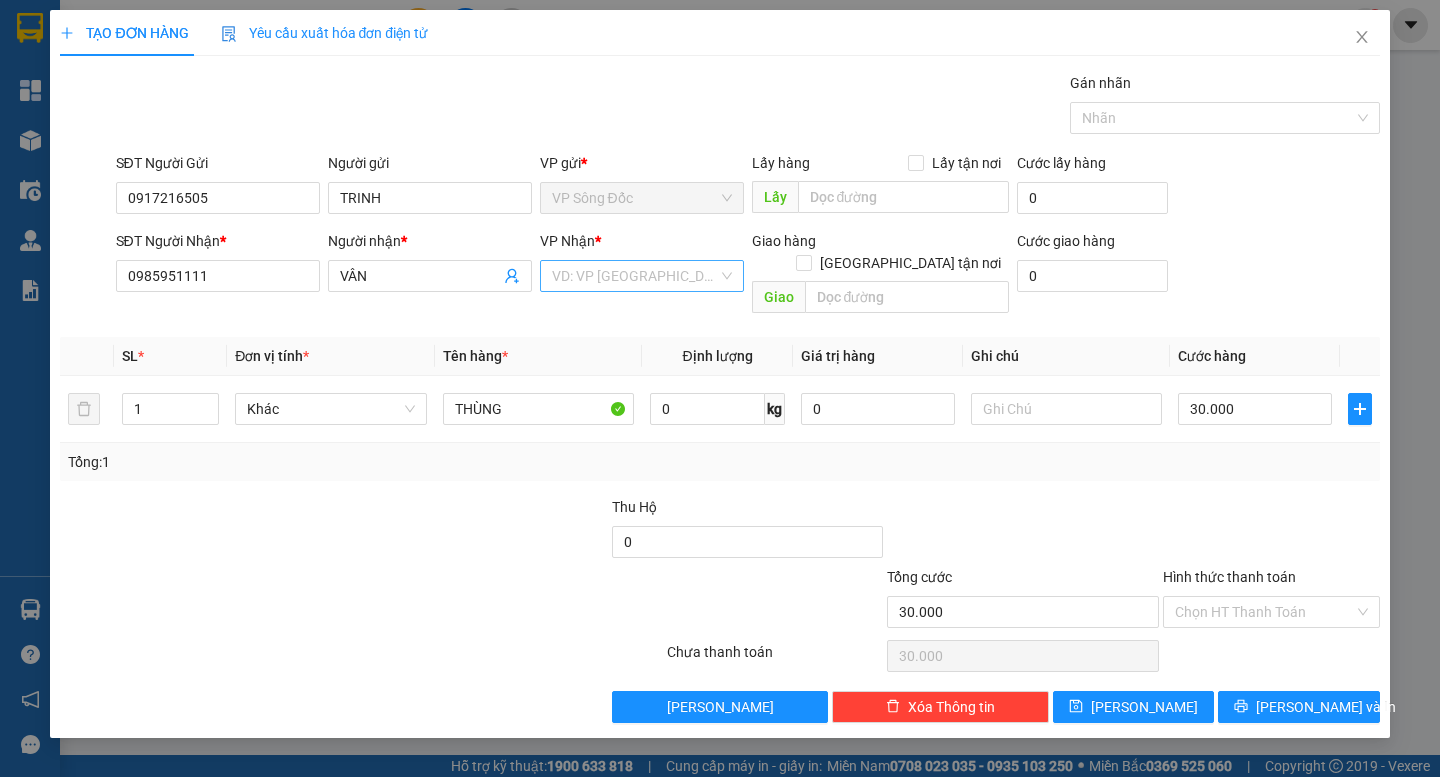 click at bounding box center [635, 276] 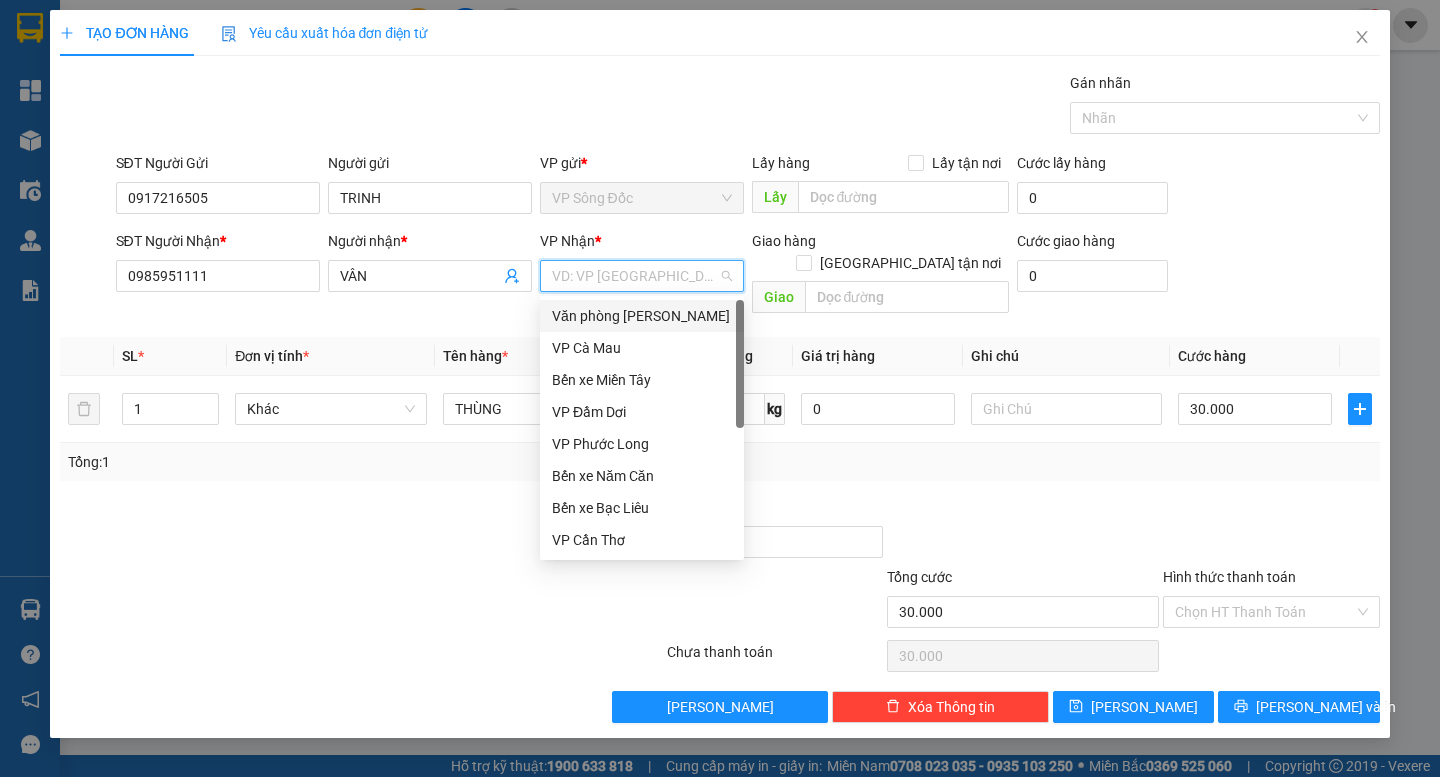 click on "Văn phòng Hồ Chí Minh" at bounding box center (642, 316) 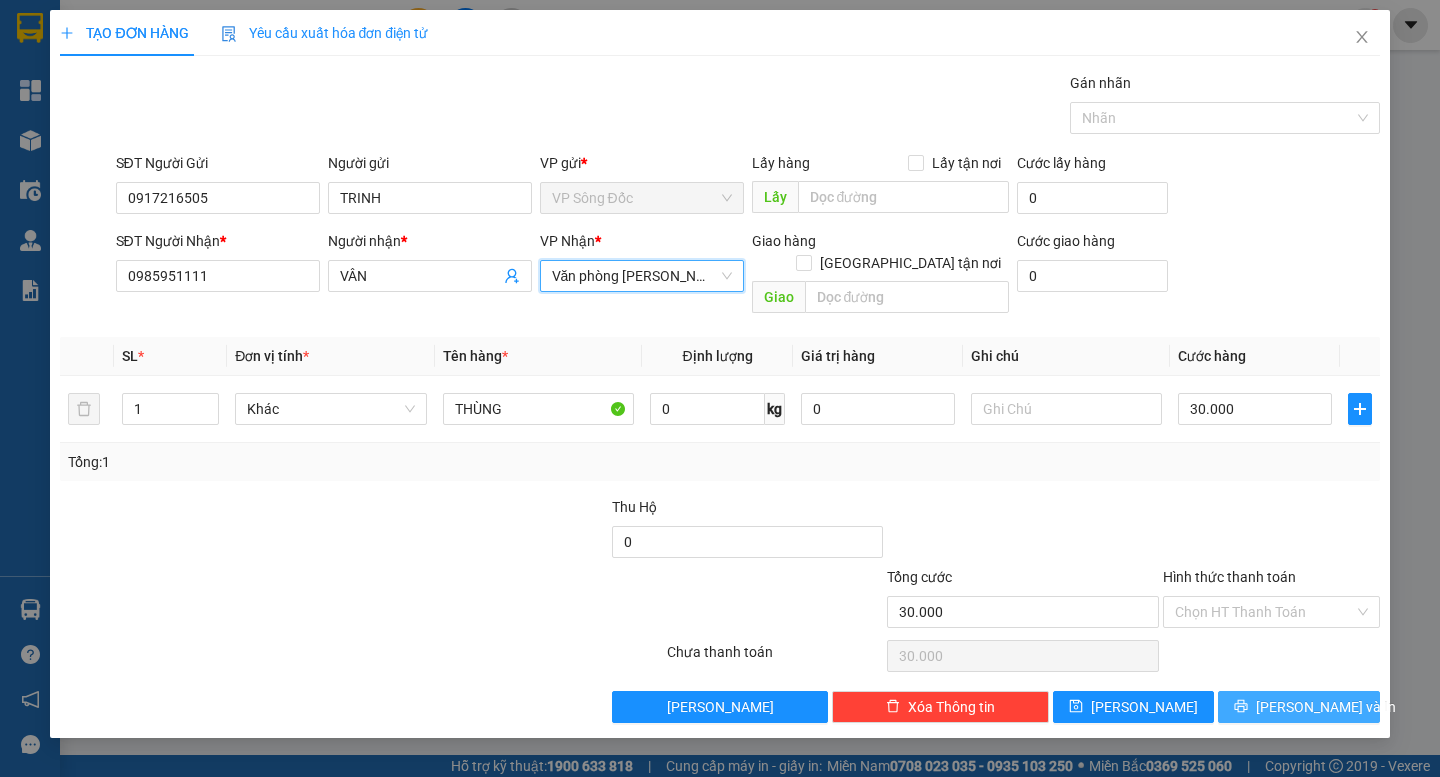 click on "Lưu và In" at bounding box center [1298, 707] 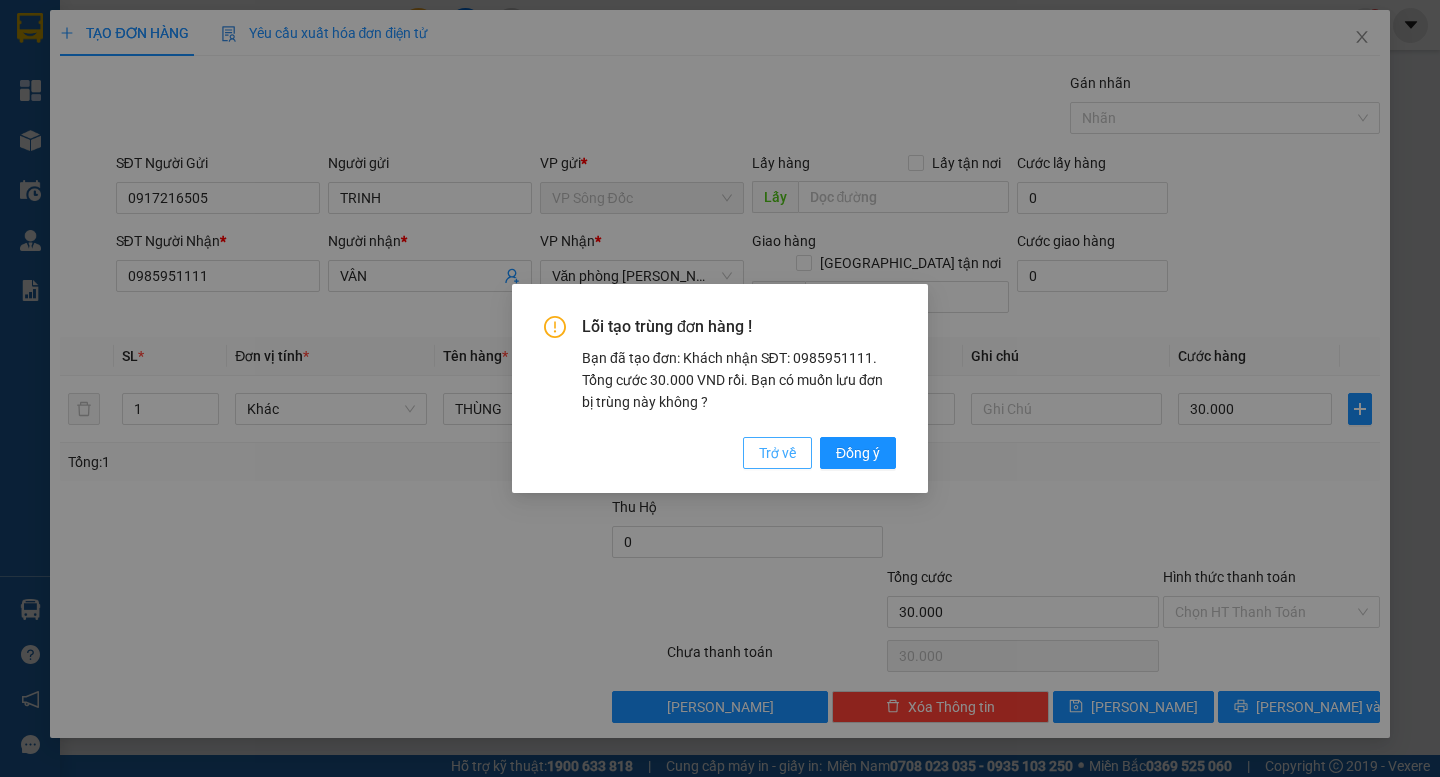 click on "Trở về" at bounding box center [777, 453] 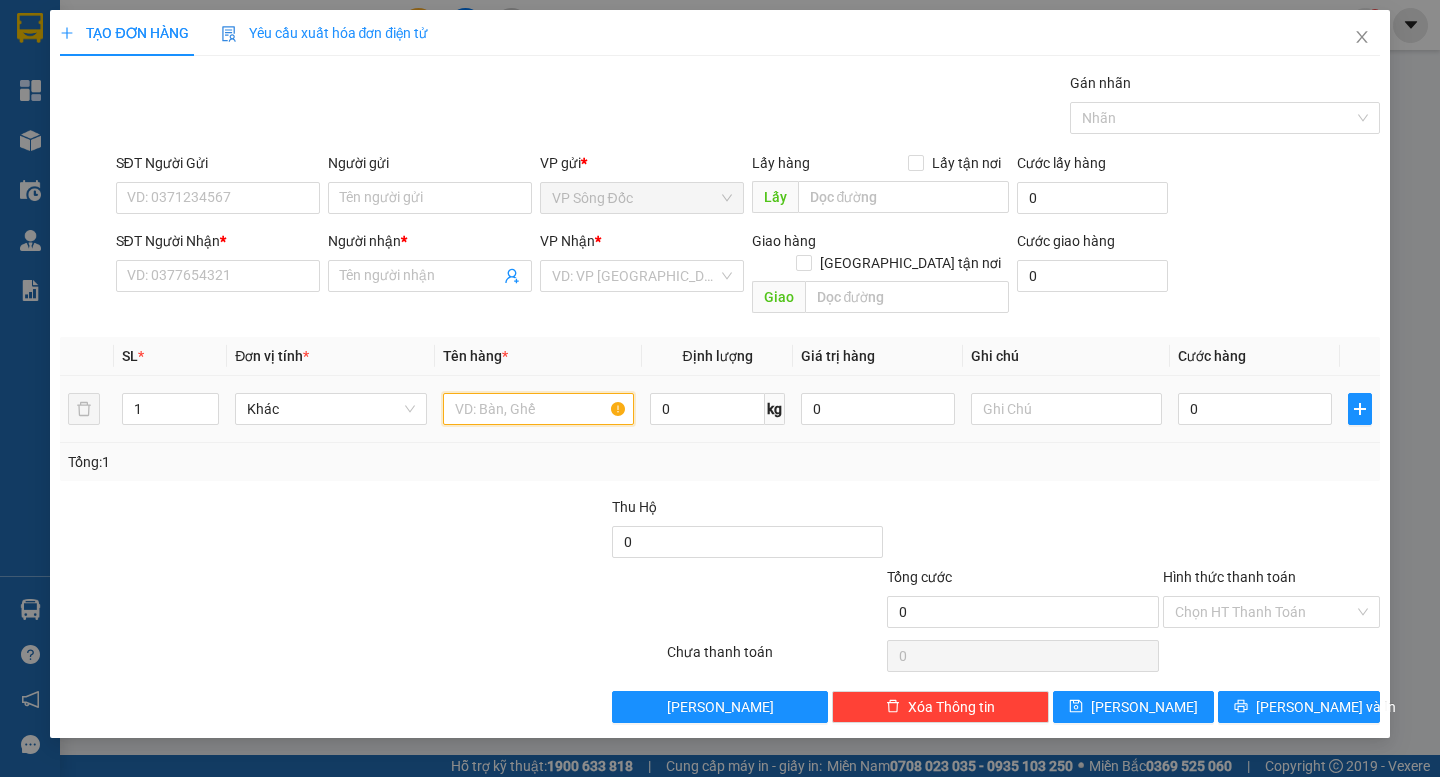 click at bounding box center (538, 409) 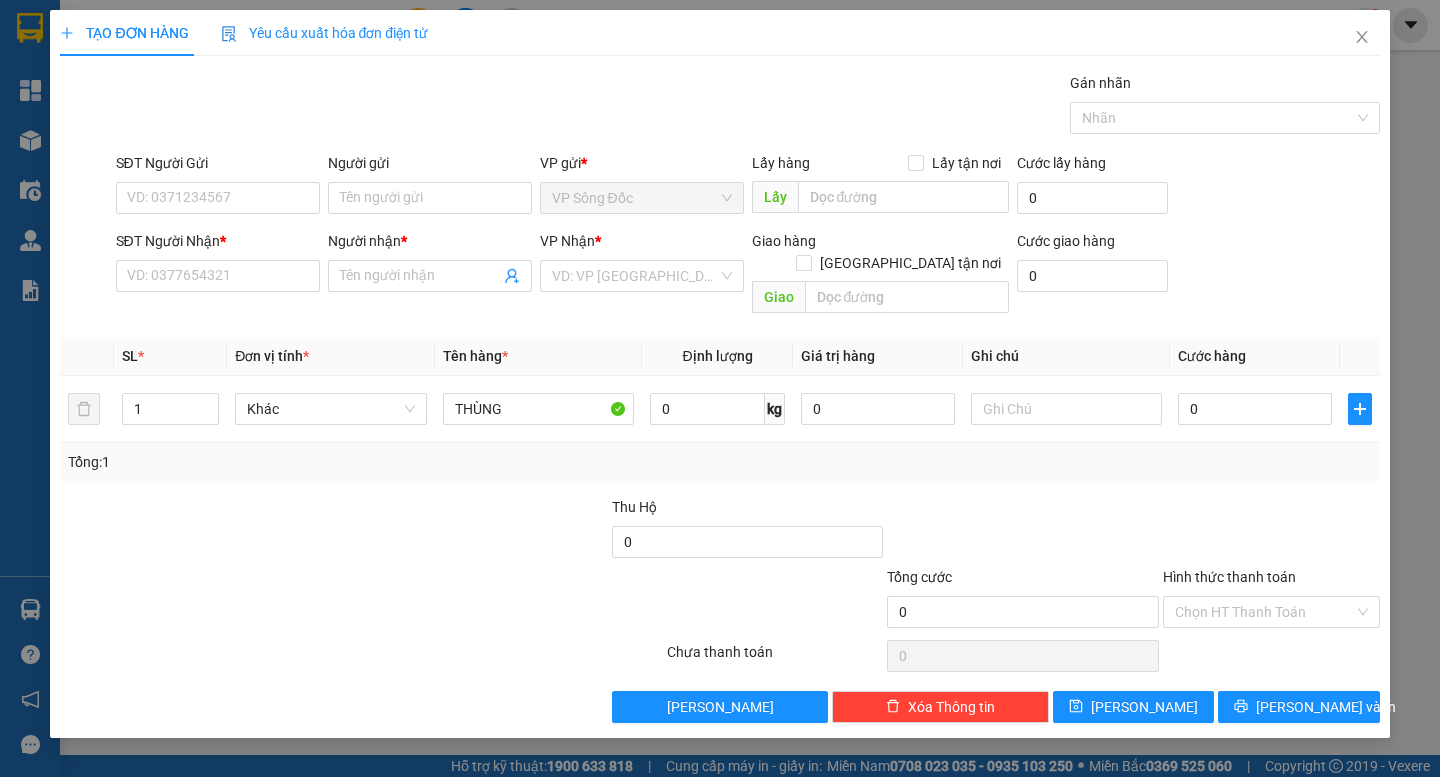 click at bounding box center (251, 601) 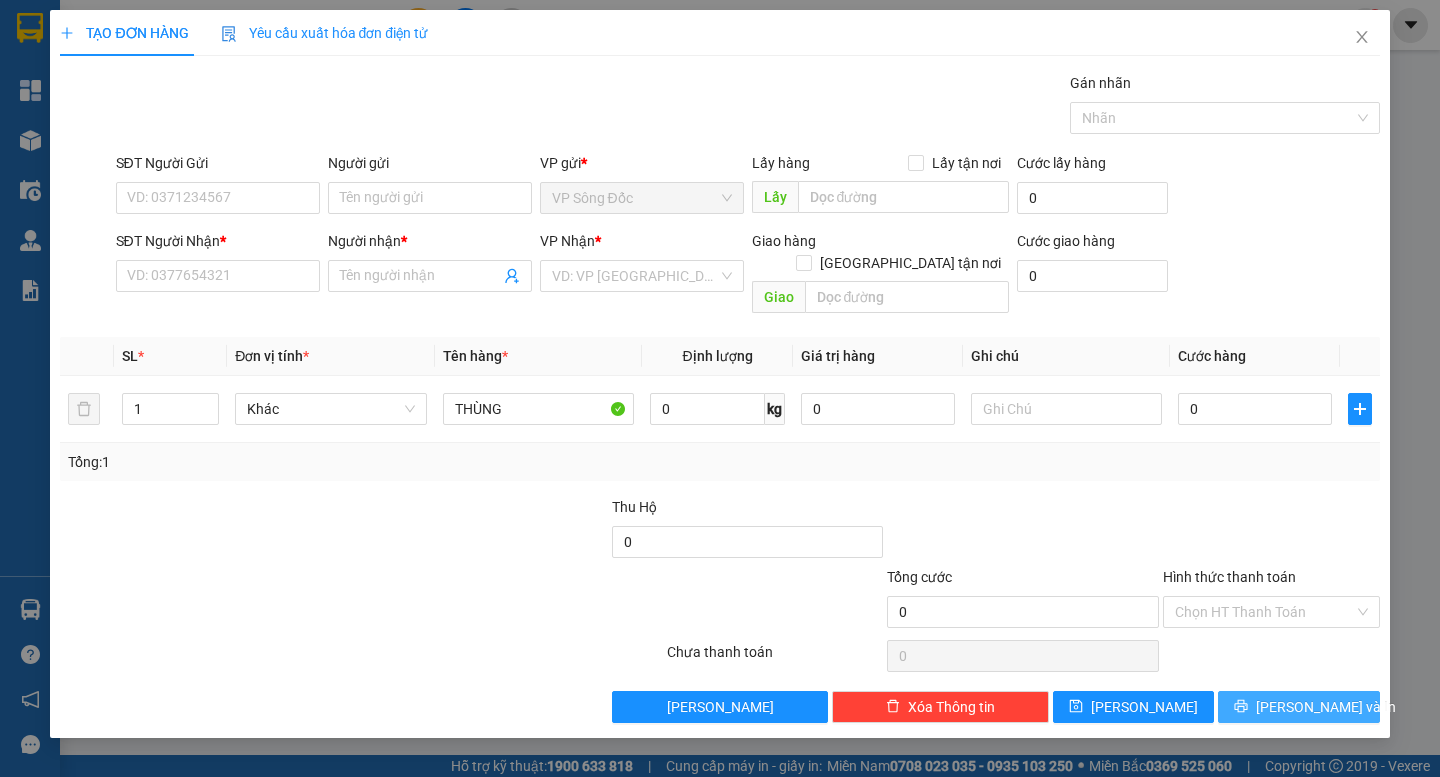 click on "Lưu và In" at bounding box center [1298, 707] 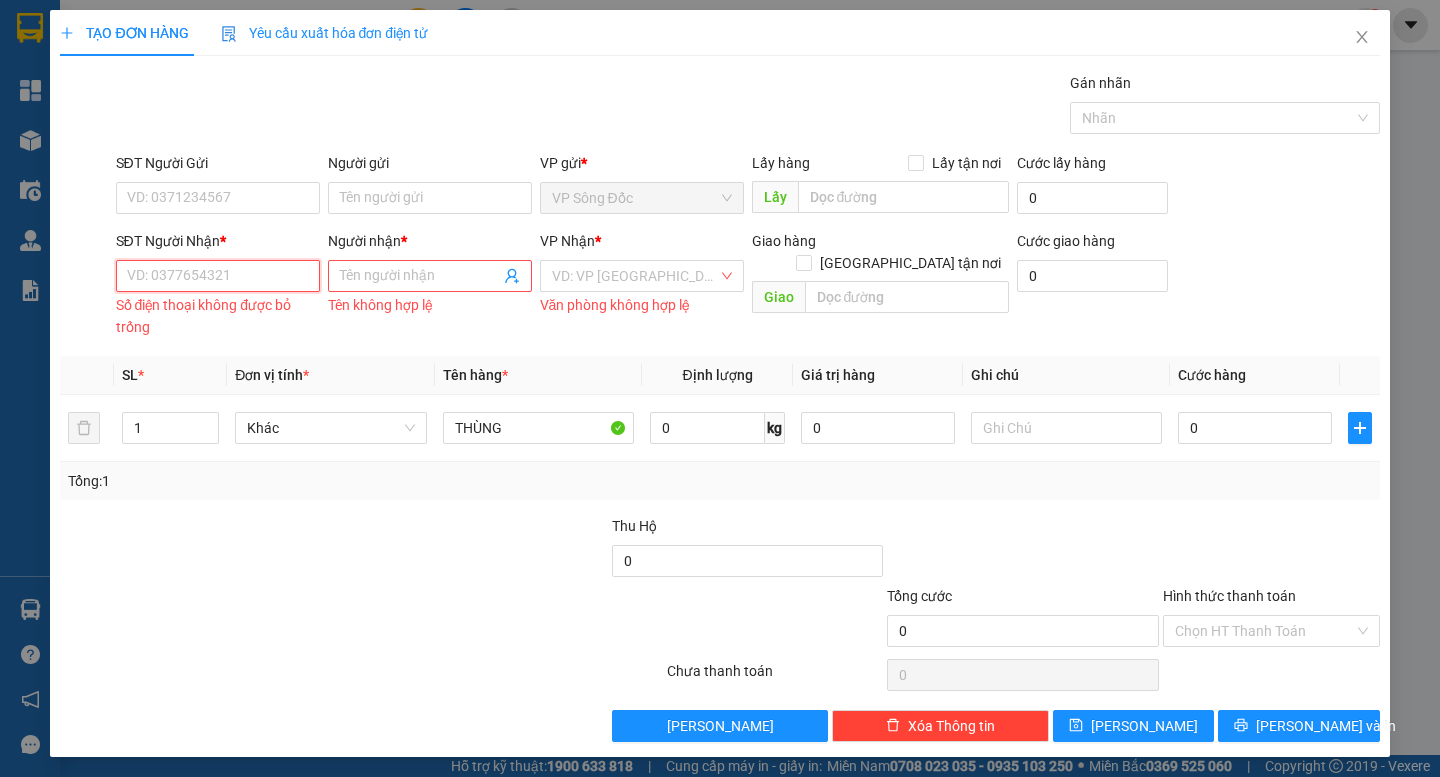 click on "SĐT Người Nhận  *" at bounding box center (218, 276) 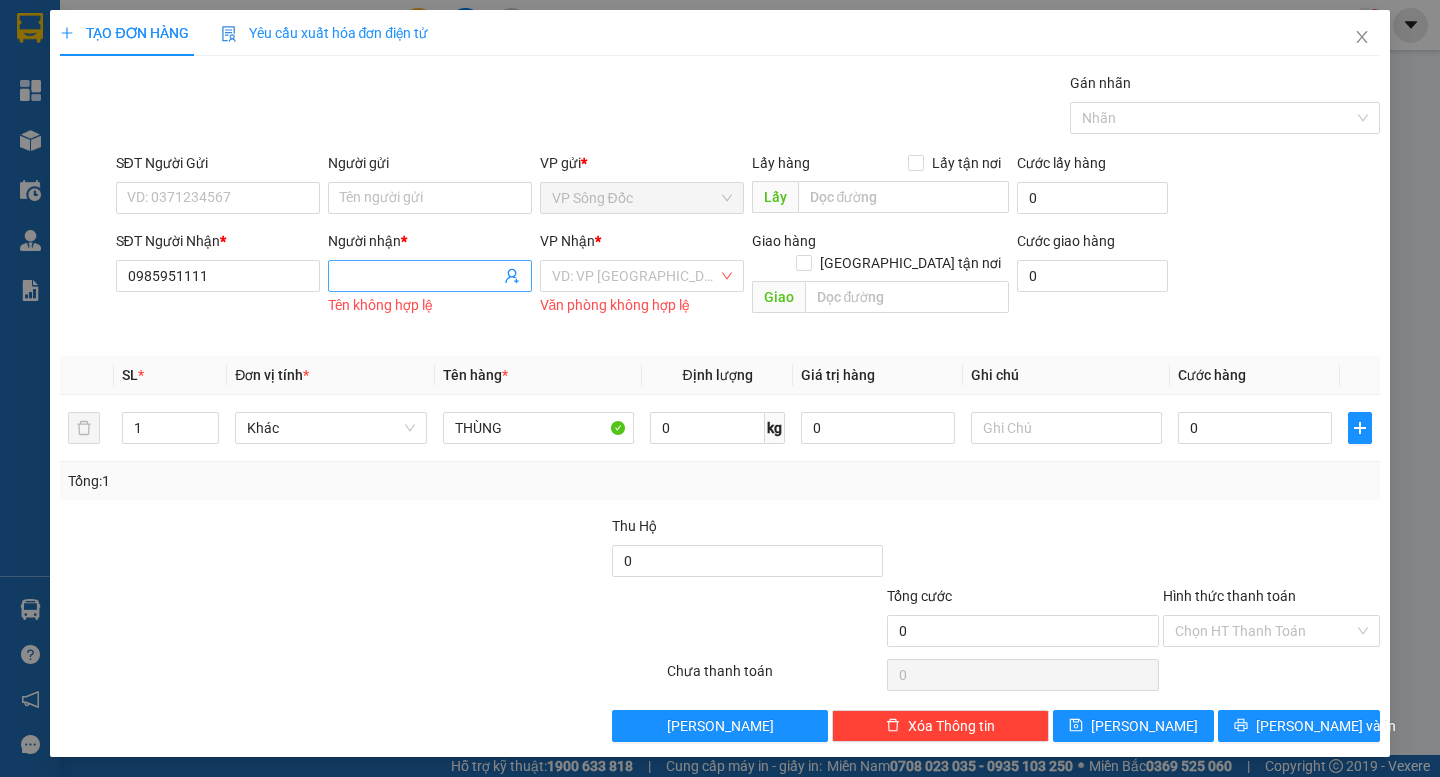 click on "Người nhận  *" at bounding box center [420, 276] 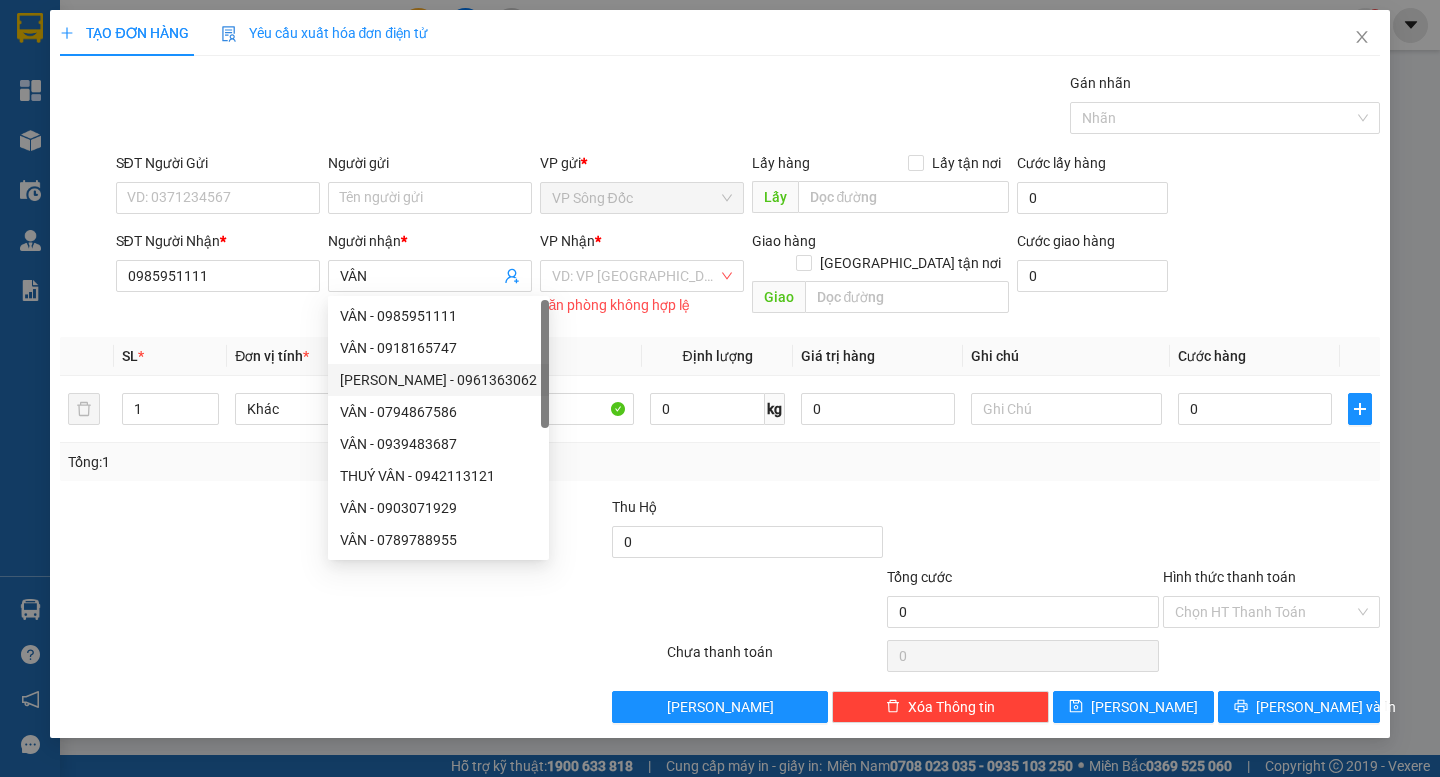 click at bounding box center [251, 601] 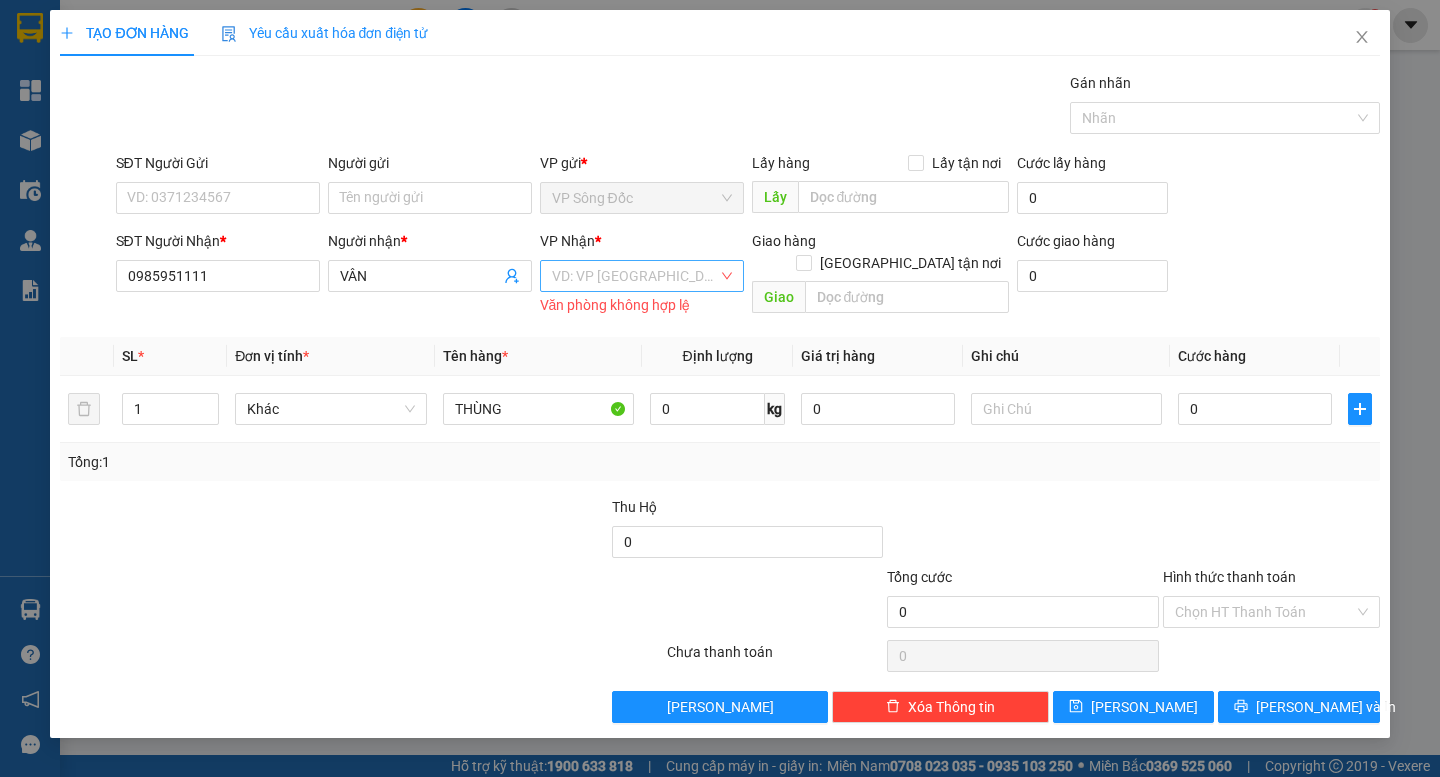 click at bounding box center (635, 276) 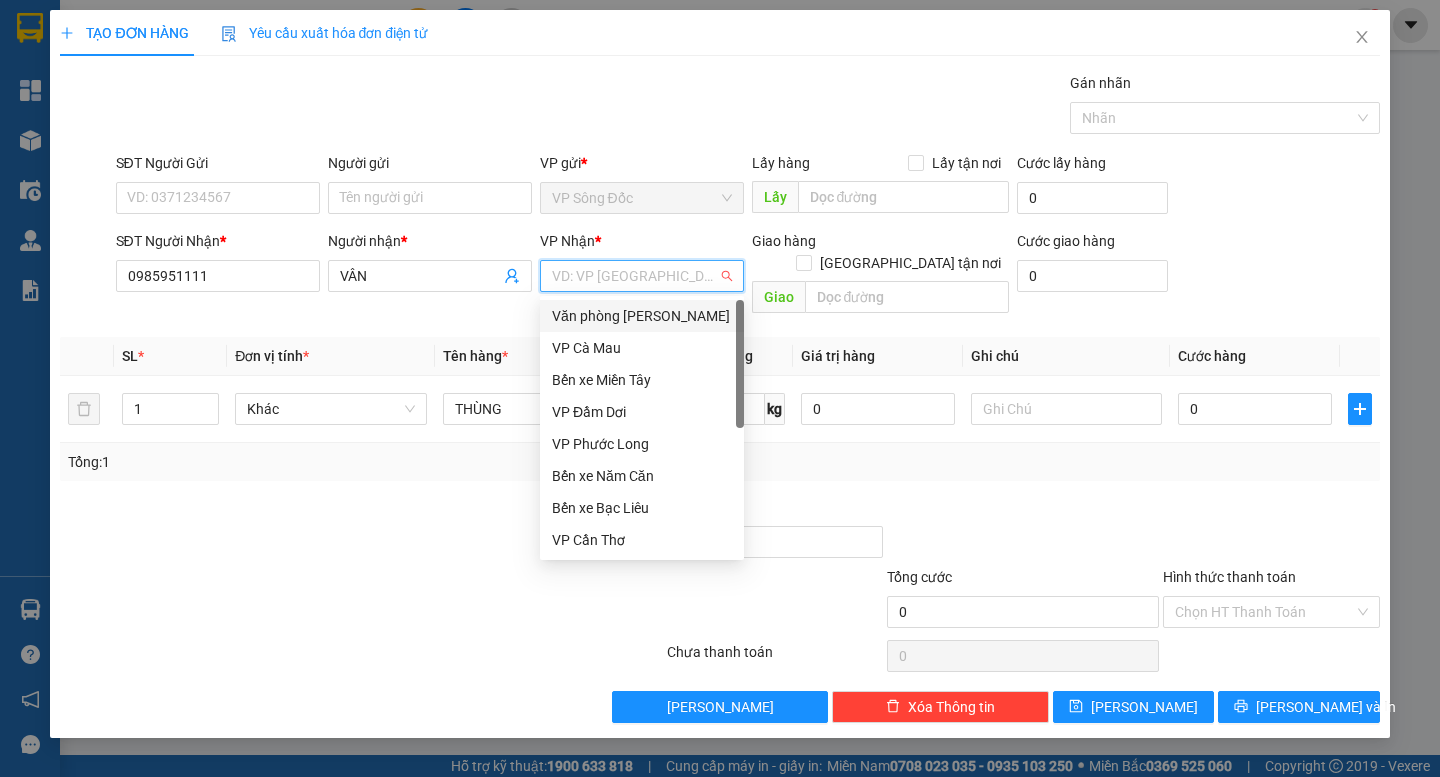 click on "Văn phòng Hồ Chí Minh" at bounding box center (642, 316) 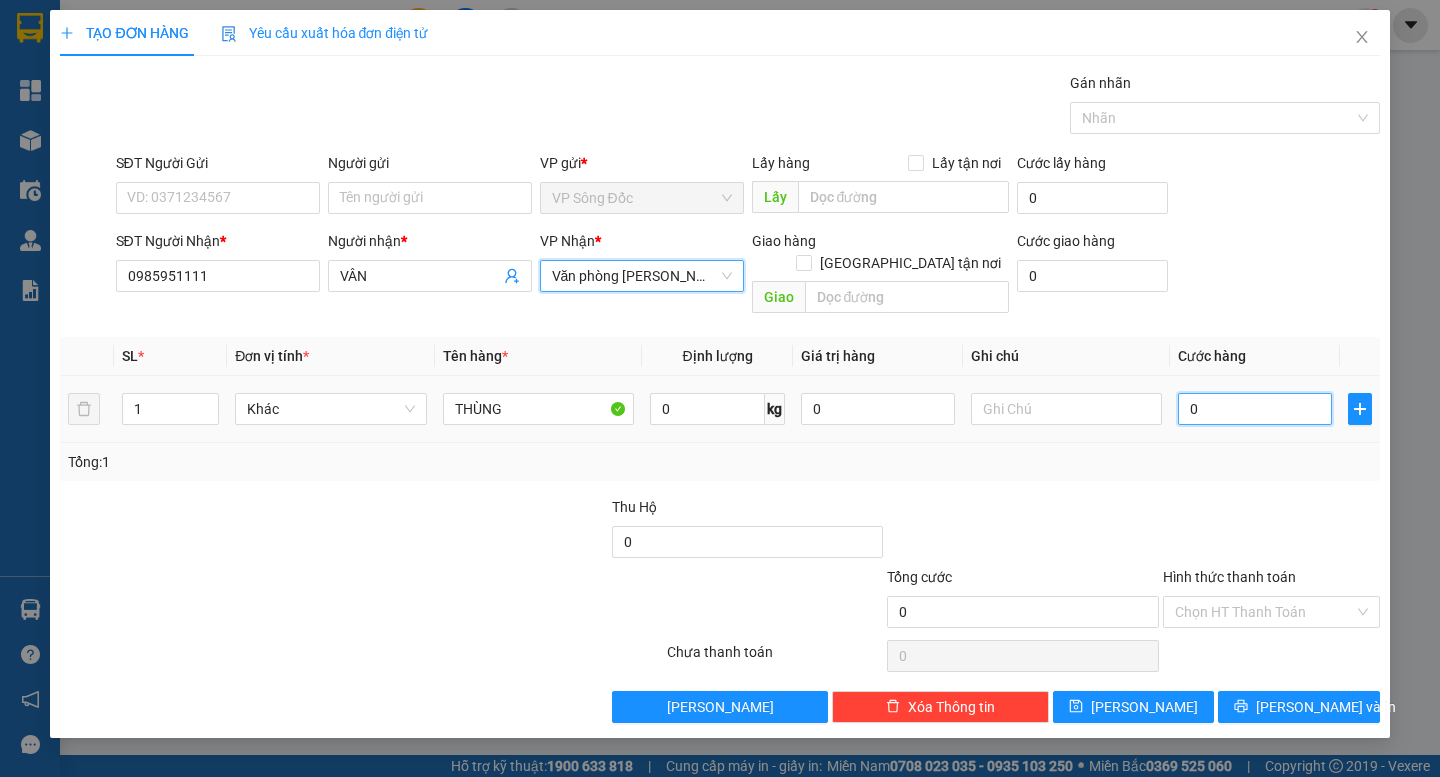 click on "0" at bounding box center [1255, 409] 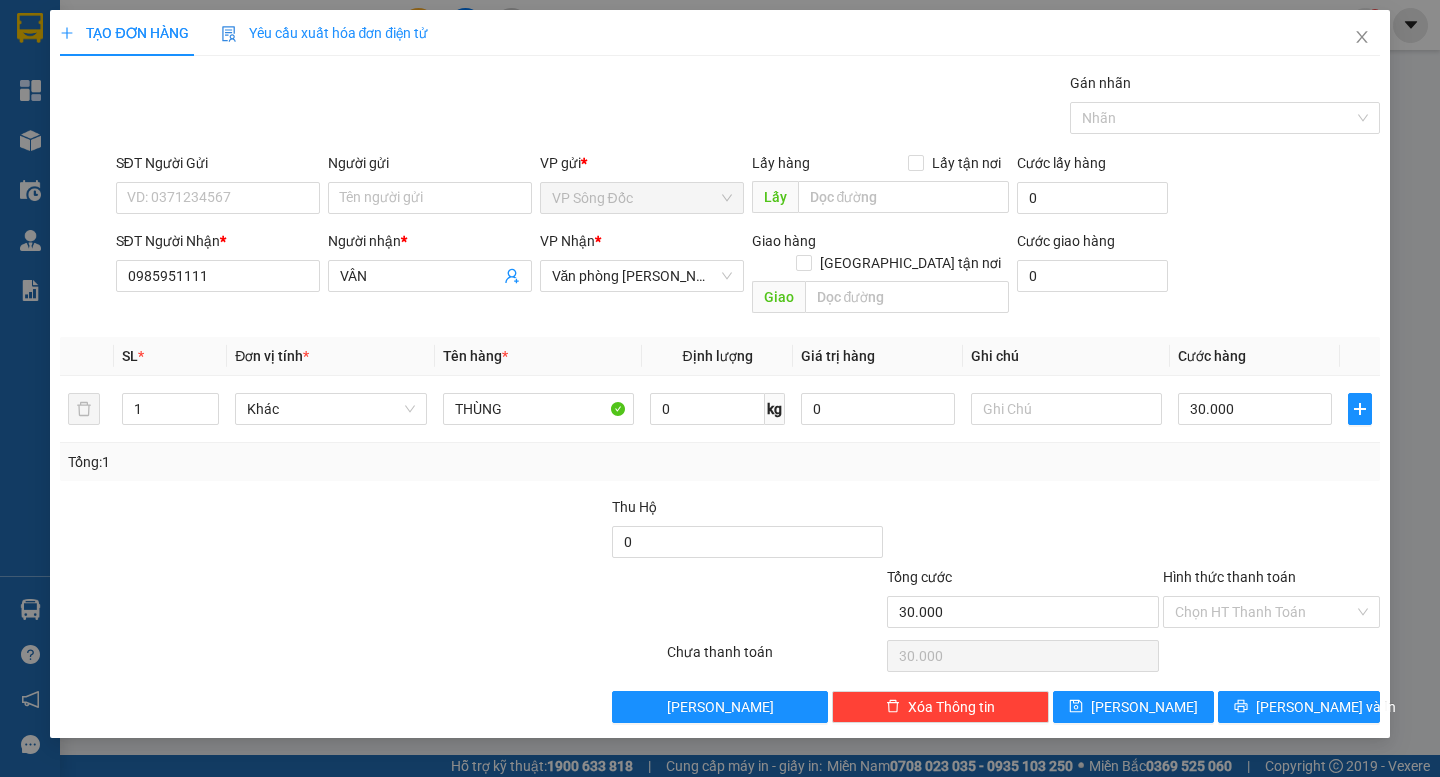 drag, startPoint x: 466, startPoint y: 521, endPoint x: 798, endPoint y: 555, distance: 333.73642 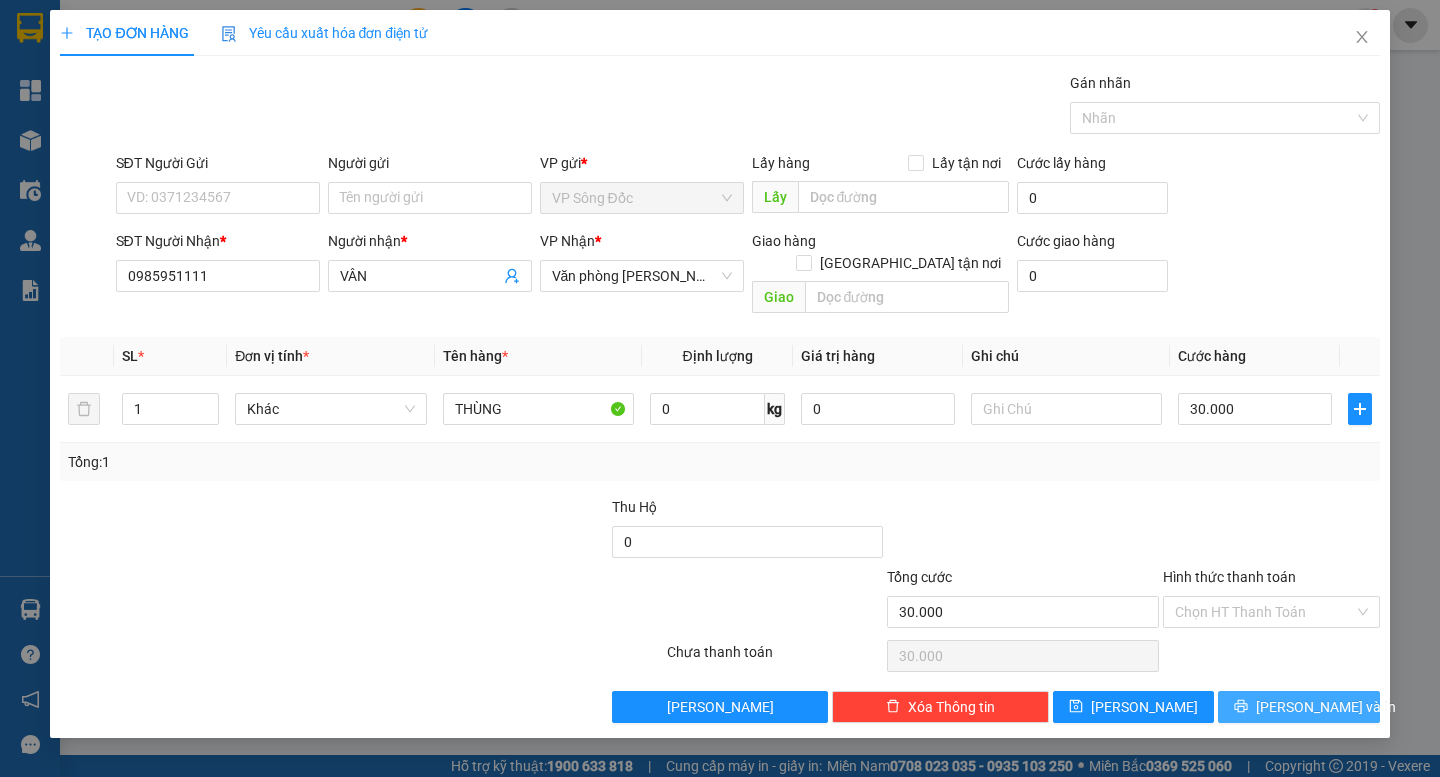 click on "Lưu và In" at bounding box center (1326, 707) 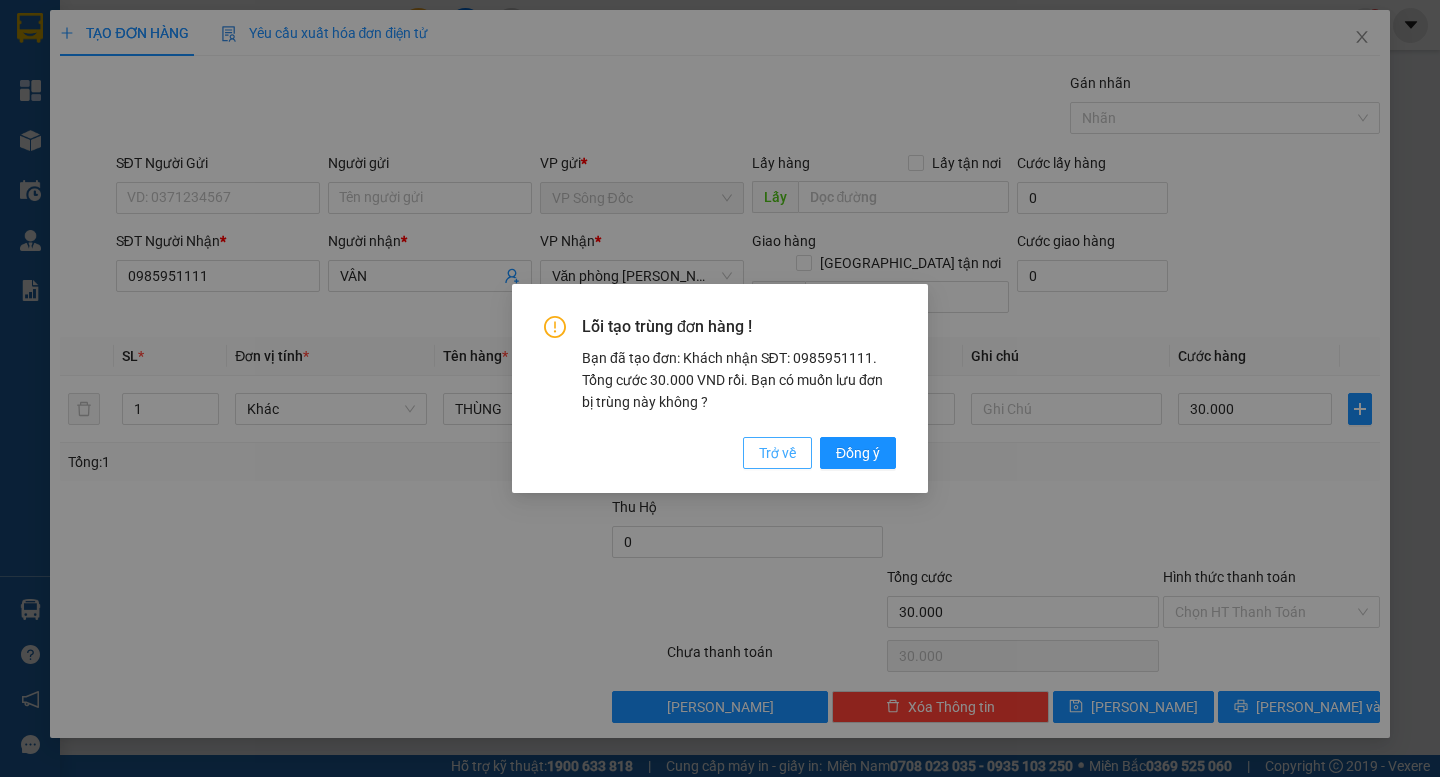 click on "Trở về" at bounding box center [777, 453] 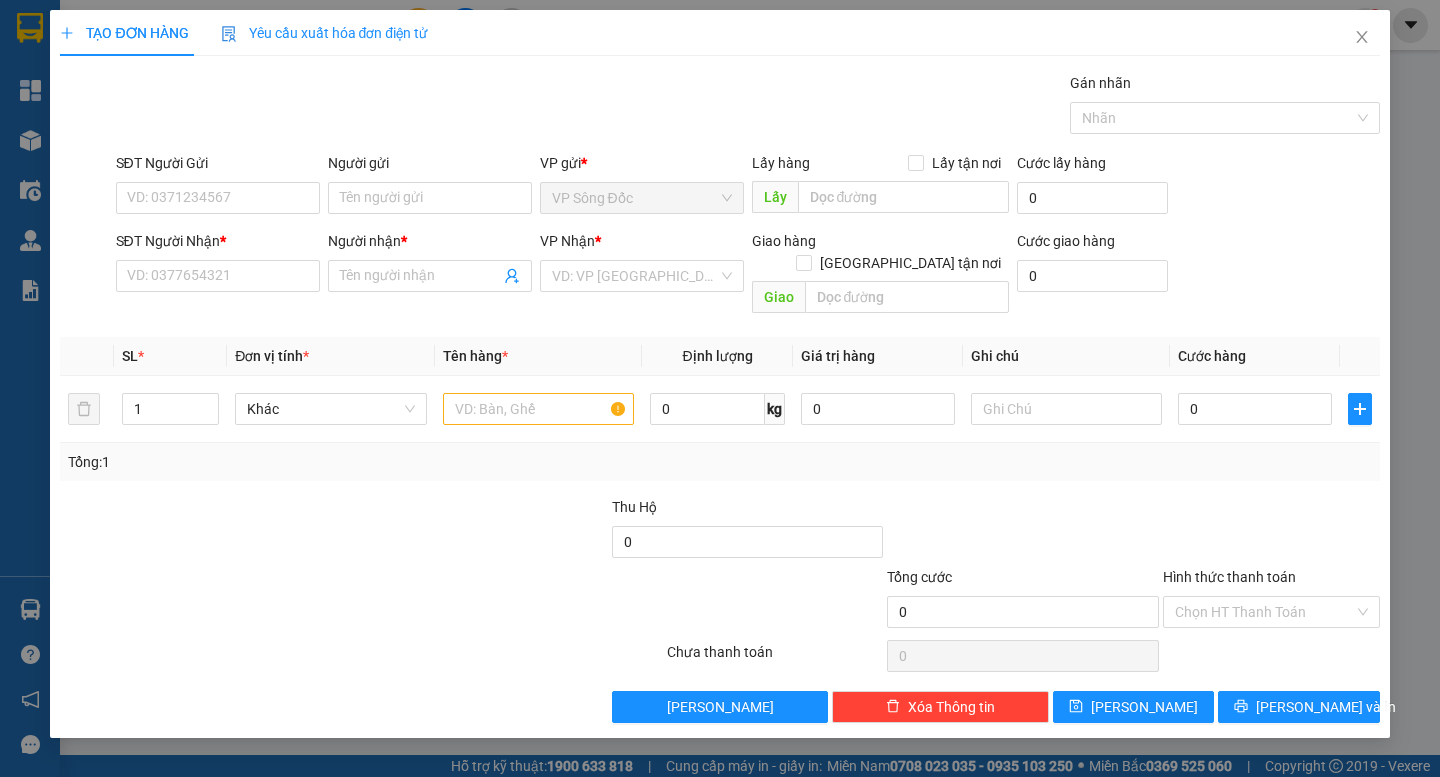 click on "TẠO ĐƠN HÀNG Yêu cầu xuất hóa đơn điện tử Transit Pickup Surcharge Ids Transit Deliver Surcharge Ids Transit Deliver Surcharge Transit Deliver Surcharge Gói vận chuyển  * Tiêu chuẩn Gán nhãn   Nhãn SĐT Người Gửi VD: 0371234567 Người gửi Tên người gửi VP gửi  * VP Sông Đốc Lấy hàng Lấy tận nơi Lấy Cước lấy hàng 0 SĐT Người Nhận  * VD: 0377654321 Người nhận  * Tên người nhận VP Nhận  * VD: VP Sài Gòn Giao hàng Giao tận nơi Giao Cước giao hàng 0 SL  * Đơn vị tính  * Tên hàng  * Định lượng Giá trị hàng Ghi chú Cước hàng                   1 Khác 0 kg 0 0 Tổng:  1 Thu Hộ 0 Tổng cước 0 Hình thức thanh toán Chọn HT Thanh Toán Số tiền thu trước 0 Chưa thanh toán 0 Chọn HT Thanh Toán Lưu nháp Xóa Thông tin Lưu Lưu và In" at bounding box center (720, 388) 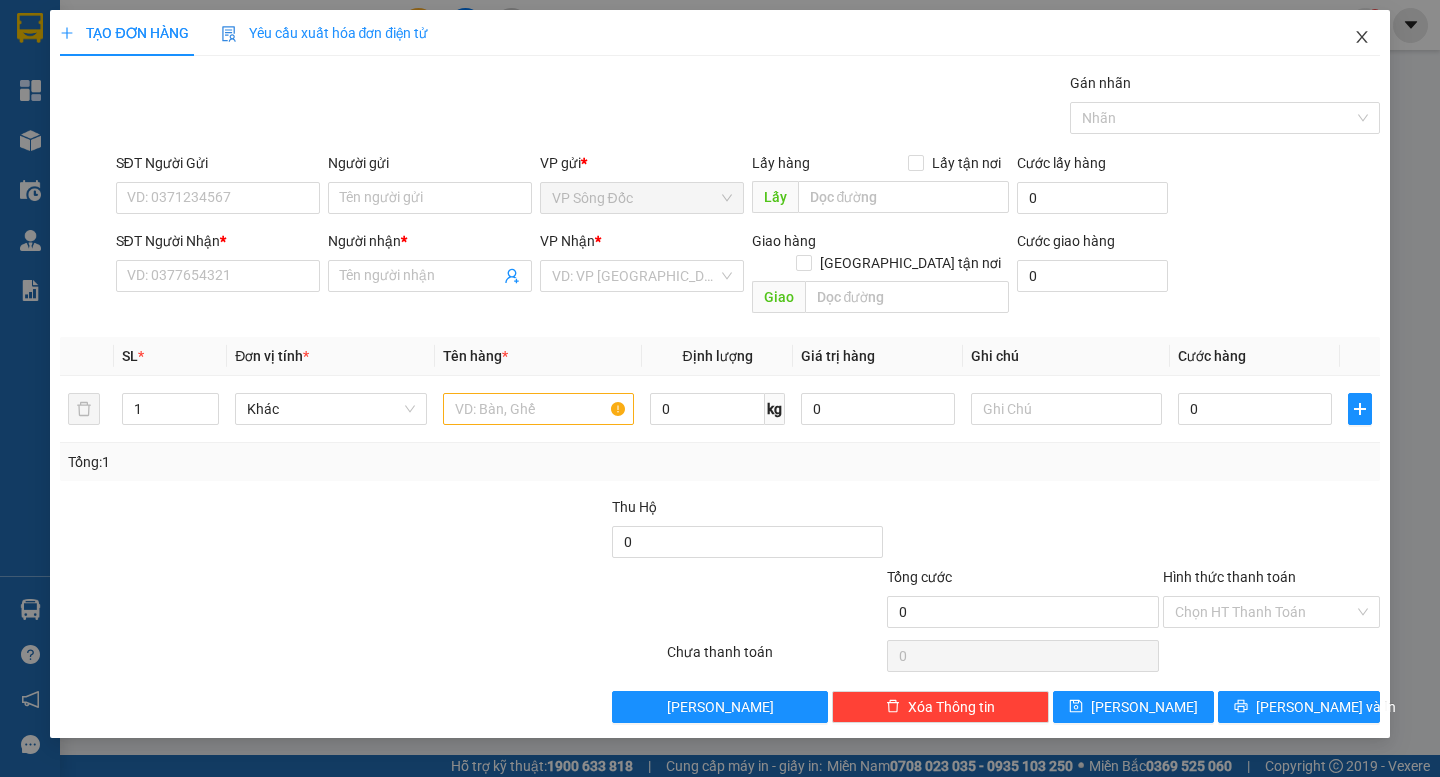 click 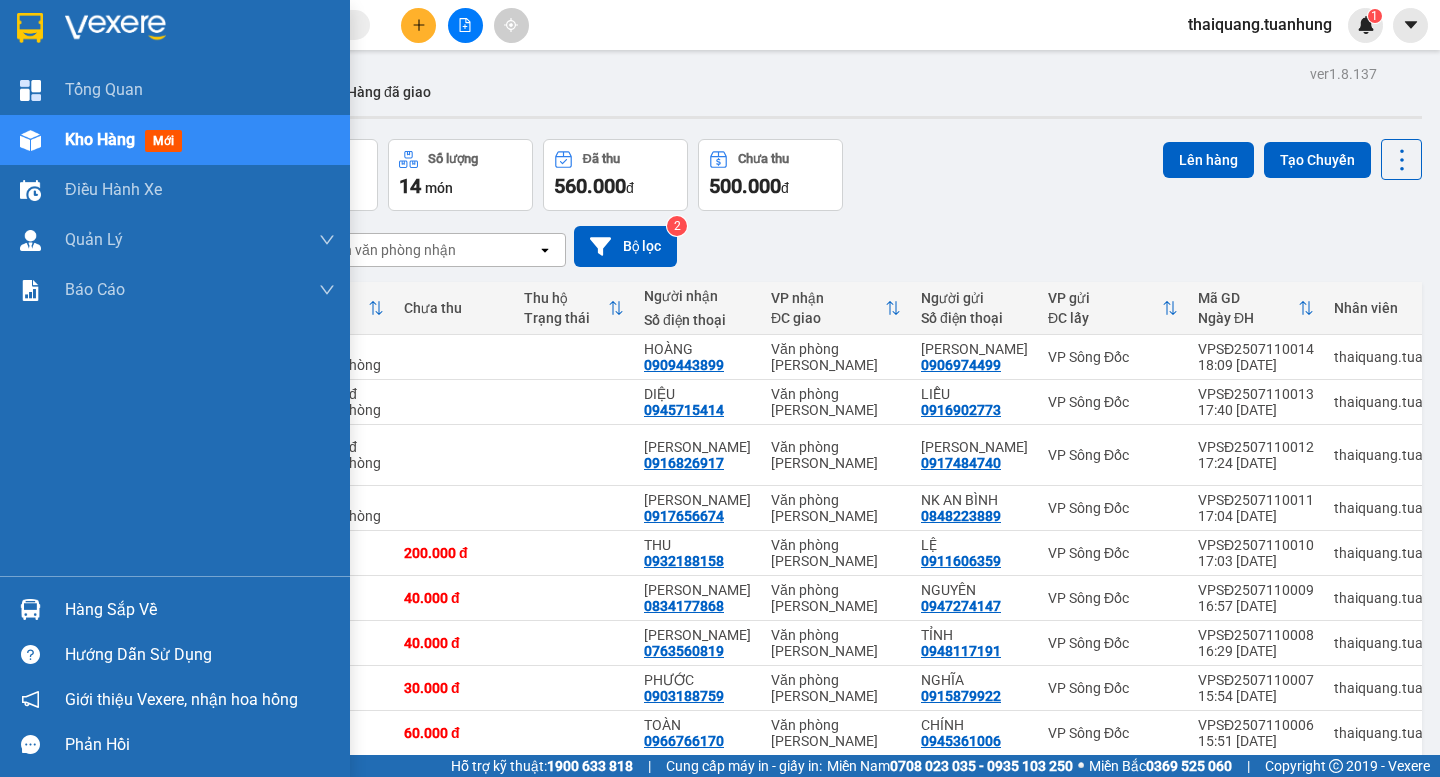 click on "Kho hàng" at bounding box center [100, 139] 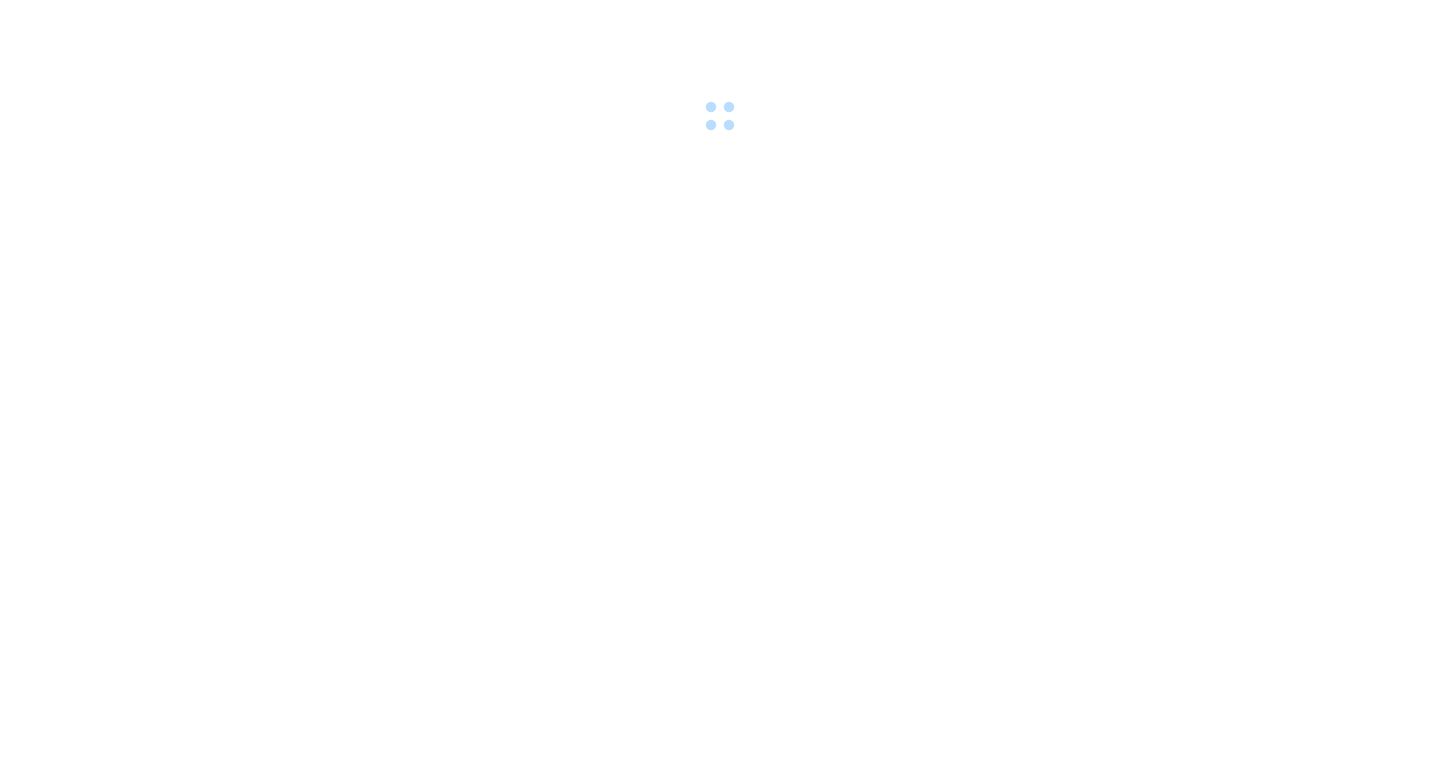 scroll, scrollTop: 0, scrollLeft: 0, axis: both 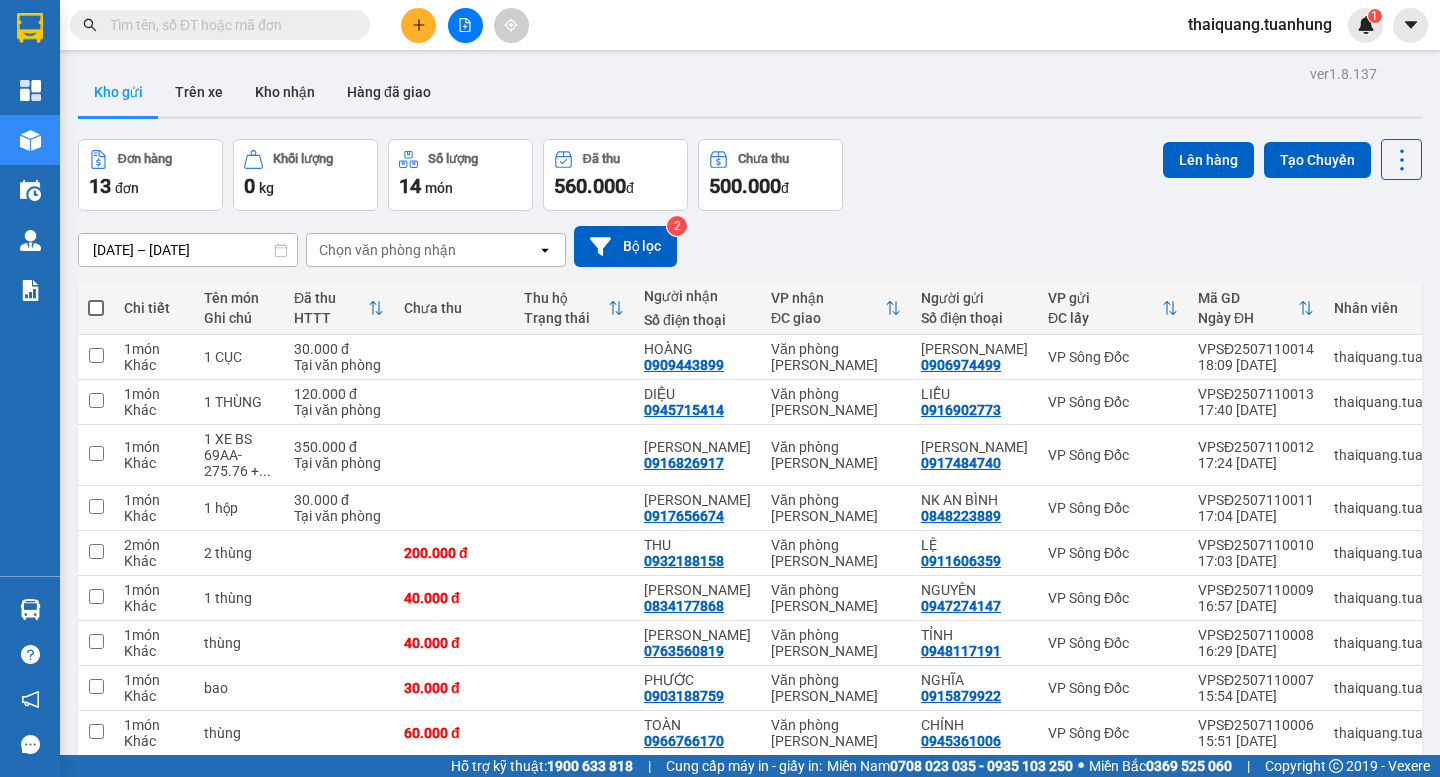 click 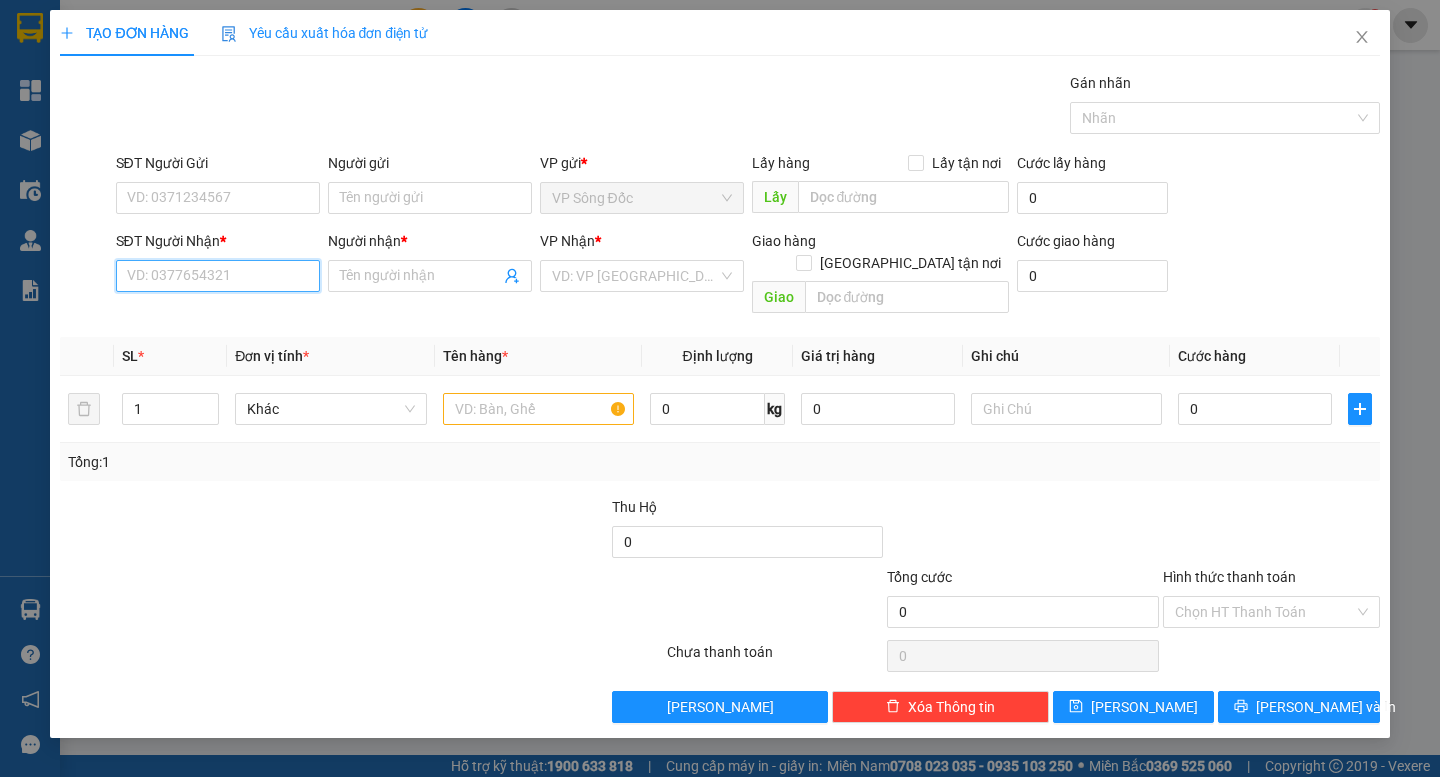click on "SĐT Người Nhận  *" at bounding box center [218, 276] 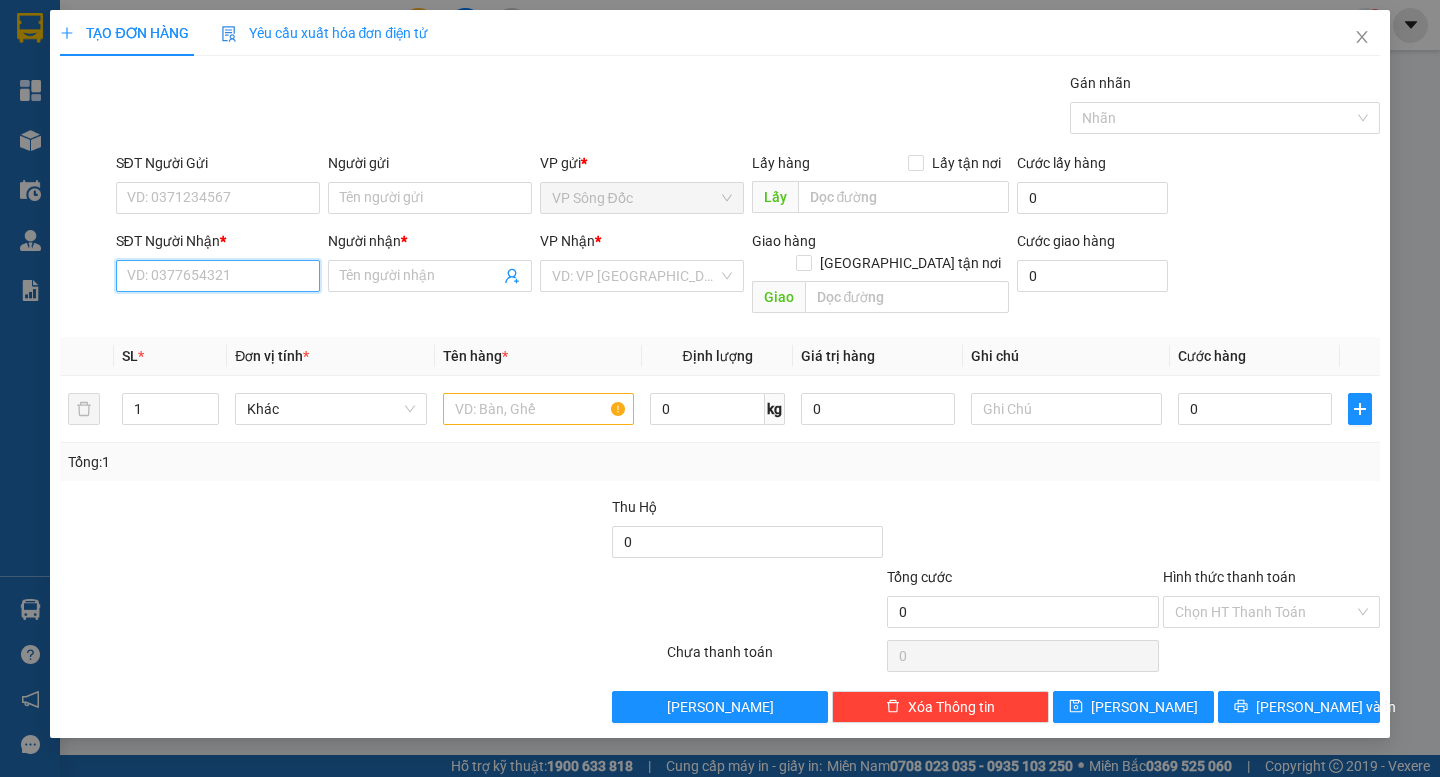 paste on "0985951111" 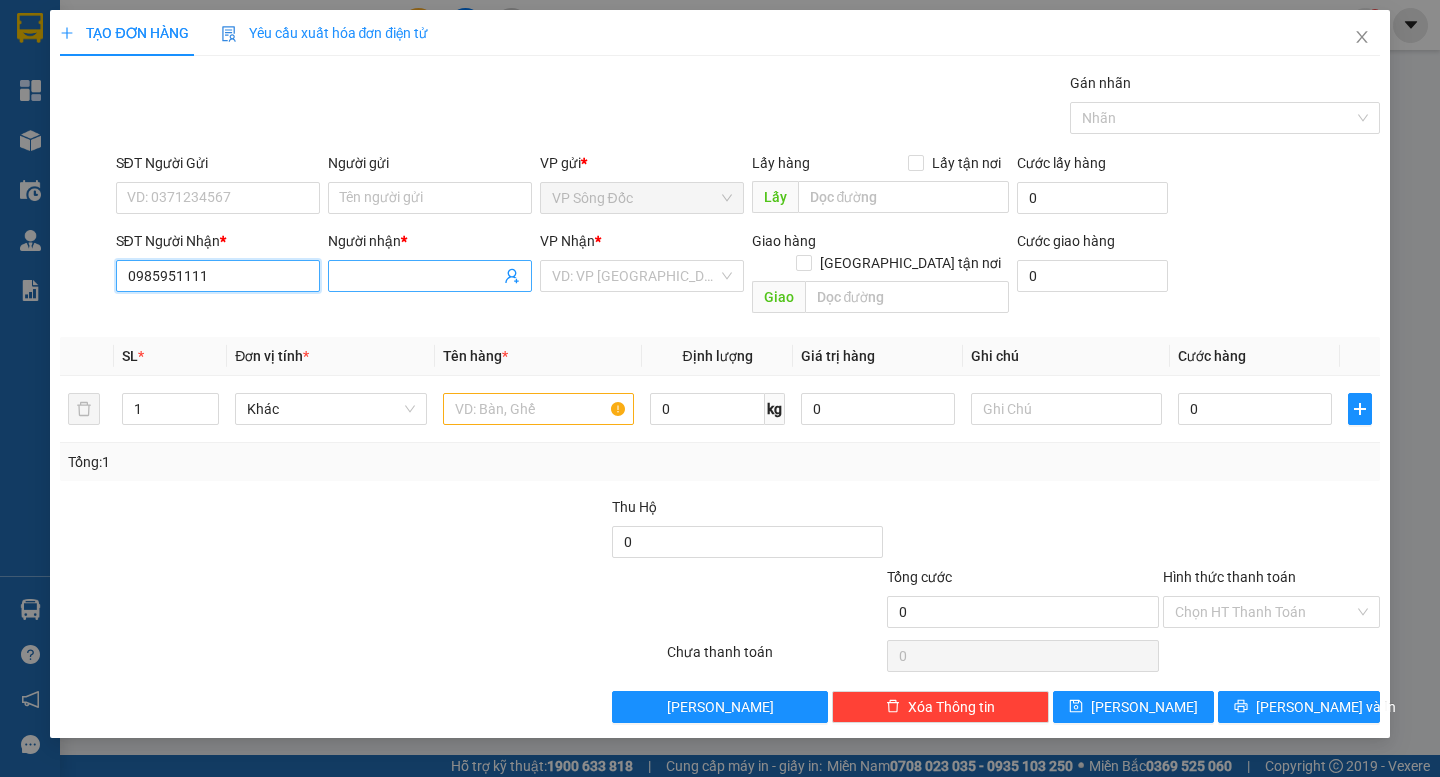 type on "0985951111" 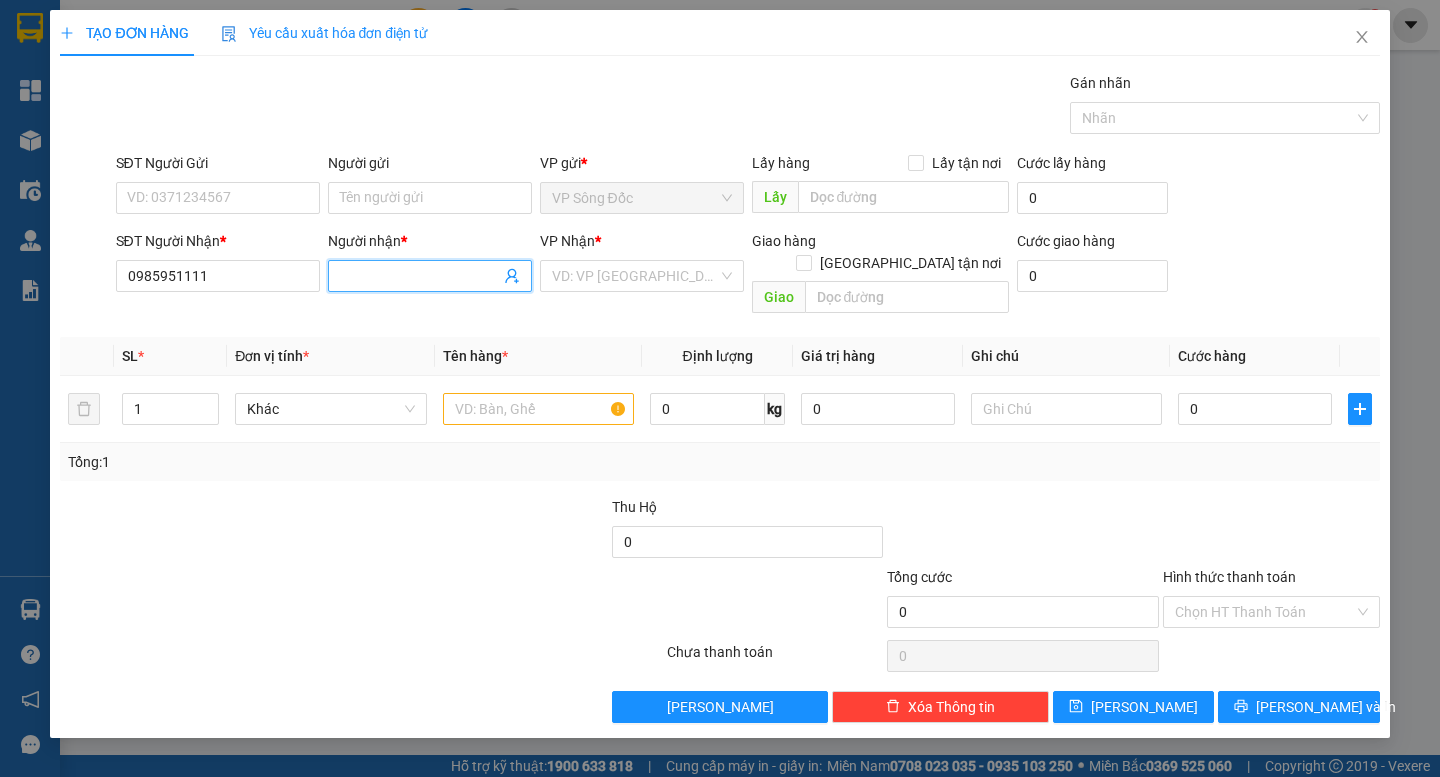 click on "Người nhận  *" at bounding box center [420, 276] 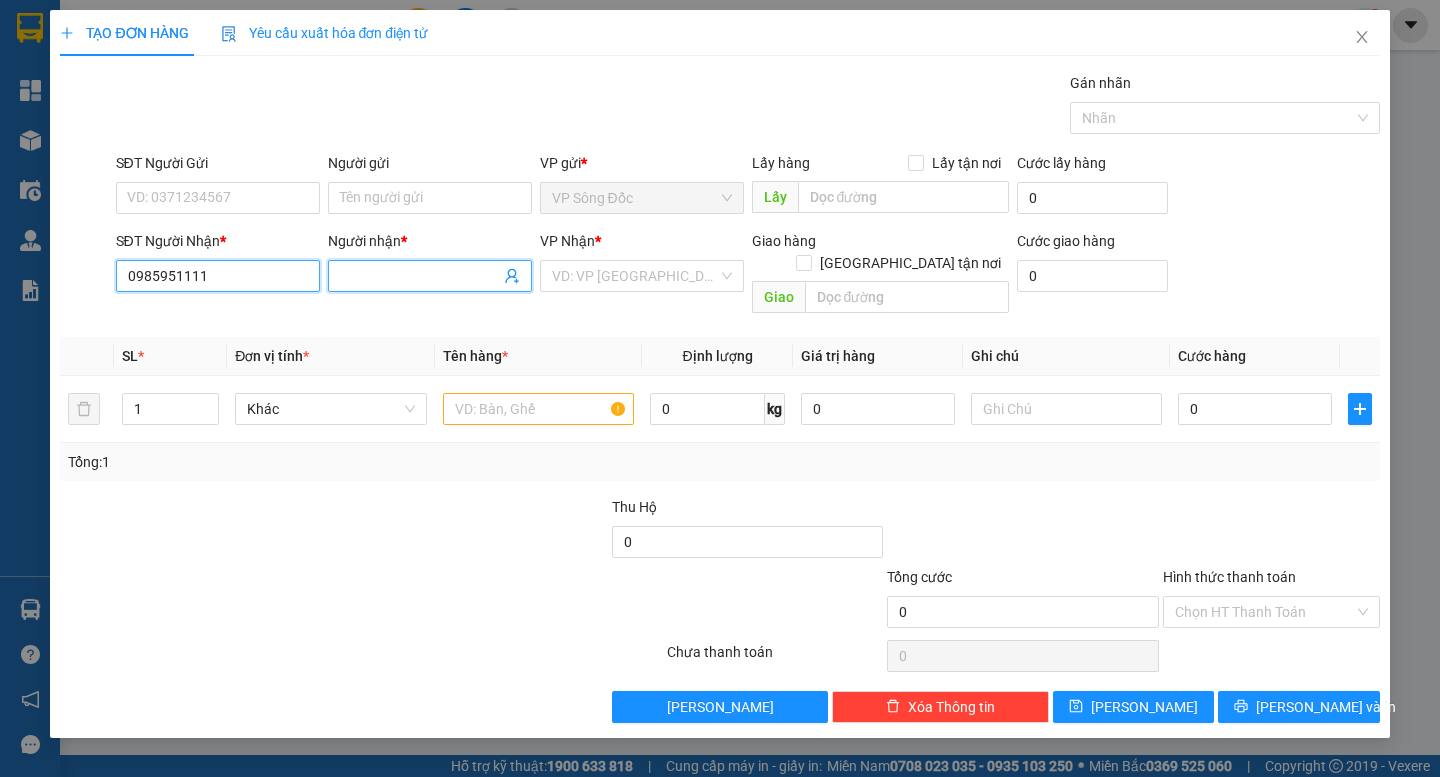 click on "0985951111" at bounding box center (218, 276) 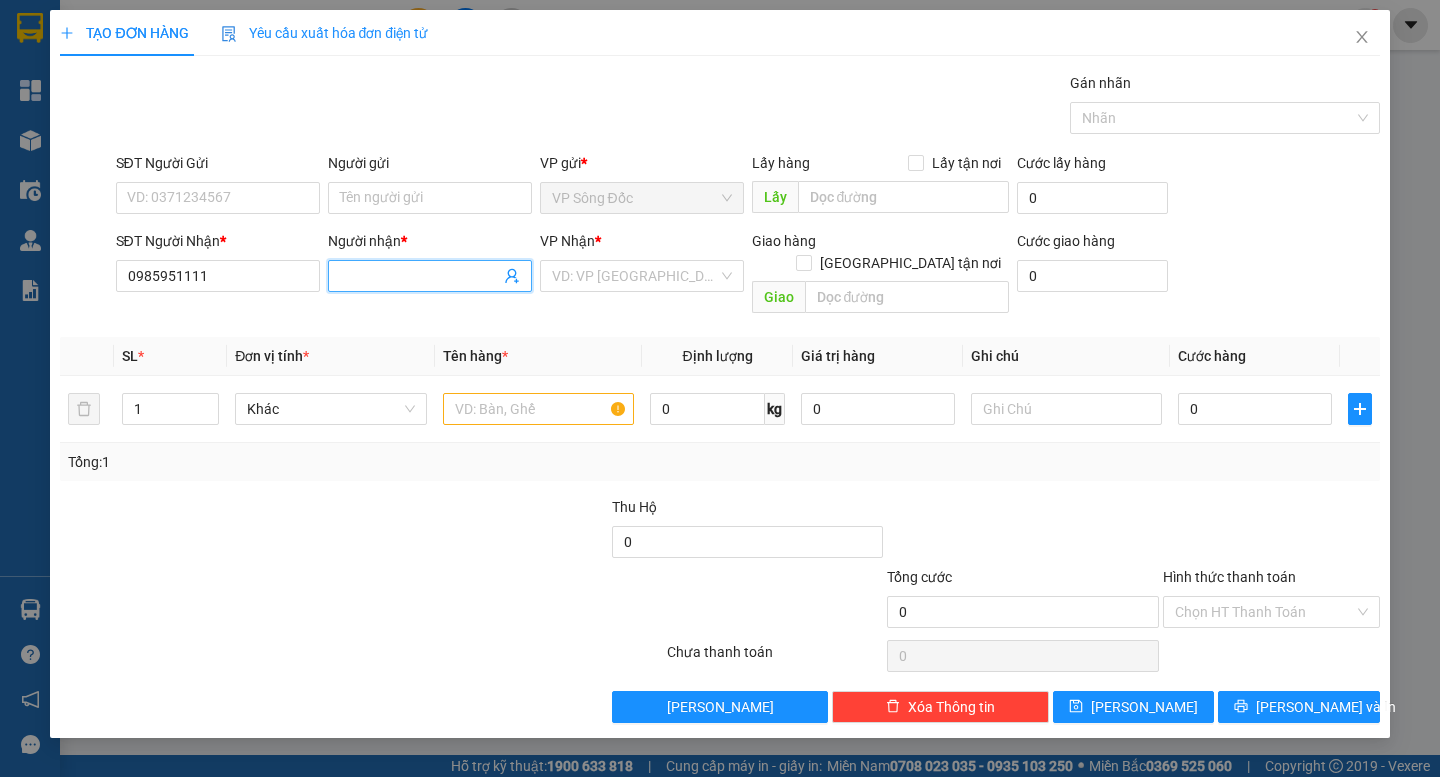 click on "Người nhận  *" at bounding box center [420, 276] 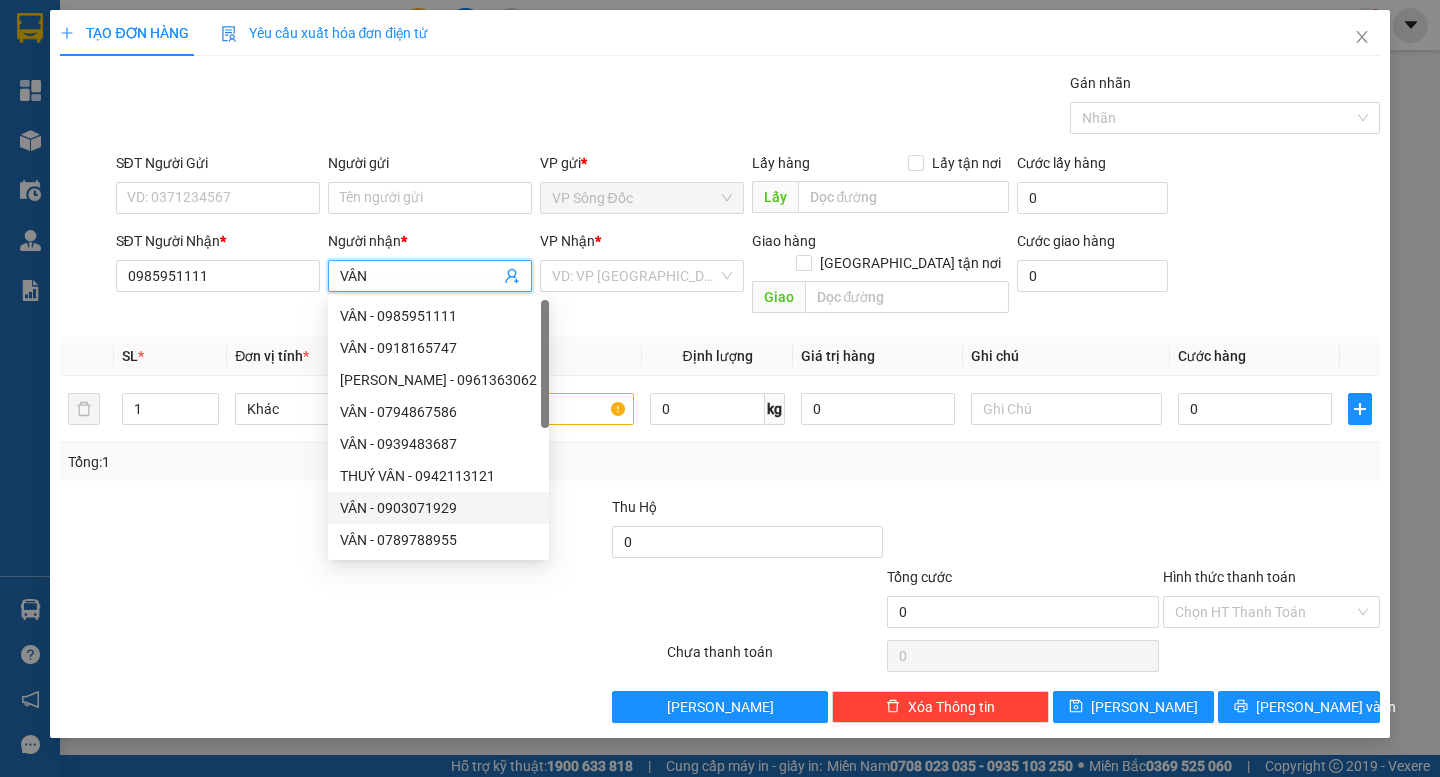 type on "VÂN" 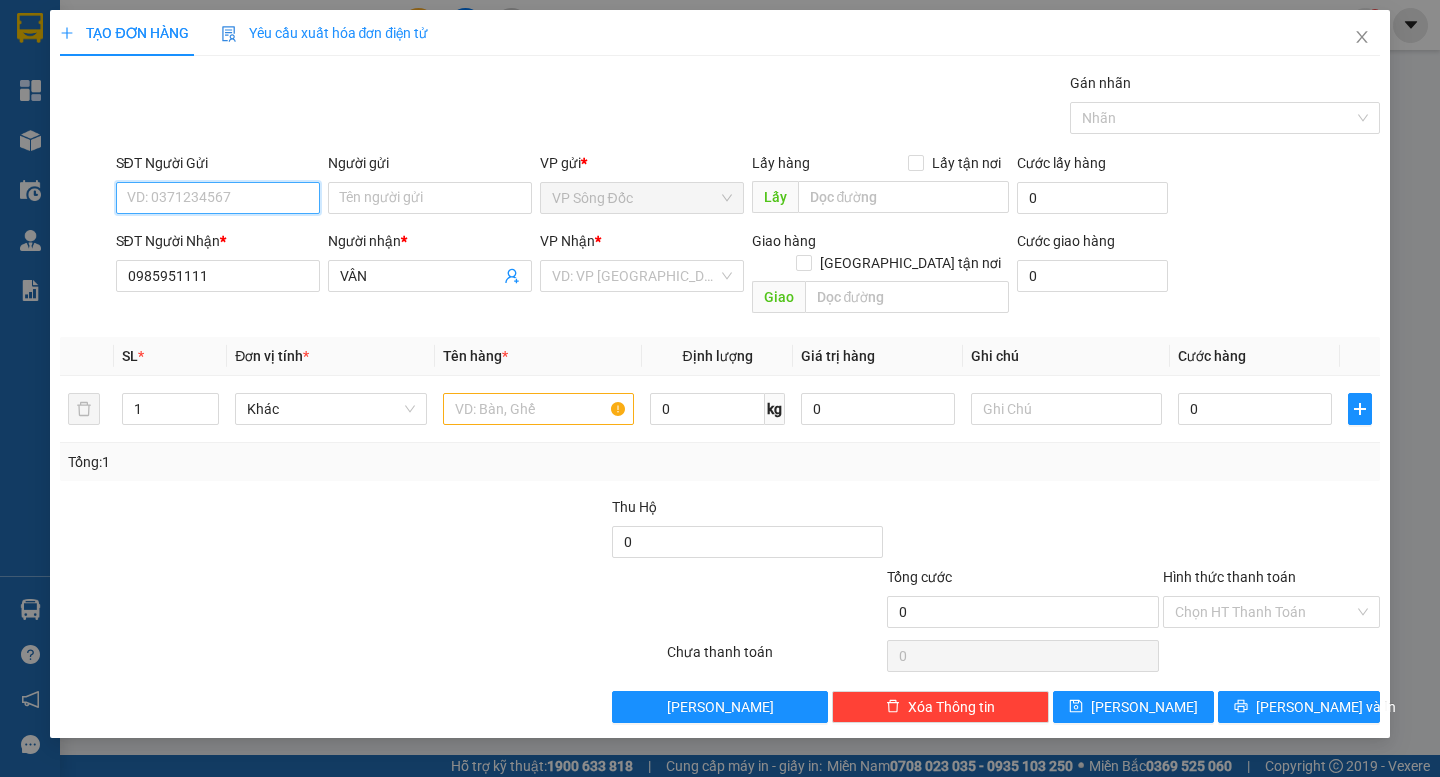 click on "SĐT Người Gửi" at bounding box center (218, 198) 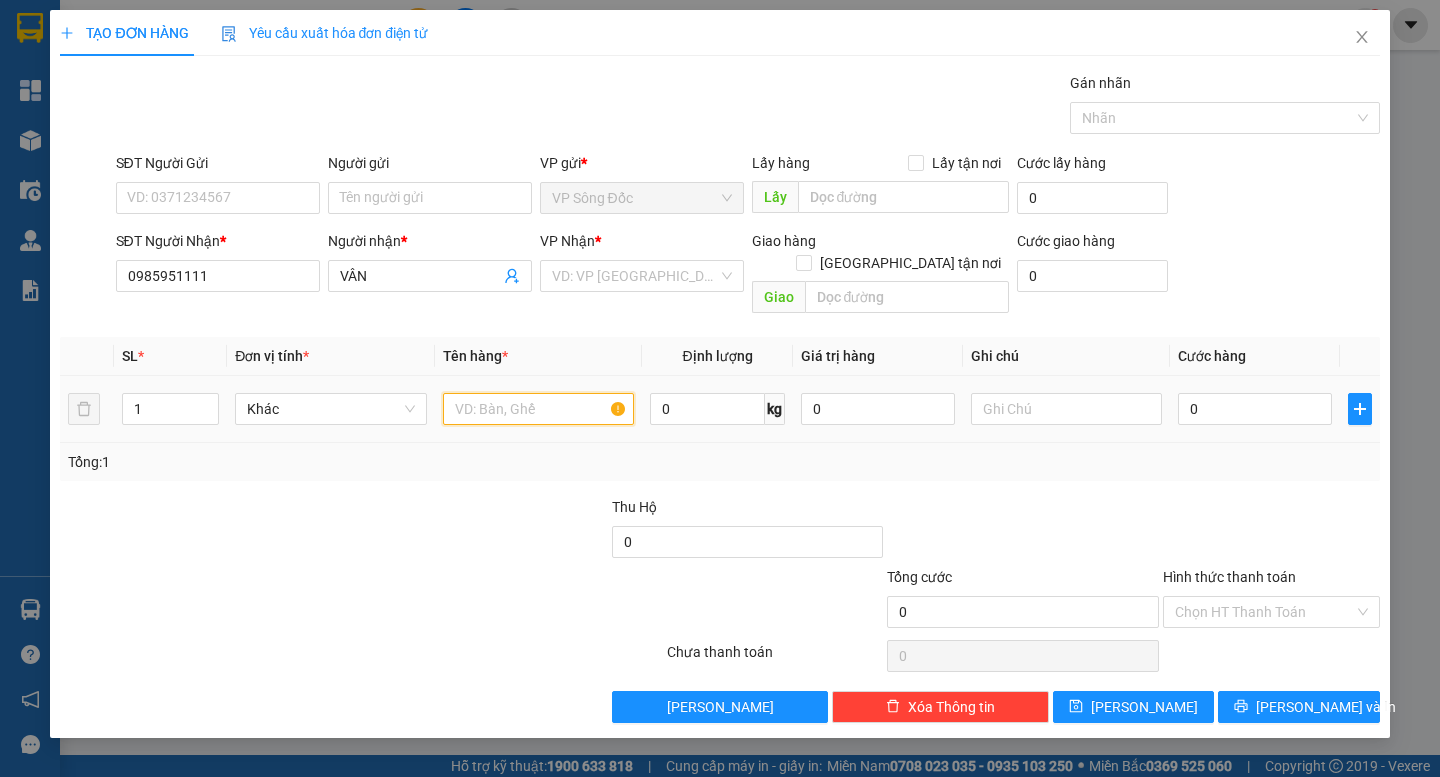 click at bounding box center [538, 409] 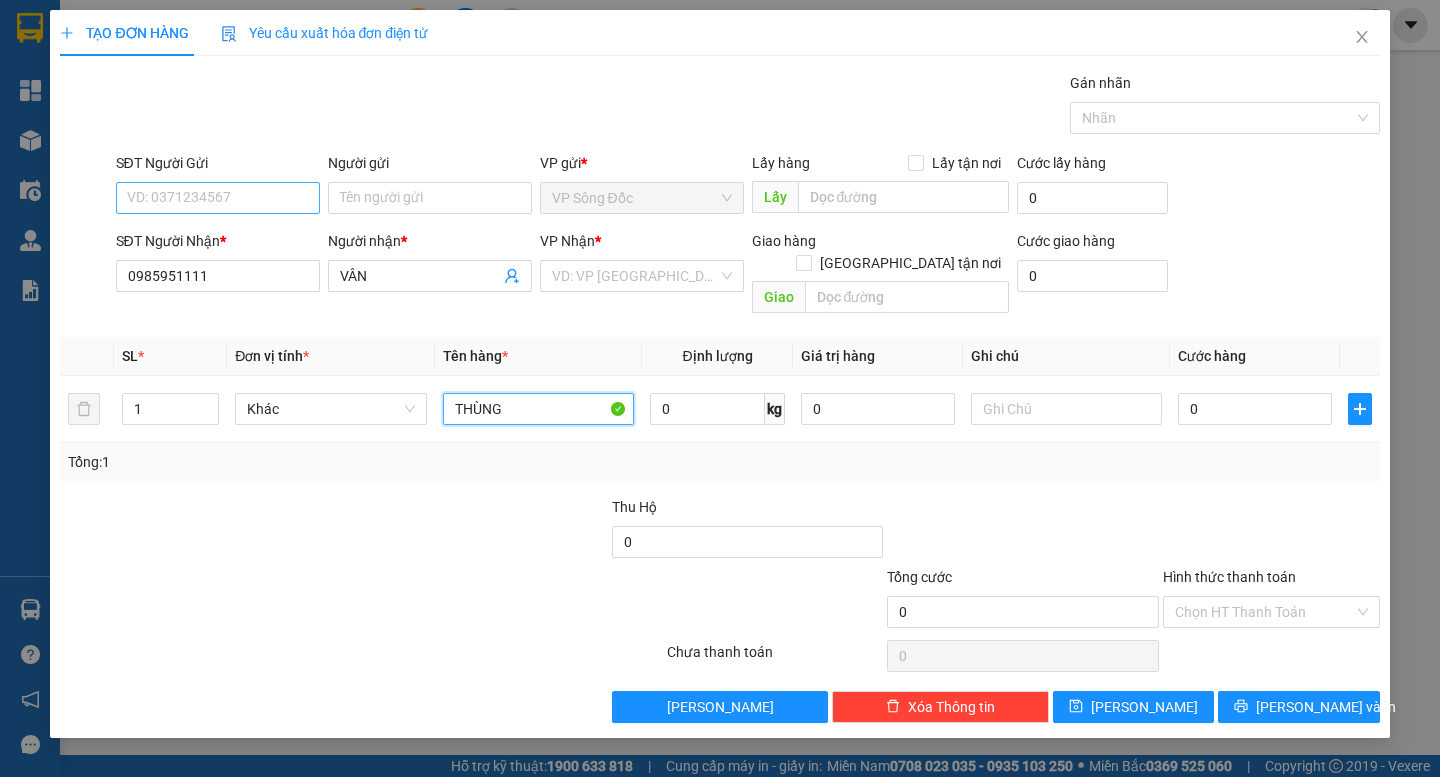 type on "THÙNG" 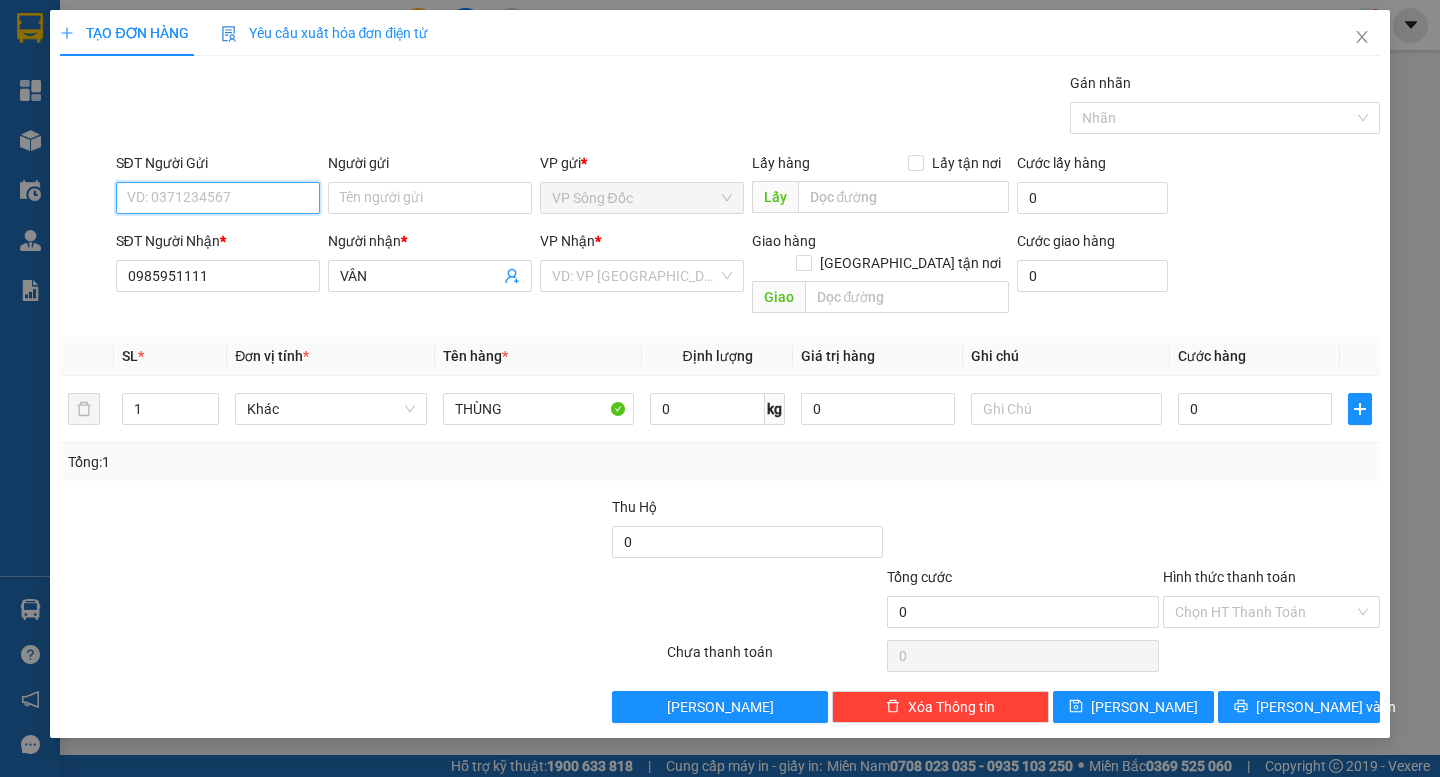 click on "SĐT Người Gửi" at bounding box center (218, 198) 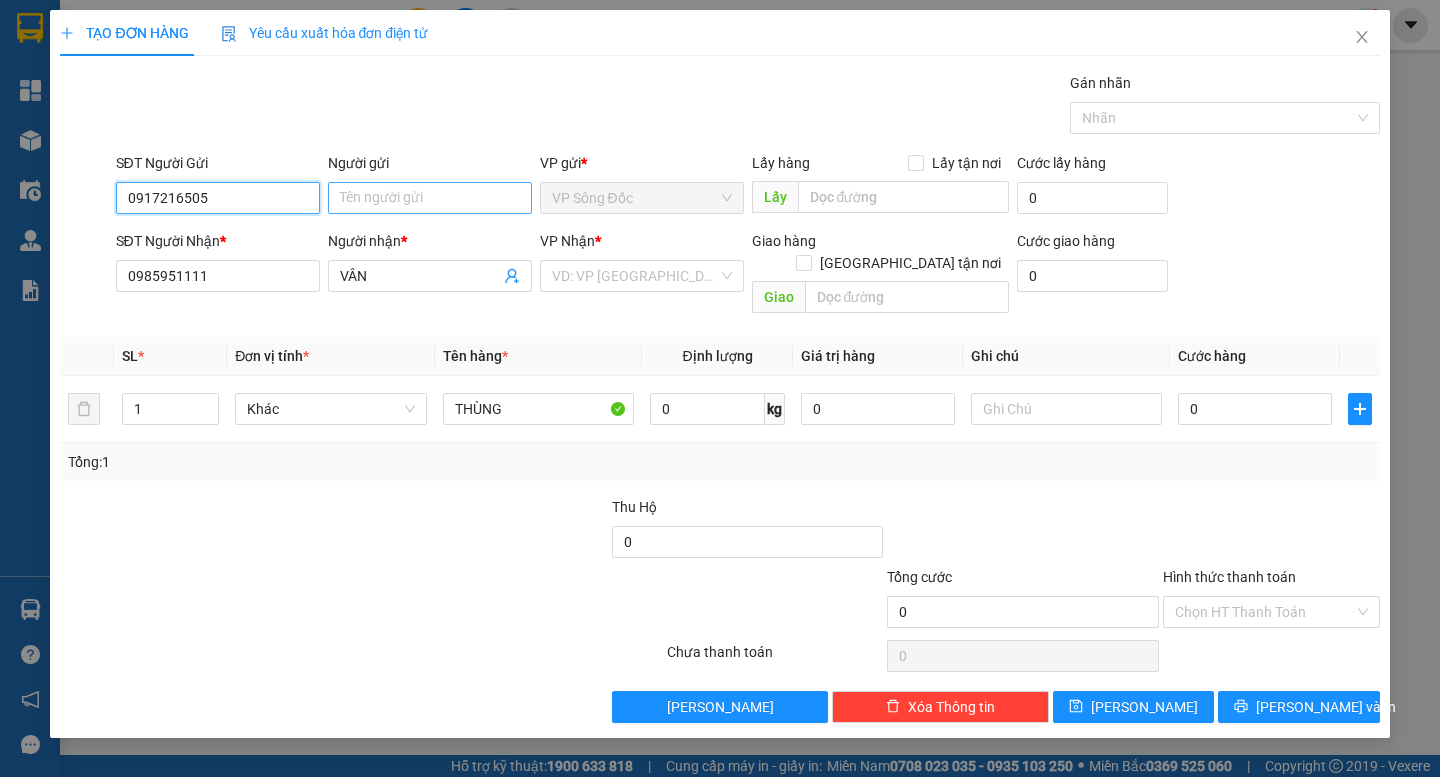 type on "0917216505" 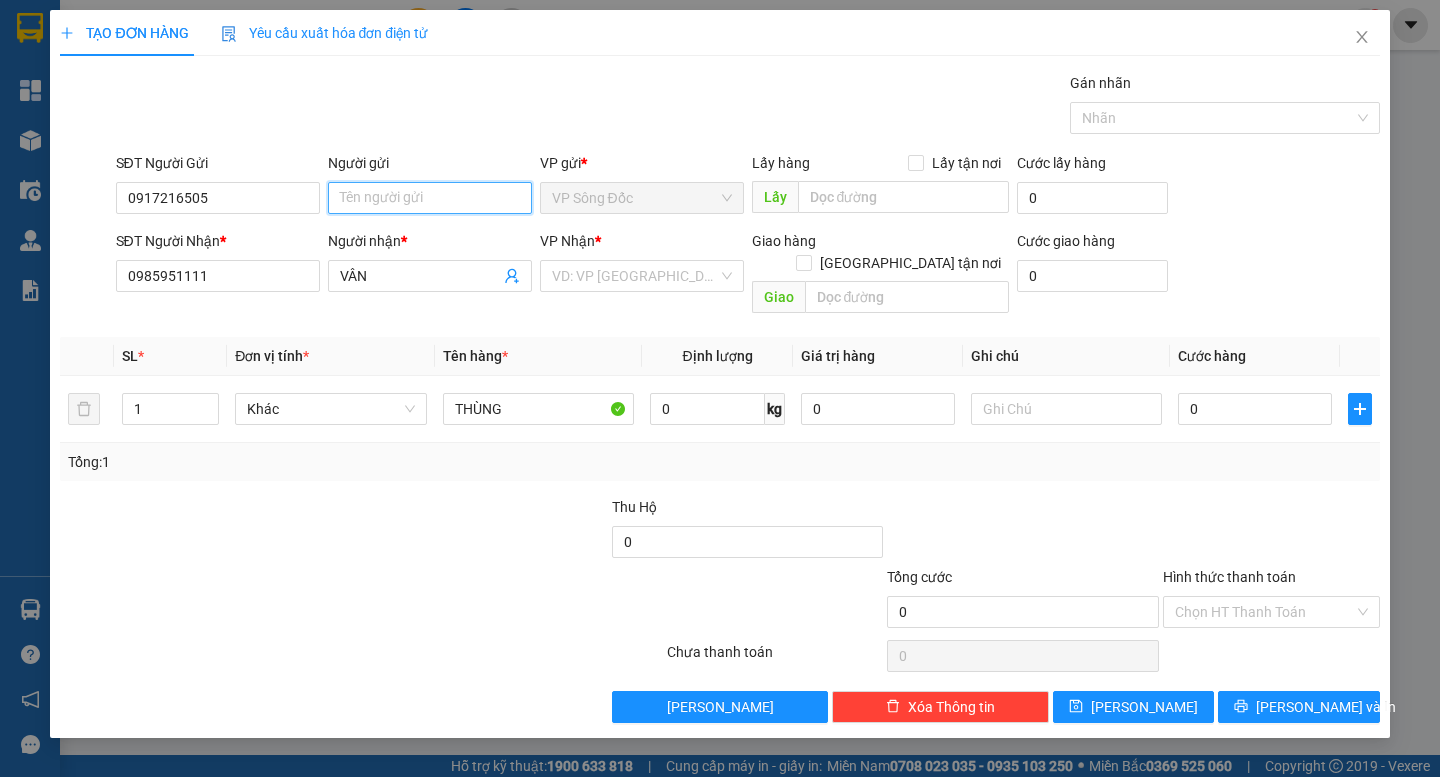 click on "Người gửi" at bounding box center [430, 198] 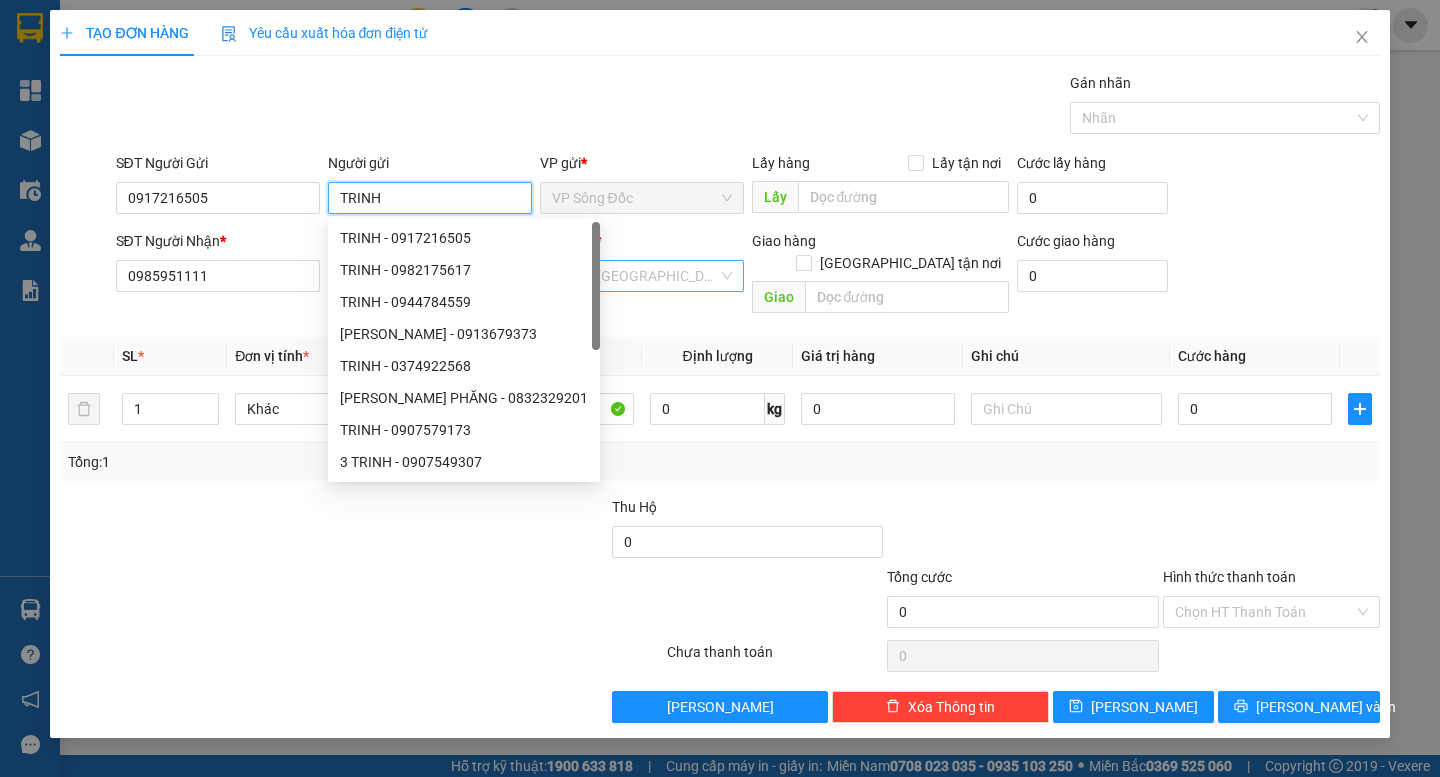 type on "TRINH" 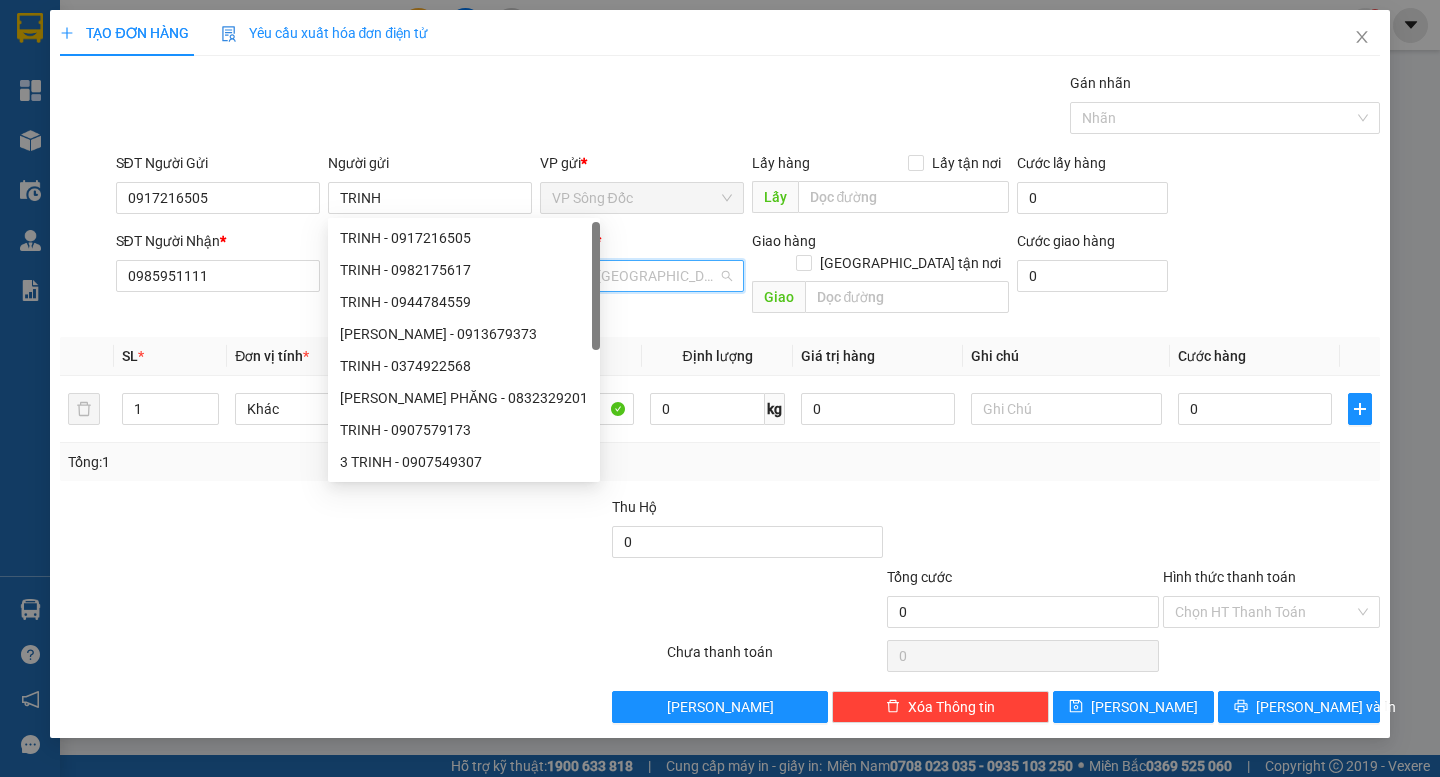 click at bounding box center [635, 276] 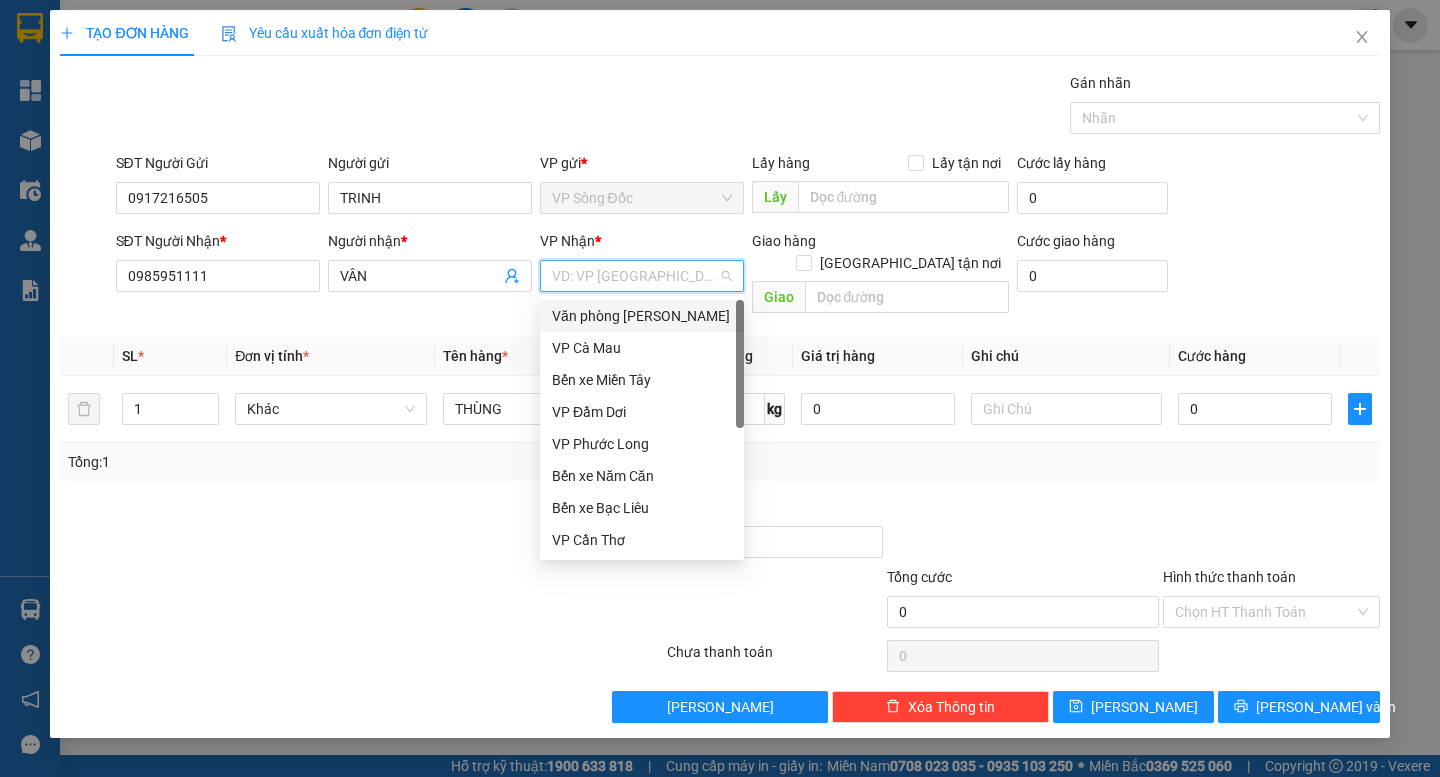 click on "Văn phòng [PERSON_NAME]" at bounding box center [642, 316] 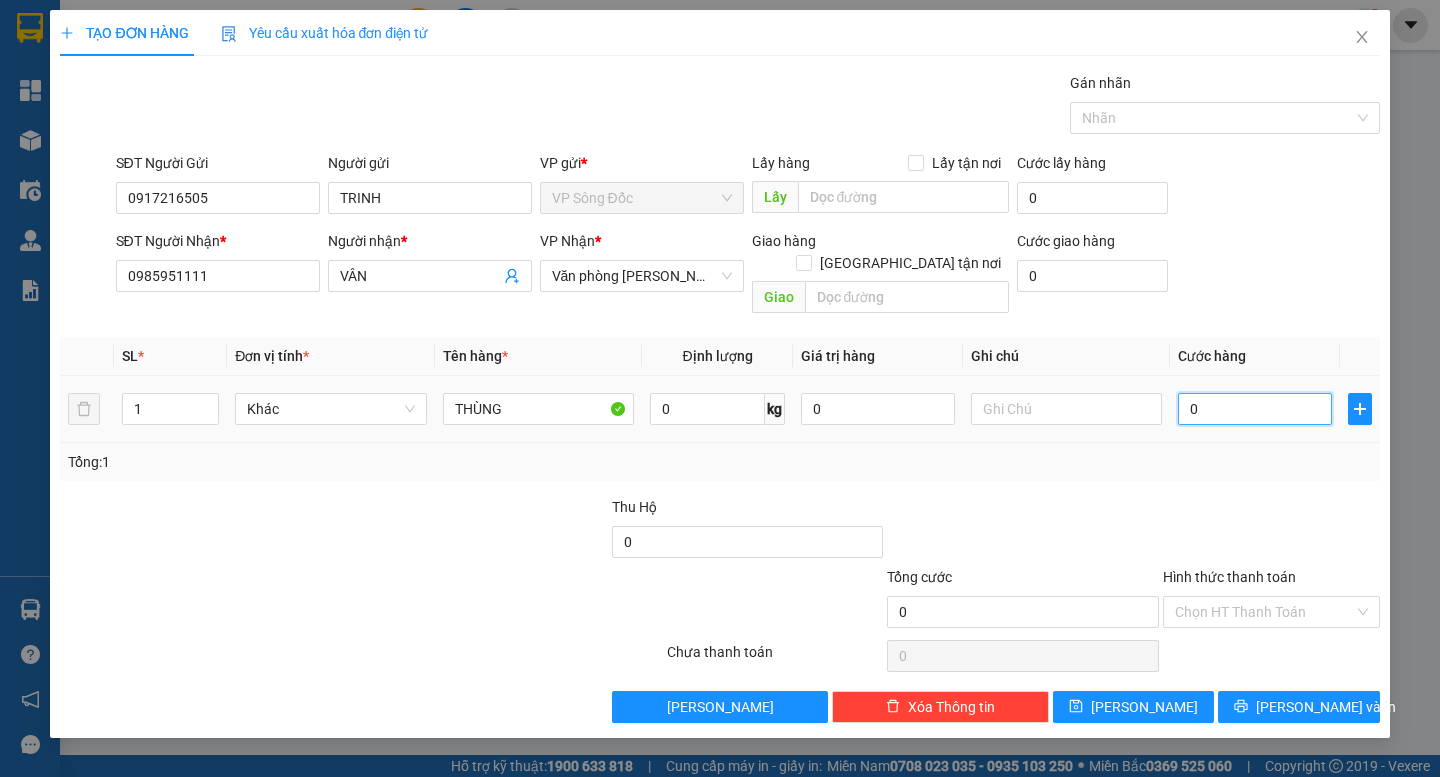 click on "0" at bounding box center (1255, 409) 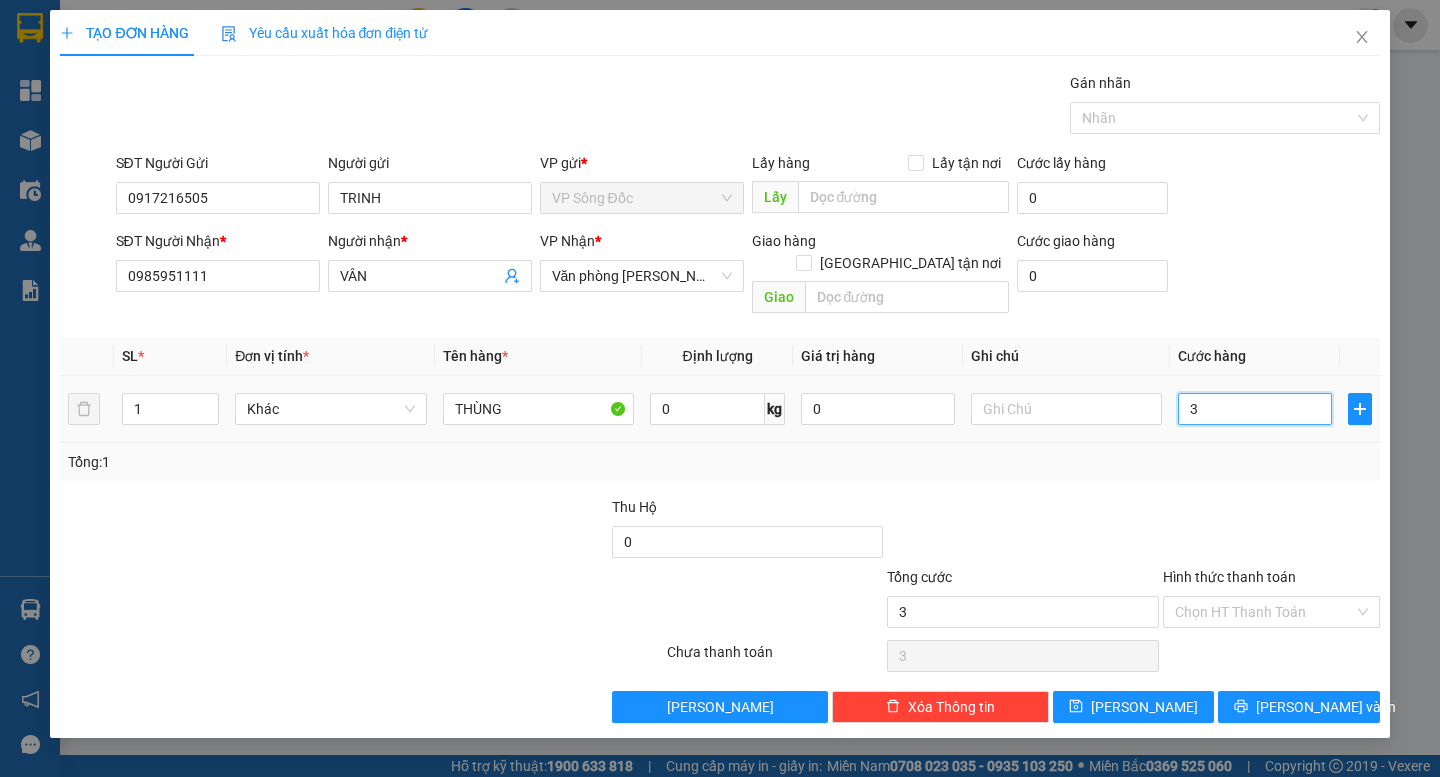 type on "30" 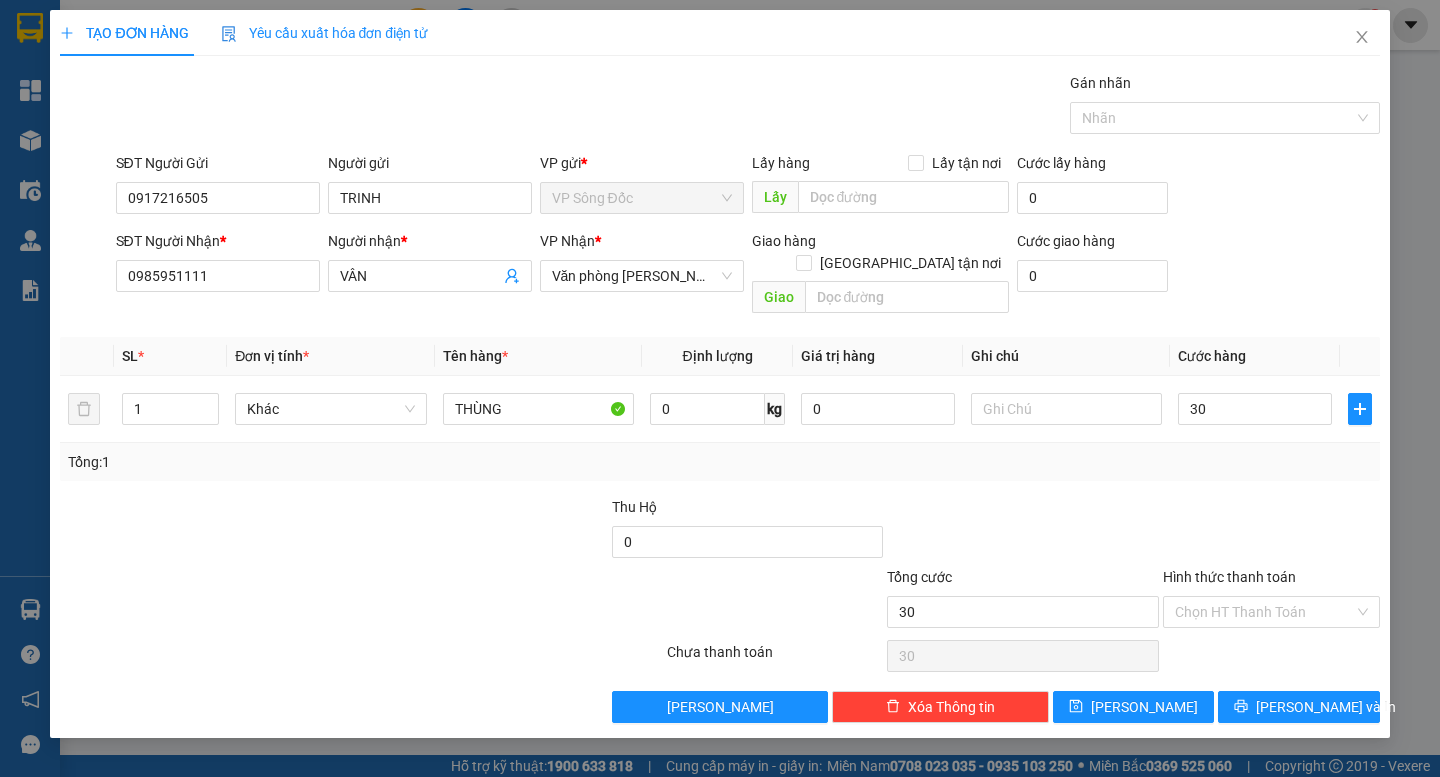 type on "30.000" 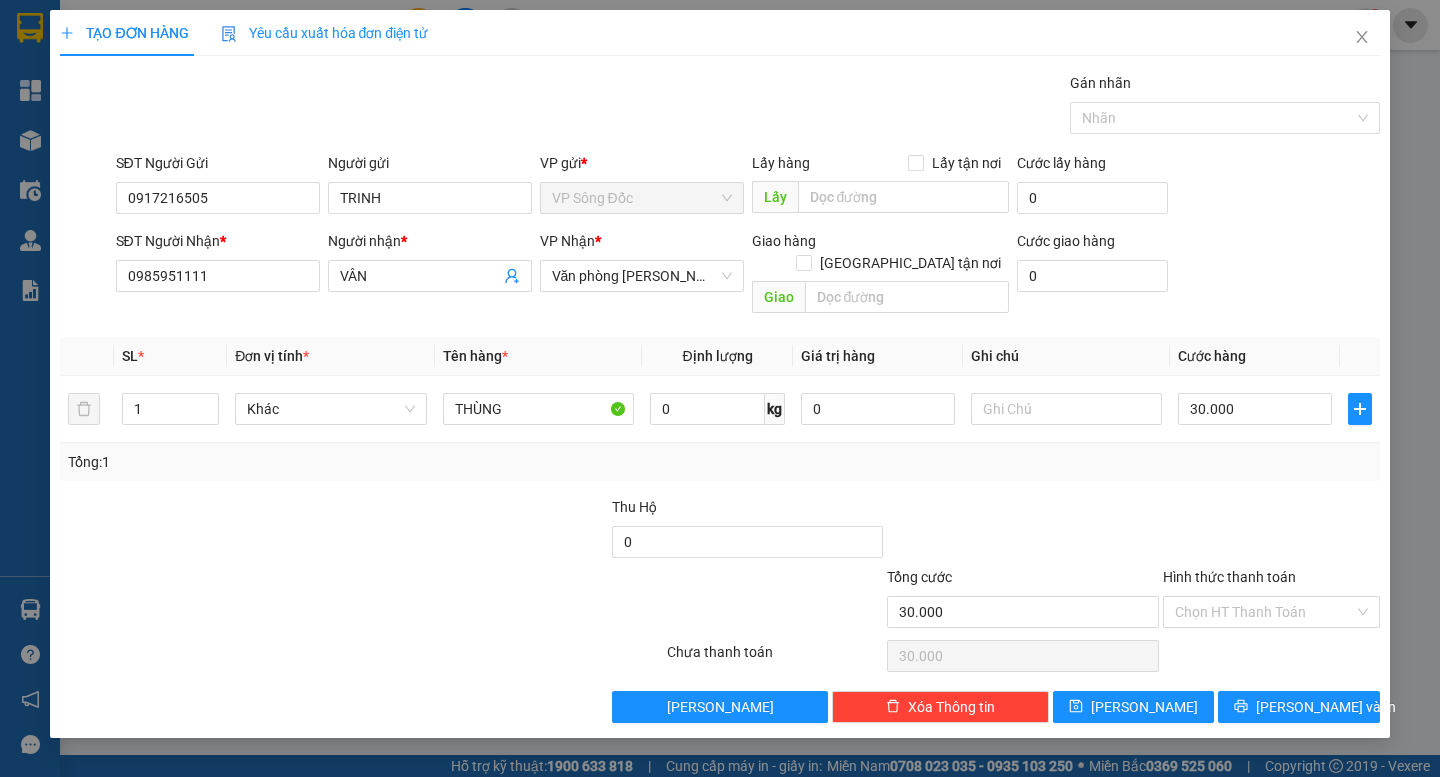 click at bounding box center [1271, 531] 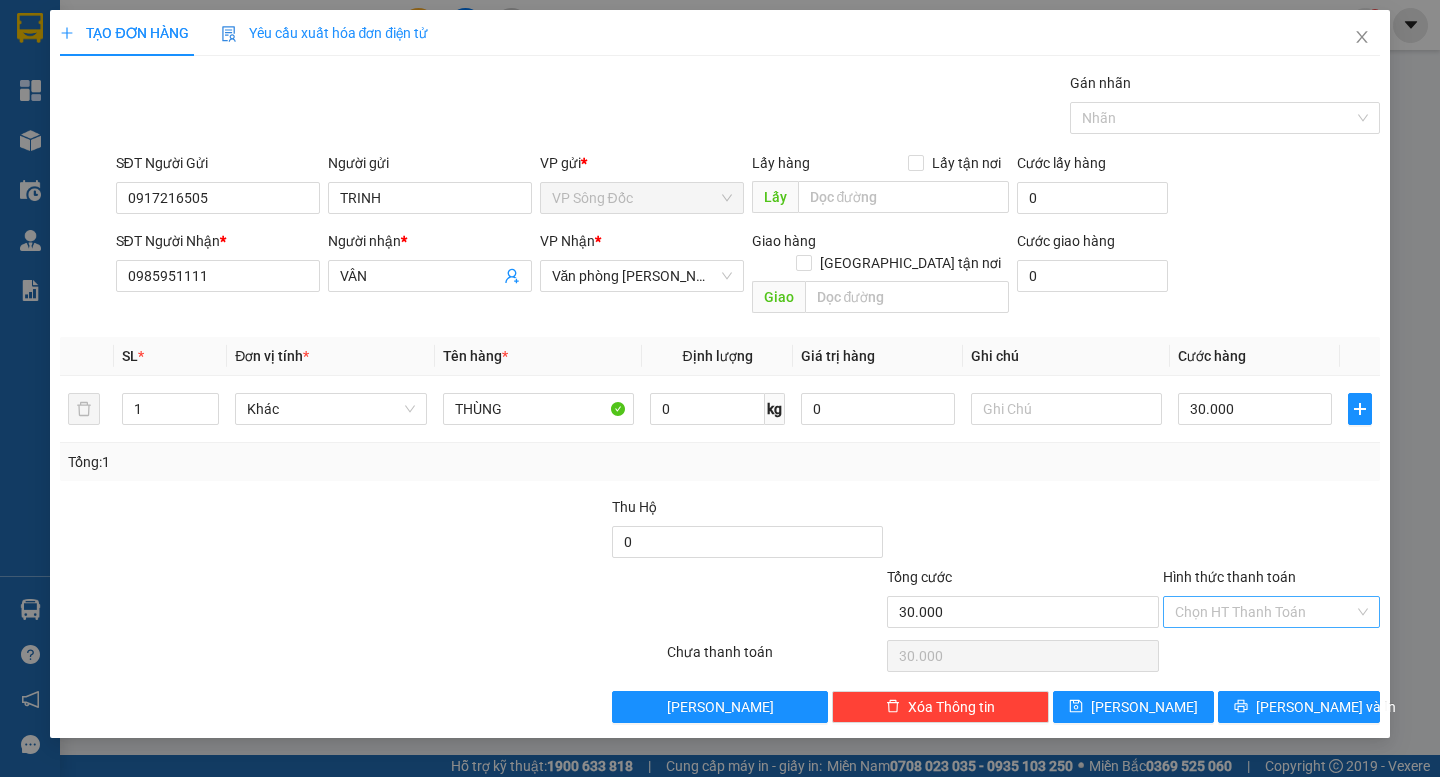 click on "Hình thức thanh toán" at bounding box center (1264, 612) 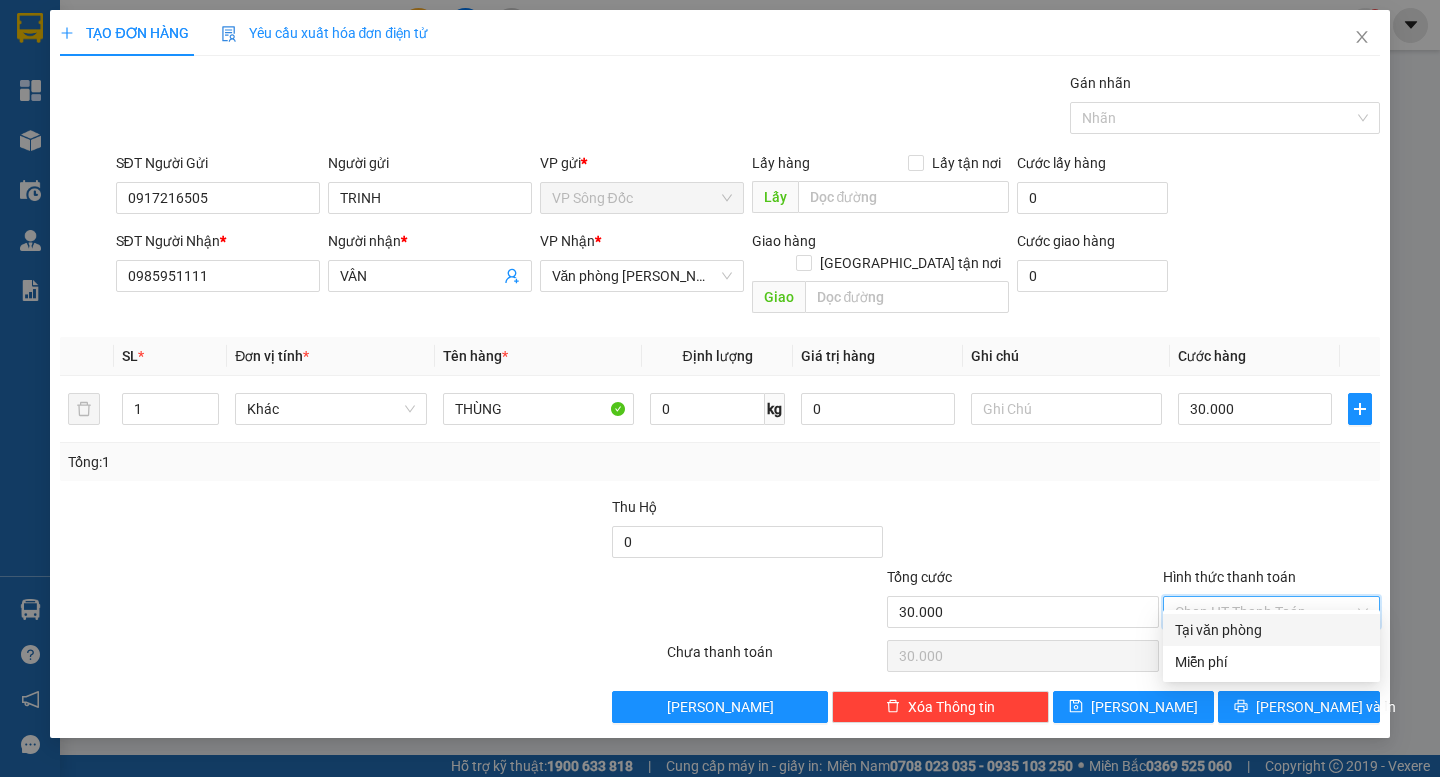 click on "Tổng:  1" at bounding box center (719, 462) 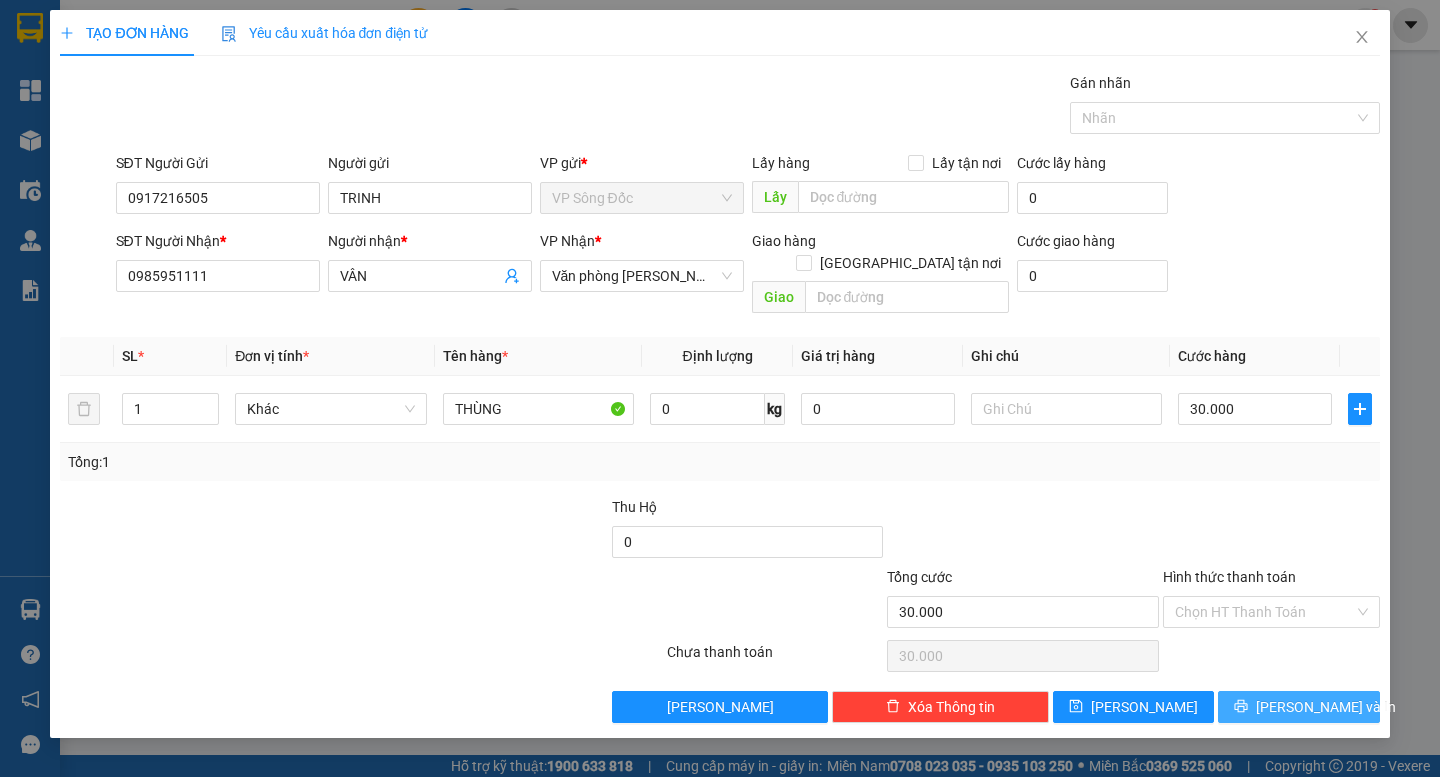 click on "[PERSON_NAME] và In" at bounding box center (1326, 707) 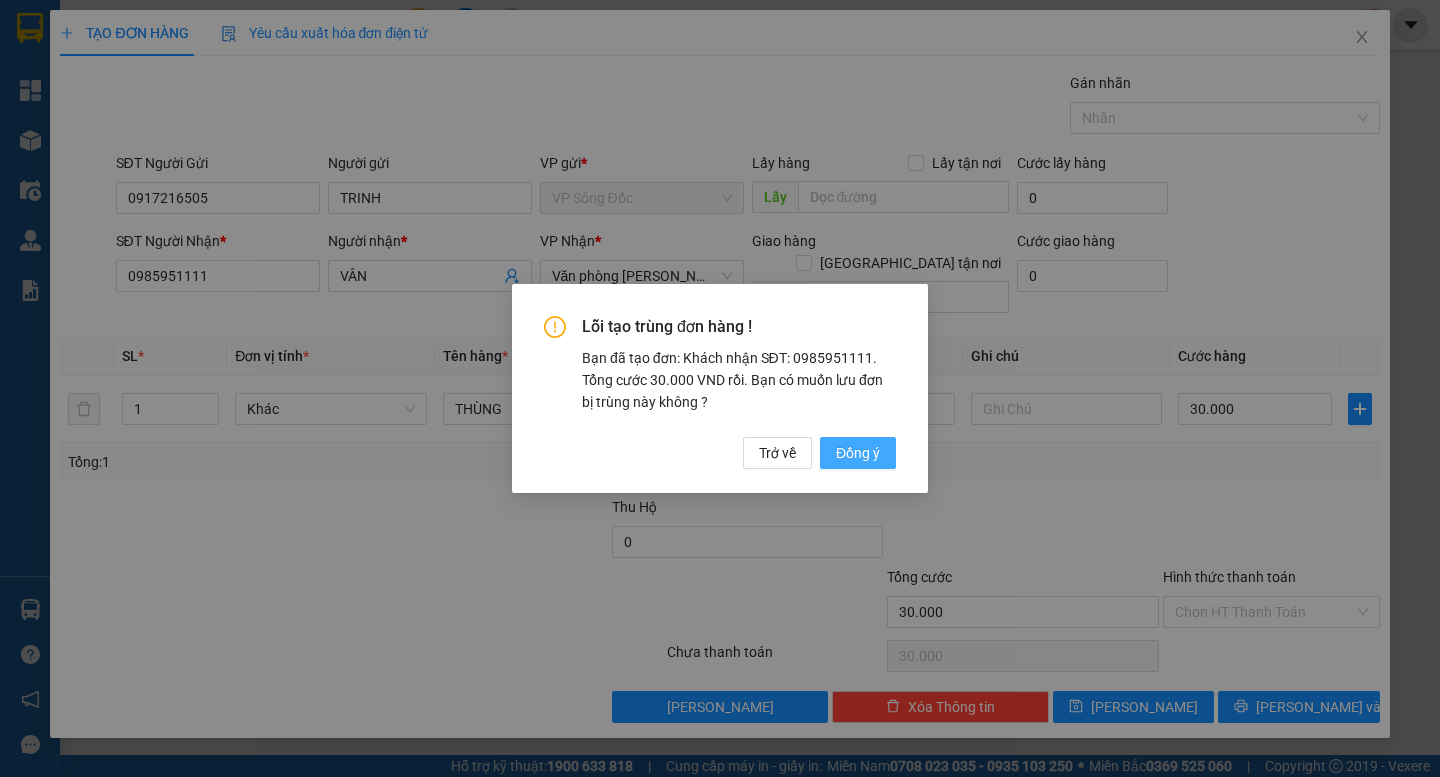 click on "Đồng ý" at bounding box center (858, 453) 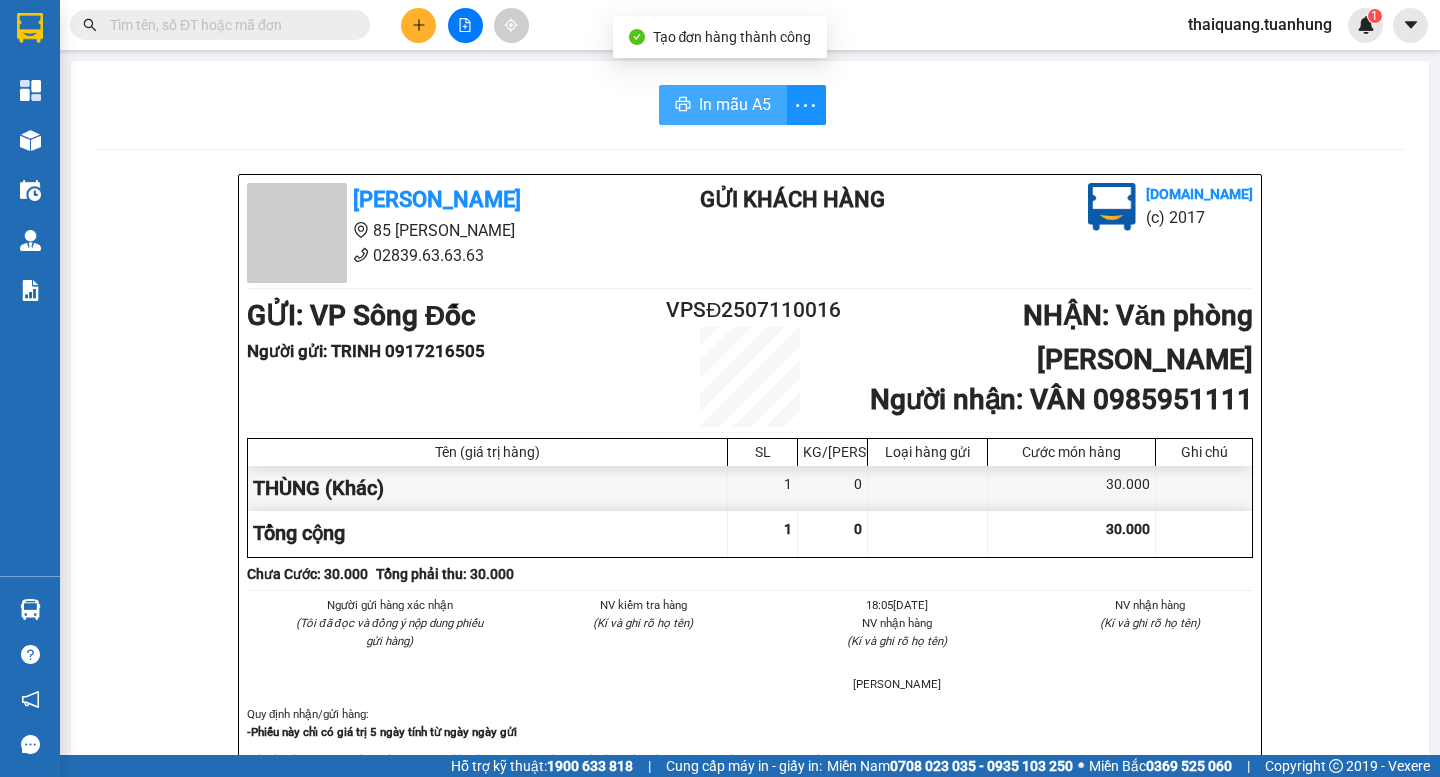 click on "In mẫu A5" at bounding box center [735, 104] 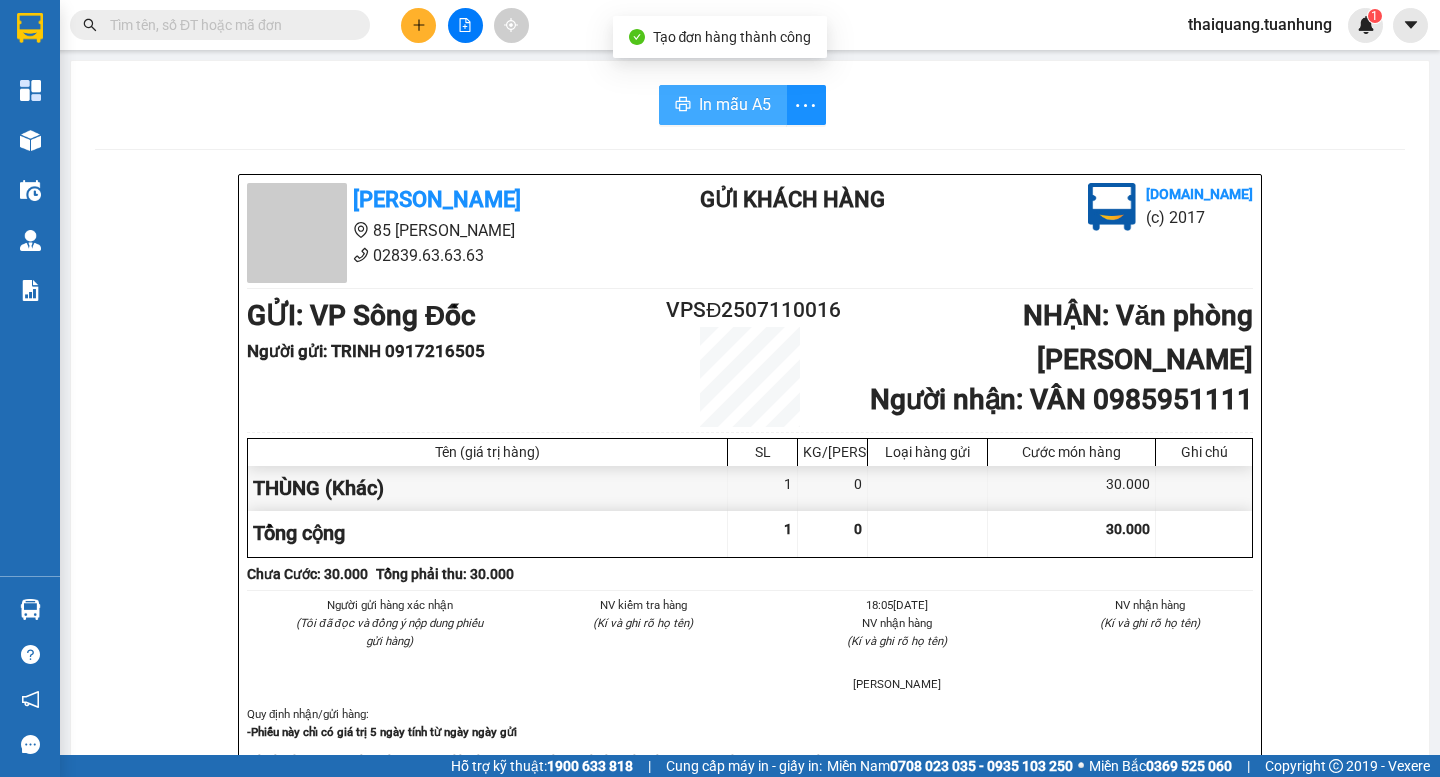 scroll, scrollTop: 0, scrollLeft: 0, axis: both 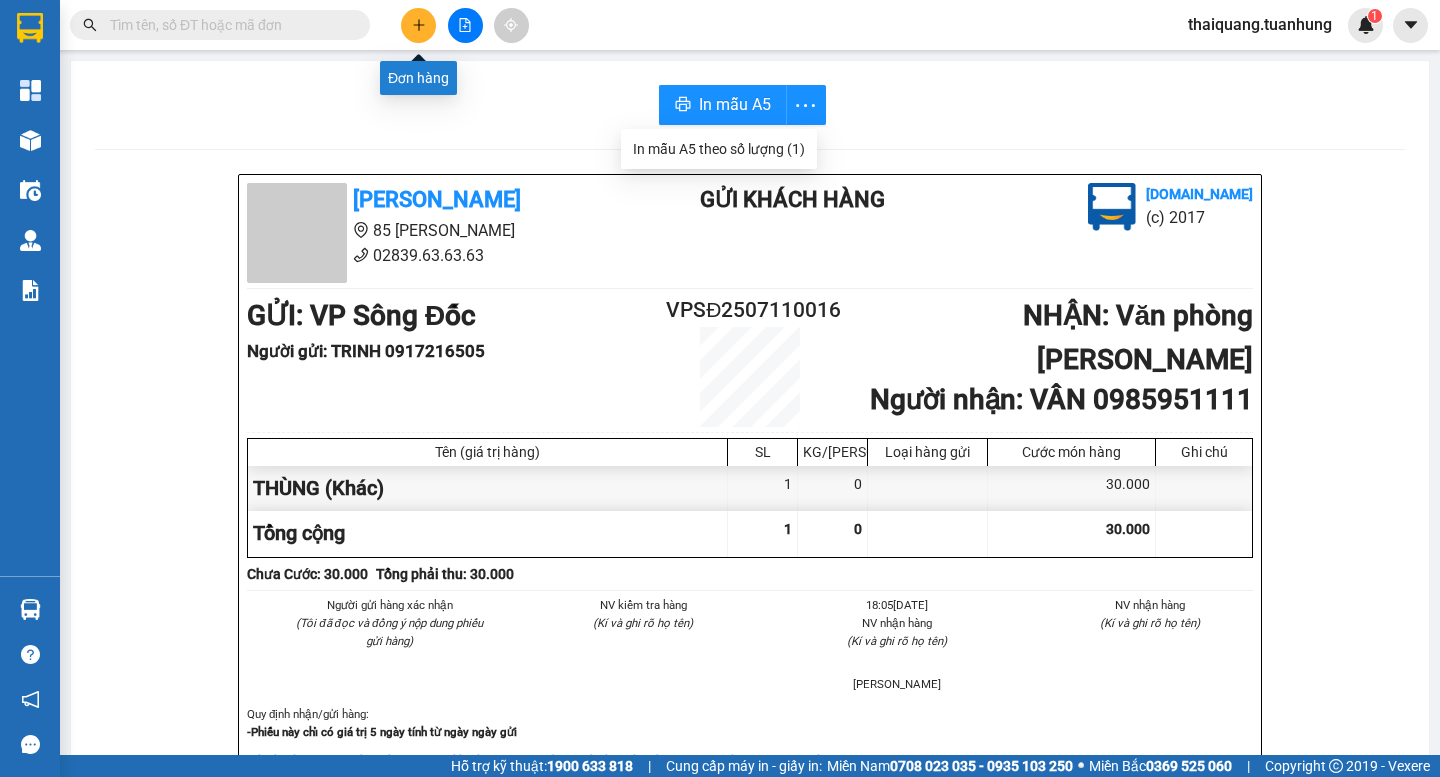 click 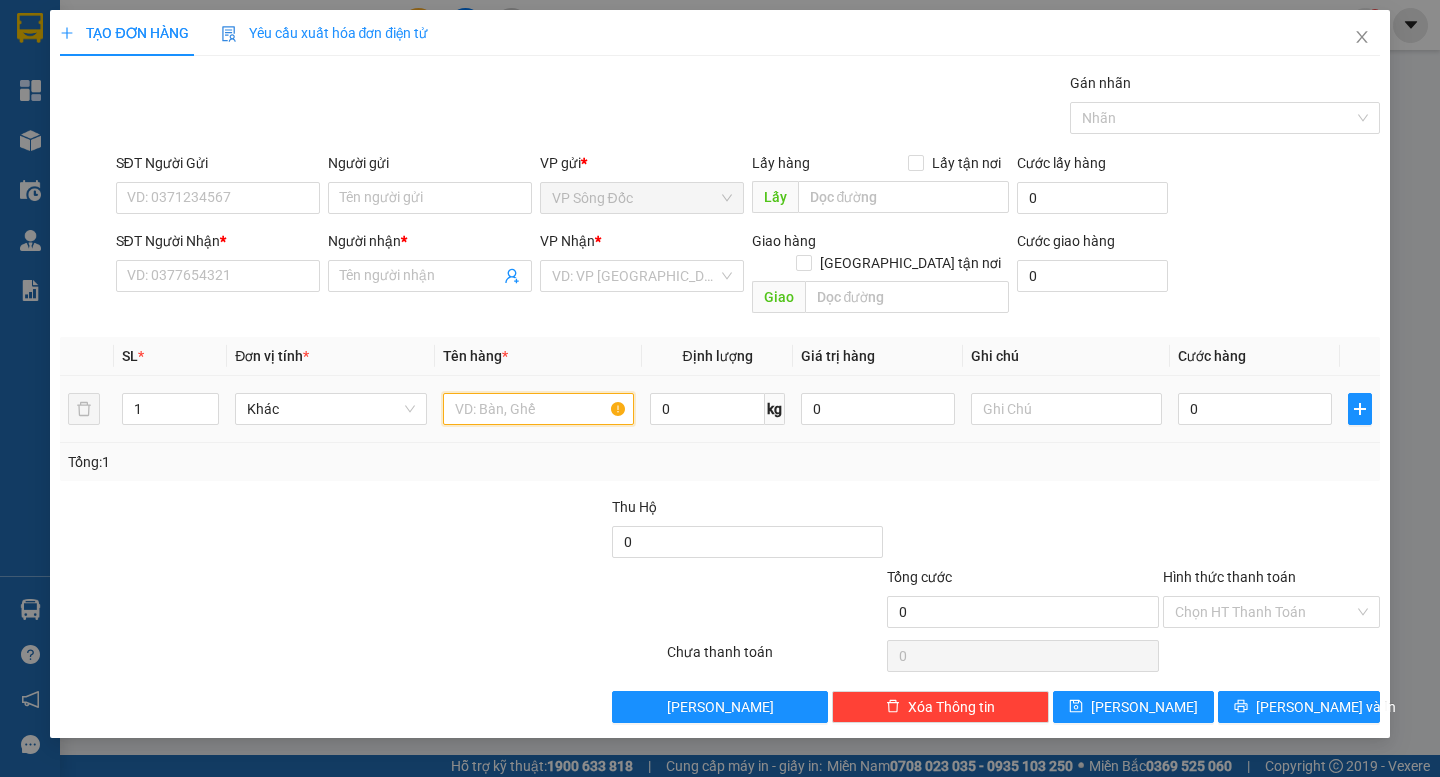 click at bounding box center [538, 409] 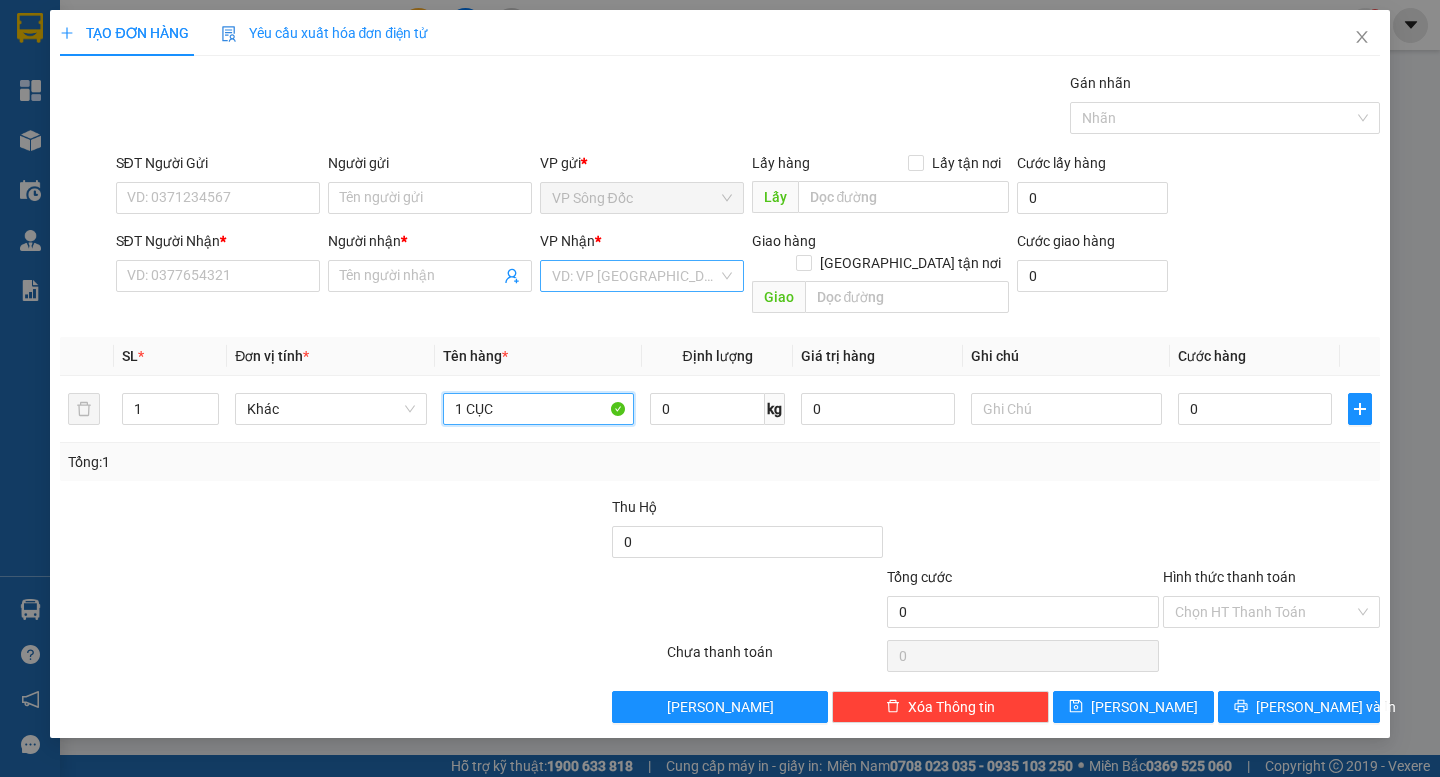 type on "1 CỤC" 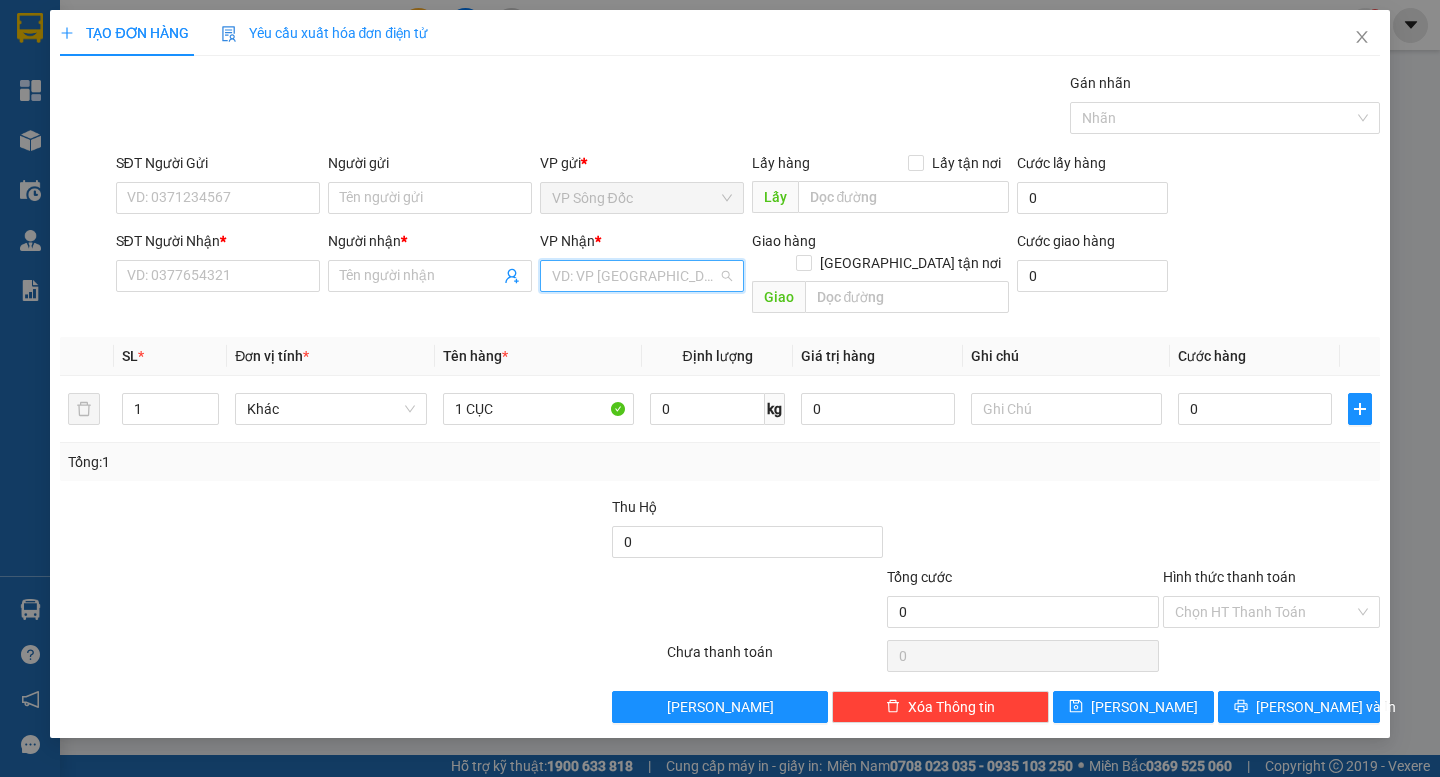 click at bounding box center [635, 276] 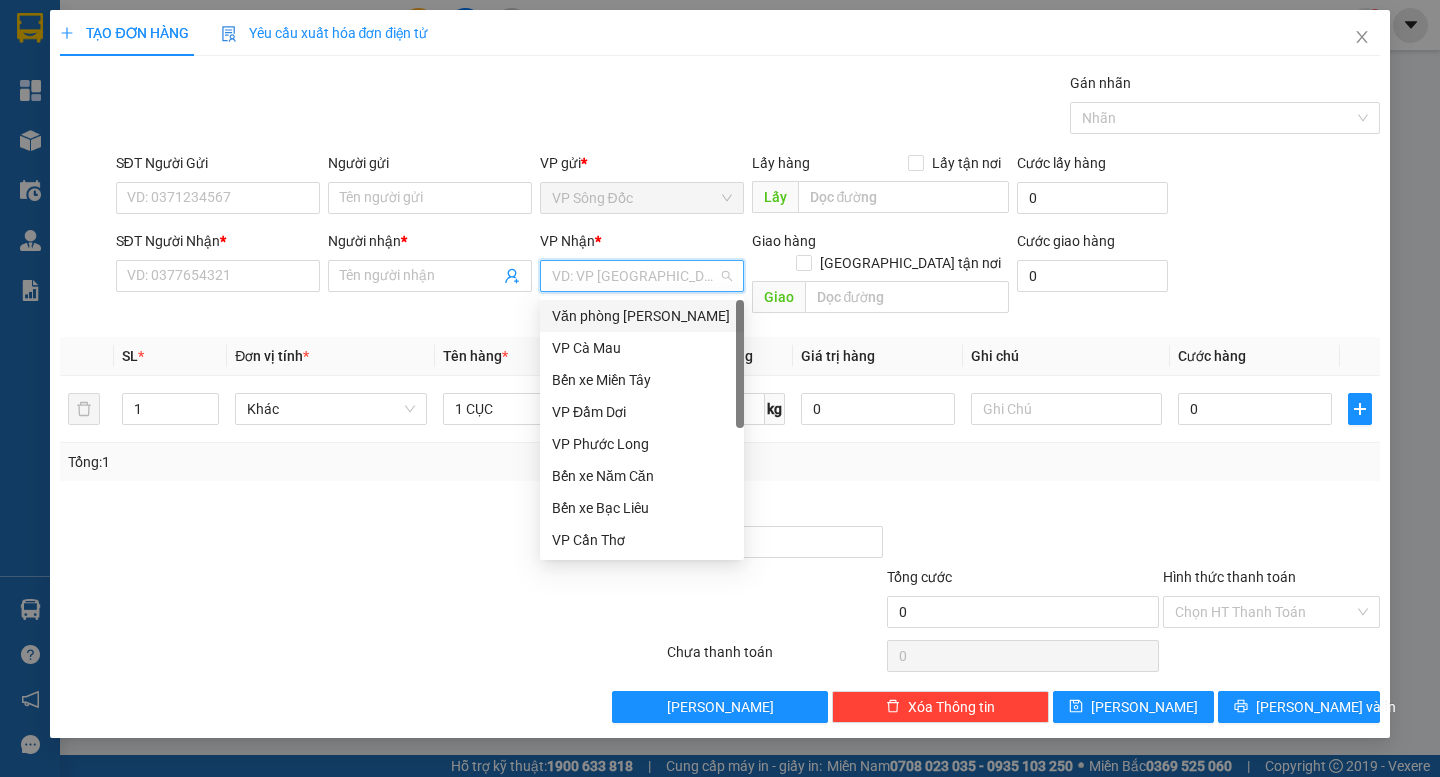 click on "Văn [PERSON_NAME] [PERSON_NAME]" at bounding box center (642, 316) 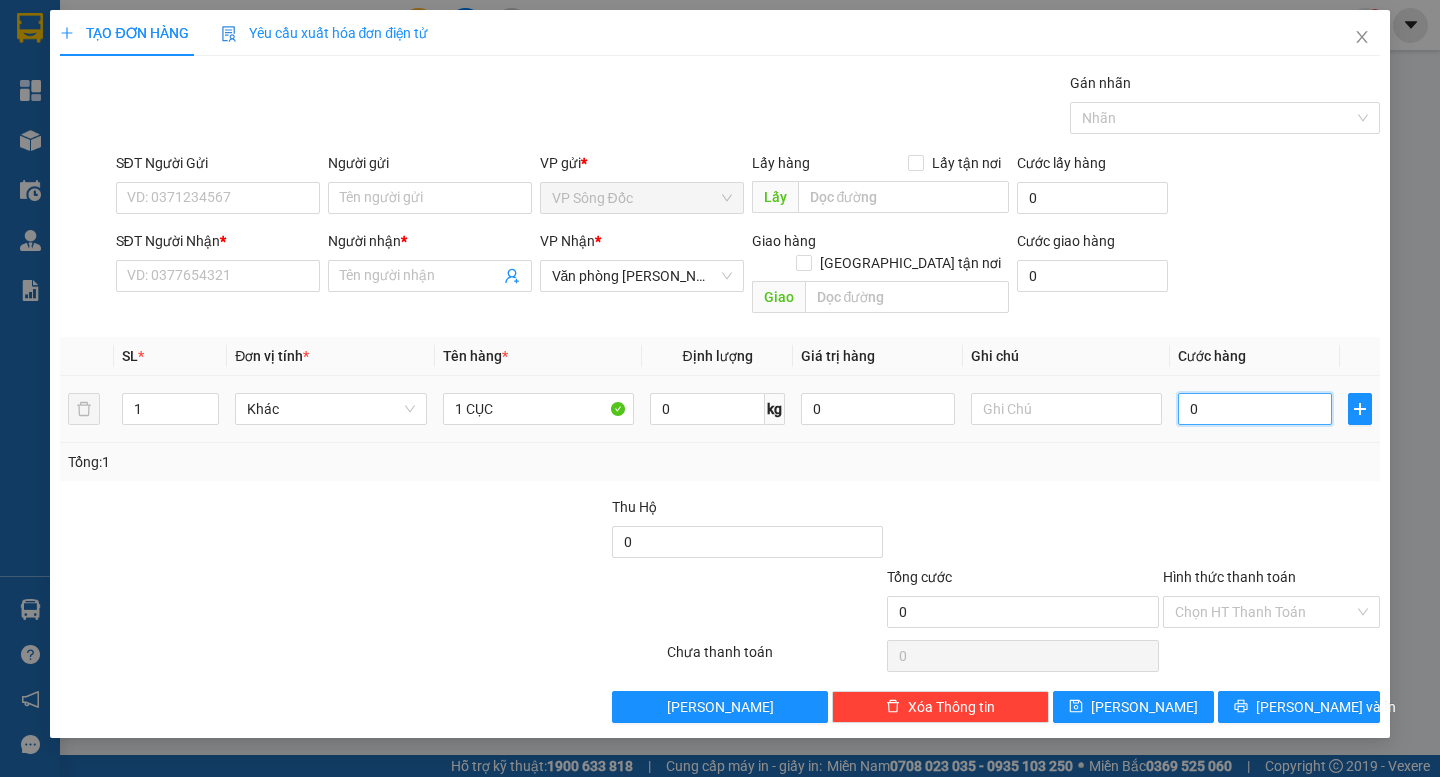 click on "0" at bounding box center (1255, 409) 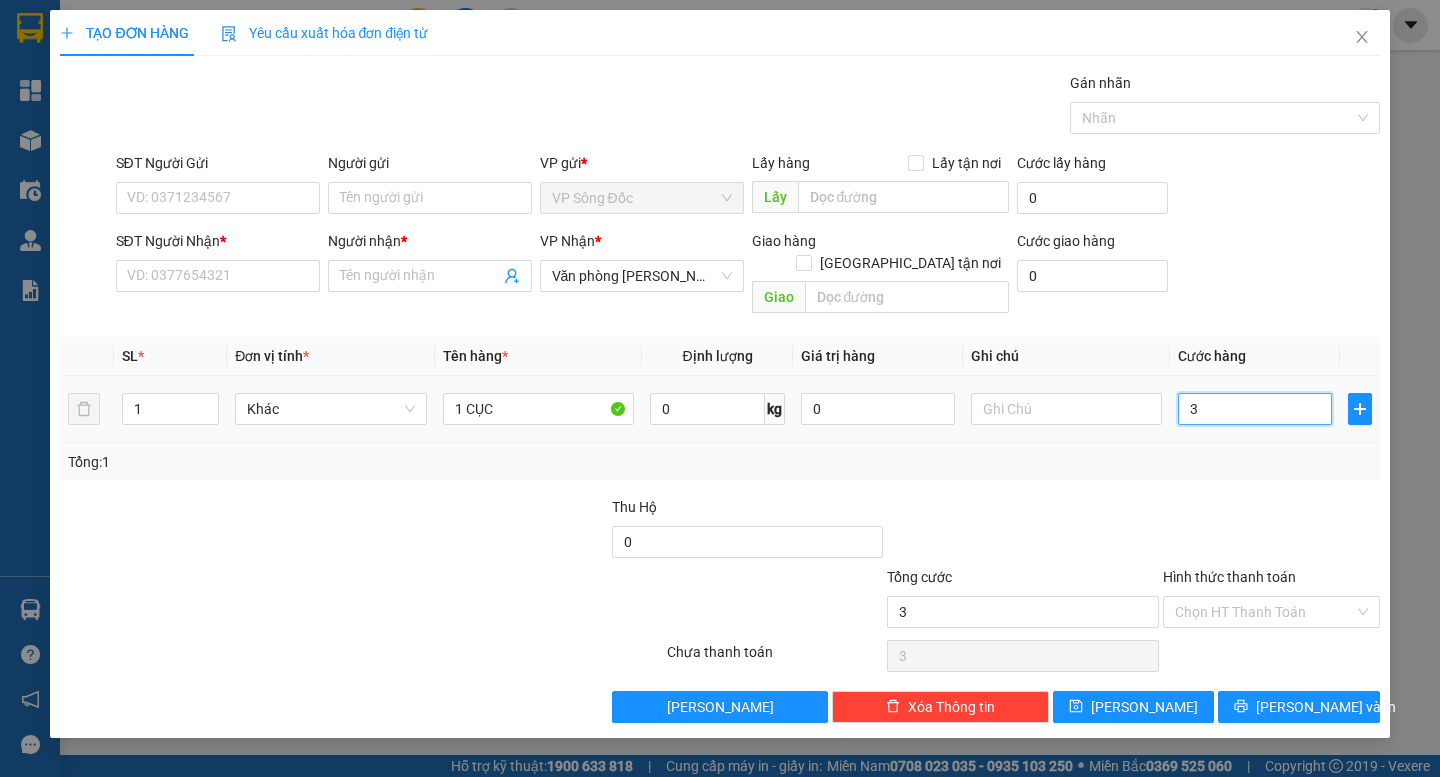 type on "30" 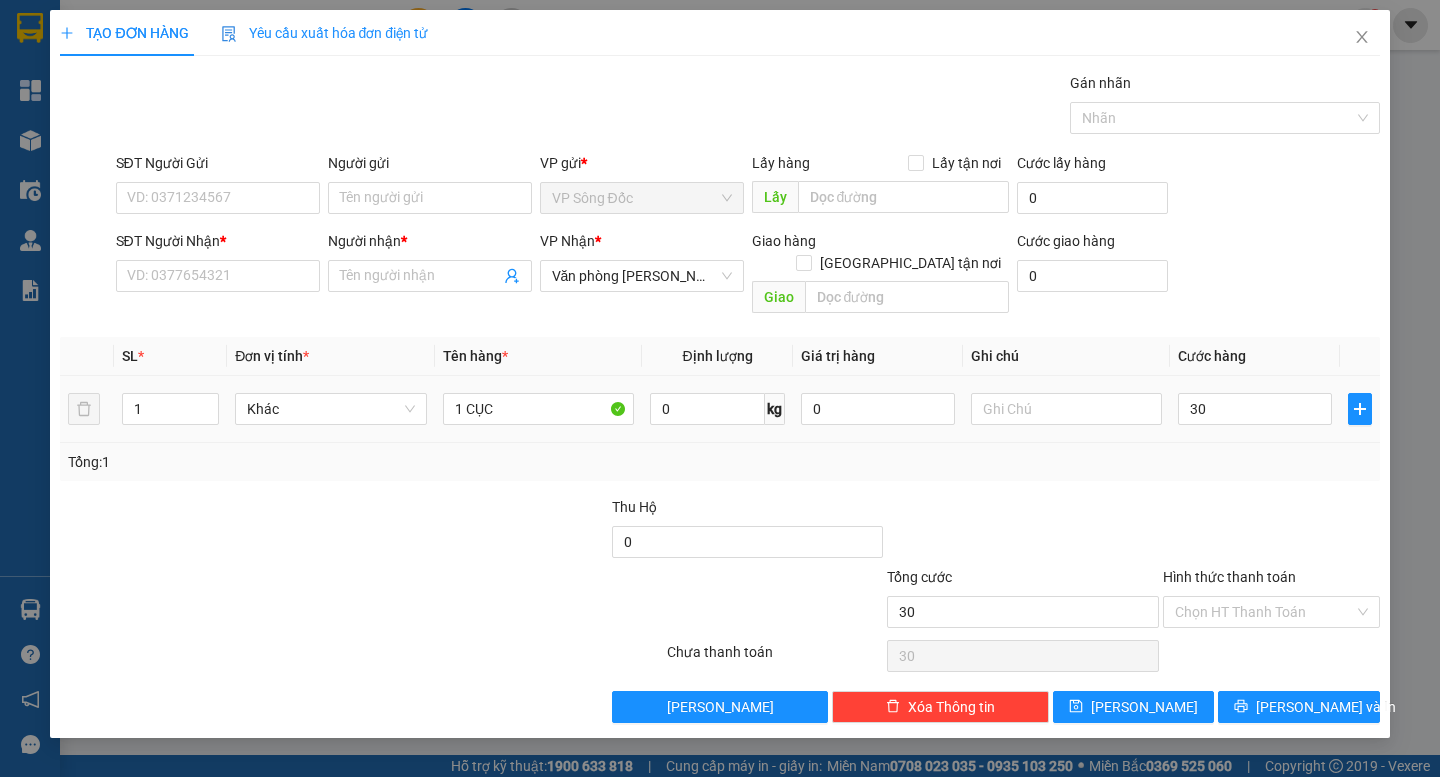type on "30.000" 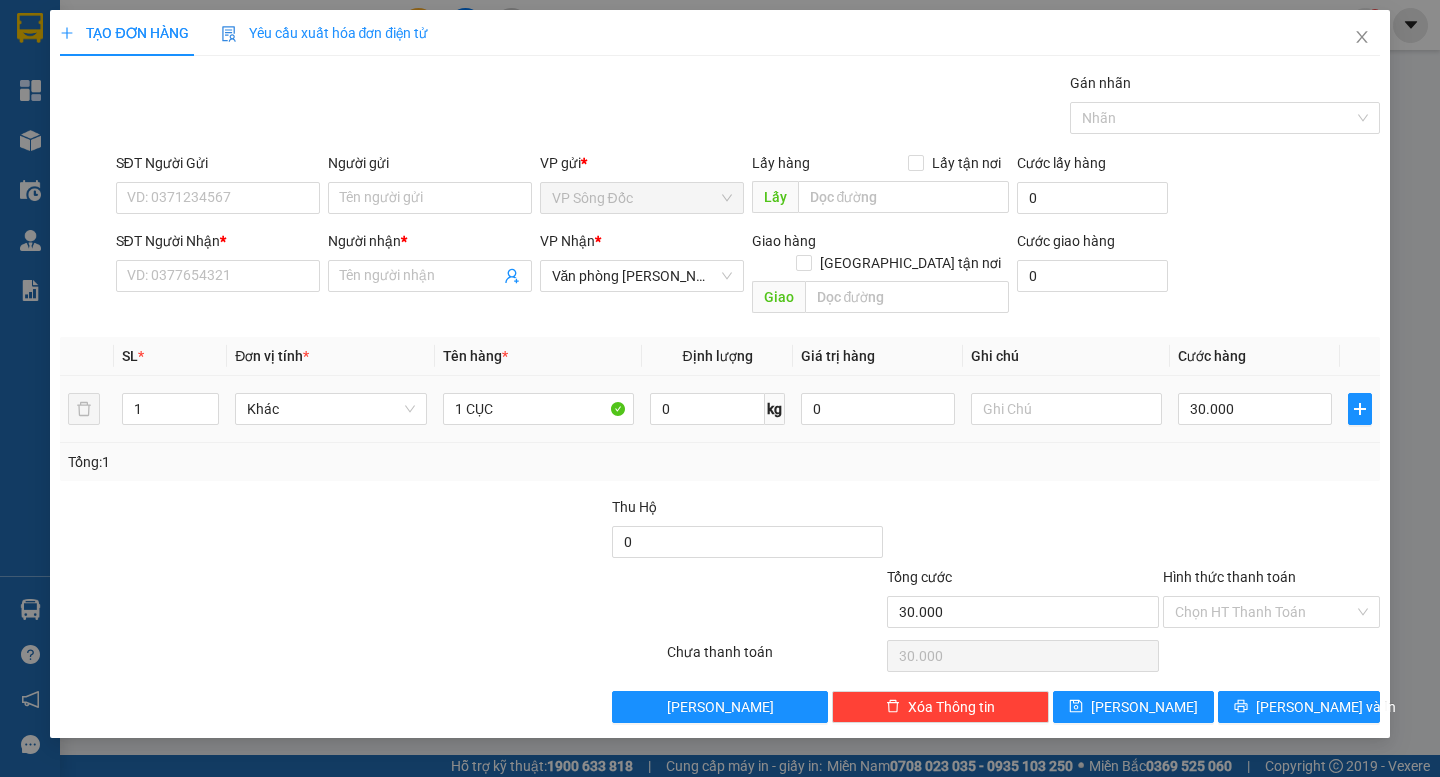 click on "Tổng:  1" at bounding box center (719, 462) 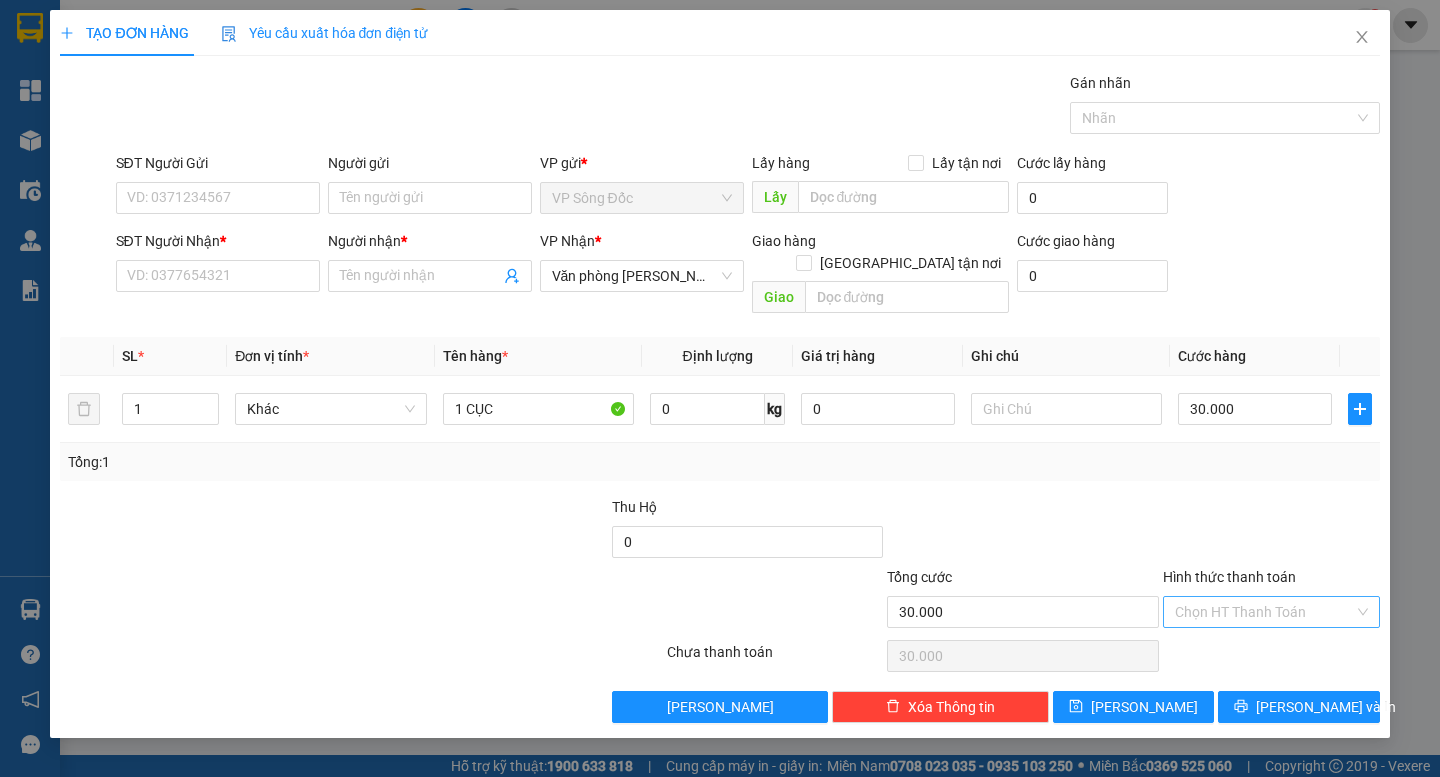 click on "Hình thức thanh toán" at bounding box center (1264, 612) 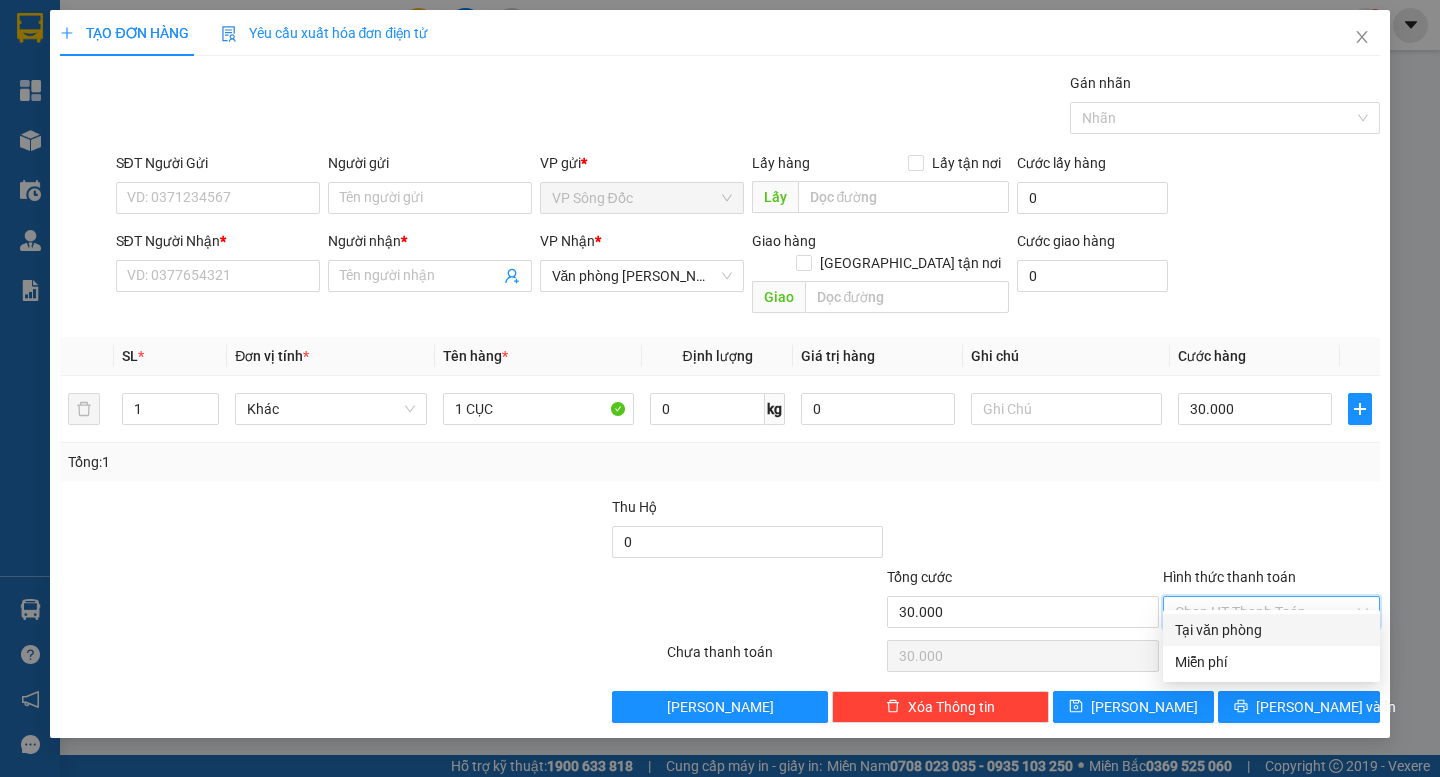 click on "Tại văn phòng" at bounding box center [1271, 630] 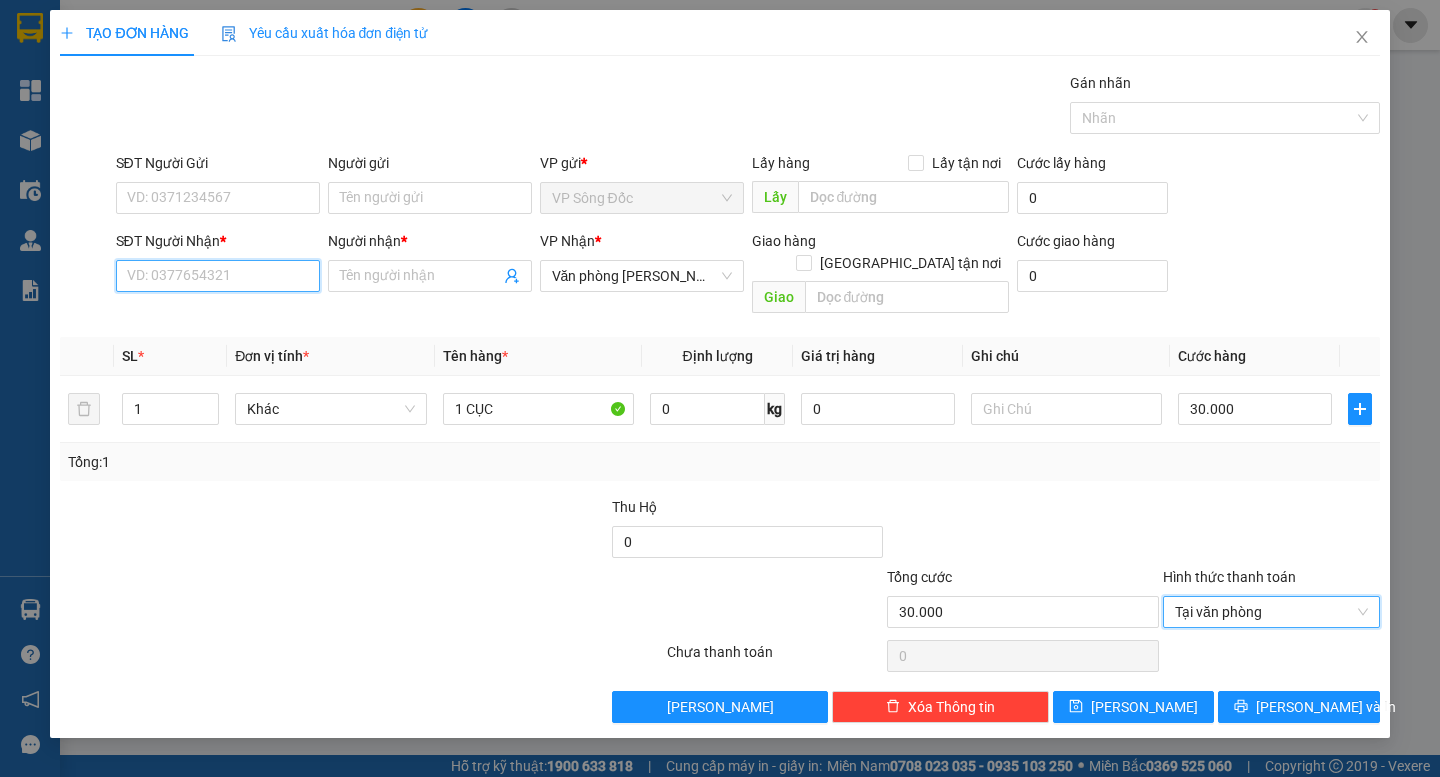 click on "SĐT Người Nhận  *" at bounding box center [218, 276] 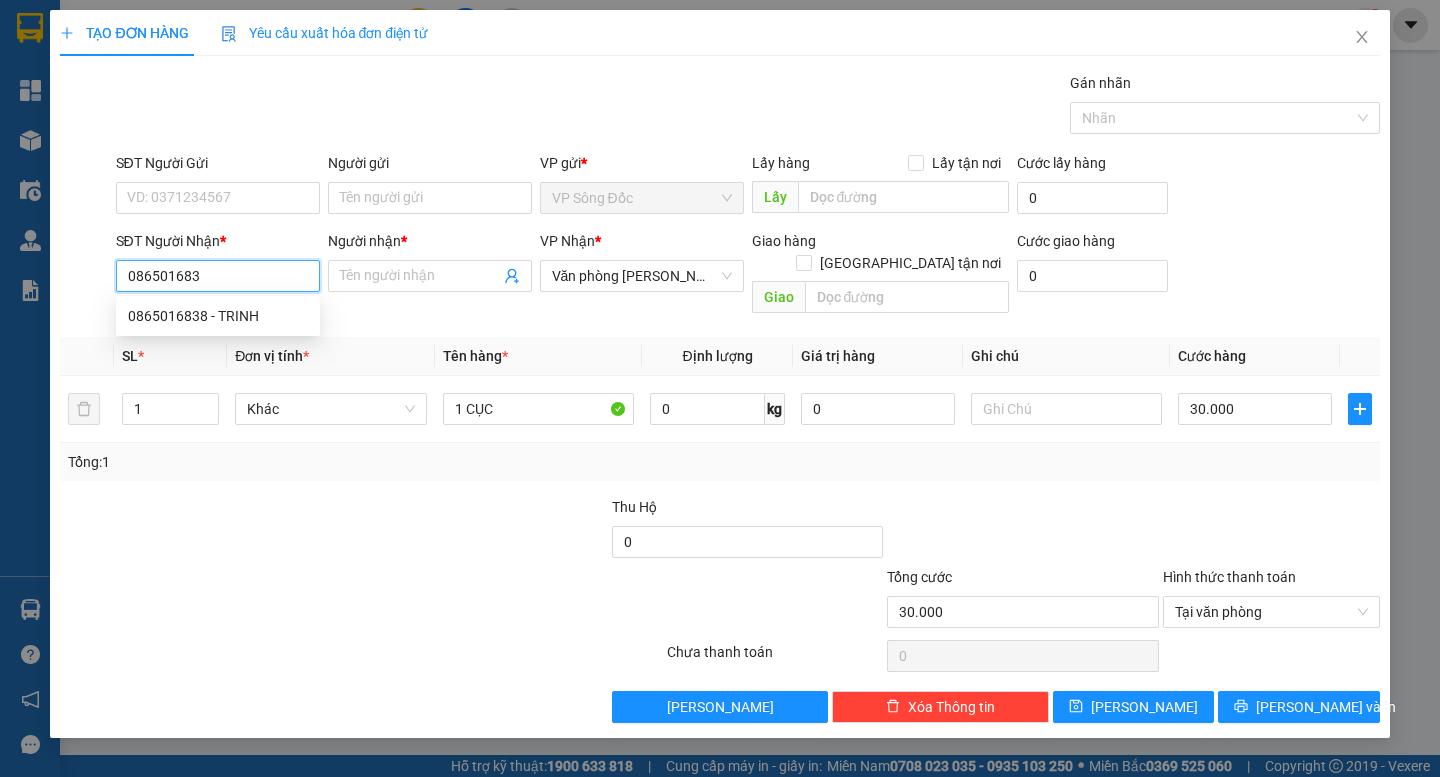 type on "0865016838" 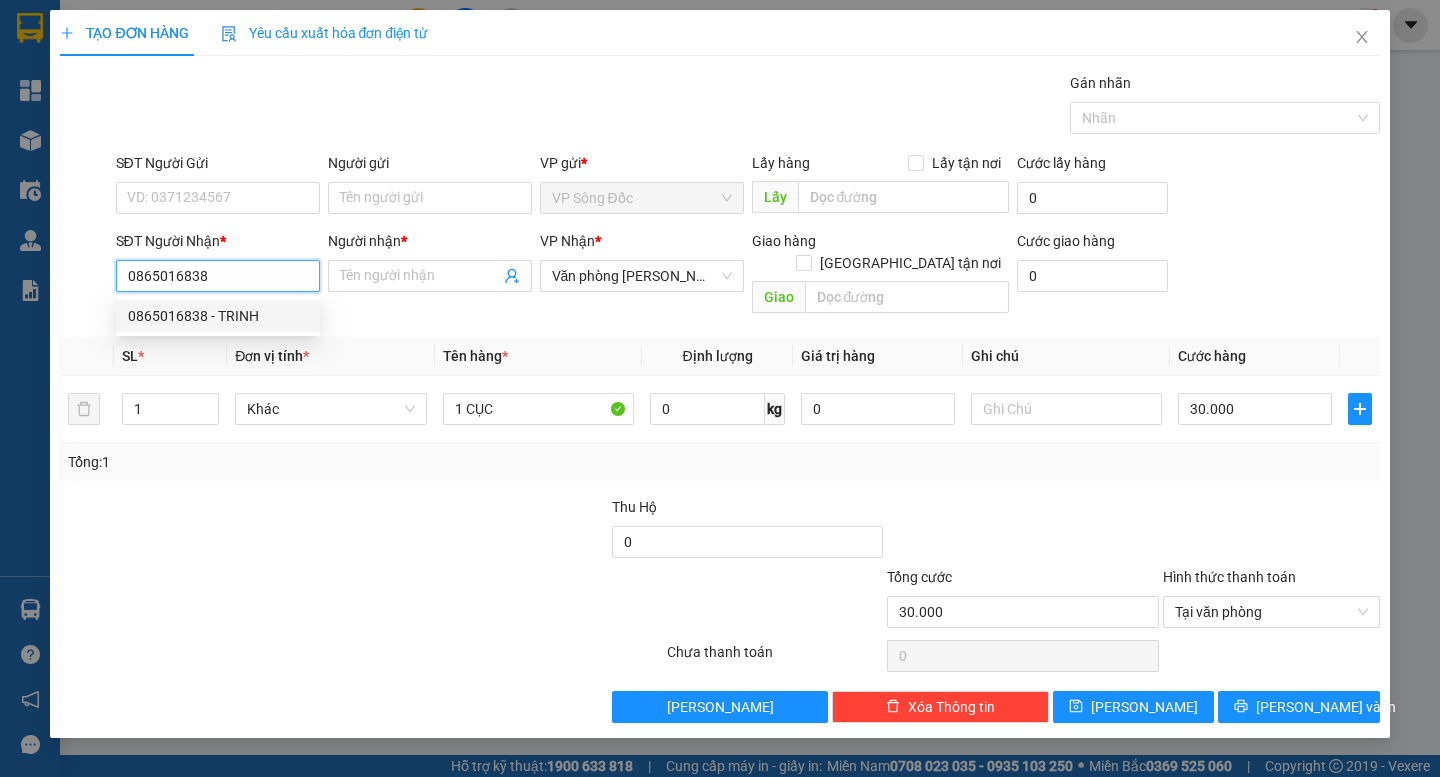 click on "0865016838 - TRINH" at bounding box center [218, 316] 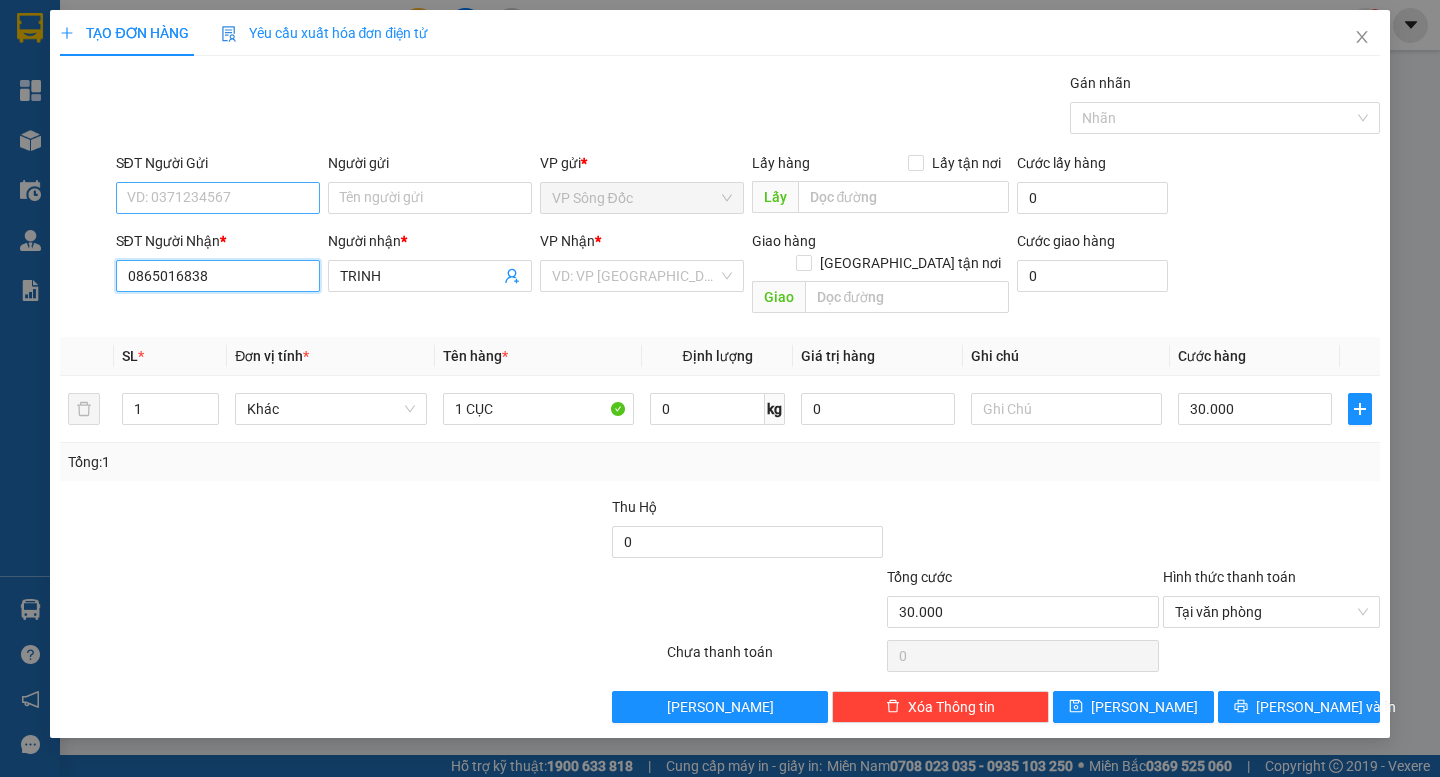 type on "0865016838" 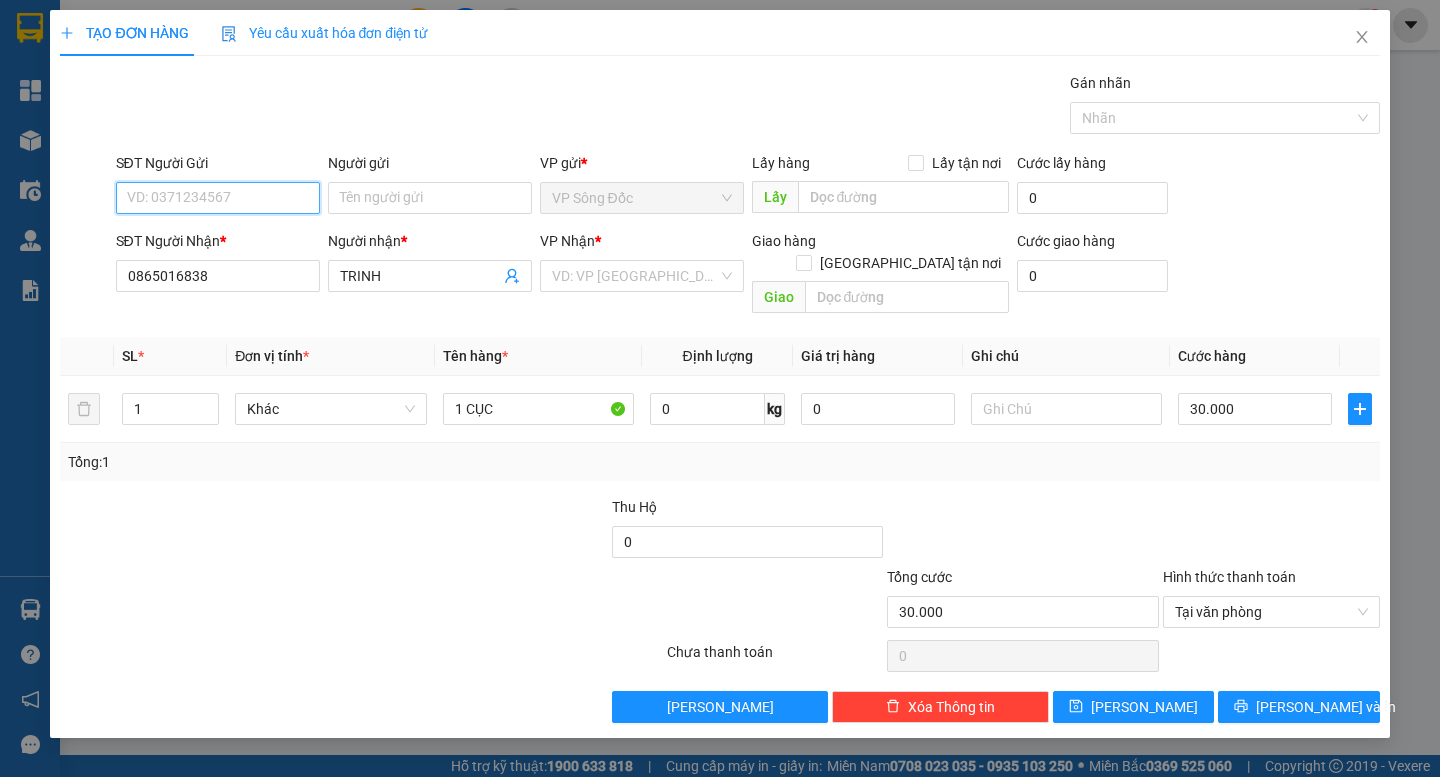 click on "SĐT Người Gửi" at bounding box center (218, 198) 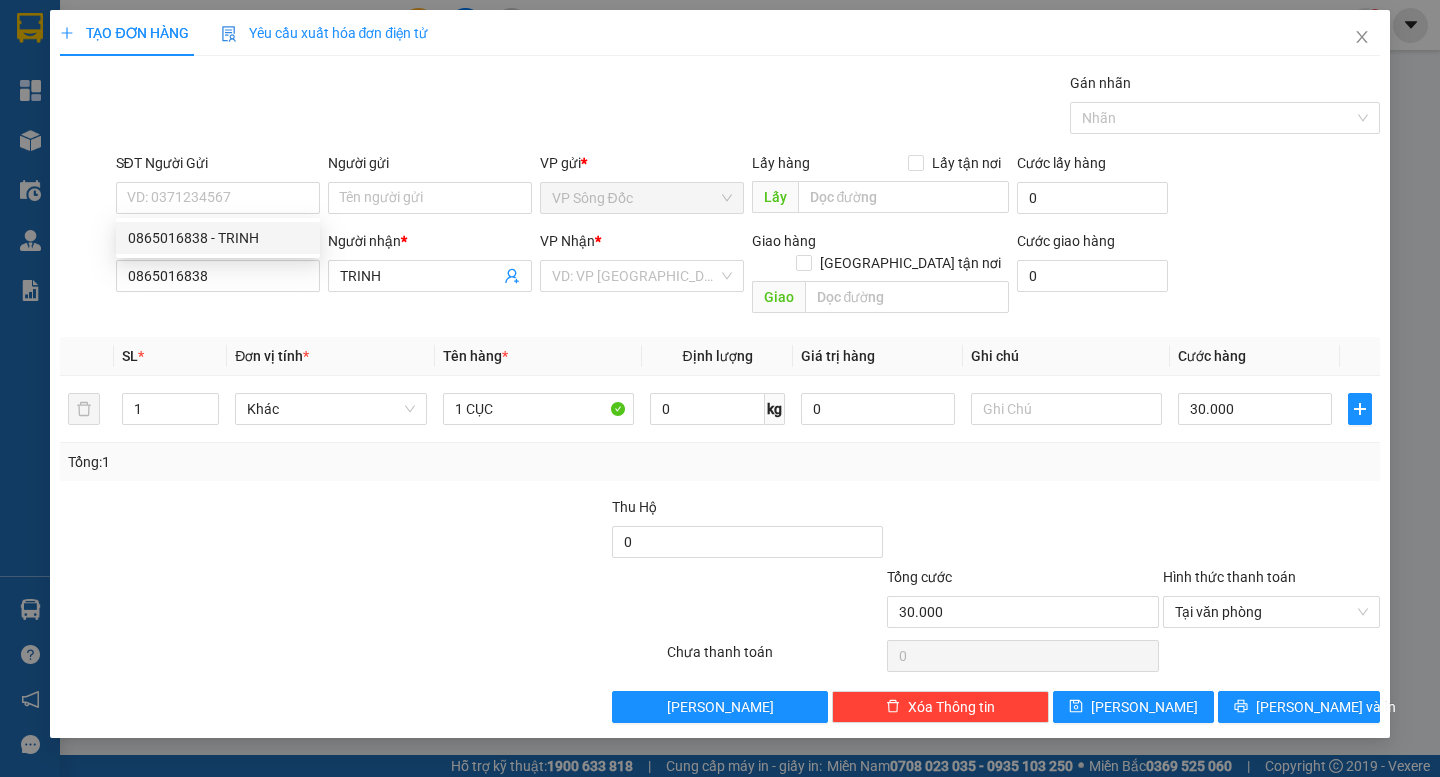 click at bounding box center [196, 531] 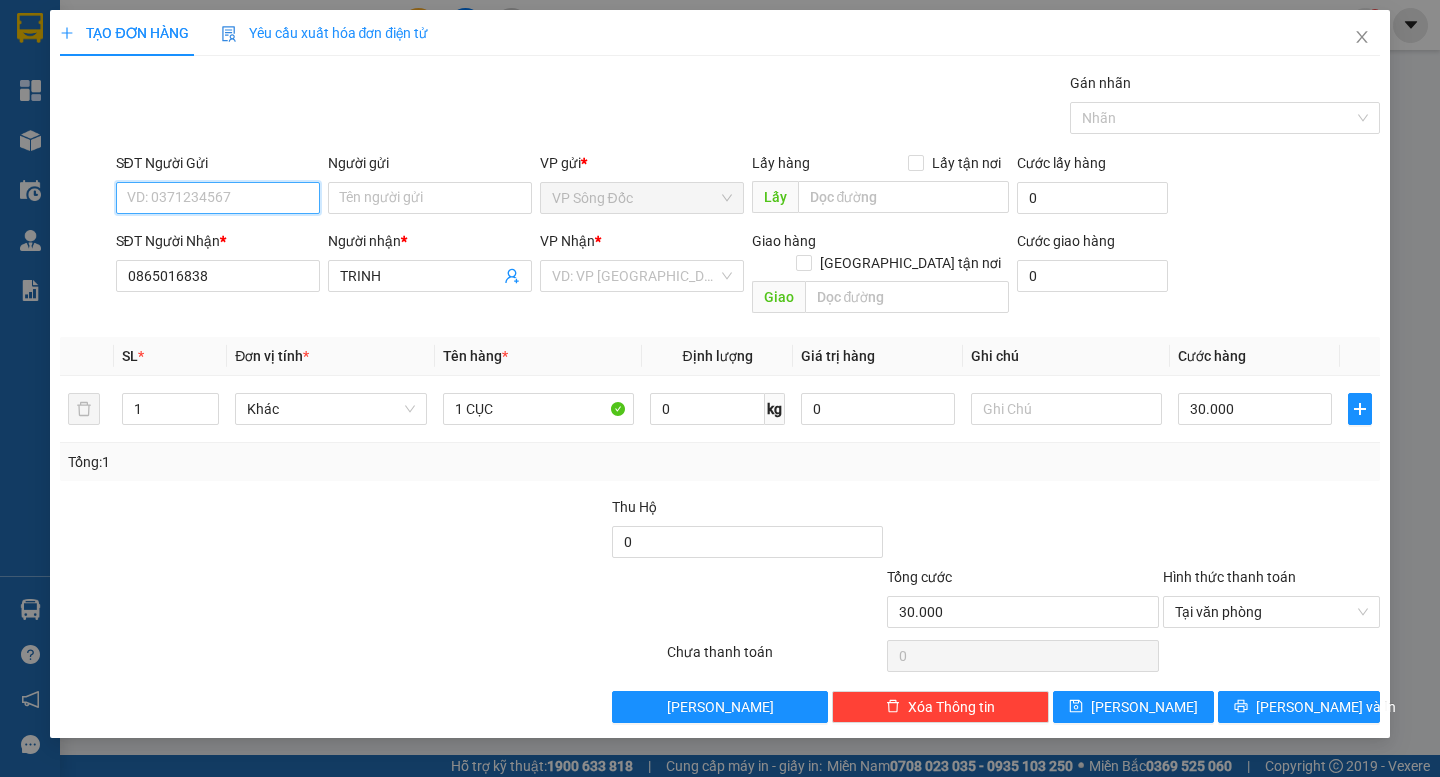 click on "SĐT Người Gửi" at bounding box center (218, 198) 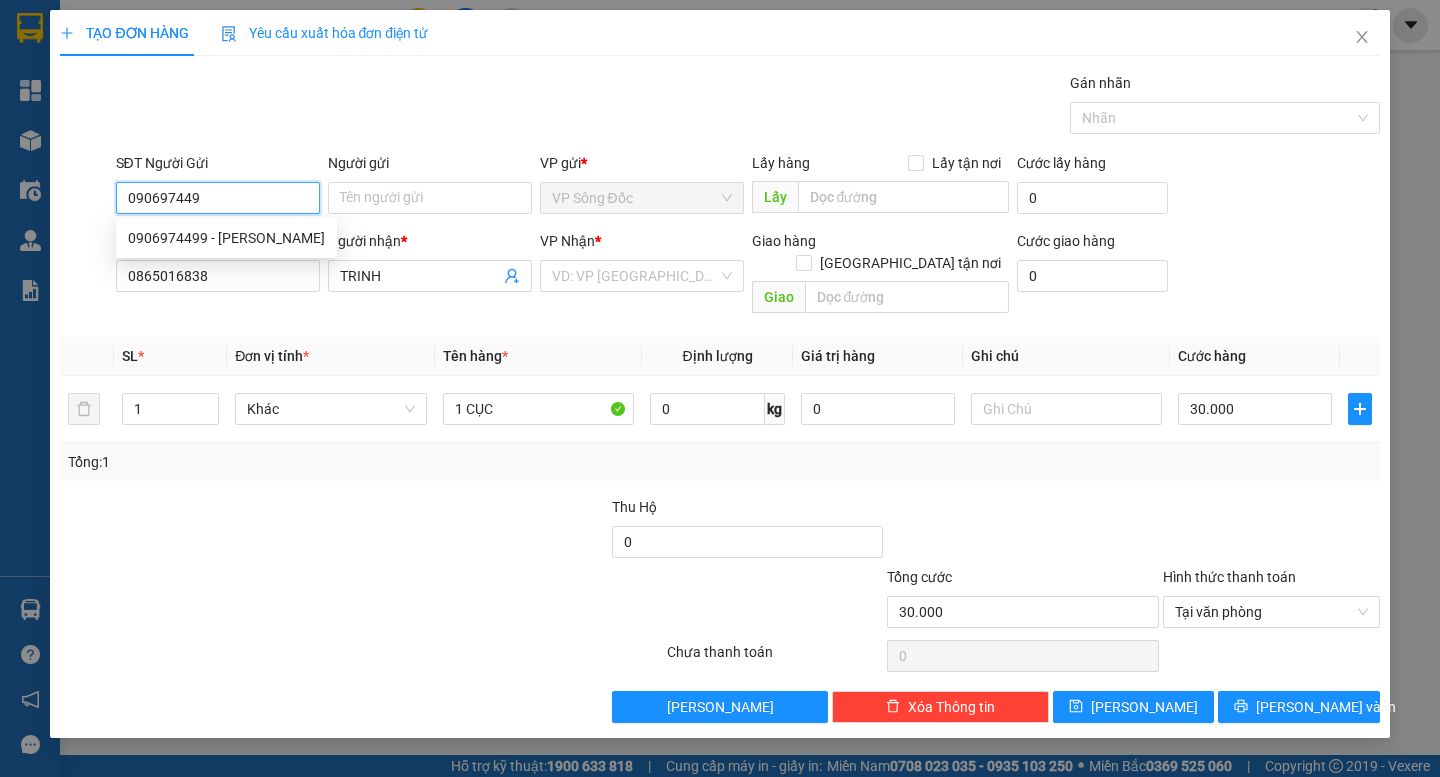 type on "0906974499" 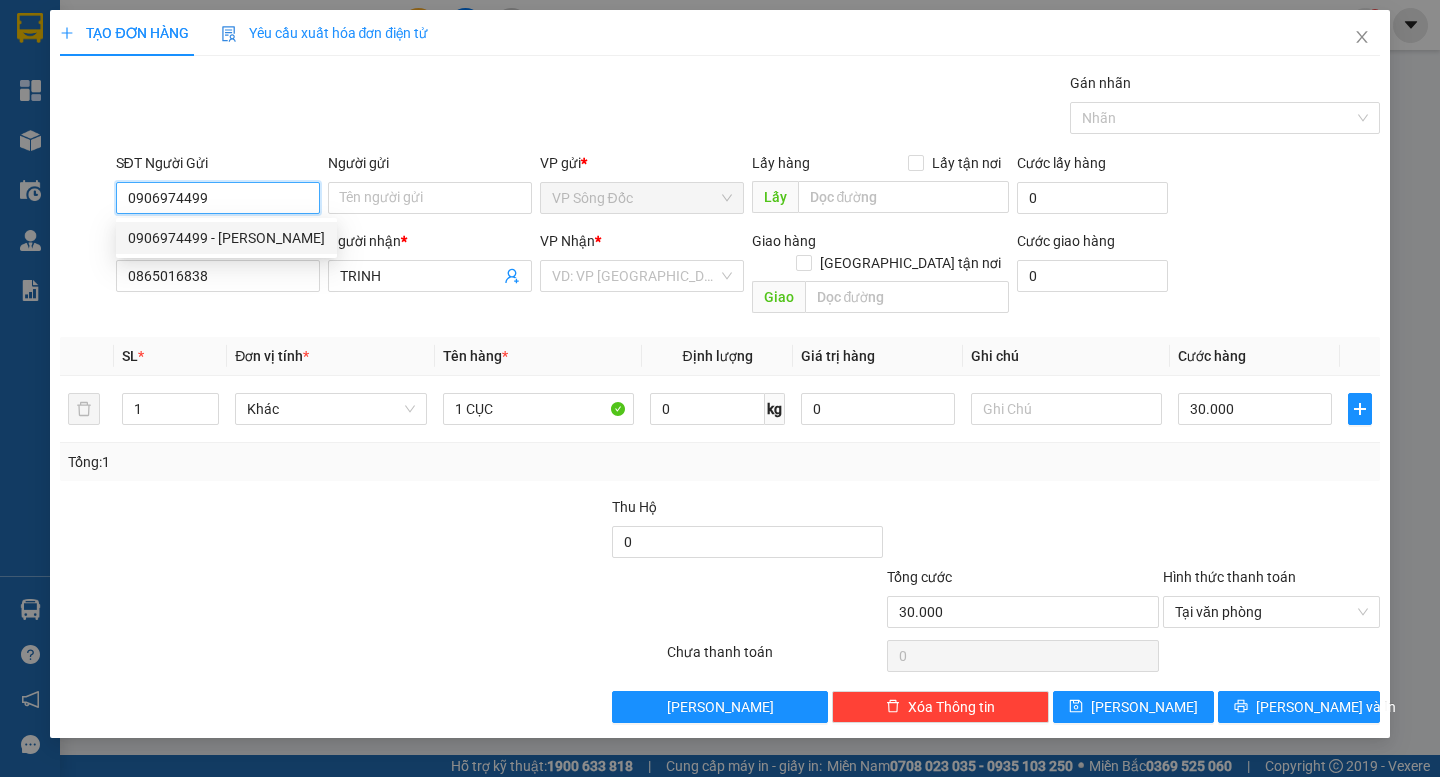 click on "0906974499 - PHƯƠNG NAM" at bounding box center [226, 238] 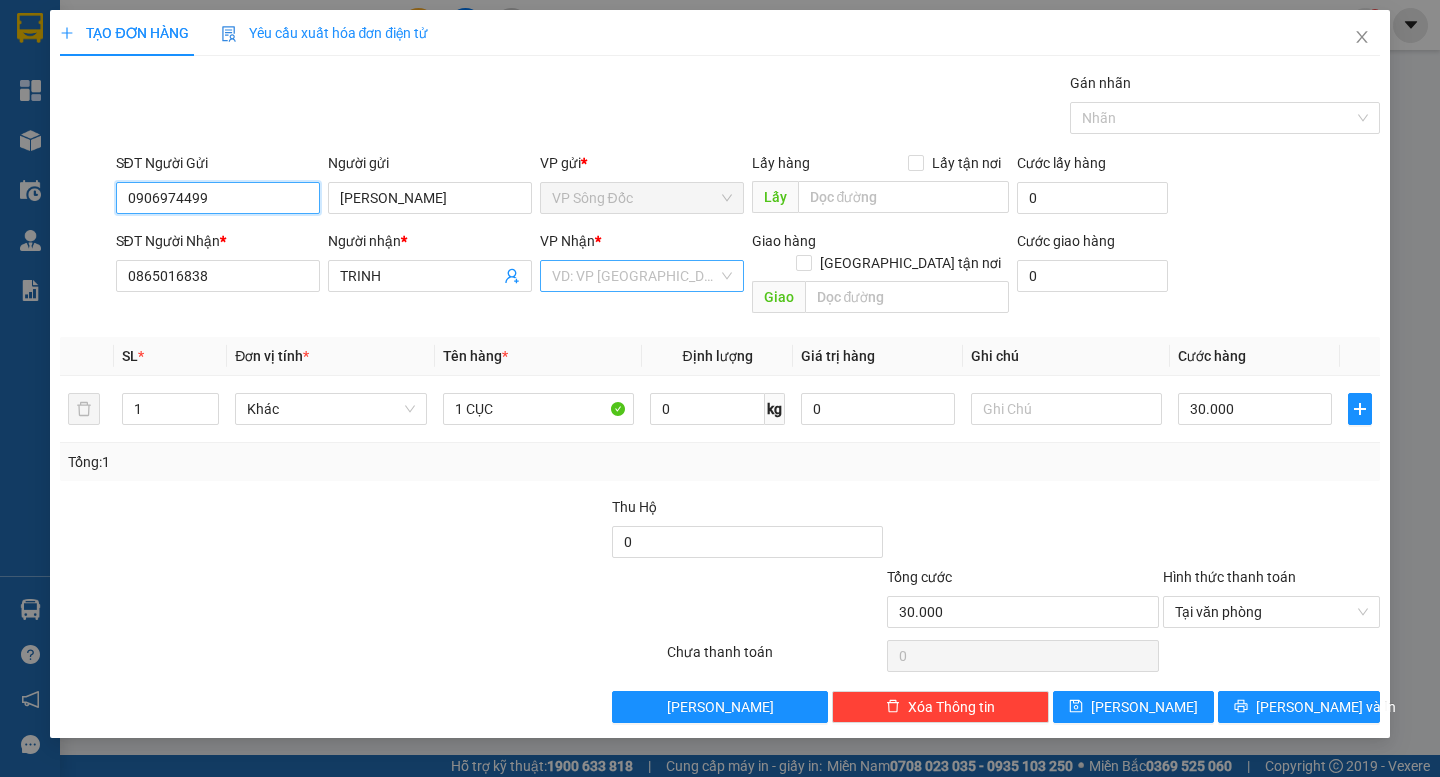 type on "0906974499" 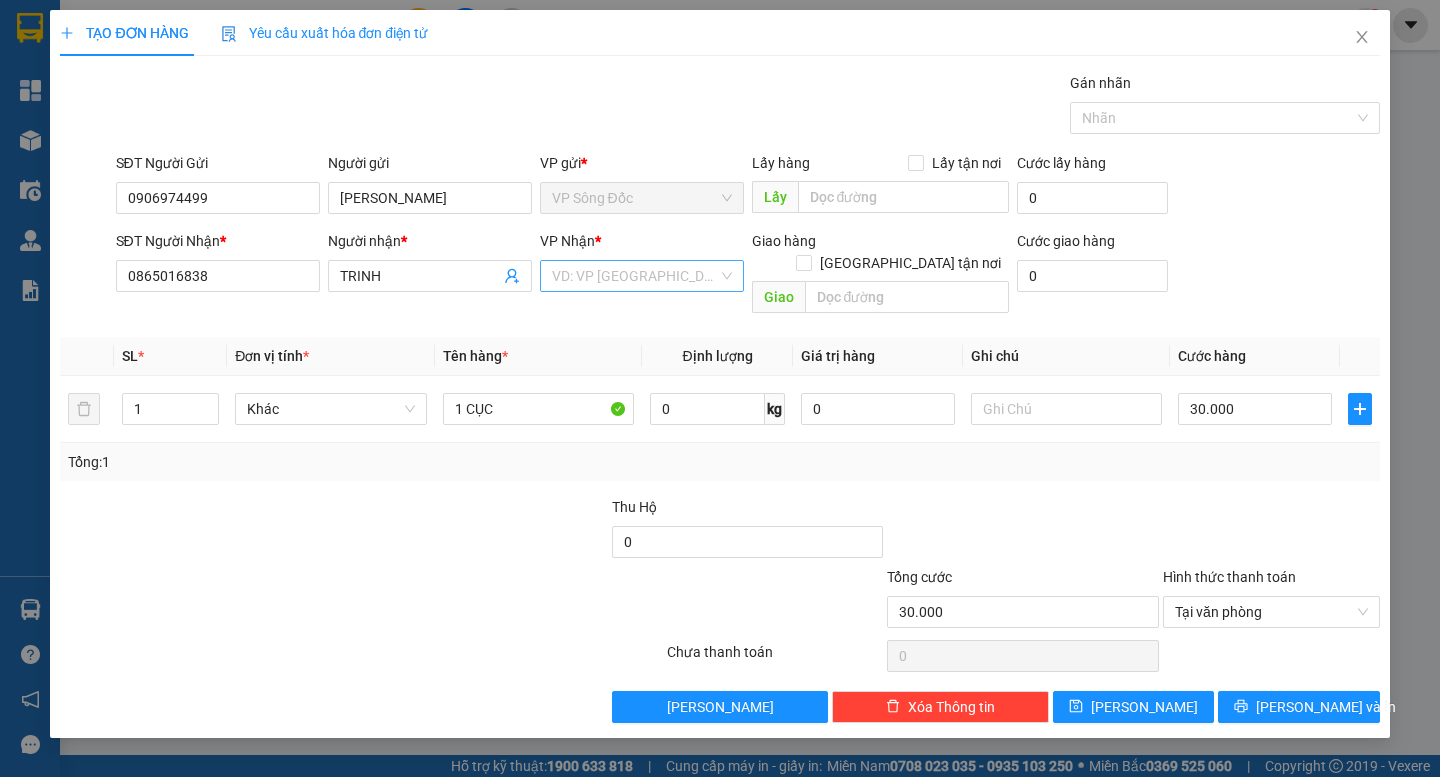 click at bounding box center (635, 276) 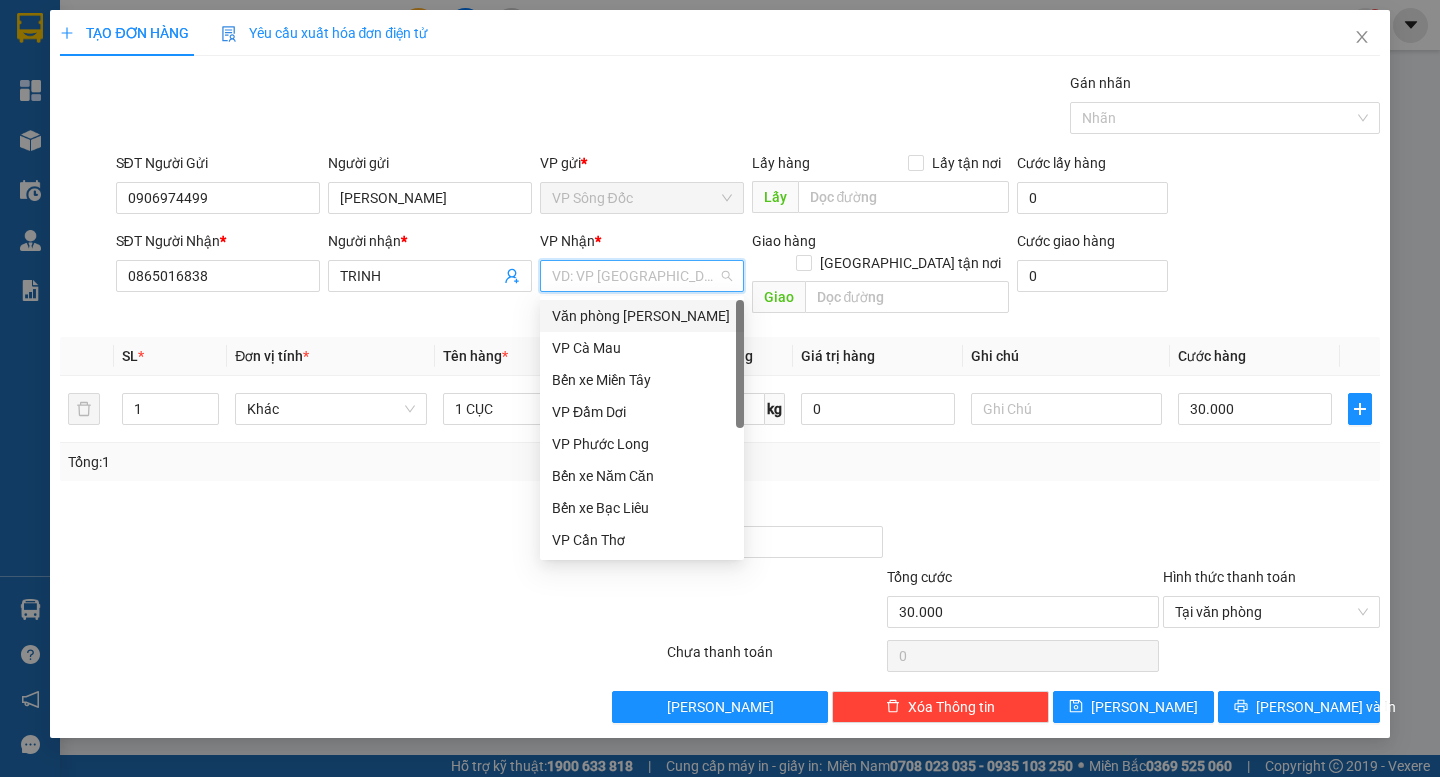 click on "Văn phòng [PERSON_NAME]" at bounding box center [642, 316] 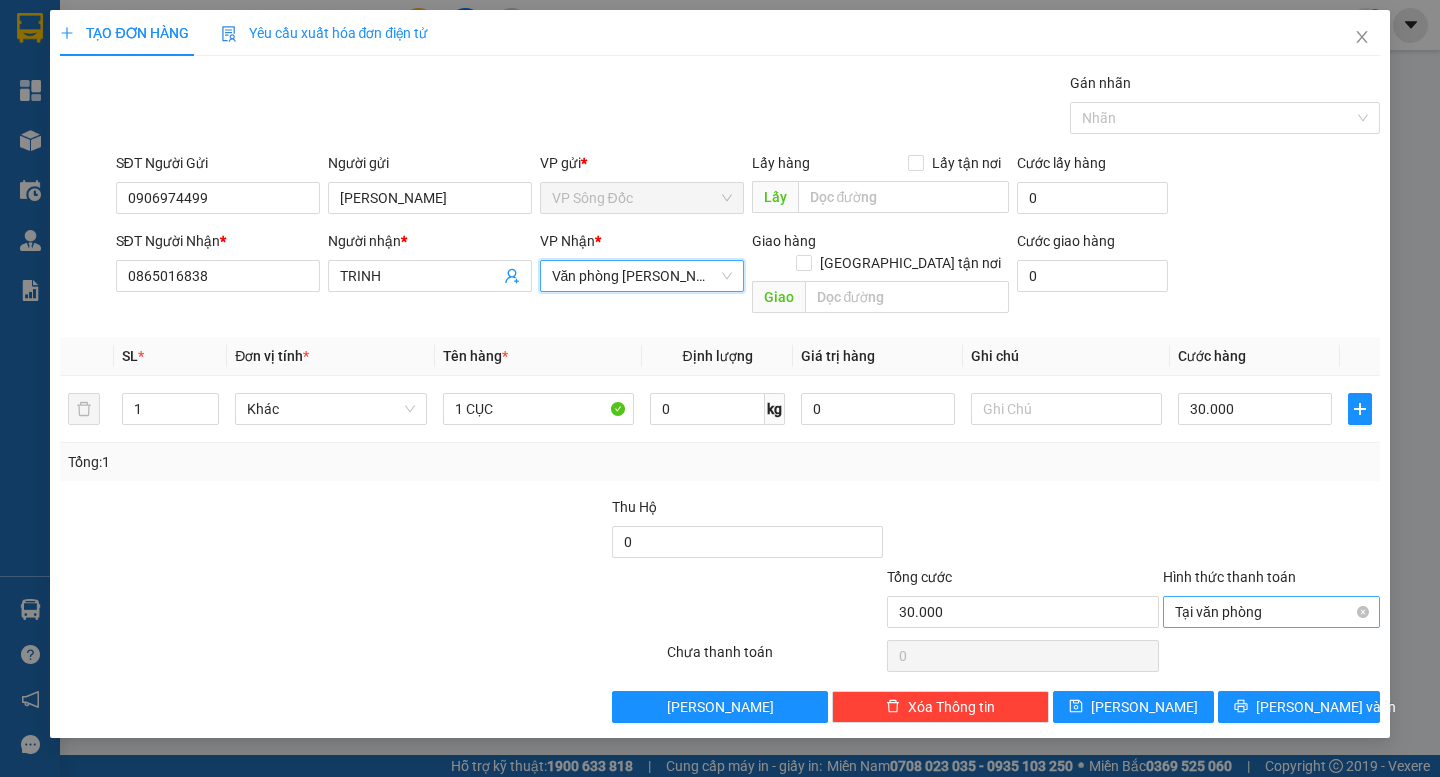 click on "Tại văn phòng" at bounding box center [1271, 612] 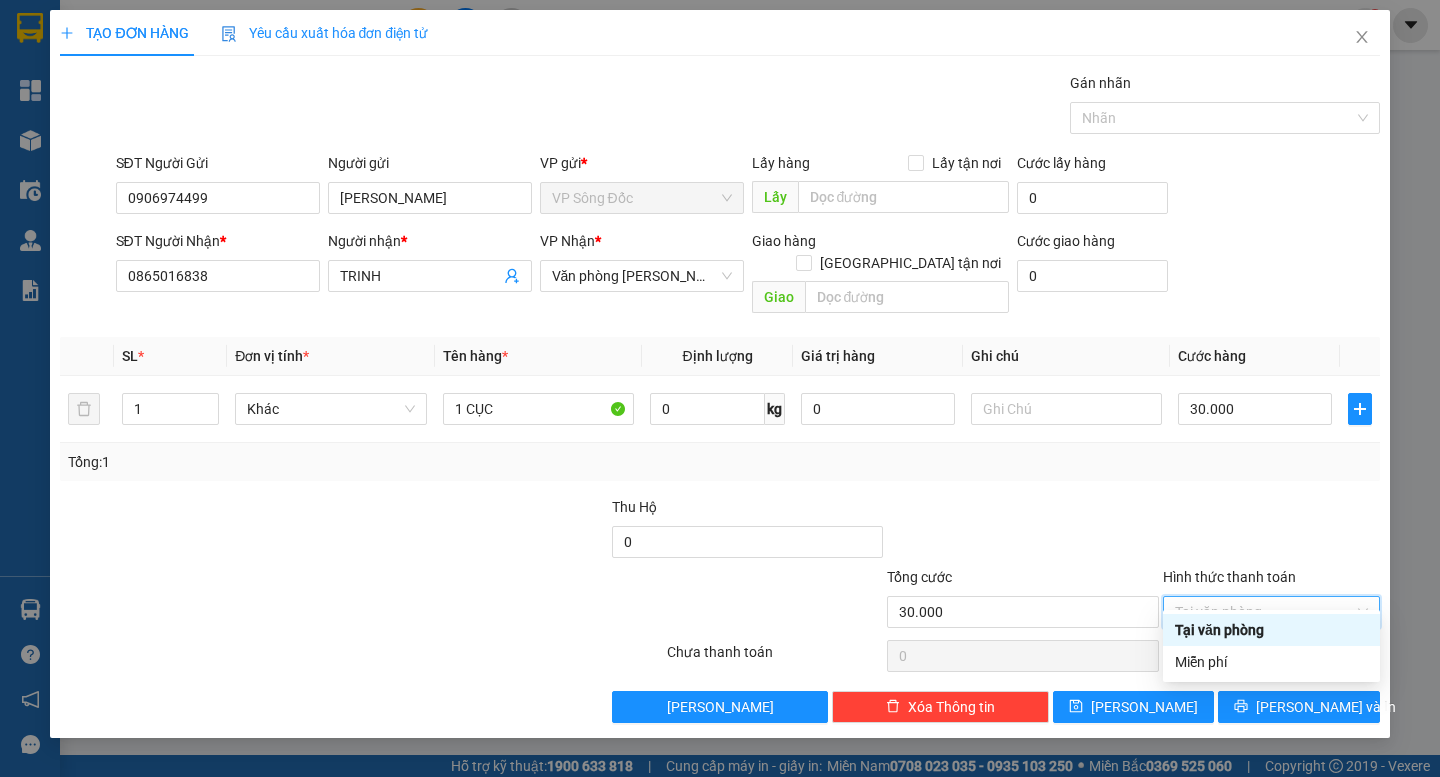 click on "Tại văn phòng" at bounding box center [1271, 630] 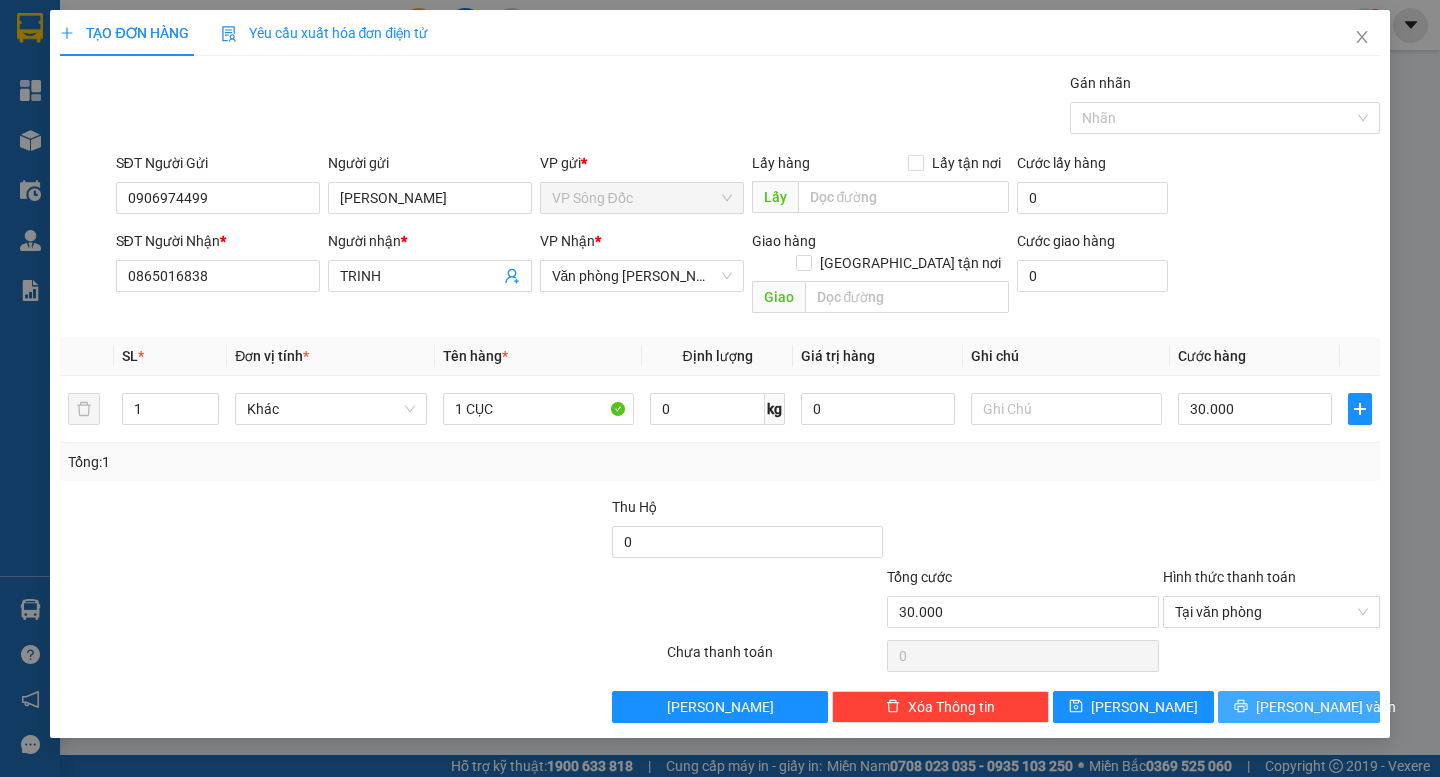 click on "Lưu và In" at bounding box center [1298, 707] 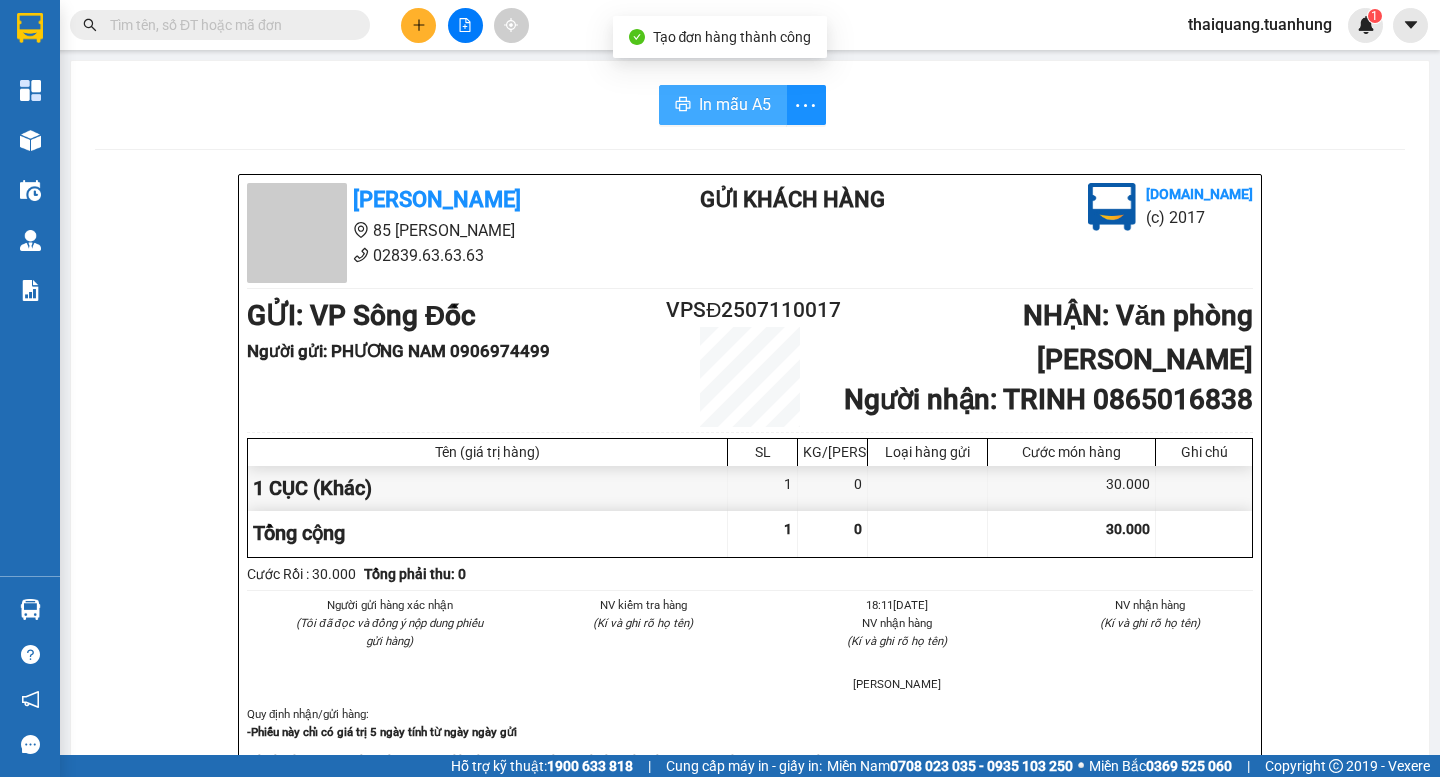 click on "In mẫu A5" at bounding box center (735, 104) 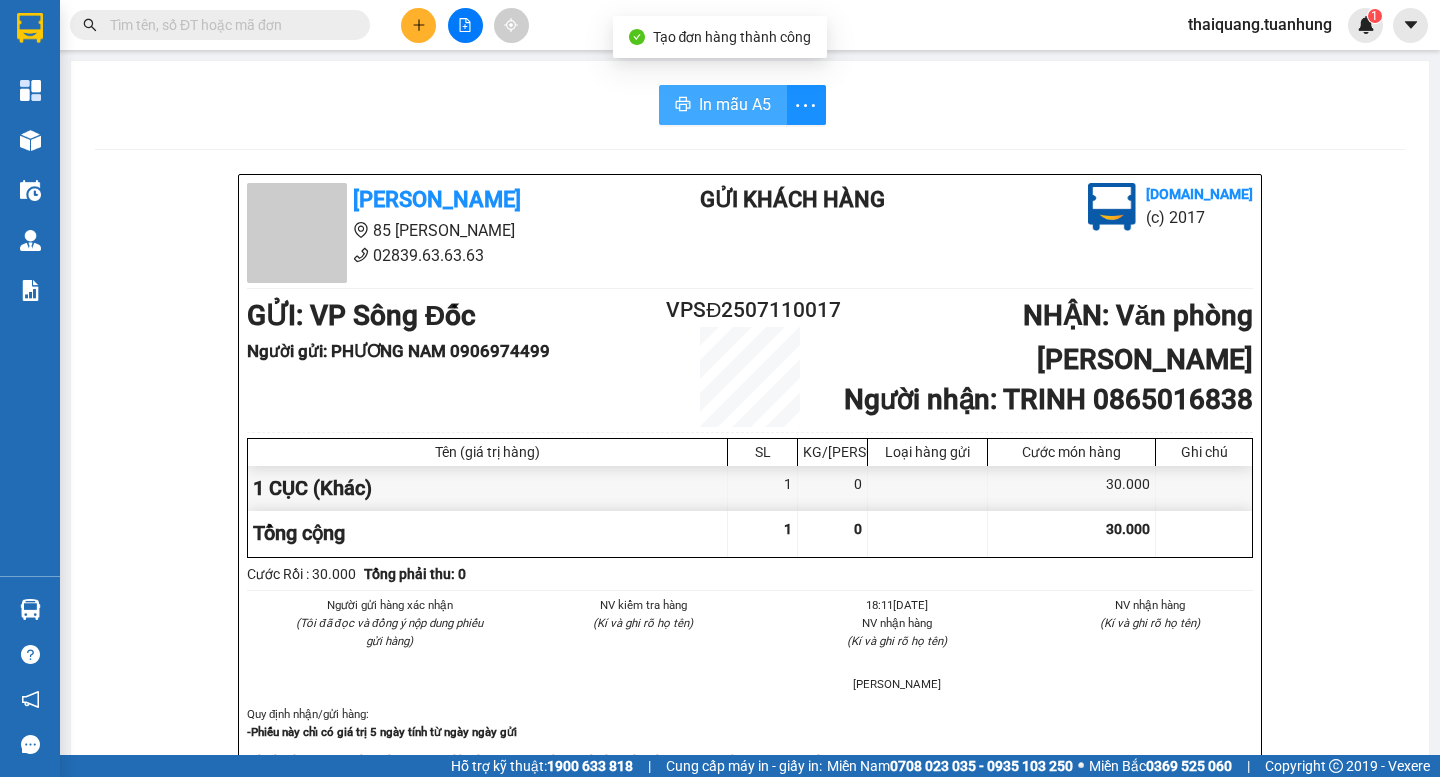 scroll, scrollTop: 0, scrollLeft: 0, axis: both 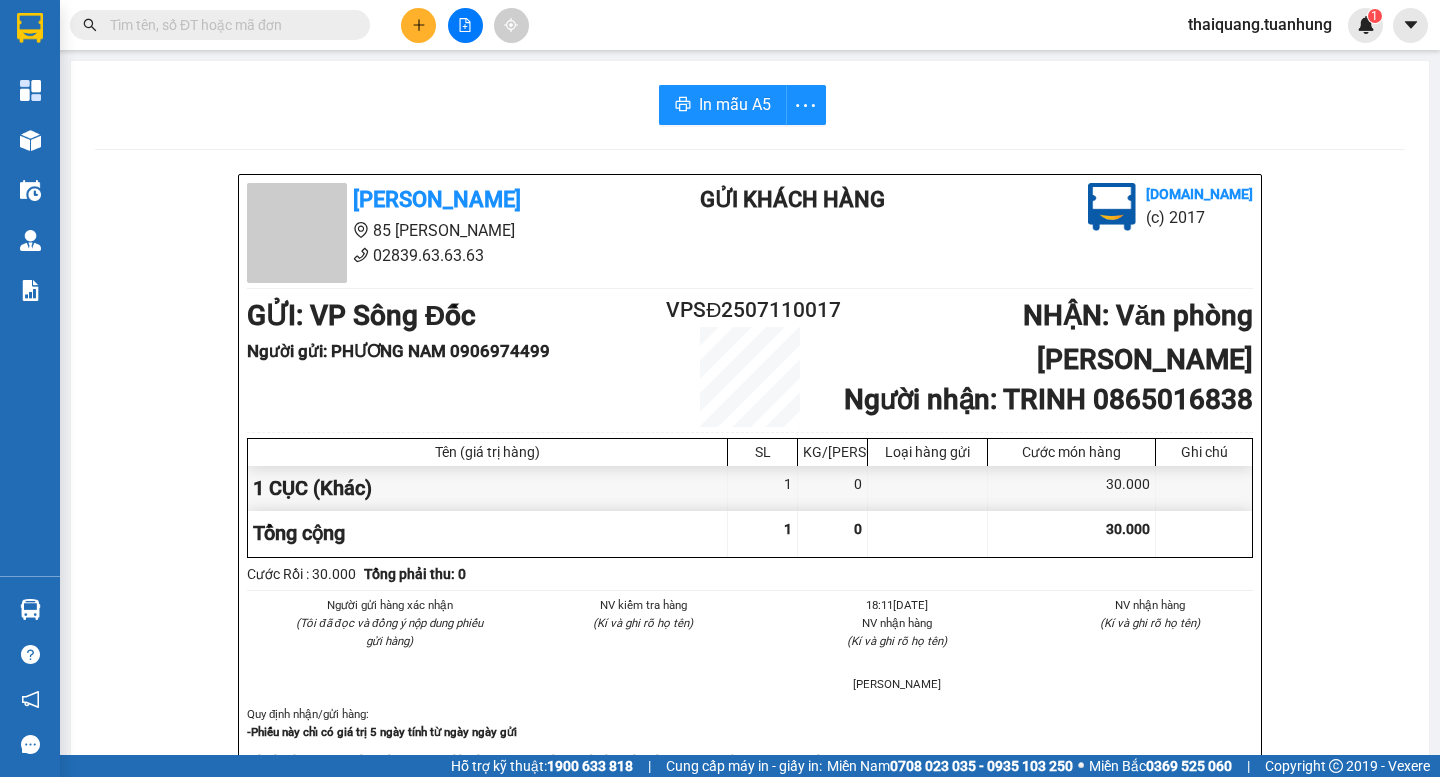 click at bounding box center [418, 25] 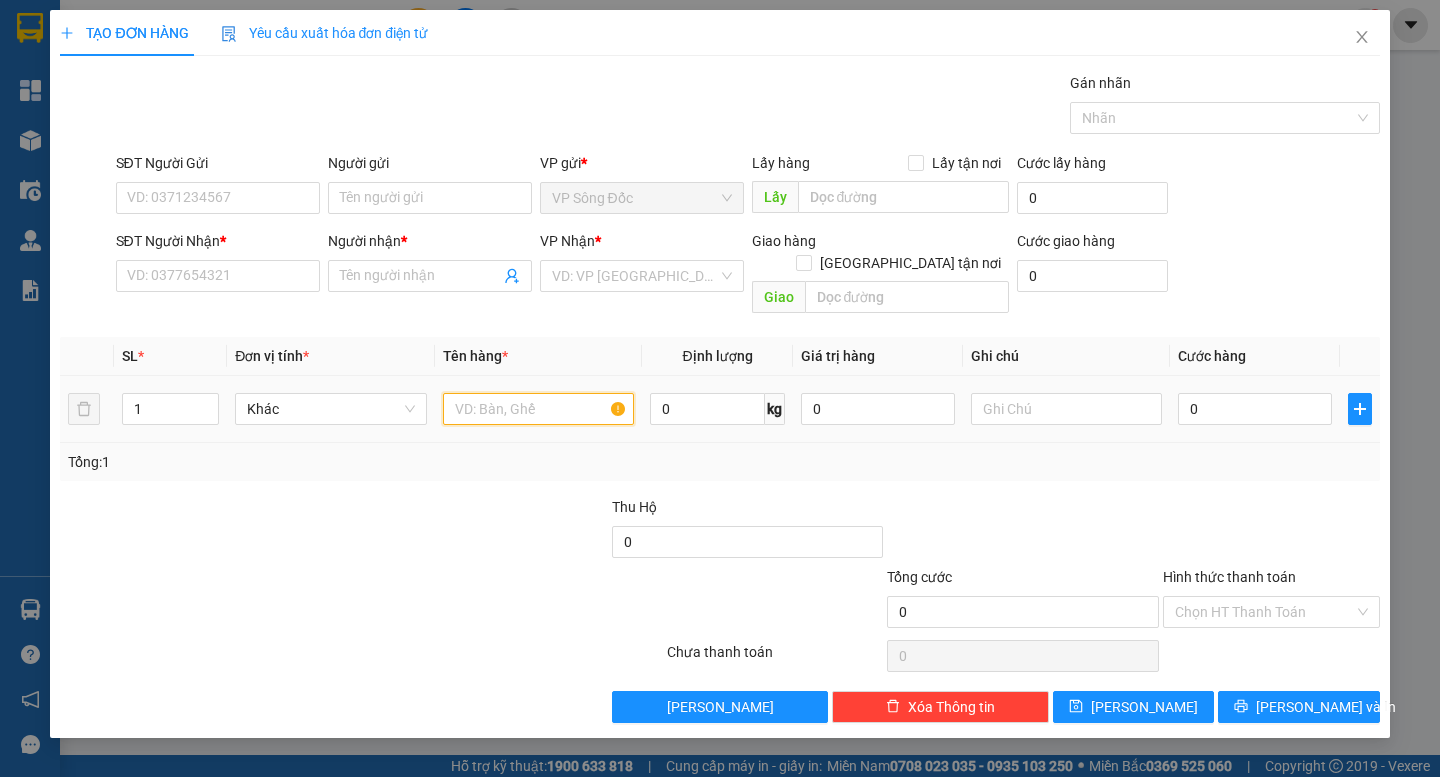 click at bounding box center [538, 409] 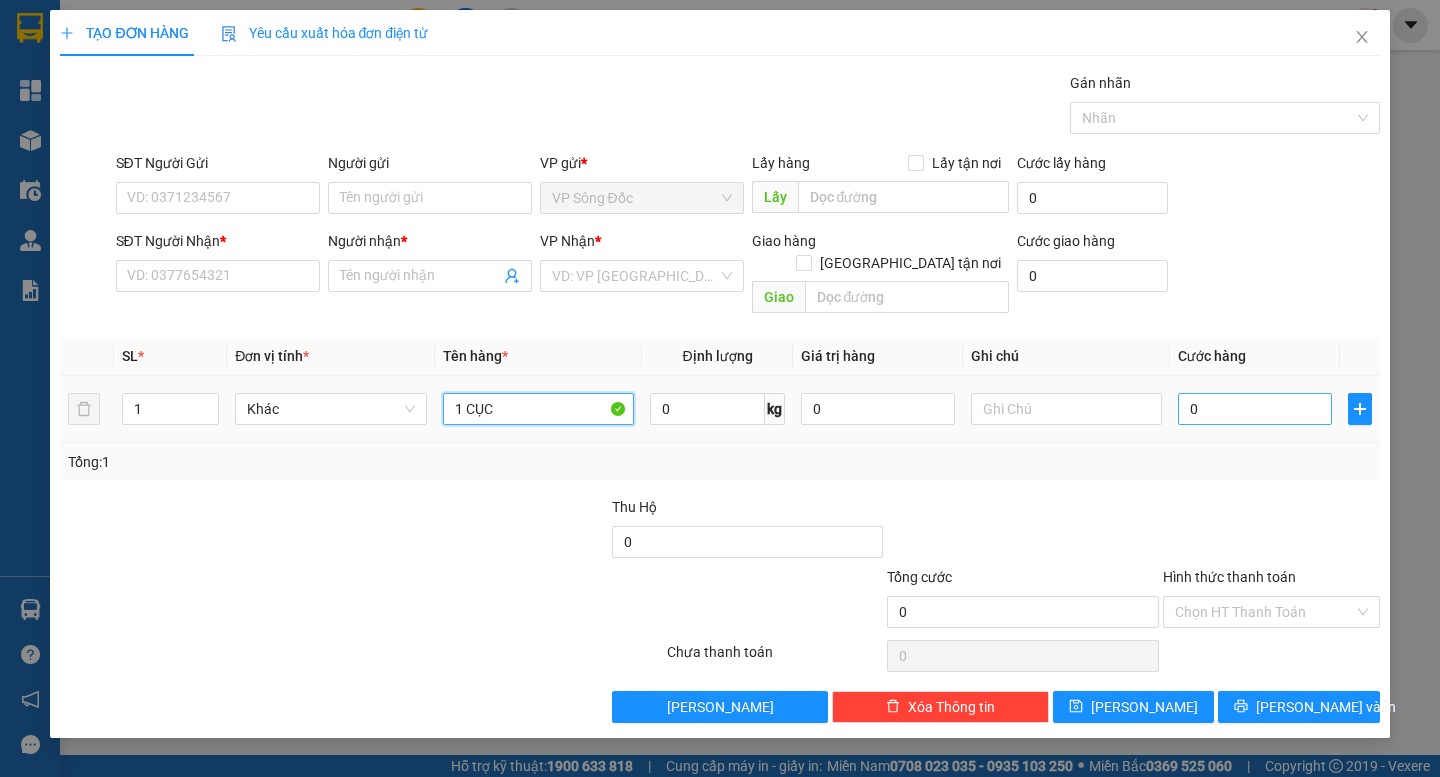 type on "1 CỤC" 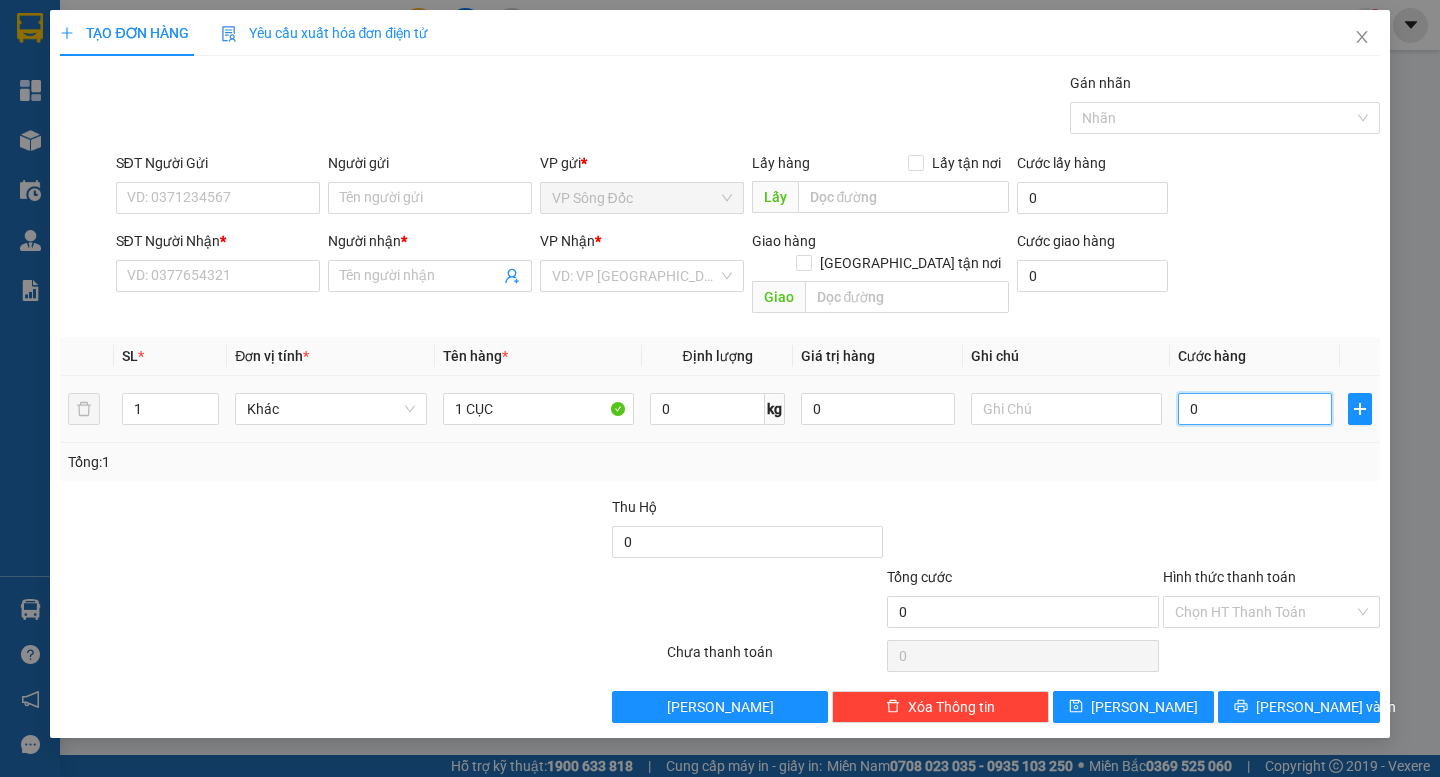 click on "0" at bounding box center (1255, 409) 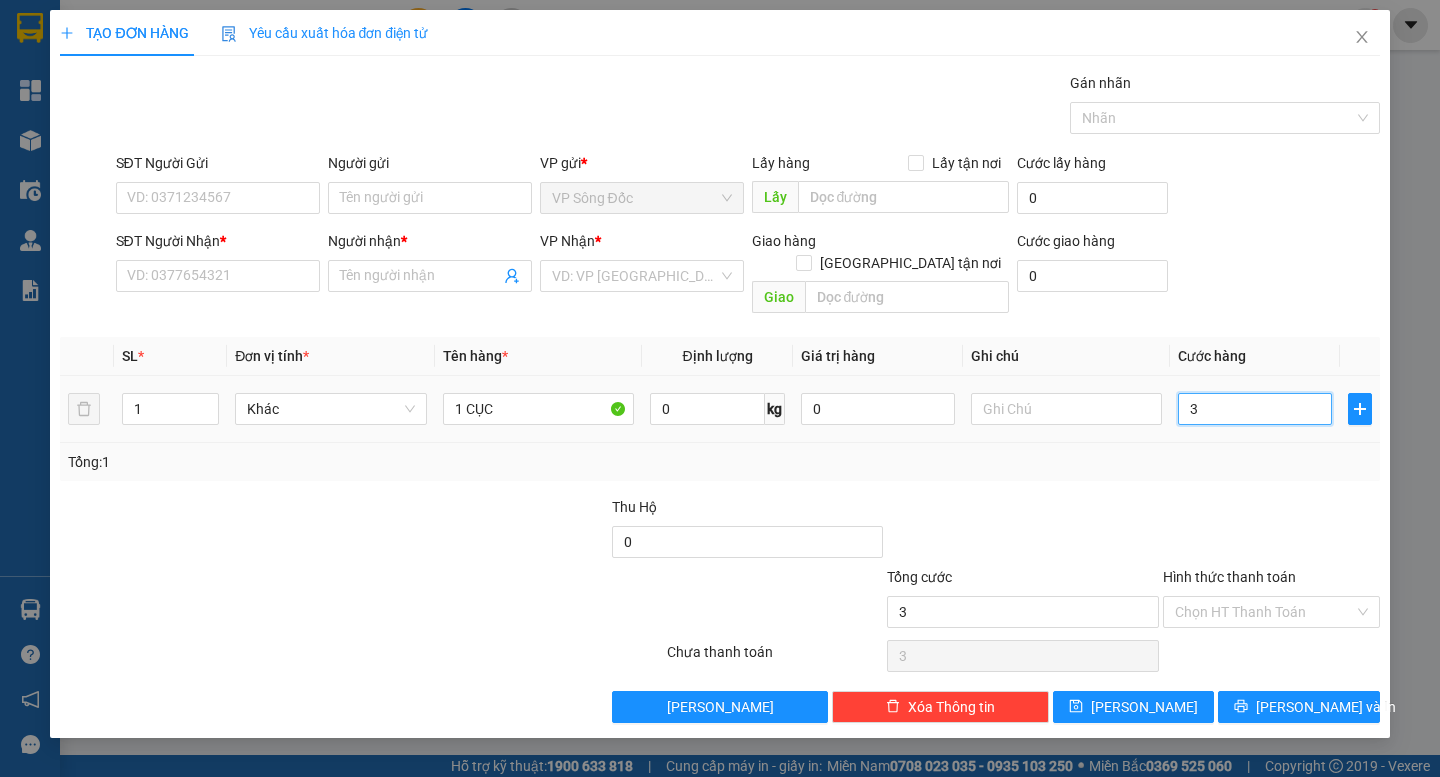 type on "3" 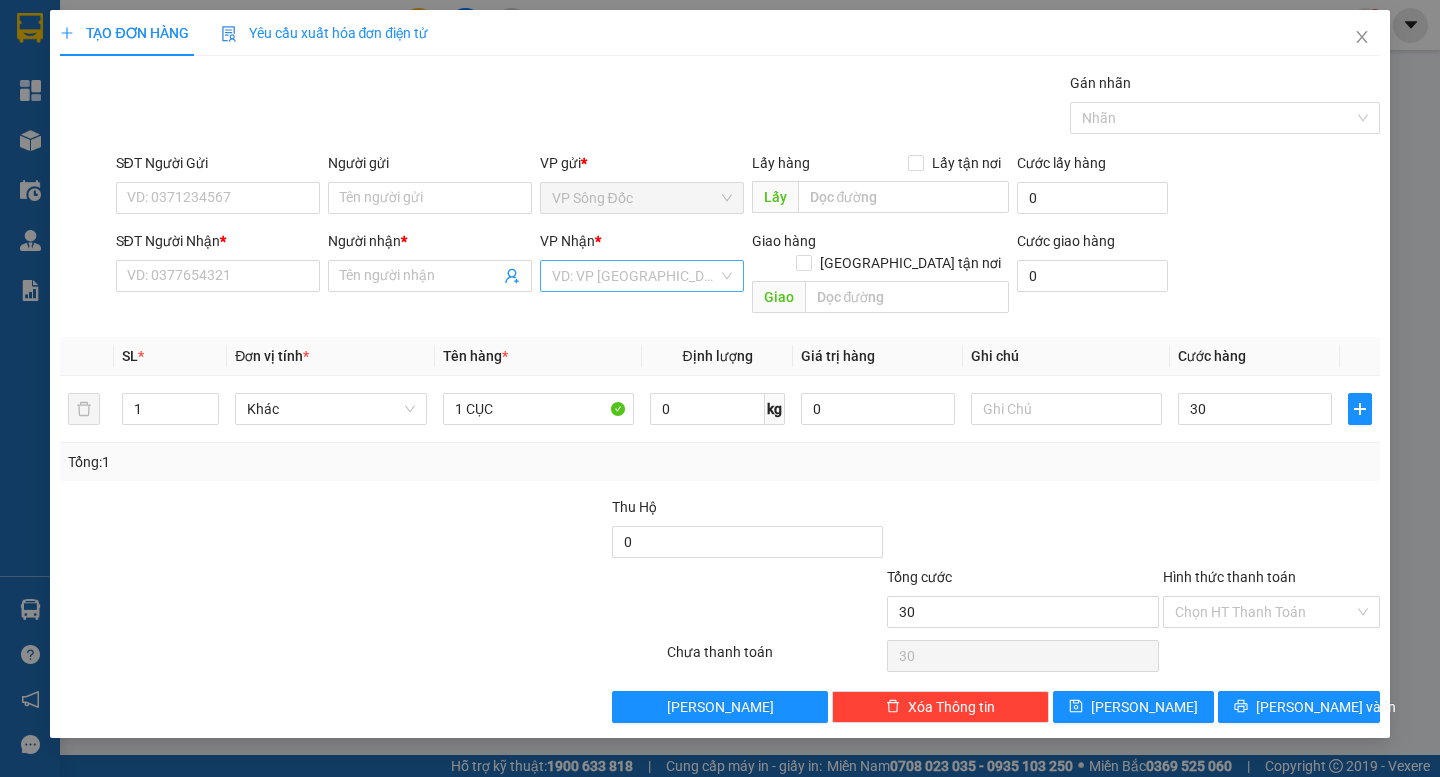 type on "30.000" 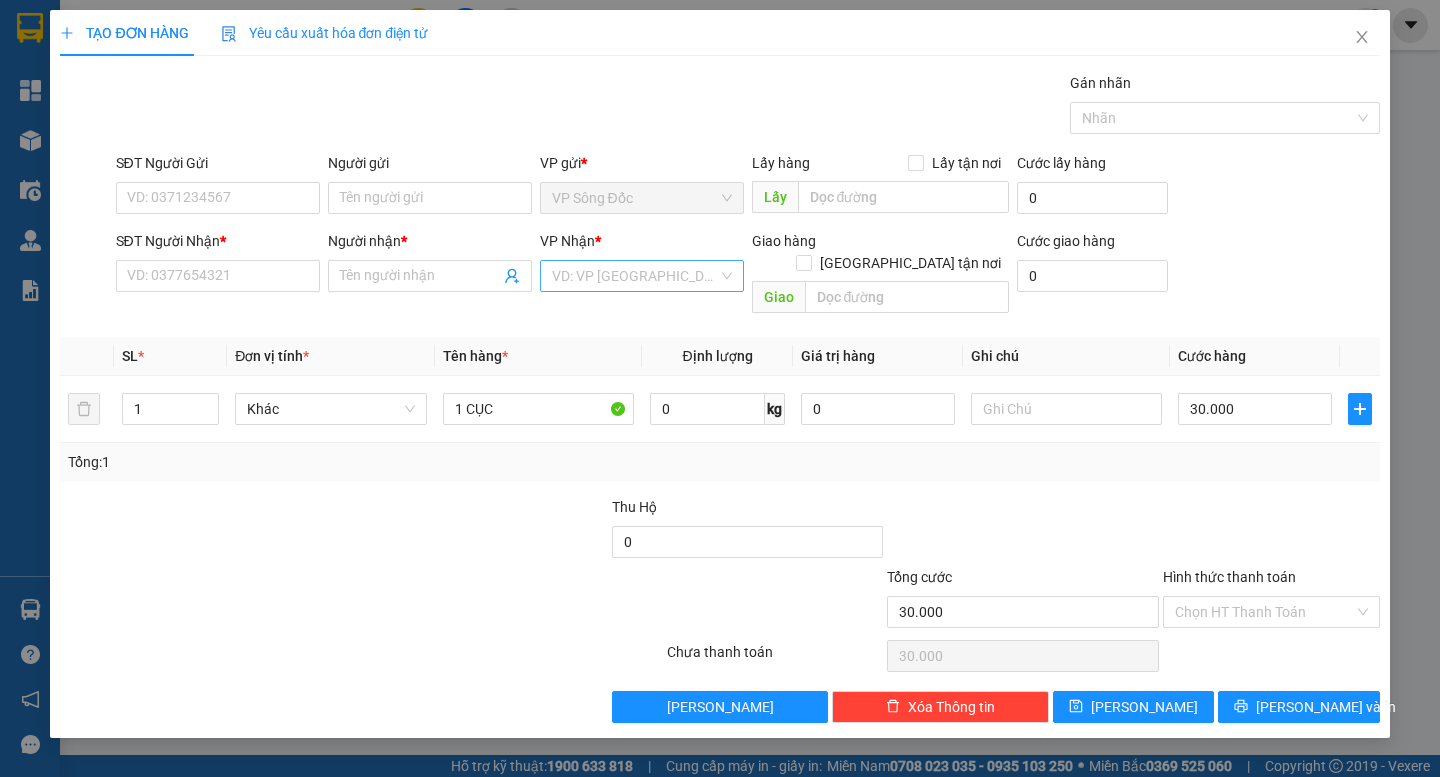 click at bounding box center (635, 276) 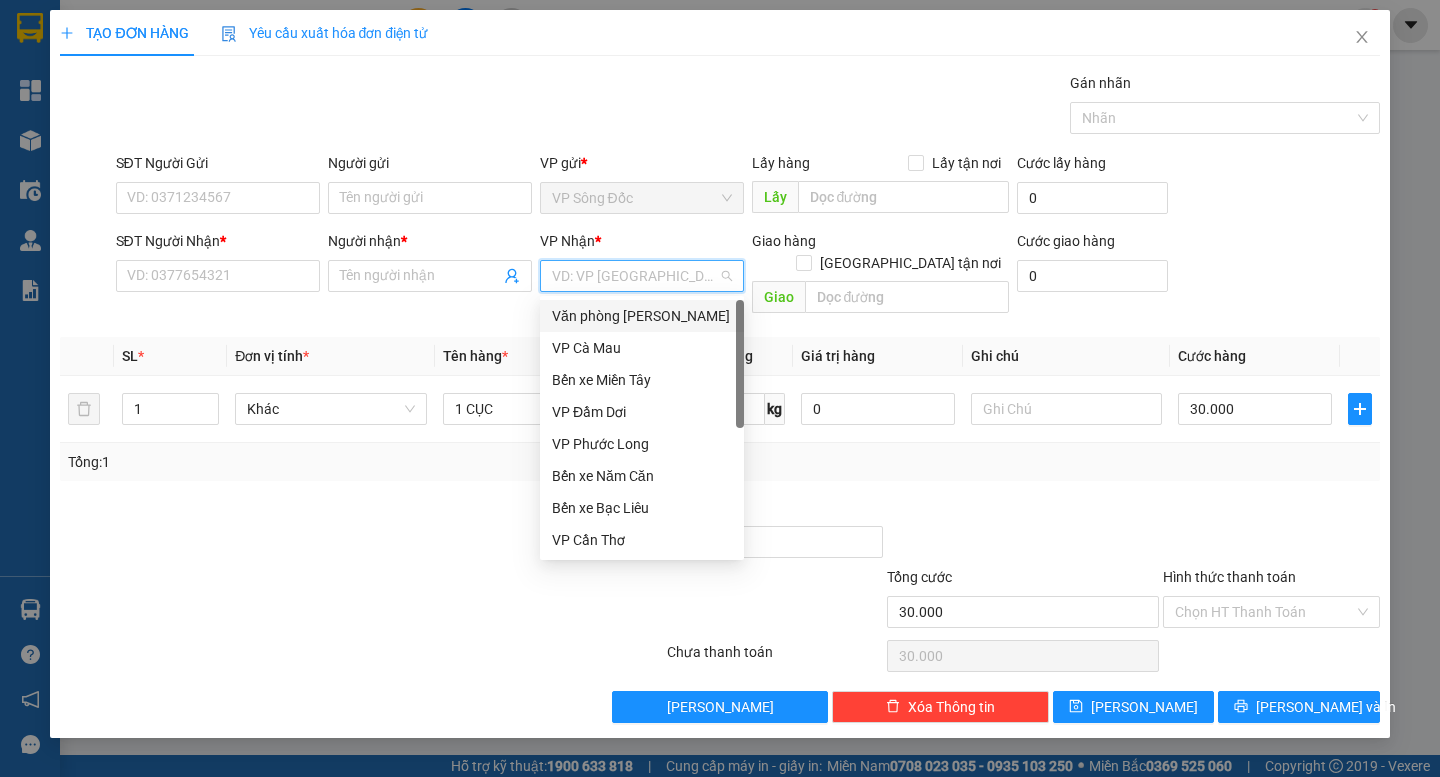 click on "Văn phòng Hồ Chí Minh" at bounding box center [642, 316] 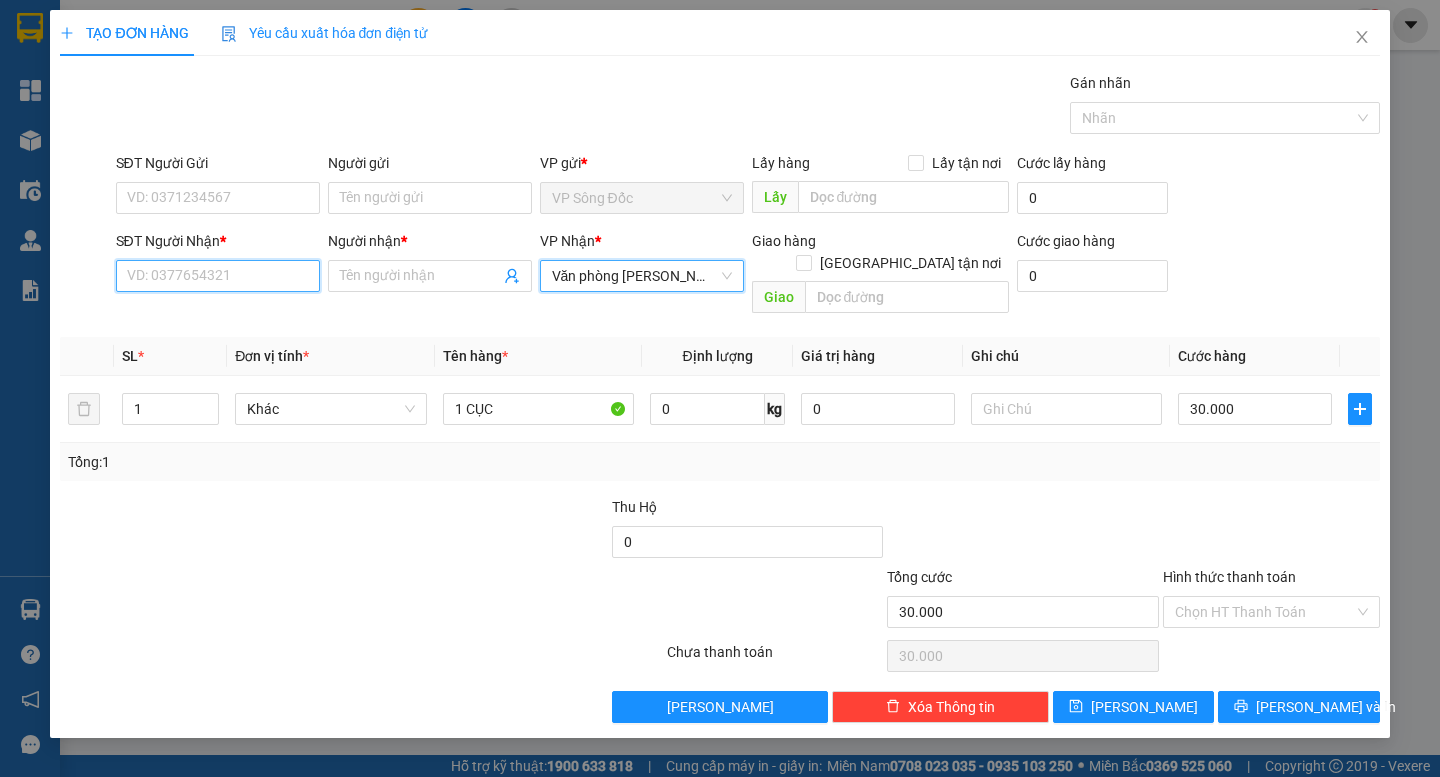click on "SĐT Người Nhận  *" at bounding box center (218, 276) 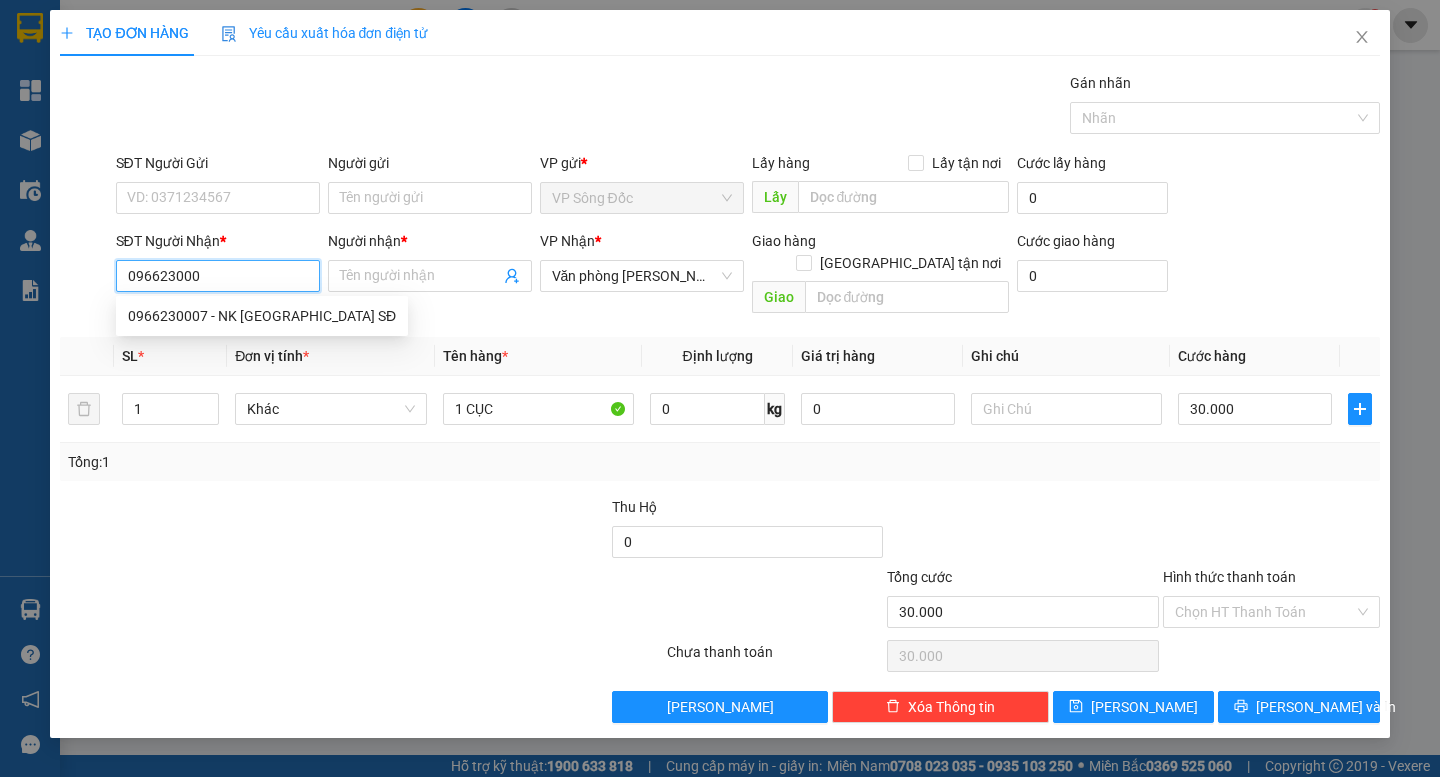type on "0966230007" 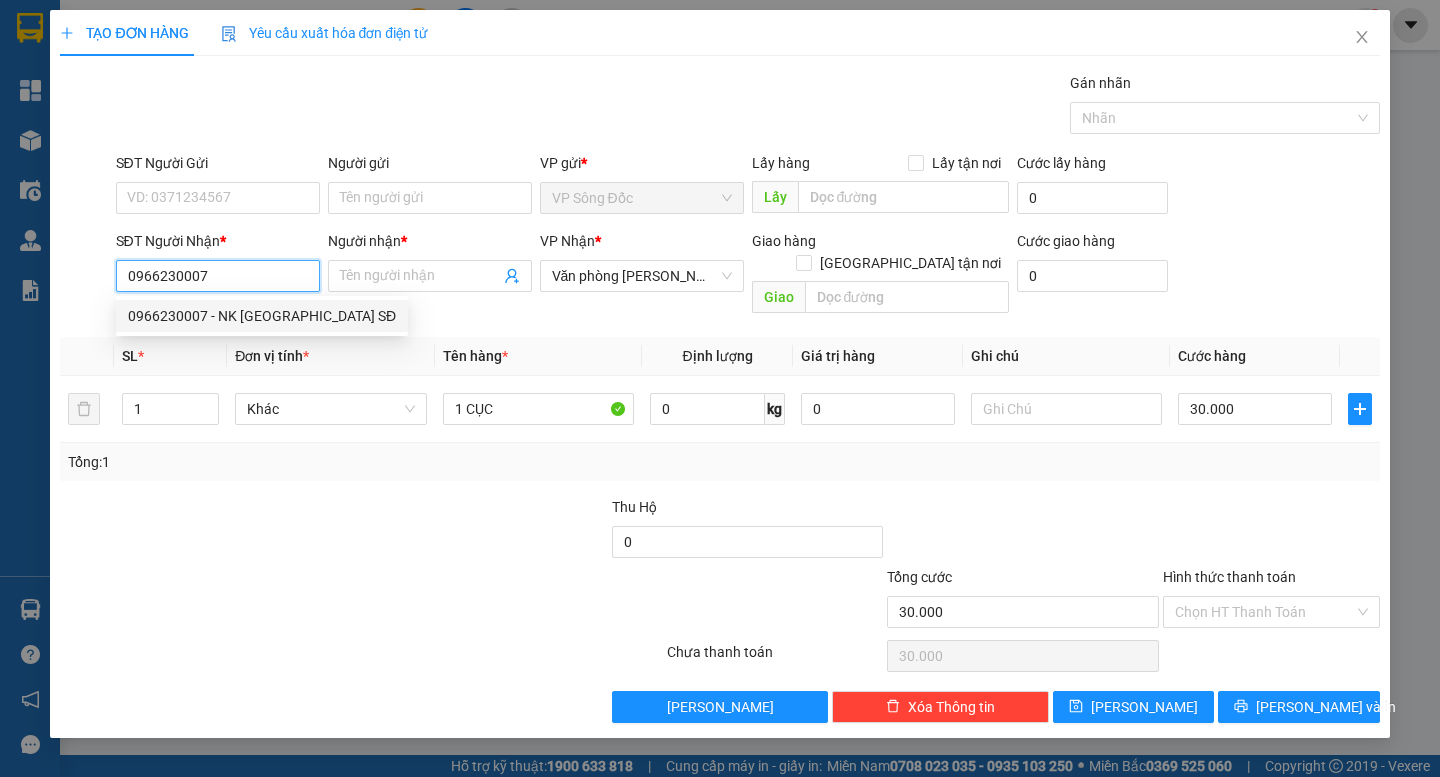 click on "0966230007 - NK  SÀI GÒN SĐ" at bounding box center [262, 316] 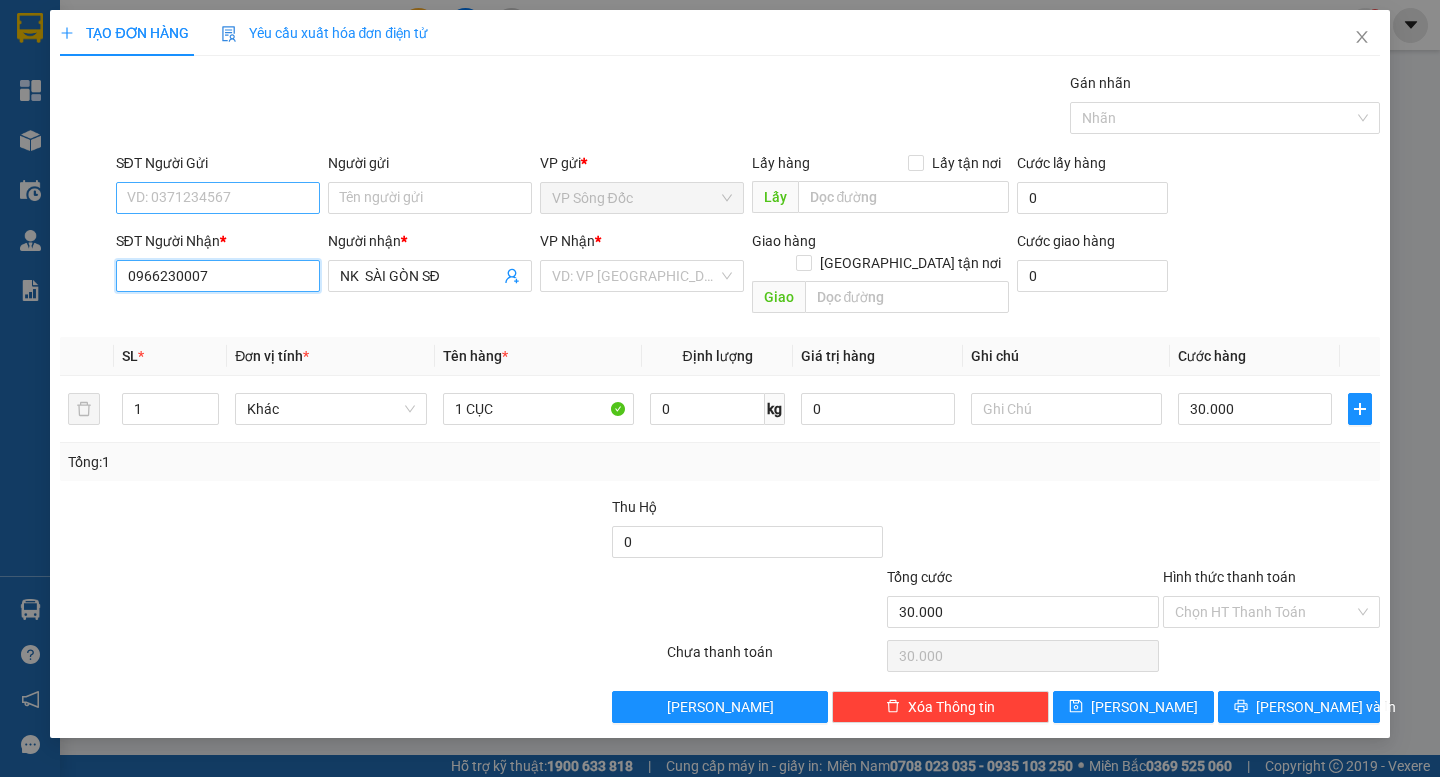 type on "0966230007" 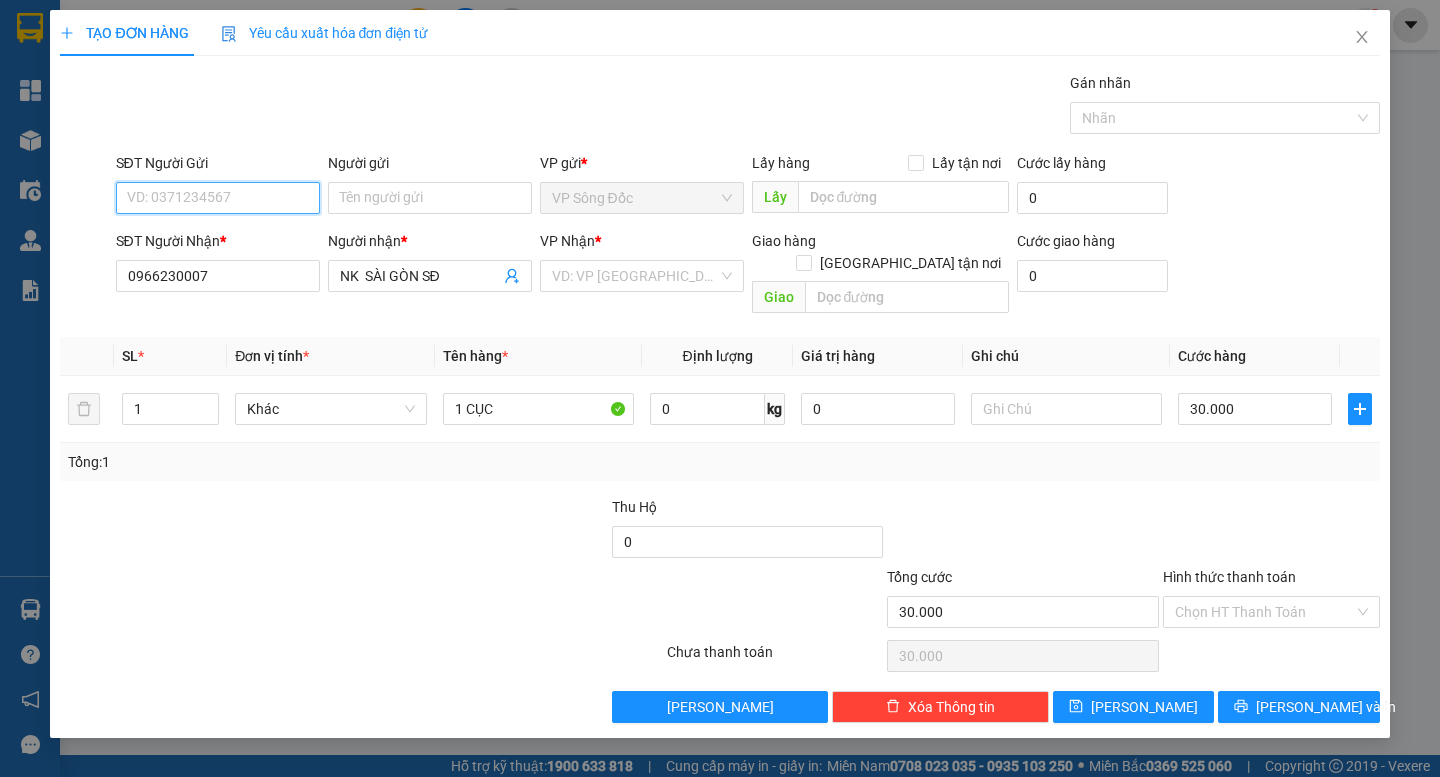 click on "SĐT Người Gửi" at bounding box center [218, 198] 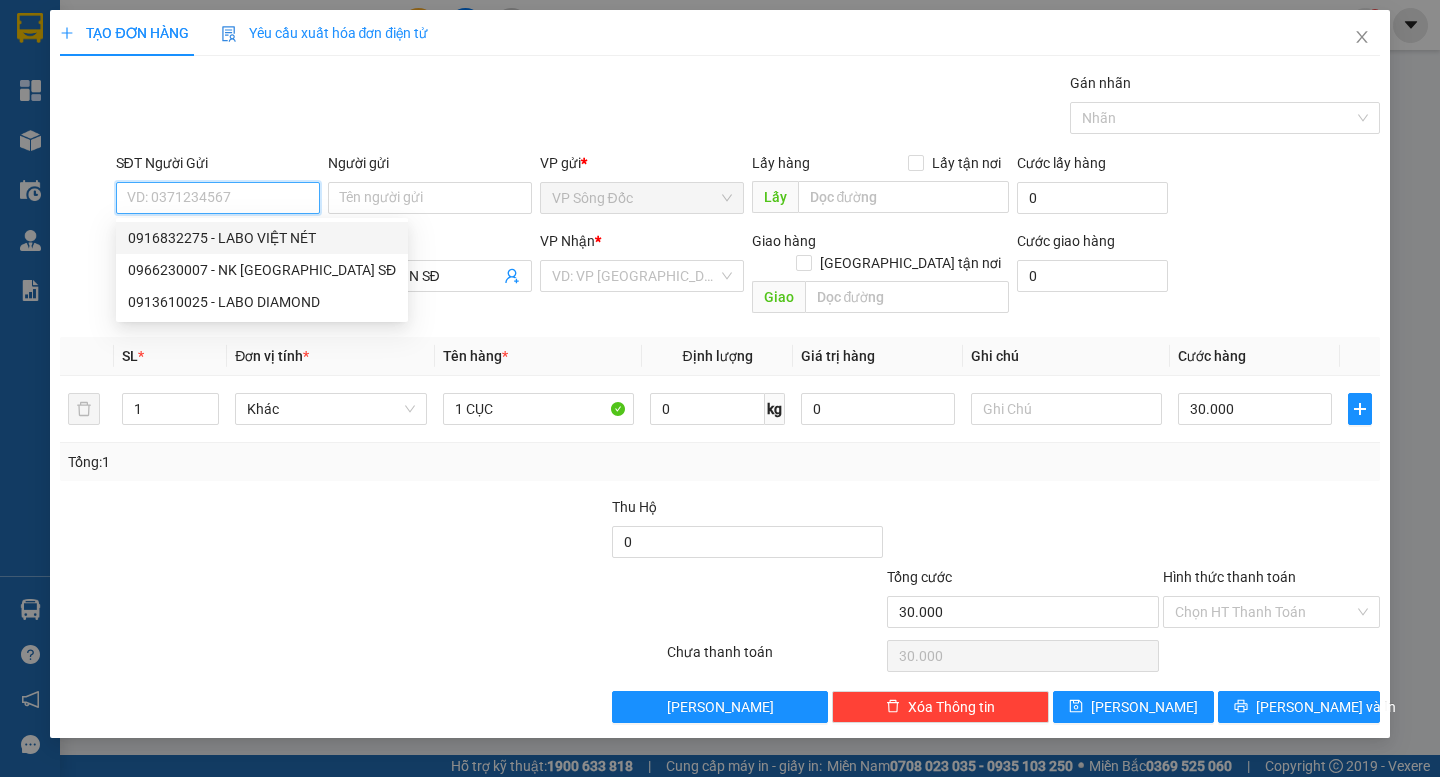 drag, startPoint x: 268, startPoint y: 237, endPoint x: 324, endPoint y: 223, distance: 57.72348 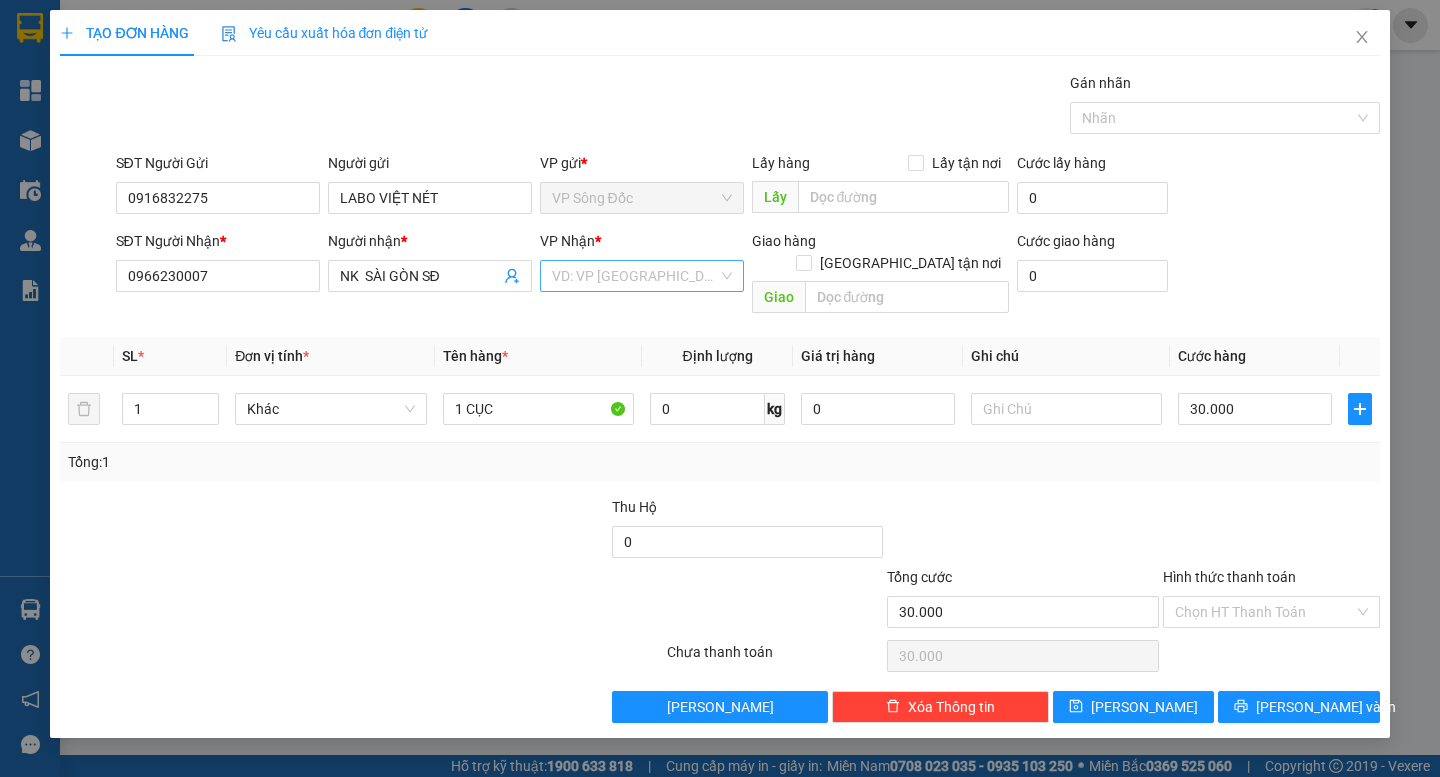 click at bounding box center [635, 276] 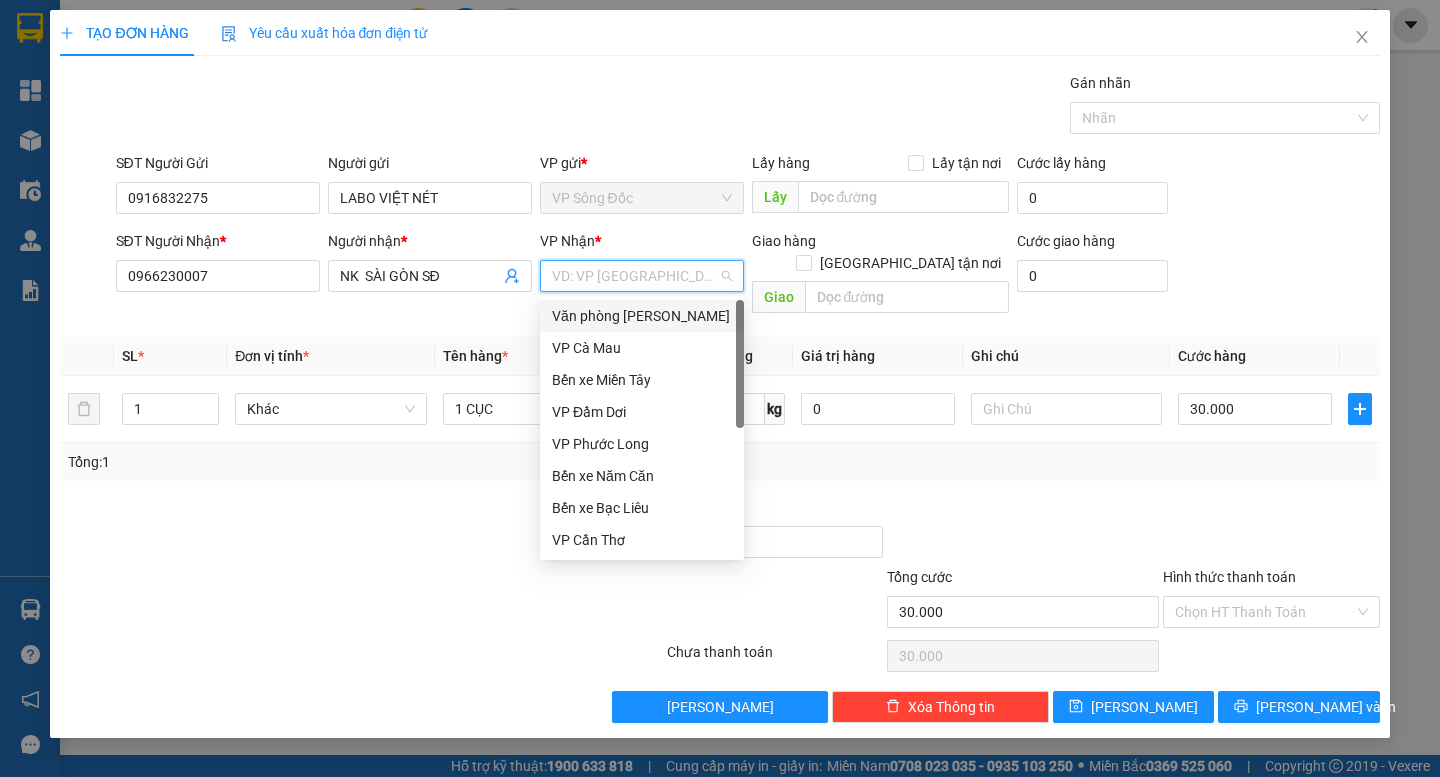 click on "Văn phòng Hồ Chí Minh" at bounding box center (642, 316) 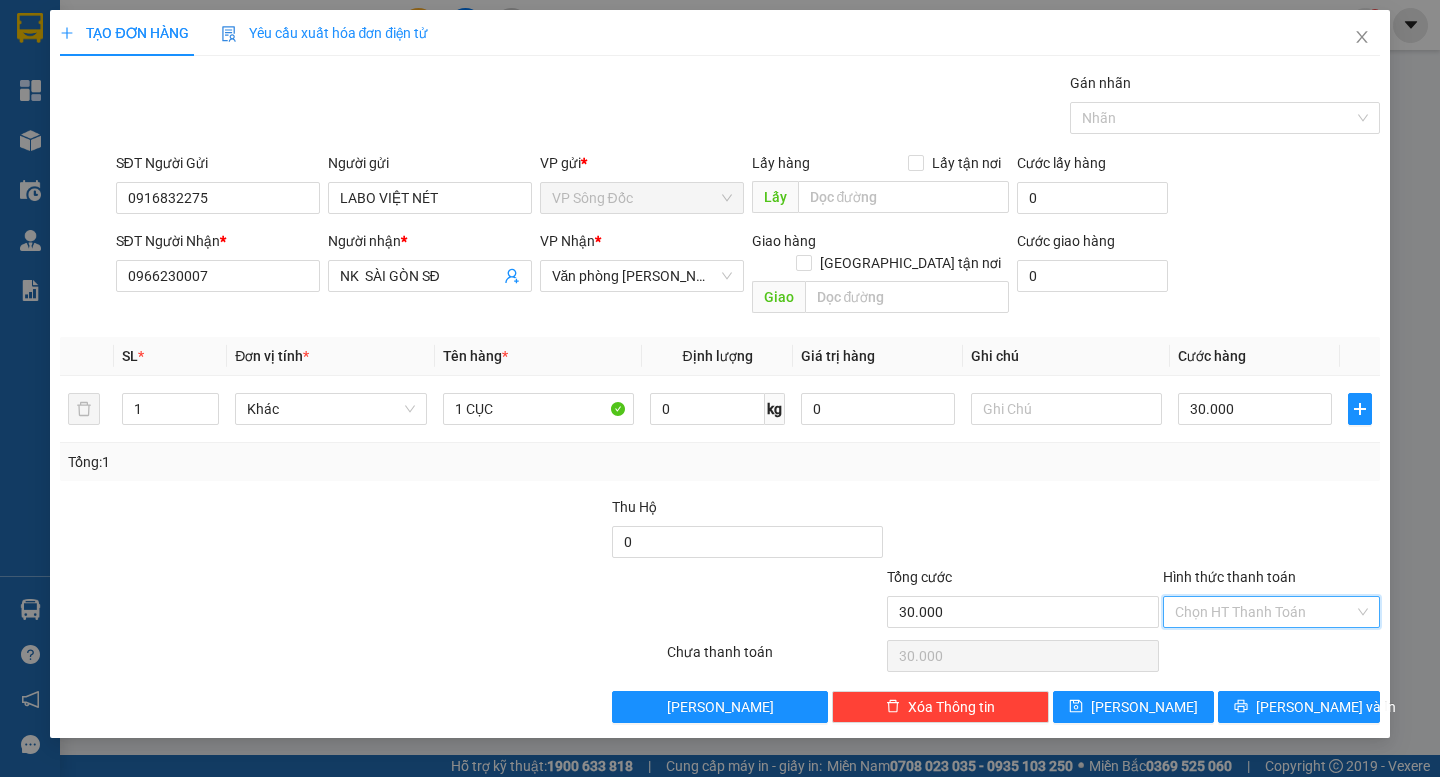 click on "Hình thức thanh toán" at bounding box center (1264, 612) 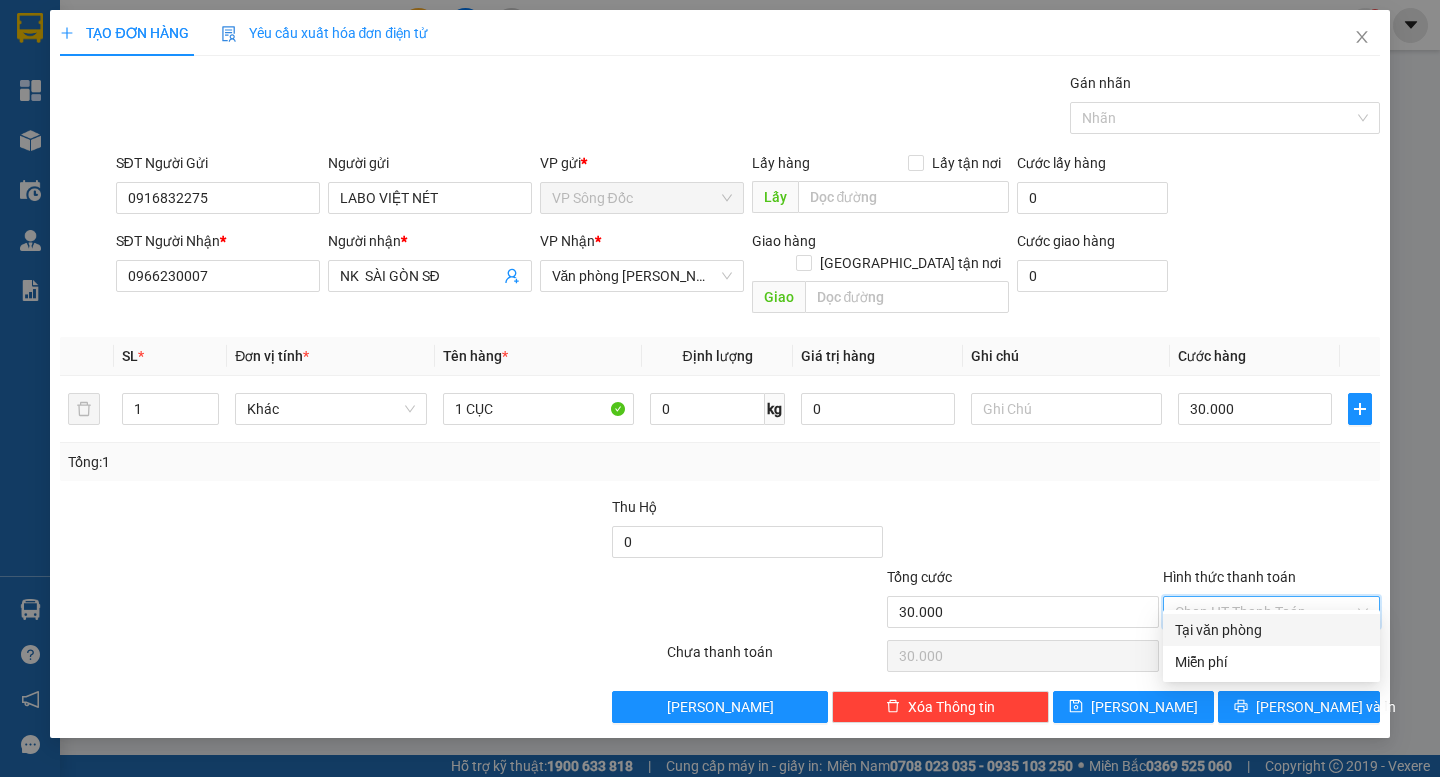 click on "Tại văn phòng" at bounding box center [1271, 630] 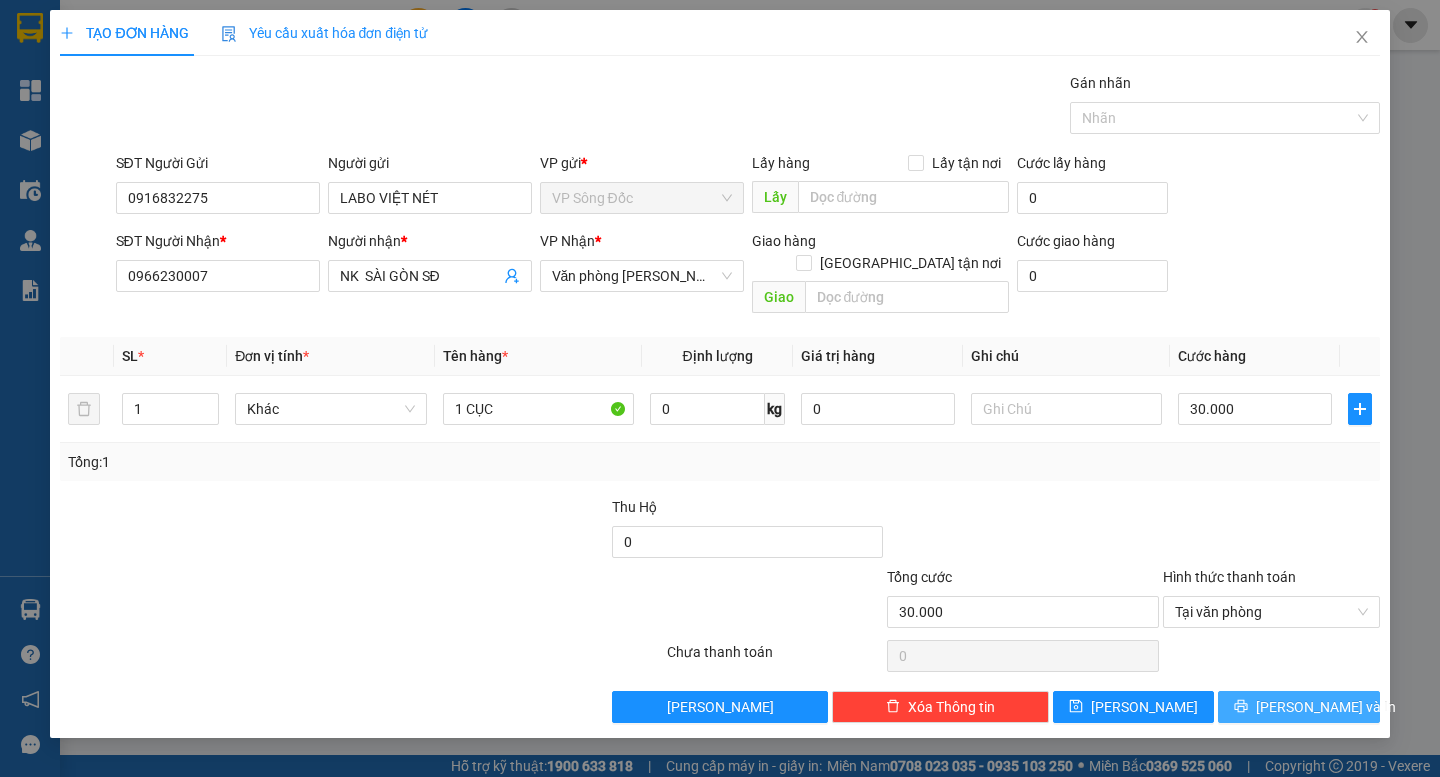 click on "Lưu và In" at bounding box center (1326, 707) 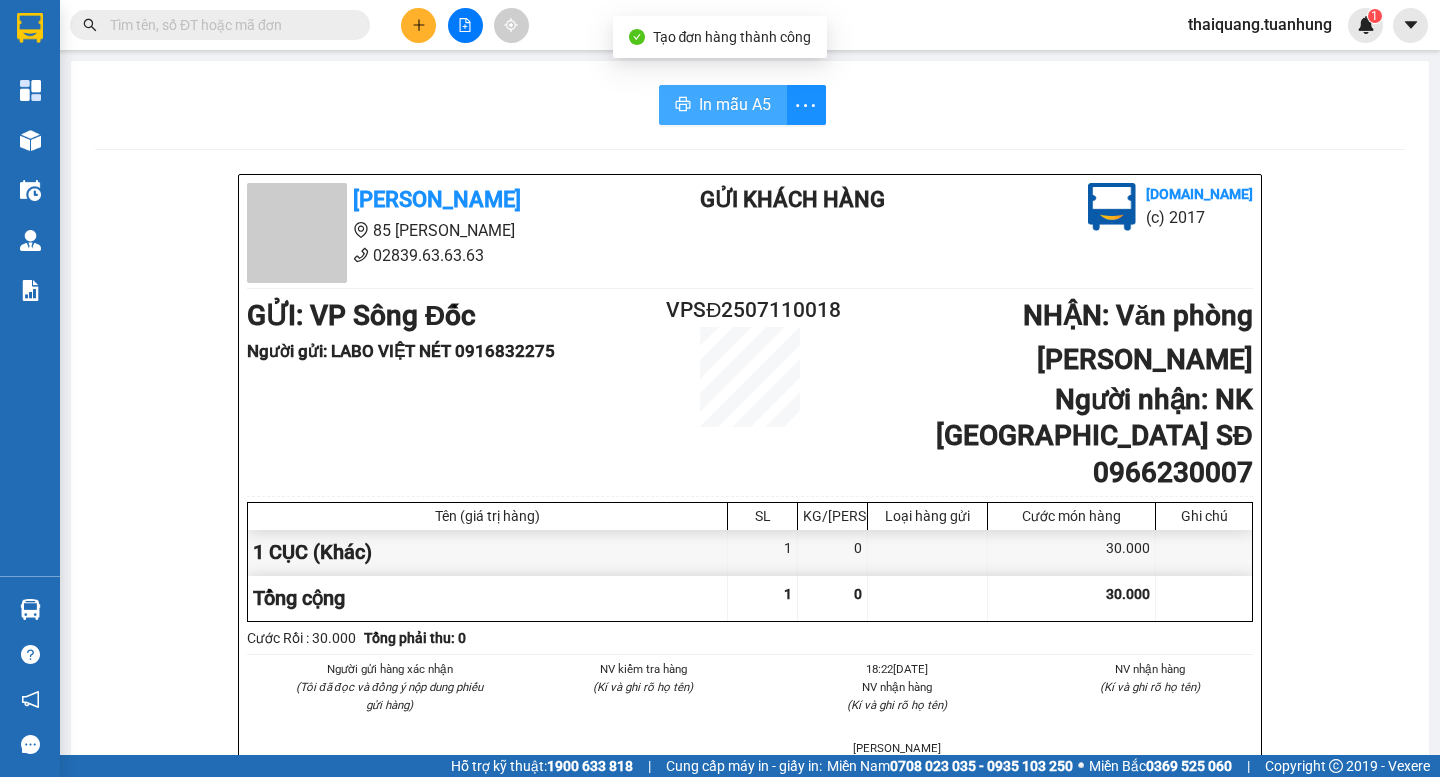 click on "In mẫu A5" at bounding box center (735, 104) 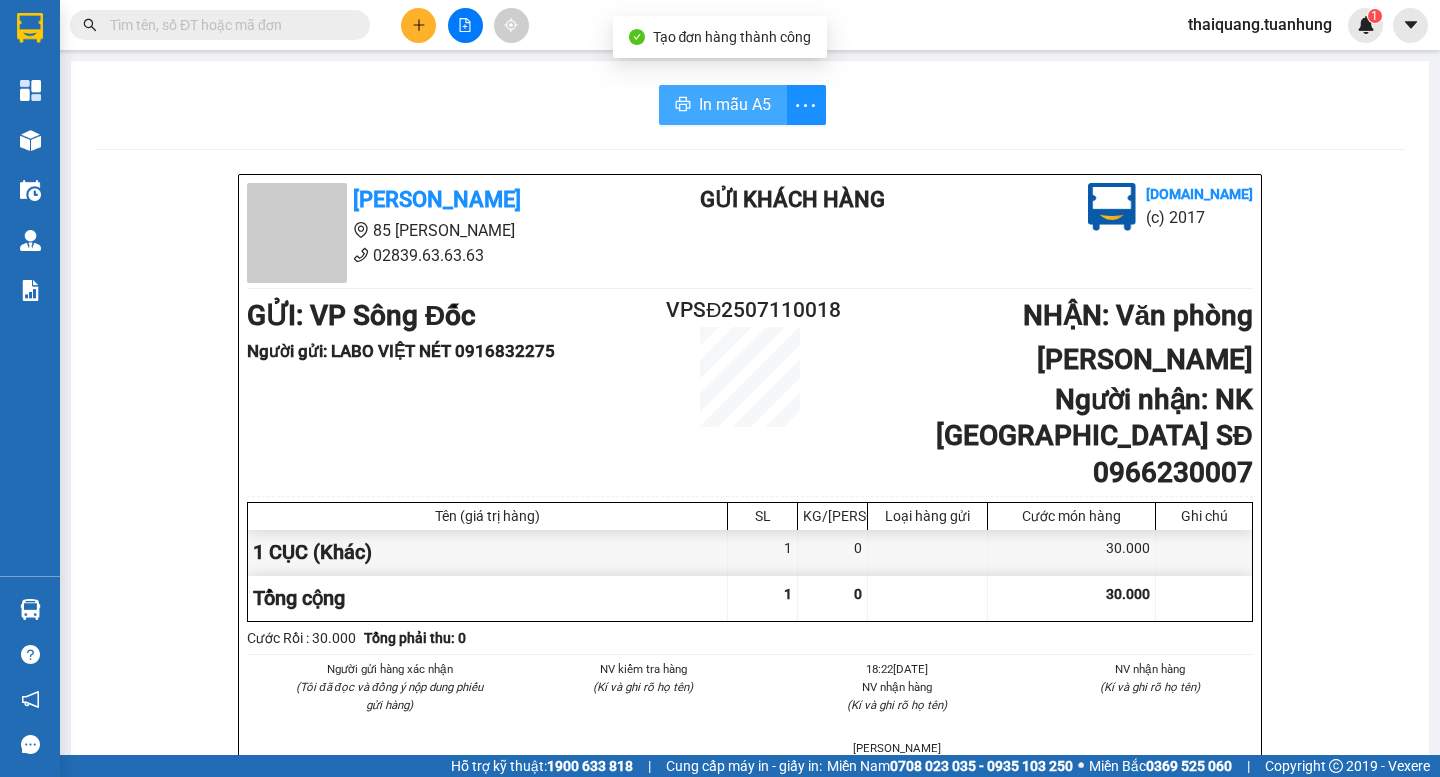 scroll, scrollTop: 0, scrollLeft: 0, axis: both 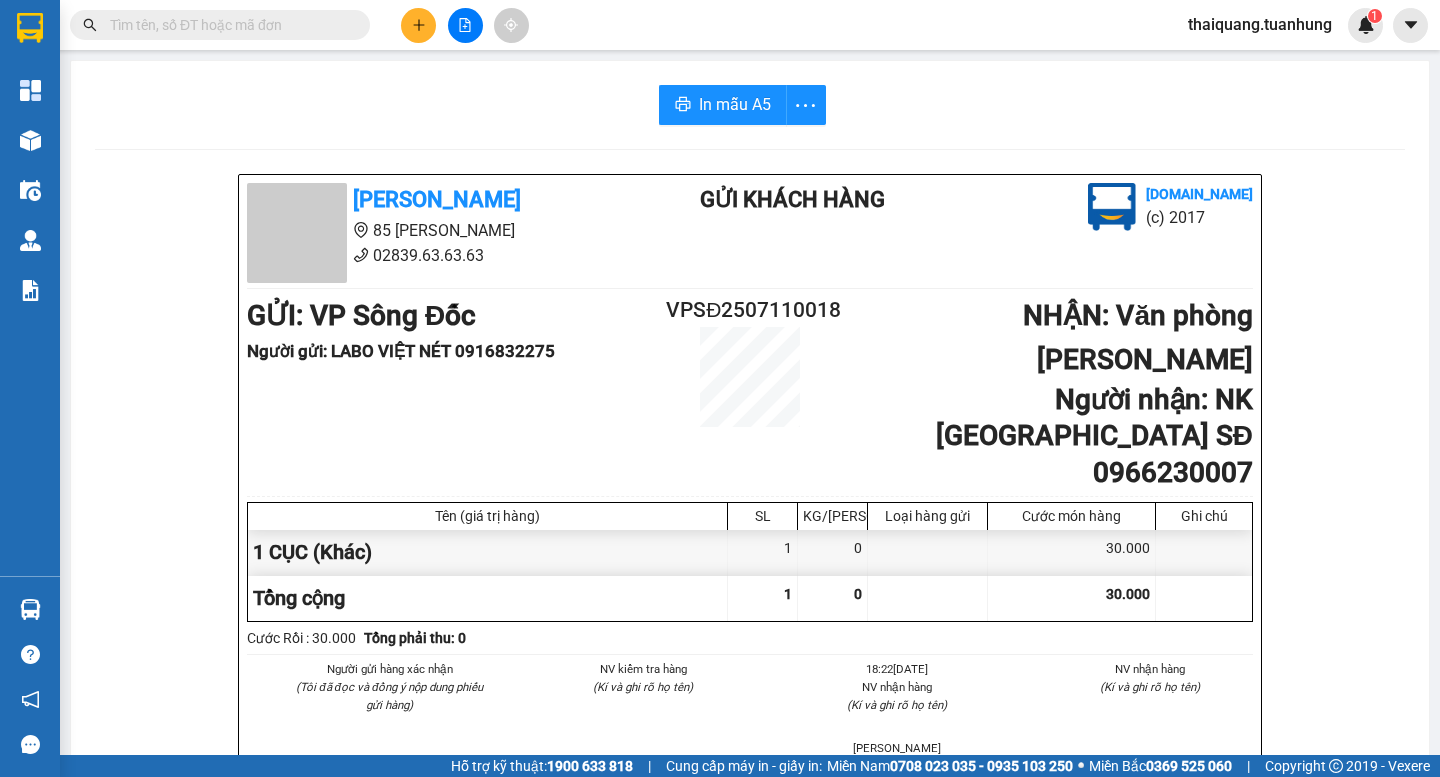 click 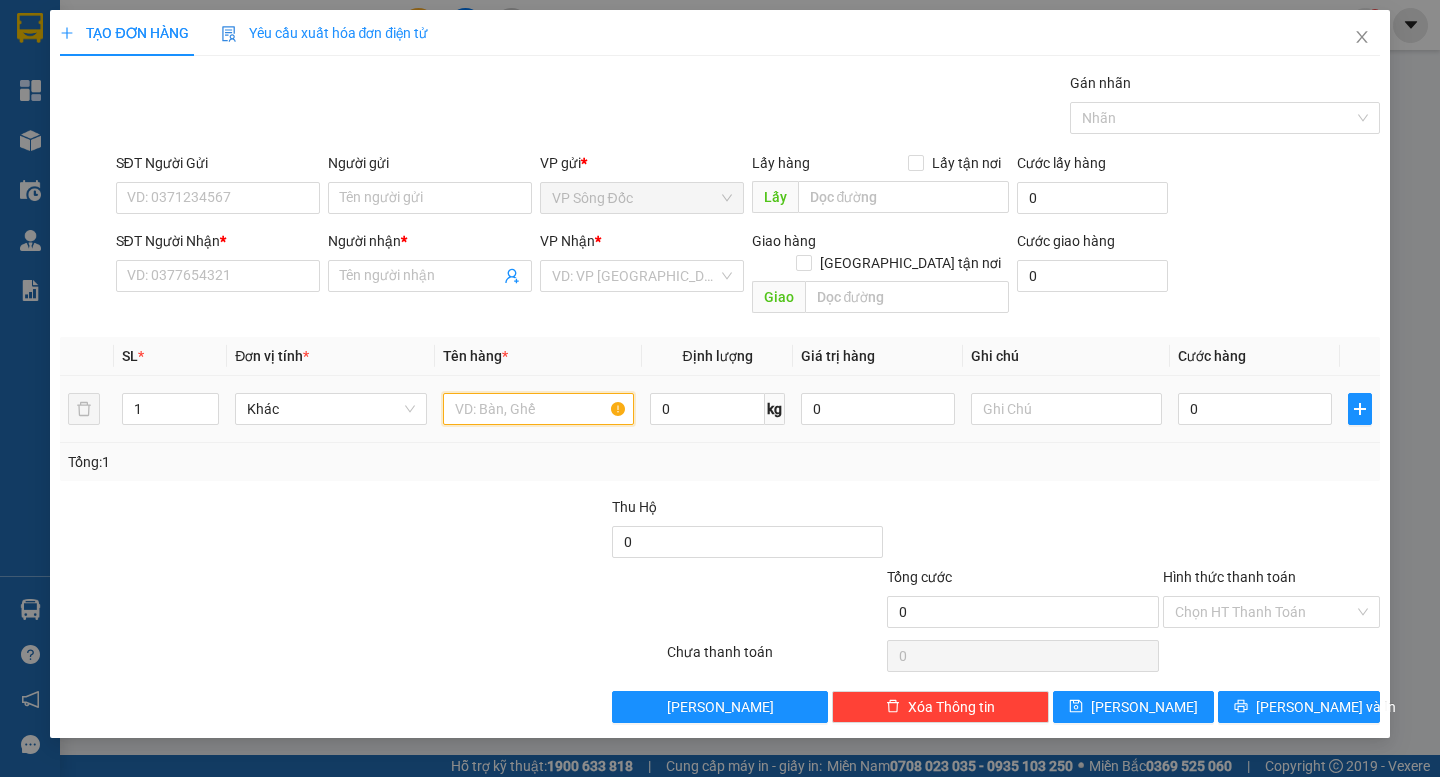 click at bounding box center (538, 409) 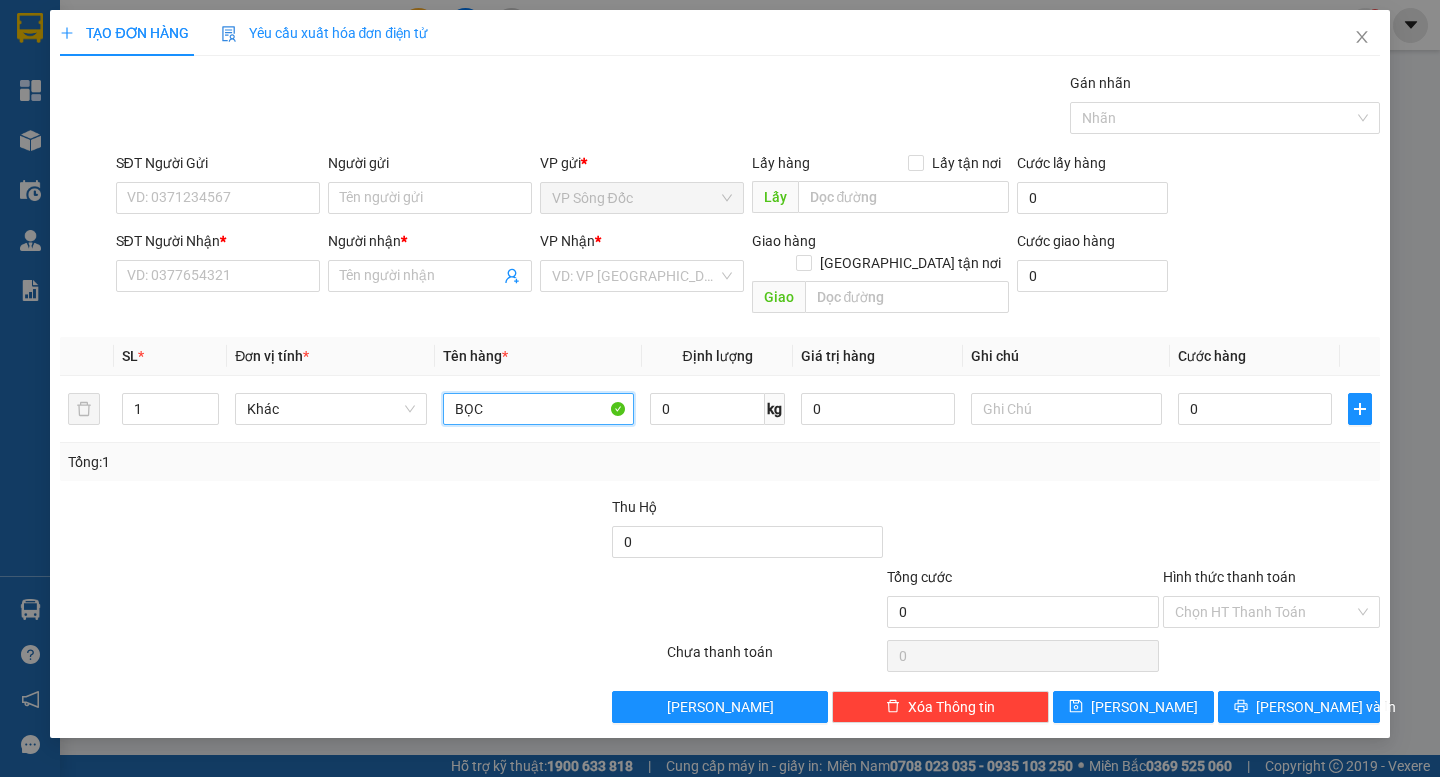 type on "BỌC" 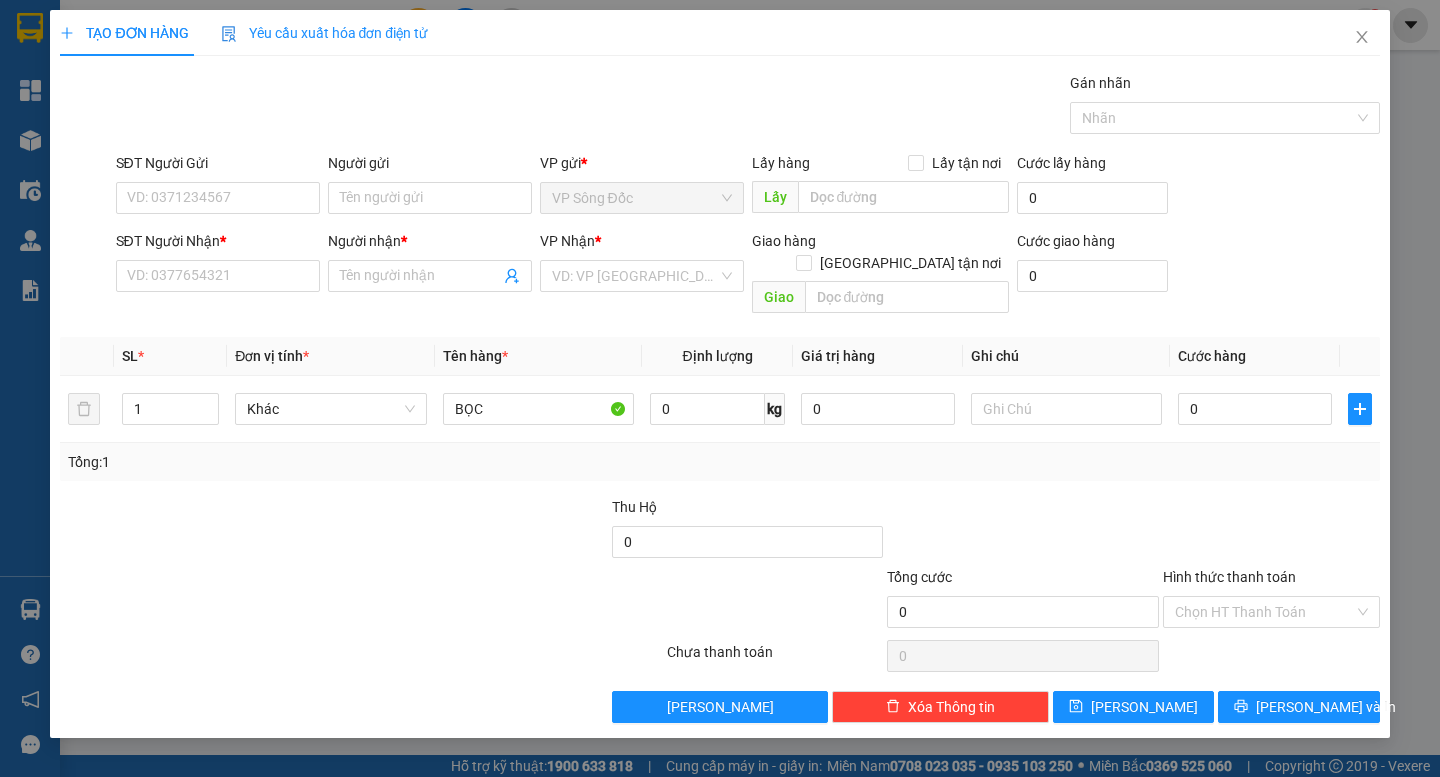 click at bounding box center (472, 531) 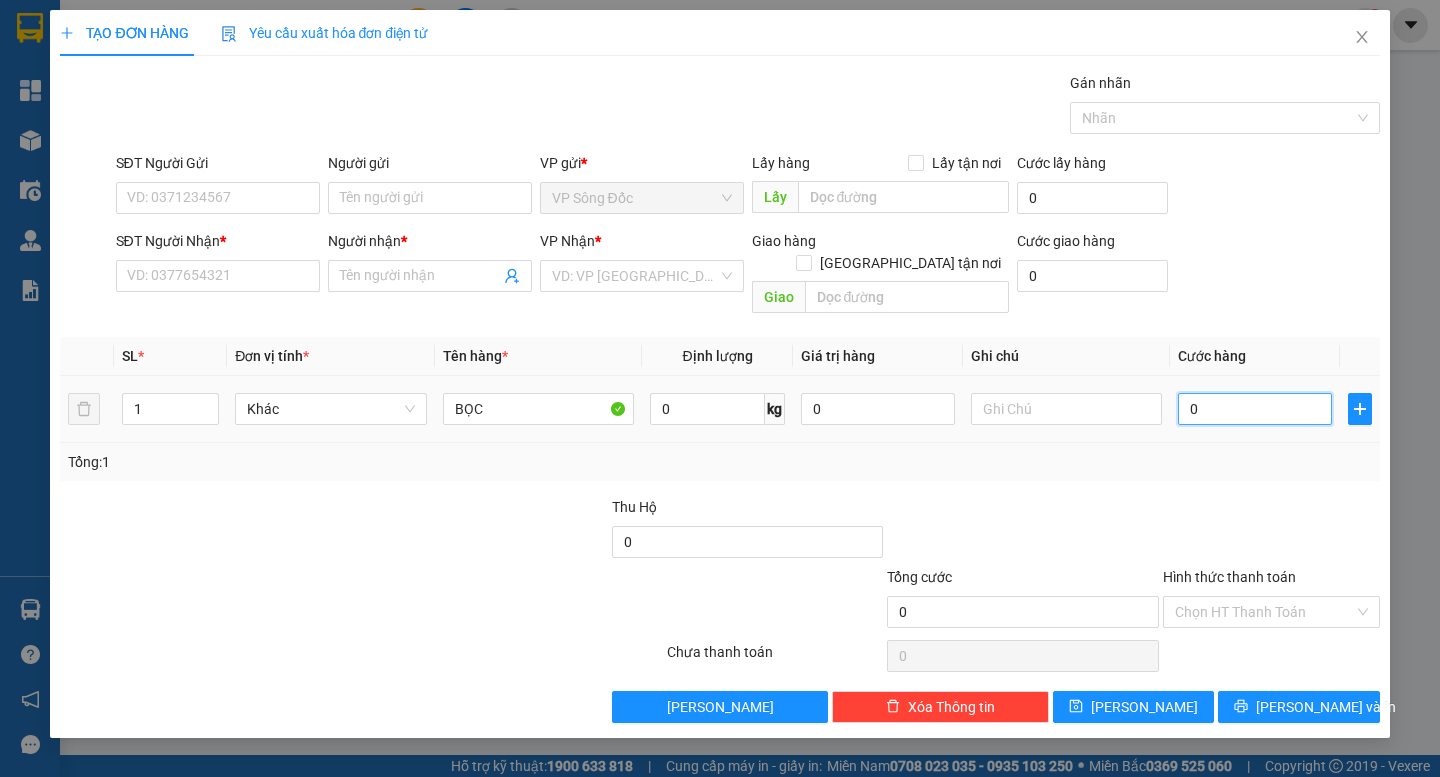 click on "0" at bounding box center (1255, 409) 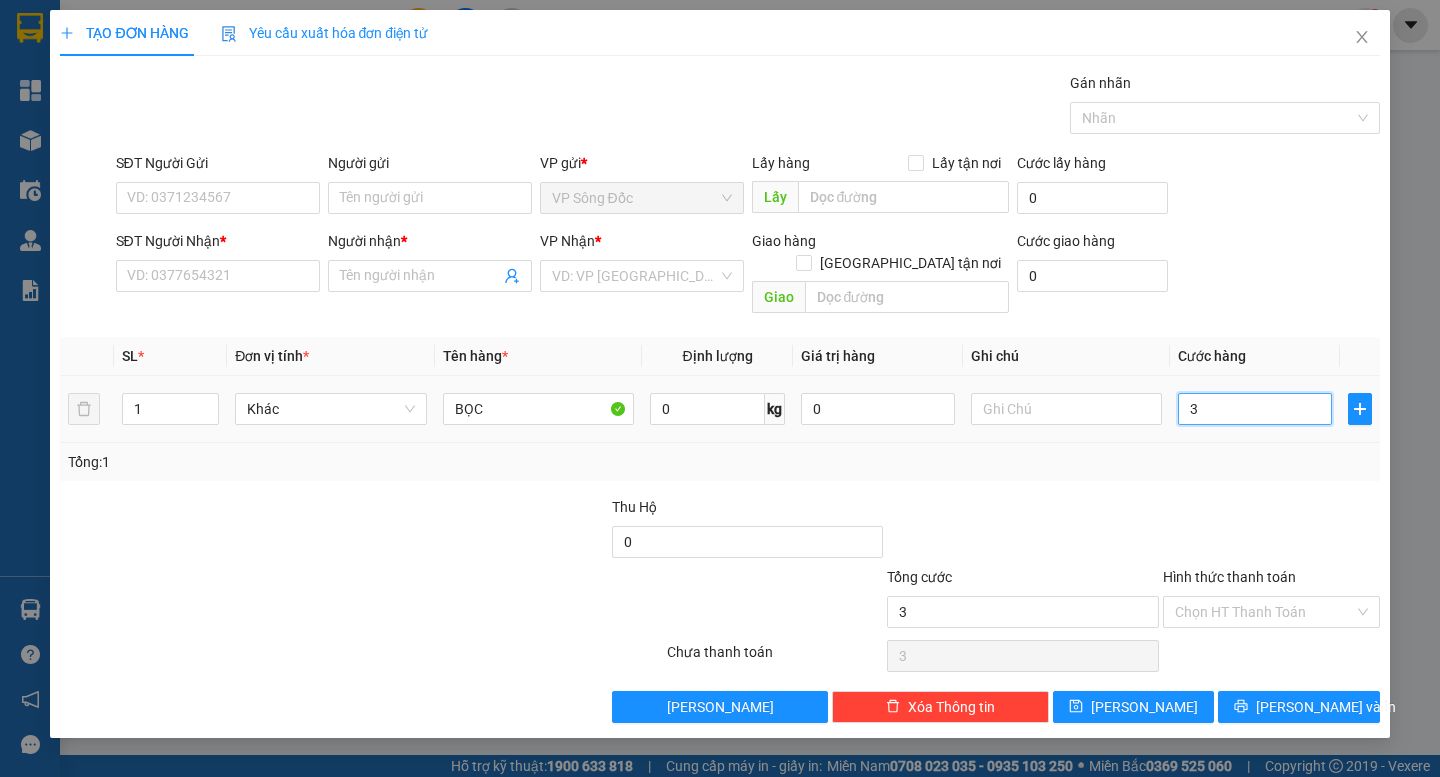 type on "30" 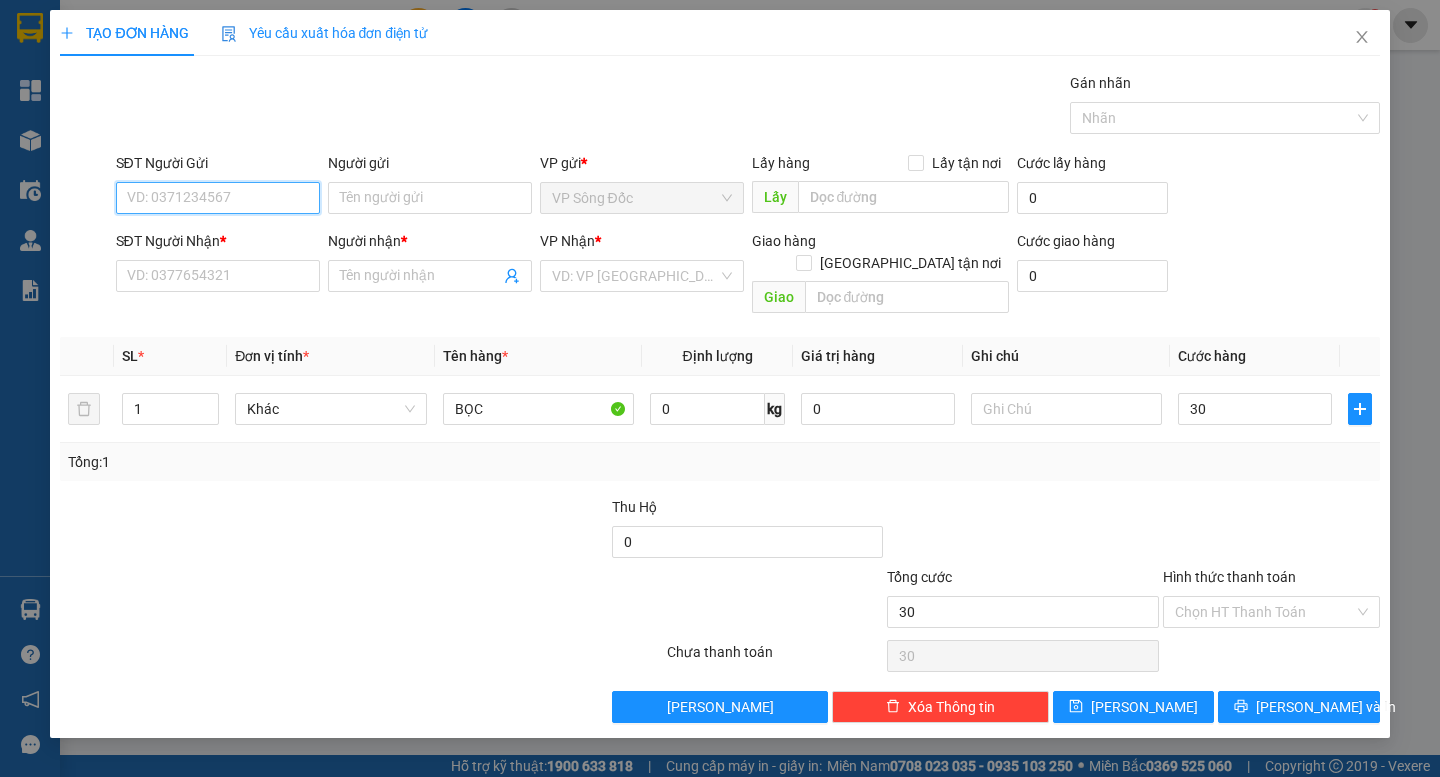 type on "30.000" 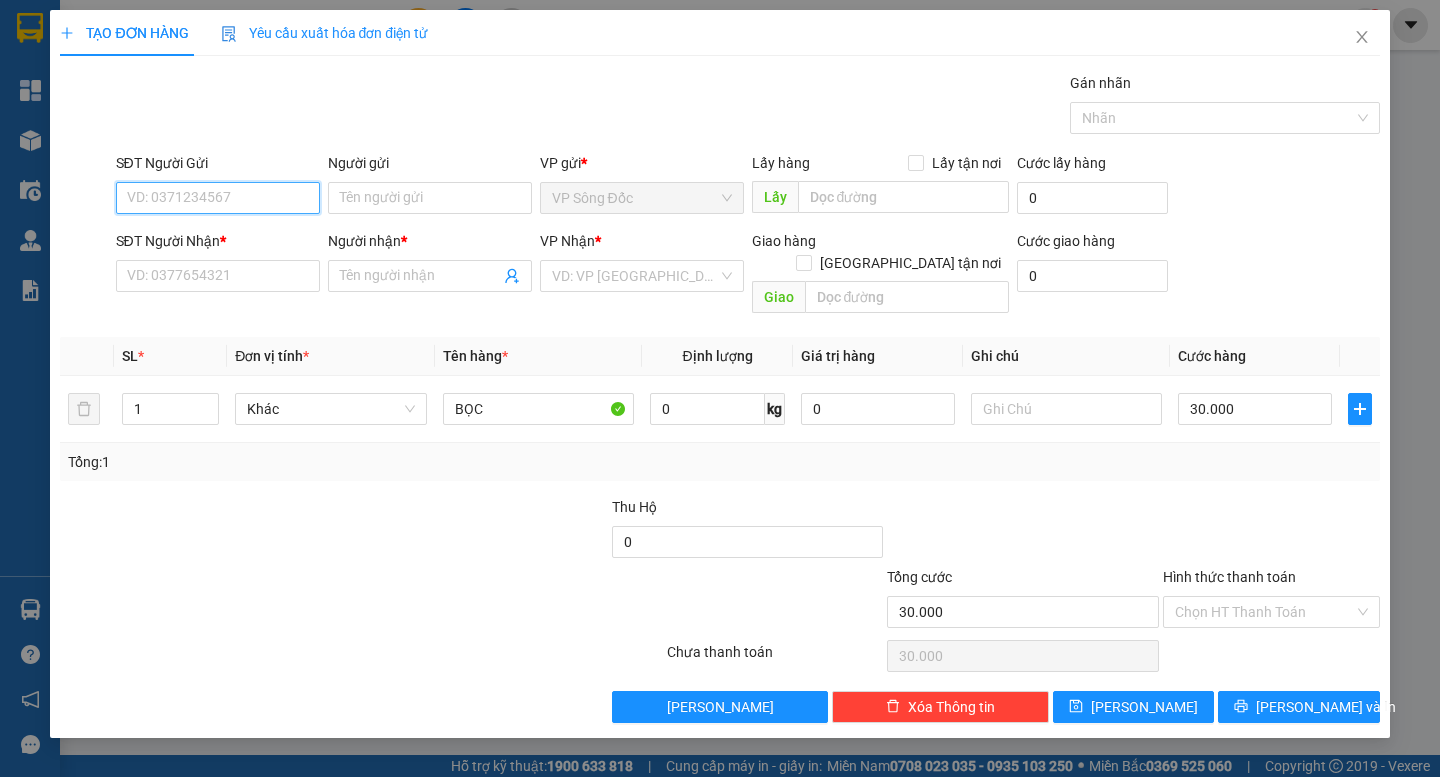 click on "SĐT Người Gửi" at bounding box center [218, 198] 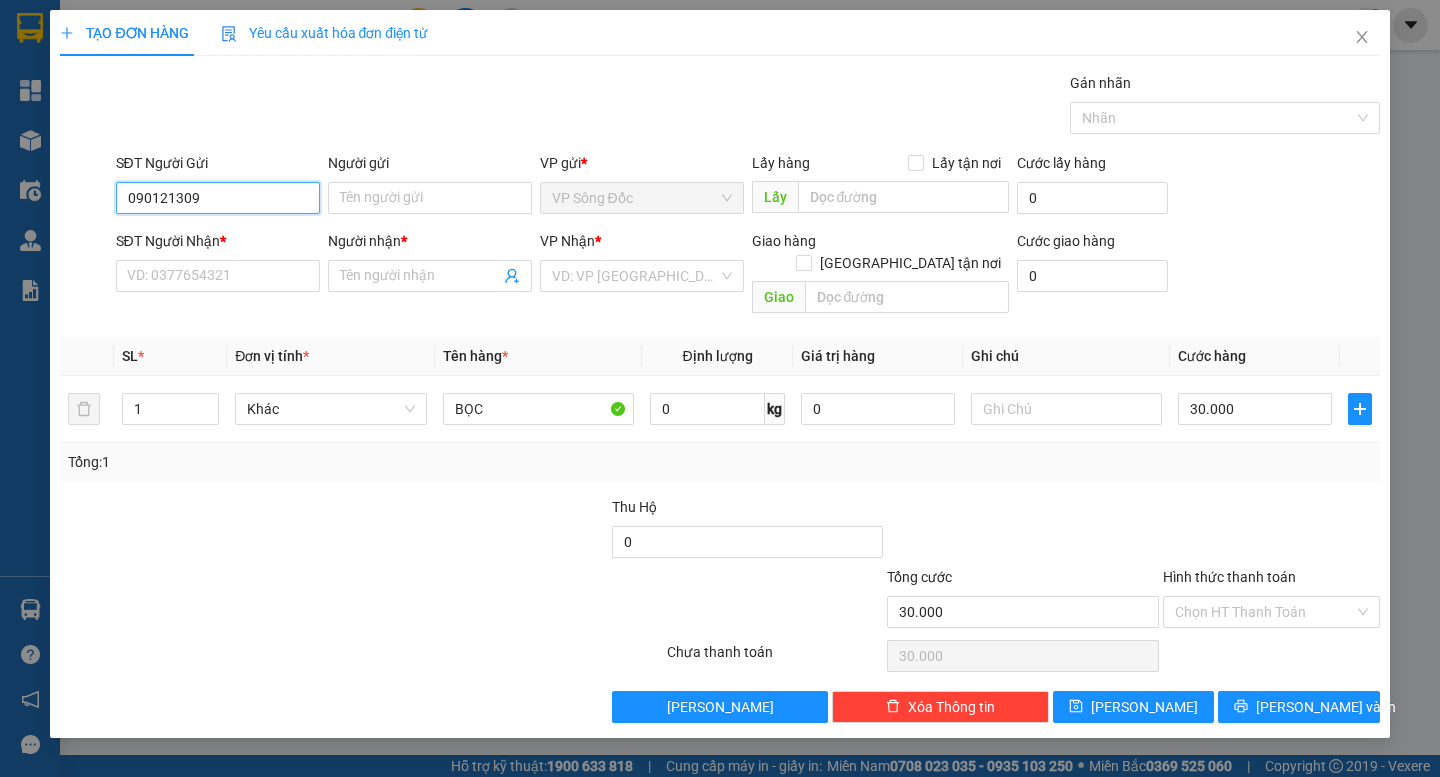 type on "0901213090" 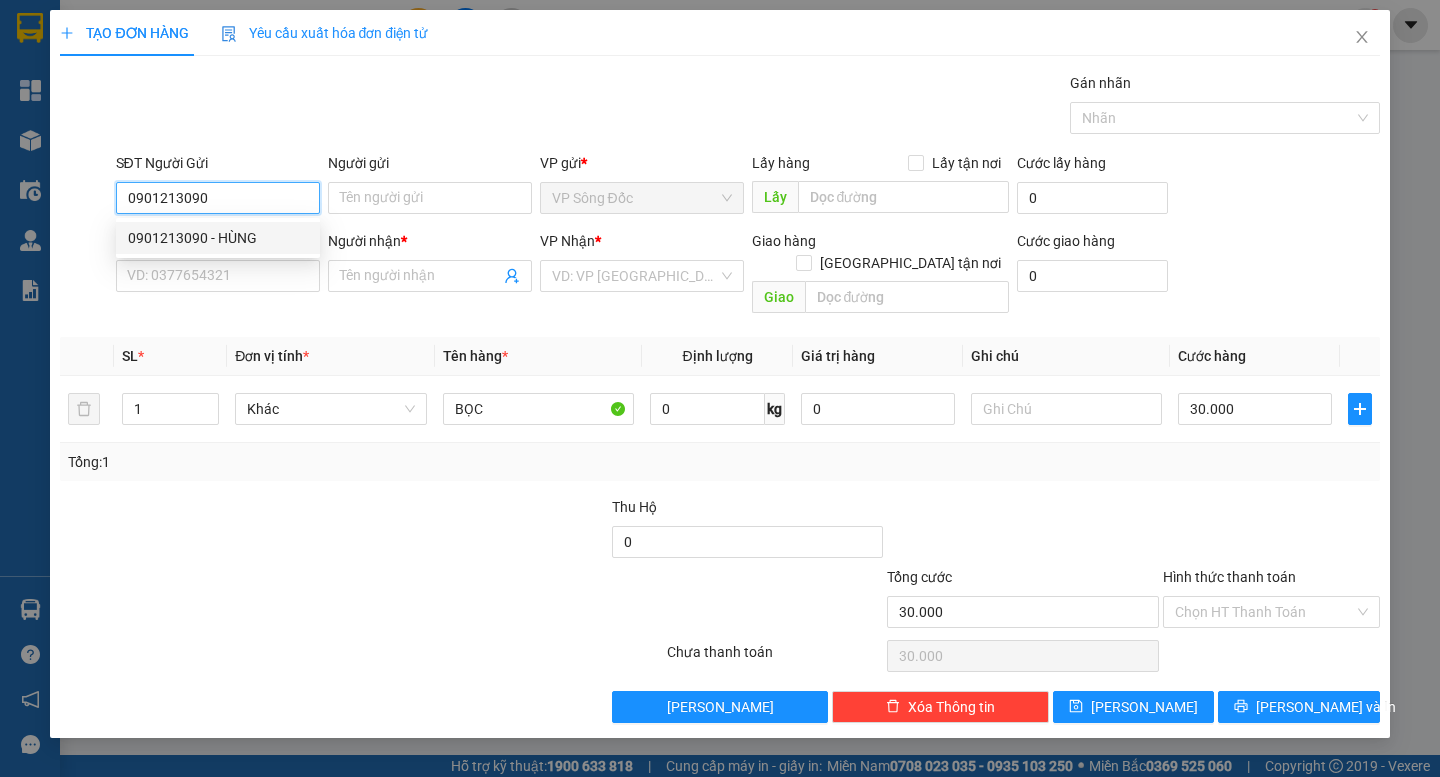 click on "0901213090 - HÙNG" at bounding box center (218, 238) 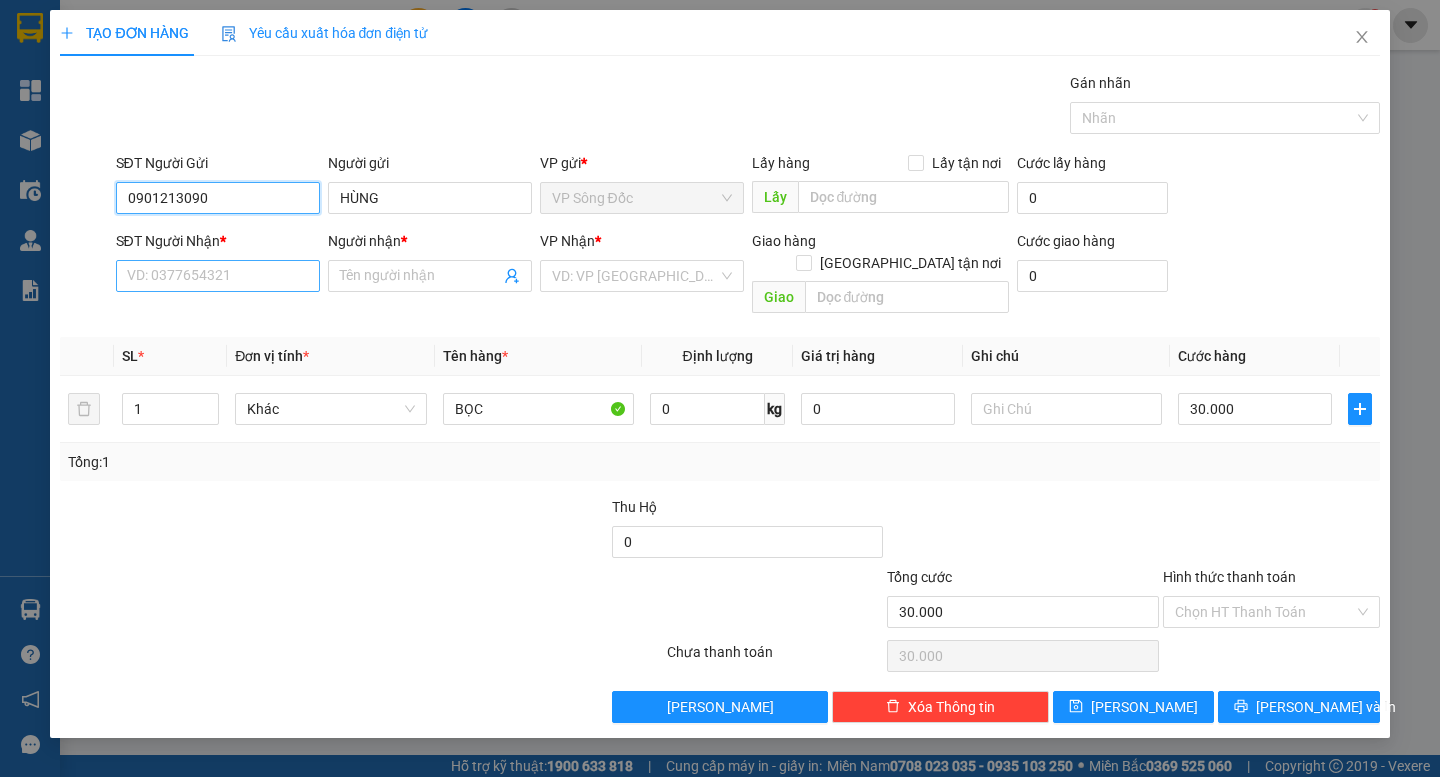 type on "0901213090" 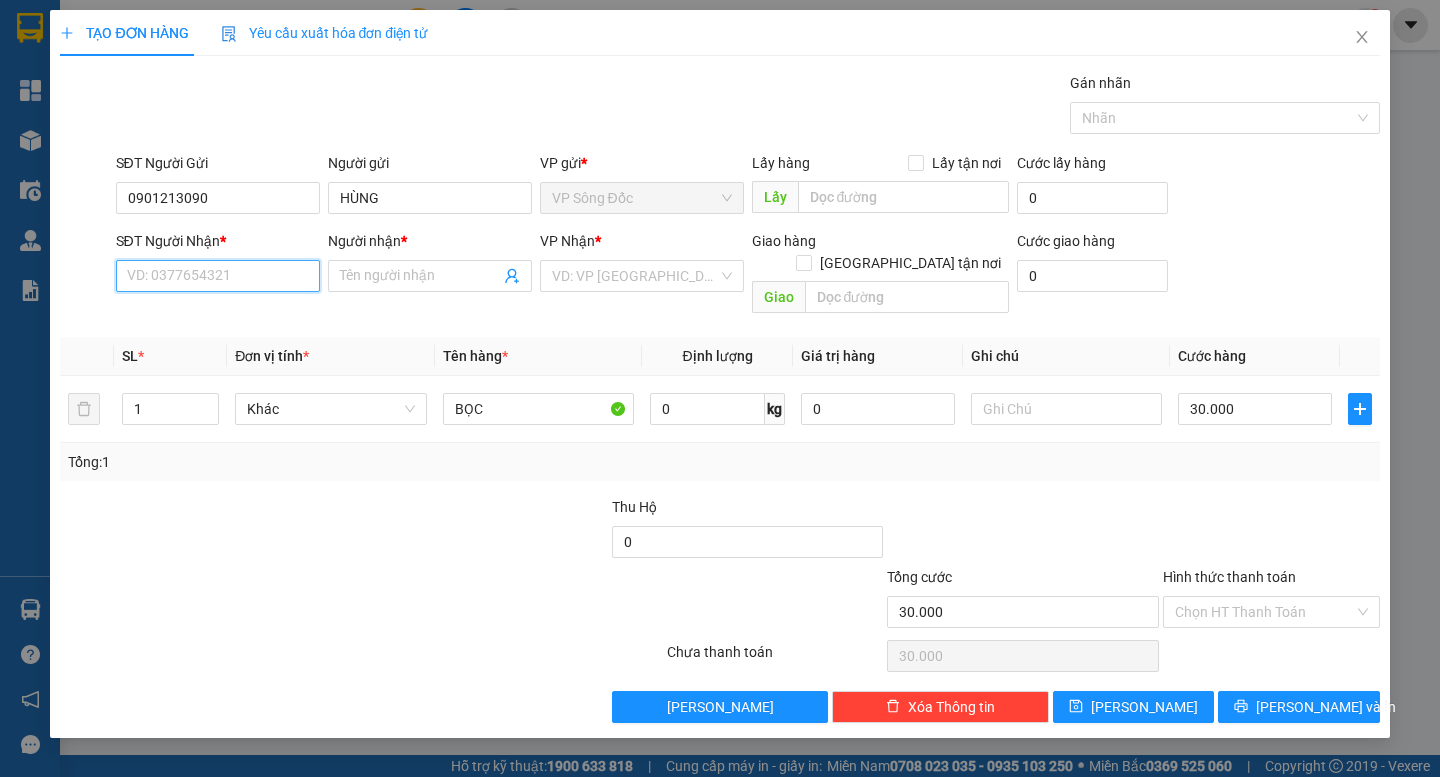 click on "SĐT Người Nhận  *" at bounding box center (218, 276) 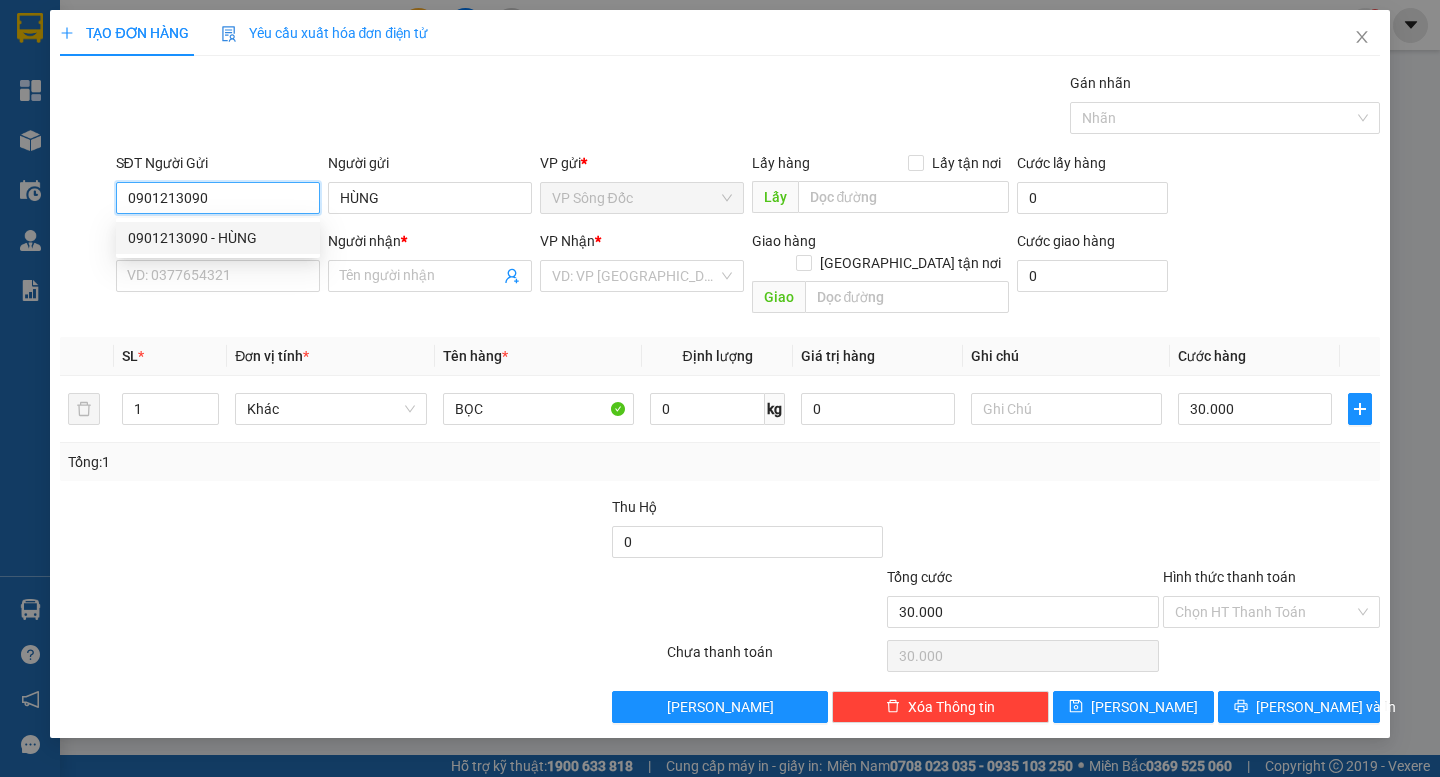 drag, startPoint x: 268, startPoint y: 202, endPoint x: 7, endPoint y: 227, distance: 262.19458 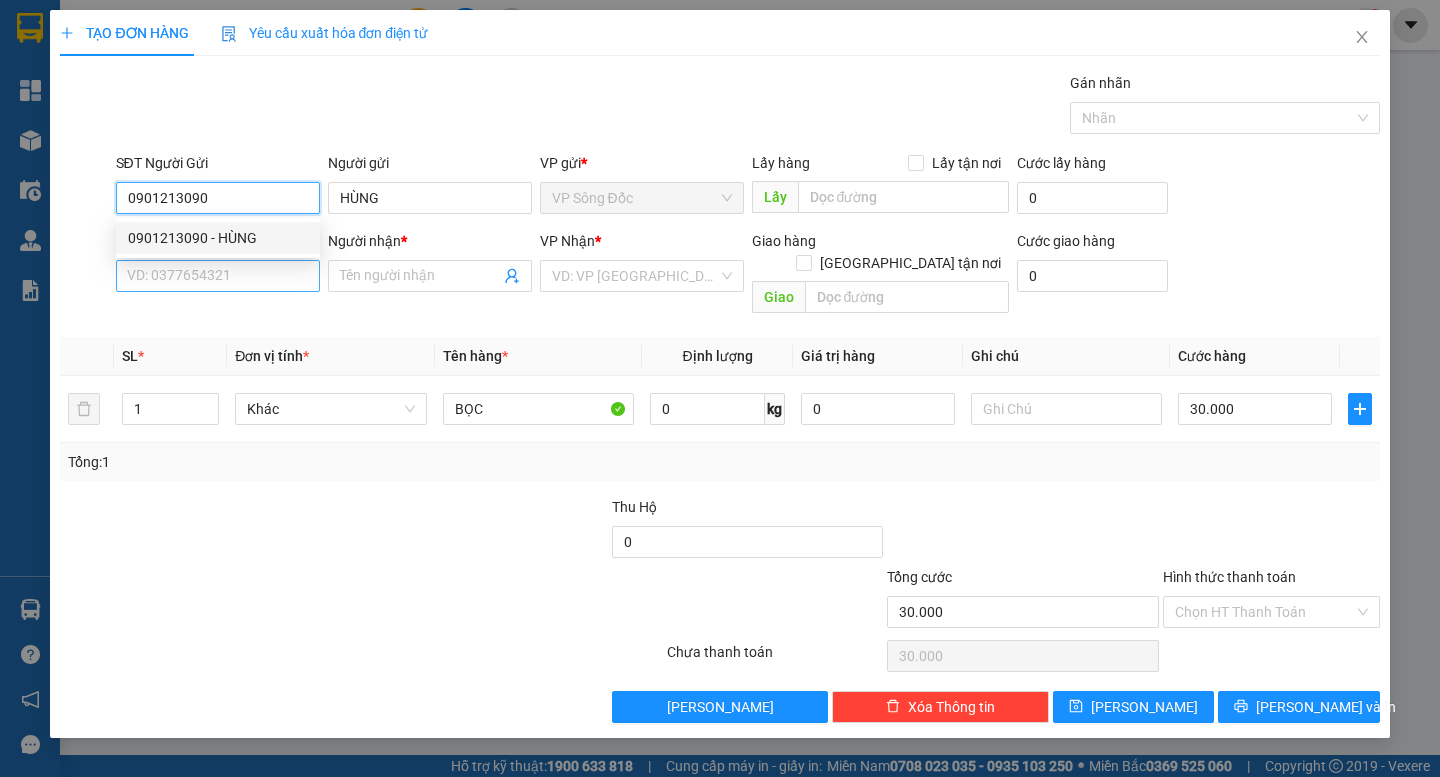 click on "Kết quả tìm kiếm ( 0 )  Bộ lọc  No Data thaiquang.tuanhung 1     Tổng Quan     Kho hàng mới     Điều hành xe     Quản Lý Quản lý chuyến Quản lý khách hàng Quản lý khách hàng mới Quản lý giao nhận mới Quản lý kiểm kho     Báo cáo Báo cáo dòng tiền (nhà xe) Doanh số tạo đơn theo VP gửi (nhà xe) Hàng sắp về Hướng dẫn sử dụng Giới thiệu Vexere, nhận hoa hồng Phản hồi Phần mềm hỗ trợ bạn tốt chứ? Hỗ trợ kỹ thuật:  1900 633 818 | Cung cấp máy in - giấy in:  Miền Nam  0708 023 035 - 0935 103 250 ⚪️ Miền Bắc  0369 525 060 | Copyright   2019 - Vexere Thông báo Thông báo của bạn Tính năng mới Chưa có thông báo mới  TẠO ĐƠN HÀNG Yêu cầu xuất hóa đơn điện tử Transit Pickup Surcharge Ids Transit Deliver Surcharge Ids Transit Deliver Surcharge Transit Deliver Surcharge Gói vận chuyển  * Tiêu chuẩn Gán nhãn   Nhãn SĐT Người Gửi 0901213090" at bounding box center (720, 388) 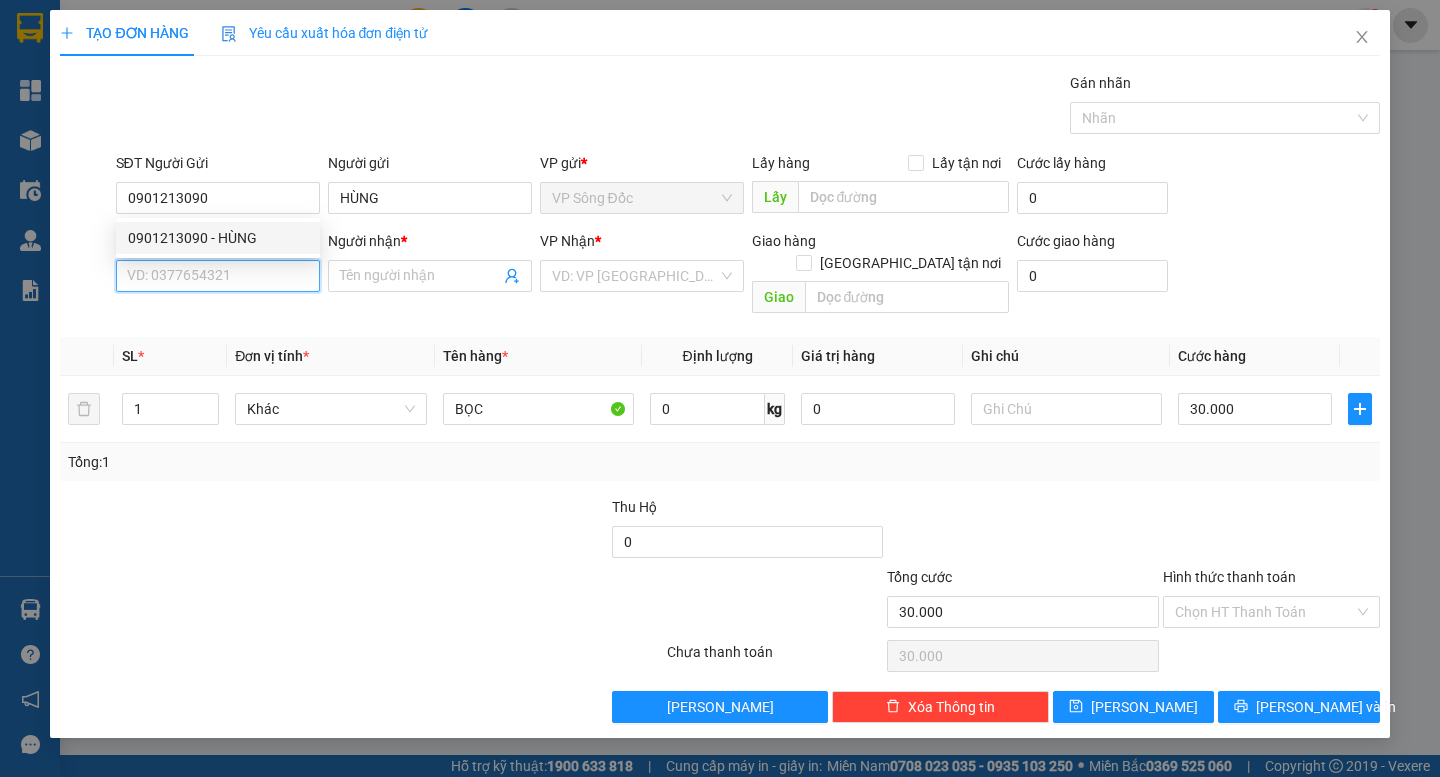 click on "SĐT Người Nhận  *" at bounding box center (218, 276) 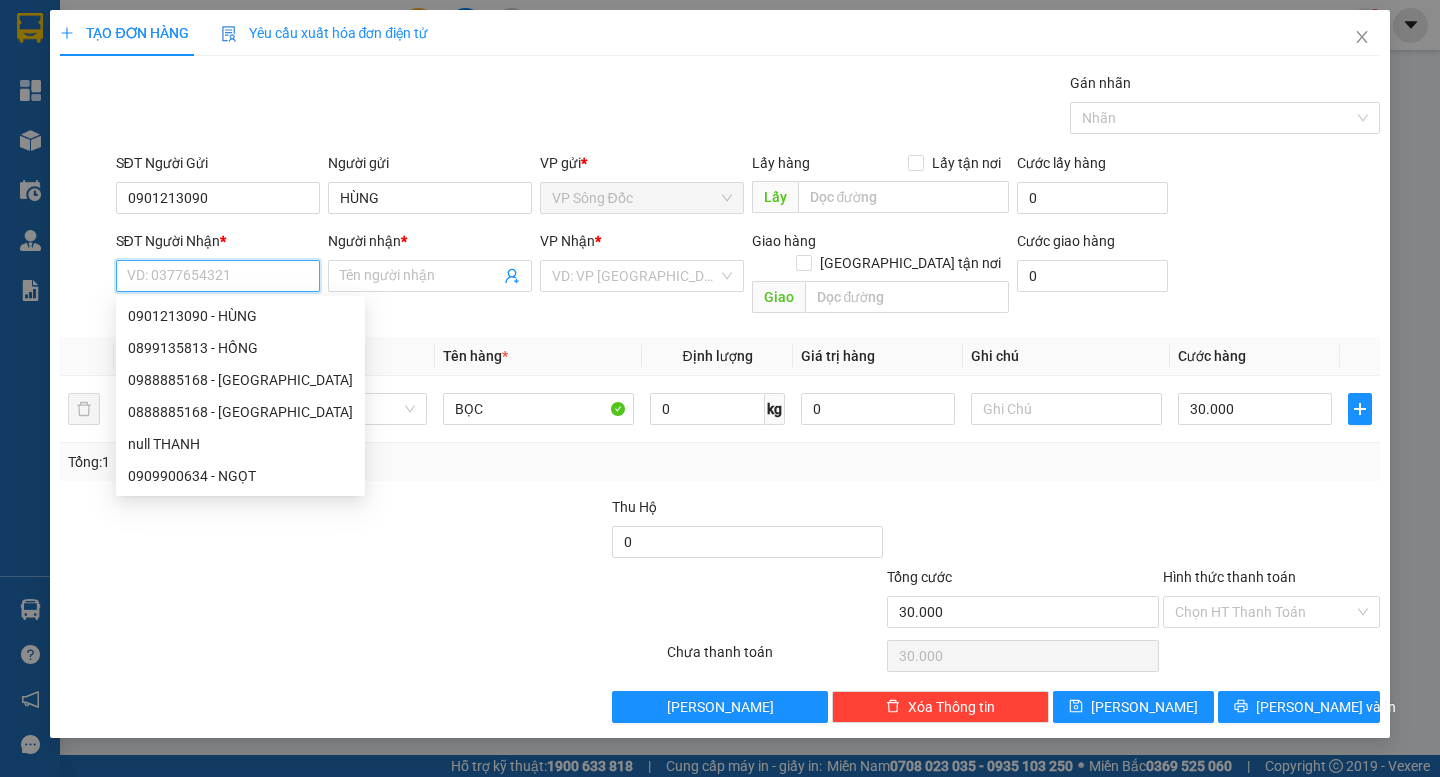 paste on "0901213090" 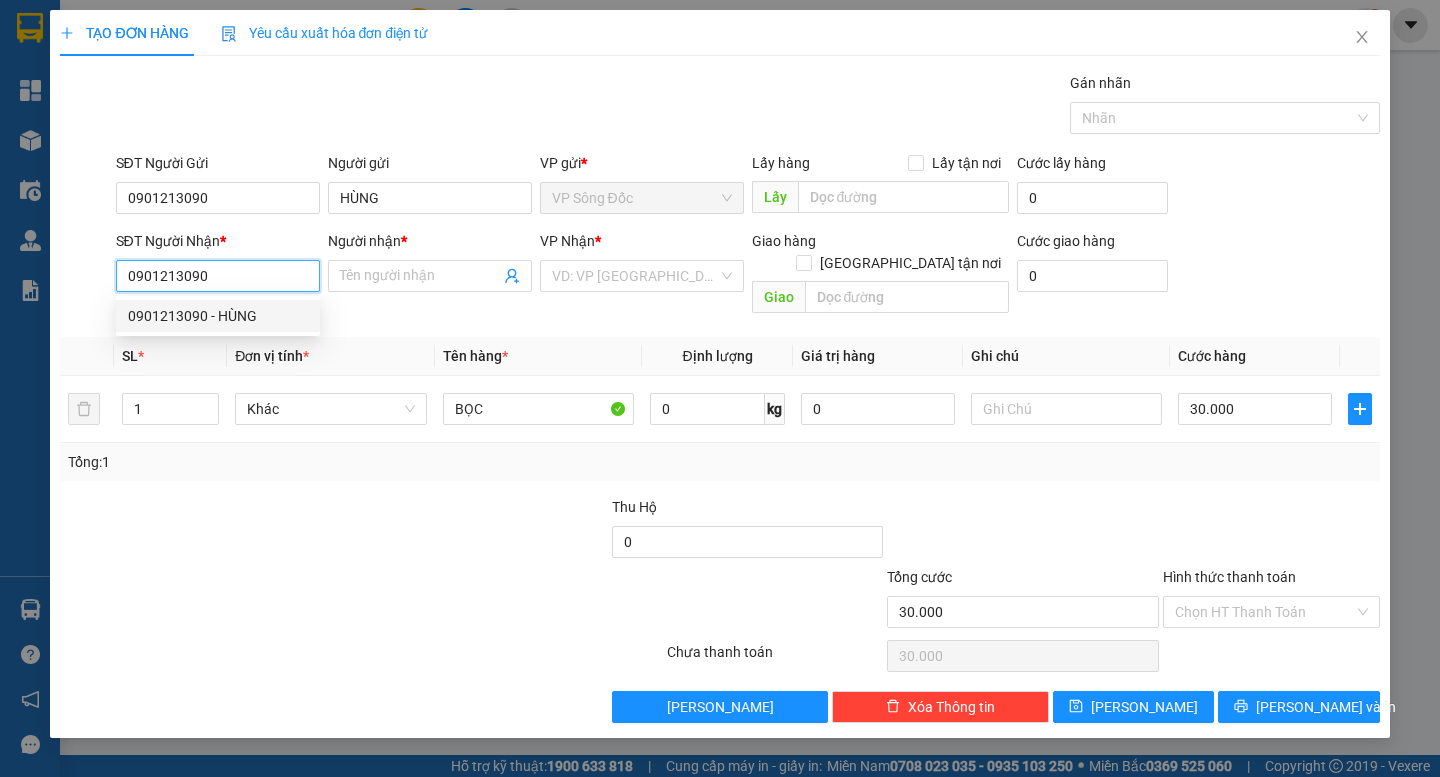 click on "0901213090 - HÙNG" at bounding box center [218, 316] 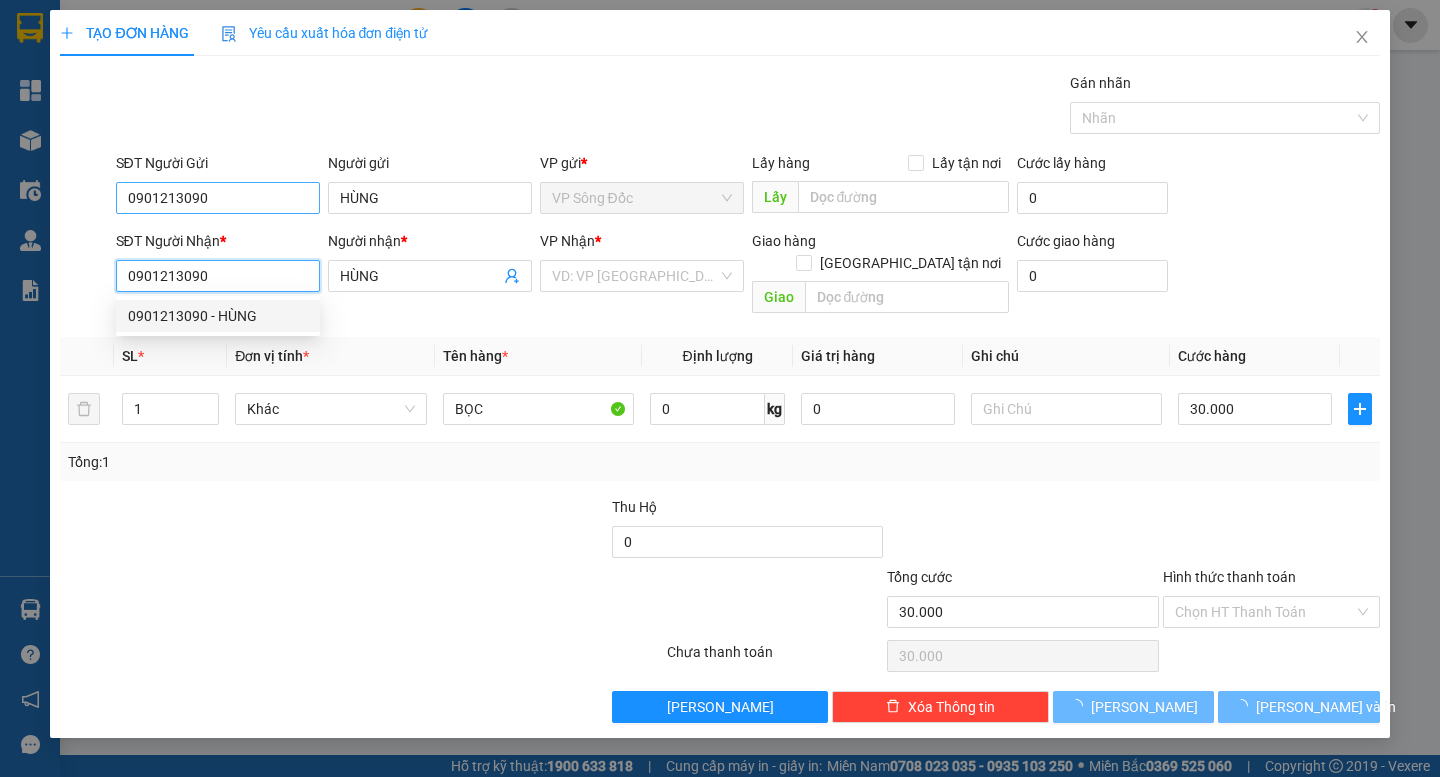 type on "0901213090" 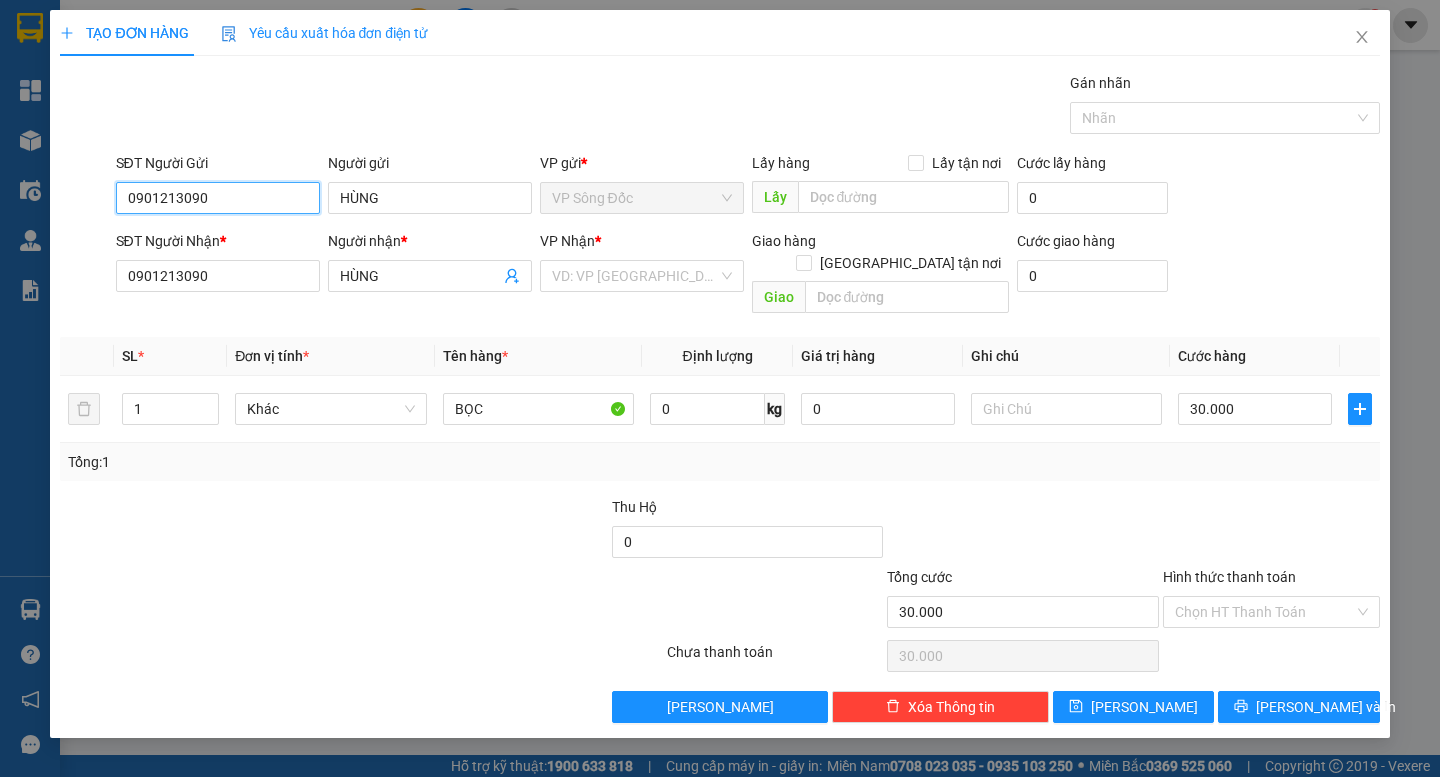 drag, startPoint x: 260, startPoint y: 196, endPoint x: 7, endPoint y: 255, distance: 259.78836 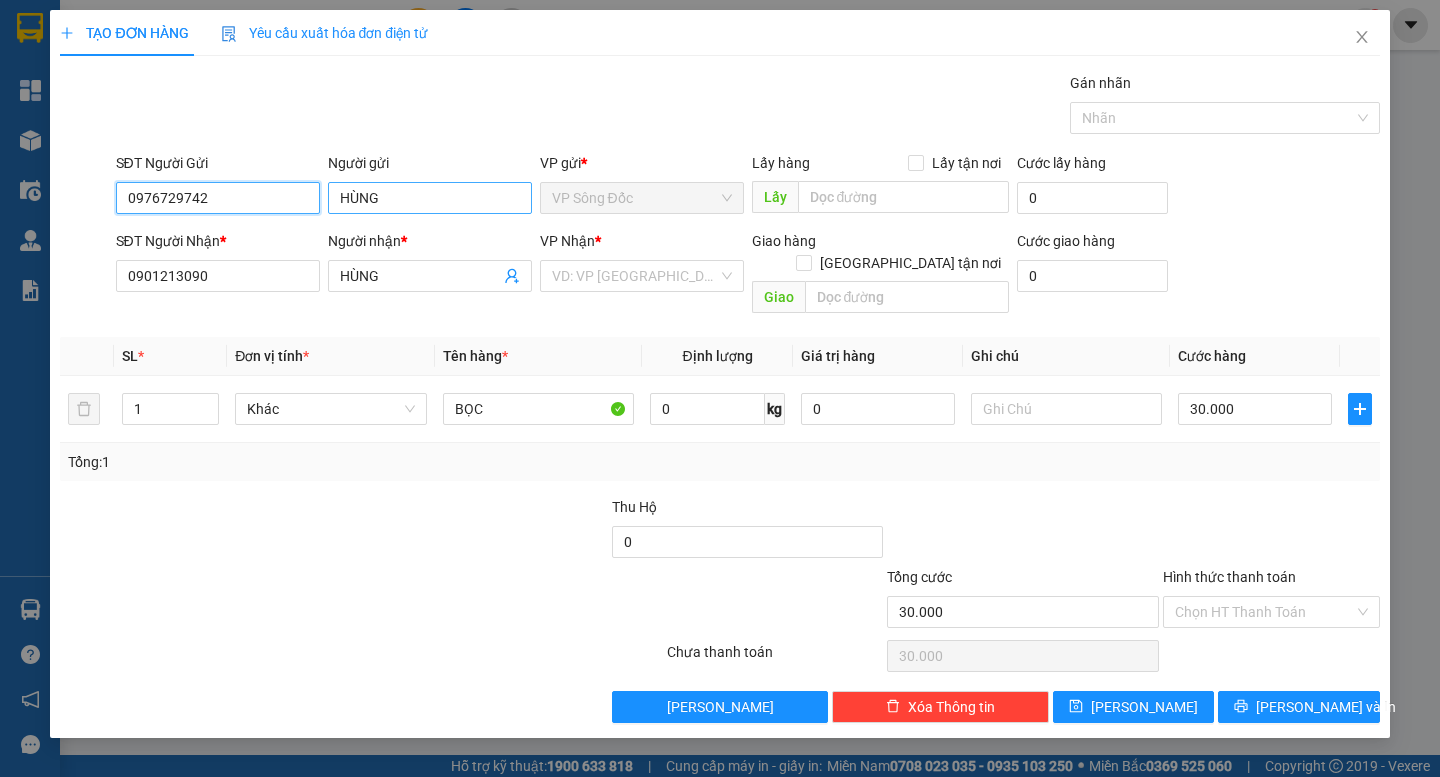 type on "0976729742" 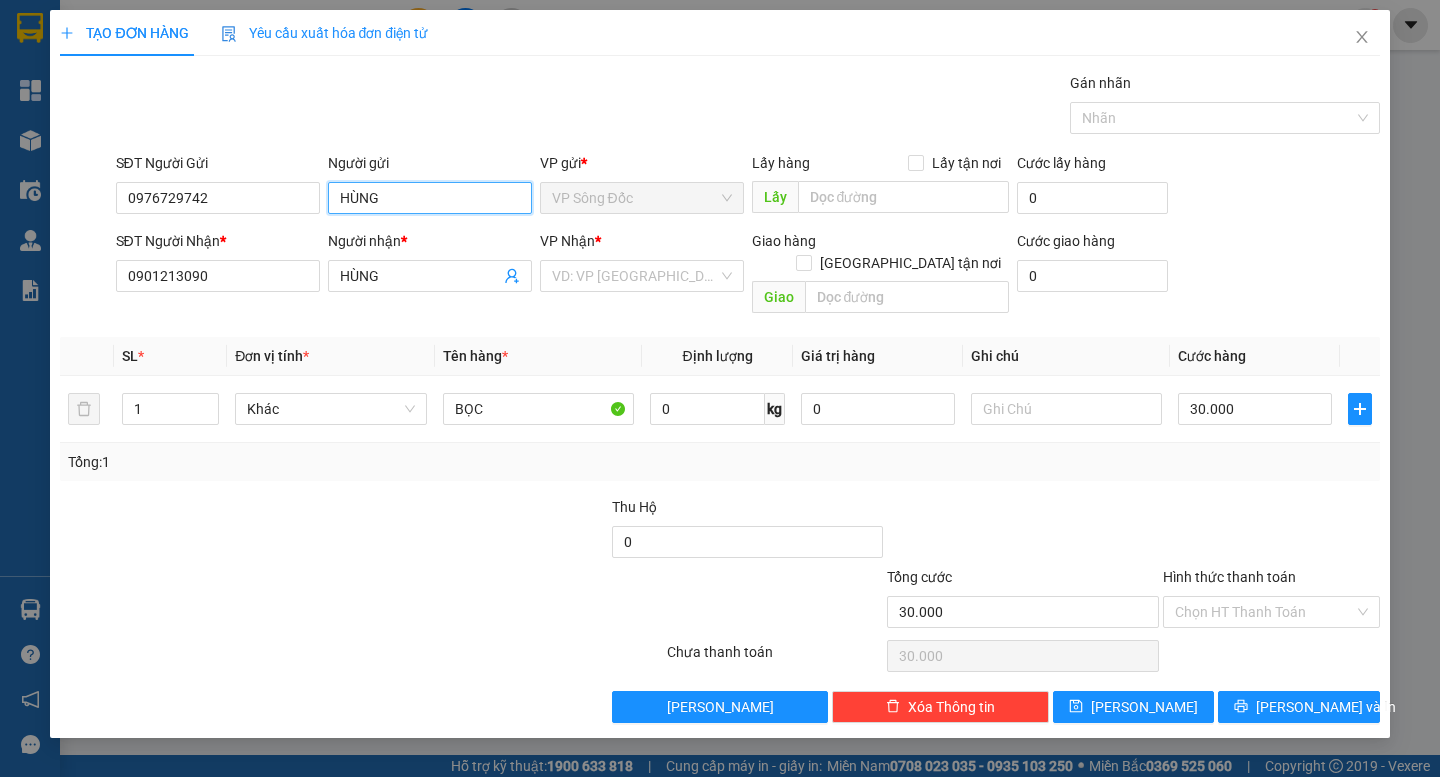 drag, startPoint x: 364, startPoint y: 197, endPoint x: 261, endPoint y: 222, distance: 105.99056 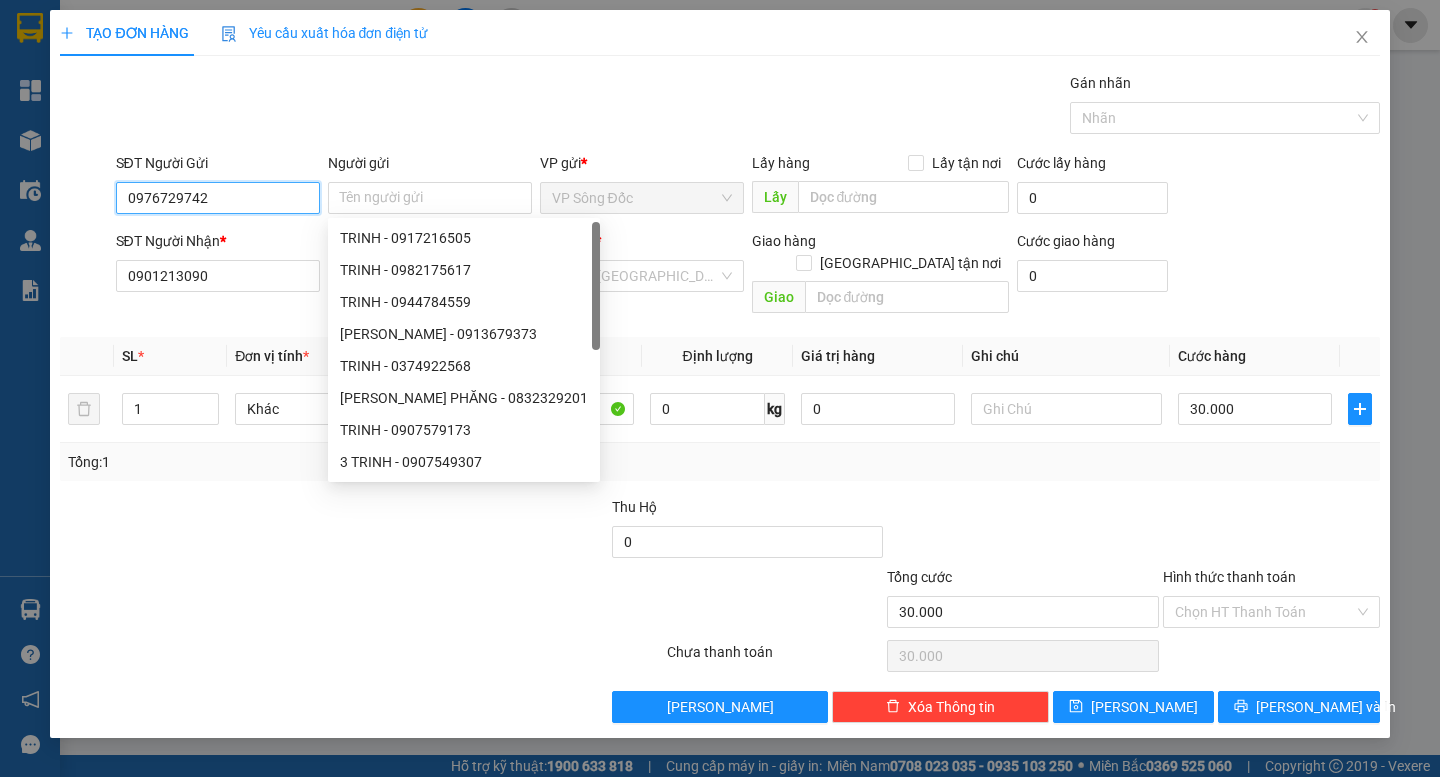 click on "0976729742" at bounding box center (218, 198) 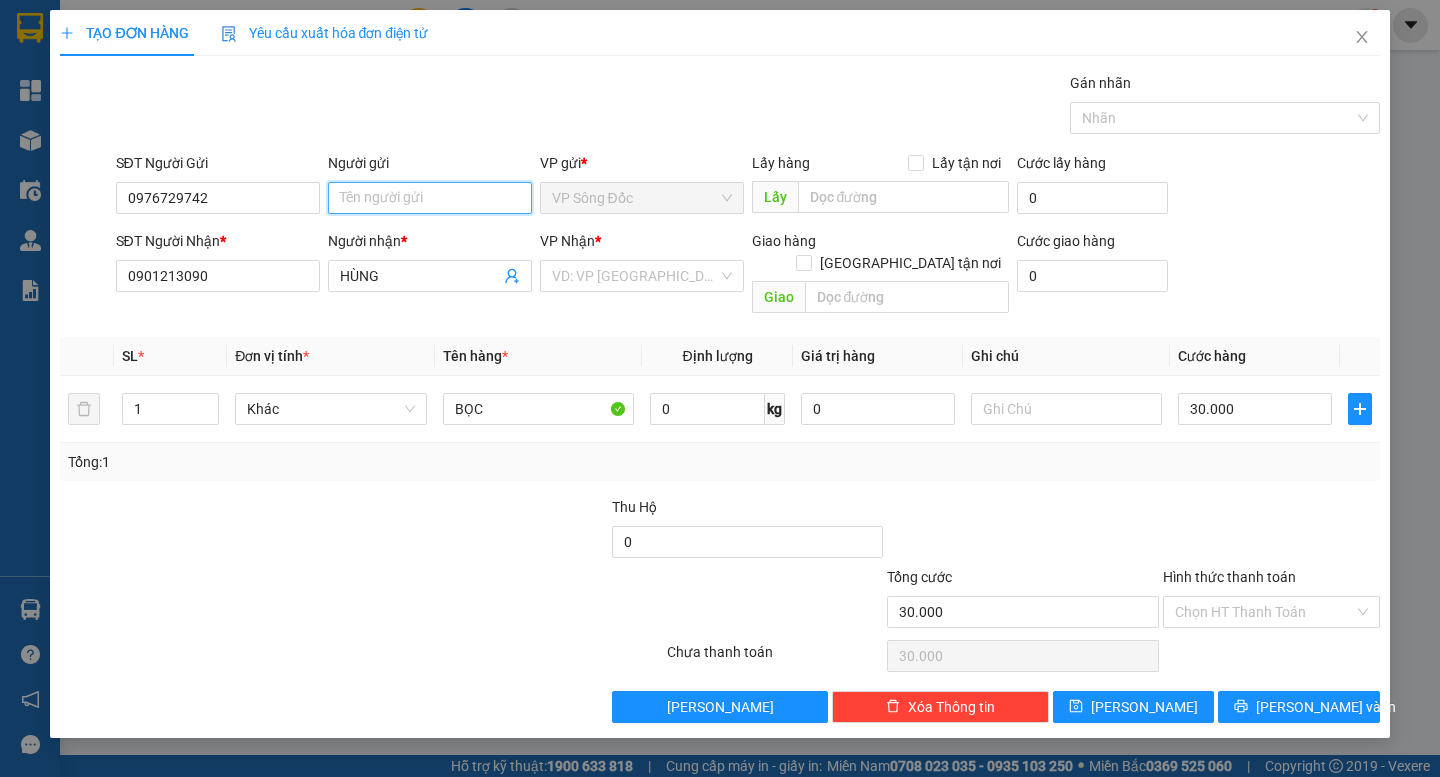click on "Người gửi" at bounding box center (430, 198) 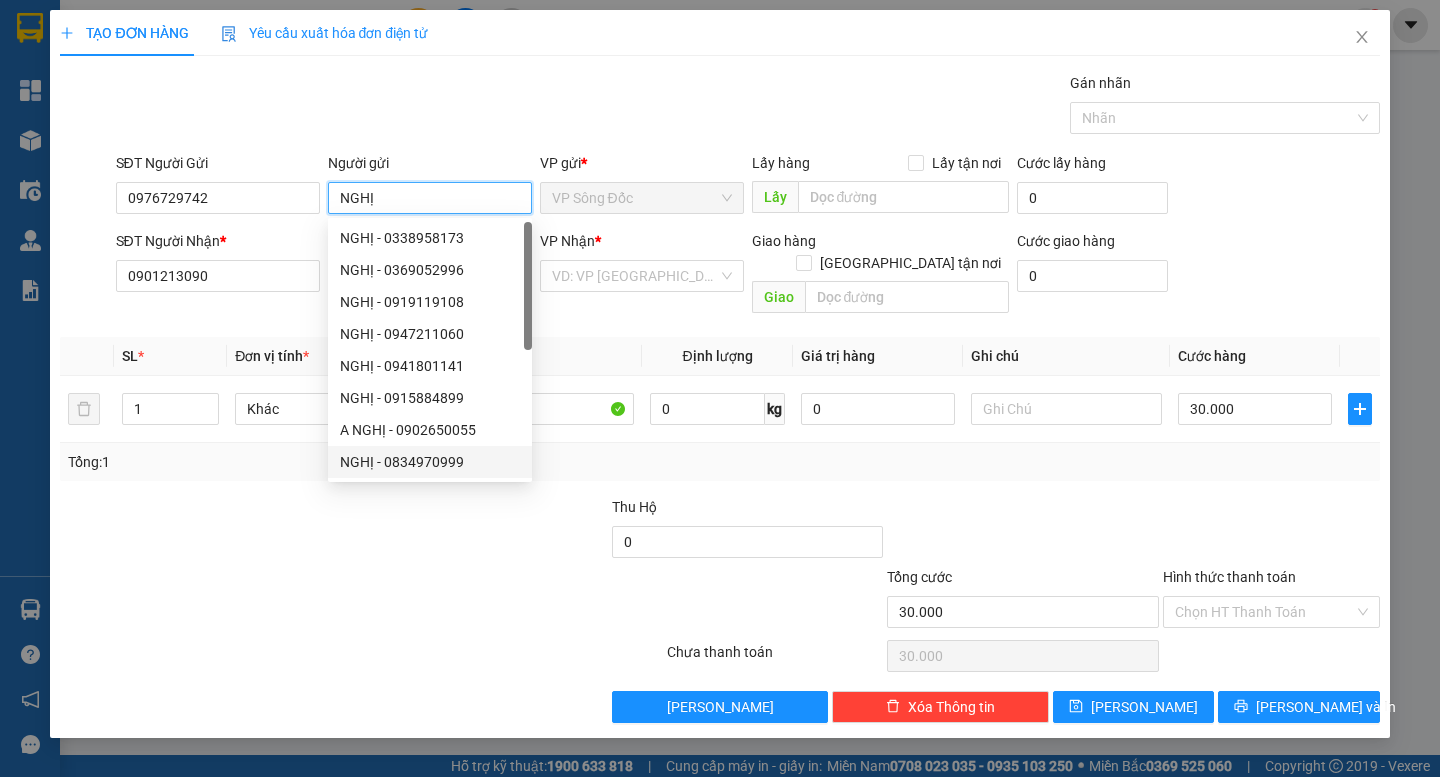 type on "NGHỊ" 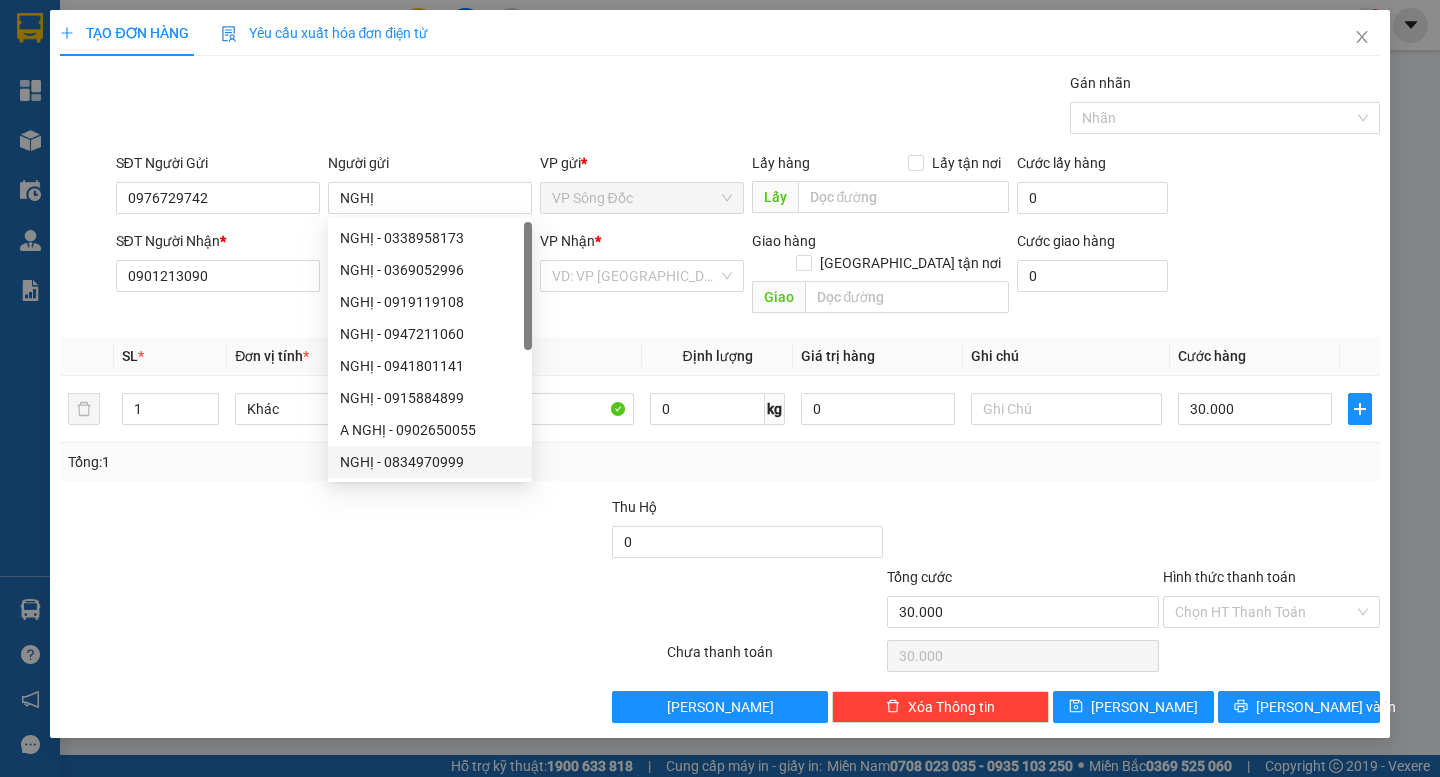 click at bounding box center [251, 601] 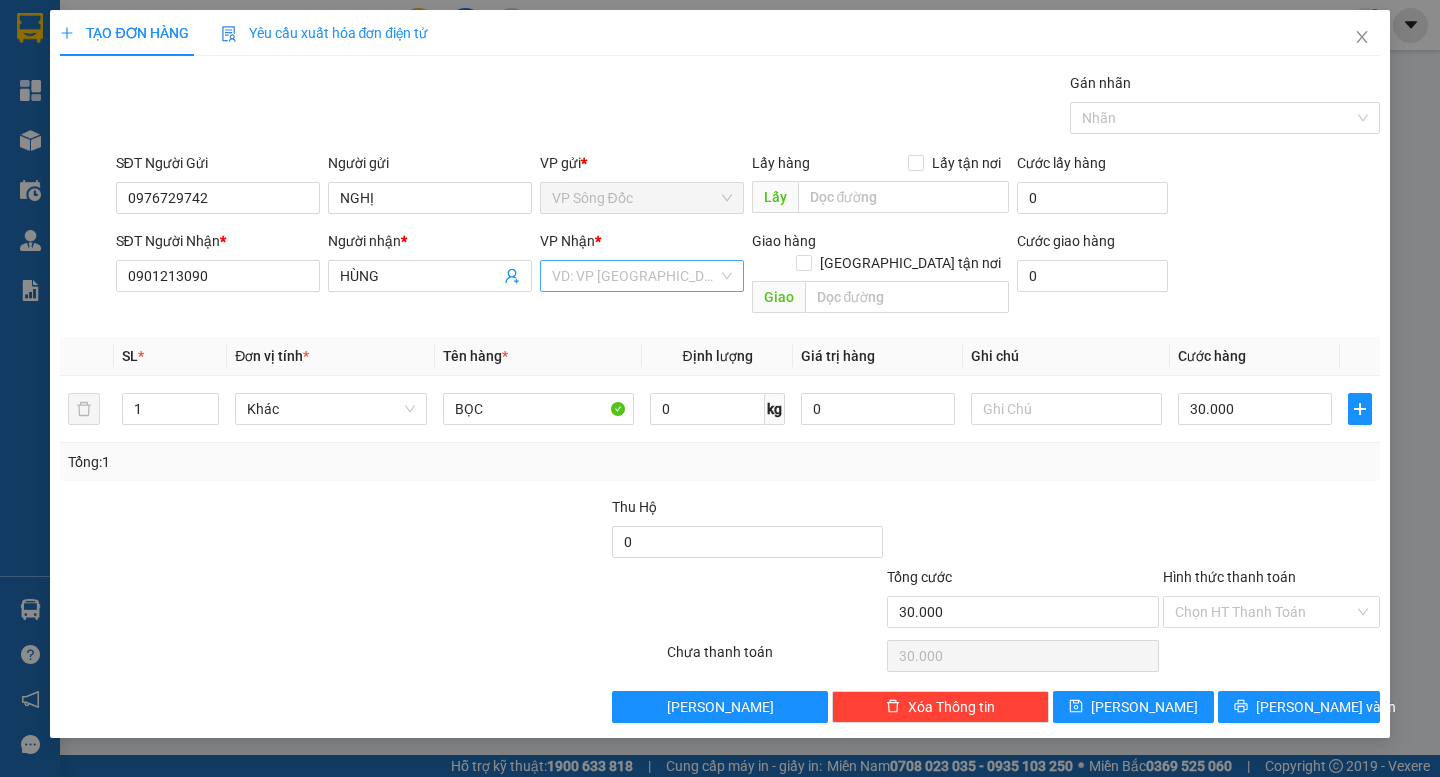 click at bounding box center [635, 276] 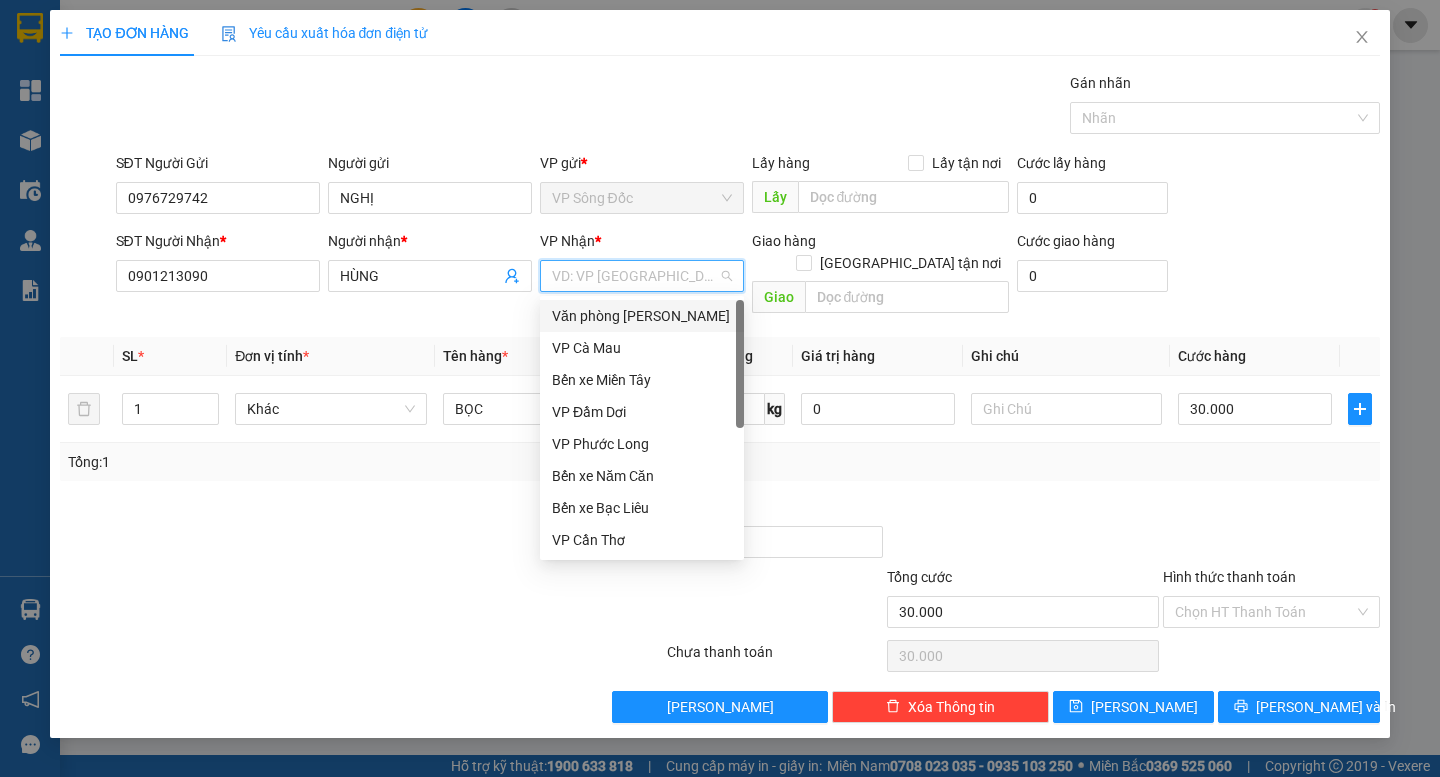 click on "Văn phòng Hồ Chí Minh" at bounding box center [642, 316] 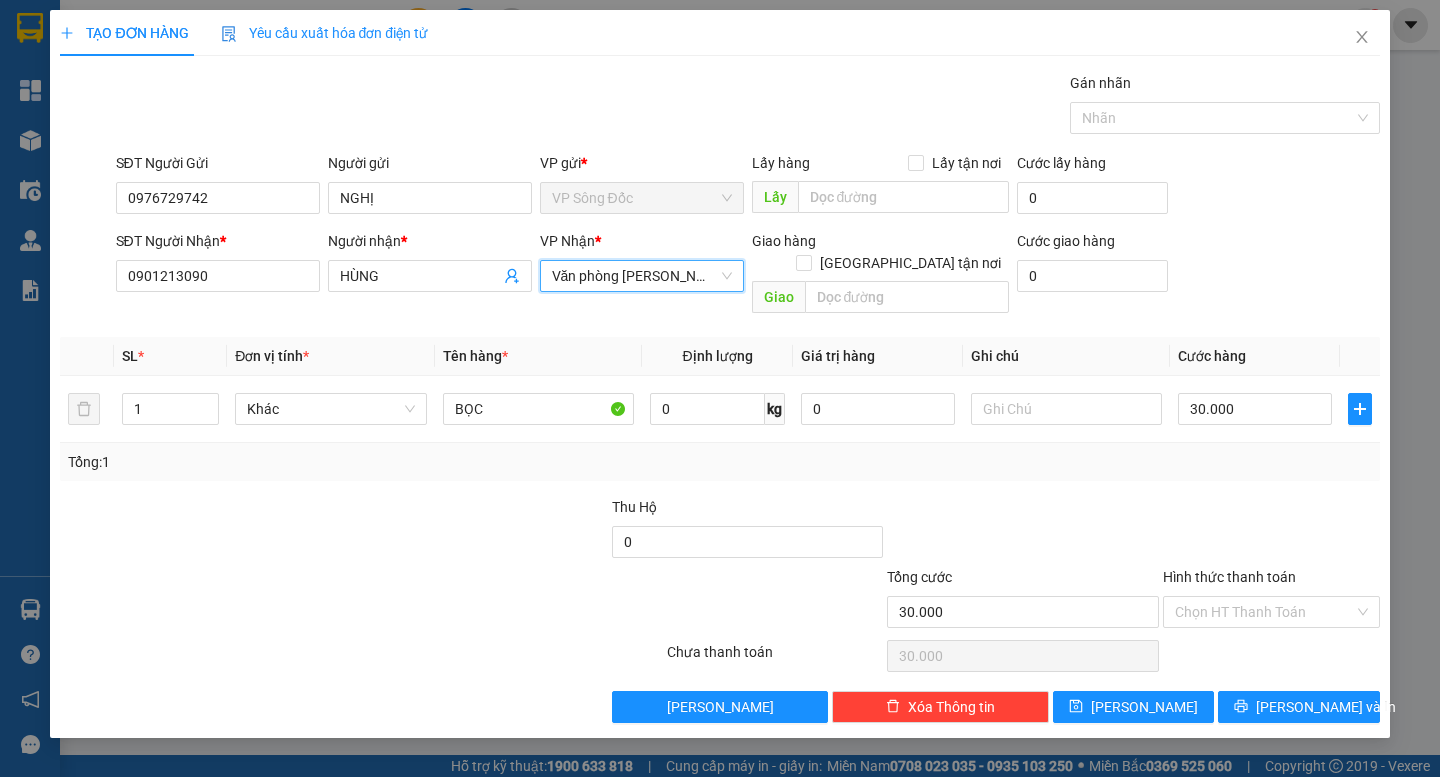 click on "Văn phòng Hồ Chí Minh" at bounding box center [642, 276] 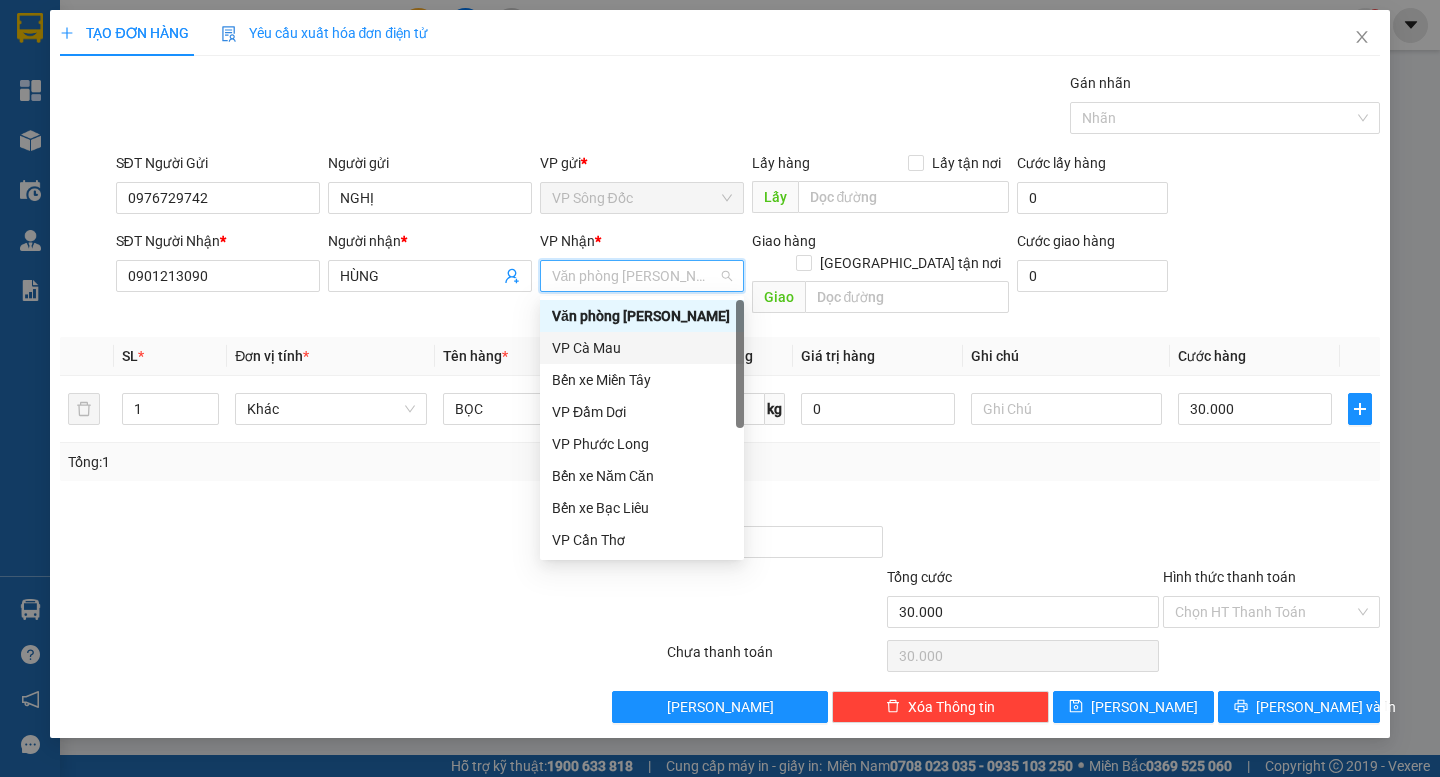 click on "VP Cà Mau" at bounding box center [642, 348] 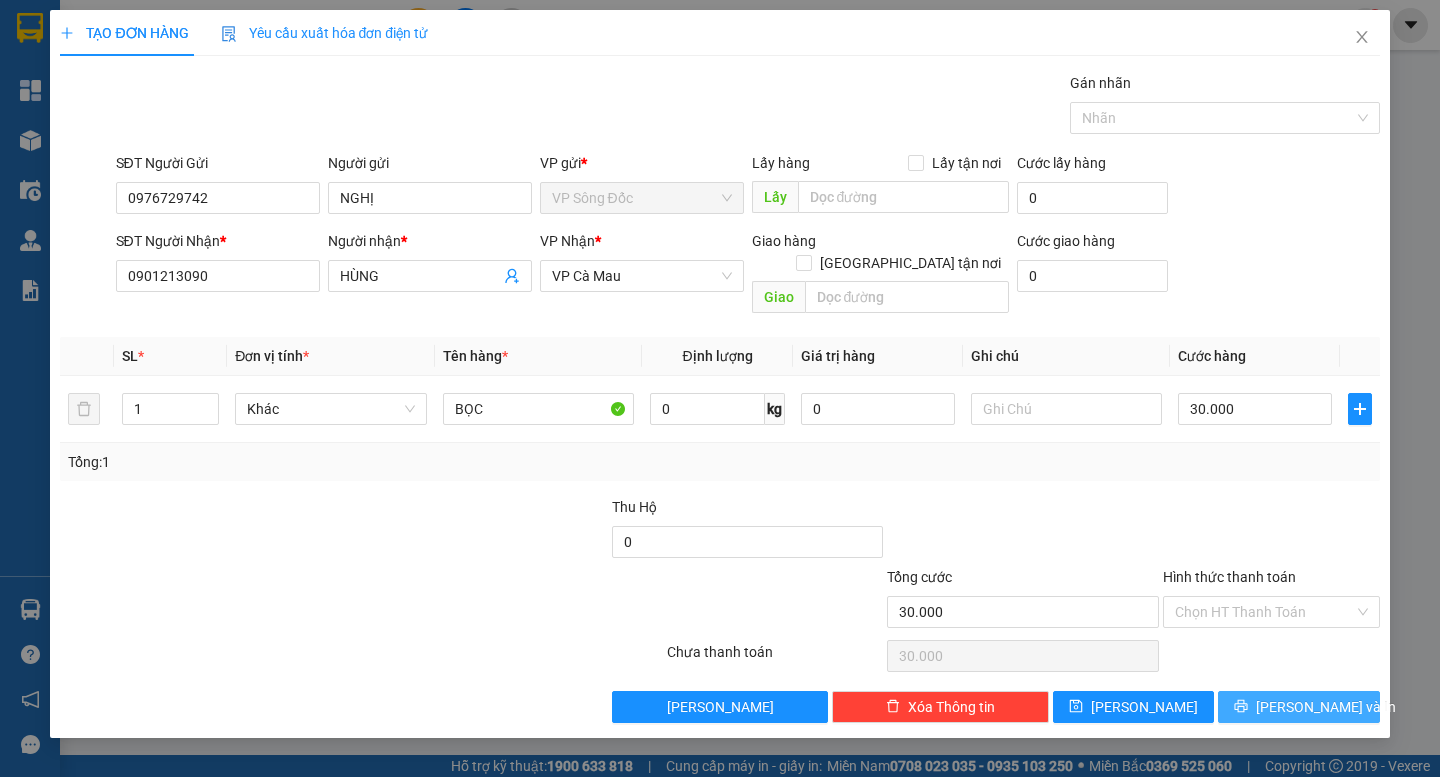 click on "Lưu và In" at bounding box center (1326, 707) 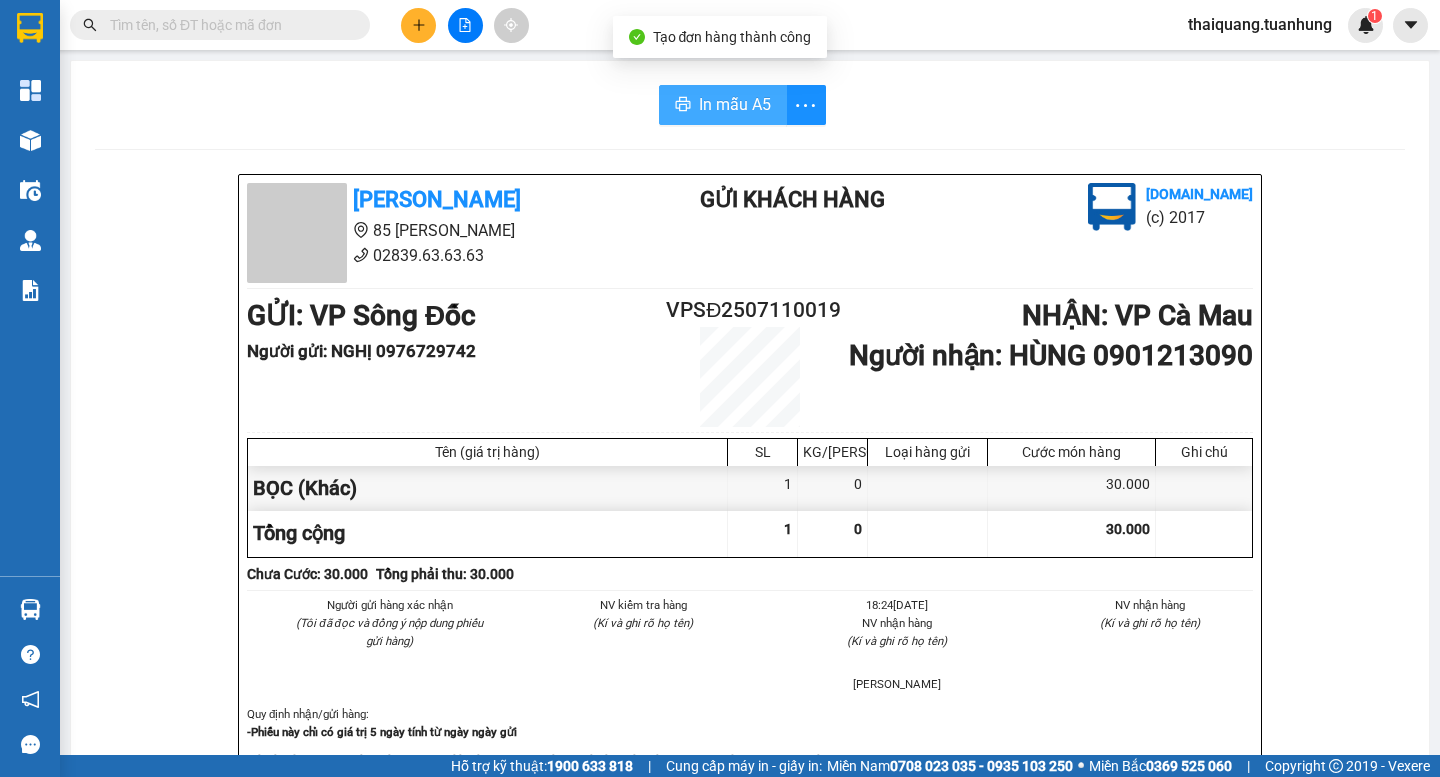 click on "In mẫu A5" at bounding box center (735, 104) 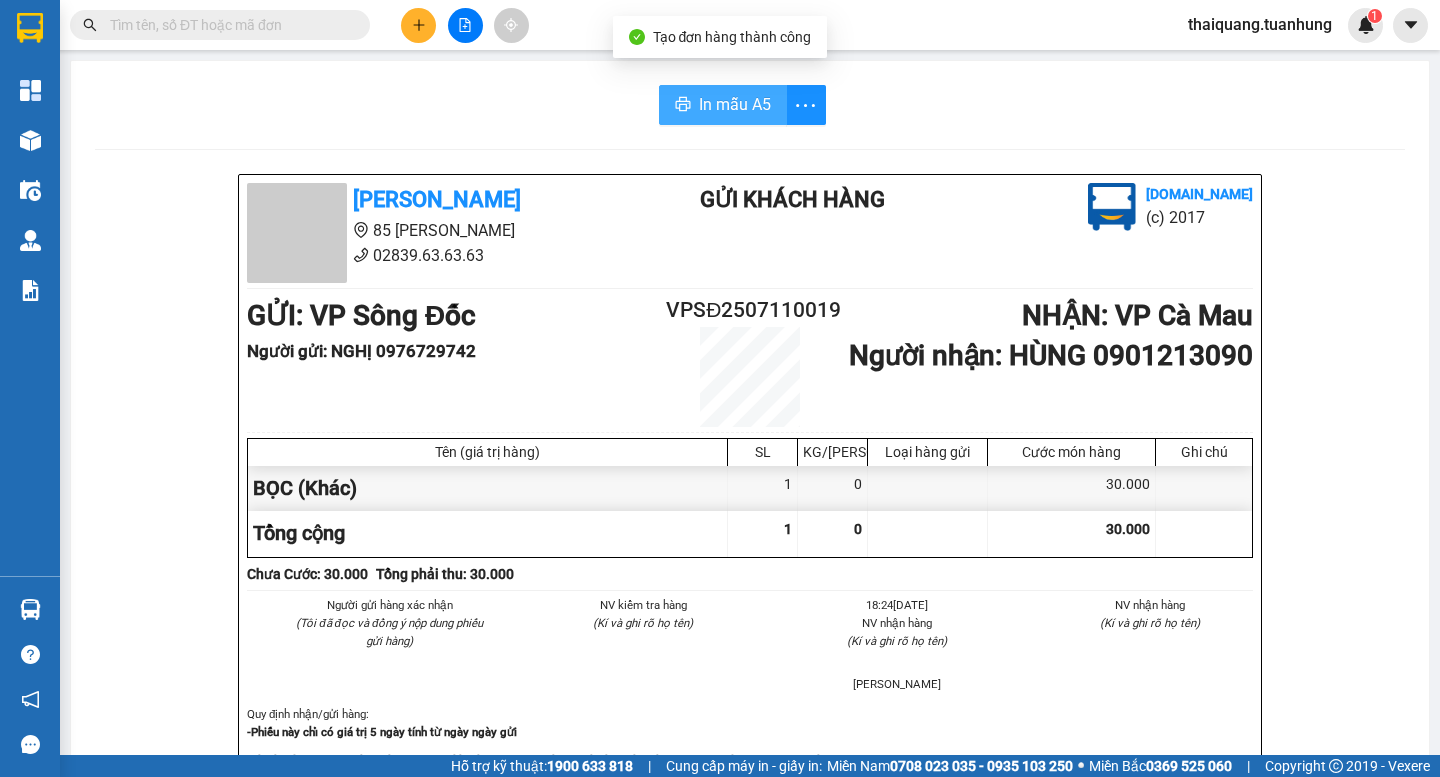 scroll, scrollTop: 0, scrollLeft: 0, axis: both 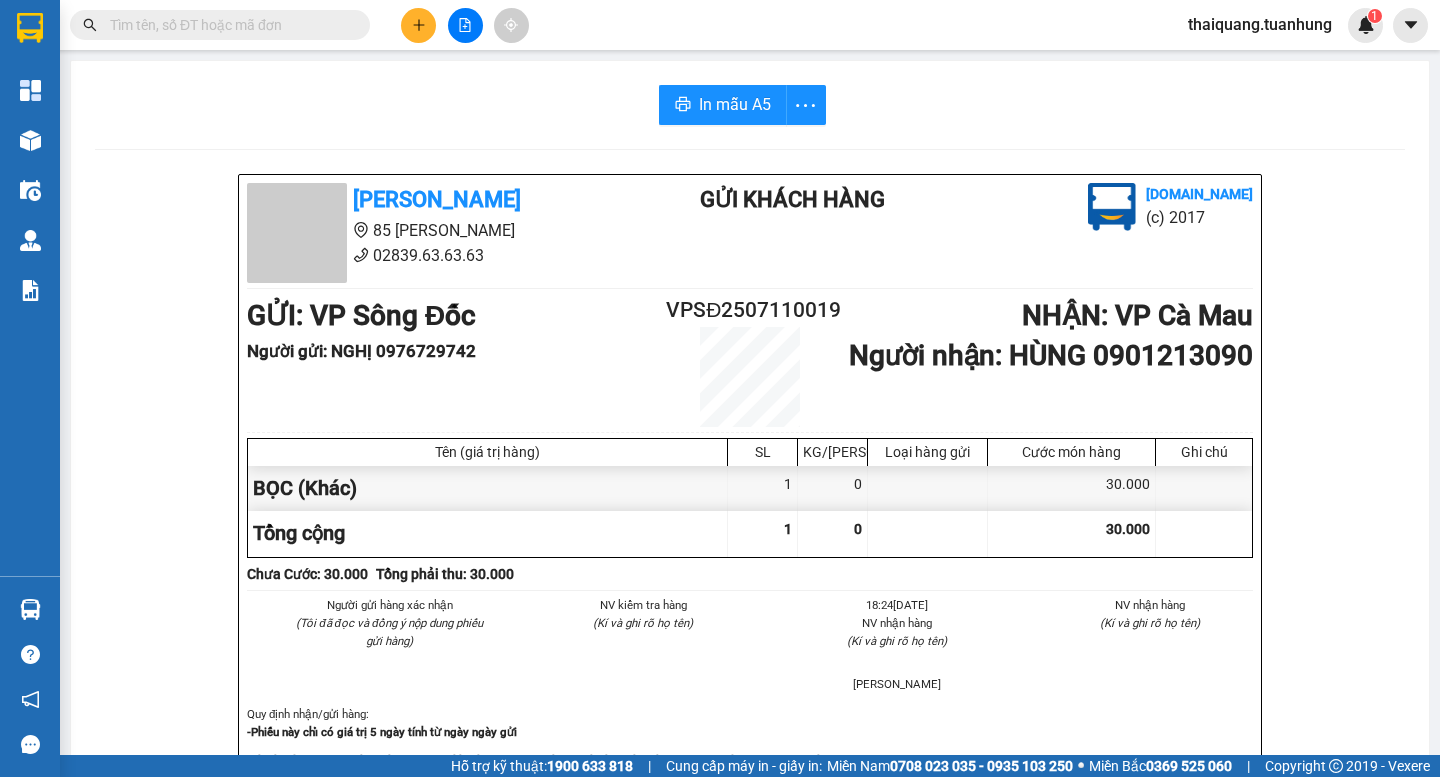click 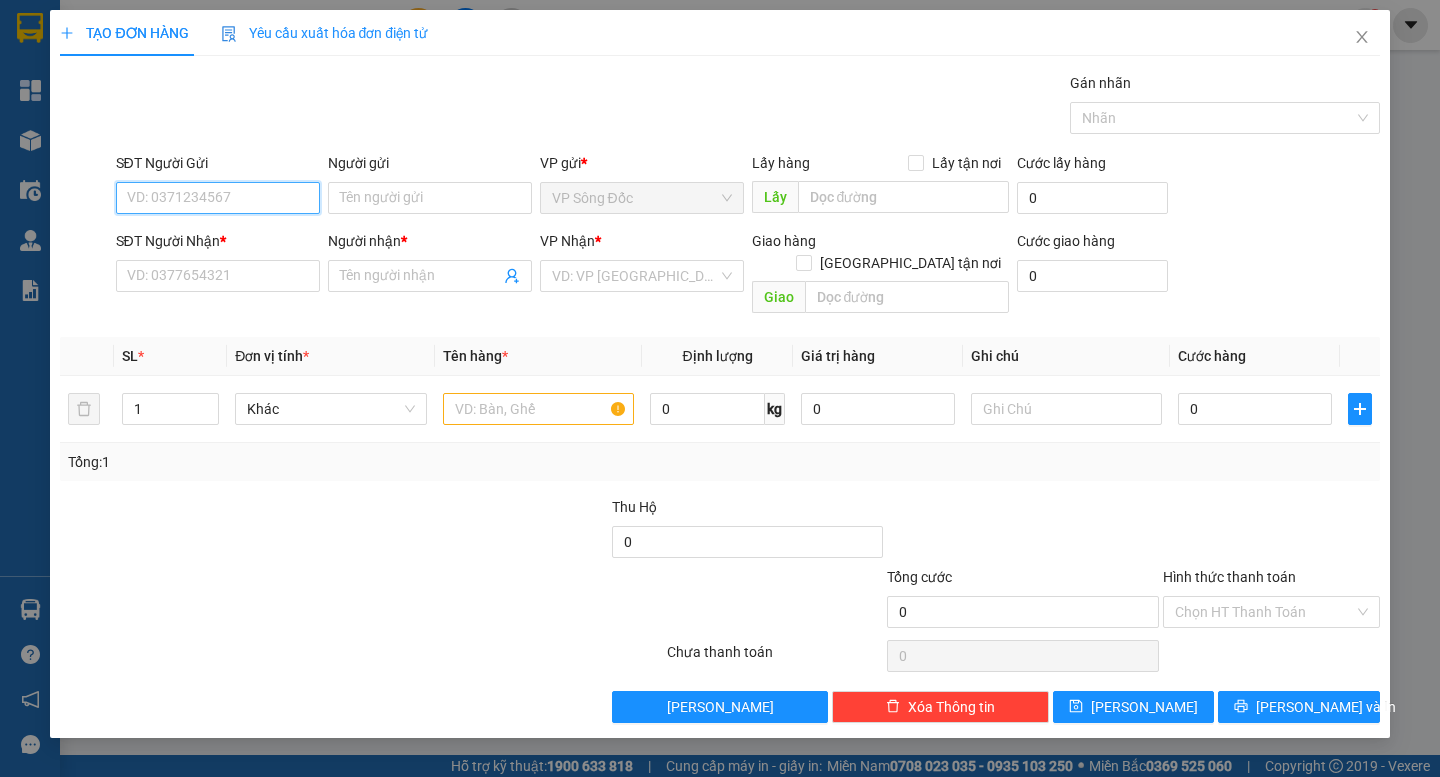 click on "SĐT Người Gửi" at bounding box center [218, 198] 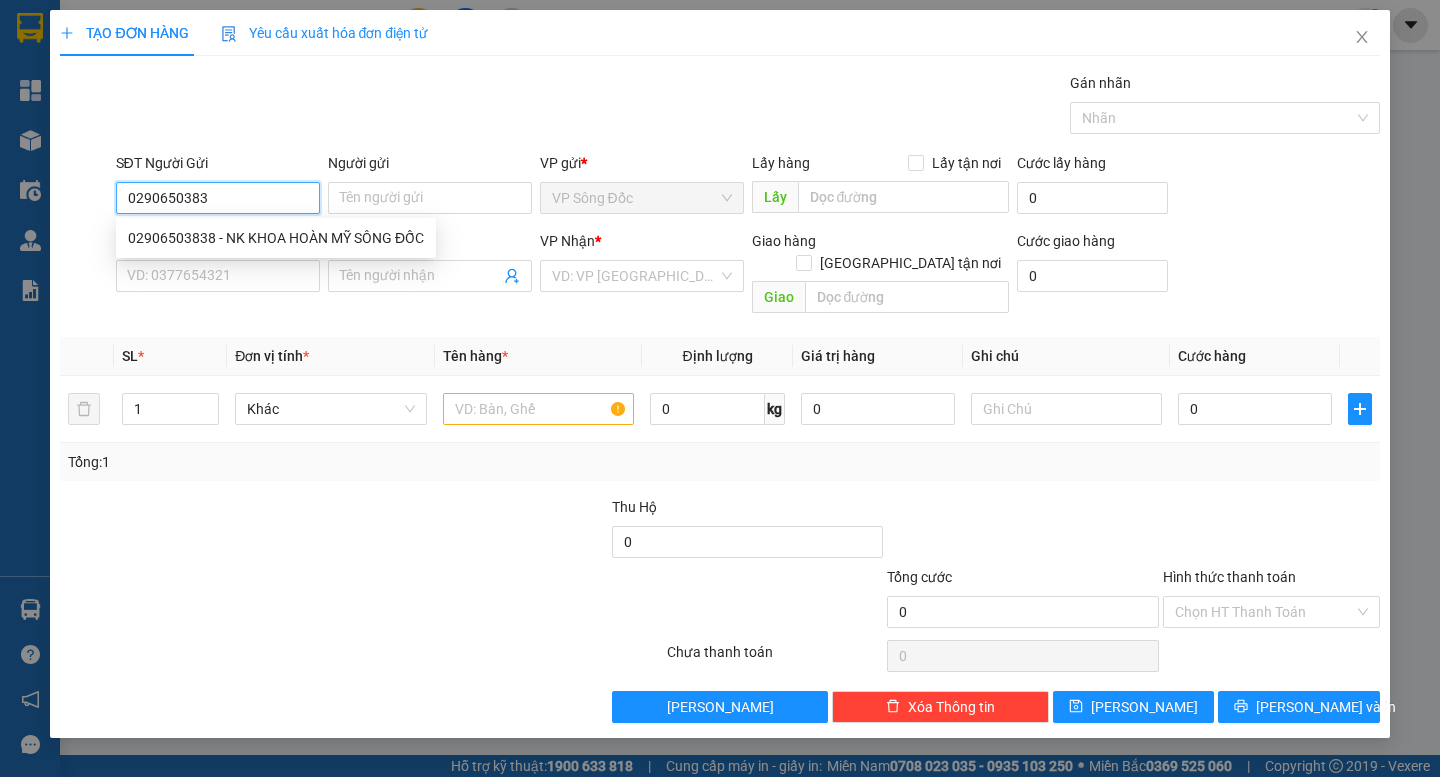 type on "02906503838" 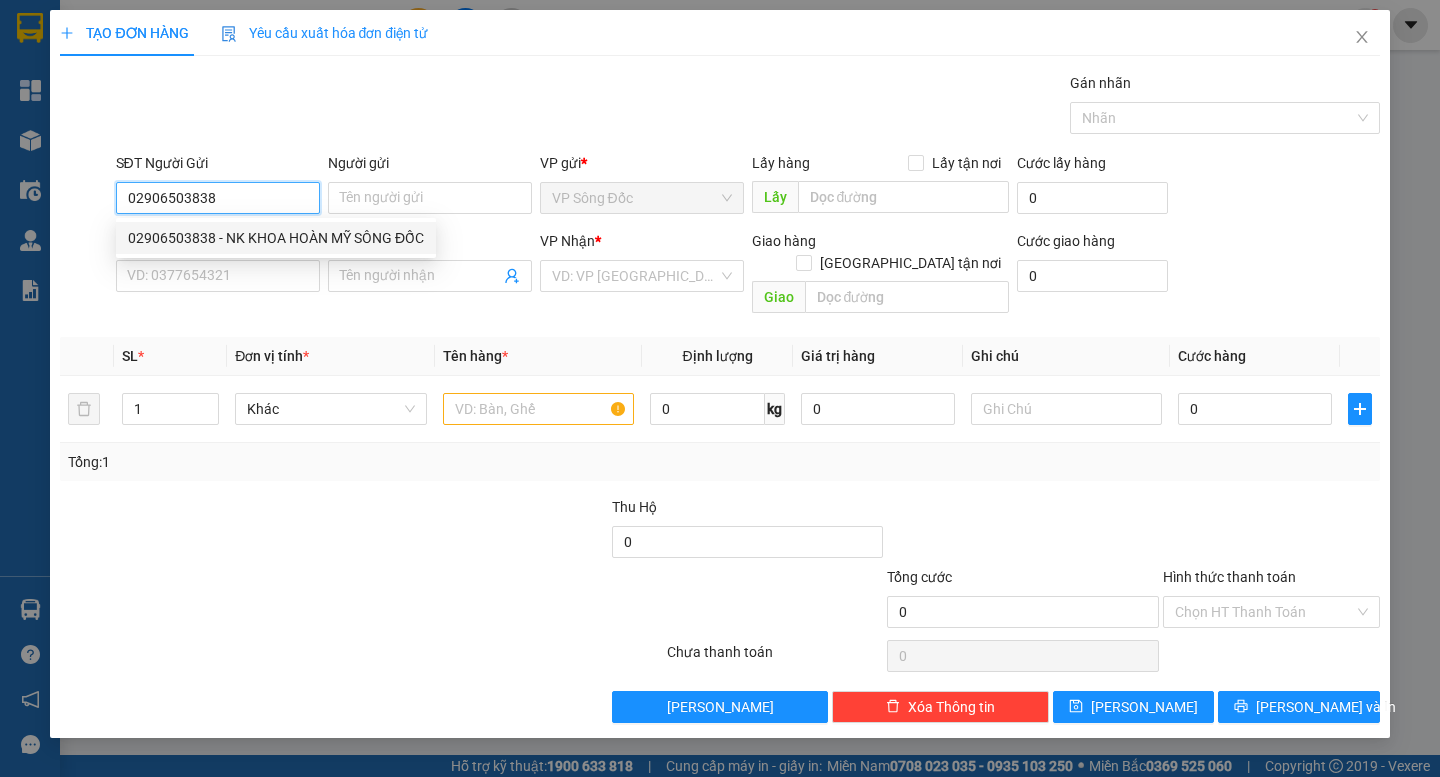 click on "02906503838 - NK KHOA HOÀN MỸ SÔNG ĐỐC" at bounding box center [276, 238] 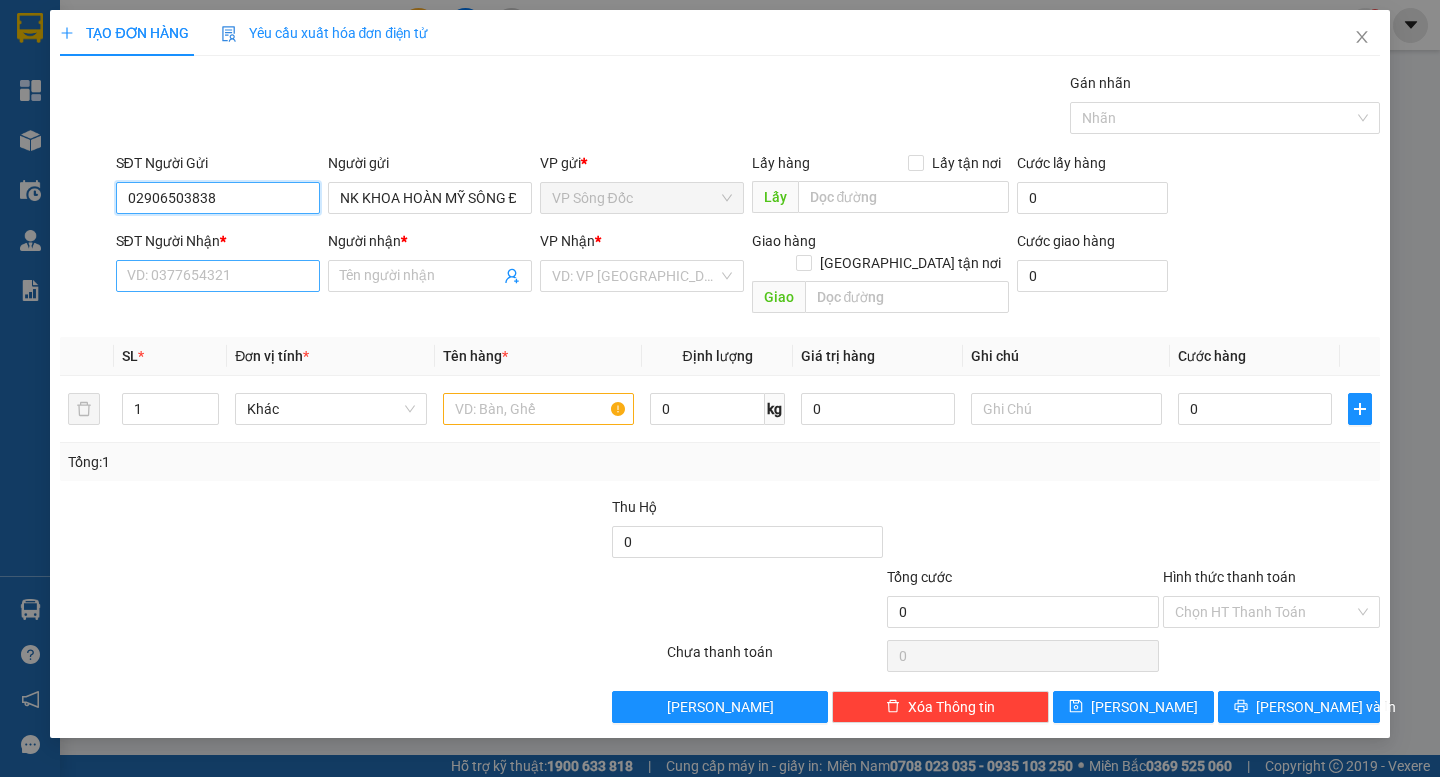 type on "02906503838" 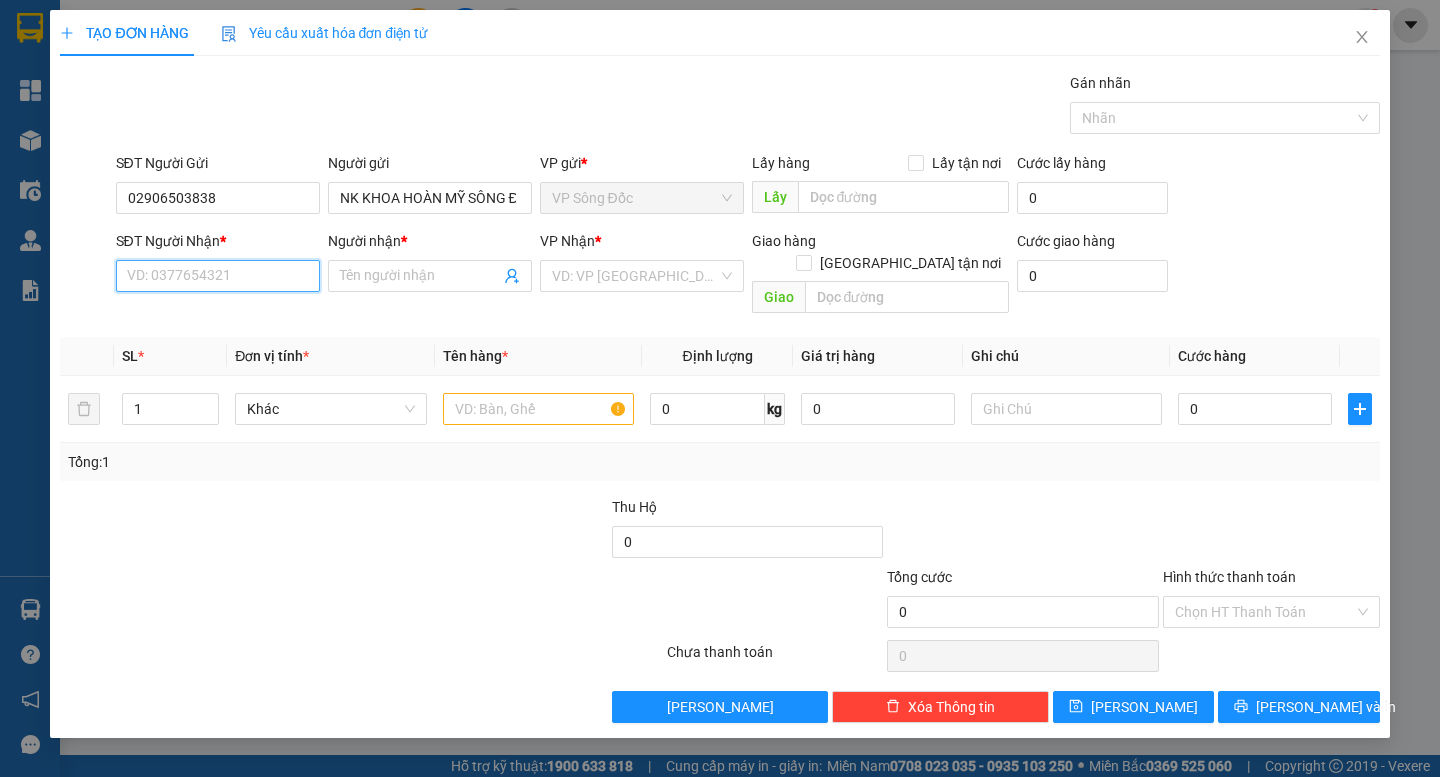click on "SĐT Người Nhận  *" at bounding box center [218, 276] 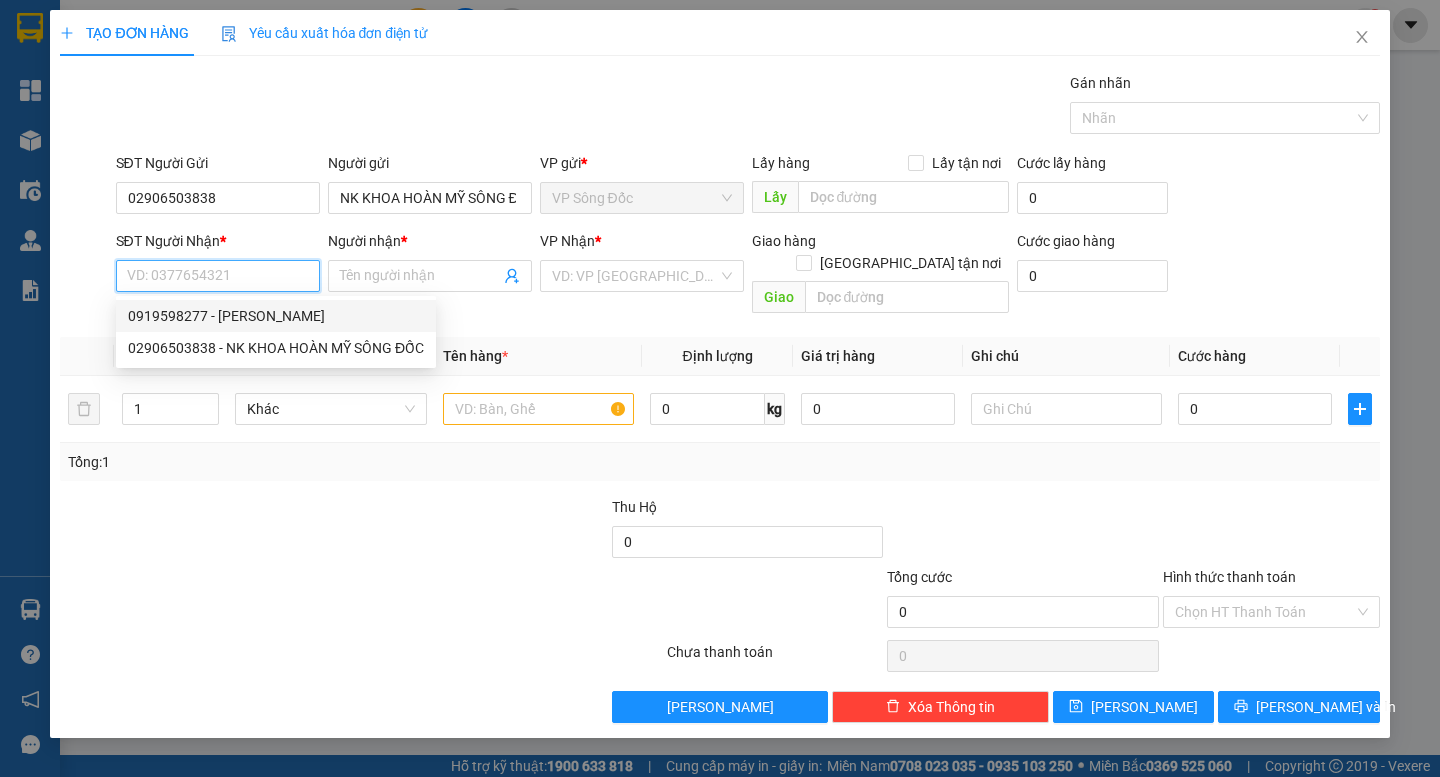 click on "0919598277 - LABO CÁT TƯỜNG" at bounding box center [276, 316] 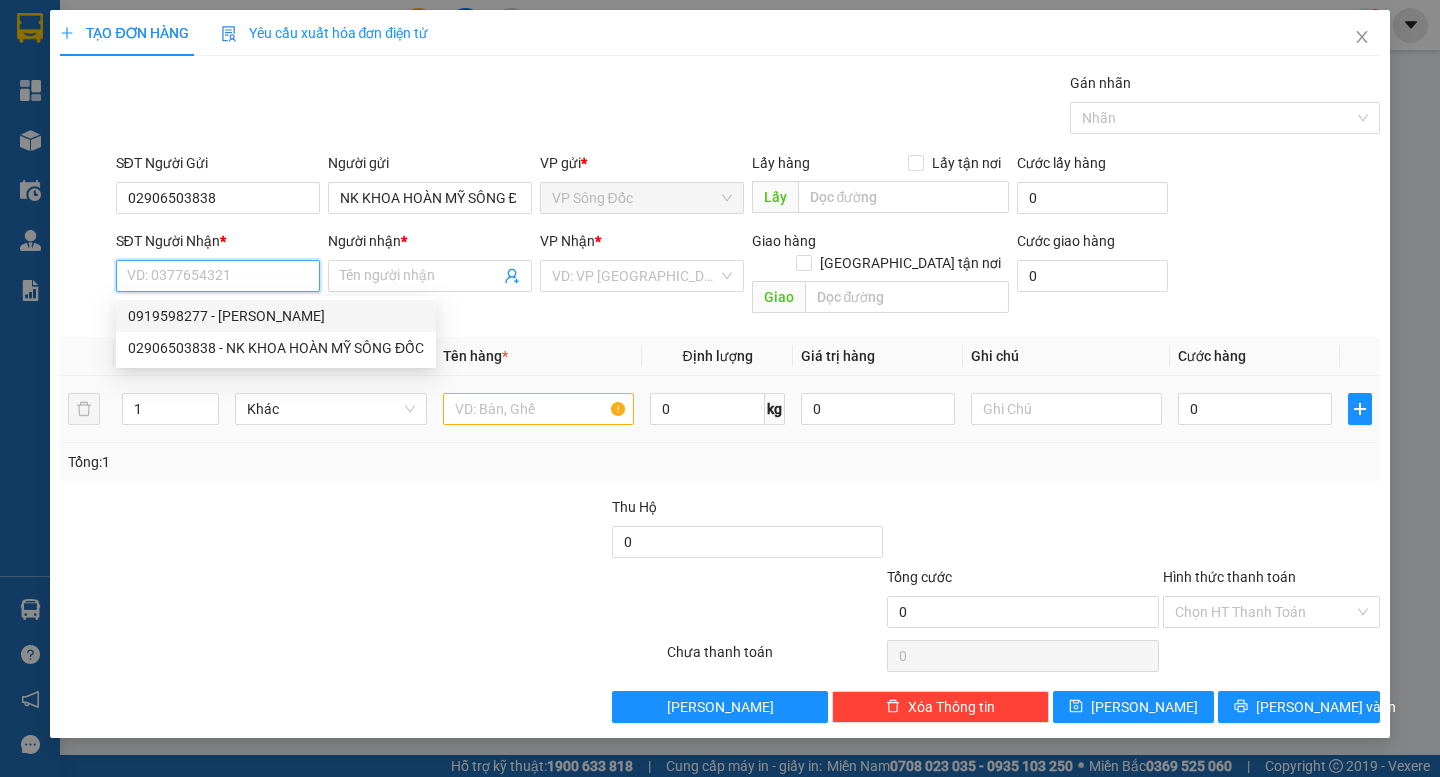 type on "0919598277" 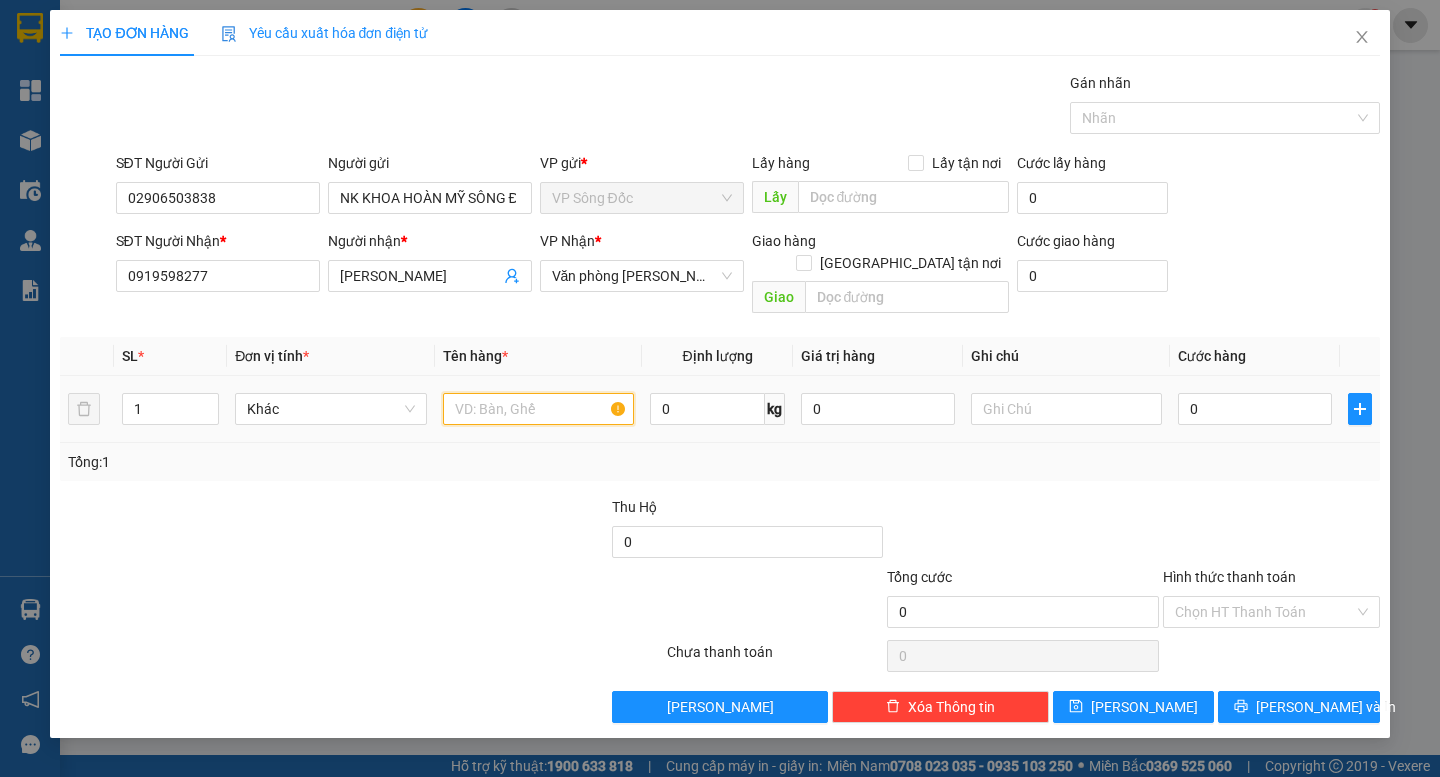 click at bounding box center [538, 409] 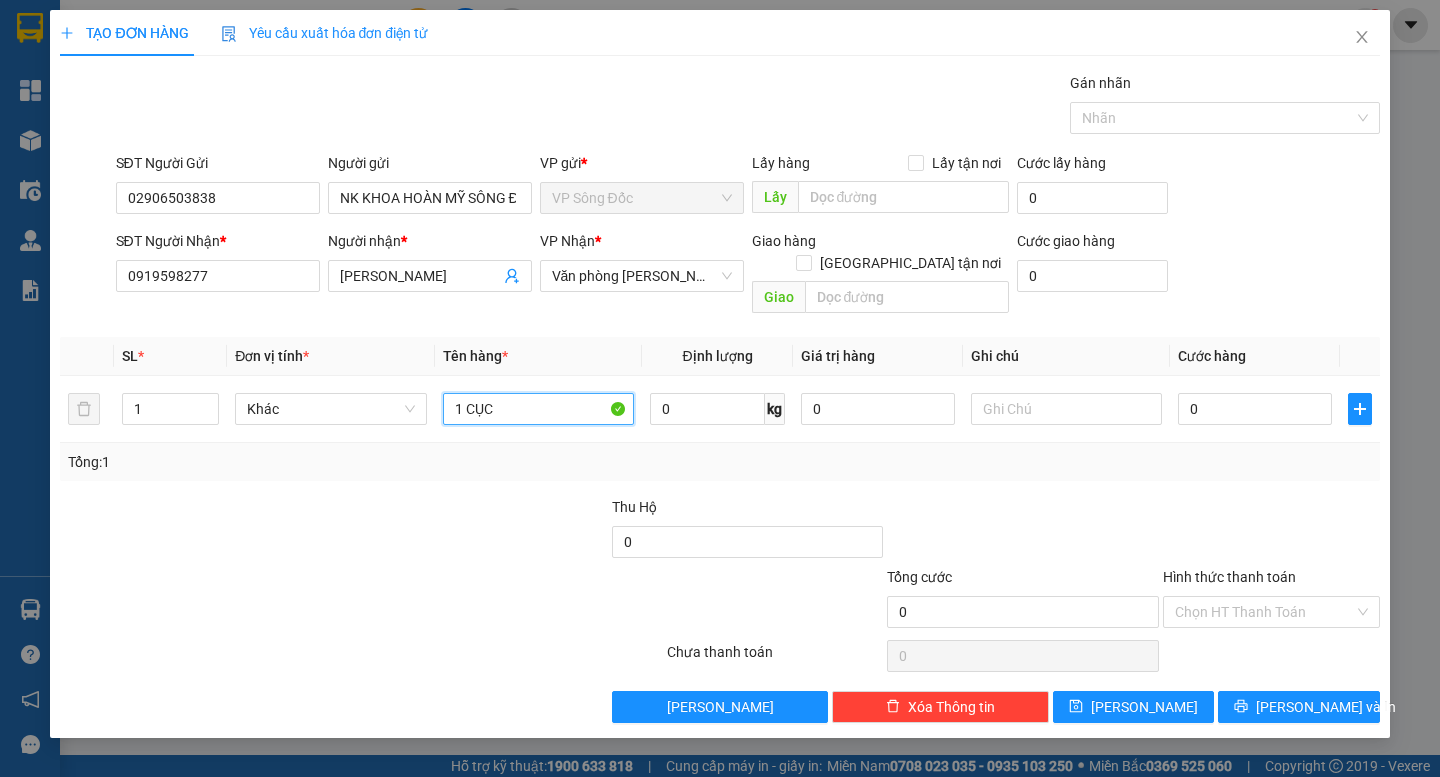 type on "1 CỤC" 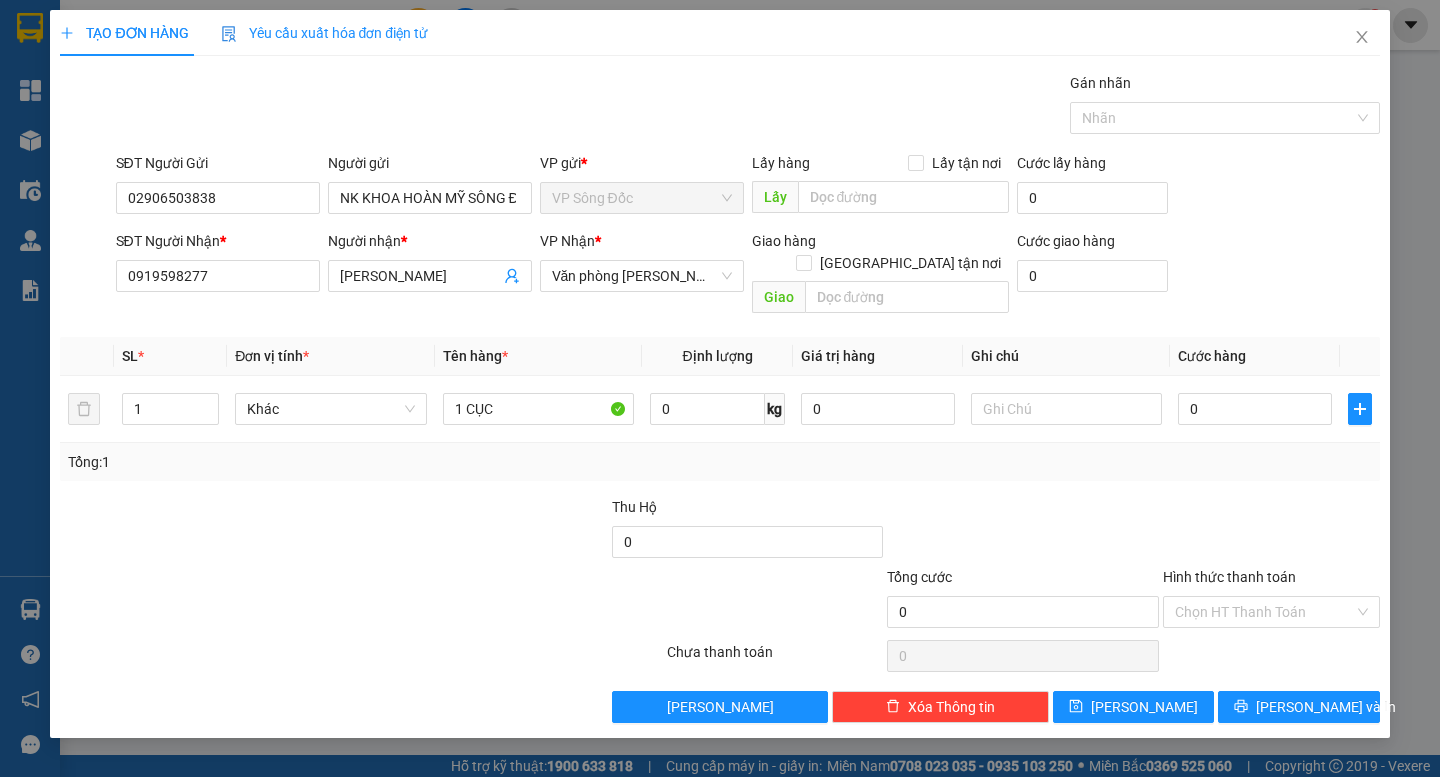 click at bounding box center (554, 601) 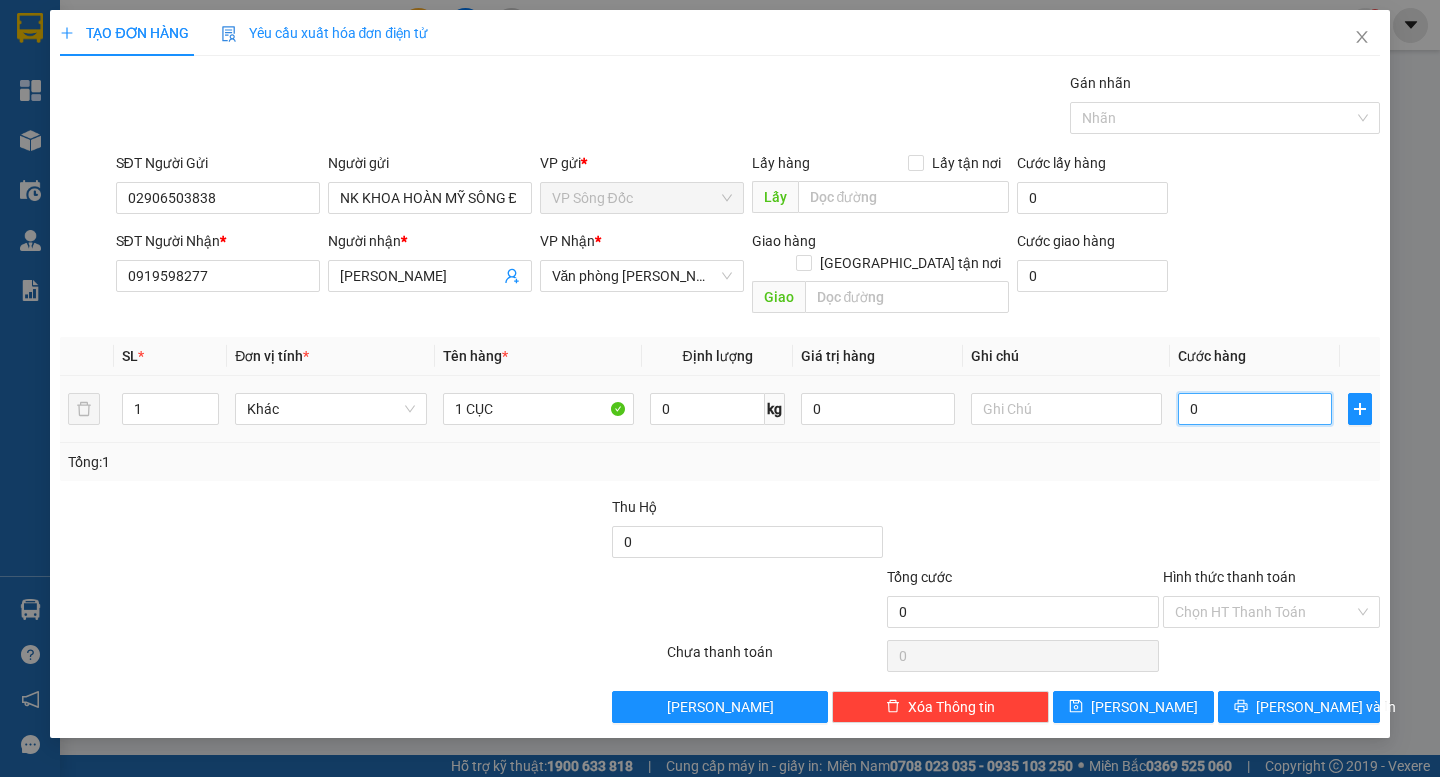 click on "0" at bounding box center (1255, 409) 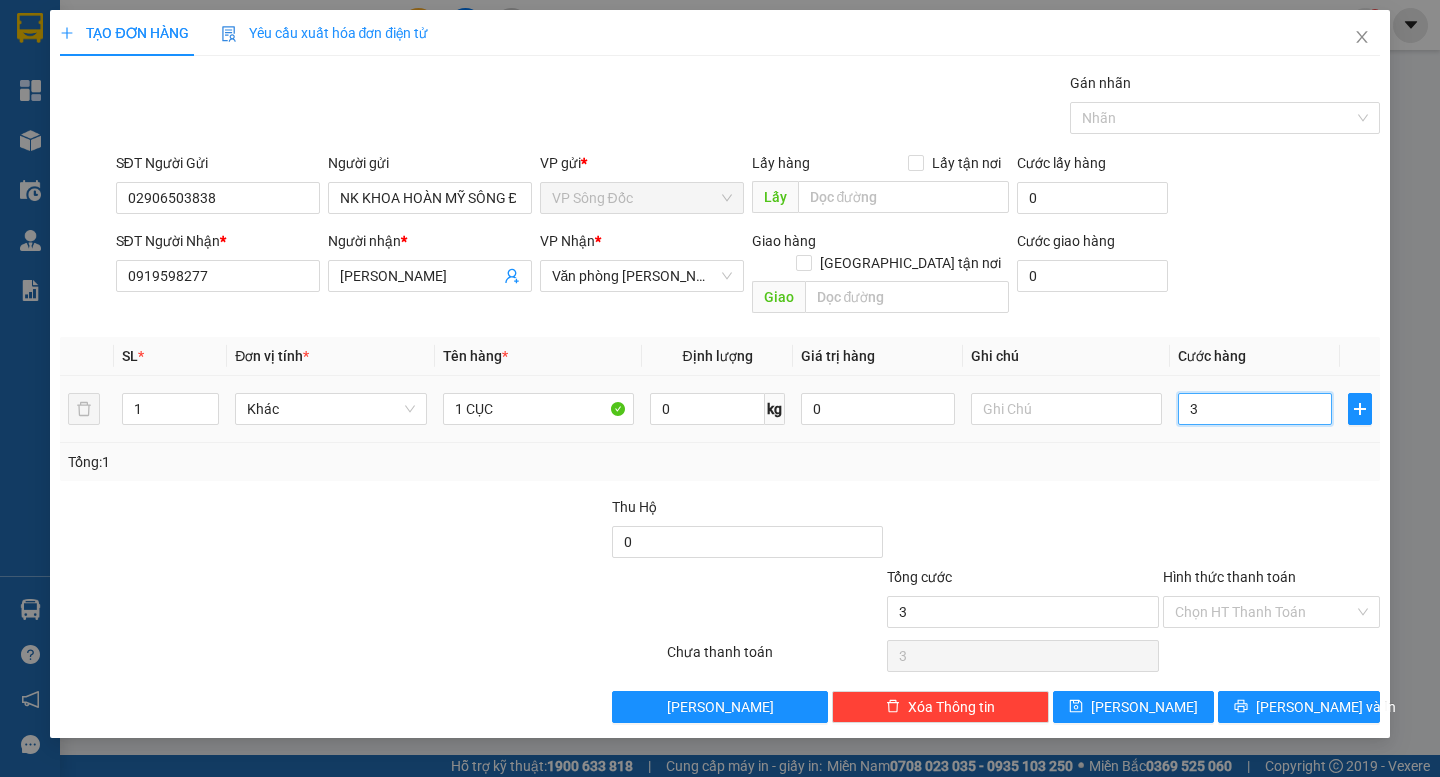 type on "30" 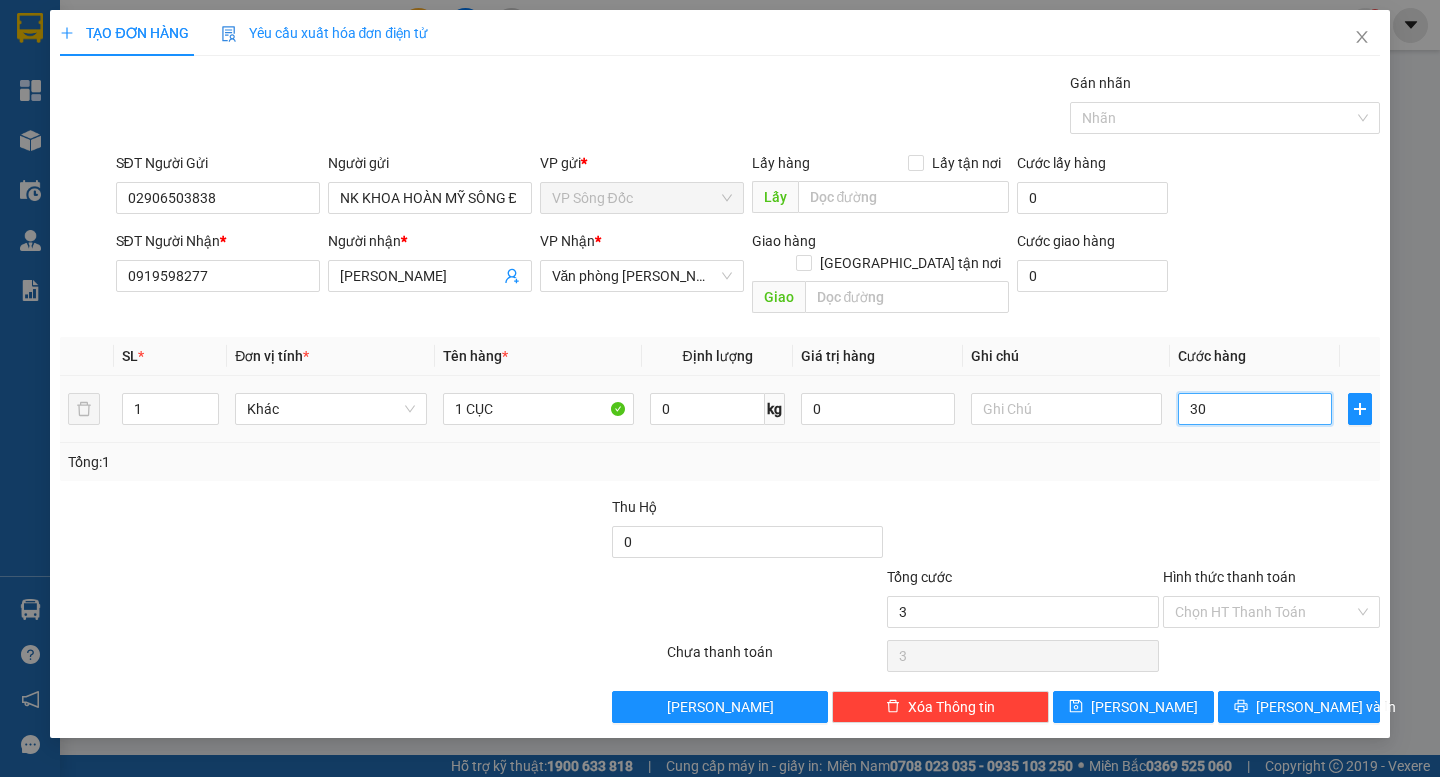 type on "30" 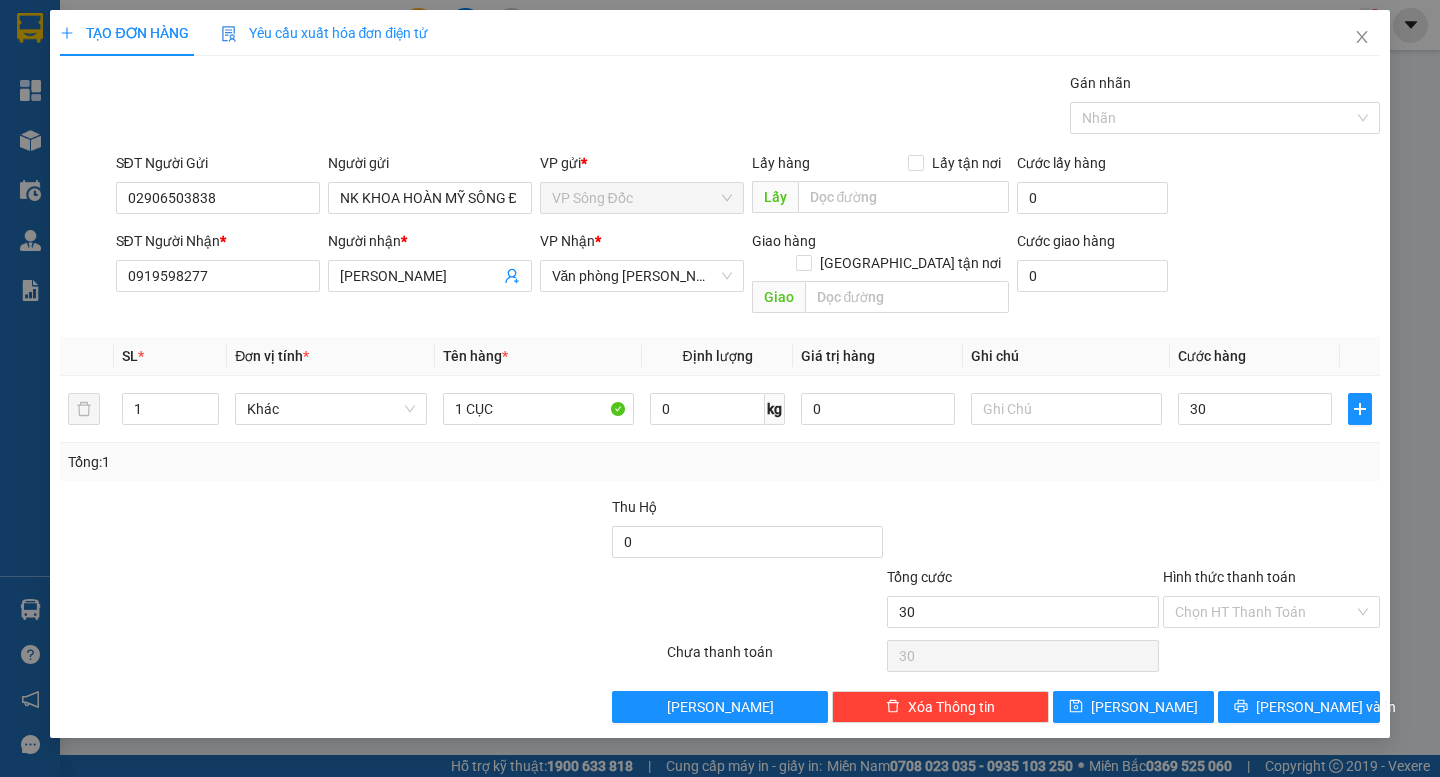 type on "30.000" 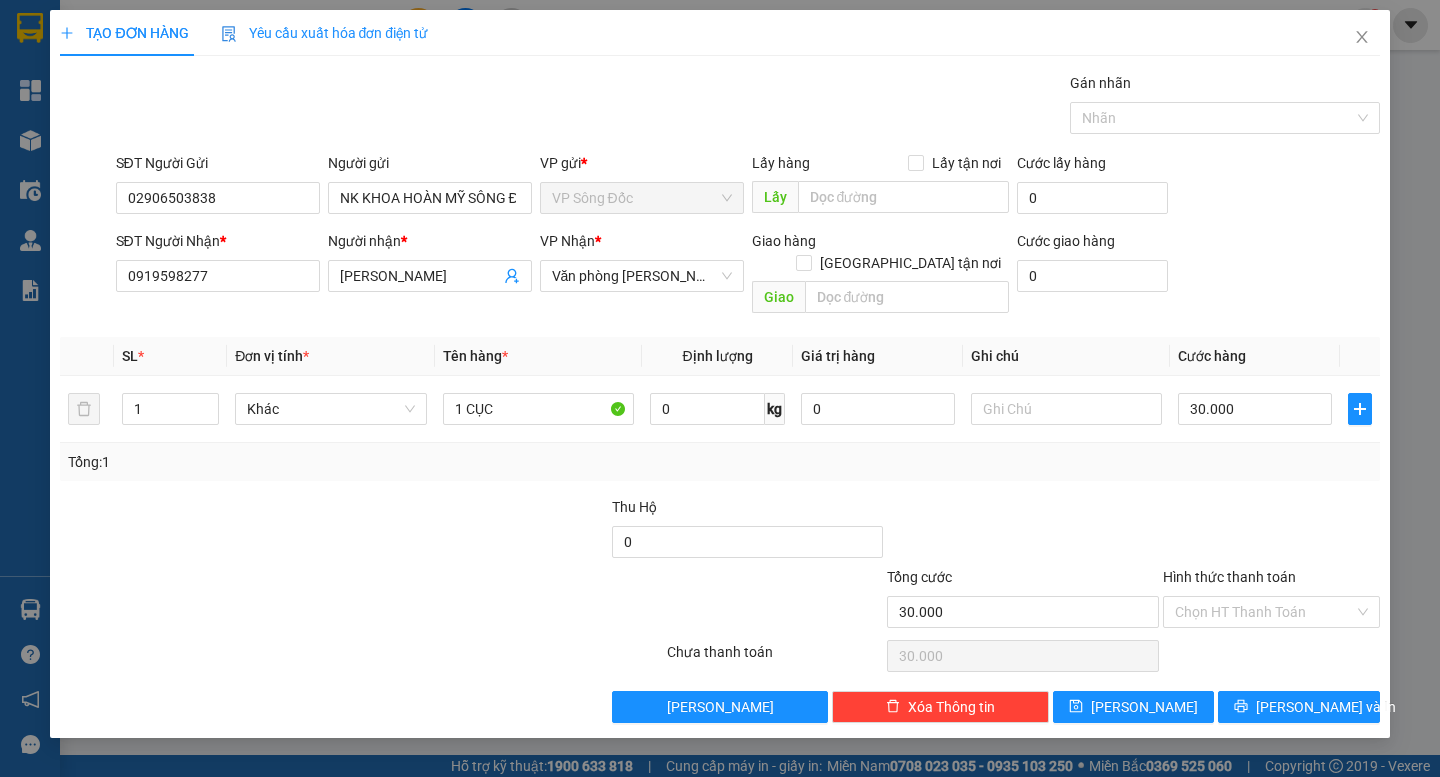 click on "Transit Pickup Surcharge Ids Transit Deliver Surcharge Ids Transit Deliver Surcharge Transit Deliver Surcharge Gói vận chuyển  * Tiêu chuẩn Gán nhãn   Nhãn SĐT Người Gửi 02906503838 Người gửi NK KHOA HOÀN MỸ SÔNG ĐỐC VP gửi  * VP Sông Đốc Lấy hàng Lấy tận nơi Lấy Cước lấy hàng 0 SĐT Người Nhận  * 0919598277 Người nhận  * LABO CÁT TƯỜNG VP Nhận  * Văn phòng Hồ Chí Minh Giao hàng Giao tận nơi Giao Cước giao hàng 0 SL  * Đơn vị tính  * Tên hàng  * Định lượng Giá trị hàng Ghi chú Cước hàng                   1 Khác 1 CỤC 0 kg 0 30.000 Tổng:  1 Thu Hộ 0 Tổng cước 30.000 Hình thức thanh toán Chọn HT Thanh Toán Số tiền thu trước 0 Chưa thanh toán 30.000 Chọn HT Thanh Toán Lưu nháp Xóa Thông tin Lưu Lưu và In" at bounding box center [719, 397] 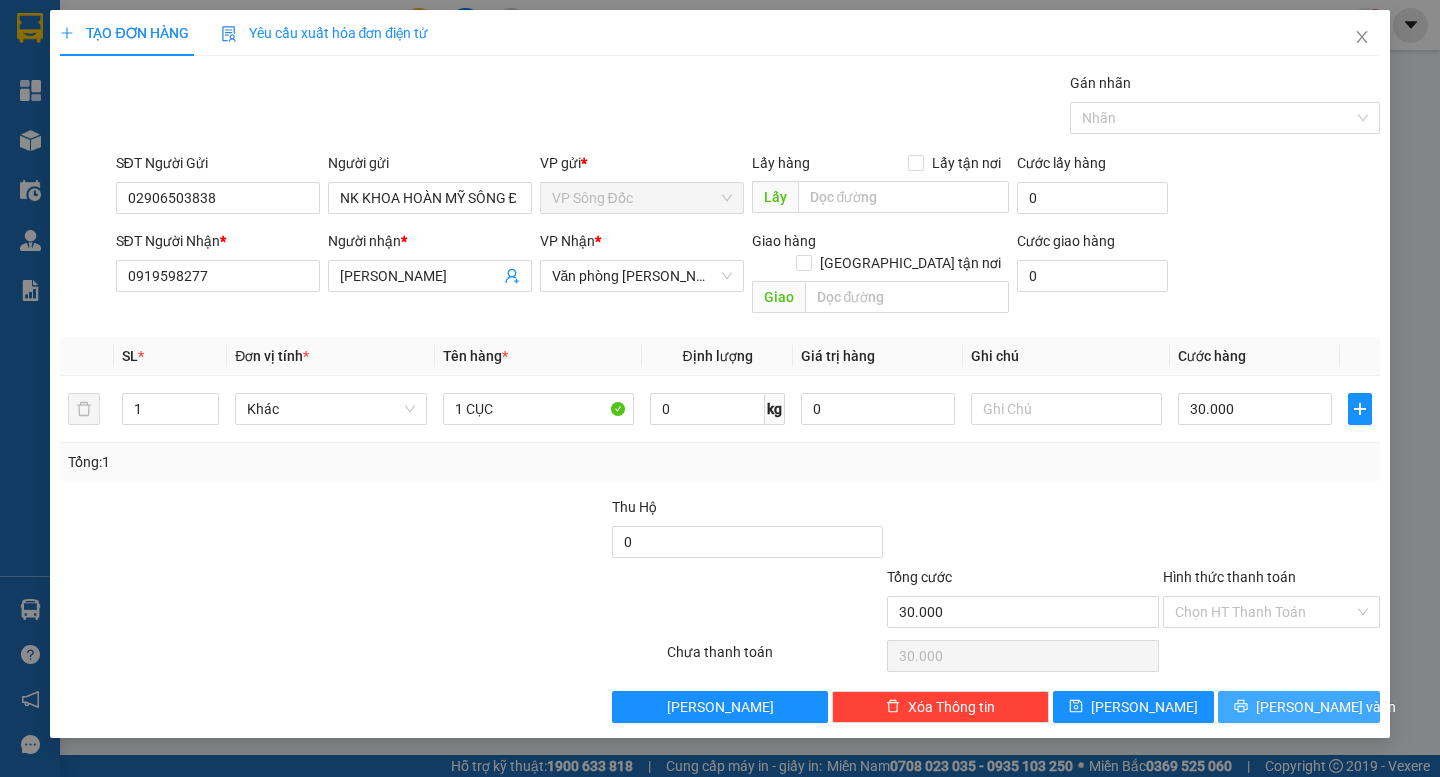 click on "Lưu và In" at bounding box center [1298, 707] 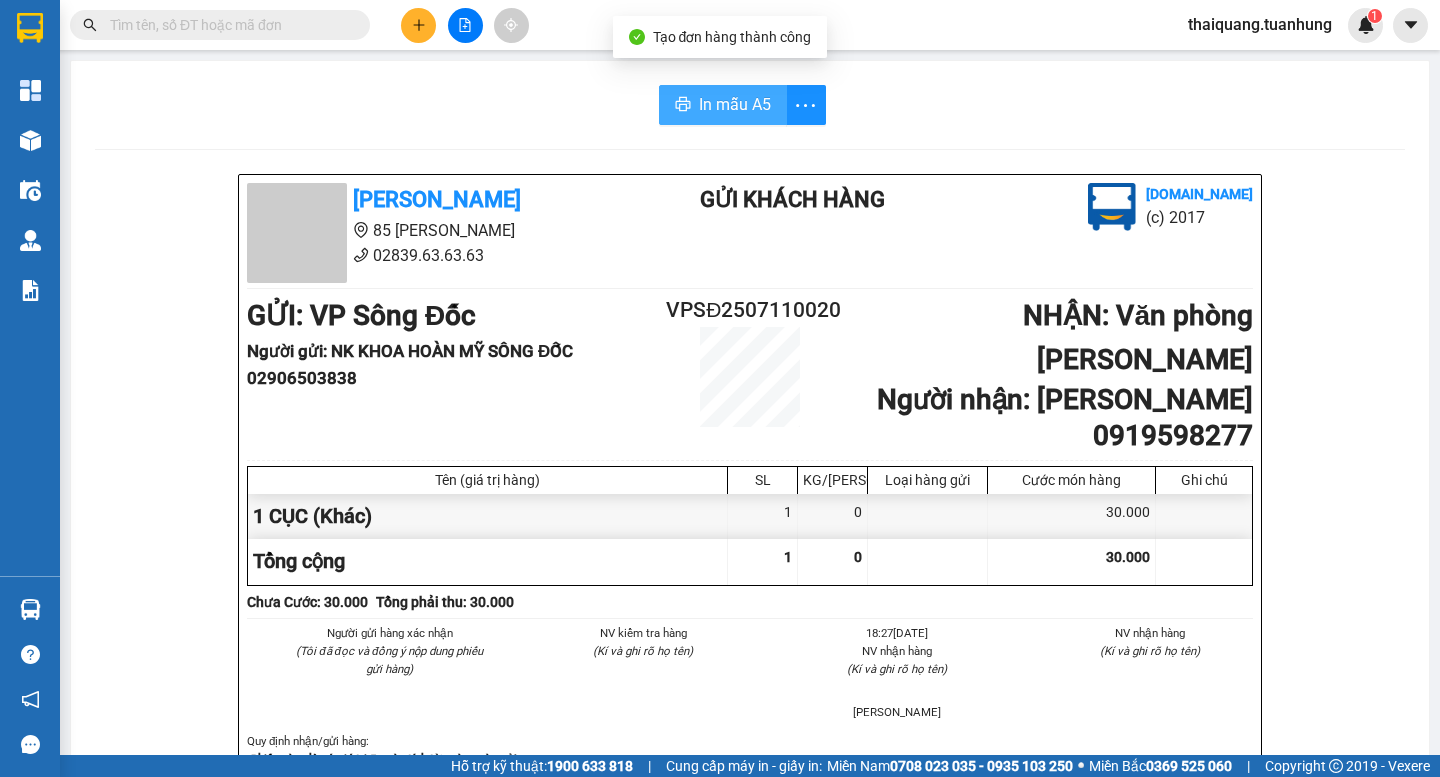 click on "In mẫu A5" at bounding box center [735, 104] 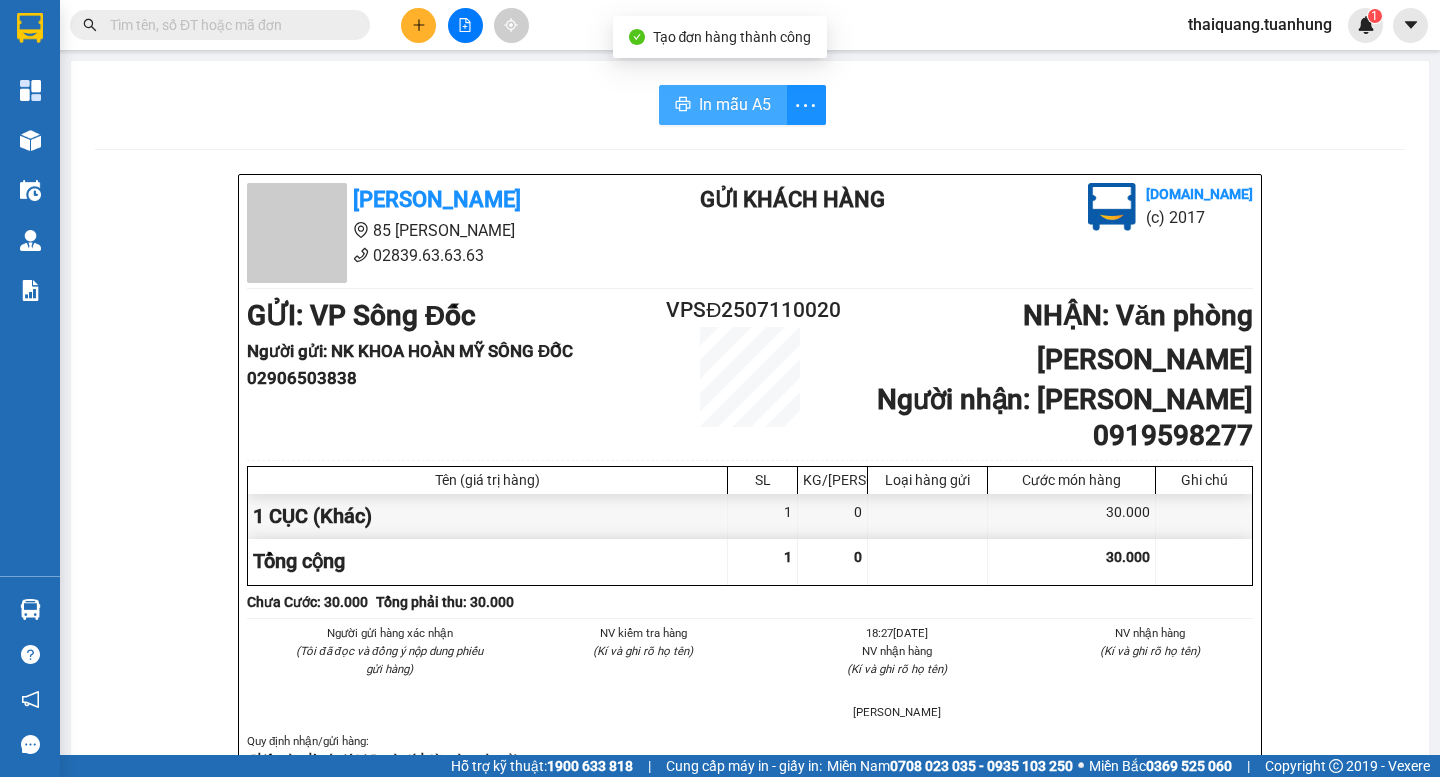 scroll, scrollTop: 0, scrollLeft: 0, axis: both 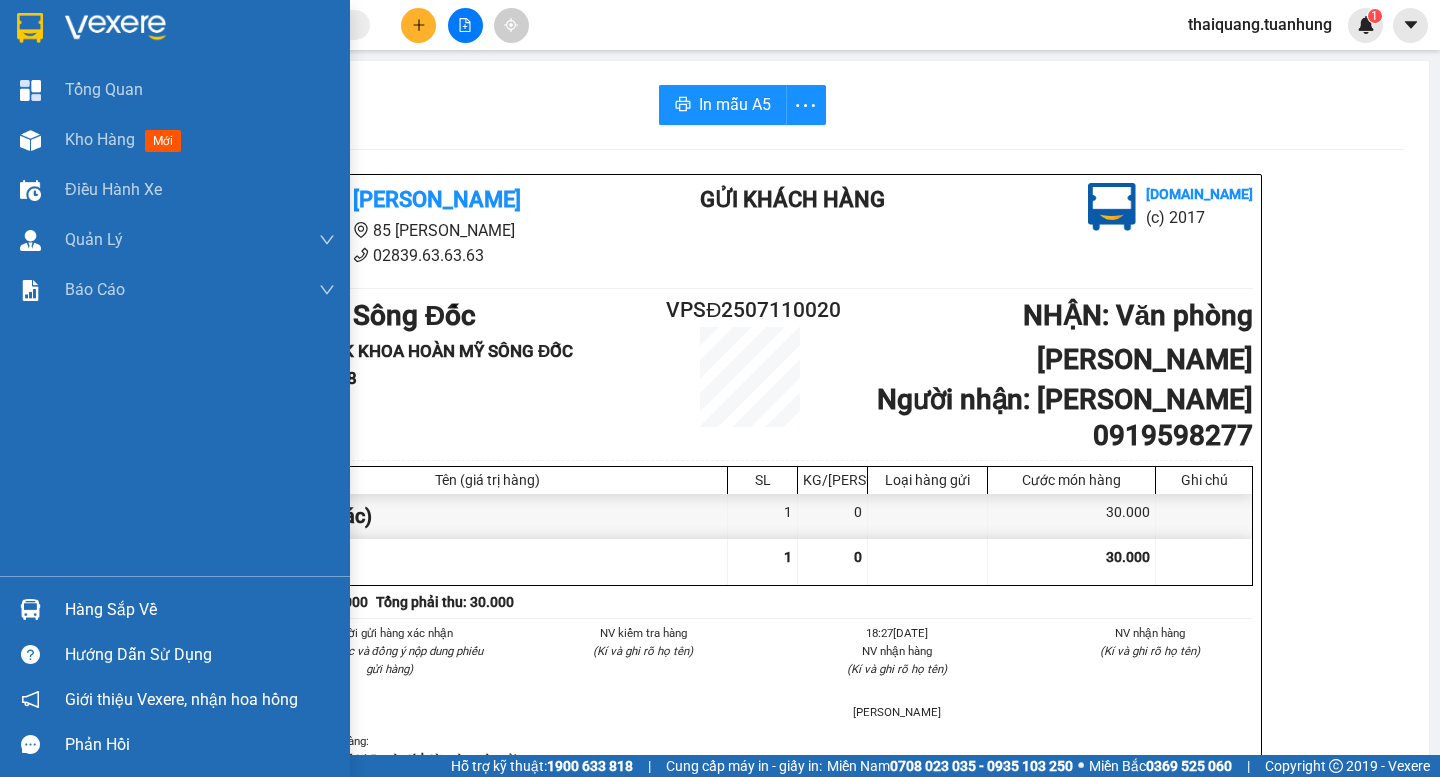 click on "Hàng sắp về" at bounding box center [200, 610] 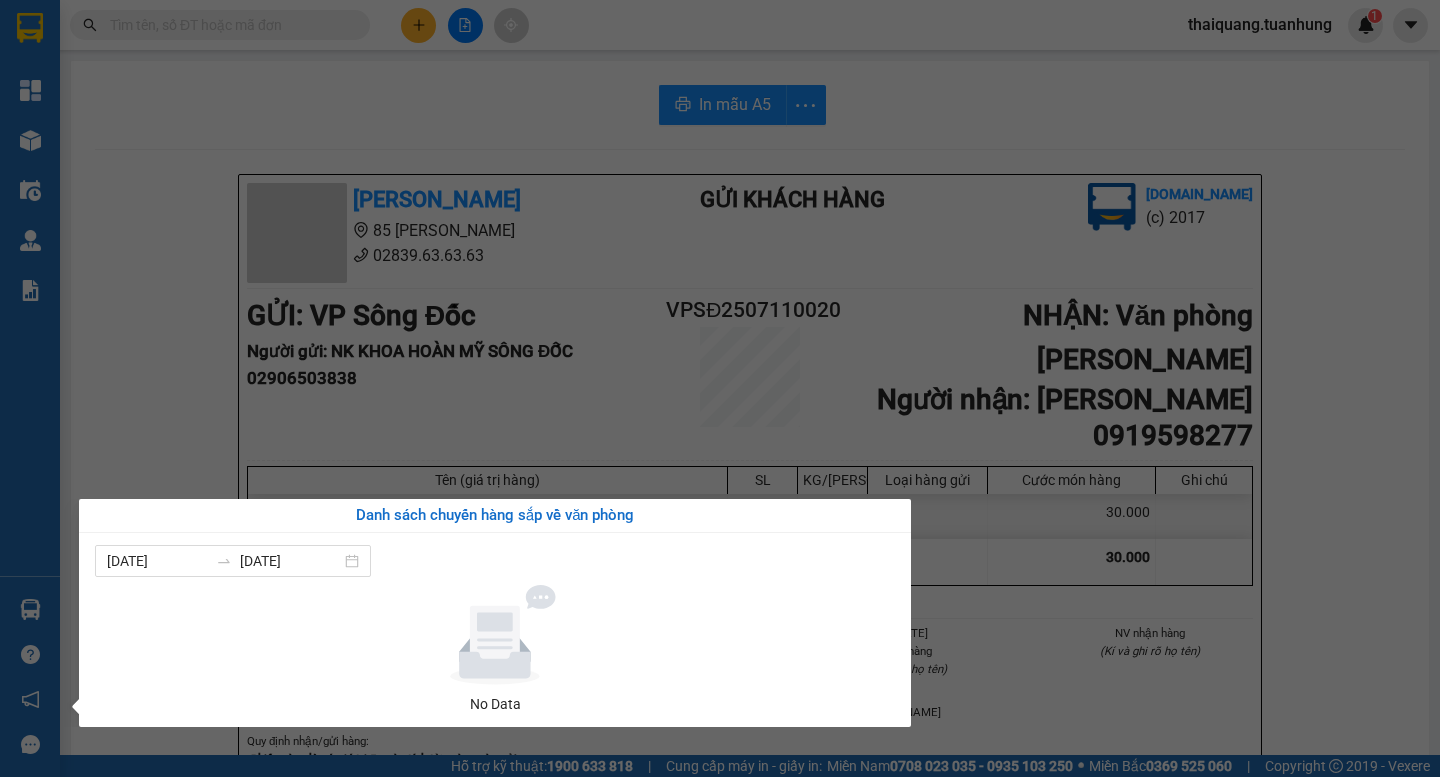 click on "Kết quả tìm kiếm ( 0 )  Bộ lọc  No Data thaiquang.tuanhung 1     Tổng Quan     Kho hàng mới     Điều hành xe     Quản Lý Quản lý chuyến Quản lý khách hàng Quản lý khách hàng mới Quản lý giao nhận mới Quản lý kiểm kho     Báo cáo Báo cáo dòng tiền (nhà xe) Doanh số tạo đơn theo VP gửi (nhà xe) Hàng sắp về Hướng dẫn sử dụng Giới thiệu Vexere, nhận hoa hồng Phản hồi Phần mềm hỗ trợ bạn tốt chứ?  In mẫu A5
Tuấn Hưng   85 Lý Chiêu Hoàng   02839.63.63.63 Gửi khách hàng Vexere.com (c) 2017 GỬI :   VP Sông Đốc Người gửi :   NK KHOA HOÀN MỸ SÔNG ĐỐC 02906503838 VPSĐ2507110020 NHẬN :   Văn phòng Hồ Chí Minh Người nhận :   LABO CÁT TƯỜNG 0919598277 Tên (giá trị hàng) SL KG/Món Loại hàng gửi Cước món hàng Ghi chú 1 CỤC (Khác) 1 0 30.000 Tổng cộng 1 0 30.000 Loading... Chưa Cước : 30.000 Tổng phải thu: 30.000 NV kiểm tra hàng :" at bounding box center (720, 388) 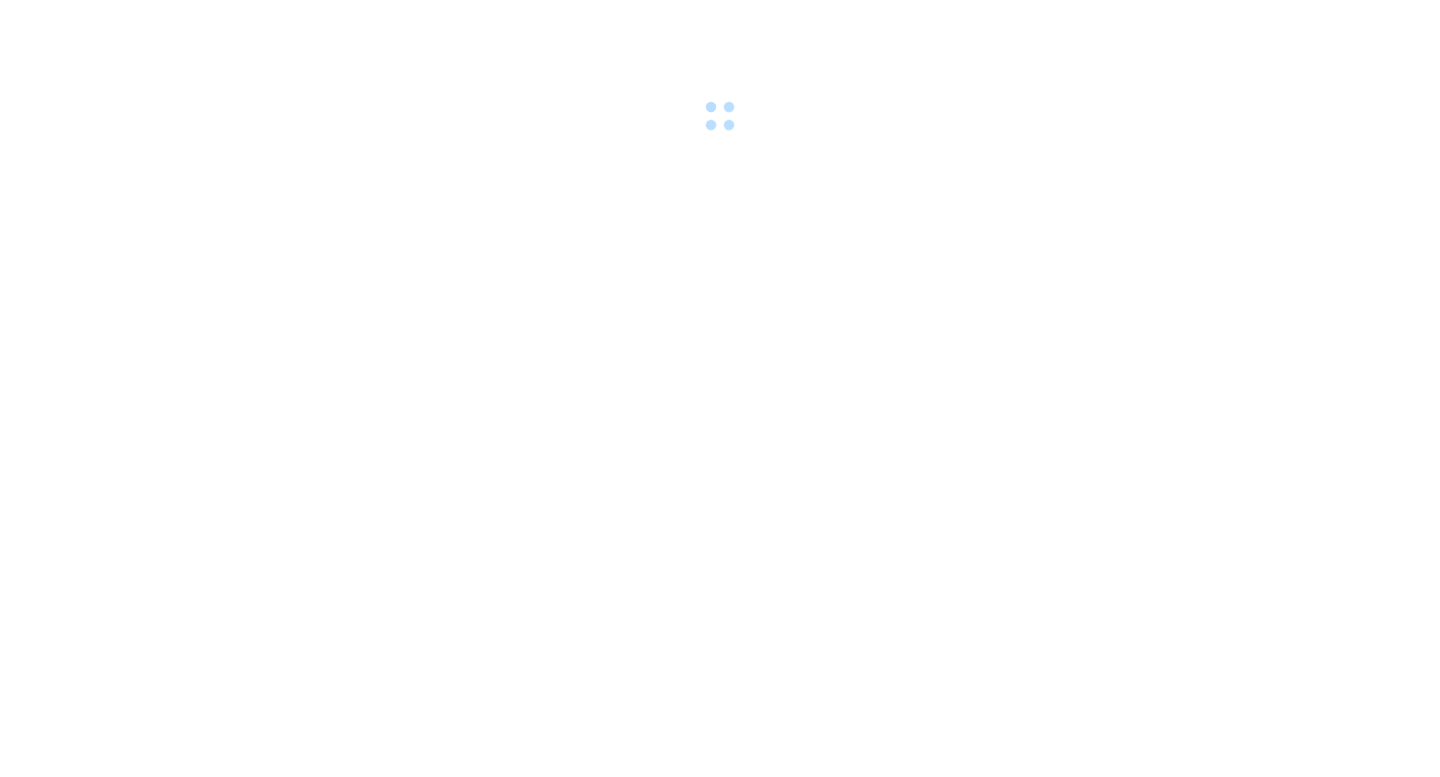 scroll, scrollTop: 0, scrollLeft: 0, axis: both 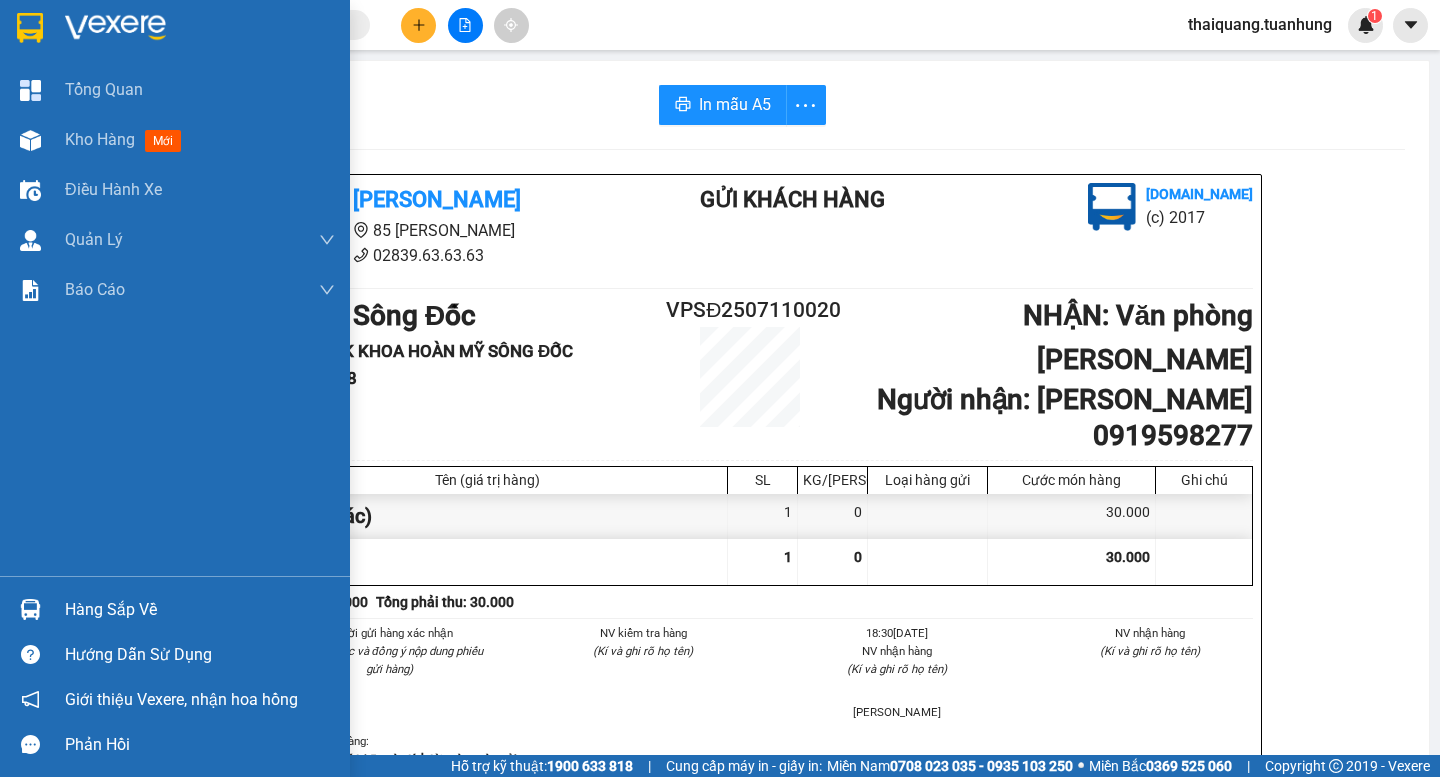 click at bounding box center [30, 609] 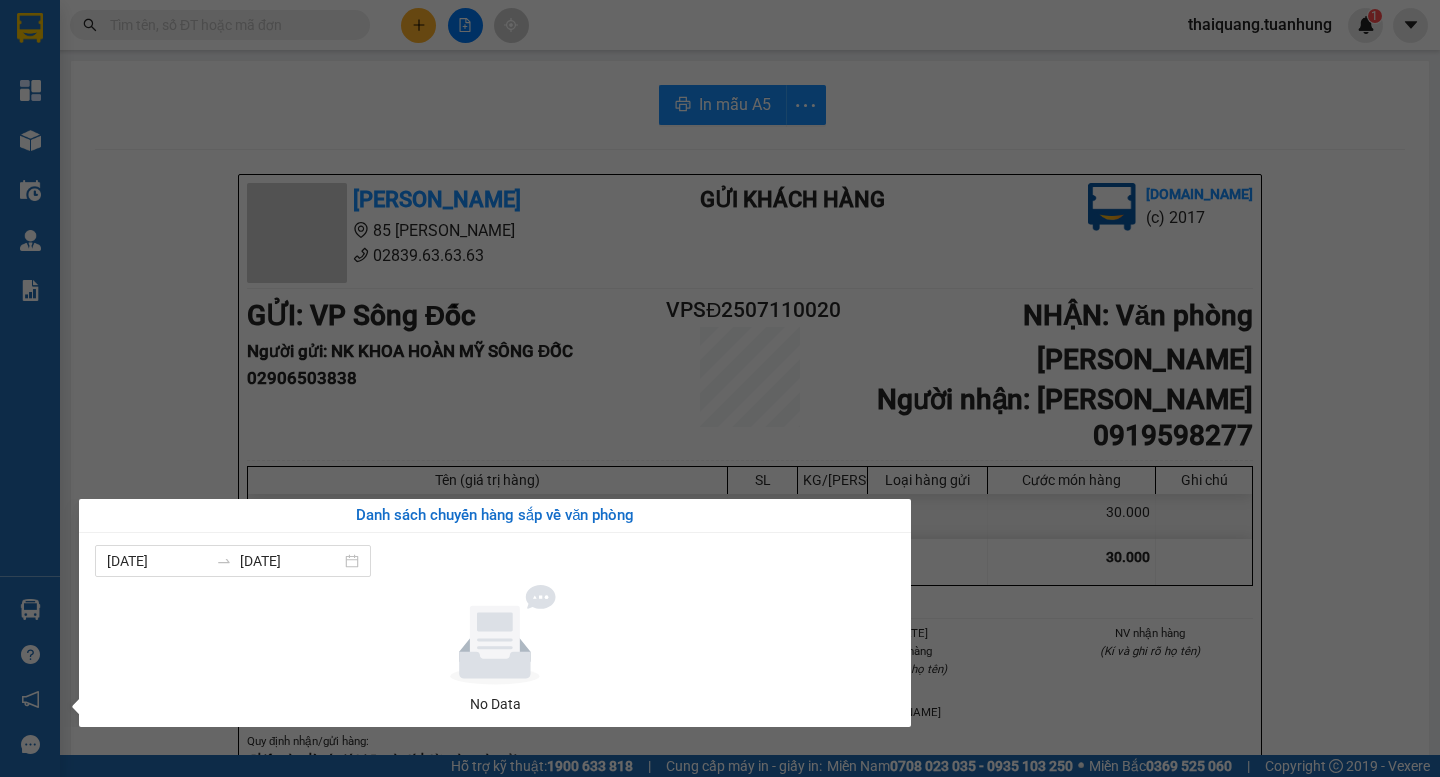 drag, startPoint x: 1370, startPoint y: 520, endPoint x: 1358, endPoint y: 509, distance: 16.27882 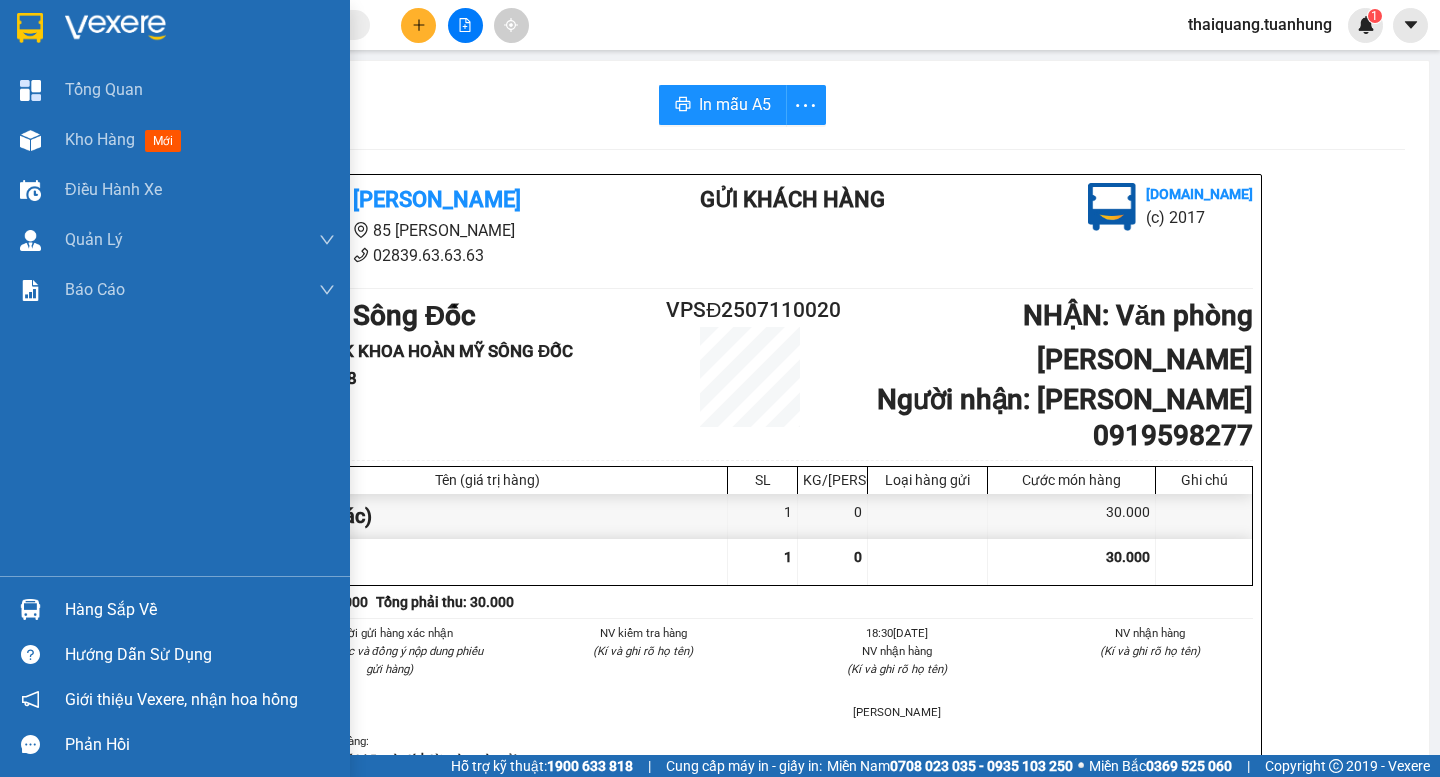click on "Hàng sắp về" at bounding box center (200, 610) 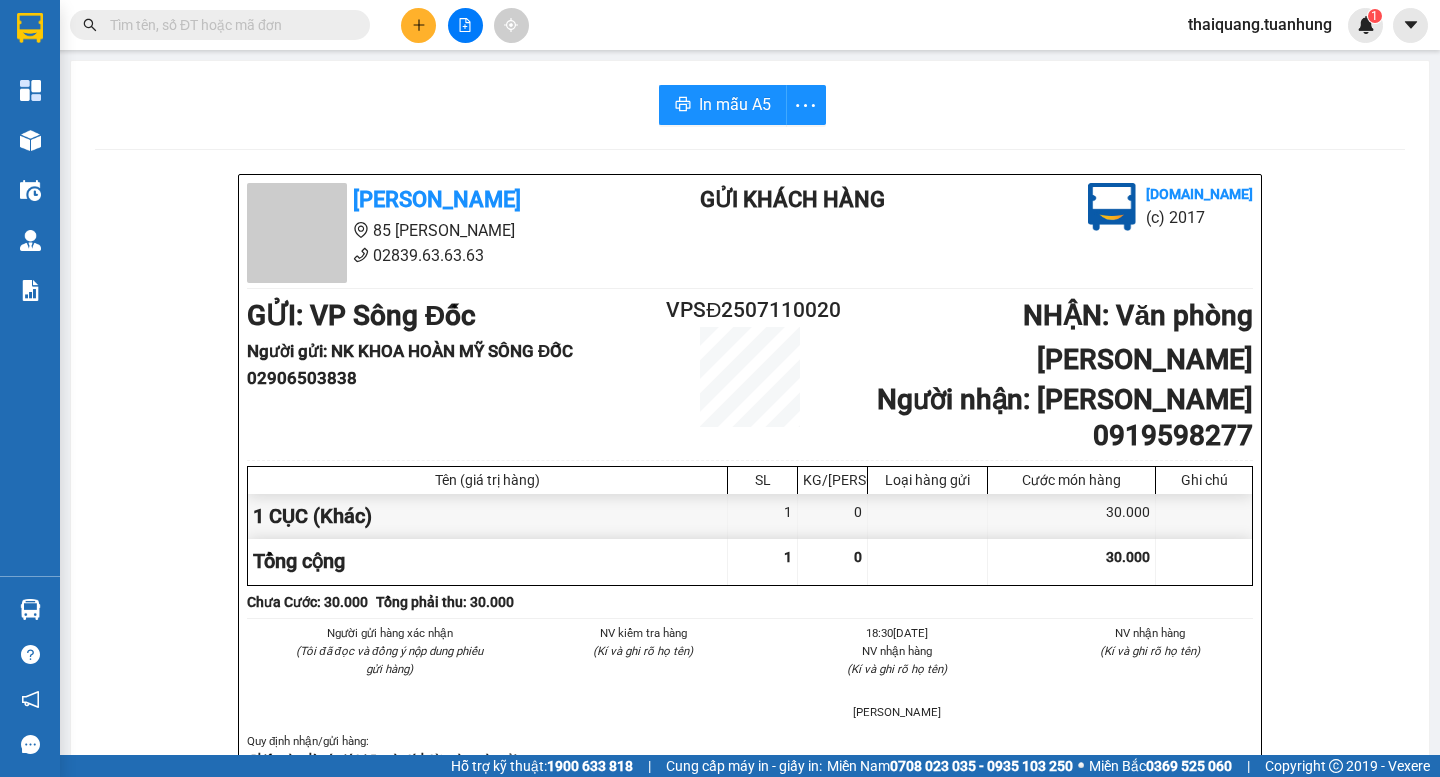 click on "Kết quả tìm kiếm ( 0 )  Bộ lọc  No Data thaiquang.tuanhung 1     Tổng Quan     Kho hàng mới     Điều hành xe     Quản Lý Quản lý chuyến Quản lý khách hàng Quản lý khách hàng mới Quản lý giao nhận mới Quản lý kiểm kho     Báo cáo Báo cáo dòng tiền (nhà xe) Doanh số tạo đơn theo VP gửi (nhà xe) Hàng sắp về Hướng dẫn sử dụng Giới thiệu Vexere, nhận hoa hồng Phản hồi Phần mềm hỗ trợ bạn tốt chứ?  In mẫu A5
Tuấn Hưng   85 Lý Chiêu Hoàng   02839.63.63.63 Gửi khách hàng Vexere.com (c) 2017 GỬI :   VP Sông Đốc Người gửi :   NK KHOA HOÀN MỸ SÔNG ĐỐC 02906503838 VPSĐ2507110020 NHẬN :   Văn phòng Hồ Chí Minh Người nhận :   LABO CÁT TƯỜNG 0919598277 Tên (giá trị hàng) SL KG/Món Loại hàng gửi Cước món hàng Ghi chú 1 CỤC (Khác) 1 0 30.000 Tổng cộng 1 0 30.000 Loading... Chưa Cước : 30.000 Tổng phải thu: 30.000 NV kiểm tra hàng :" at bounding box center [720, 388] 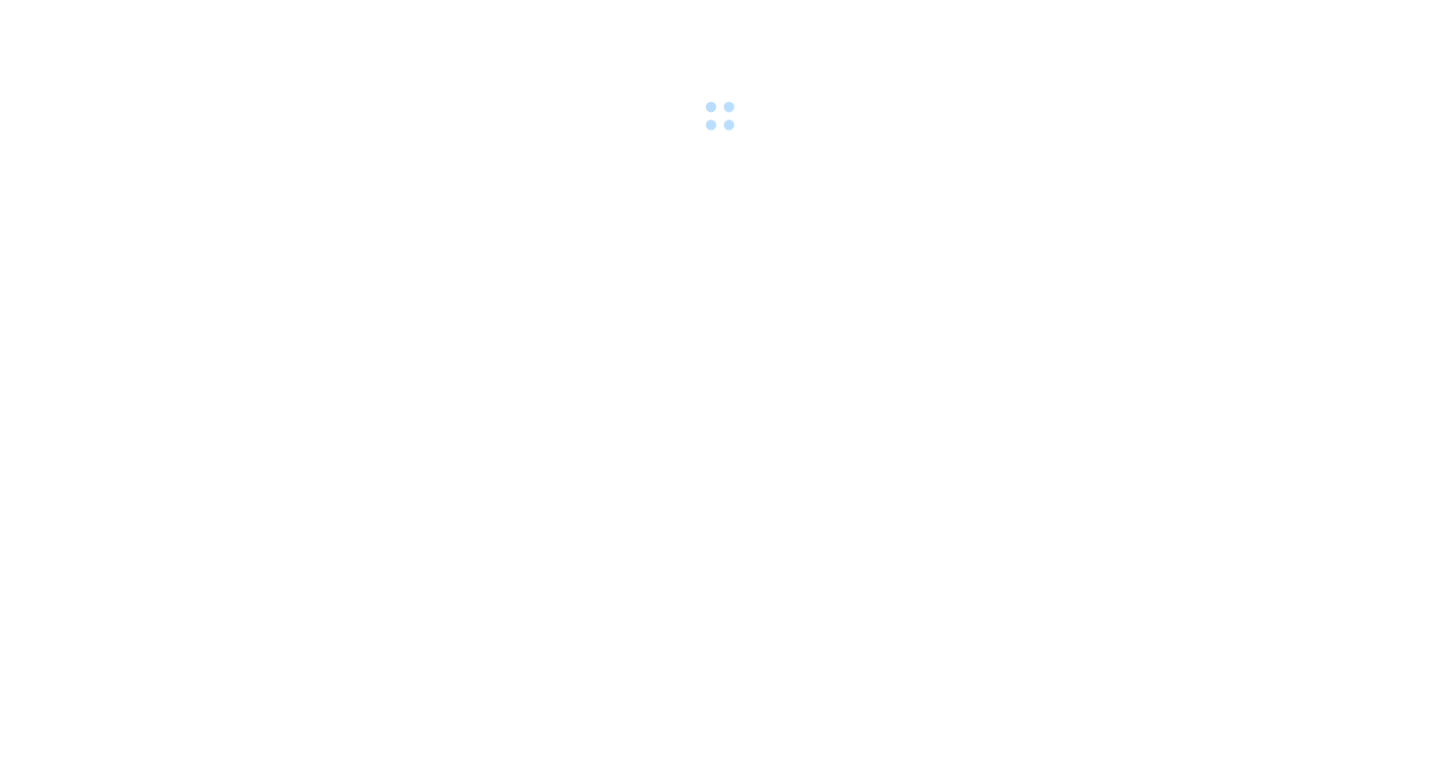 scroll, scrollTop: 0, scrollLeft: 0, axis: both 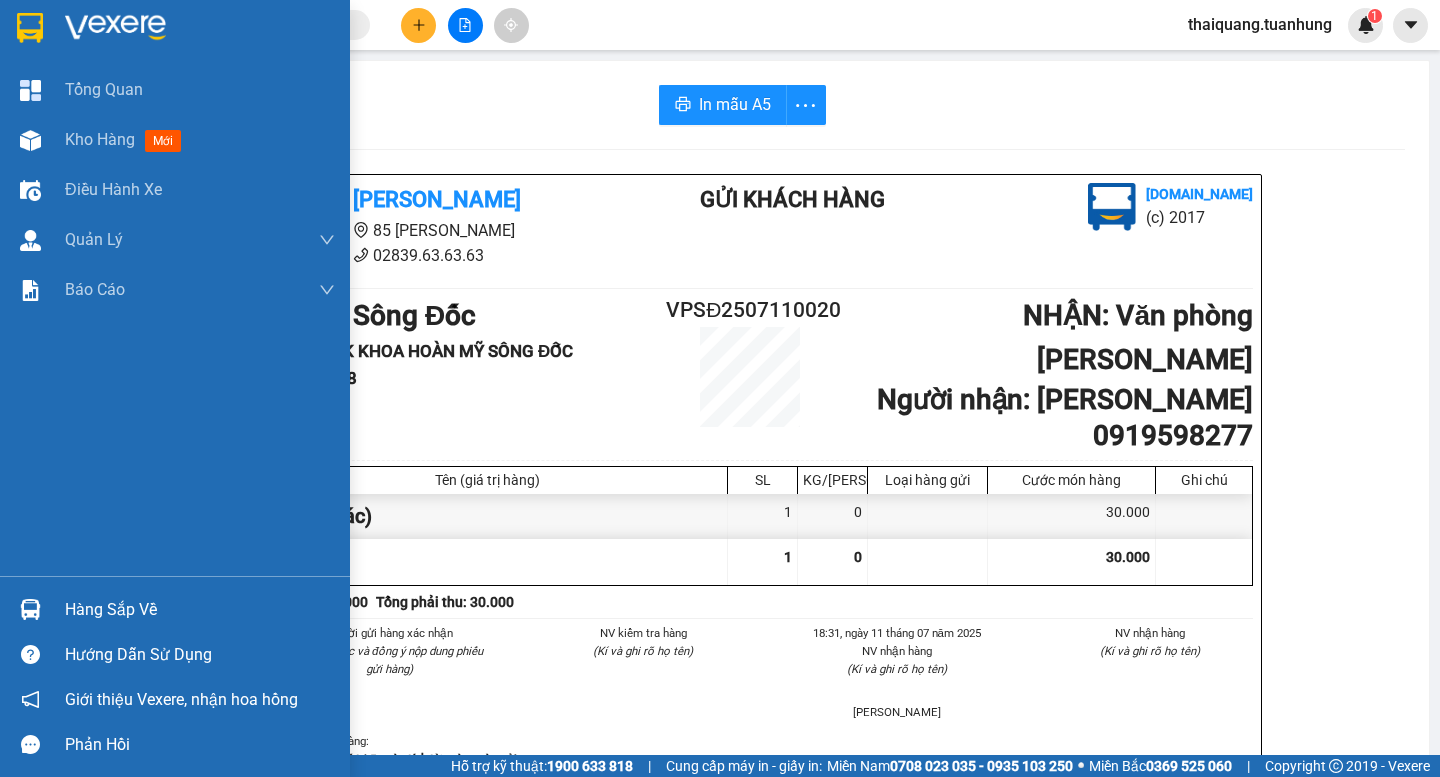 click on "Hàng sắp về" at bounding box center [200, 610] 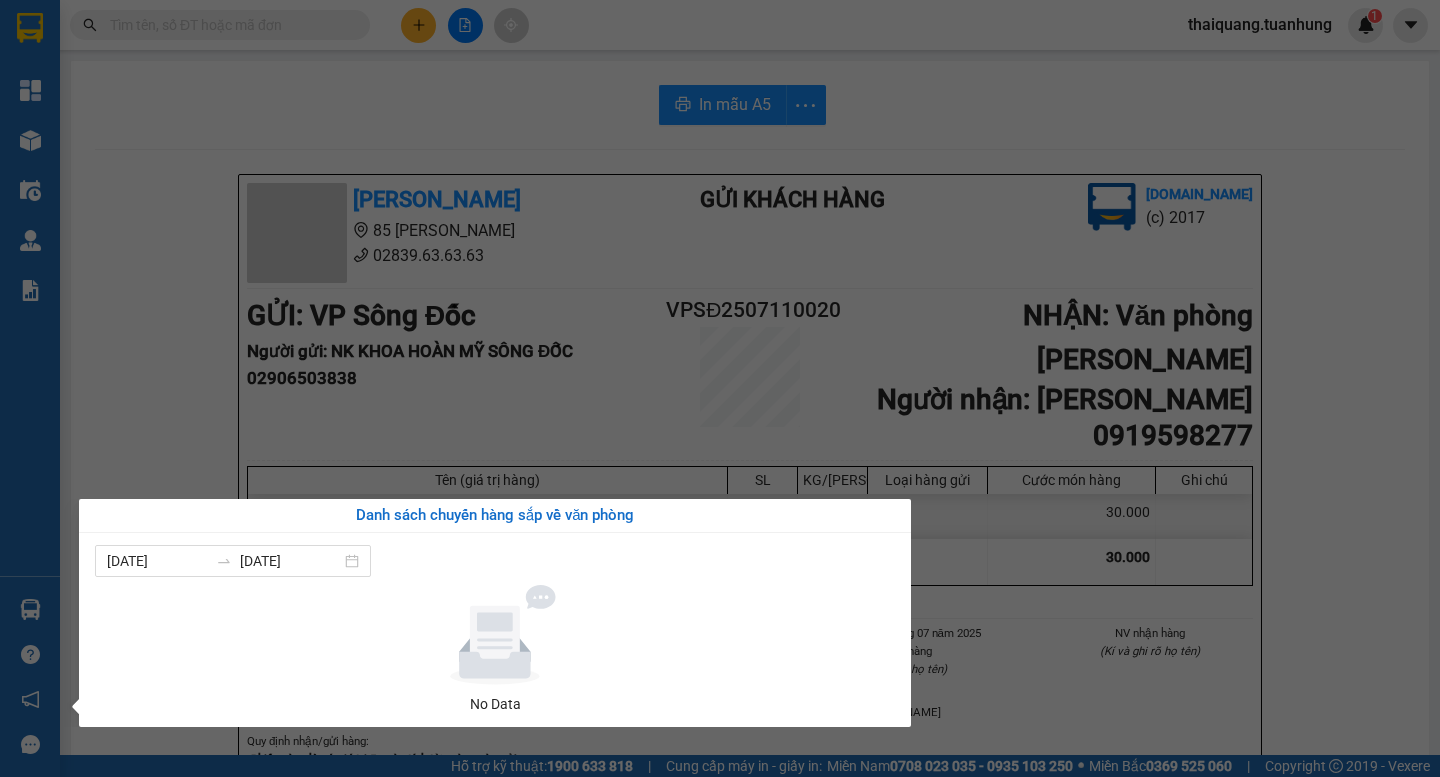 click on "Kết quả tìm kiếm ( 0 )  Bộ lọc  No Data thaiquang.tuanhung 1     Tổng Quan     Kho hàng mới     Điều hành xe     Quản [PERSON_NAME] lý chuyến Quản lý khách hàng Quản lý khách hàng mới Quản lý giao nhận mới Quản lý kiểm kho     Báo cáo Báo cáo dòng tiền (nhà xe) Doanh số tạo đơn theo VP gửi (nhà xe) Hàng sắp về Hướng dẫn sử dụng Giới thiệu Vexere, nhận hoa hồng Phản hồi Phần mềm hỗ trợ bạn tốt chứ?  In mẫu A5
Tuấn Hưng   85 [PERSON_NAME] Hoàng   02839.63.63.63 Gửi khách hàng [DOMAIN_NAME] (c) 2017 GỬI :   VP Sông Đốc Người gửi :   NK KHOA HOÀN MỸ SÔNG ĐỐC 02906503838 VPSĐ2507110020 NHẬN :   Văn phòng [PERSON_NAME] Người nhận :   LABO CÁT TƯỜNG 0919598277 Tên (giá trị hàng) SL KG/Món Loại hàng gửi Cước món hàng Ghi chú 1 CỤC (Khác) 1 0 30.000 Tổng cộng 1 0 30.000 Loading... Chưa Cước : 30.000 Tổng phải thu: 30.000 NV kiểm tra hàng :" at bounding box center (720, 388) 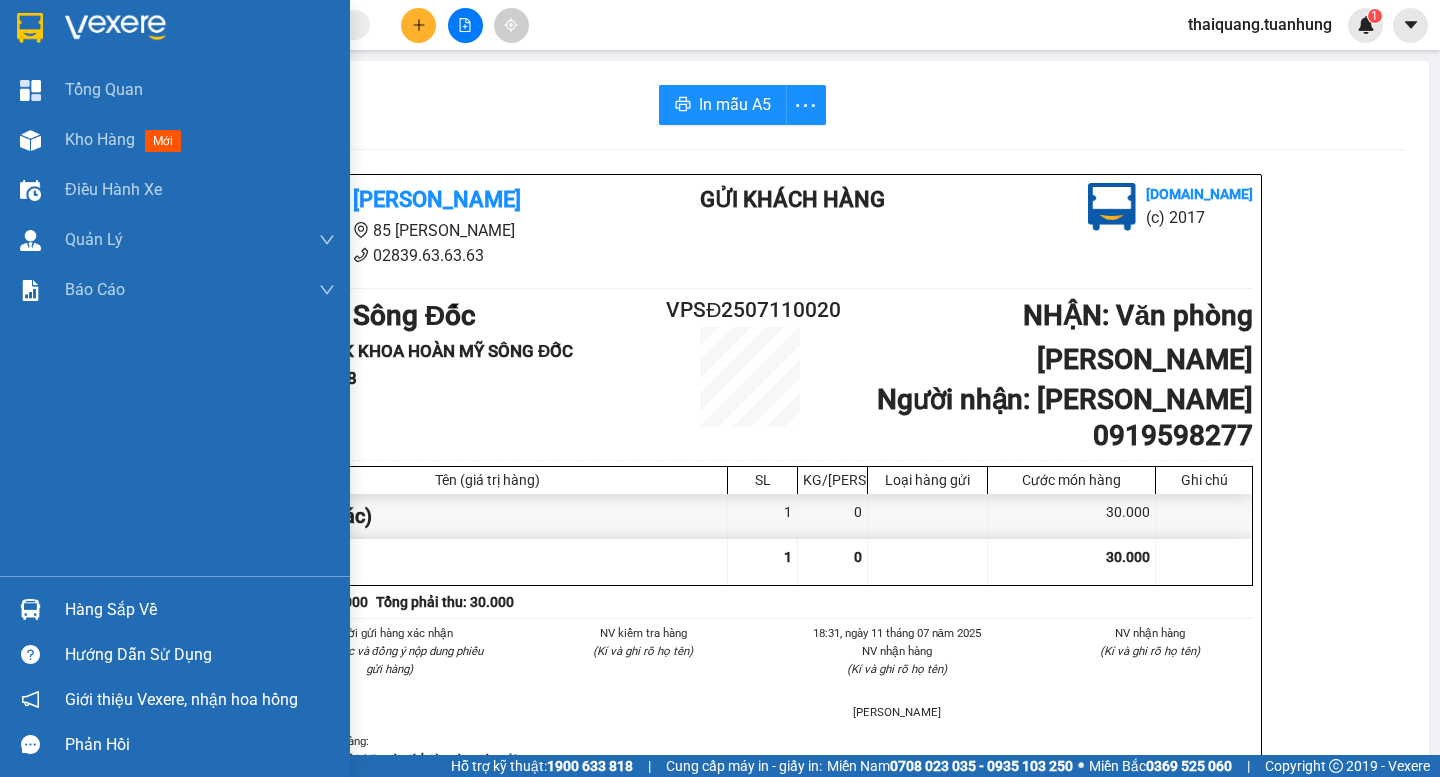 click on "Hàng sắp về" at bounding box center (200, 610) 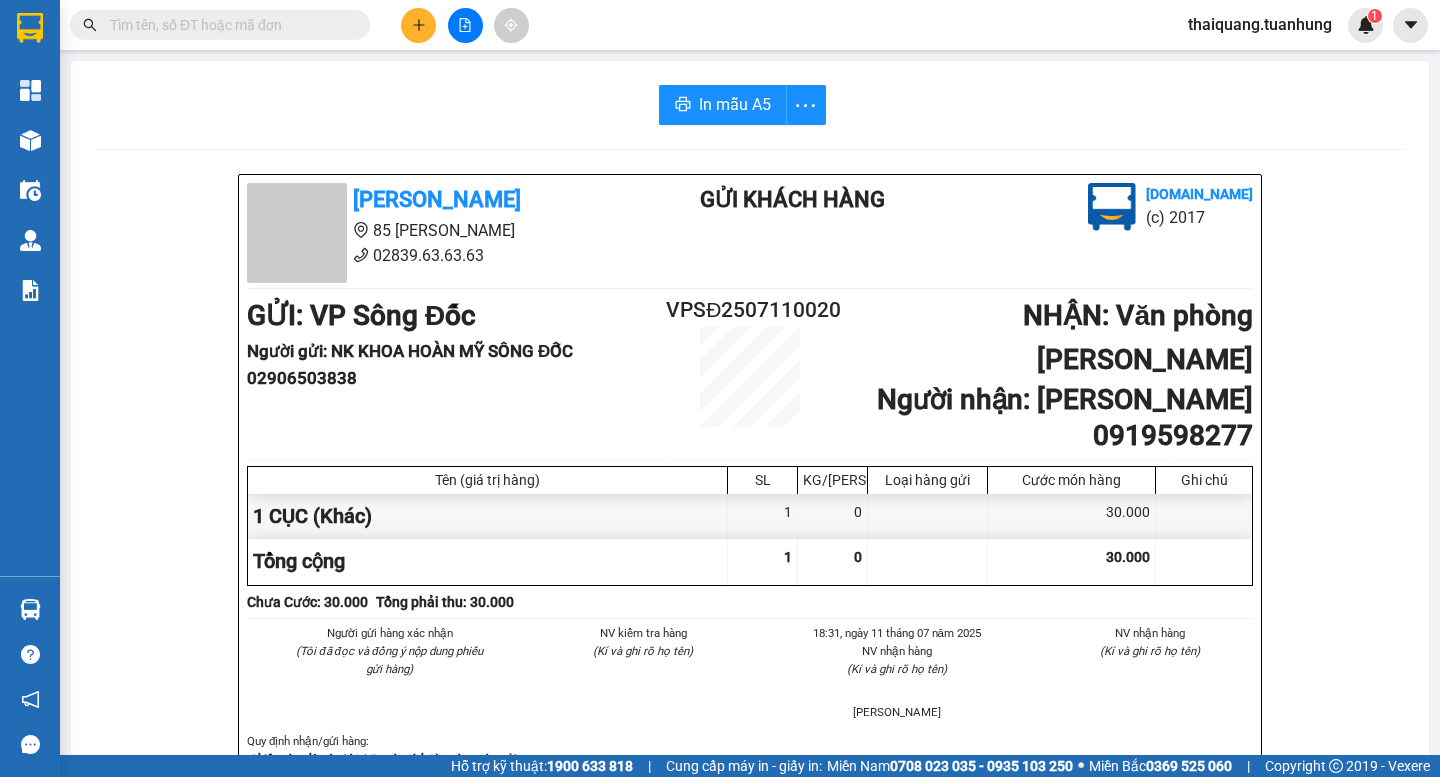 click on "Kết quả tìm kiếm ( 0 )  Bộ lọc  No Data thaiquang.tuanhung 1     Tổng Quan     Kho hàng mới     Điều hành xe     Quản [PERSON_NAME] lý chuyến Quản lý khách hàng Quản lý khách hàng mới Quản lý giao nhận mới Quản lý kiểm kho     Báo cáo Báo cáo dòng tiền (nhà xe) Doanh số tạo đơn theo VP gửi (nhà xe) Hàng sắp về Hướng dẫn sử dụng Giới thiệu Vexere, nhận hoa hồng Phản hồi Phần mềm hỗ trợ bạn tốt chứ?  In mẫu A5
Tuấn Hưng   85 [PERSON_NAME] Hoàng   02839.63.63.63 Gửi khách hàng [DOMAIN_NAME] (c) 2017 GỬI :   VP Sông Đốc Người gửi :   NK KHOA HOÀN MỸ SÔNG ĐỐC 02906503838 VPSĐ2507110020 NHẬN :   Văn phòng [PERSON_NAME] Người nhận :   LABO CÁT TƯỜNG 0919598277 Tên (giá trị hàng) SL KG/Món Loại hàng gửi Cước món hàng Ghi chú 1 CỤC (Khác) 1 0 30.000 Tổng cộng 1 0 30.000 Loading... Chưa Cước : 30.000 Tổng phải thu: 30.000 NV kiểm tra hàng :" at bounding box center (720, 388) 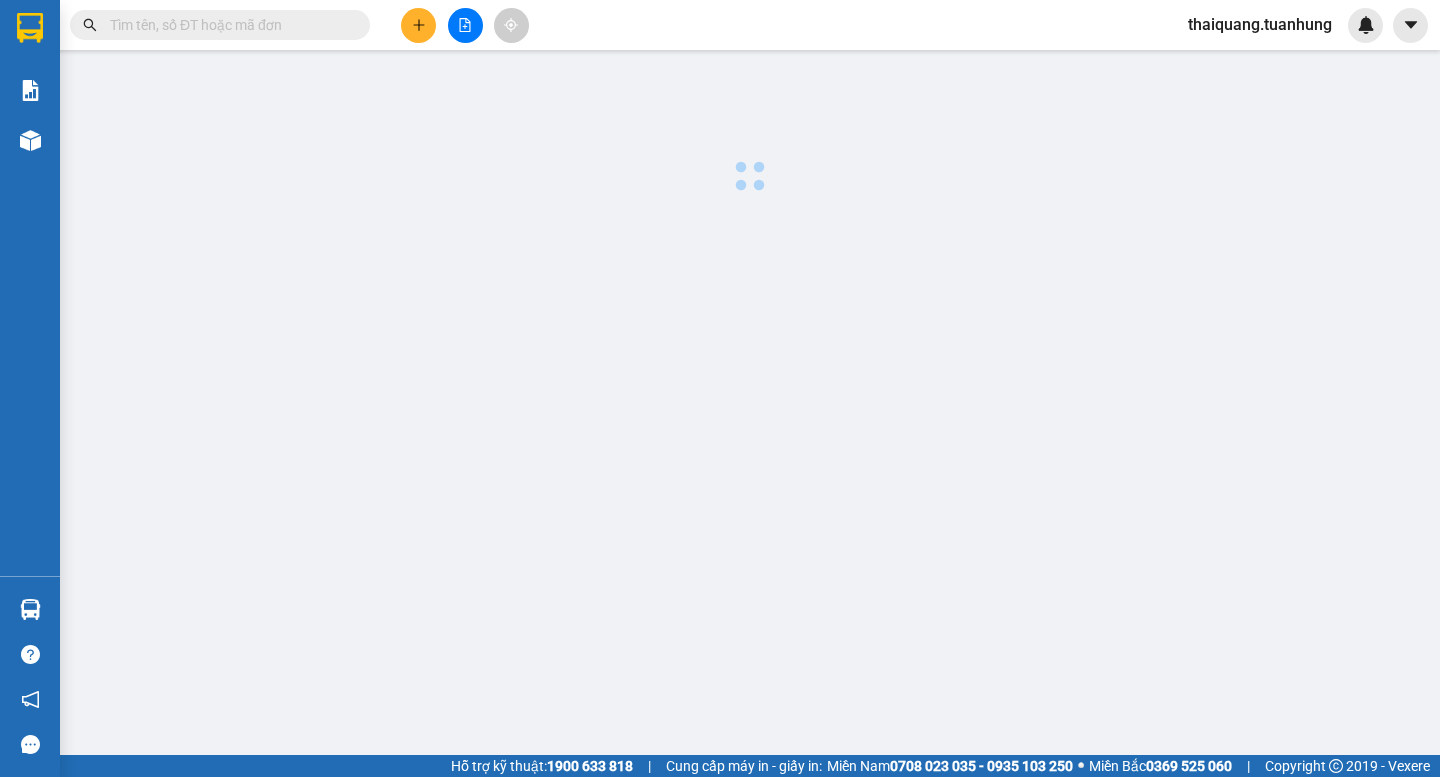 scroll, scrollTop: 0, scrollLeft: 0, axis: both 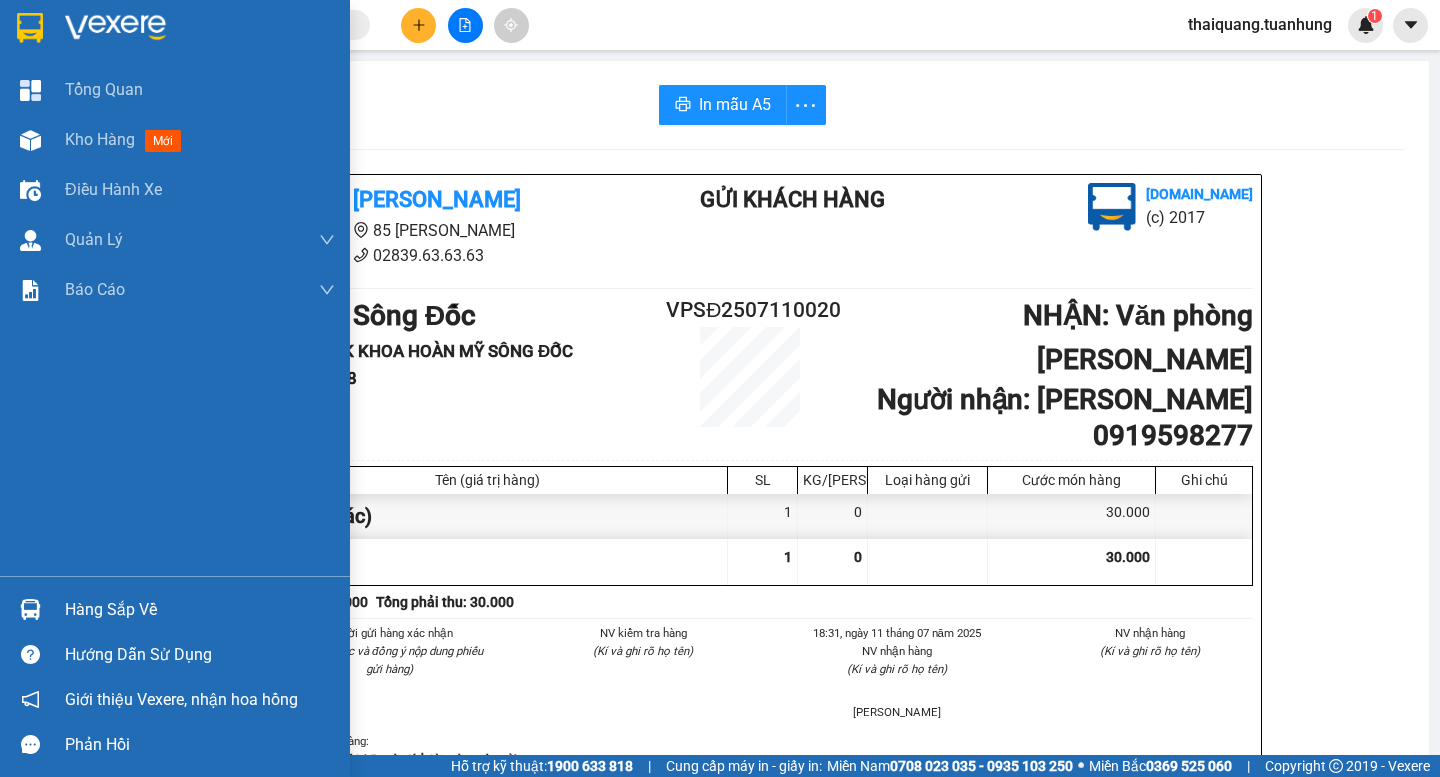 click on "Hàng sắp về" at bounding box center (200, 610) 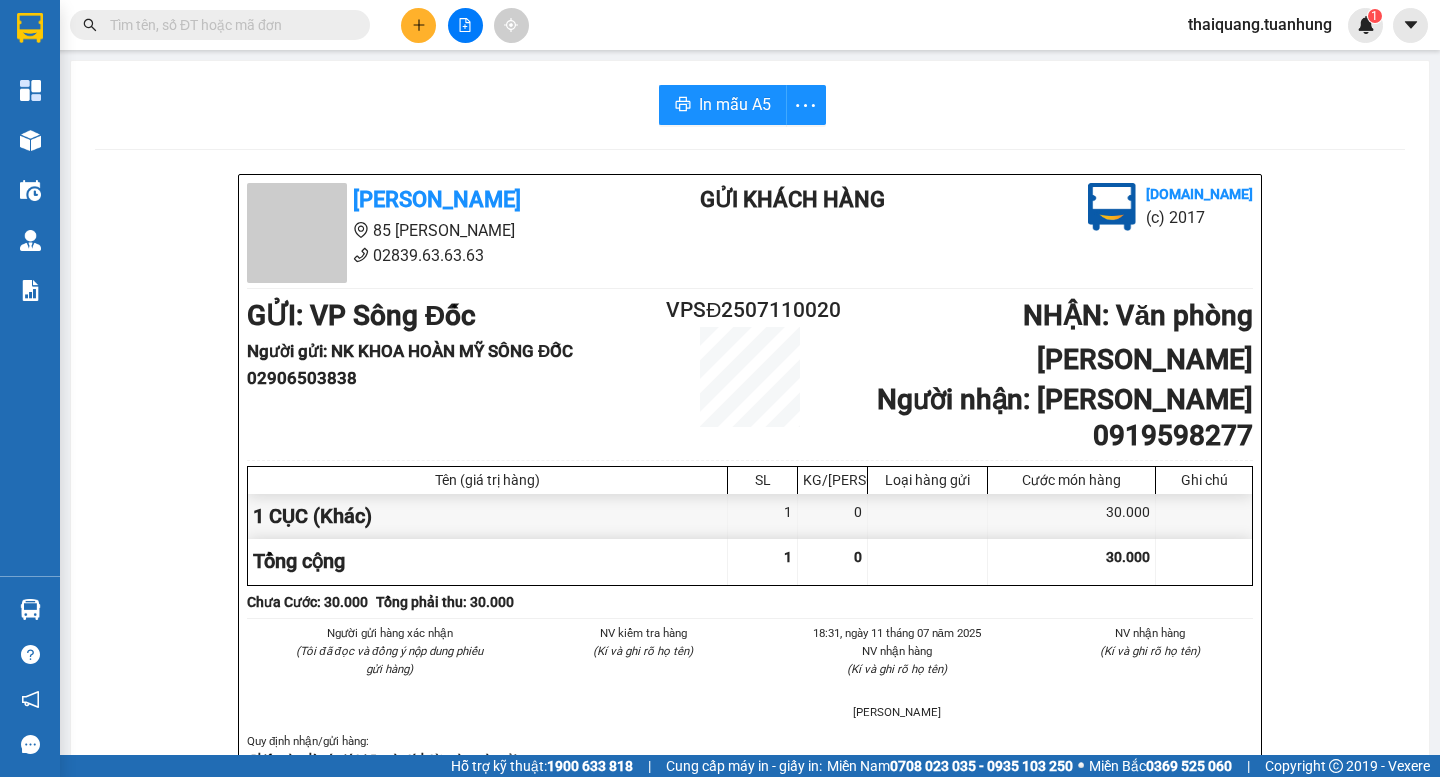 click on "Kết quả tìm kiếm ( 0 )  Bộ lọc  No Data thaiquang.tuanhung 1     Tổng Quan     Kho hàng mới     Điều hành xe     Quản [PERSON_NAME] lý chuyến Quản lý khách hàng Quản lý khách hàng mới Quản lý giao nhận mới Quản lý kiểm kho     Báo cáo Báo cáo dòng tiền (nhà xe) Doanh số tạo đơn theo VP gửi (nhà xe) Hàng sắp về Hướng dẫn sử dụng Giới thiệu Vexere, nhận hoa hồng Phản hồi Phần mềm hỗ trợ bạn tốt chứ?  In mẫu A5
Tuấn Hưng   85 [PERSON_NAME] Hoàng   02839.63.63.63 Gửi khách hàng [DOMAIN_NAME] (c) 2017 GỬI :   VP Sông Đốc Người gửi :   NK KHOA HOÀN MỸ SÔNG ĐỐC 02906503838 VPSĐ2507110020 NHẬN :   Văn phòng [PERSON_NAME] Người nhận :   LABO CÁT TƯỜNG 0919598277 Tên (giá trị hàng) SL KG/Món Loại hàng gửi Cước món hàng Ghi chú 1 CỤC (Khác) 1 0 30.000 Tổng cộng 1 0 30.000 Loading... Chưa Cước : 30.000 Tổng phải thu: 30.000 NV kiểm tra hàng :" at bounding box center (720, 388) 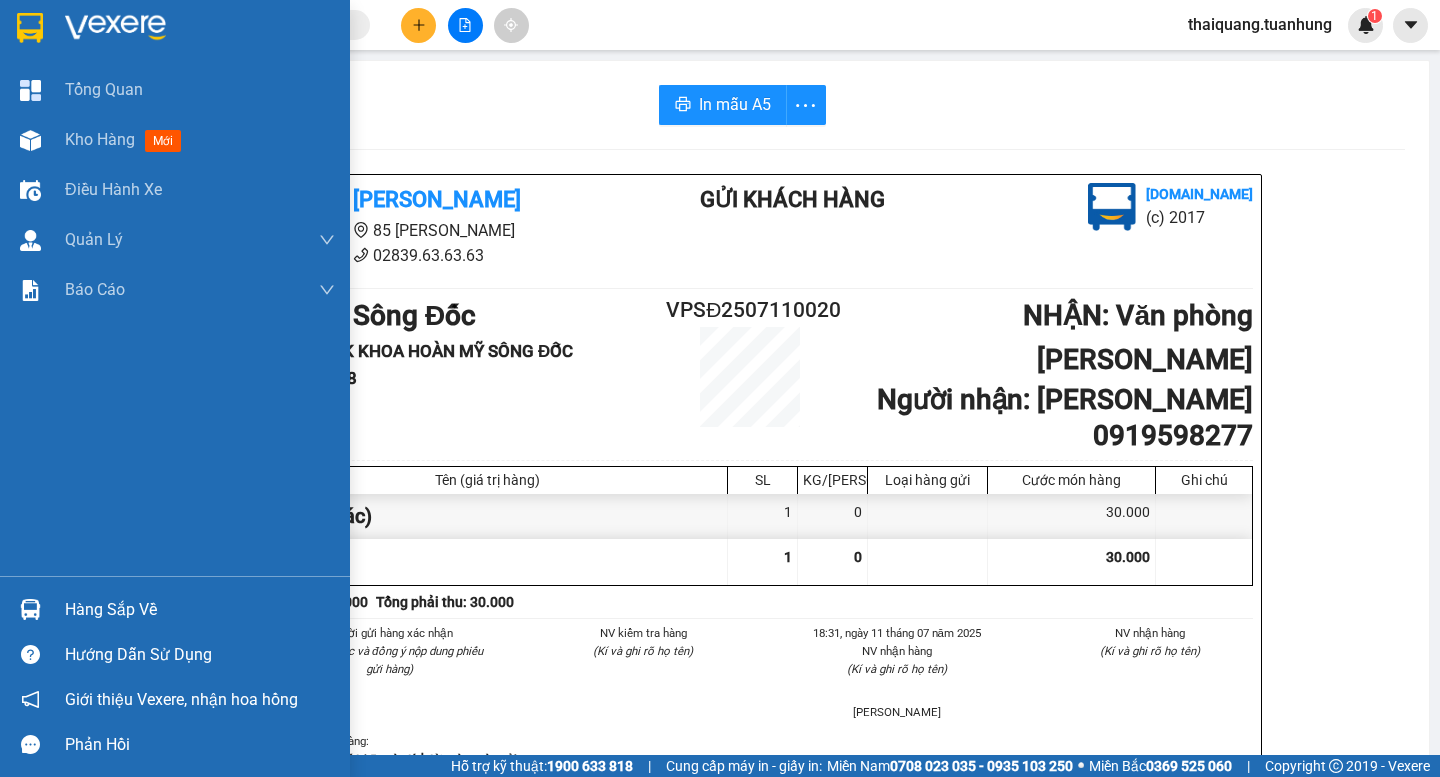 click on "Hàng sắp về" at bounding box center (200, 610) 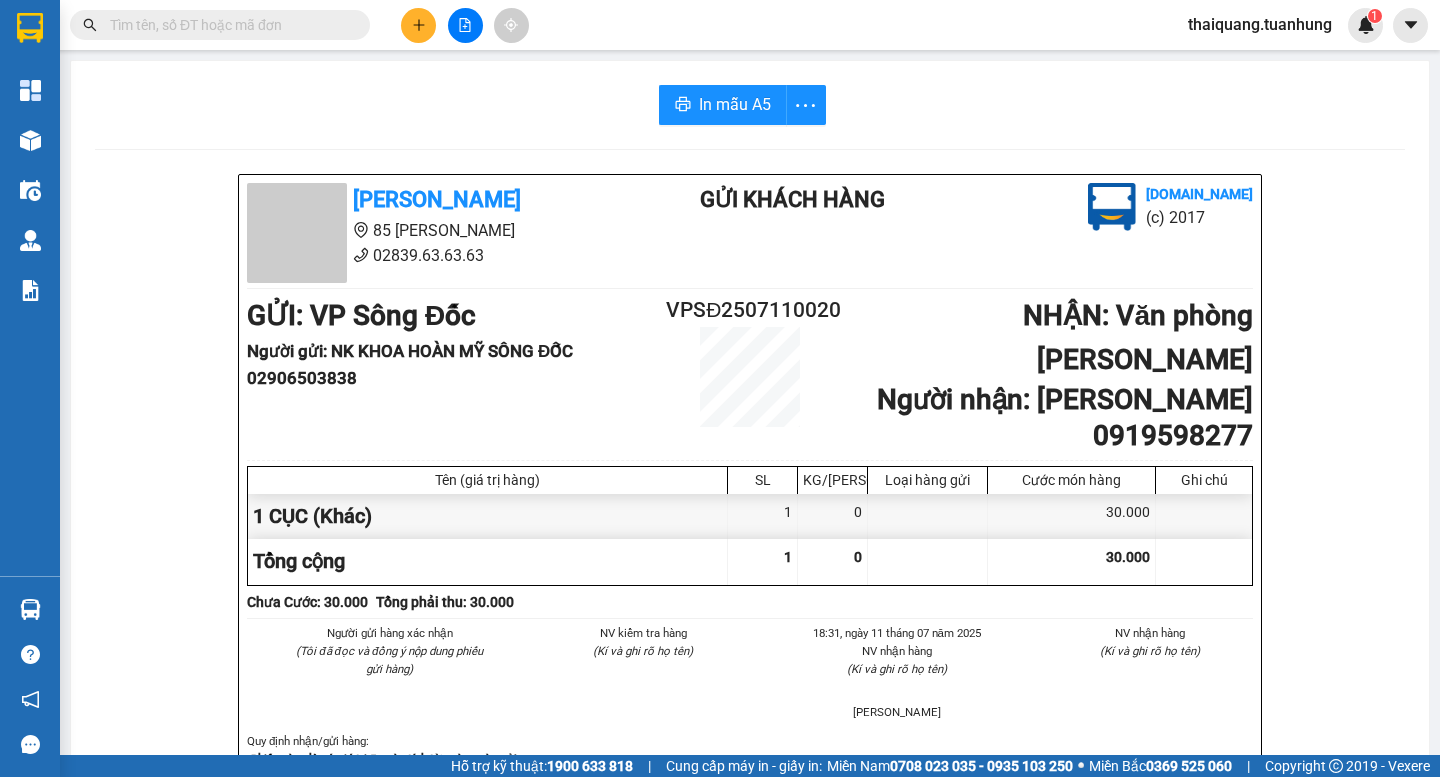 click on "Kết quả tìm kiếm ( 0 )  Bộ lọc  No Data thaiquang.tuanhung 1     Tổng Quan     Kho hàng mới     Điều hành xe     Quản [PERSON_NAME] lý chuyến Quản lý khách hàng Quản lý khách hàng mới Quản lý giao nhận mới Quản lý kiểm kho     Báo cáo Báo cáo dòng tiền (nhà xe) Doanh số tạo đơn theo VP gửi (nhà xe) Hàng sắp về Hướng dẫn sử dụng Giới thiệu Vexere, nhận hoa hồng Phản hồi Phần mềm hỗ trợ bạn tốt chứ?  In mẫu A5
Tuấn Hưng   85 [PERSON_NAME] Hoàng   02839.63.63.63 Gửi khách hàng [DOMAIN_NAME] (c) 2017 GỬI :   VP Sông Đốc Người gửi :   NK KHOA HOÀN MỸ SÔNG ĐỐC 02906503838 VPSĐ2507110020 NHẬN :   Văn phòng [PERSON_NAME] Người nhận :   LABO CÁT TƯỜNG 0919598277 Tên (giá trị hàng) SL KG/Món Loại hàng gửi Cước món hàng Ghi chú 1 CỤC (Khác) 1 0 30.000 Tổng cộng 1 0 30.000 Loading... Chưa Cước : 30.000 Tổng phải thu: 30.000 NV kiểm tra hàng :" at bounding box center [720, 388] 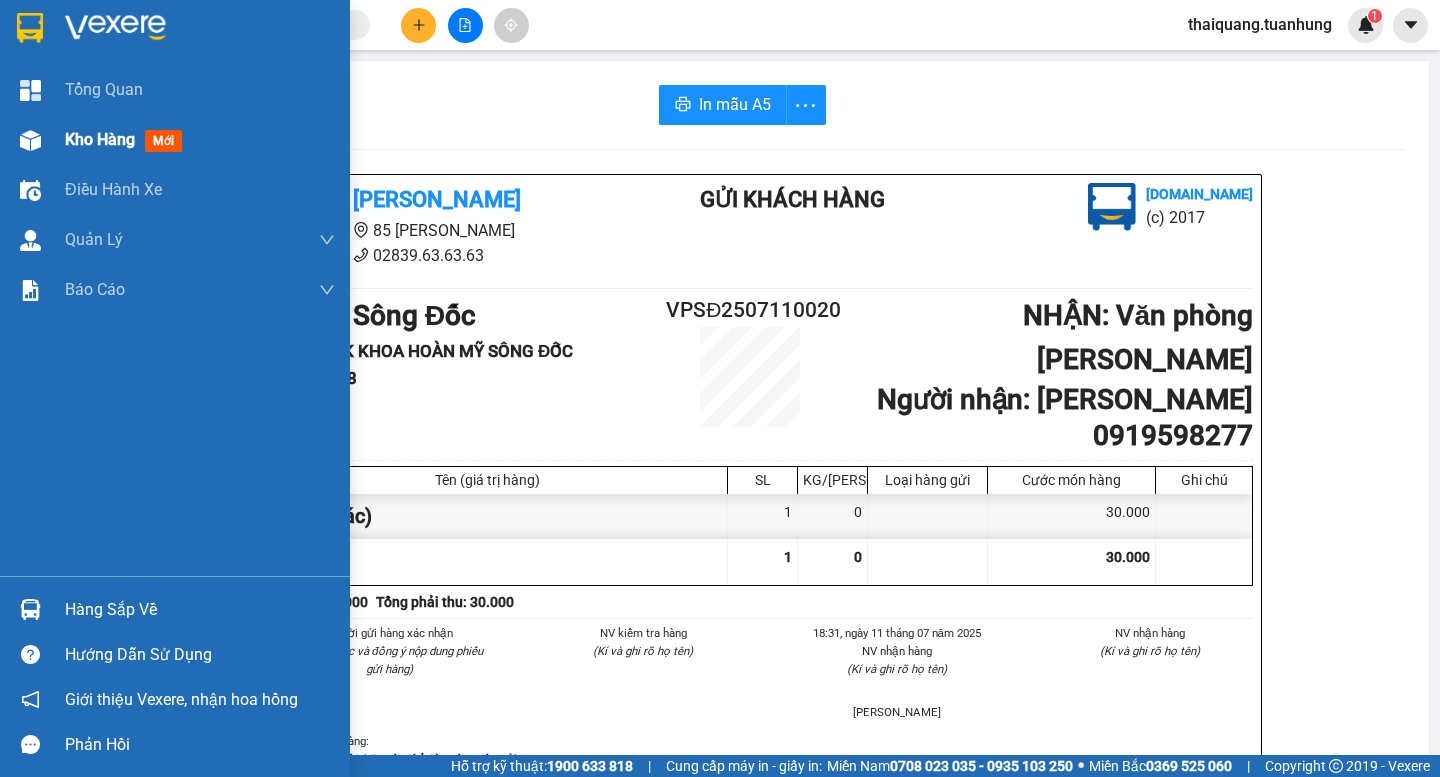 click on "Kho hàng" at bounding box center [100, 139] 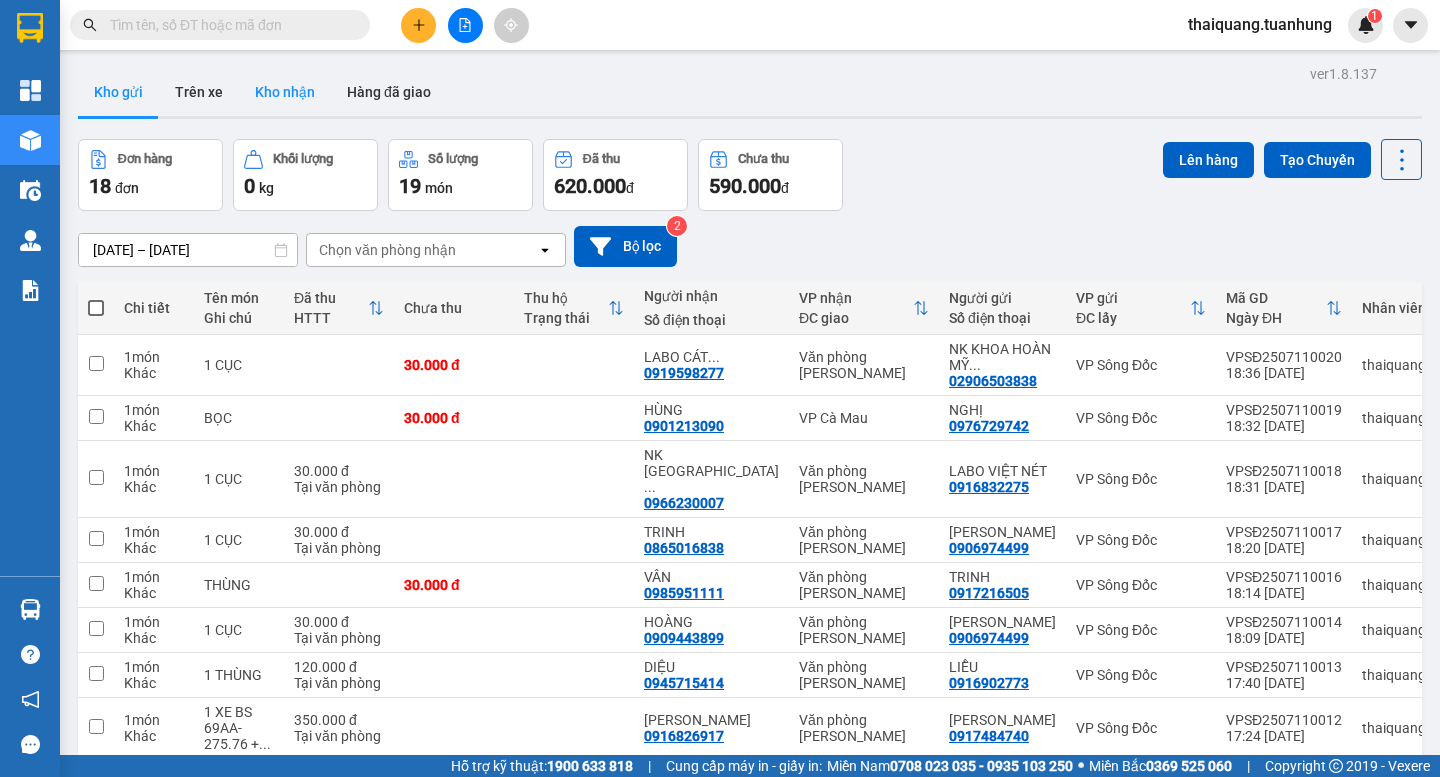 click on "Kho nhận" at bounding box center [285, 92] 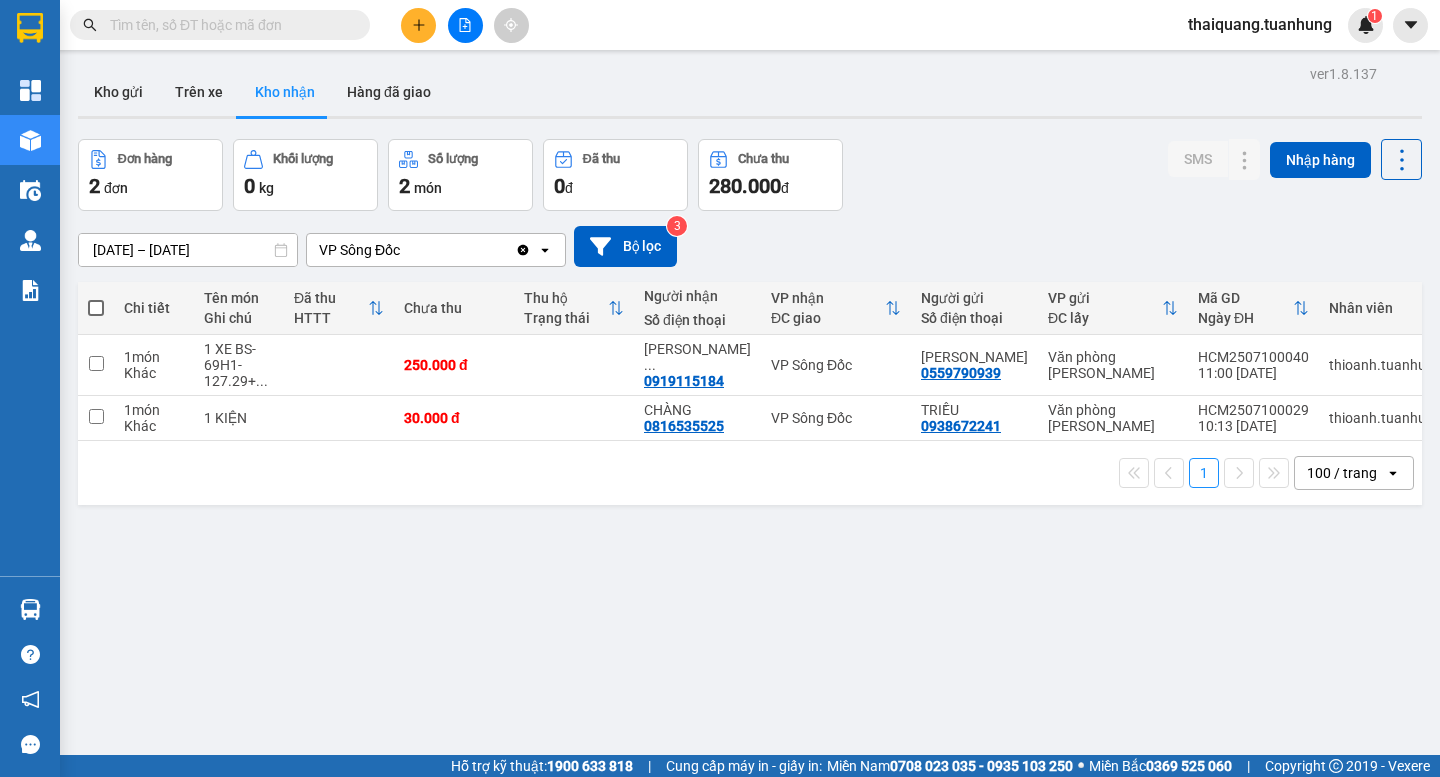 type 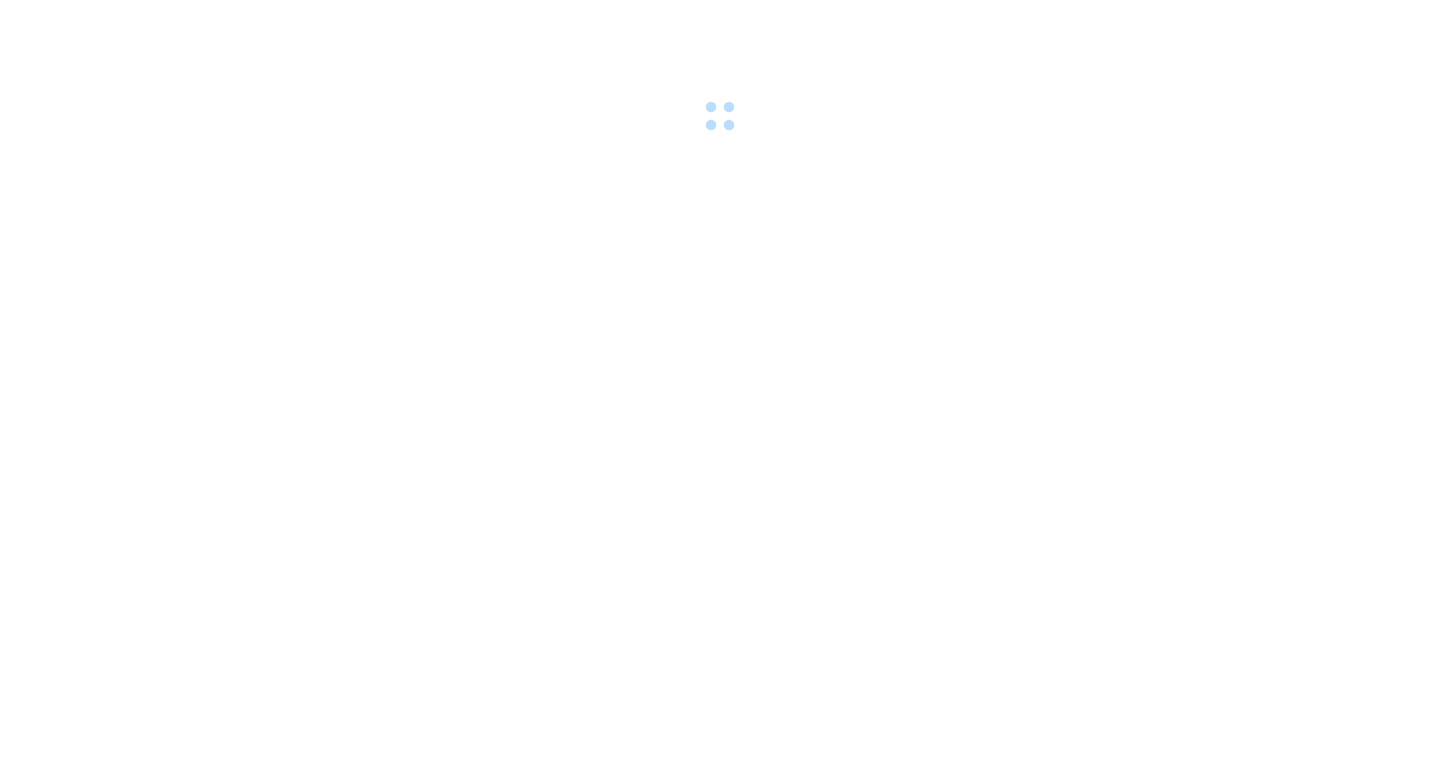 scroll, scrollTop: 0, scrollLeft: 0, axis: both 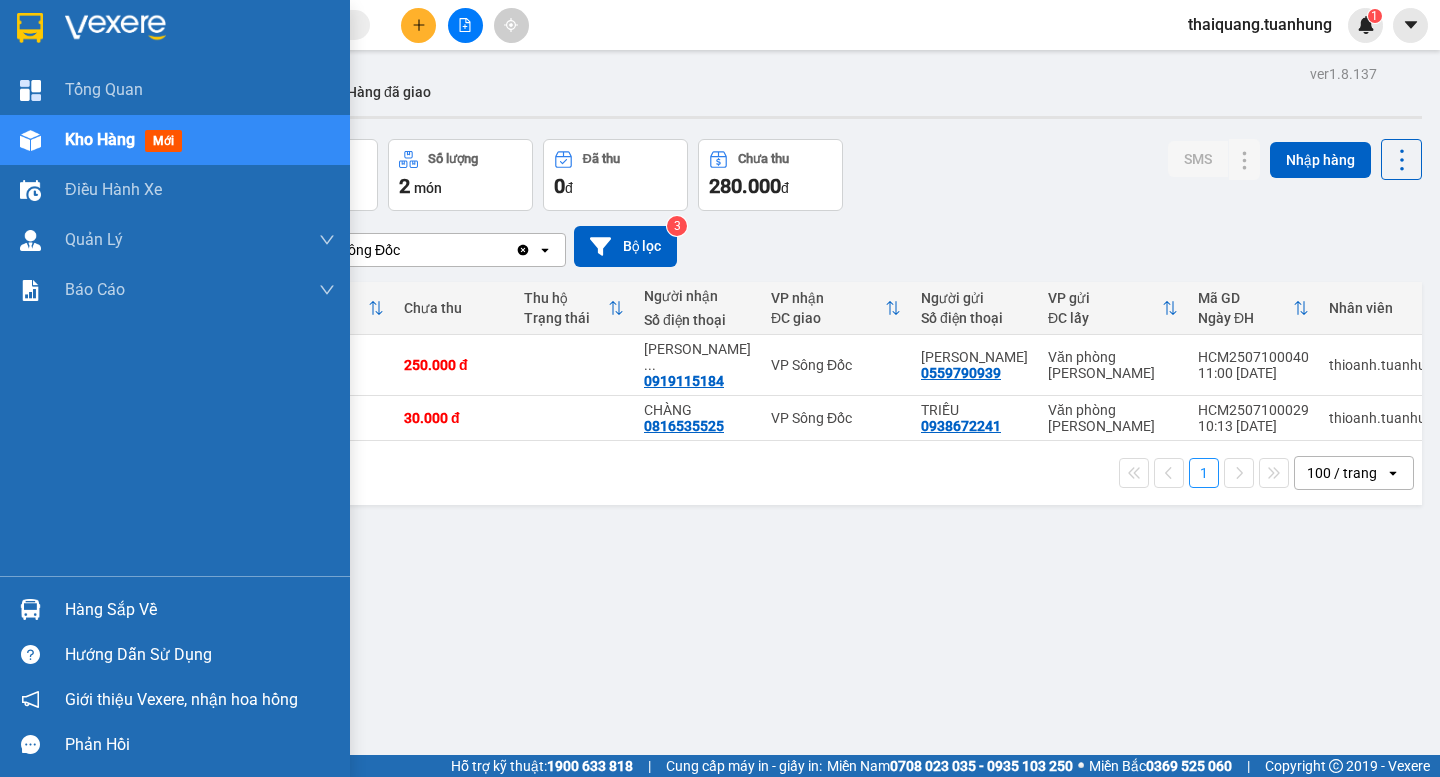 click on "Hàng sắp về" at bounding box center [200, 610] 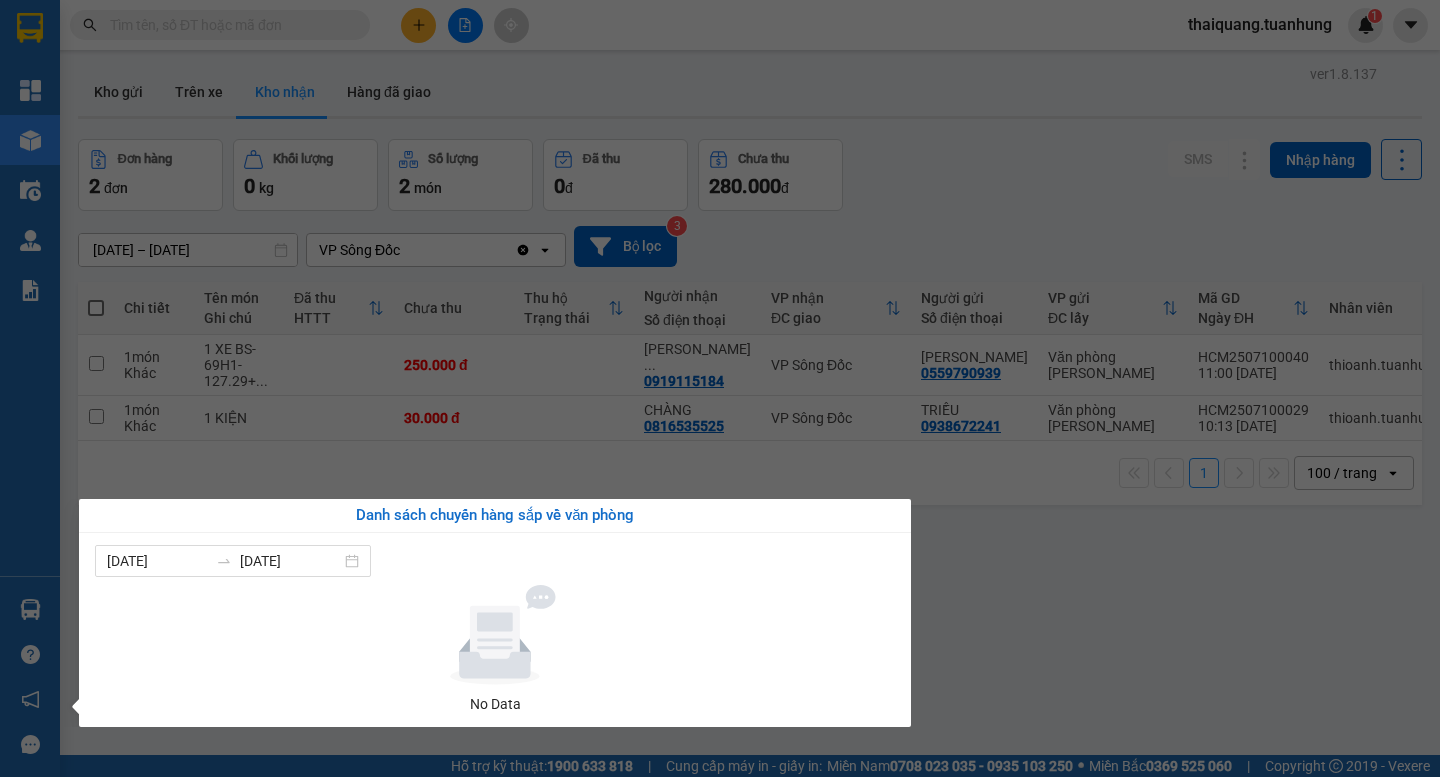 click at bounding box center (495, 635) 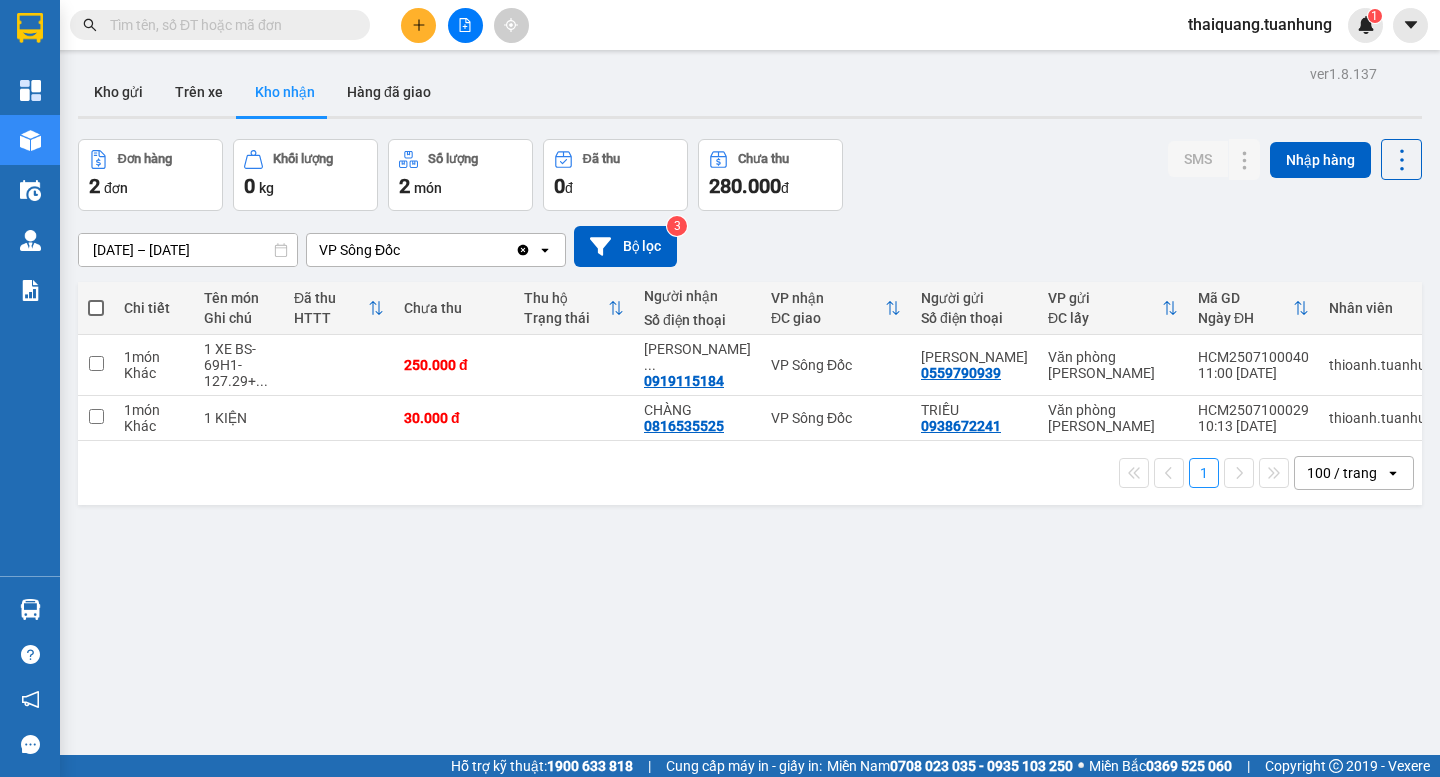 click on "Kết quả tìm kiếm ( 0 )  Bộ lọc  No Data thaiquang.tuanhung 1     Tổng Quan     Kho hàng mới     Điều hành xe     Quản [PERSON_NAME] lý chuyến Quản lý khách hàng Quản lý khách hàng mới Quản lý giao nhận mới Quản lý kiểm kho     Báo cáo Báo cáo dòng tiền (nhà xe) Doanh số tạo đơn theo VP gửi (nhà xe) Hàng sắp về Hướng dẫn sử dụng Giới thiệu Vexere, nhận hoa hồng Phản hồi Phần mềm hỗ trợ bạn tốt chứ? ver  1.8.137 Kho gửi Trên xe Kho nhận Hàng đã giao Đơn hàng 2 đơn Khối lượng 0 kg Số lượng 2 món Đã thu 0  đ Chưa thu 280.000  đ SMS Nhập hàng [DATE] – [DATE] Press the down arrow key to interact with the calendar and select a date. Press the escape button to close the calendar. Selected date range is from [DATE] to [DATE]. VP Sông Đốc Clear value open Bộ lọc 3 Chi tiết Tên món Ghi chú Đã thu HTTT Chưa thu Thu hộ Trạng thái Người nhận Nhãn" at bounding box center [720, 388] 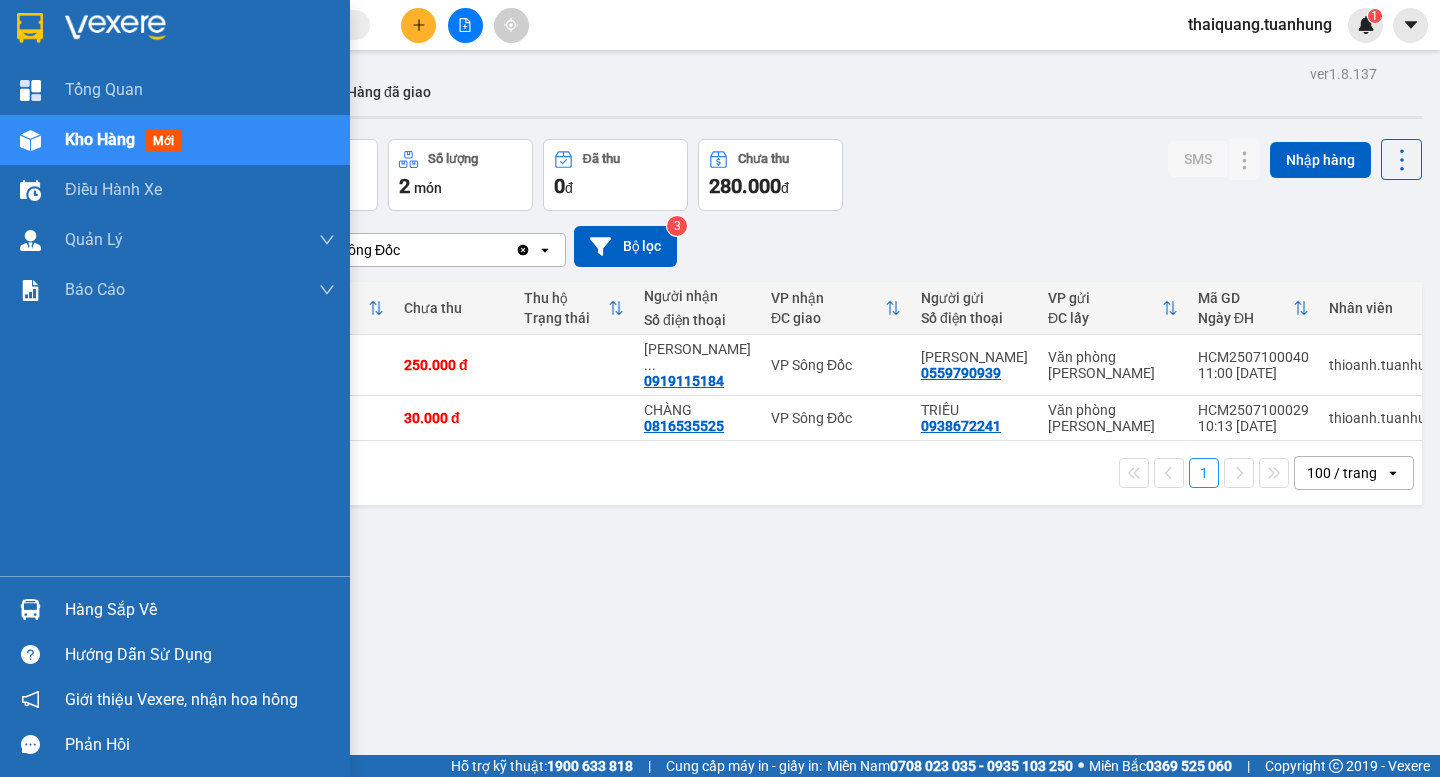 click at bounding box center [30, 609] 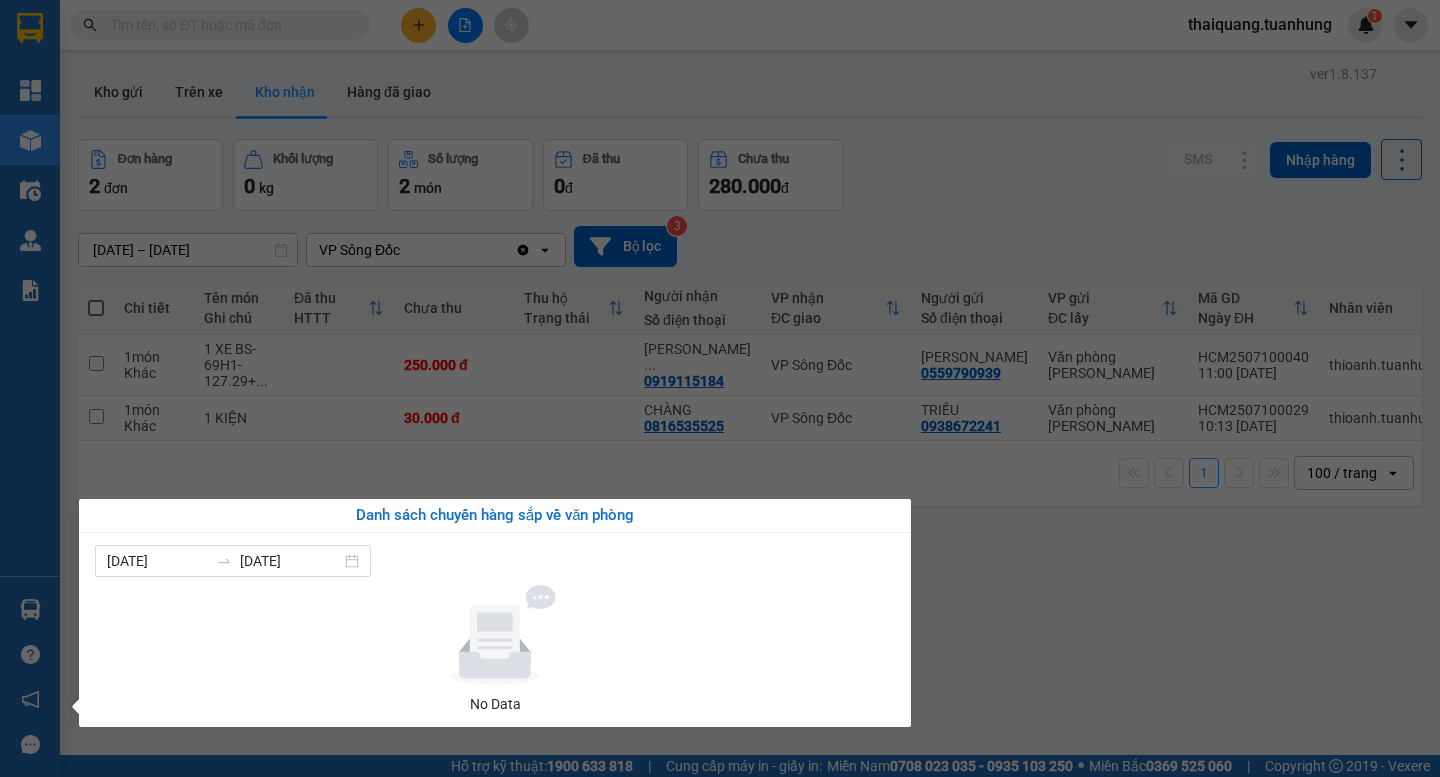 click on "Kết quả tìm kiếm ( 0 )  Bộ lọc  No Data thaiquang.tuanhung 1     Tổng Quan     Kho hàng mới     Điều hành xe     Quản [PERSON_NAME] lý chuyến Quản lý khách hàng Quản lý khách hàng mới Quản lý giao nhận mới Quản lý kiểm kho     Báo cáo Báo cáo dòng tiền (nhà xe) Doanh số tạo đơn theo VP gửi (nhà xe) Hàng sắp về Hướng dẫn sử dụng Giới thiệu Vexere, nhận hoa hồng Phản hồi Phần mềm hỗ trợ bạn tốt chứ? ver  1.8.137 Kho gửi Trên xe Kho nhận Hàng đã giao Đơn hàng 2 đơn Khối lượng 0 kg Số lượng 2 món Đã thu 0  đ Chưa thu 280.000  đ SMS Nhập hàng [DATE] – [DATE] Press the down arrow key to interact with the calendar and select a date. Press the escape button to close the calendar. Selected date range is from [DATE] to [DATE]. VP Sông Đốc Clear value open Bộ lọc 3 Chi tiết Tên món Ghi chú Đã thu HTTT Chưa thu Thu hộ Trạng thái Người nhận Nhãn" at bounding box center (720, 388) 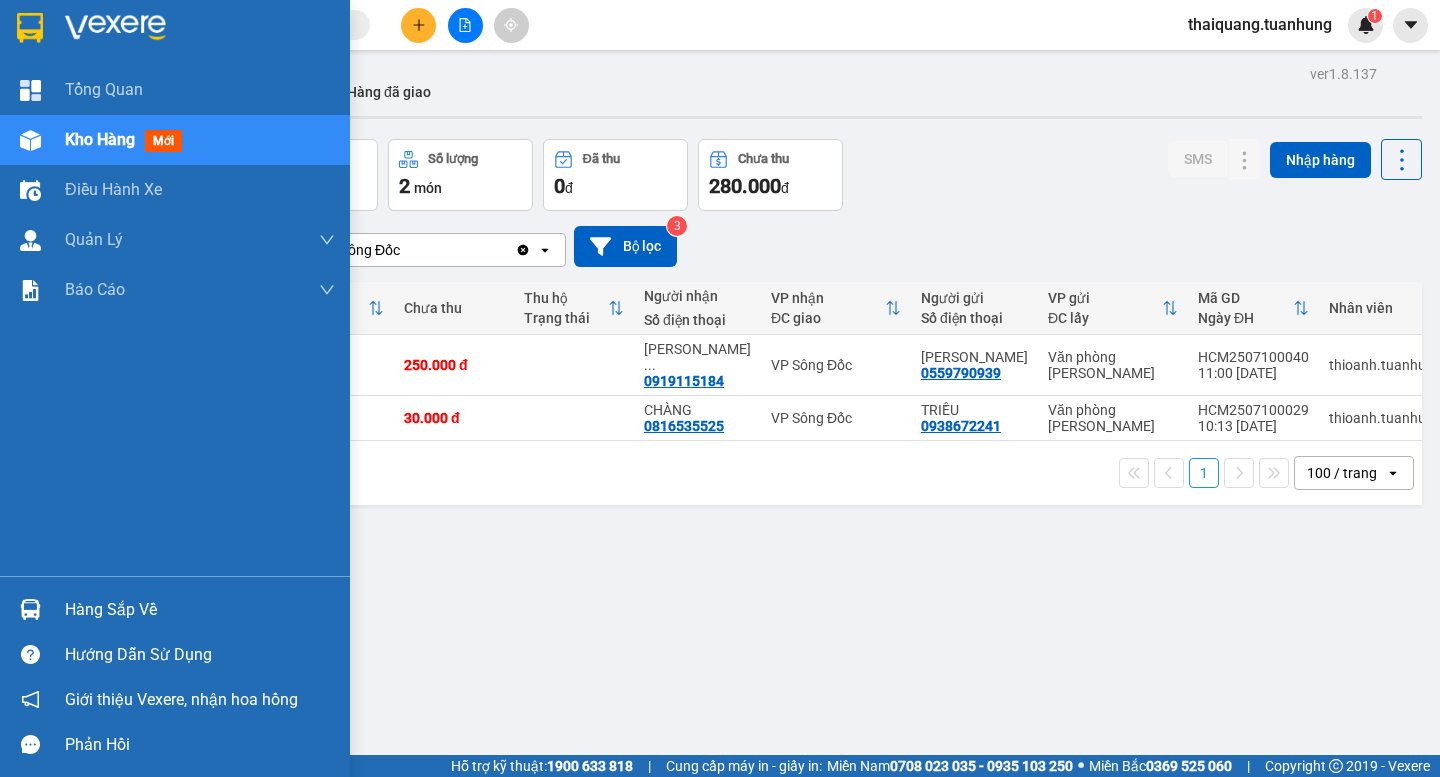 click on "Hàng sắp về" at bounding box center [200, 610] 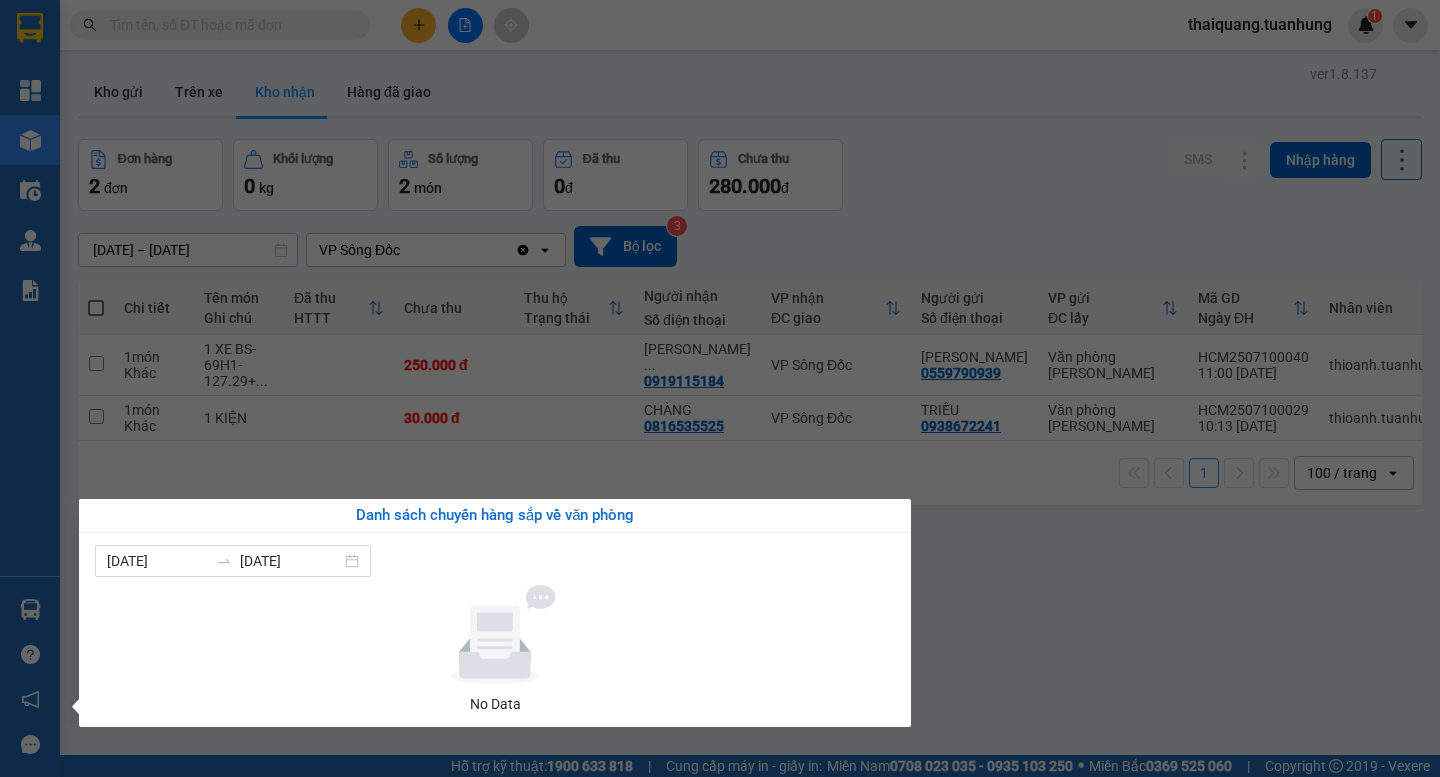 click on "Kết quả tìm kiếm ( 0 )  Bộ lọc  No Data thaiquang.tuanhung 1     Tổng Quan     Kho hàng mới     Điều hành xe     Quản [PERSON_NAME] lý chuyến Quản lý khách hàng Quản lý khách hàng mới Quản lý giao nhận mới Quản lý kiểm kho     Báo cáo Báo cáo dòng tiền (nhà xe) Doanh số tạo đơn theo VP gửi (nhà xe) Hàng sắp về Hướng dẫn sử dụng Giới thiệu Vexere, nhận hoa hồng Phản hồi Phần mềm hỗ trợ bạn tốt chứ? ver  1.8.137 Kho gửi Trên xe Kho nhận Hàng đã giao Đơn hàng 2 đơn Khối lượng 0 kg Số lượng 2 món Đã thu 0  đ Chưa thu 280.000  đ SMS Nhập hàng [DATE] – [DATE] Press the down arrow key to interact with the calendar and select a date. Press the escape button to close the calendar. Selected date range is from [DATE] to [DATE]. VP Sông Đốc Clear value open Bộ lọc 3 Chi tiết Tên món Ghi chú Đã thu HTTT Chưa thu Thu hộ Trạng thái Người nhận Nhãn" at bounding box center [720, 388] 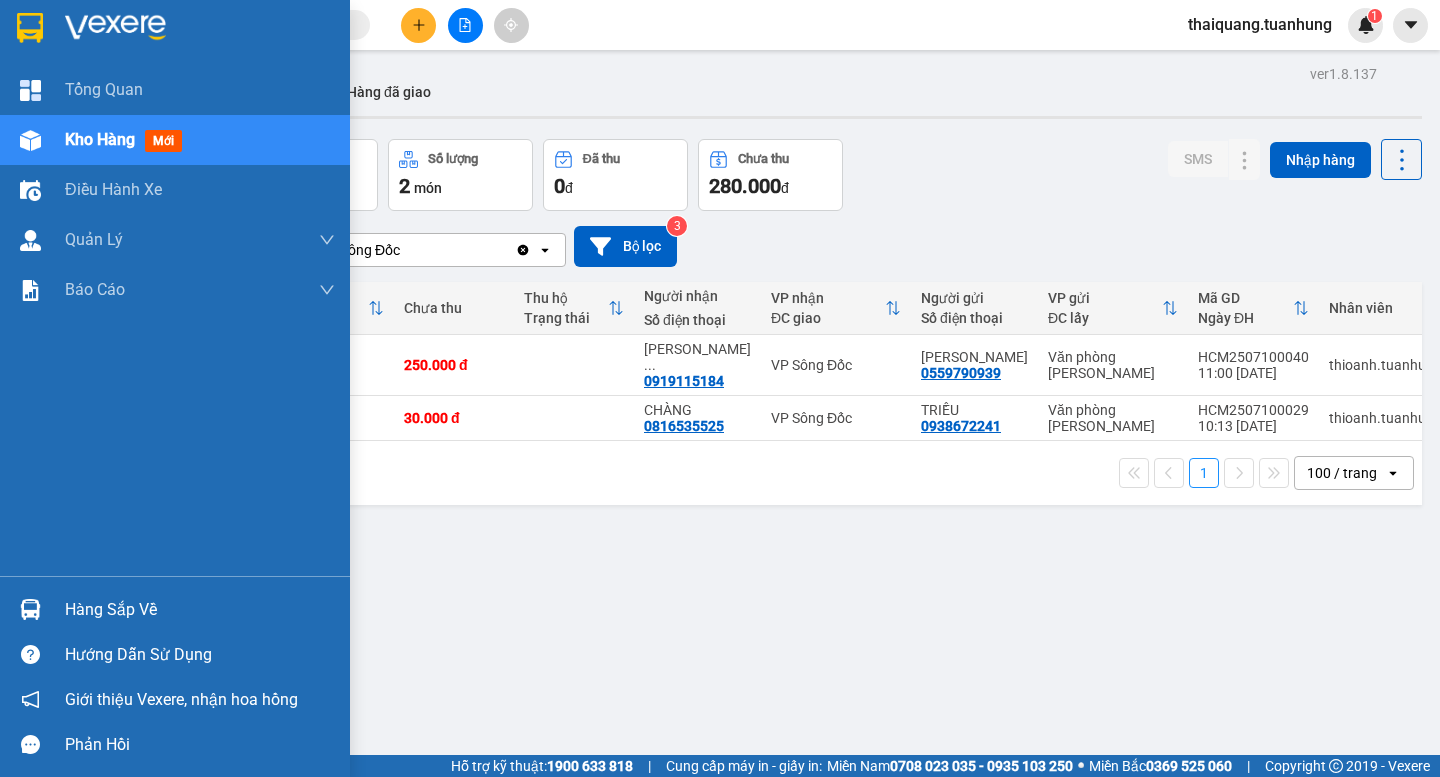 click on "Hàng sắp về" at bounding box center (200, 610) 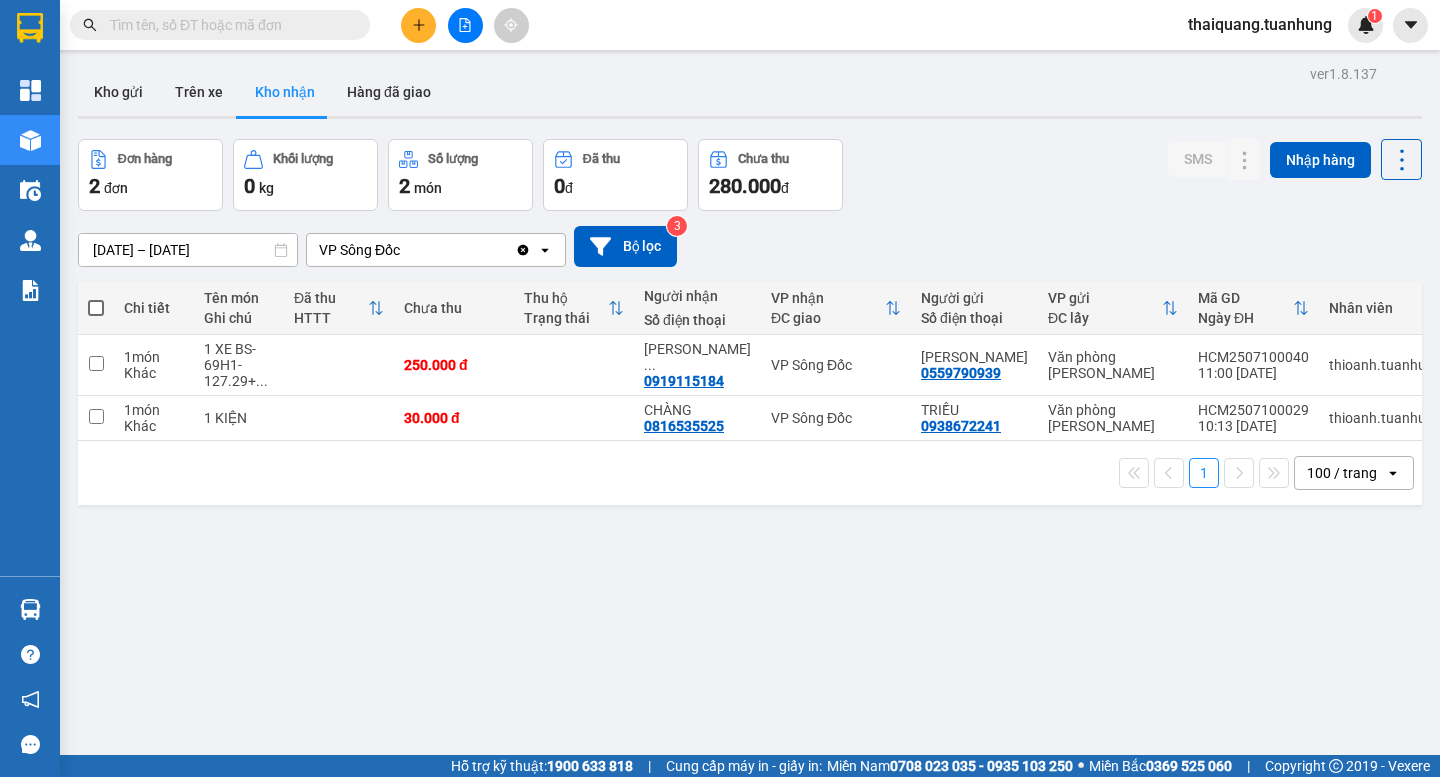click on "Kết quả tìm kiếm ( 0 )  Bộ lọc  No Data thaiquang.tuanhung 1     Tổng Quan     Kho hàng mới     Điều hành xe     Quản [PERSON_NAME] lý chuyến Quản lý khách hàng Quản lý khách hàng mới Quản lý giao nhận mới Quản lý kiểm kho     Báo cáo Báo cáo dòng tiền (nhà xe) Doanh số tạo đơn theo VP gửi (nhà xe) Hàng sắp về Hướng dẫn sử dụng Giới thiệu Vexere, nhận hoa hồng Phản hồi Phần mềm hỗ trợ bạn tốt chứ? ver  1.8.137 Kho gửi Trên xe Kho nhận Hàng đã giao Đơn hàng 2 đơn Khối lượng 0 kg Số lượng 2 món Đã thu 0  đ Chưa thu 280.000  đ SMS Nhập hàng [DATE] – [DATE] Press the down arrow key to interact with the calendar and select a date. Press the escape button to close the calendar. Selected date range is from [DATE] to [DATE]. VP Sông Đốc Clear value open Bộ lọc 3 Chi tiết Tên món Ghi chú Đã thu HTTT Chưa thu Thu hộ Trạng thái Người nhận Nhãn" at bounding box center (720, 388) 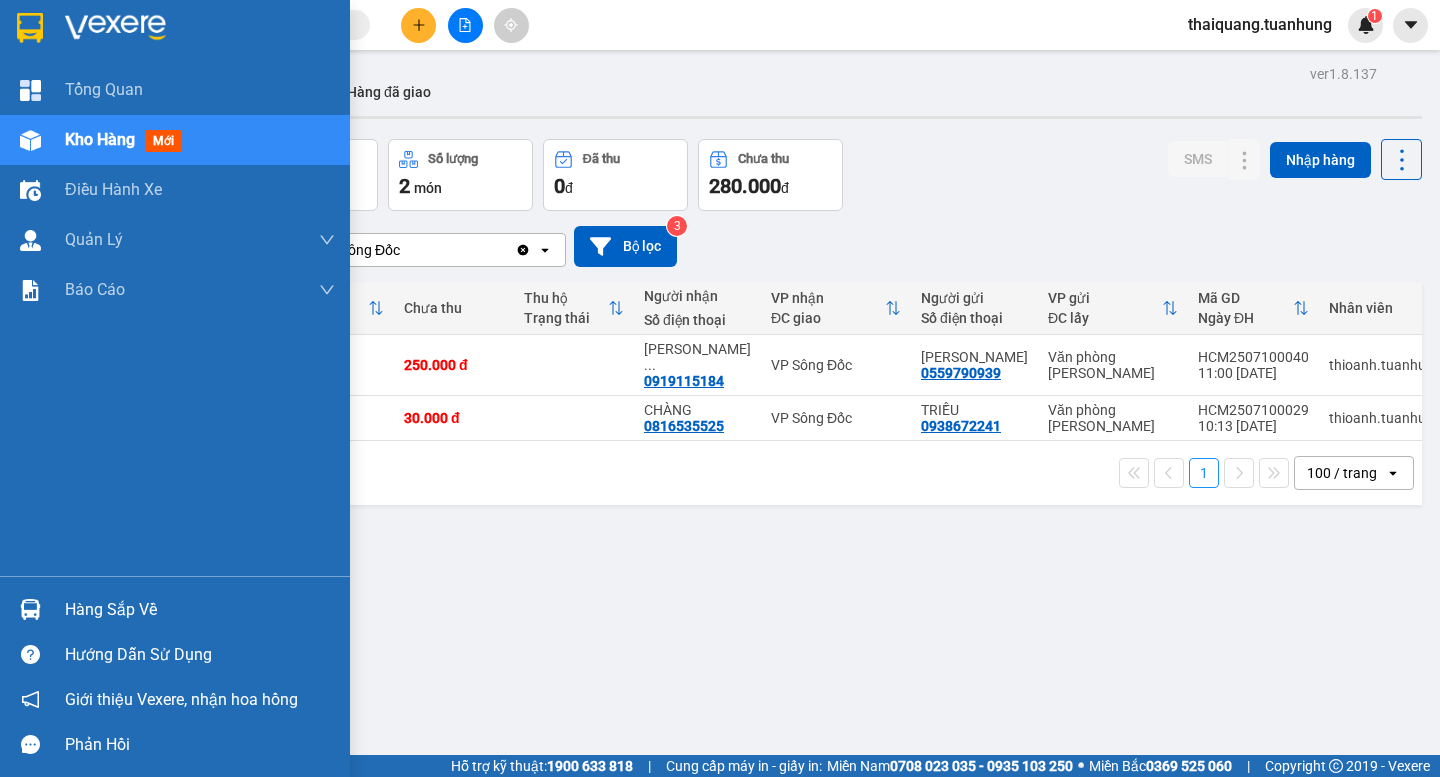 click on "Hàng sắp về" at bounding box center [200, 610] 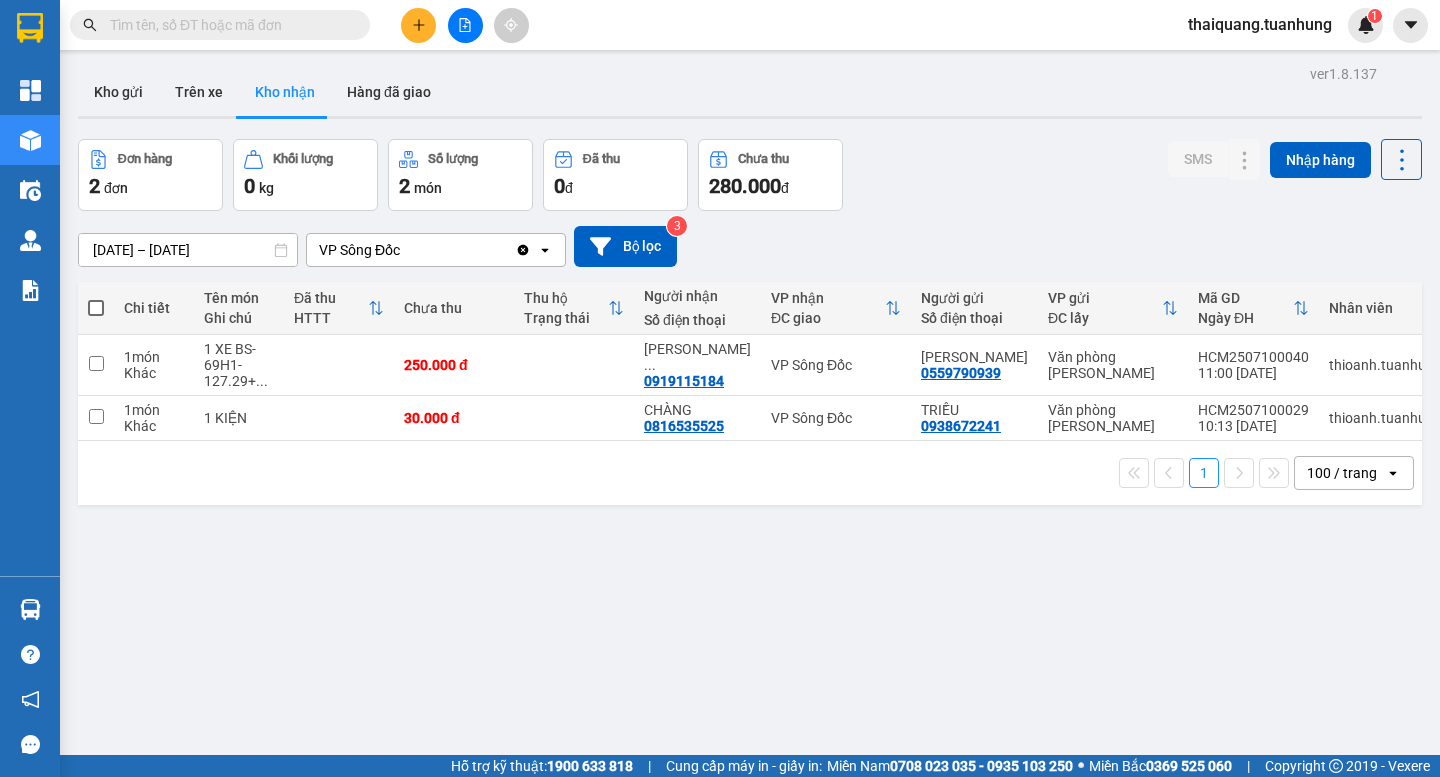 click on "Kết quả tìm kiếm ( 0 )  Bộ lọc  No Data thaiquang.tuanhung 1     Tổng Quan     Kho hàng mới     Điều hành xe     Quản [PERSON_NAME] lý chuyến Quản lý khách hàng Quản lý khách hàng mới Quản lý giao nhận mới Quản lý kiểm kho     Báo cáo Báo cáo dòng tiền (nhà xe) Doanh số tạo đơn theo VP gửi (nhà xe) Hàng sắp về Hướng dẫn sử dụng Giới thiệu Vexere, nhận hoa hồng Phản hồi Phần mềm hỗ trợ bạn tốt chứ? ver  1.8.137 Kho gửi Trên xe Kho nhận Hàng đã giao Đơn hàng 2 đơn Khối lượng 0 kg Số lượng 2 món Đã thu 0  đ Chưa thu 280.000  đ SMS Nhập hàng [DATE] – [DATE] Press the down arrow key to interact with the calendar and select a date. Press the escape button to close the calendar. Selected date range is from [DATE] to [DATE]. VP Sông Đốc Clear value open Bộ lọc 3 Chi tiết Tên món Ghi chú Đã thu HTTT Chưa thu Thu hộ Trạng thái Người nhận Nhãn" at bounding box center (720, 388) 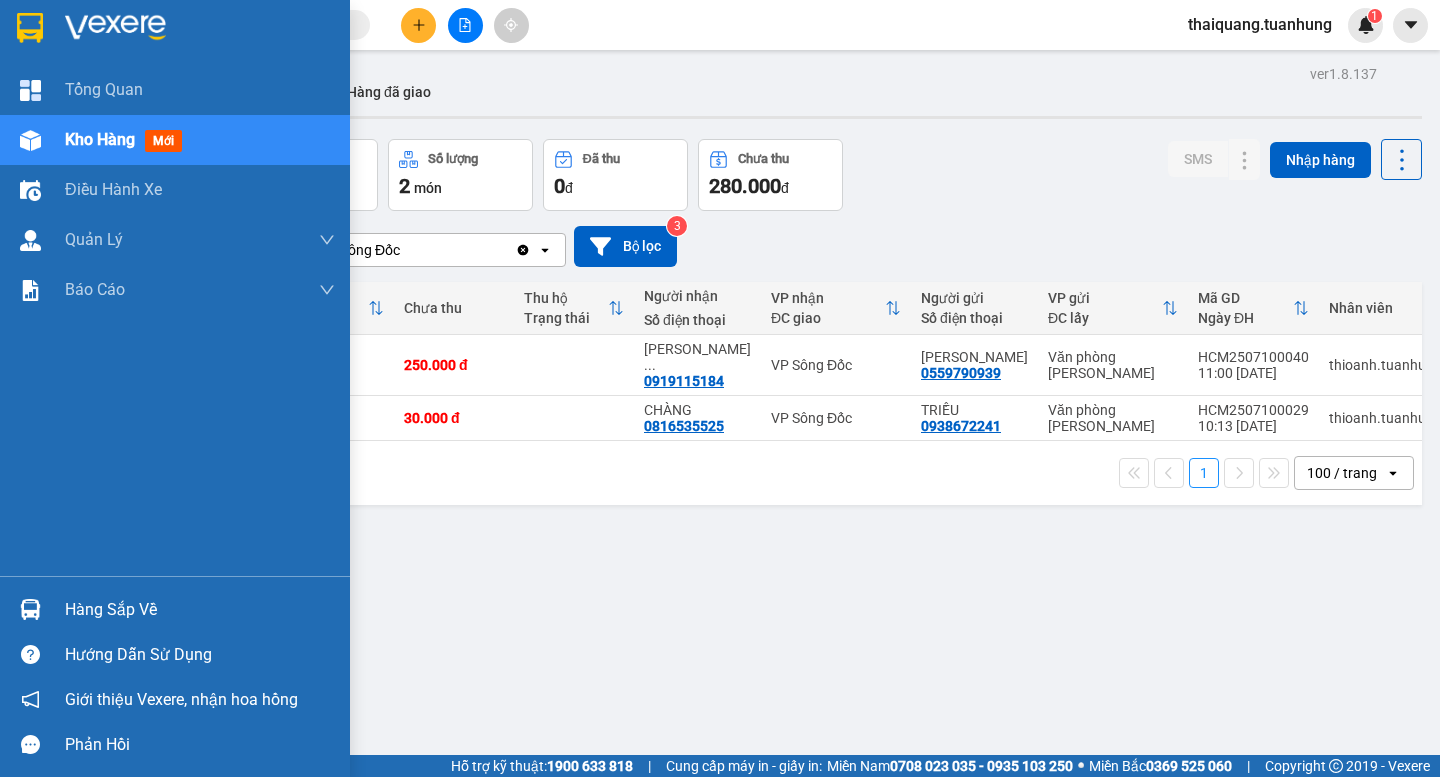 click on "Hàng sắp về" at bounding box center (200, 610) 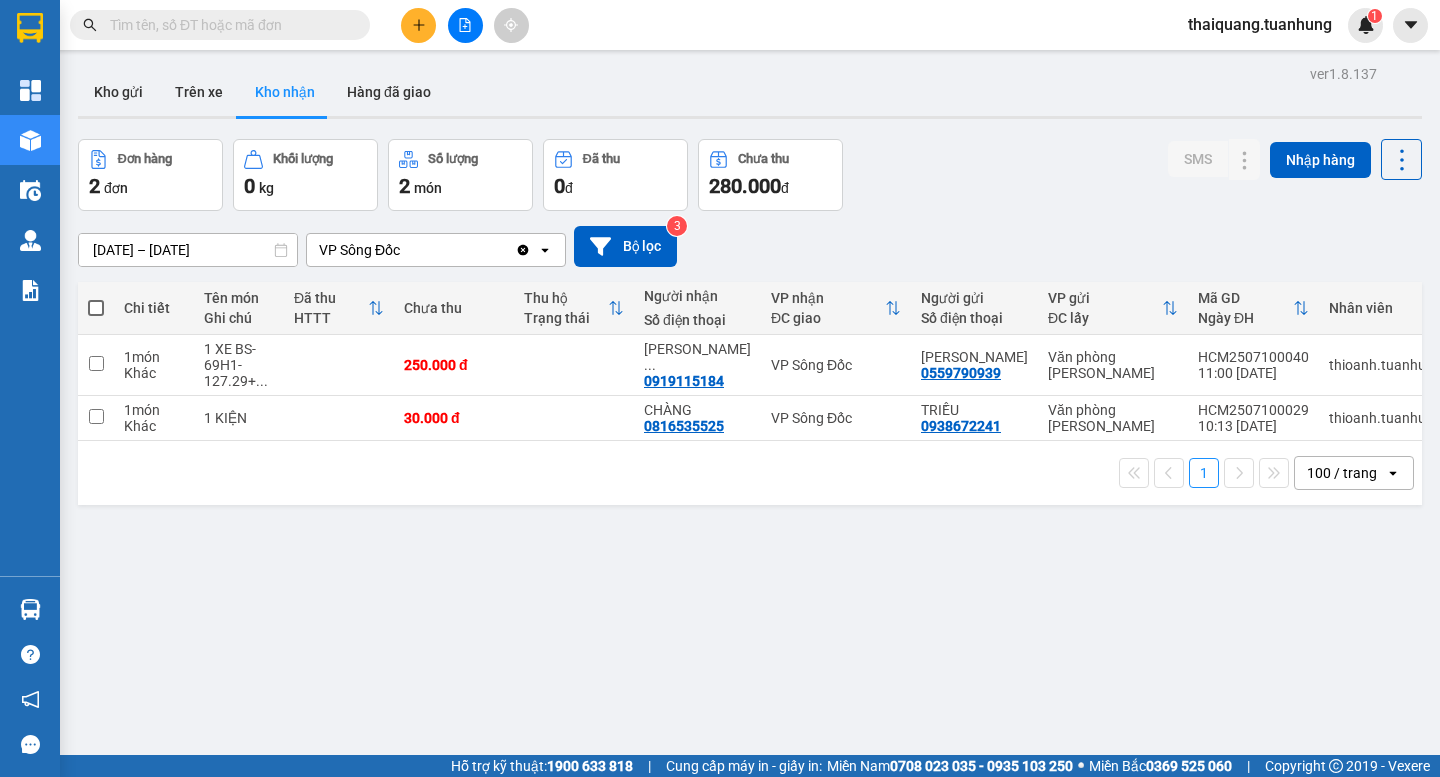 click on "Kết quả tìm kiếm ( 0 )  Bộ lọc  No Data thaiquang.tuanhung 1     Tổng Quan     Kho hàng mới     Điều hành xe     Quản [PERSON_NAME] lý chuyến Quản lý khách hàng Quản lý khách hàng mới Quản lý giao nhận mới Quản lý kiểm kho     Báo cáo Báo cáo dòng tiền (nhà xe) Doanh số tạo đơn theo VP gửi (nhà xe) Hàng sắp về Hướng dẫn sử dụng Giới thiệu Vexere, nhận hoa hồng Phản hồi Phần mềm hỗ trợ bạn tốt chứ? ver  1.8.137 Kho gửi Trên xe Kho nhận Hàng đã giao Đơn hàng 2 đơn Khối lượng 0 kg Số lượng 2 món Đã thu 0  đ Chưa thu 280.000  đ SMS Nhập hàng [DATE] – [DATE] Press the down arrow key to interact with the calendar and select a date. Press the escape button to close the calendar. Selected date range is from [DATE] to [DATE]. VP Sông Đốc Clear value open Bộ lọc 3 Chi tiết Tên món Ghi chú Đã thu HTTT Chưa thu Thu hộ Trạng thái Người nhận Nhãn" at bounding box center [720, 388] 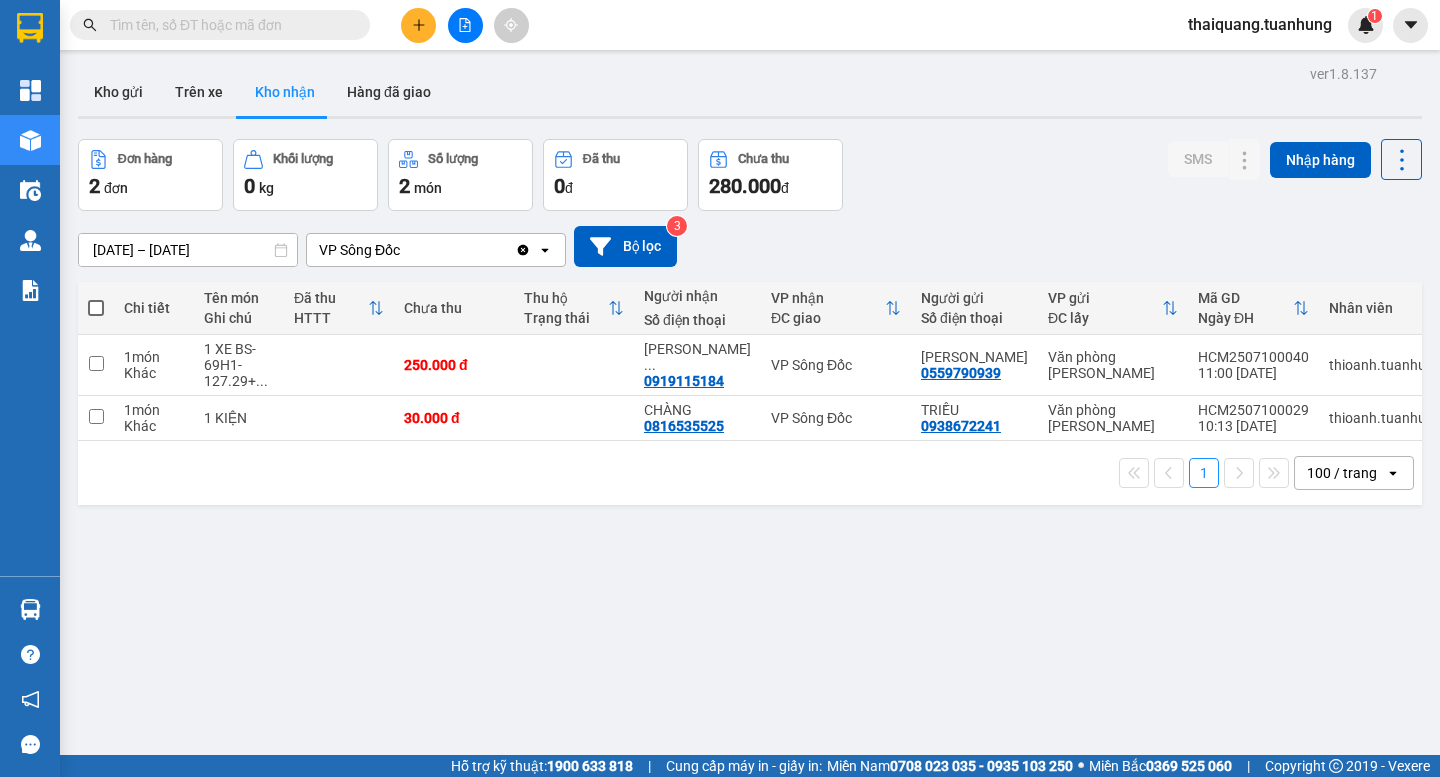 click on "Kho nhận" at bounding box center (285, 92) 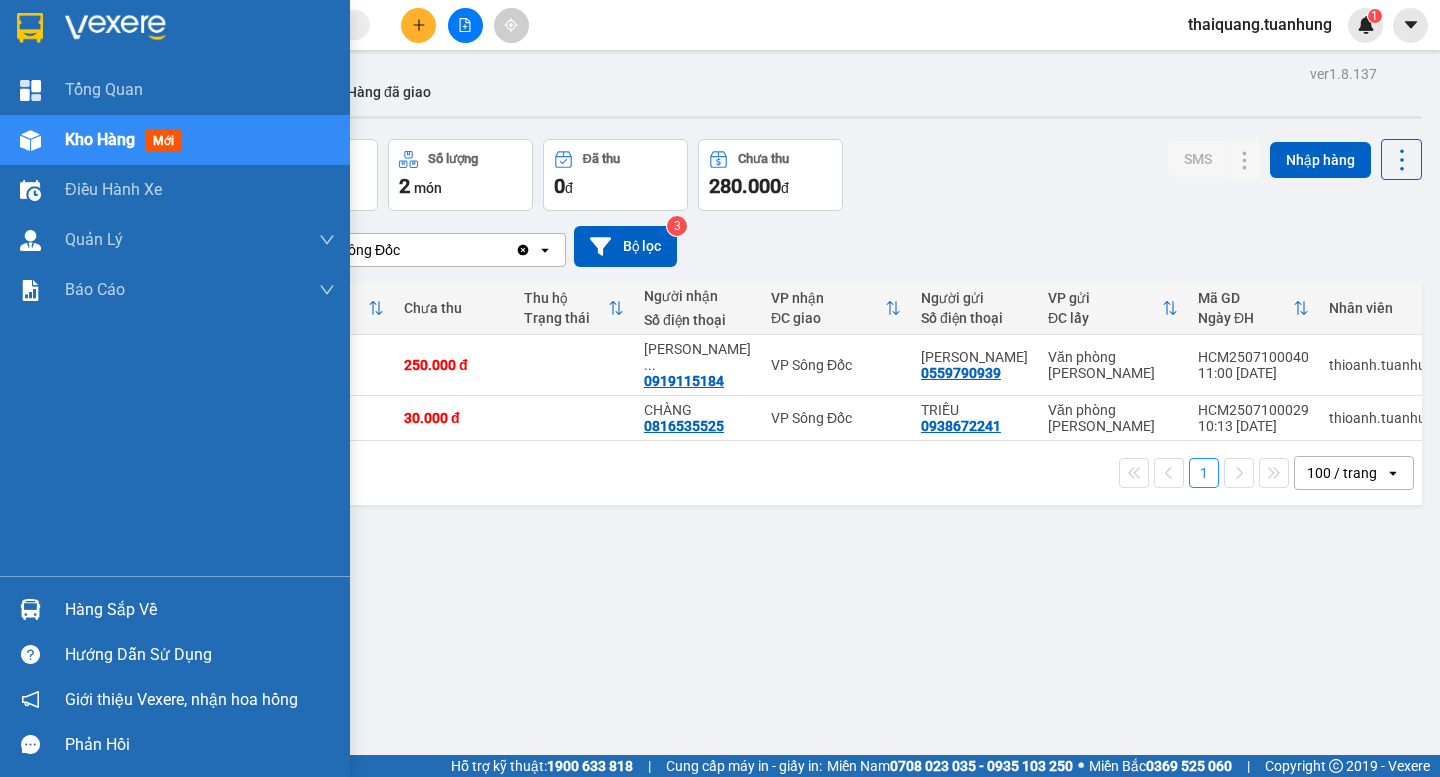 click on "Hàng sắp về" at bounding box center [200, 610] 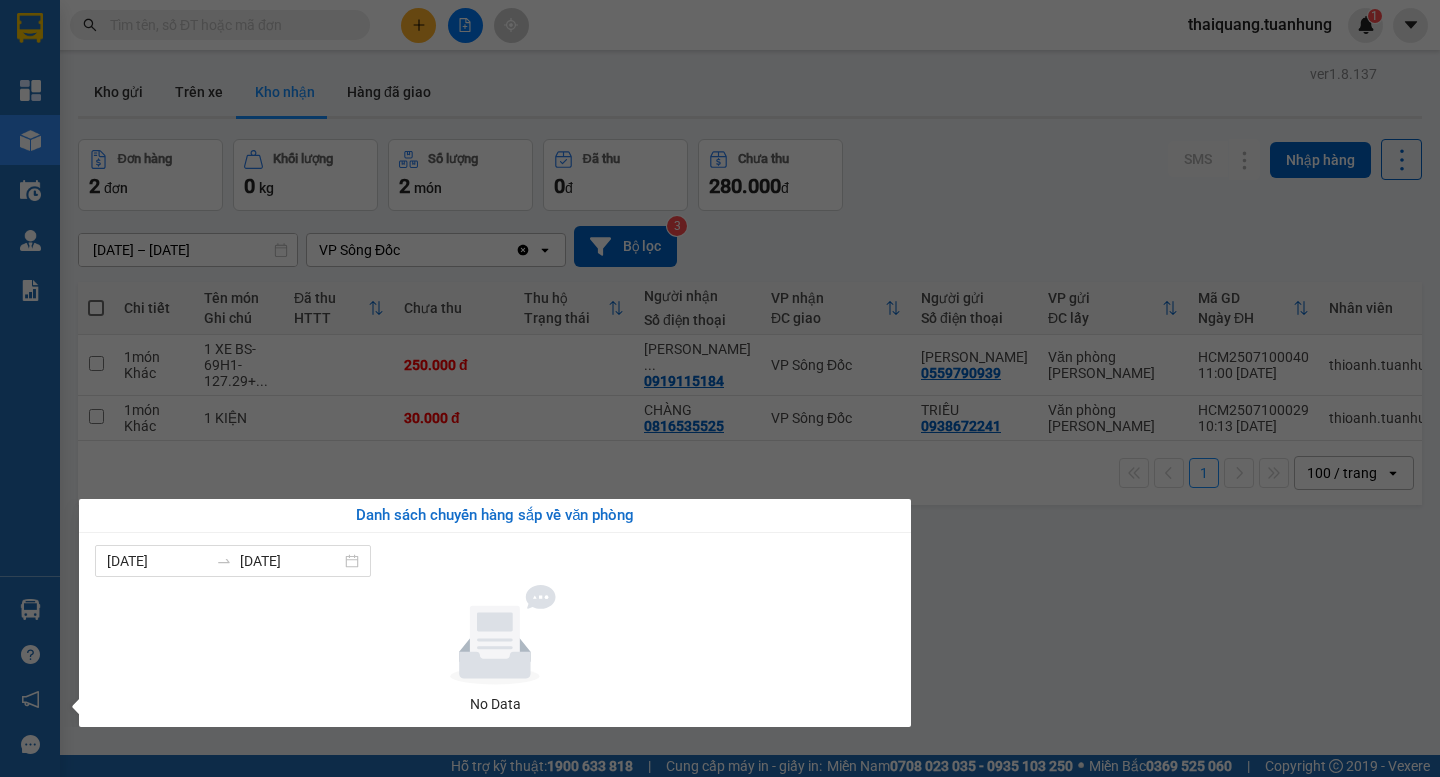 click on "Kết quả tìm kiếm ( 0 )  Bộ lọc  No Data thaiquang.tuanhung 1     Tổng Quan     Kho hàng mới     Điều hành xe     Quản [PERSON_NAME] lý chuyến Quản lý khách hàng Quản lý khách hàng mới Quản lý giao nhận mới Quản lý kiểm kho     Báo cáo Báo cáo dòng tiền (nhà xe) Doanh số tạo đơn theo VP gửi (nhà xe) Hàng sắp về Hướng dẫn sử dụng Giới thiệu Vexere, nhận hoa hồng Phản hồi Phần mềm hỗ trợ bạn tốt chứ? ver  1.8.137 Kho gửi Trên xe Kho nhận Hàng đã giao Đơn hàng 2 đơn Khối lượng 0 kg Số lượng 2 món Đã thu 0  đ Chưa thu 280.000  đ SMS Nhập hàng [DATE] – [DATE] Press the down arrow key to interact with the calendar and select a date. Press the escape button to close the calendar. Selected date range is from [DATE] to [DATE]. VP Sông Đốc Clear value open Bộ lọc 3 Chi tiết Tên món Ghi chú Đã thu HTTT Chưa thu Thu hộ Trạng thái Người nhận Nhãn" at bounding box center [720, 388] 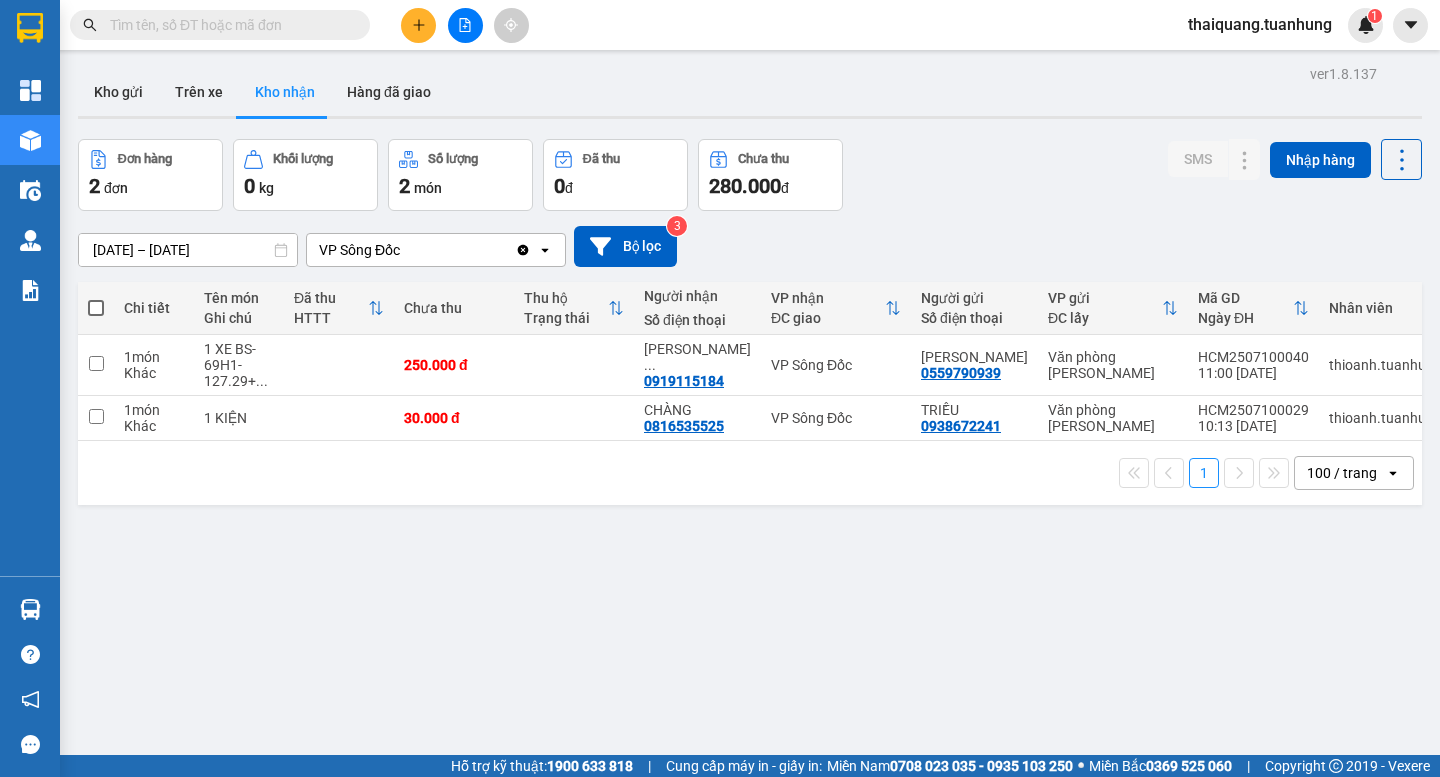 click on "ver  1.8.137 Kho gửi Trên xe Kho nhận Hàng đã giao Đơn hàng 2 đơn Khối lượng 0 kg Số lượng 2 món Đã thu 0  đ Chưa thu 280.000  đ SMS Nhập hàng [DATE] – [DATE] Press the down arrow key to interact with the calendar and select a date. Press the escape button to close the calendar. Selected date range is from [DATE] to [DATE]. VP Sông Đốc Clear value open Bộ lọc 3 Chi tiết Tên món Ghi chú Đã thu HTTT Chưa thu Thu hộ Trạng thái Người nhận Số điện thoại VP nhận ĐC giao Người gửi Số điện thoại VP gửi ĐC lấy Mã GD Ngày ĐH Nhân viên Nhãn SMS 1  món Khác 1 XE BS-69H1-127.29+ ... 250.000 đ [PERSON_NAME] ... 0919115184 VP Sông Đốc [PERSON_NAME] 0559790939 [GEOGRAPHIC_DATA][PERSON_NAME] 11:00 [DATE] thioanh.[PERSON_NAME] 1 1  món Khác 1 KIỆN  30.000 đ CHÀNG 0816535525 VP Sông Đốc TRIỀU 0938672241 [GEOGRAPHIC_DATA][PERSON_NAME] 10:13 [DATE] thioanh.[PERSON_NAME] 1 1 open" at bounding box center (750, 448) 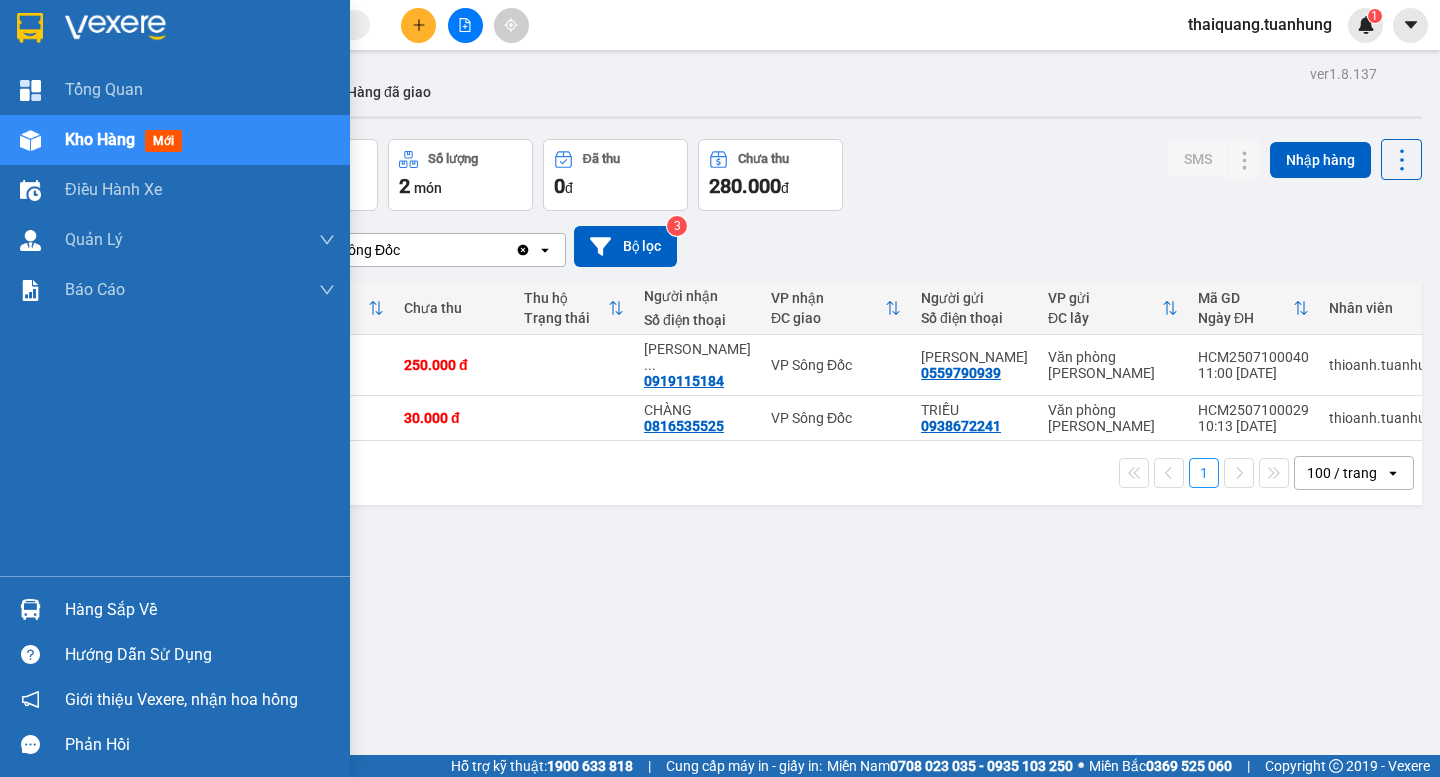 click on "Hàng sắp về" at bounding box center [200, 610] 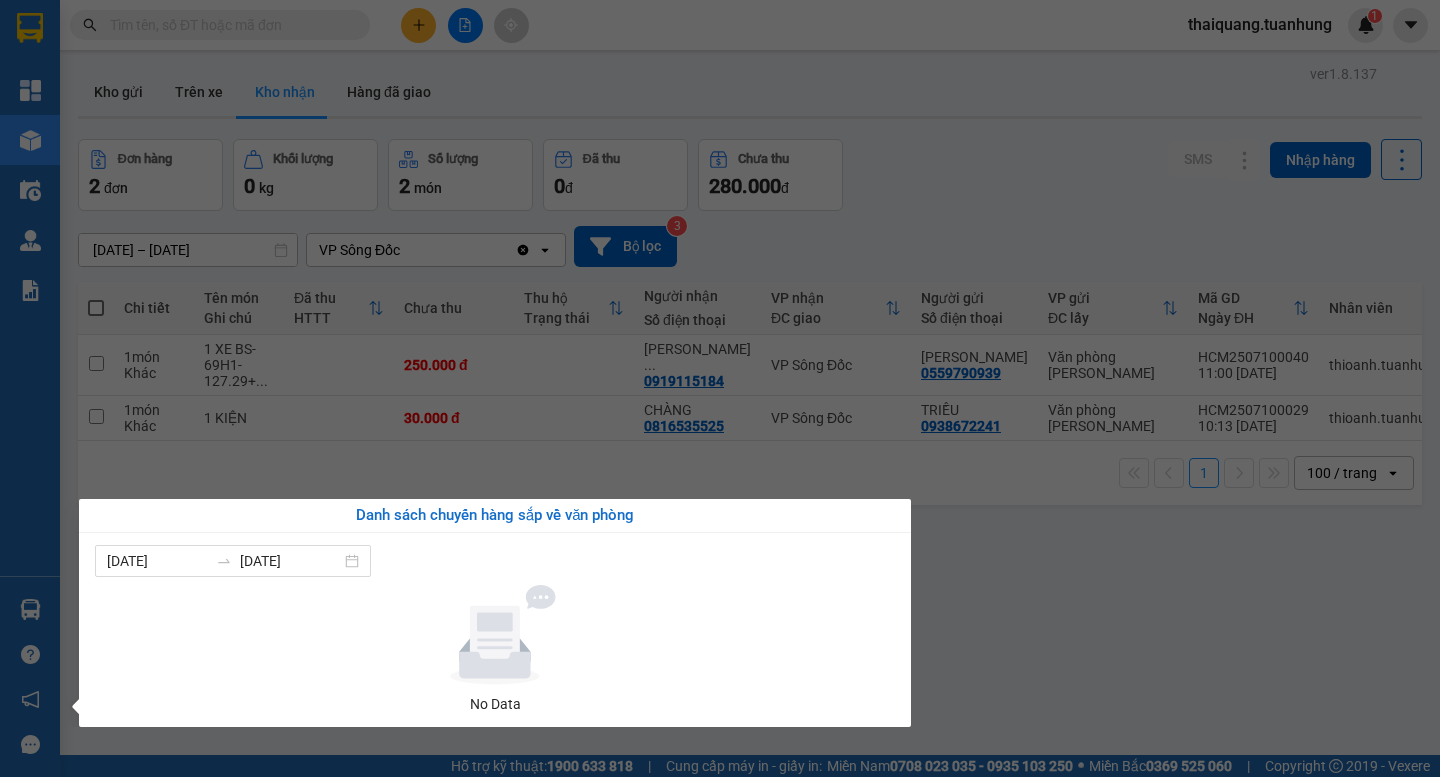 click on "Kết quả tìm kiếm ( 0 )  Bộ lọc  No Data thaiquang.tuanhung 1     Tổng Quan     Kho hàng mới     Điều hành xe     Quản [PERSON_NAME] lý chuyến Quản lý khách hàng Quản lý khách hàng mới Quản lý giao nhận mới Quản lý kiểm kho     Báo cáo Báo cáo dòng tiền (nhà xe) Doanh số tạo đơn theo VP gửi (nhà xe) Hàng sắp về Hướng dẫn sử dụng Giới thiệu Vexere, nhận hoa hồng Phản hồi Phần mềm hỗ trợ bạn tốt chứ? ver  1.8.137 Kho gửi Trên xe Kho nhận Hàng đã giao Đơn hàng 2 đơn Khối lượng 0 kg Số lượng 2 món Đã thu 0  đ Chưa thu 280.000  đ SMS Nhập hàng [DATE] – [DATE] Press the down arrow key to interact with the calendar and select a date. Press the escape button to close the calendar. Selected date range is from [DATE] to [DATE]. VP Sông Đốc Clear value open Bộ lọc 3 Chi tiết Tên món Ghi chú Đã thu HTTT Chưa thu Thu hộ Trạng thái Người nhận Nhãn" at bounding box center [720, 388] 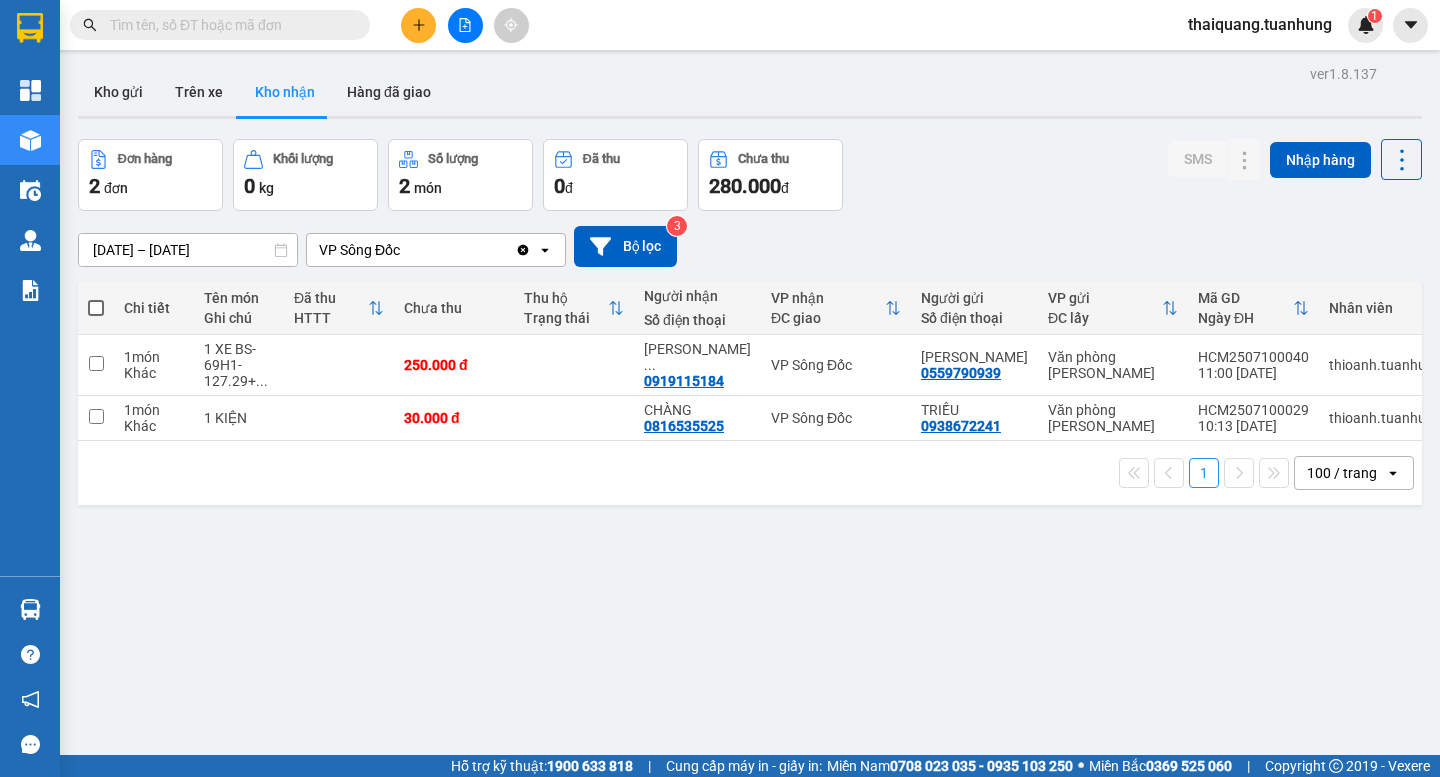 drag, startPoint x: 551, startPoint y: 562, endPoint x: 413, endPoint y: 446, distance: 180.27756 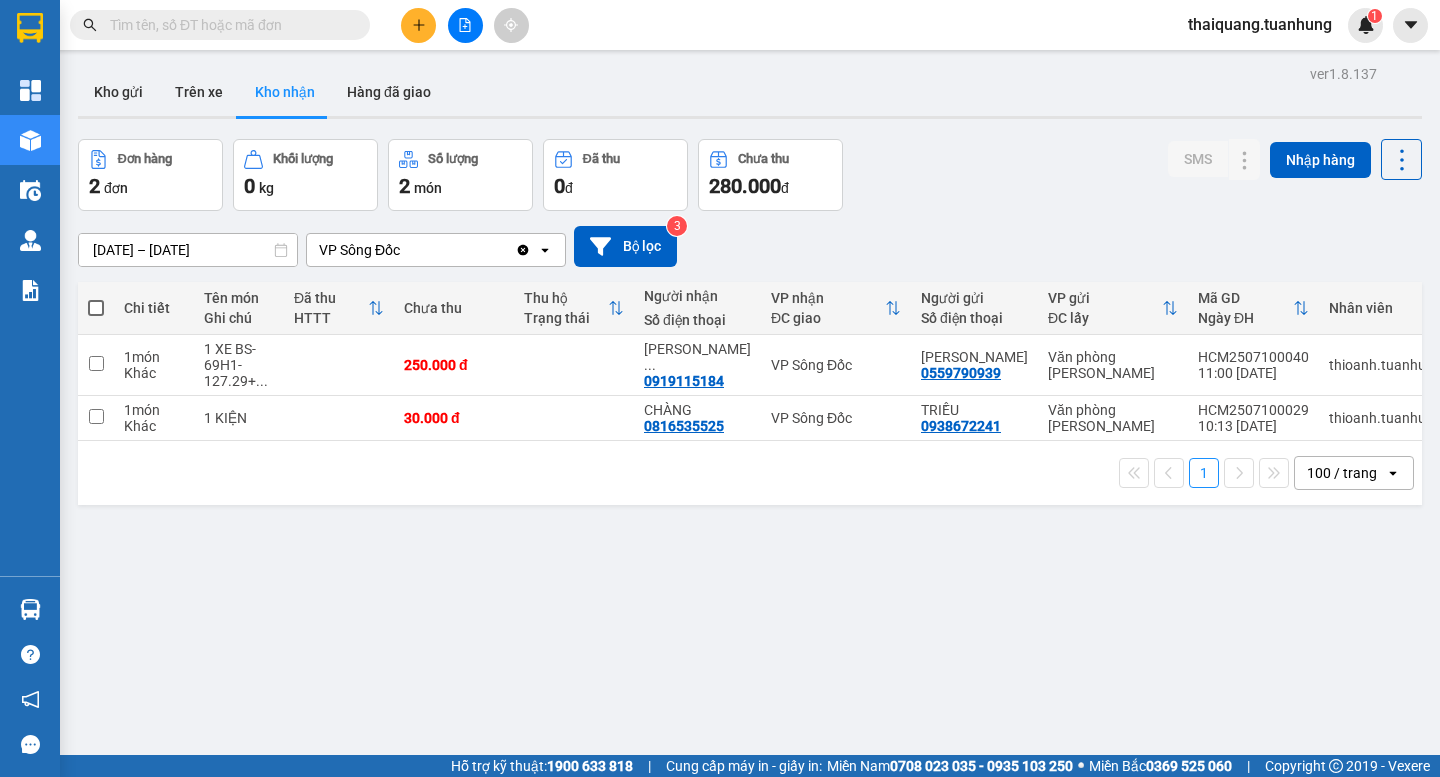 click on "ver  1.8.137 Kho gửi Trên xe Kho nhận Hàng đã giao Đơn hàng 2 đơn Khối lượng 0 kg Số lượng 2 món Đã thu 0  đ Chưa thu 280.000  đ SMS Nhập hàng [DATE] – [DATE] Press the down arrow key to interact with the calendar and select a date. Press the escape button to close the calendar. Selected date range is from [DATE] to [DATE]. VP Sông Đốc Clear value open Bộ lọc 3 Chi tiết Tên món Ghi chú Đã thu HTTT Chưa thu Thu hộ Trạng thái Người nhận Số điện thoại VP nhận ĐC giao Người gửi Số điện thoại VP gửi ĐC lấy Mã GD Ngày ĐH Nhân viên Nhãn SMS 1  món Khác 1 XE BS-69H1-127.29+ ... 250.000 đ [PERSON_NAME] ... 0919115184 VP Sông Đốc [PERSON_NAME] 0559790939 [GEOGRAPHIC_DATA][PERSON_NAME] 11:00 [DATE] thioanh.[PERSON_NAME] 1 1  món Khác 1 KIỆN  30.000 đ CHÀNG 0816535525 VP Sông Đốc TRIỀU 0938672241 [GEOGRAPHIC_DATA][PERSON_NAME] 10:13 [DATE] thioanh.[PERSON_NAME] 1 1 open" at bounding box center (750, 448) 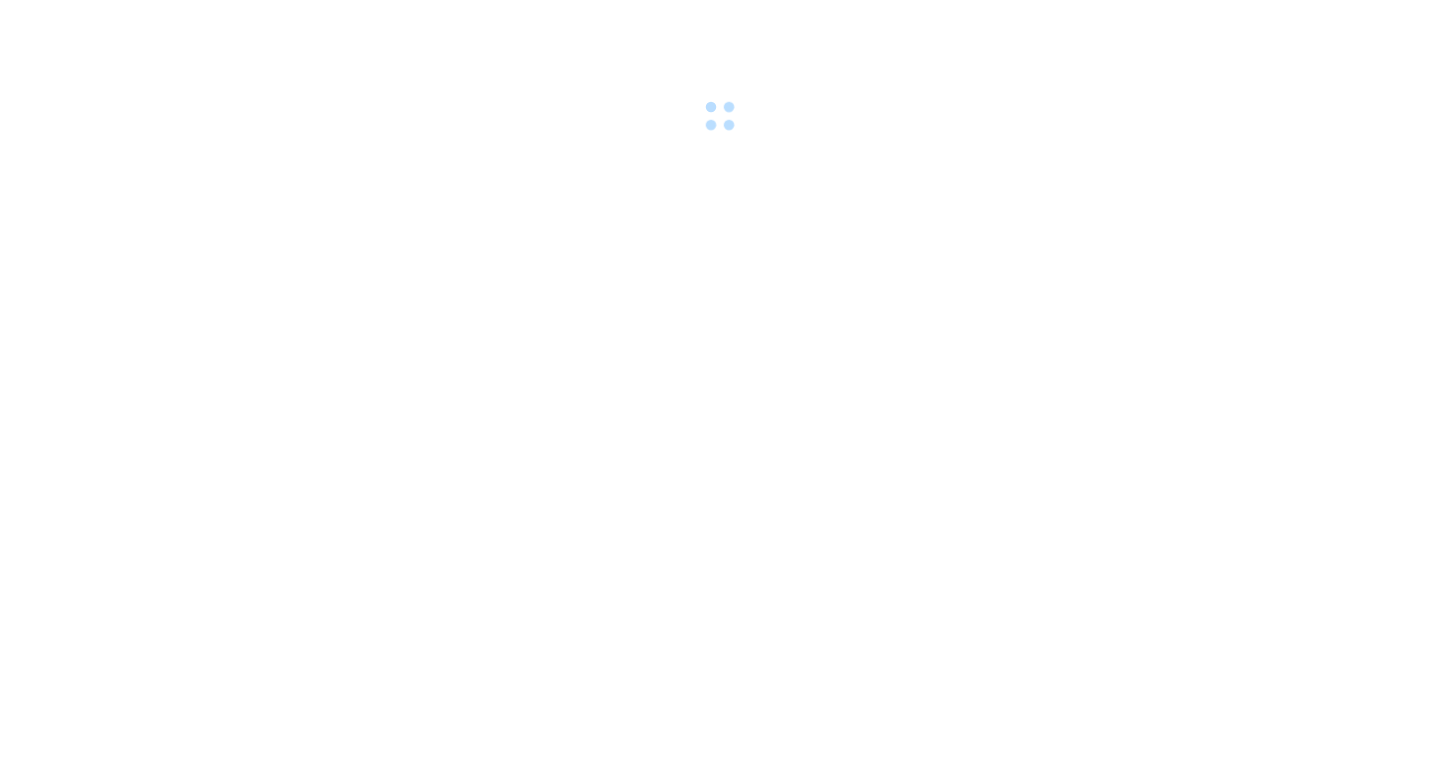 scroll, scrollTop: 0, scrollLeft: 0, axis: both 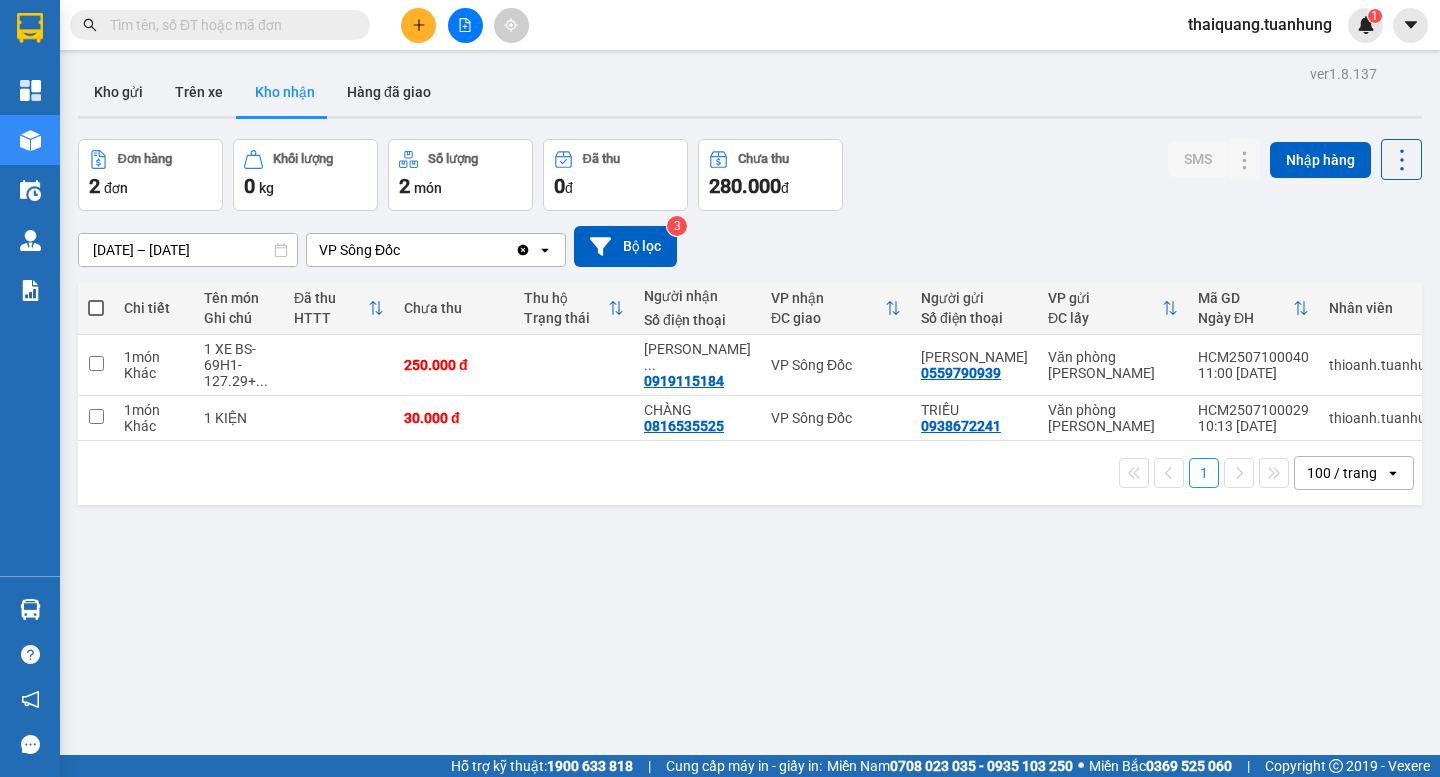 click on "ver  1.8.137 Kho gửi Trên xe Kho nhận Hàng đã giao Đơn hàng 2 đơn Khối lượng 0 kg Số lượng 2 món Đã thu 0  đ Chưa thu 280.000  đ SMS Nhập hàng [DATE] – [DATE] Press the down arrow key to interact with the calendar and select a date. Press the escape button to close the calendar. Selected date range is from [DATE] to [DATE]. VP Sông Đốc Clear value open Bộ lọc 3 Chi tiết Tên món Ghi chú Đã thu HTTT Chưa thu Thu hộ Trạng thái Người nhận Số điện thoại VP nhận ĐC giao Người gửi Số điện thoại VP gửi ĐC lấy Mã GD Ngày ĐH Nhân viên Nhãn SMS 1  món Khác 1 XE BS-69H1-127.29+ ... 250.000 đ [PERSON_NAME] ... 0919115184 VP Sông Đốc [PERSON_NAME] 0559790939 [GEOGRAPHIC_DATA][PERSON_NAME] 11:00 [DATE] thioanh.[PERSON_NAME] 1 1  món Khác 1 KIỆN  30.000 đ CHÀNG 0816535525 VP Sông Đốc TRIỀU 0938672241 [GEOGRAPHIC_DATA][PERSON_NAME] 10:13 [DATE] thioanh.[PERSON_NAME] 1 1 open" at bounding box center (750, 448) 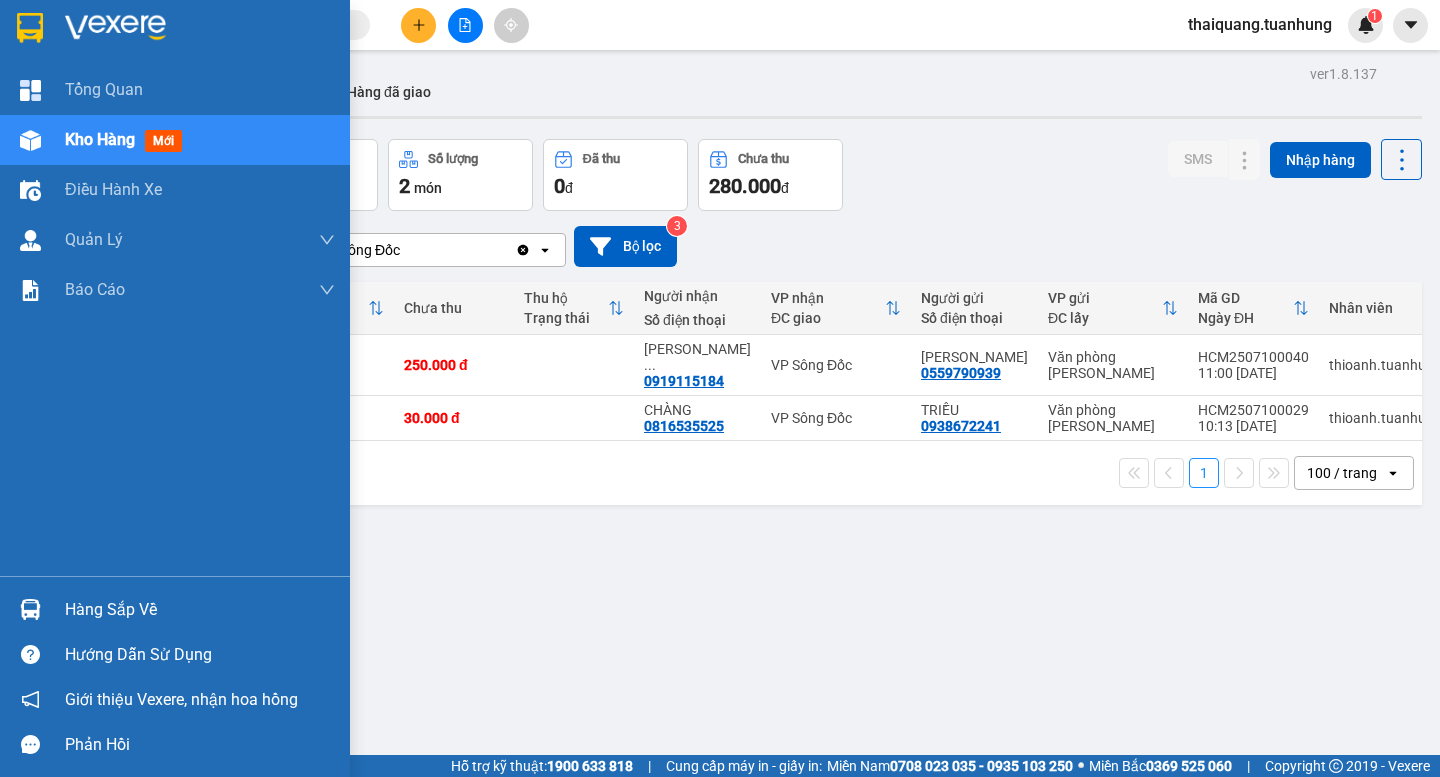 click on "Hàng sắp về" at bounding box center (200, 610) 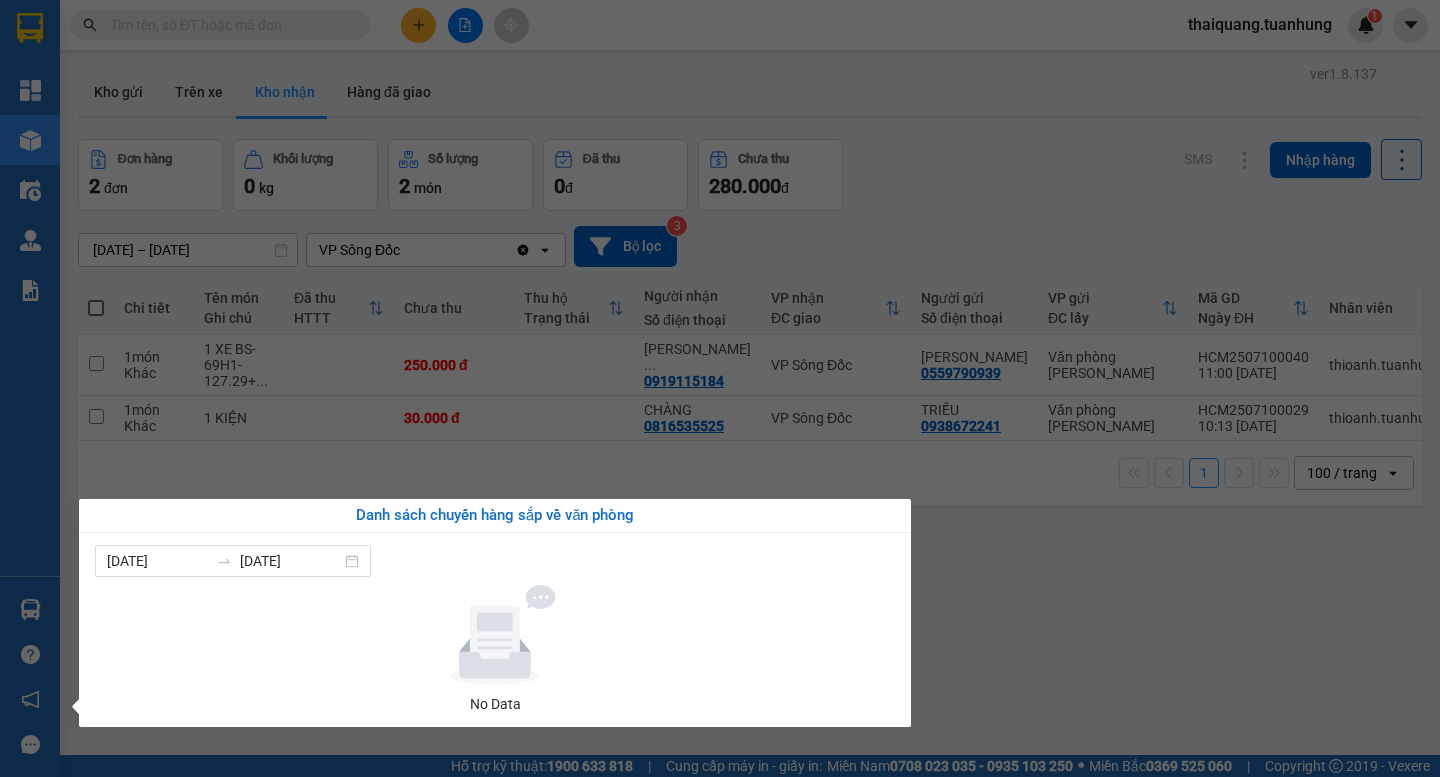 click at bounding box center [495, 635] 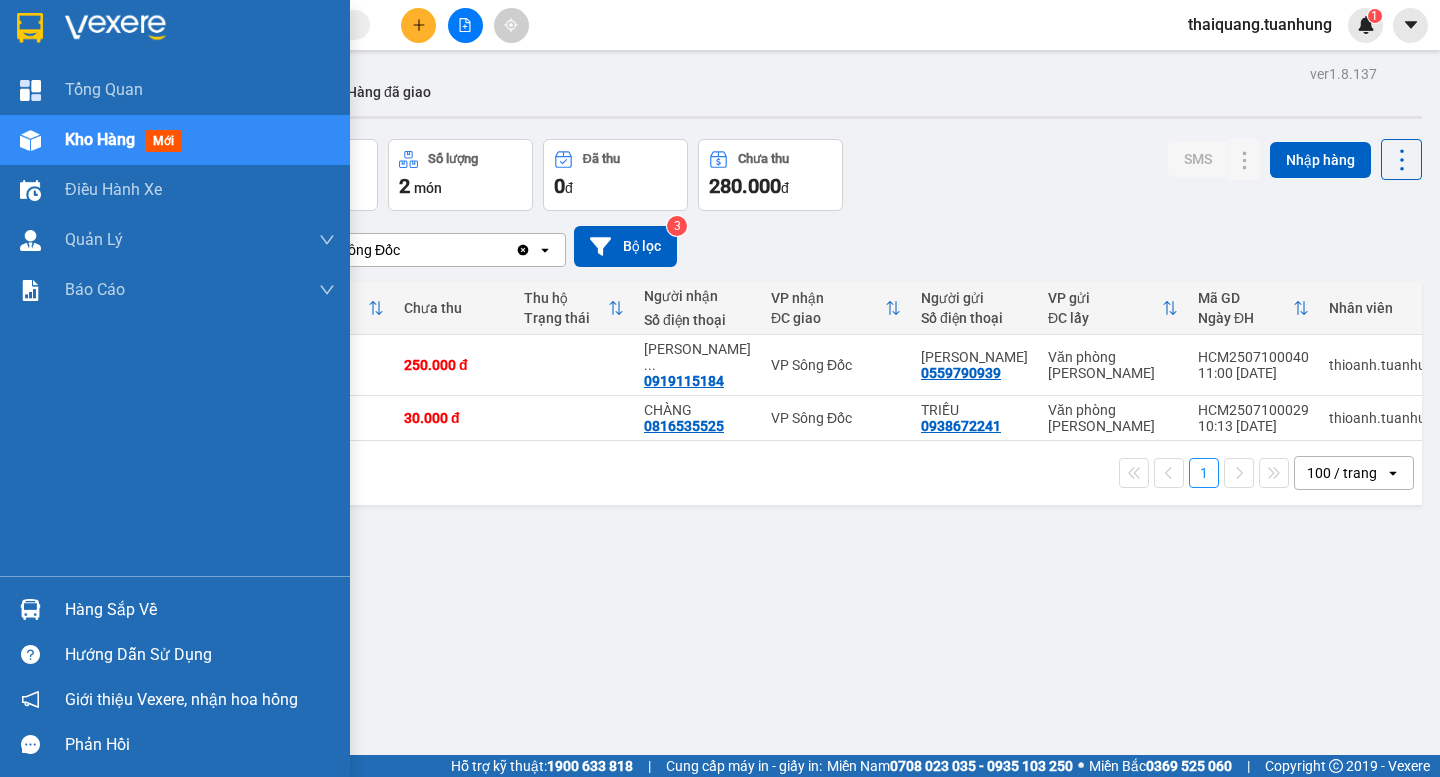 click on "Hàng sắp về" at bounding box center [200, 610] 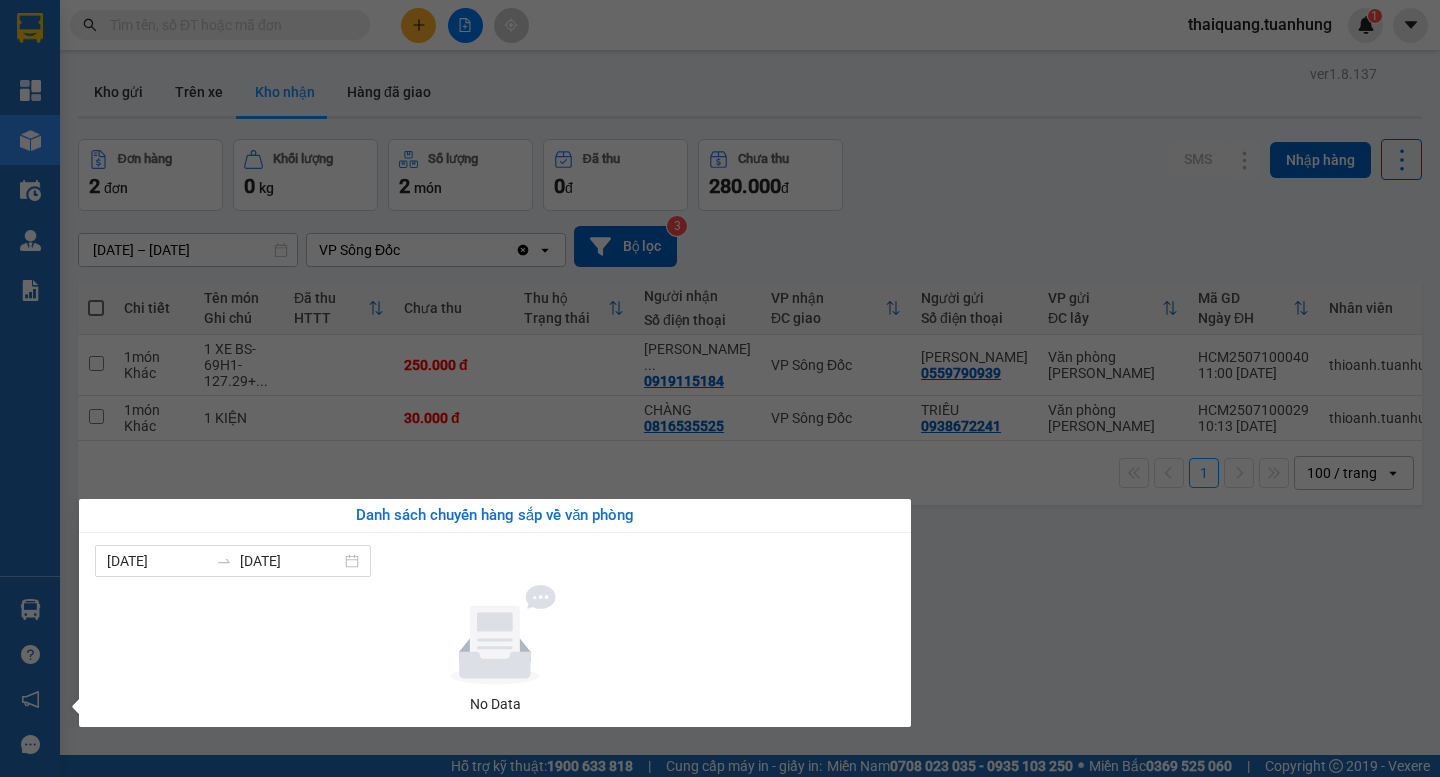 click at bounding box center (495, 635) 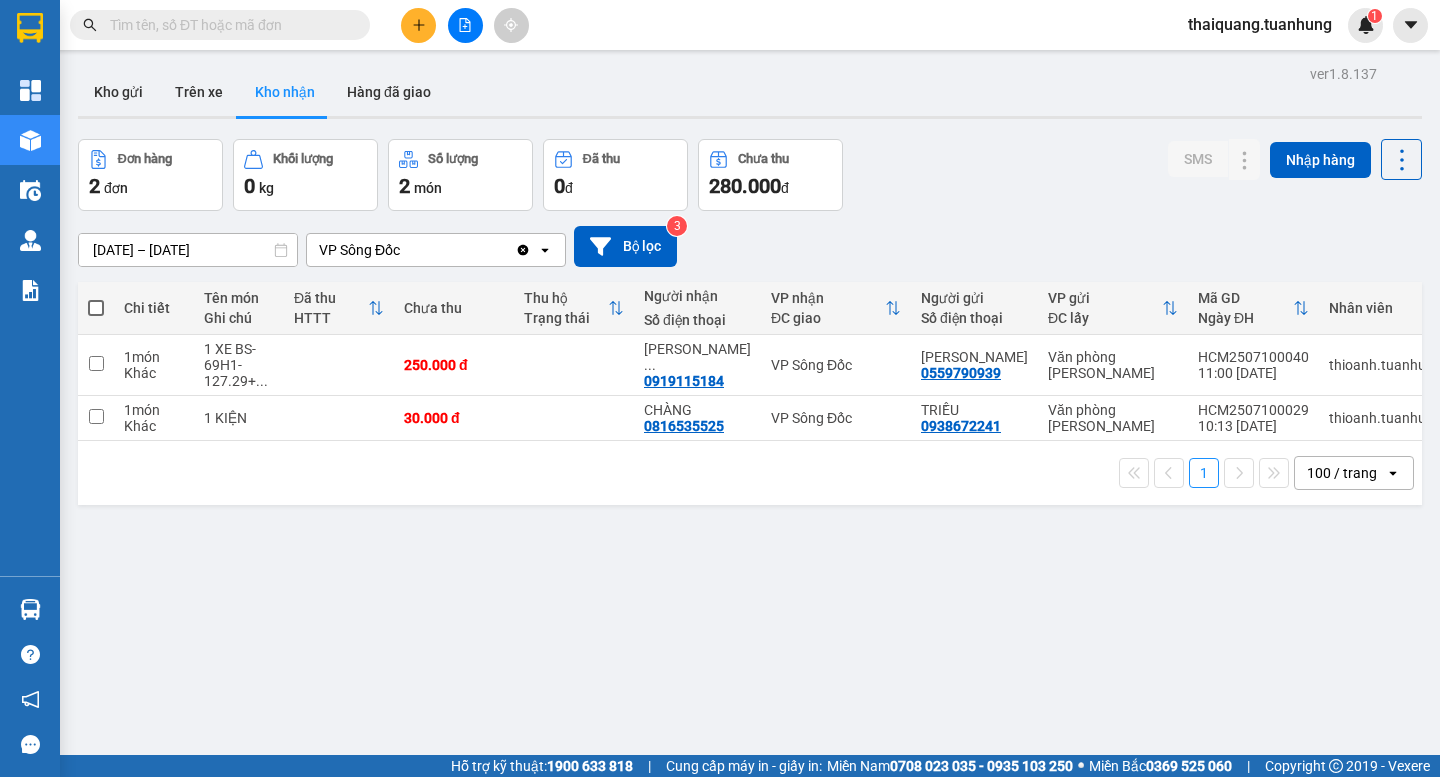 click on "Kết quả tìm kiếm ( 0 )  Bộ lọc  No Data thaiquang.tuanhung 1     Tổng Quan     Kho hàng mới     Điều hành xe     Quản [PERSON_NAME] lý chuyến Quản lý khách hàng Quản lý khách hàng mới Quản lý giao nhận mới Quản lý kiểm kho     Báo cáo Báo cáo dòng tiền (nhà xe) Doanh số tạo đơn theo VP gửi (nhà xe) Hàng sắp về Hướng dẫn sử dụng Giới thiệu Vexere, nhận hoa hồng Phản hồi Phần mềm hỗ trợ bạn tốt chứ? ver  1.8.137 Kho gửi Trên xe Kho nhận Hàng đã giao Đơn hàng 2 đơn Khối lượng 0 kg Số lượng 2 món Đã thu 0  đ Chưa thu 280.000  đ SMS Nhập hàng [DATE] – [DATE] Press the down arrow key to interact with the calendar and select a date. Press the escape button to close the calendar. Selected date range is from [DATE] to [DATE]. VP Sông Đốc Clear value open Bộ lọc 3 Chi tiết Tên món Ghi chú Đã thu HTTT Chưa thu Thu hộ Trạng thái Người nhận Nhãn" at bounding box center [720, 388] 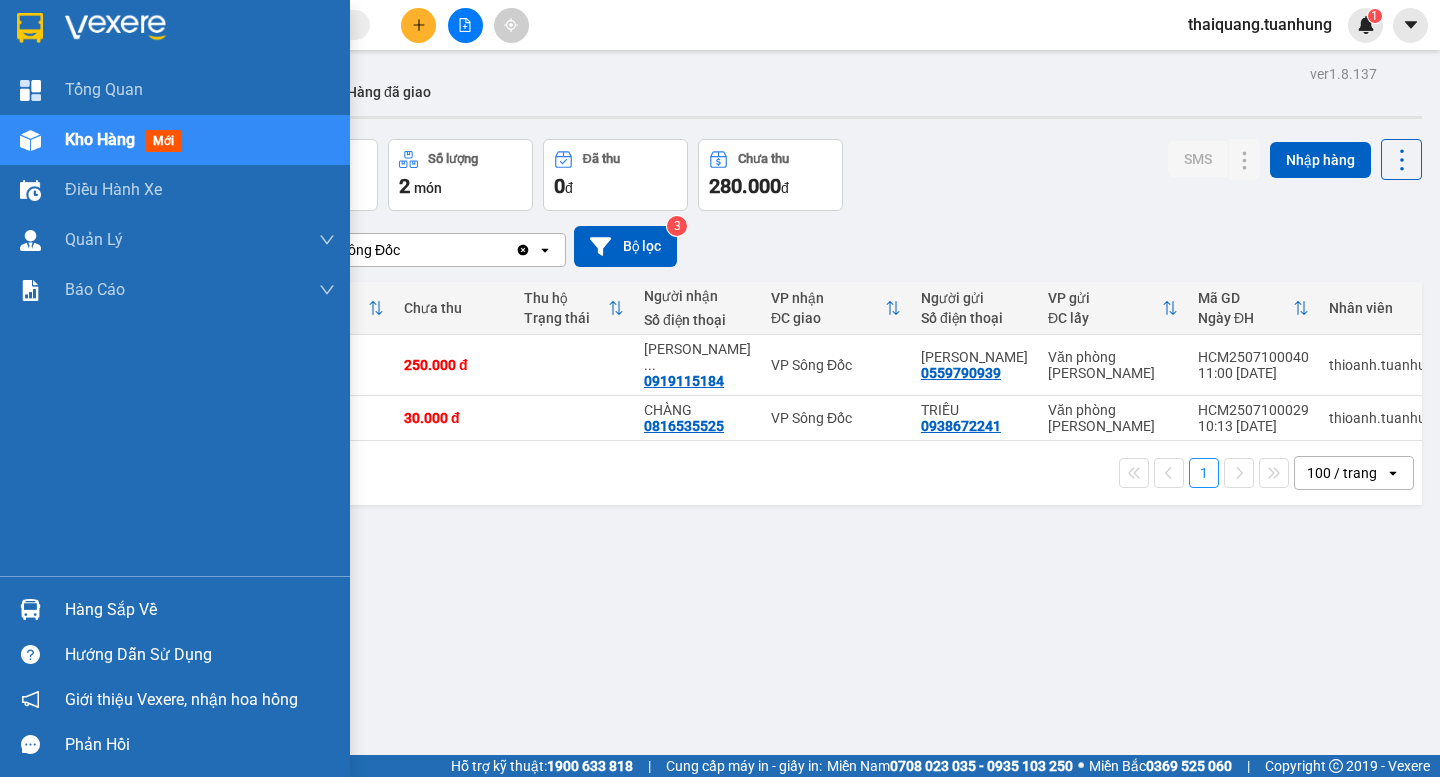 click on "Hàng sắp về" at bounding box center (200, 610) 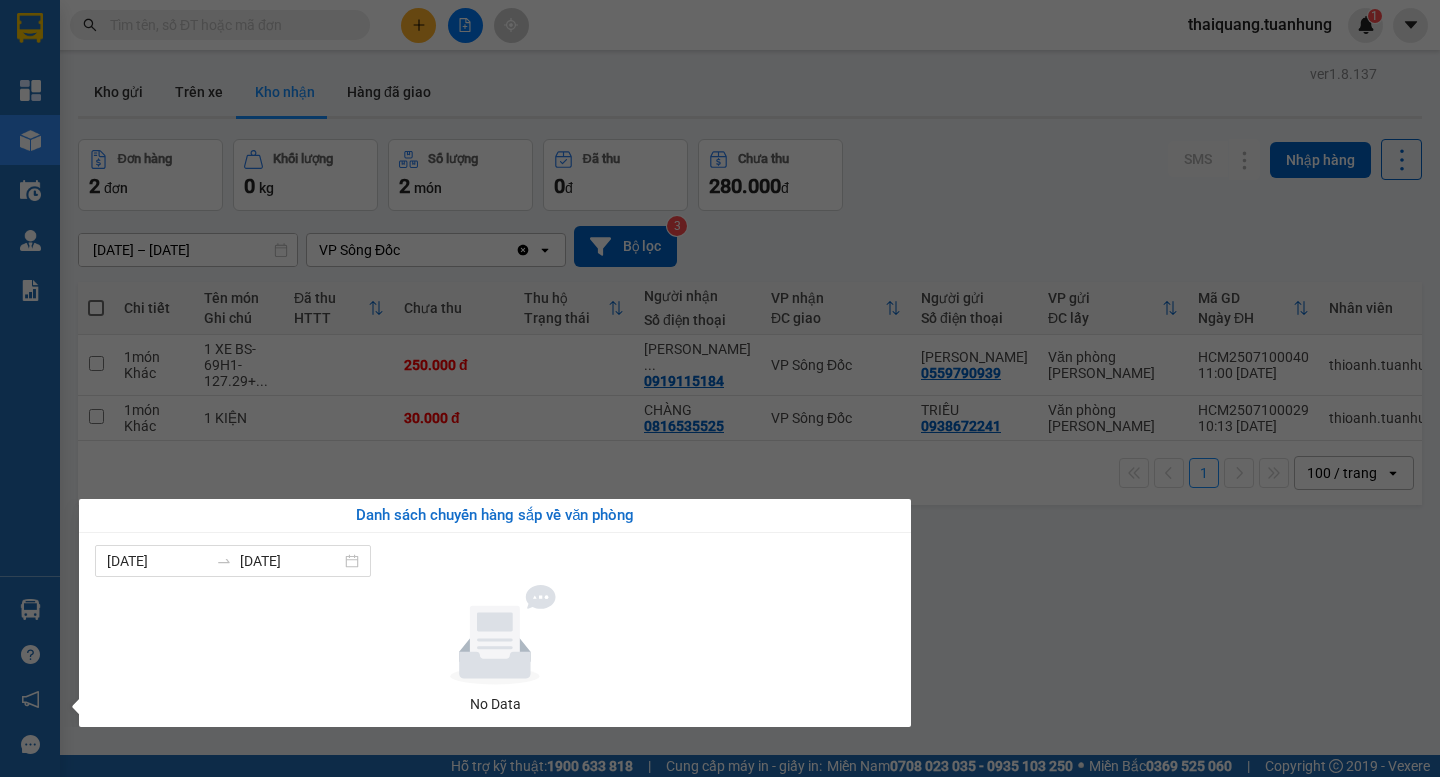 click on "Kết quả tìm kiếm ( 0 )  Bộ lọc  No Data thaiquang.tuanhung 1     Tổng Quan     Kho hàng mới     Điều hành xe     Quản [PERSON_NAME] lý chuyến Quản lý khách hàng Quản lý khách hàng mới Quản lý giao nhận mới Quản lý kiểm kho     Báo cáo Báo cáo dòng tiền (nhà xe) Doanh số tạo đơn theo VP gửi (nhà xe) Hàng sắp về Hướng dẫn sử dụng Giới thiệu Vexere, nhận hoa hồng Phản hồi Phần mềm hỗ trợ bạn tốt chứ? ver  1.8.137 Kho gửi Trên xe Kho nhận Hàng đã giao Đơn hàng 2 đơn Khối lượng 0 kg Số lượng 2 món Đã thu 0  đ Chưa thu 280.000  đ SMS Nhập hàng [DATE] – [DATE] Press the down arrow key to interact with the calendar and select a date. Press the escape button to close the calendar. Selected date range is from [DATE] to [DATE]. VP Sông Đốc Clear value open Bộ lọc 3 Chi tiết Tên món Ghi chú Đã thu HTTT Chưa thu Thu hộ Trạng thái Người nhận Nhãn" at bounding box center [720, 388] 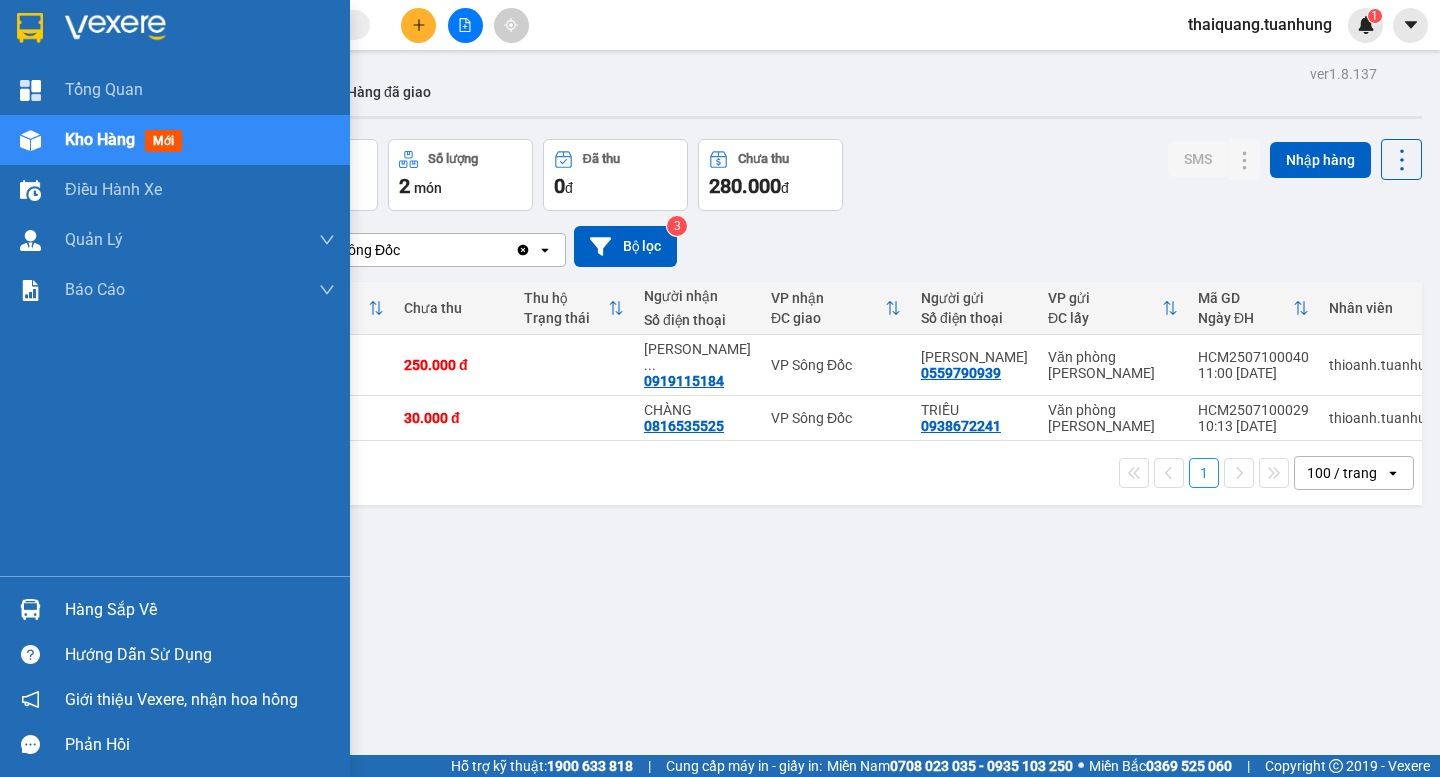 click on "Hướng dẫn sử dụng" at bounding box center [175, 654] 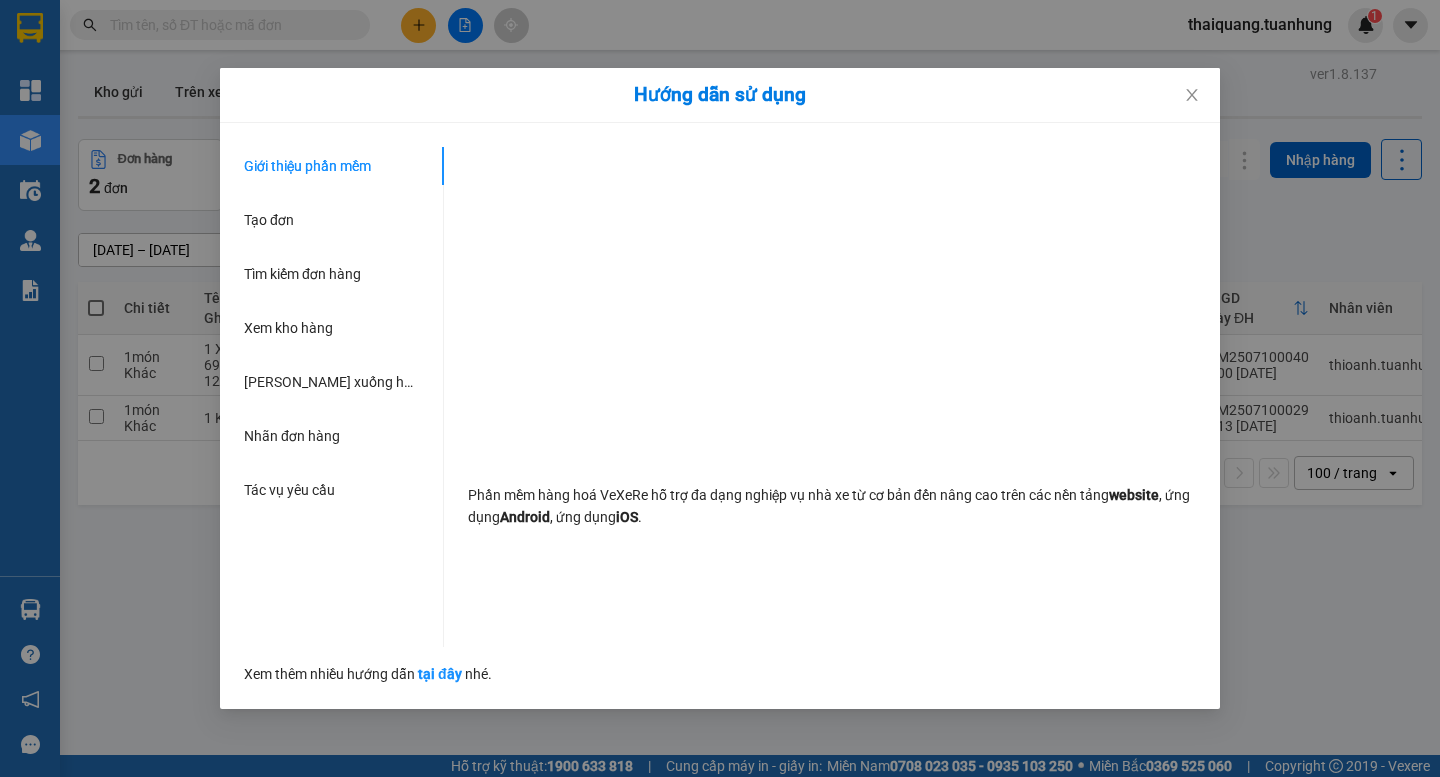 click on "Hướng dẫn sử dụng Giới thiệu phần mềm Tạo đơn Tìm kiếm đơn hàng Xem kho hàng Lên xuống hàng thủ công Nhãn đơn hàng Tác vụ yêu cầu Phần mềm hàng hoá VeXeRe hỗ trợ đa dạng nghiệp vụ nhà xe từ cơ bản đến nâng cao trên các nền tảng  website , ứng dụng  Android , ứng dụng  iOS . Xem thêm nhiều hướng dẫn   tại đây   nhé." at bounding box center (720, 388) 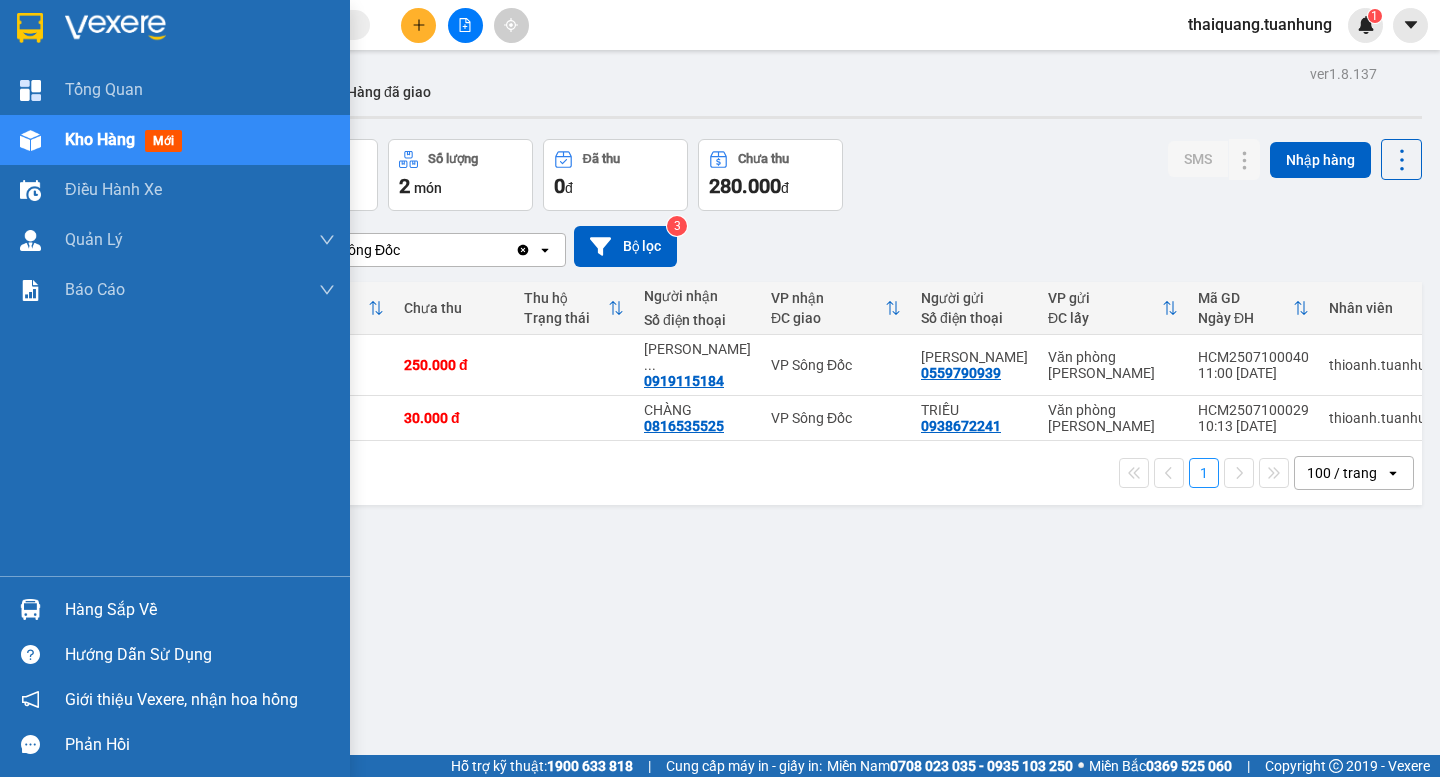 click at bounding box center [30, 609] 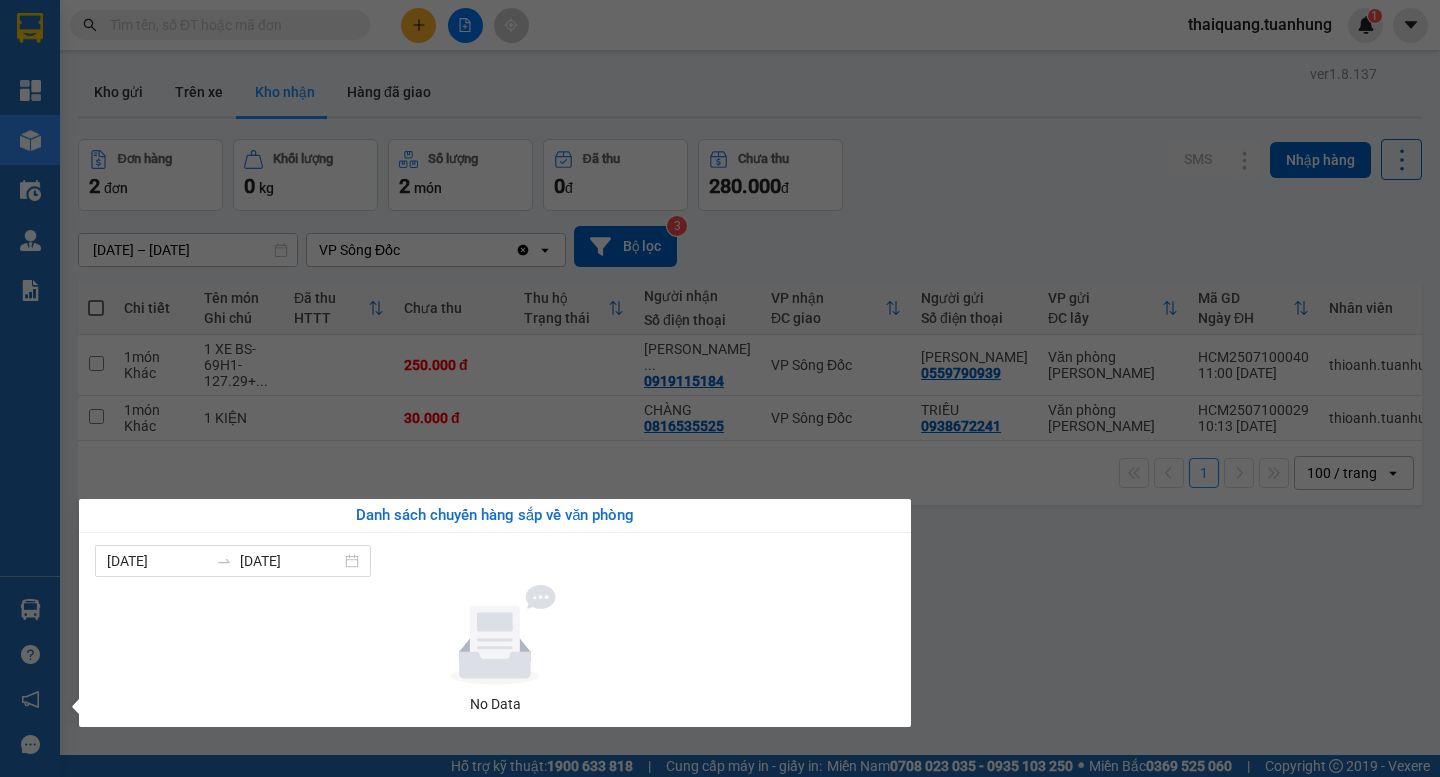 click on "Kết quả tìm kiếm ( 0 )  Bộ lọc  No Data thaiquang.tuanhung 1     Tổng Quan     Kho hàng mới     Điều hành xe     Quản [PERSON_NAME] lý chuyến Quản lý khách hàng Quản lý khách hàng mới Quản lý giao nhận mới Quản lý kiểm kho     Báo cáo Báo cáo dòng tiền (nhà xe) Doanh số tạo đơn theo VP gửi (nhà xe) Hàng sắp về Hướng dẫn sử dụng Giới thiệu Vexere, nhận hoa hồng Phản hồi Phần mềm hỗ trợ bạn tốt chứ? ver  1.8.137 Kho gửi Trên xe Kho nhận Hàng đã giao Đơn hàng 2 đơn Khối lượng 0 kg Số lượng 2 món Đã thu 0  đ Chưa thu 280.000  đ SMS Nhập hàng [DATE] – [DATE] Press the down arrow key to interact with the calendar and select a date. Press the escape button to close the calendar. Selected date range is from [DATE] to [DATE]. VP Sông Đốc Clear value open Bộ lọc 3 Chi tiết Tên món Ghi chú Đã thu HTTT Chưa thu Thu hộ Trạng thái Người nhận Nhãn" at bounding box center [720, 388] 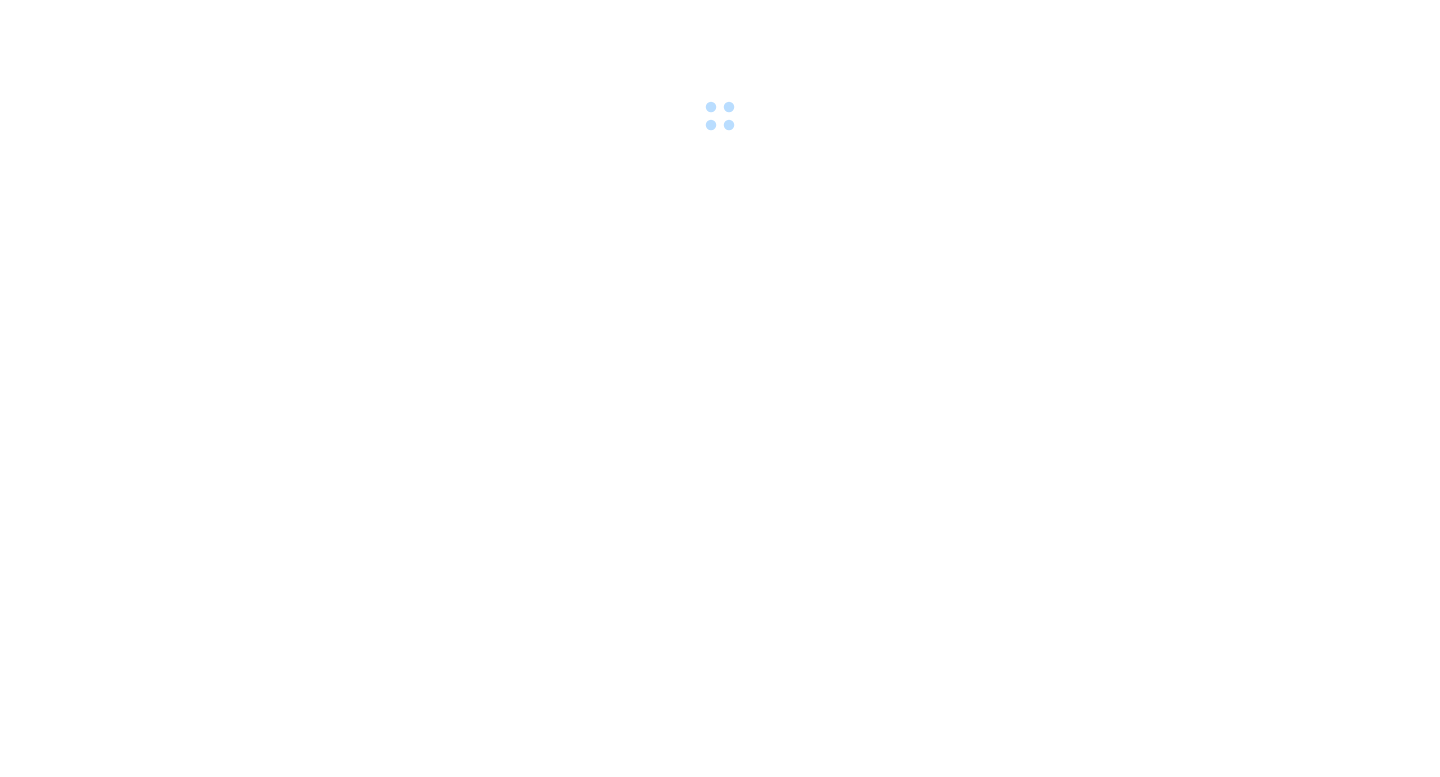 scroll, scrollTop: 0, scrollLeft: 0, axis: both 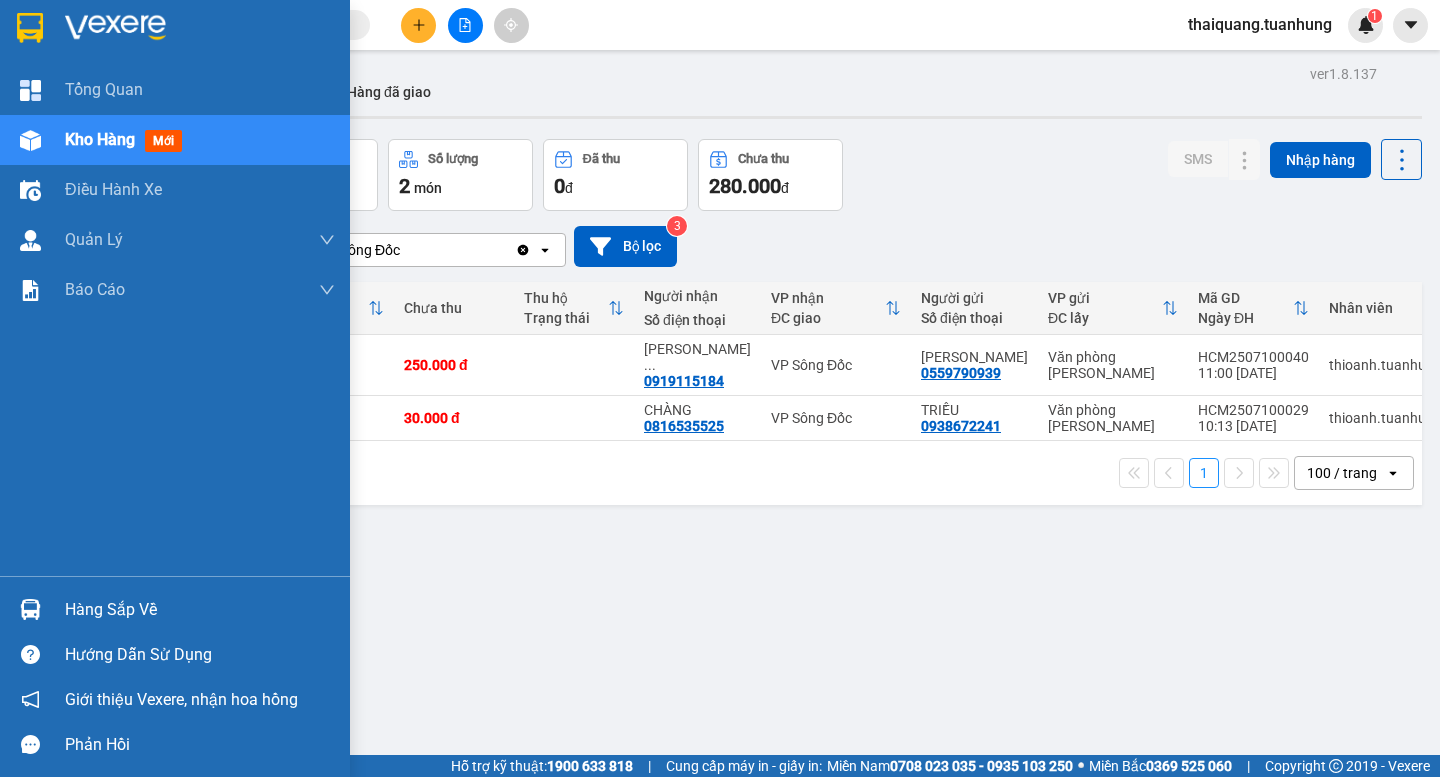 click on "Hàng sắp về" at bounding box center [200, 610] 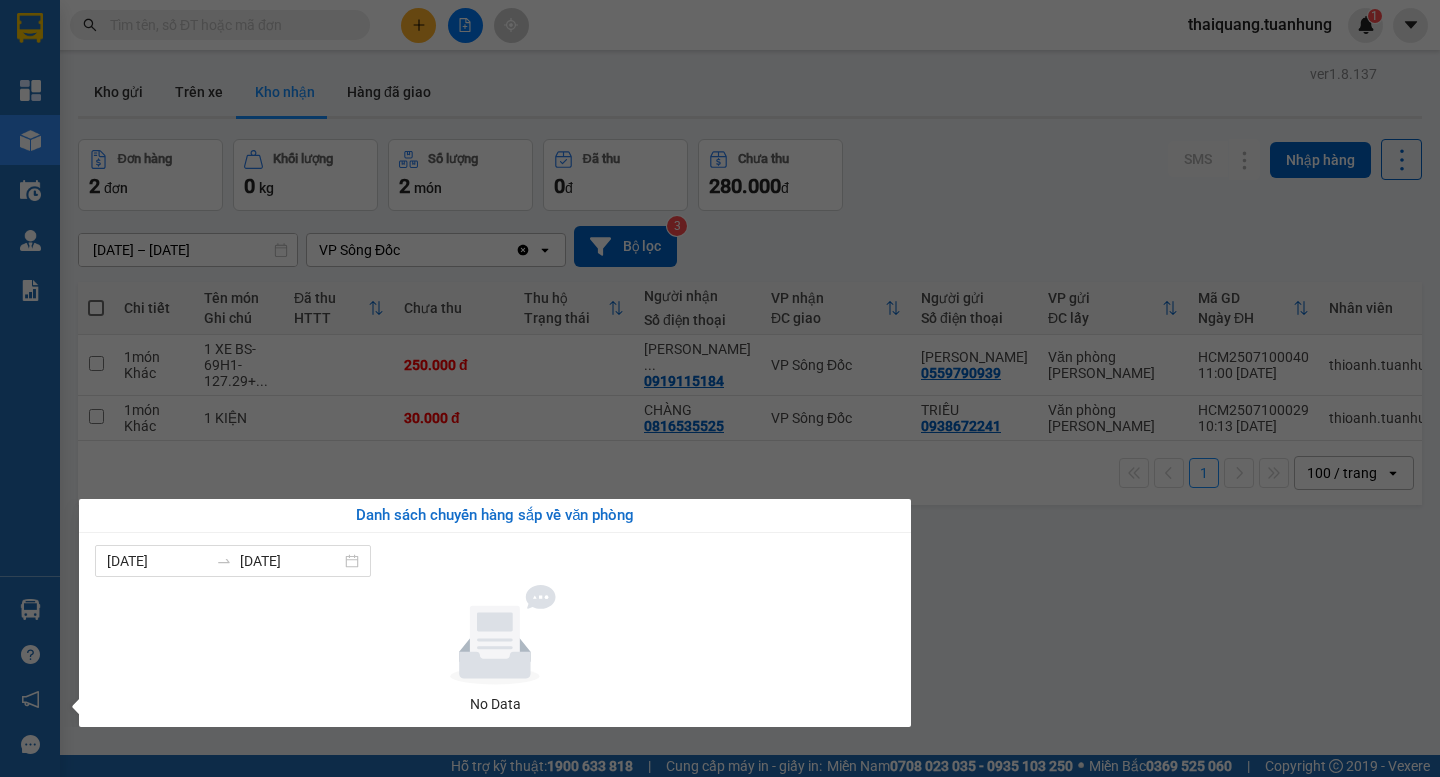 click at bounding box center (495, 635) 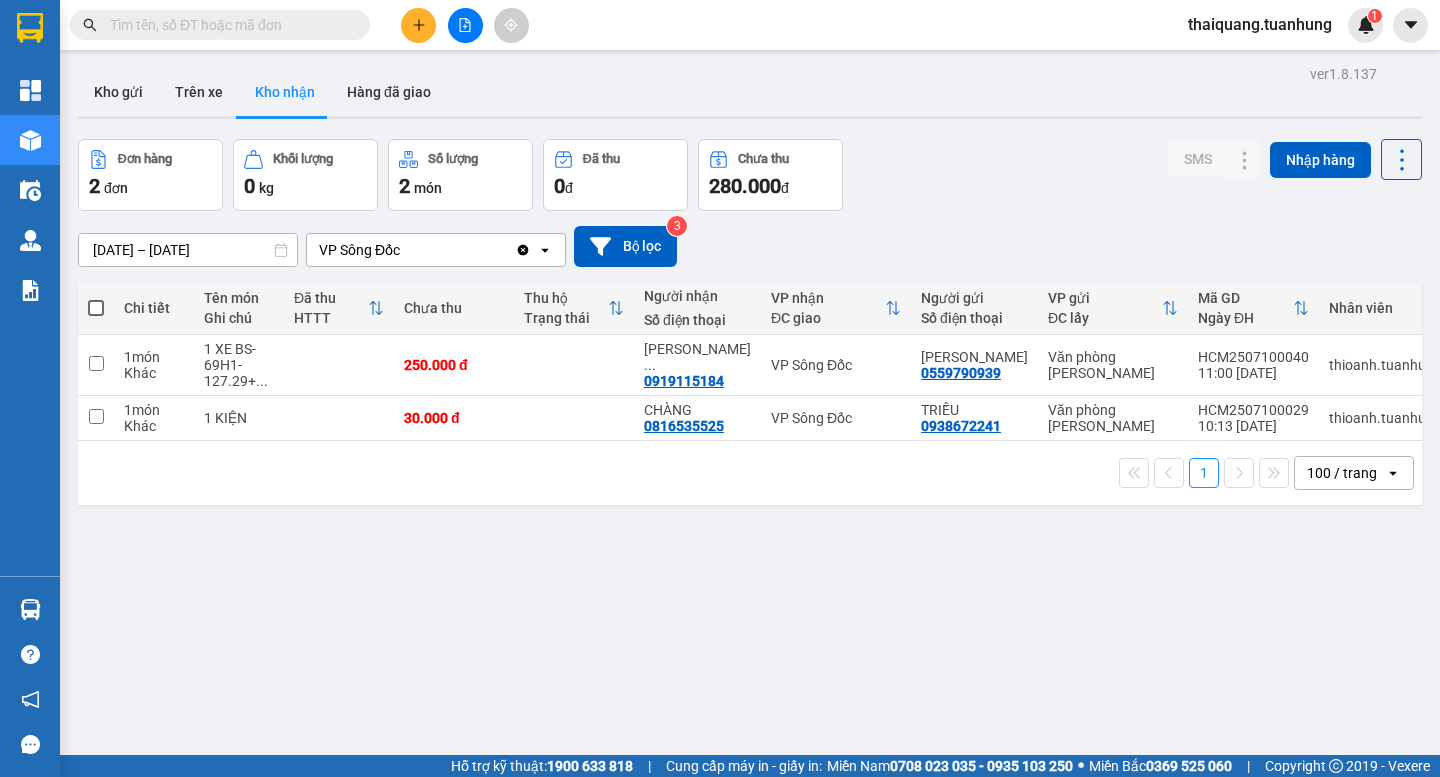 click on "Kết quả tìm kiếm ( 0 )  Bộ lọc  No Data thaiquang.tuanhung 1     Tổng Quan     Kho hàng mới     Điều hành xe     Quản [PERSON_NAME] lý chuyến Quản lý khách hàng Quản lý khách hàng mới Quản lý giao nhận mới Quản lý kiểm kho     Báo cáo Báo cáo dòng tiền (nhà xe) Doanh số tạo đơn theo VP gửi (nhà xe) Hàng sắp về Hướng dẫn sử dụng Giới thiệu Vexere, nhận hoa hồng Phản hồi Phần mềm hỗ trợ bạn tốt chứ? ver  1.8.137 Kho gửi Trên xe Kho nhận Hàng đã giao Đơn hàng 2 đơn Khối lượng 0 kg Số lượng 2 món Đã thu 0  đ Chưa thu 280.000  đ SMS Nhập hàng [DATE] – [DATE] Press the down arrow key to interact with the calendar and select a date. Press the escape button to close the calendar. Selected date range is from [DATE] to [DATE]. VP Sông Đốc Clear value open Bộ lọc 3 Chi tiết Tên món Ghi chú Đã thu HTTT Chưa thu Thu hộ Trạng thái Người nhận Nhãn" at bounding box center (720, 388) 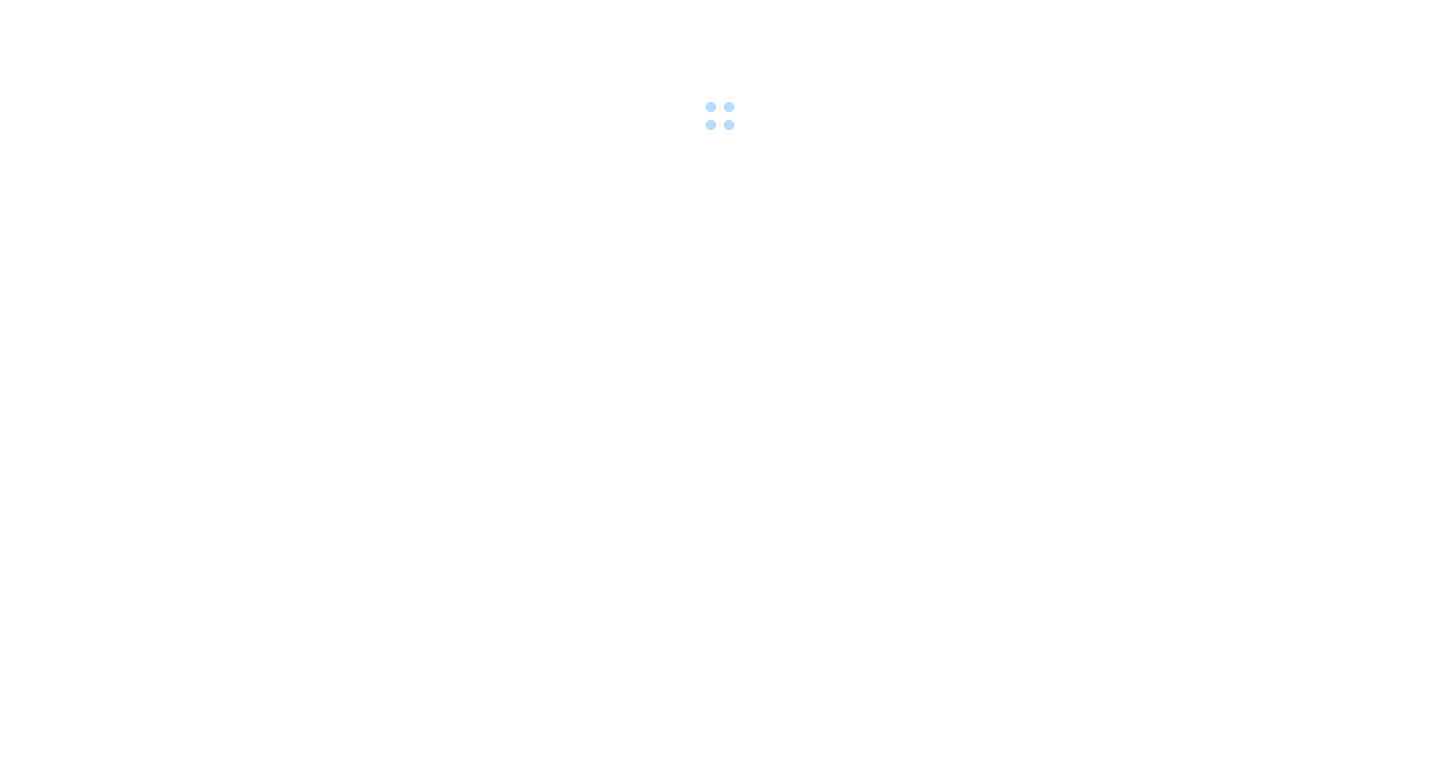scroll, scrollTop: 0, scrollLeft: 0, axis: both 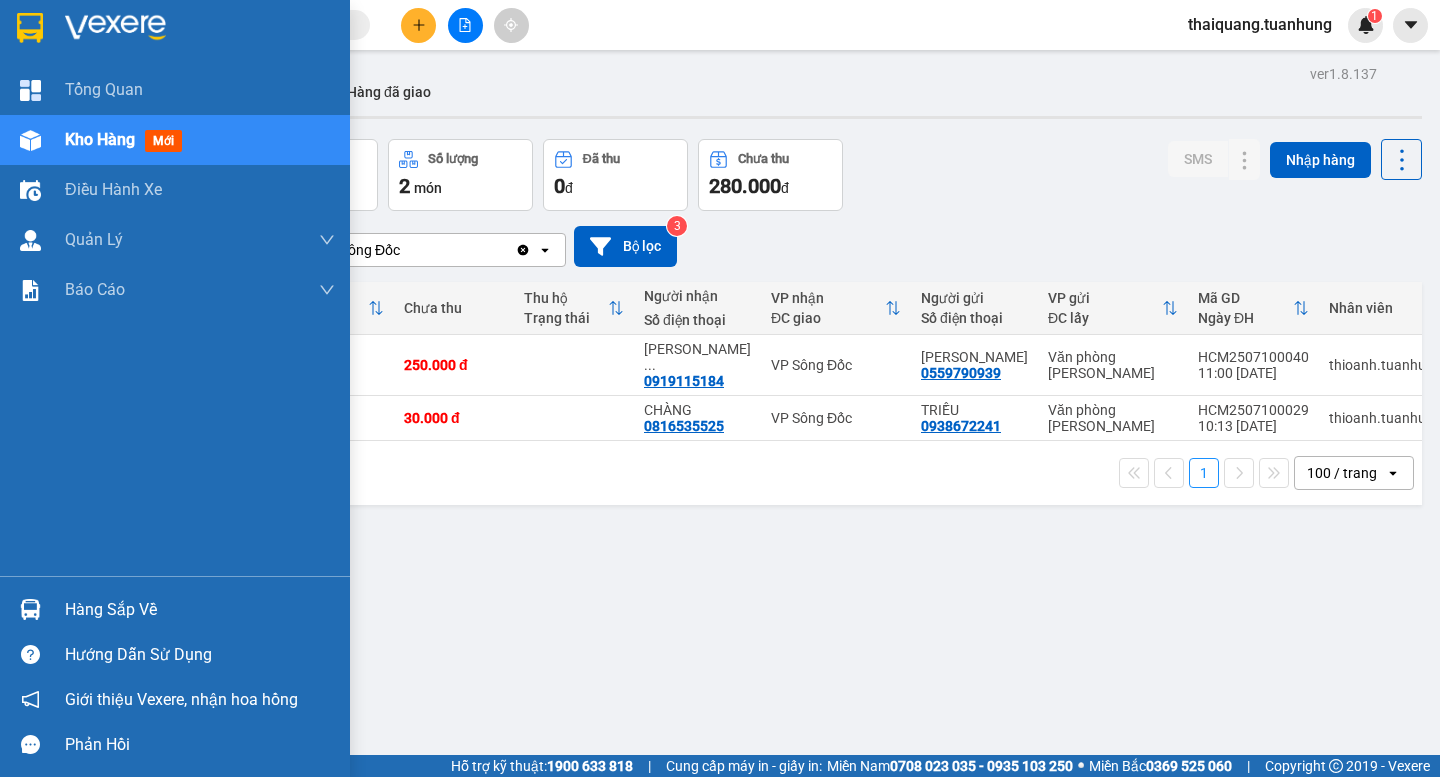 click on "Hàng sắp về" at bounding box center [200, 610] 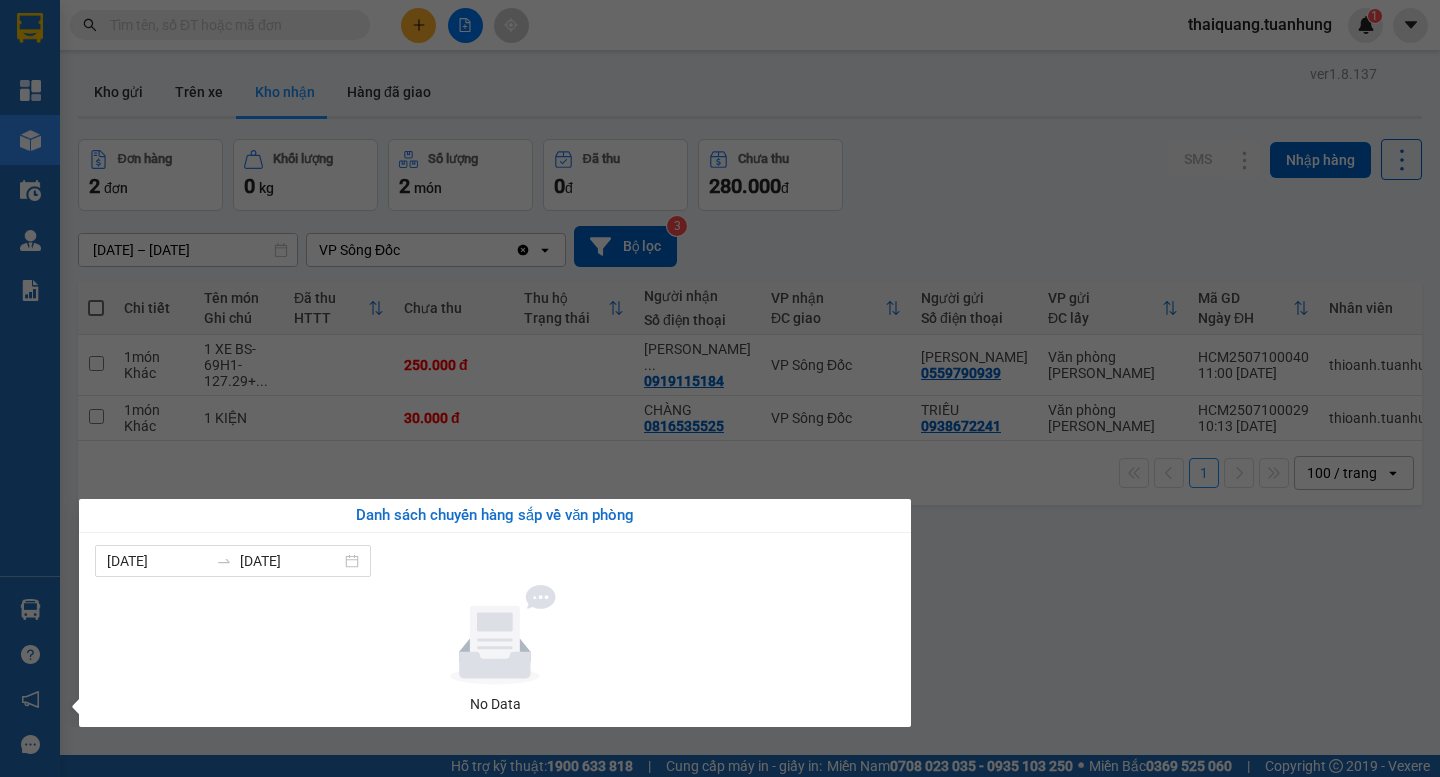 click at bounding box center [495, 635] 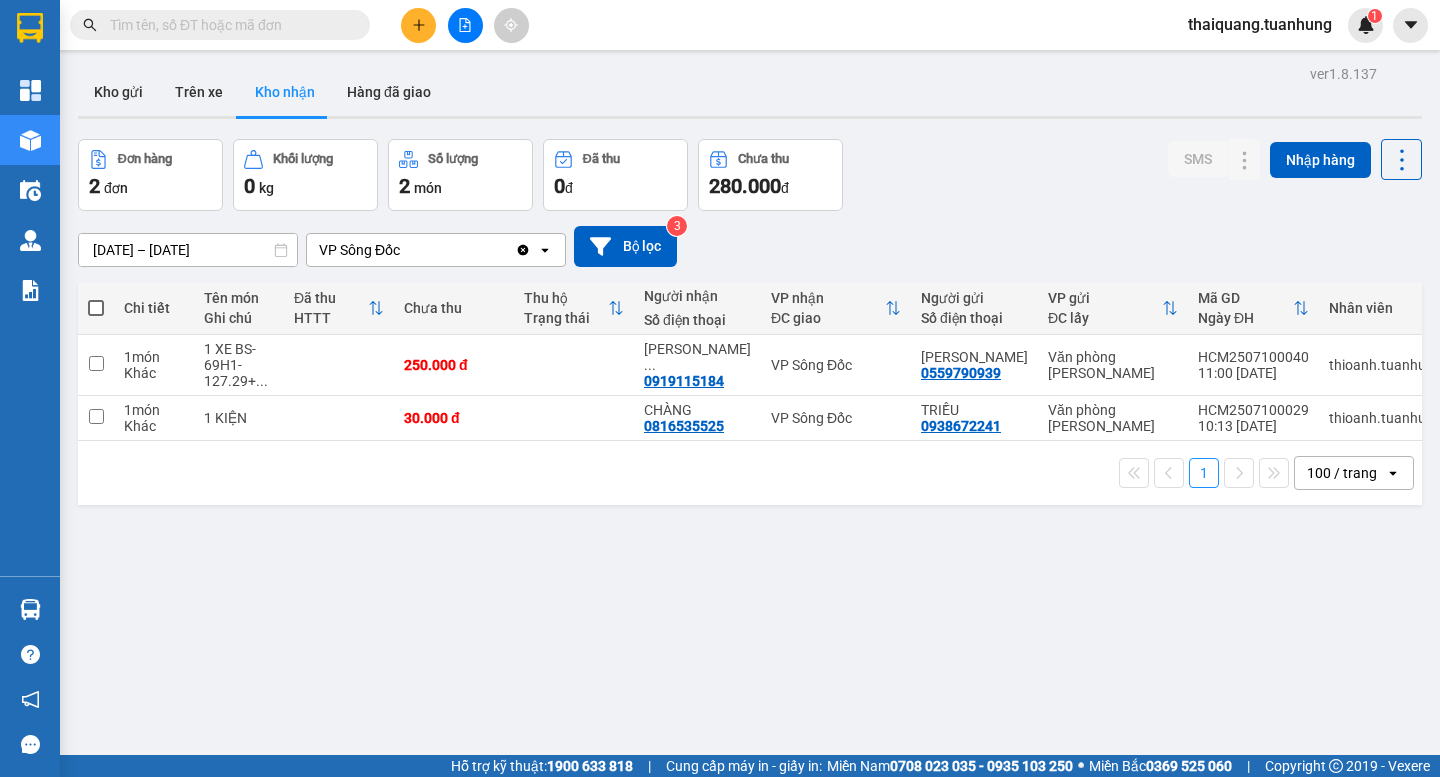 click on "ver  1.8.137 Kho gửi Trên xe Kho nhận Hàng đã giao Đơn hàng 2 đơn Khối lượng 0 kg Số lượng 2 món Đã thu 0  đ Chưa thu 280.000  đ SMS Nhập hàng [DATE] – [DATE] Press the down arrow key to interact with the calendar and select a date. Press the escape button to close the calendar. Selected date range is from [DATE] to [DATE]. VP Sông Đốc Clear value open Bộ lọc 3 Chi tiết Tên món Ghi chú Đã thu HTTT Chưa thu Thu hộ Trạng thái Người nhận Số điện thoại VP nhận ĐC giao Người gửi Số điện thoại VP gửi ĐC lấy Mã GD Ngày ĐH Nhân viên Nhãn SMS 1  món Khác 1 XE BS-69H1-127.29+ ... 250.000 đ [PERSON_NAME] ... 0919115184 VP Sông Đốc [PERSON_NAME] 0559790939 [GEOGRAPHIC_DATA][PERSON_NAME] 11:00 [DATE] thioanh.[PERSON_NAME] 1 1  món Khác 1 KIỆN  30.000 đ CHÀNG 0816535525 VP Sông Đốc TRIỀU 0938672241 [GEOGRAPHIC_DATA][PERSON_NAME] 10:13 [DATE] thioanh.[PERSON_NAME] 1 1 open" at bounding box center [750, 448] 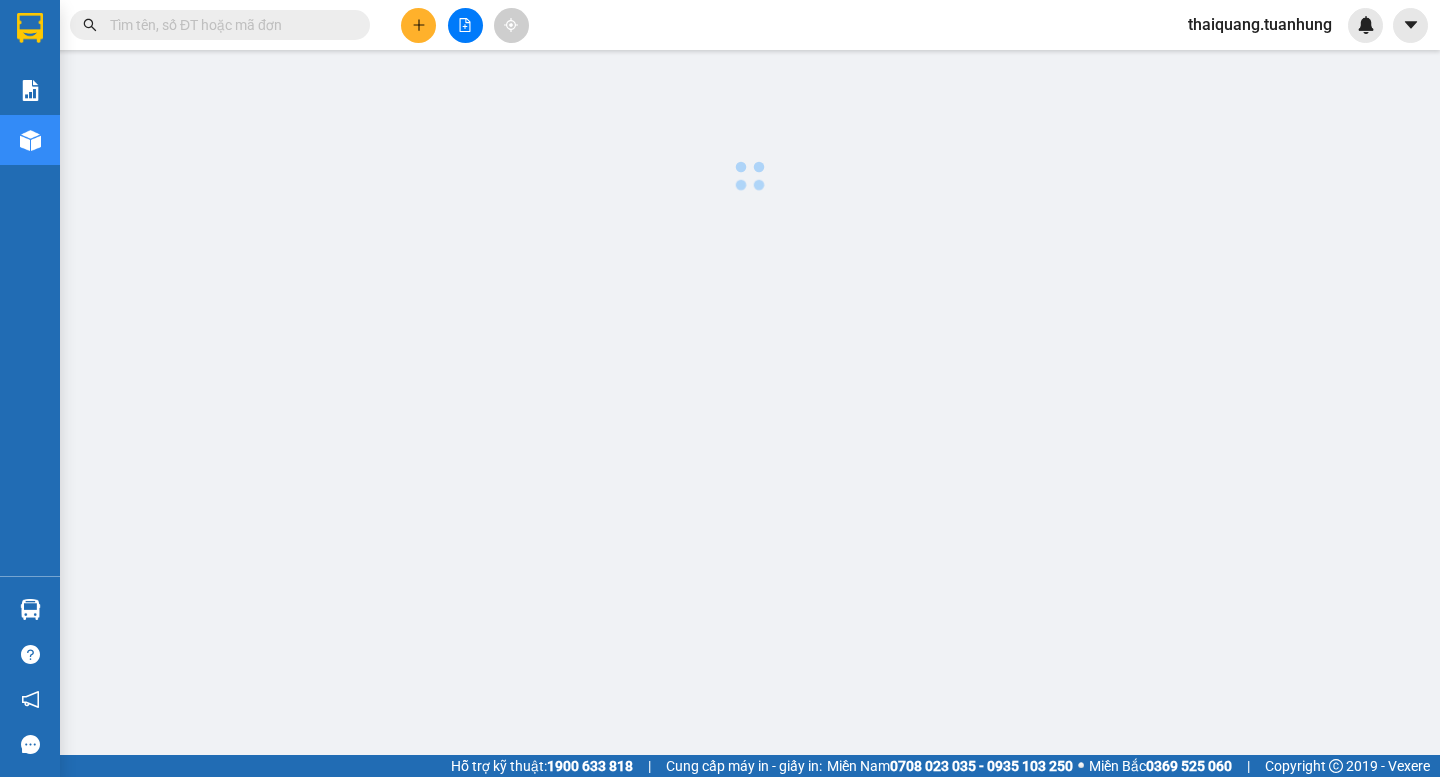scroll, scrollTop: 0, scrollLeft: 0, axis: both 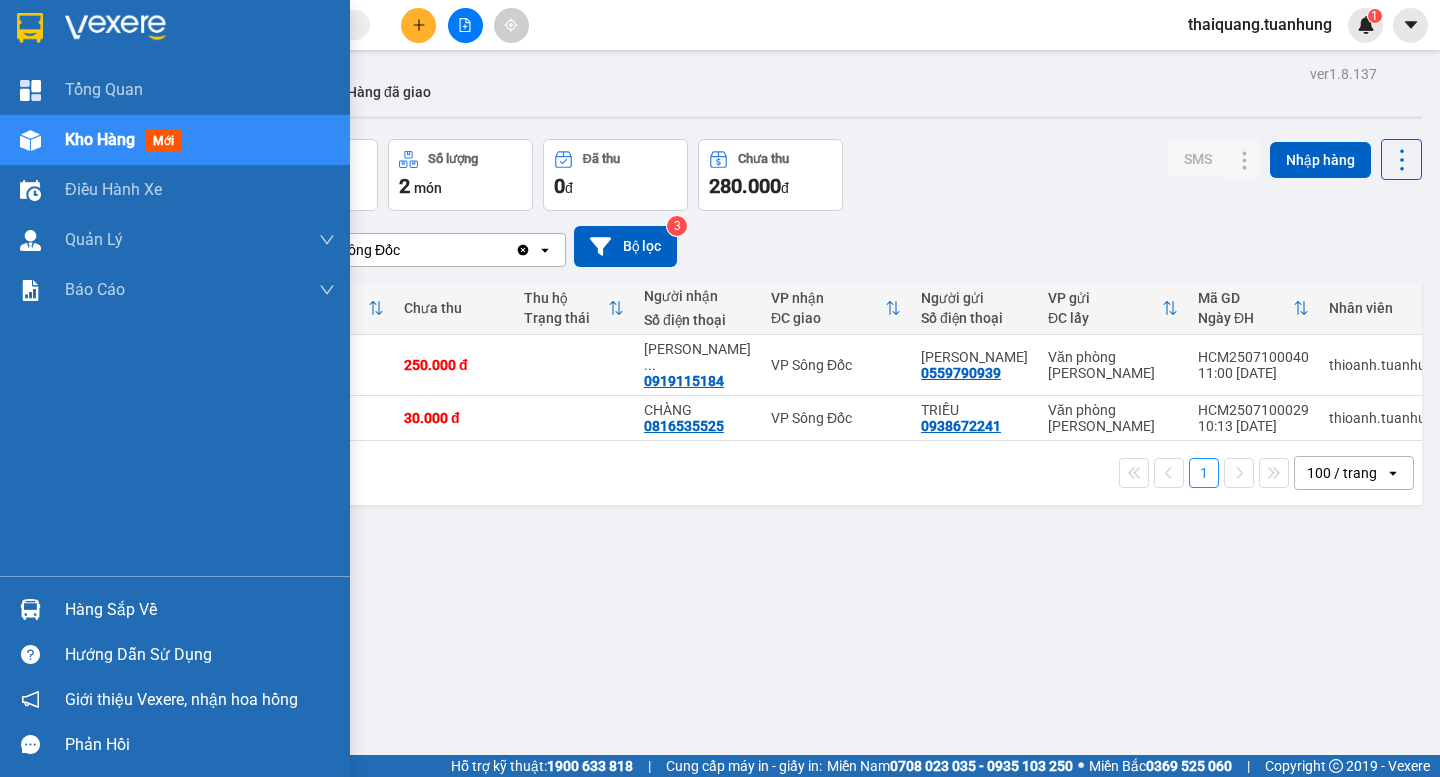 click on "Hàng sắp về" at bounding box center [200, 610] 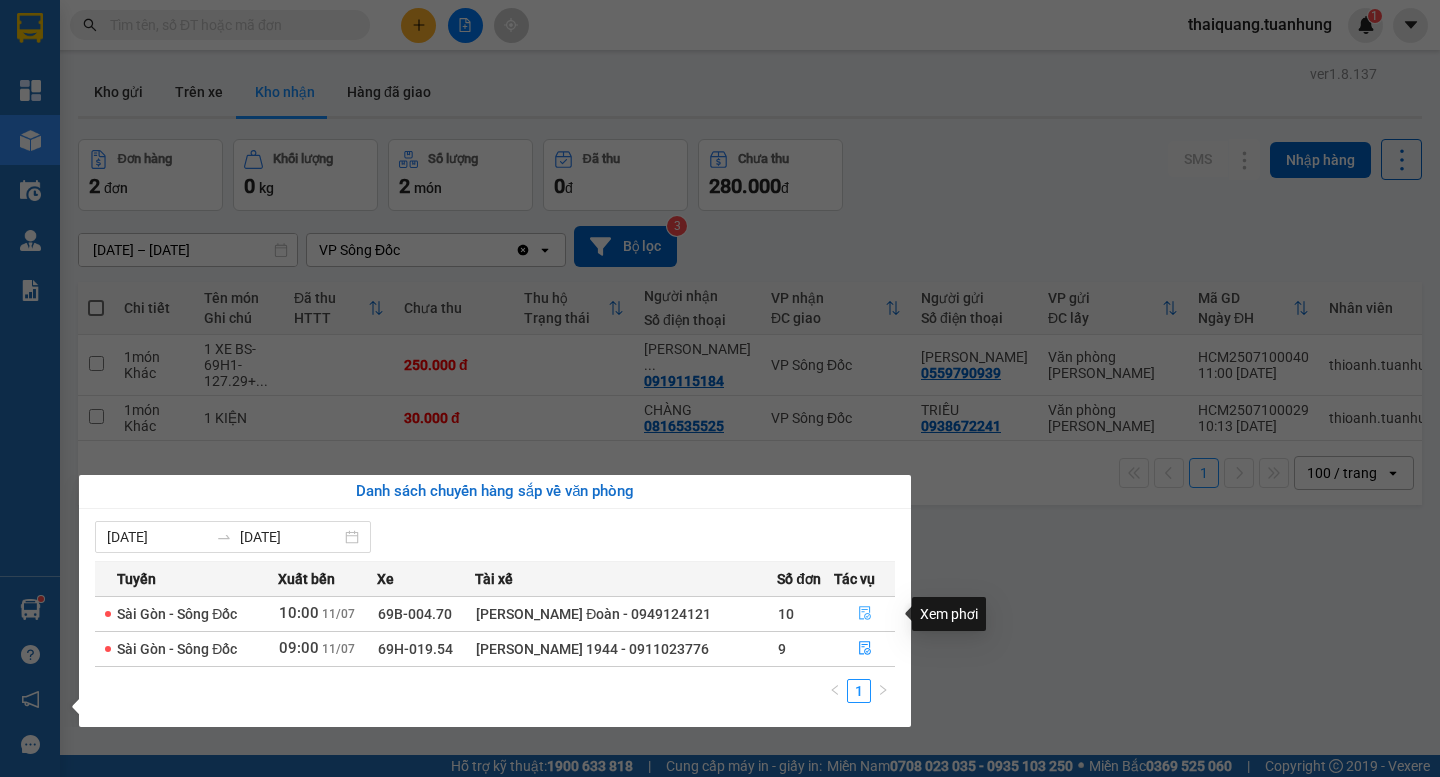 click 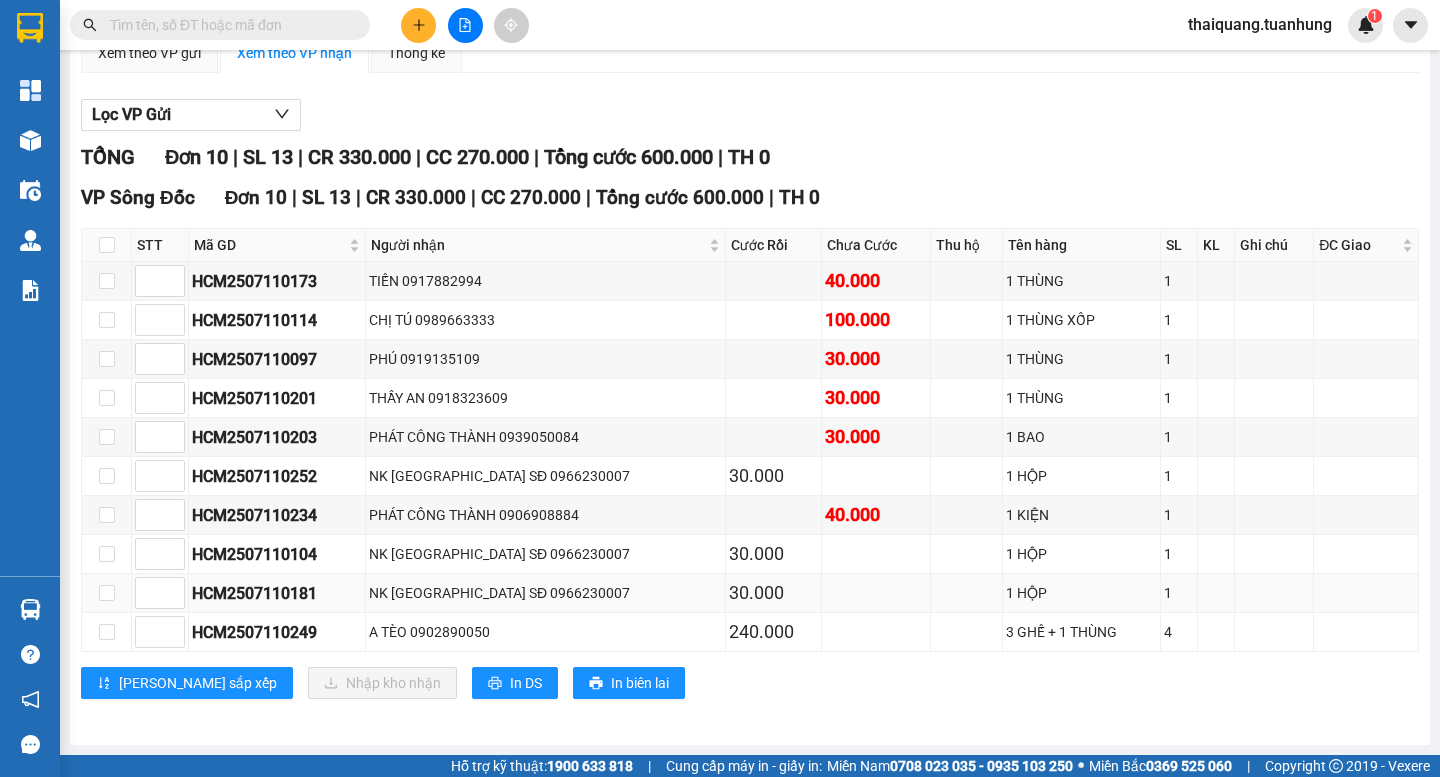 scroll, scrollTop: 212, scrollLeft: 0, axis: vertical 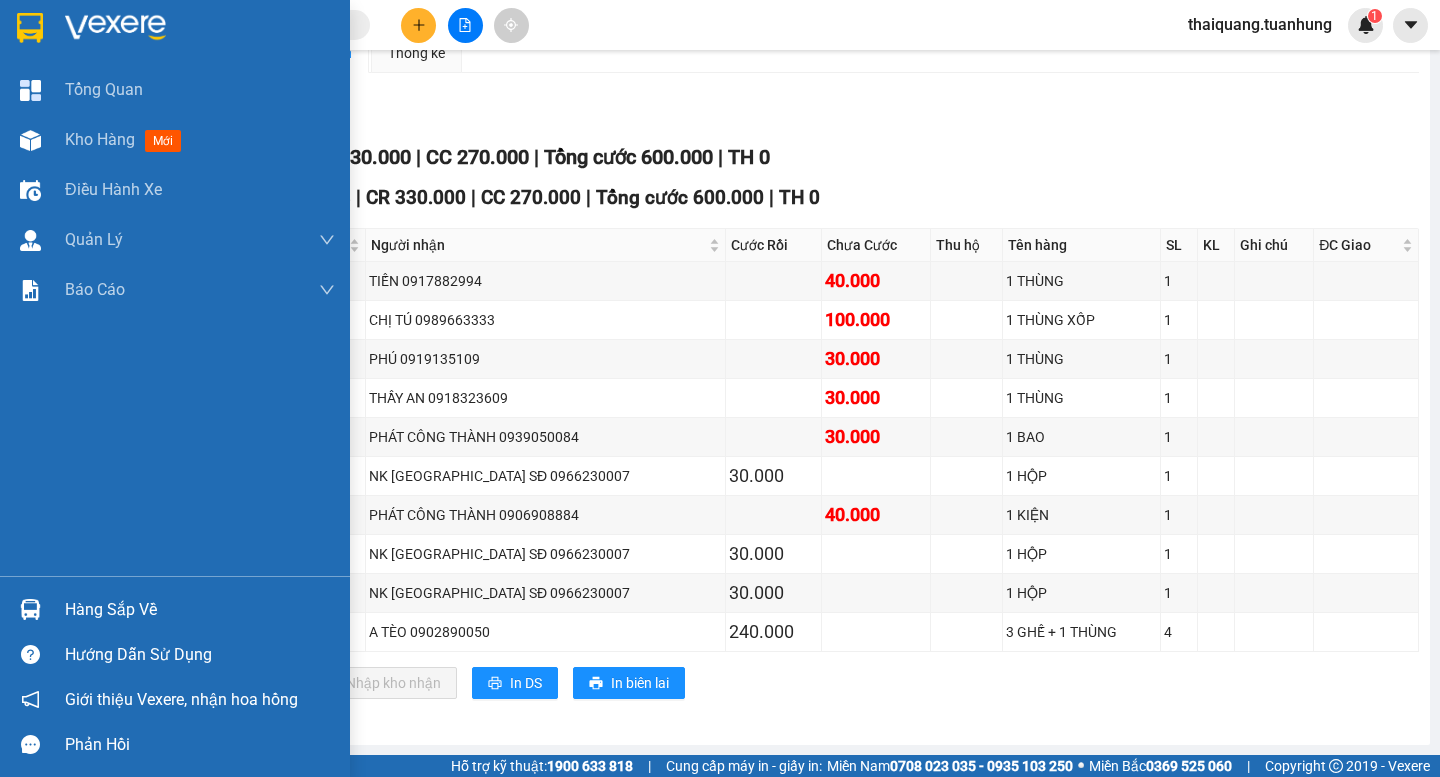 click on "Hàng sắp về" at bounding box center (200, 610) 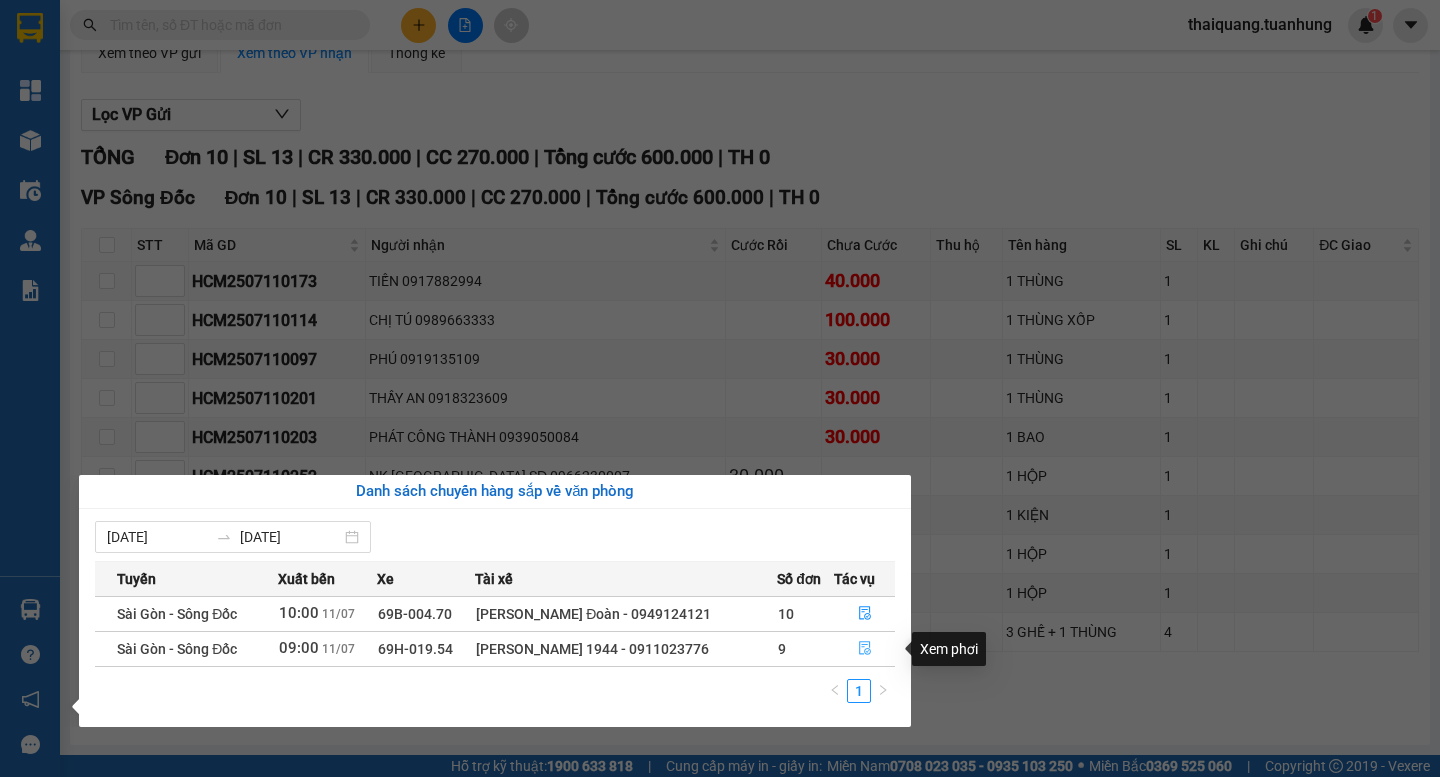 click at bounding box center [864, 649] 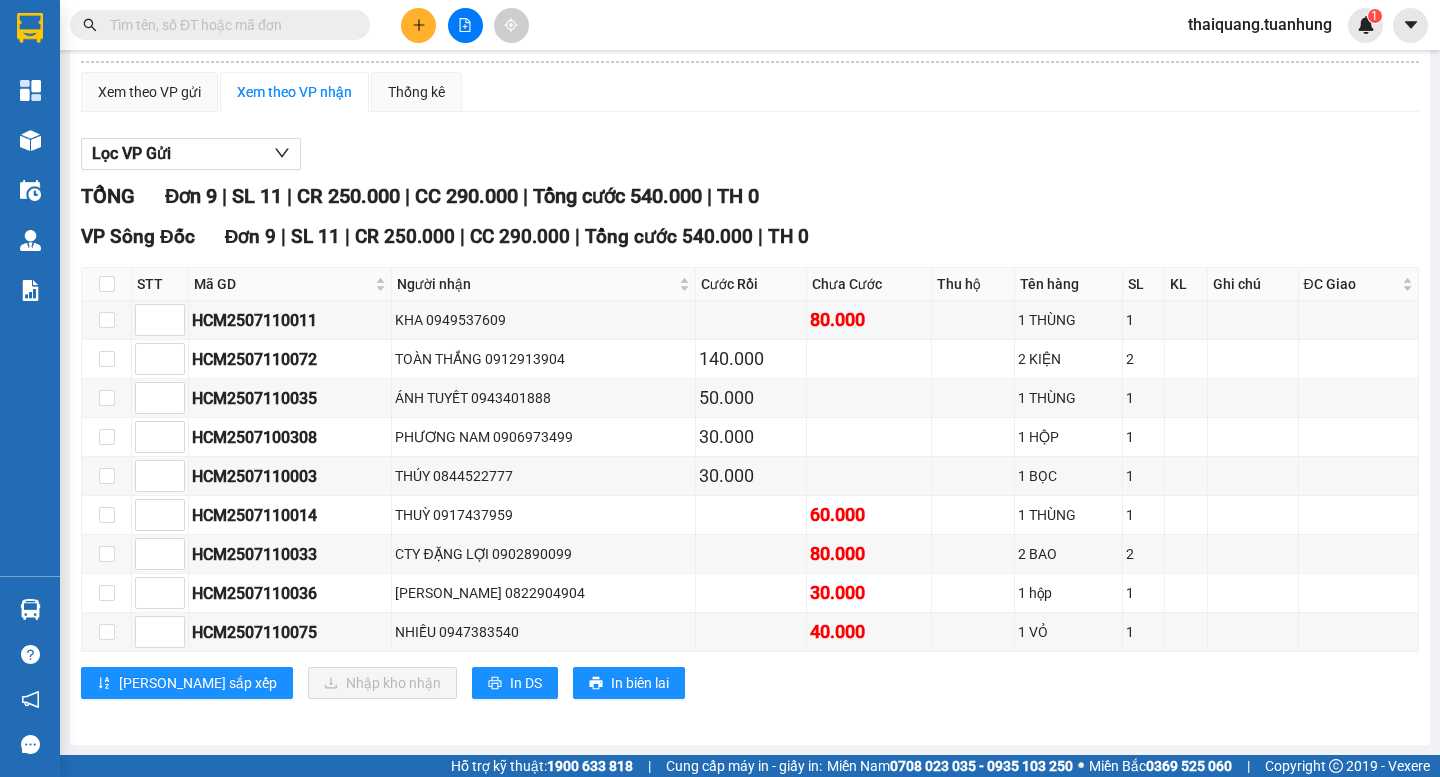 scroll, scrollTop: 173, scrollLeft: 0, axis: vertical 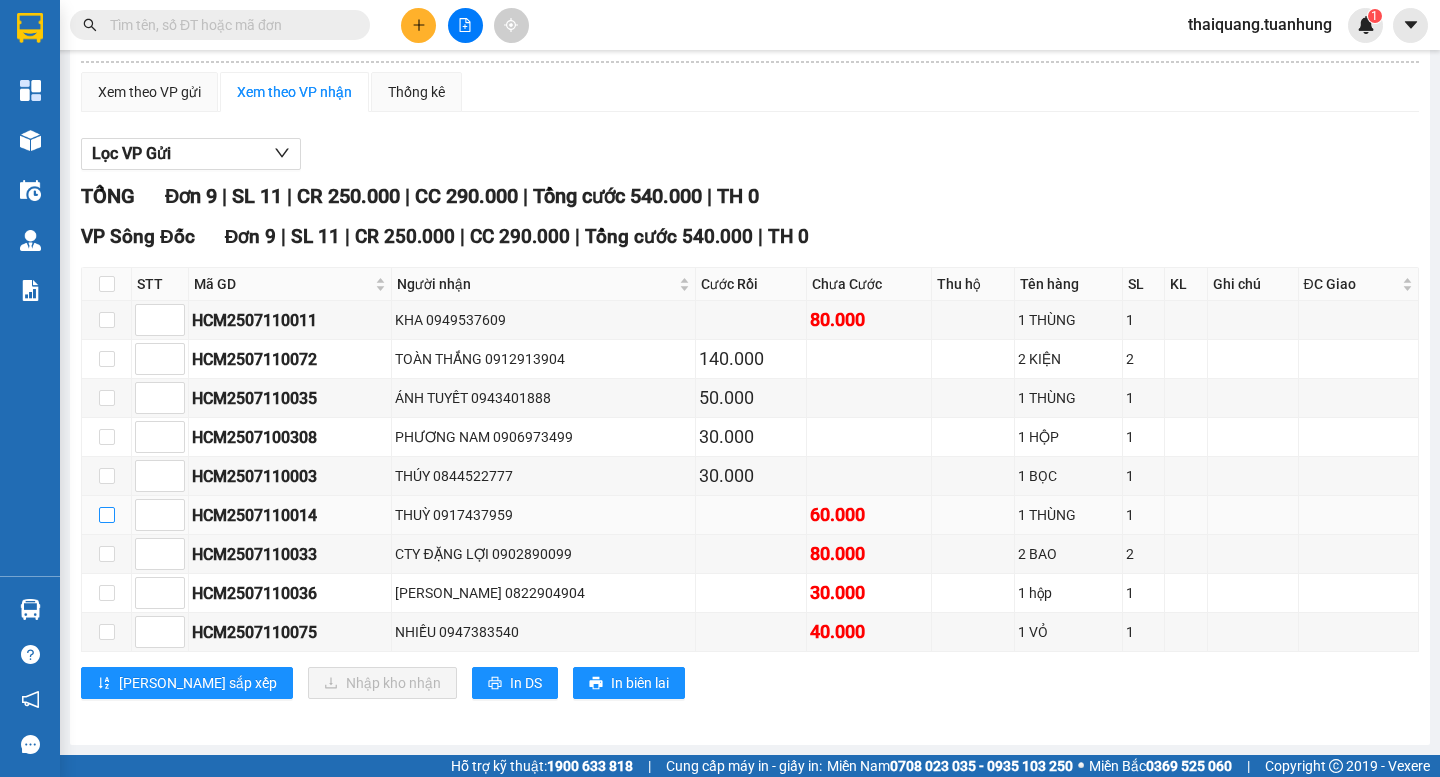 click at bounding box center [107, 515] 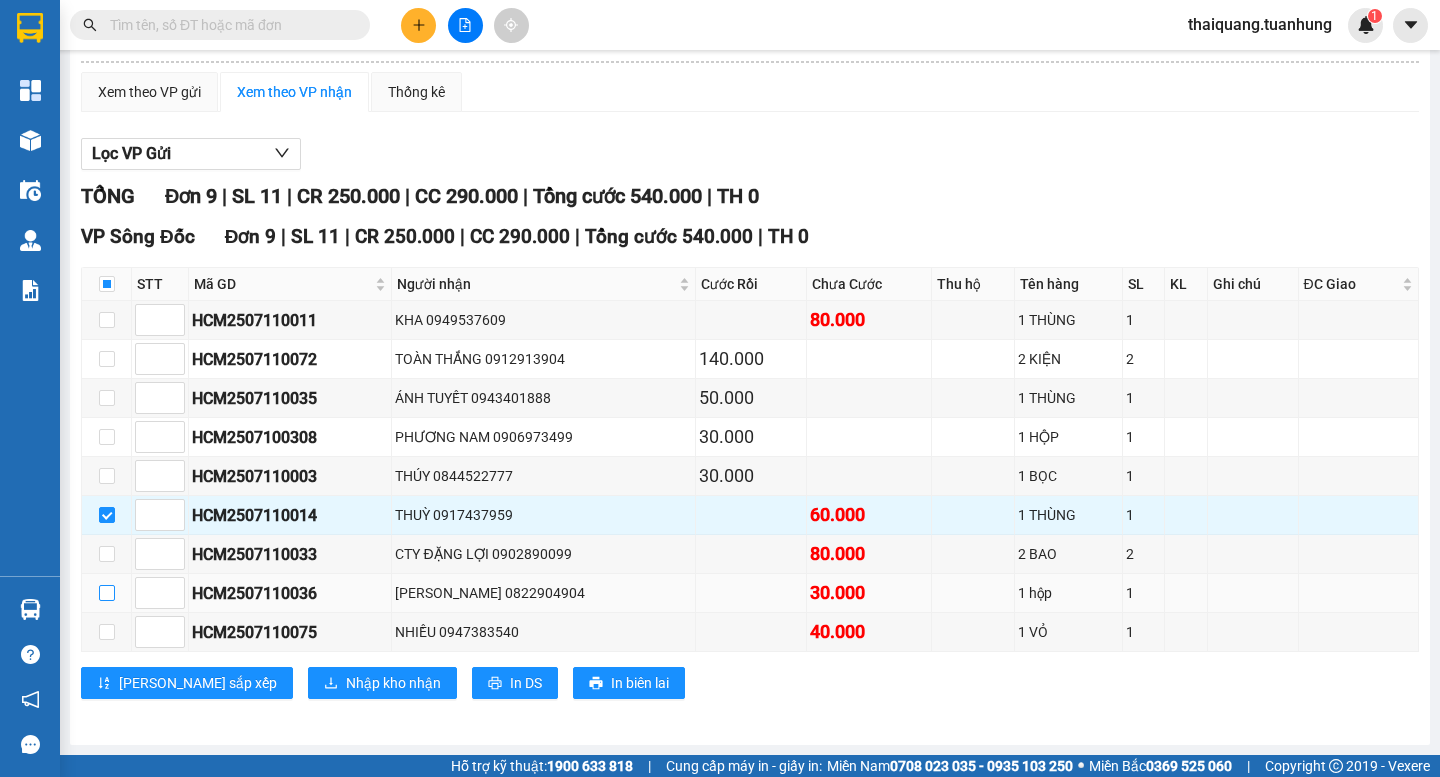 click at bounding box center (107, 593) 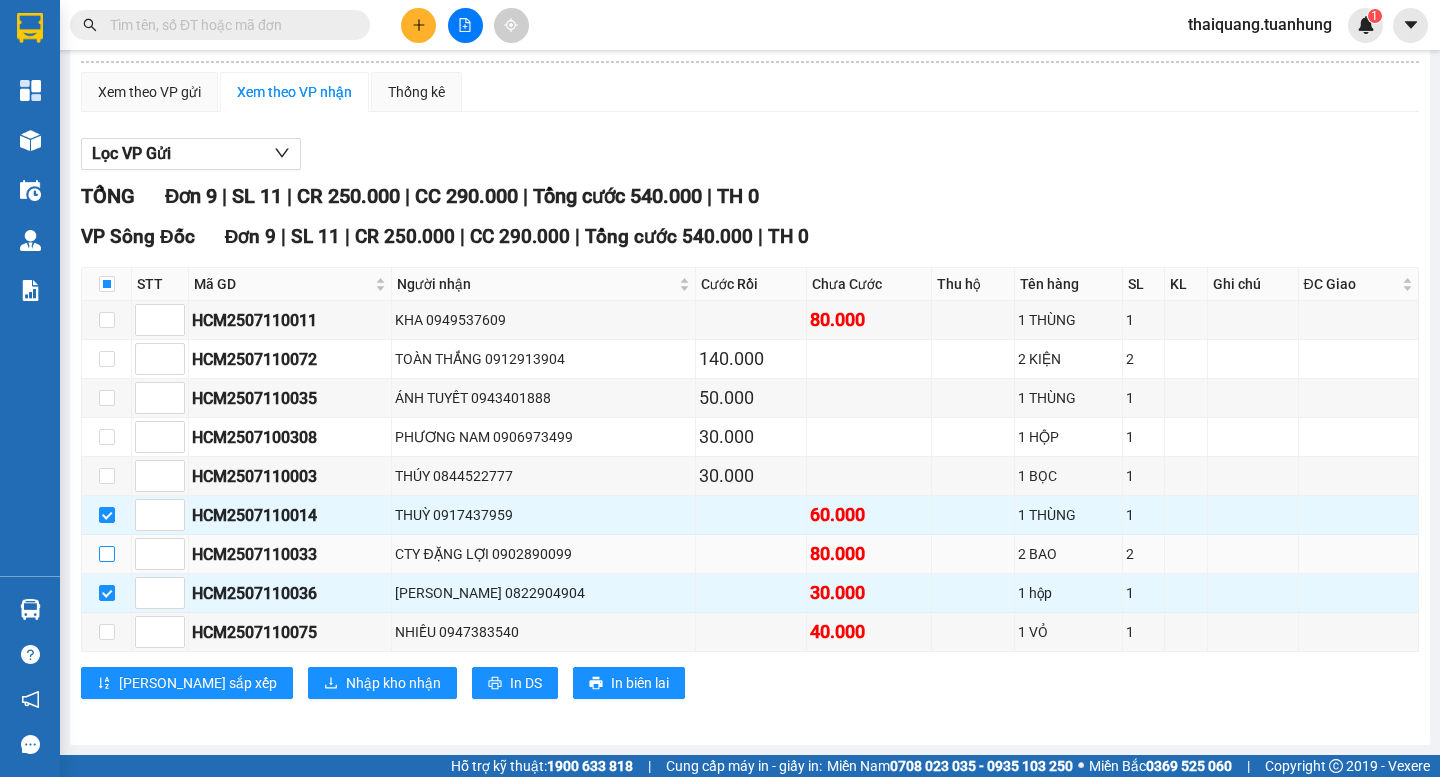 click at bounding box center (107, 554) 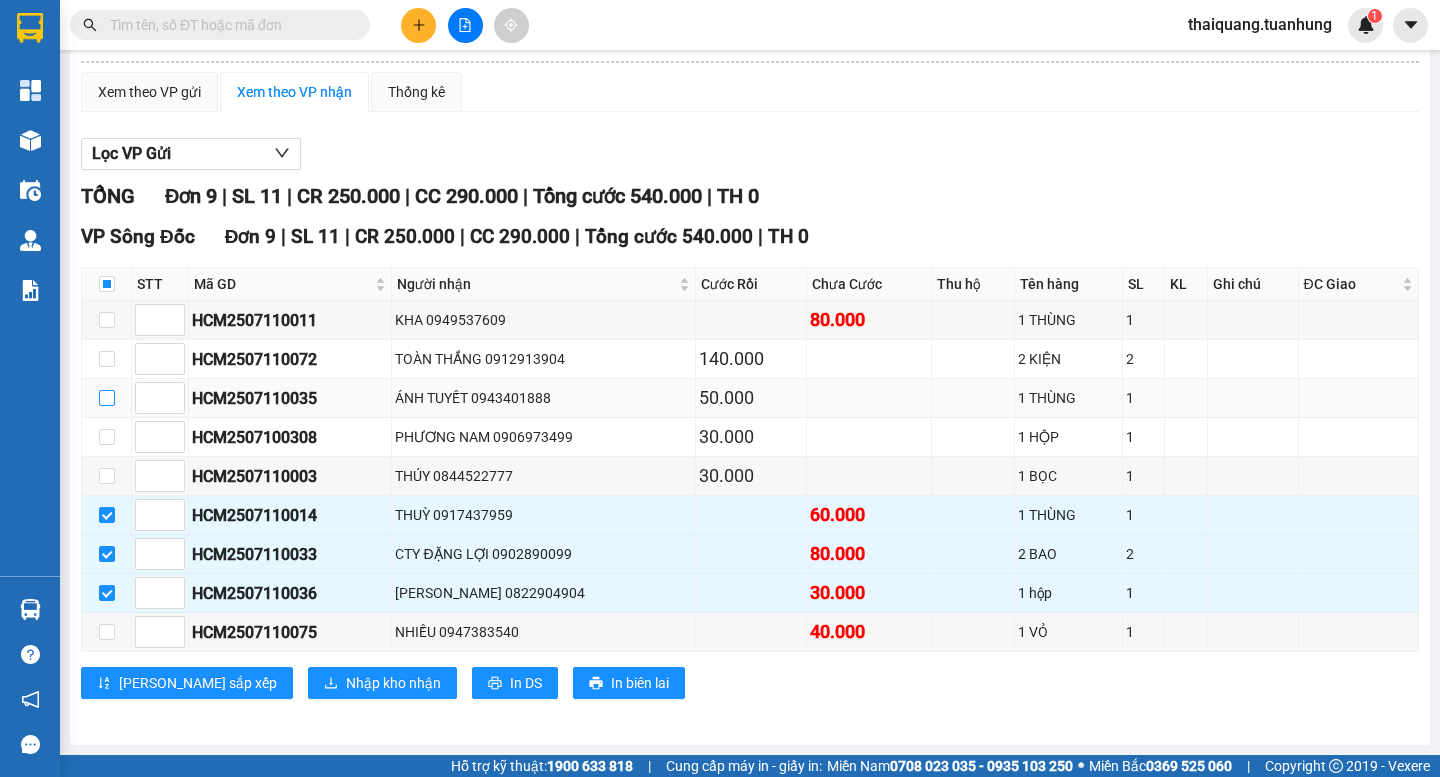 click at bounding box center [107, 398] 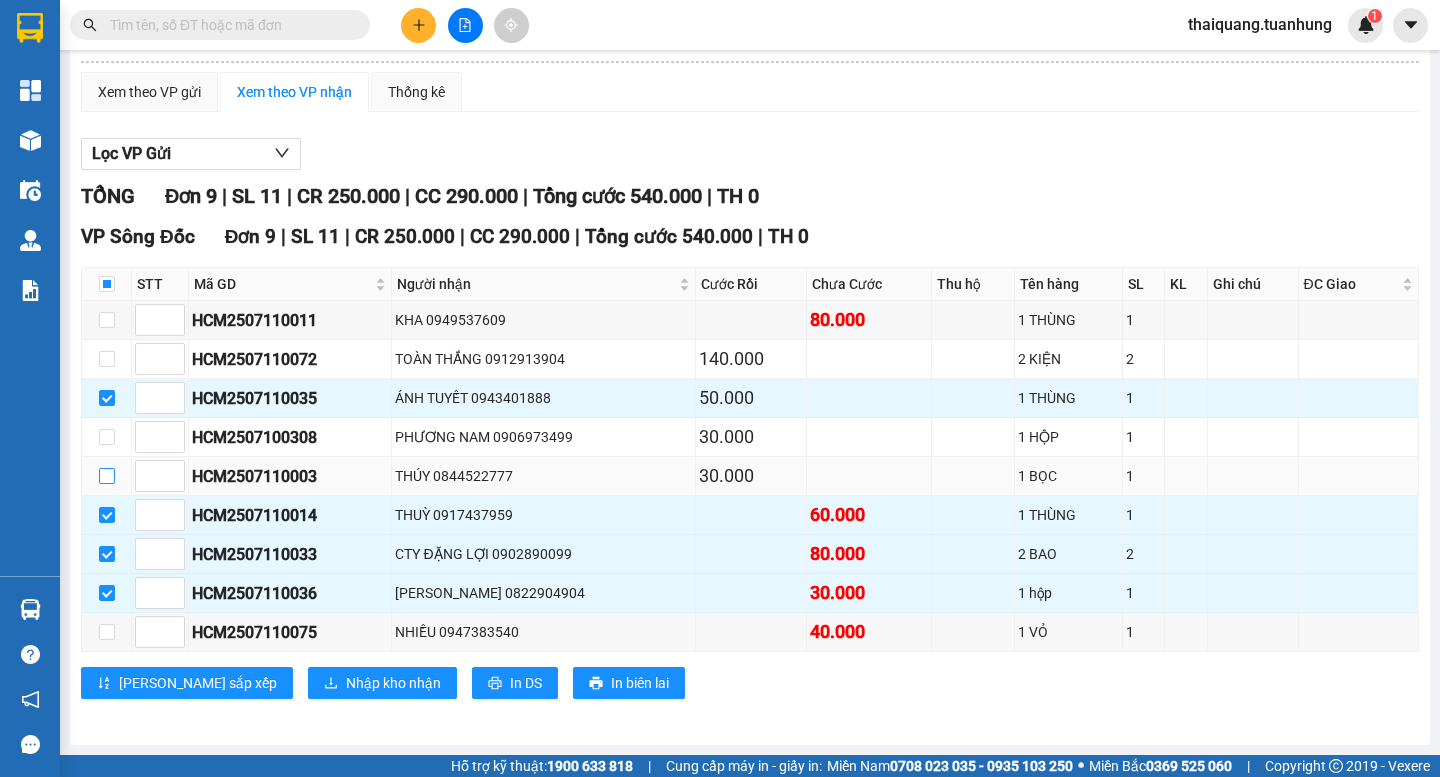 click at bounding box center (107, 476) 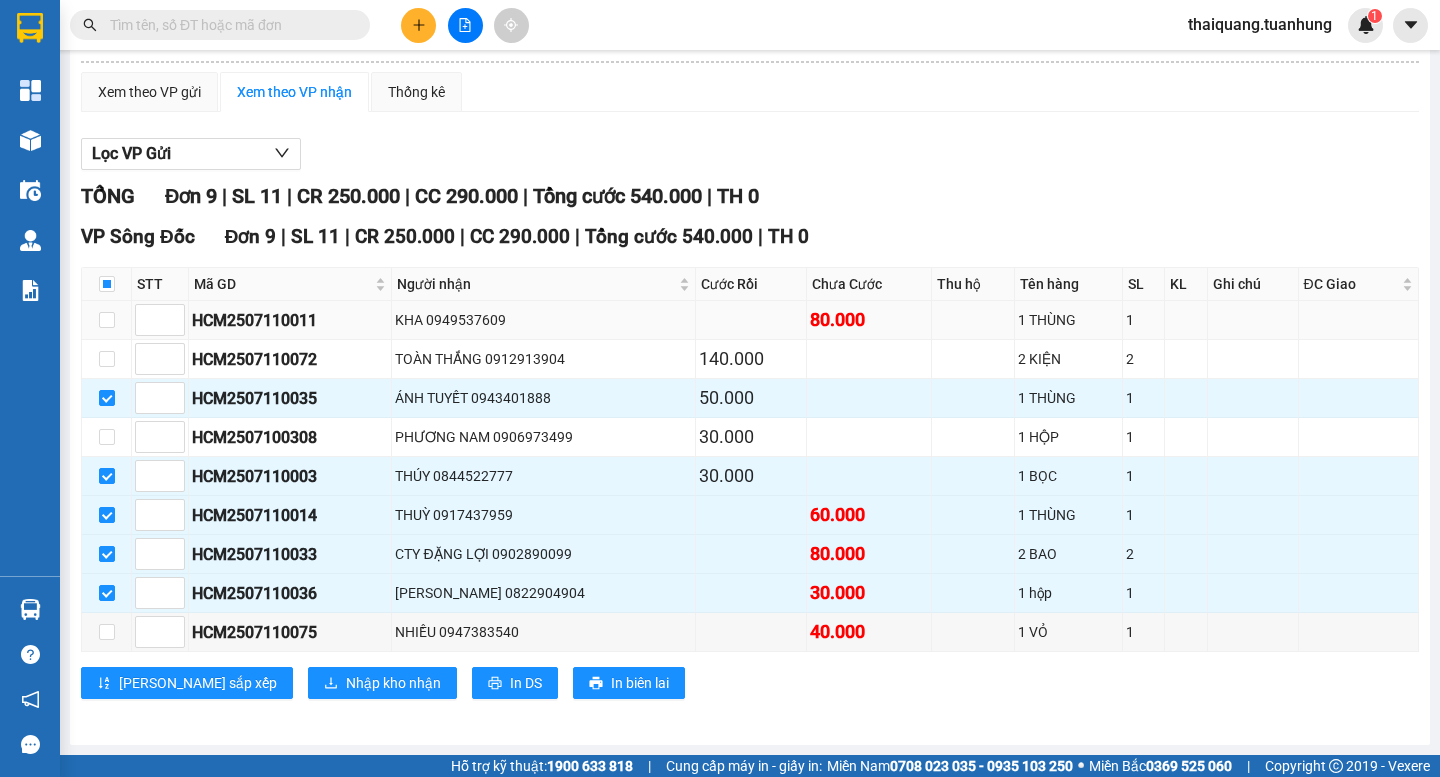 click at bounding box center (107, 320) 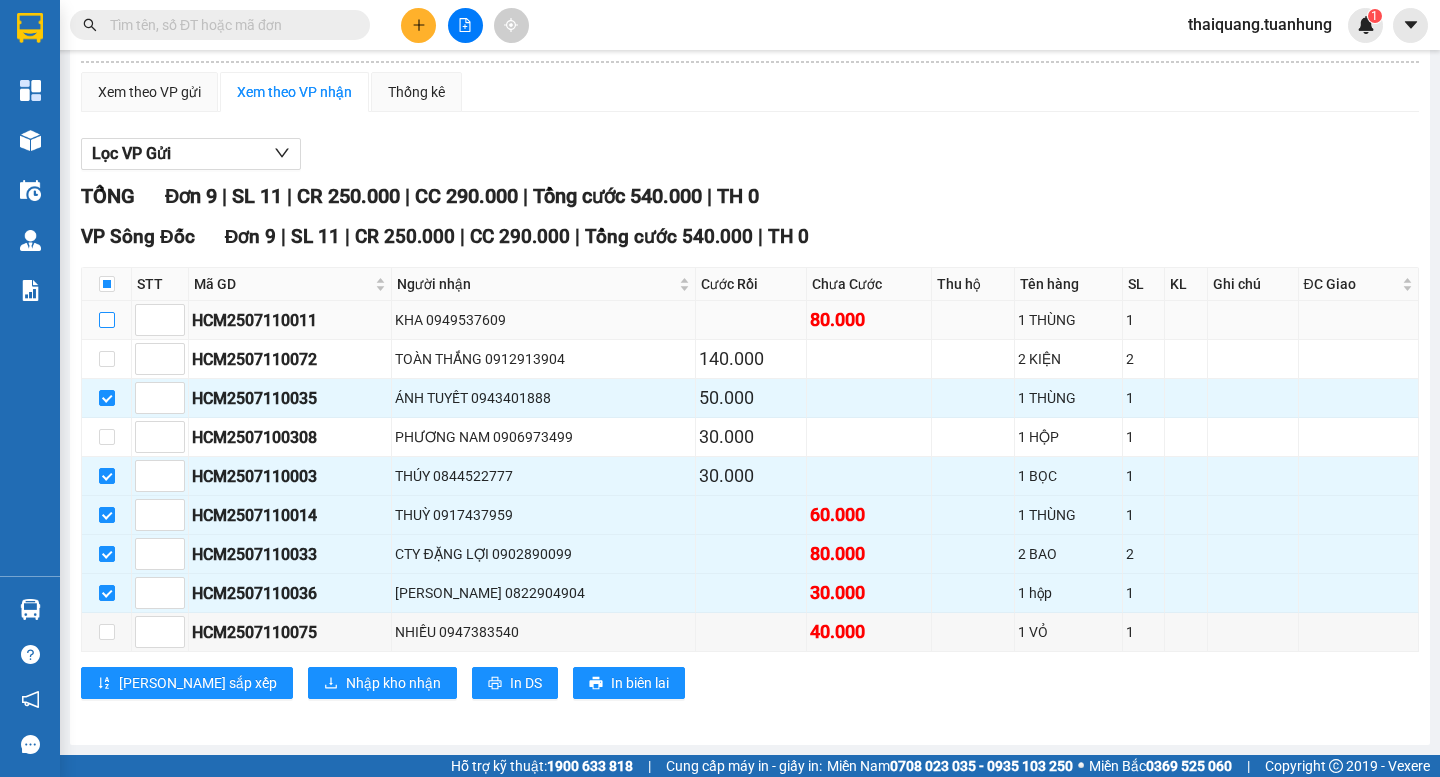 click at bounding box center (107, 320) 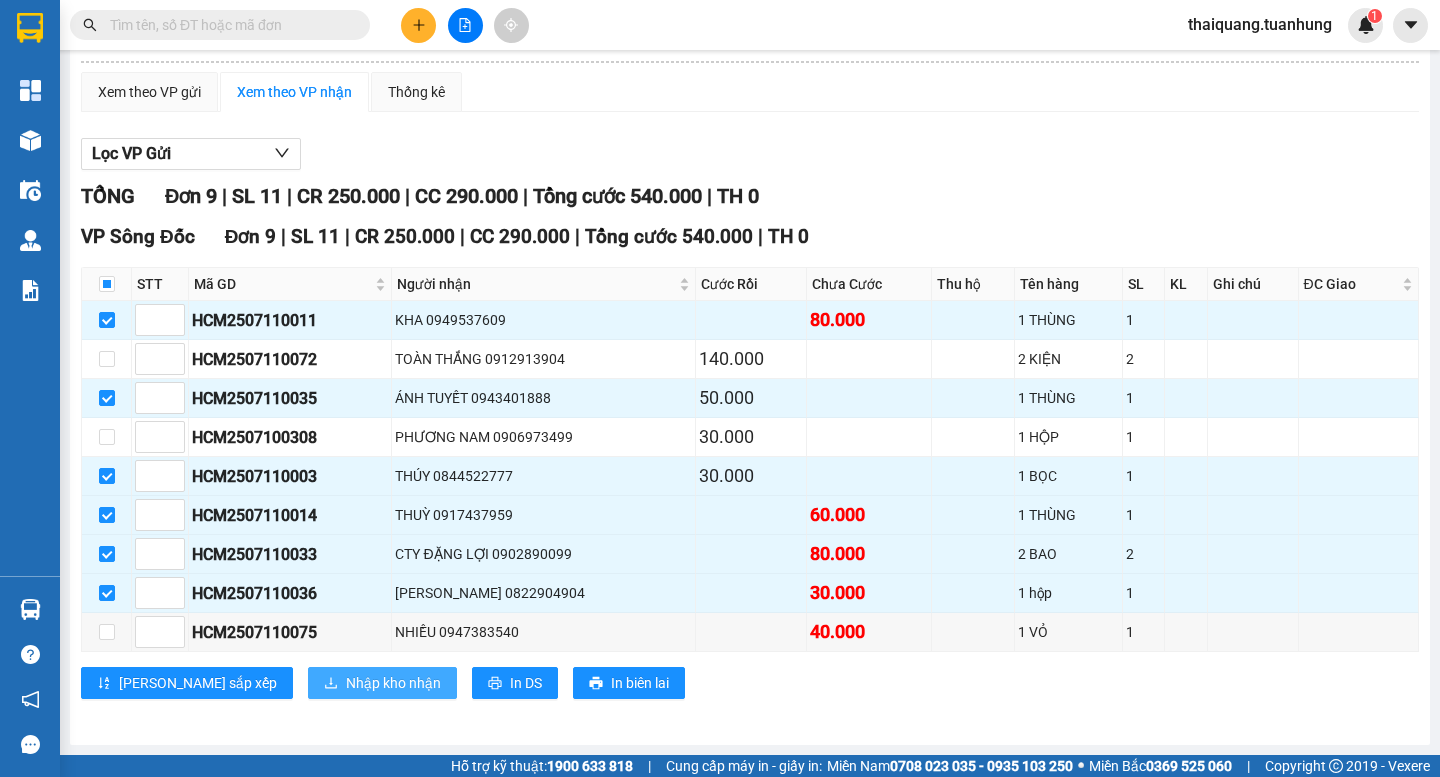 click on "Nhập kho nhận" at bounding box center (393, 683) 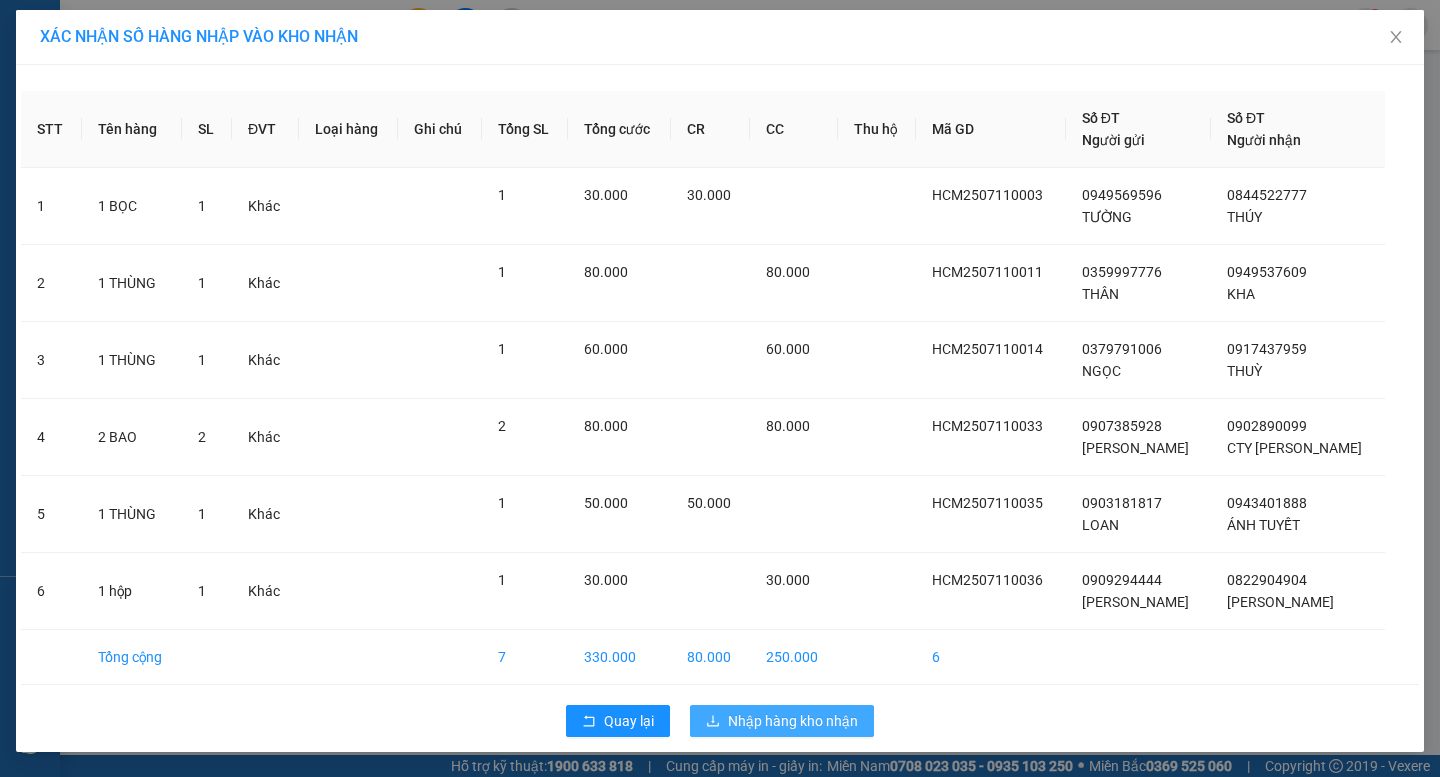 click on "Nhập hàng kho nhận" at bounding box center [793, 721] 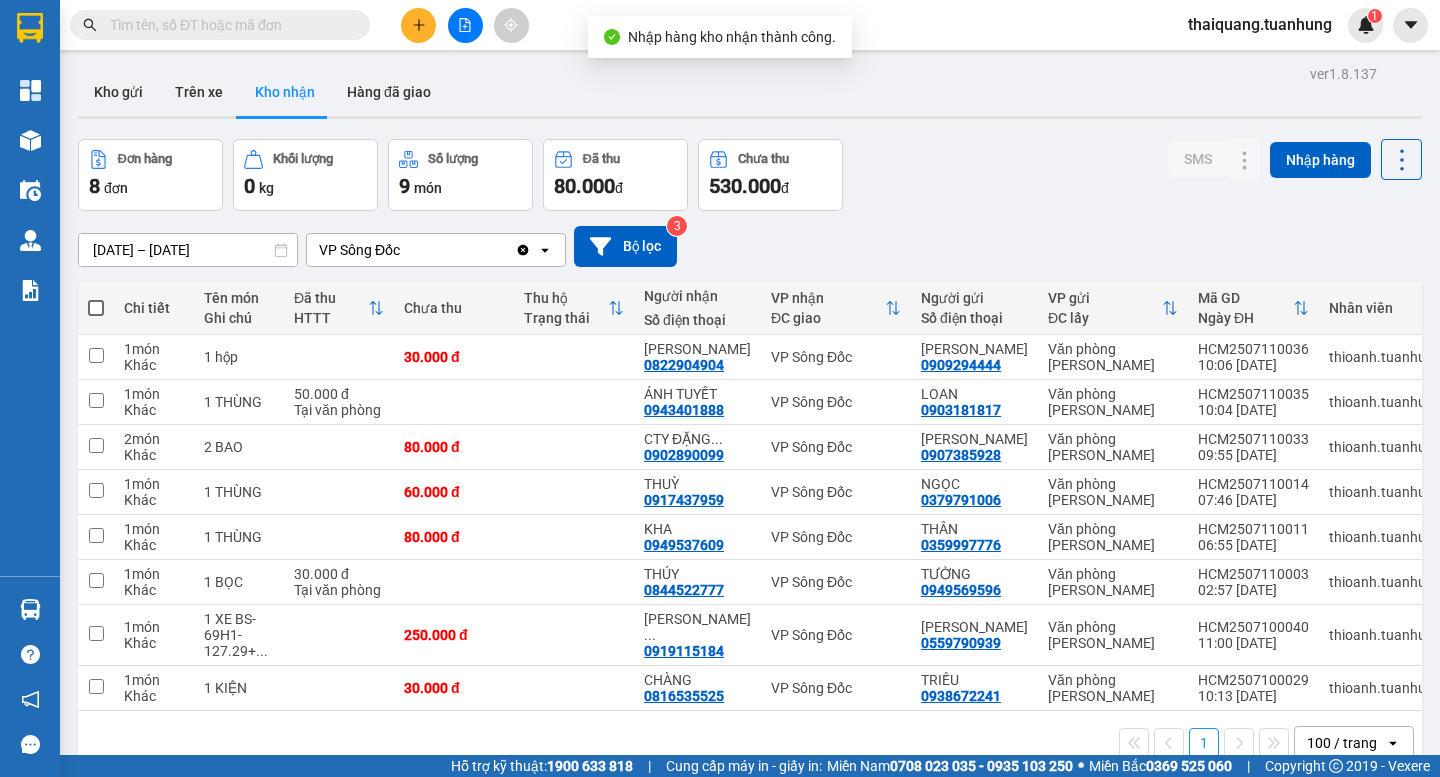 click on "Kho nhận" at bounding box center [285, 92] 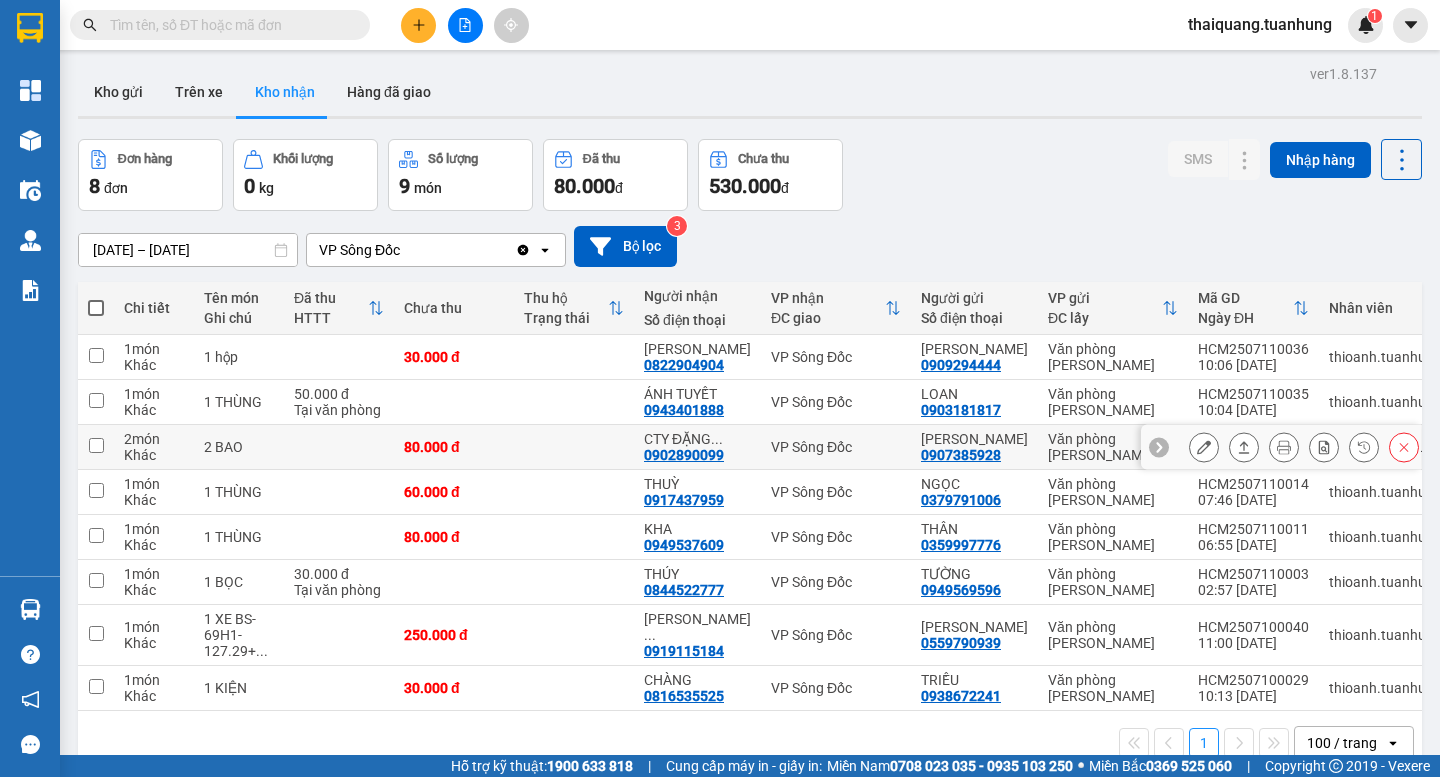 scroll, scrollTop: 92, scrollLeft: 0, axis: vertical 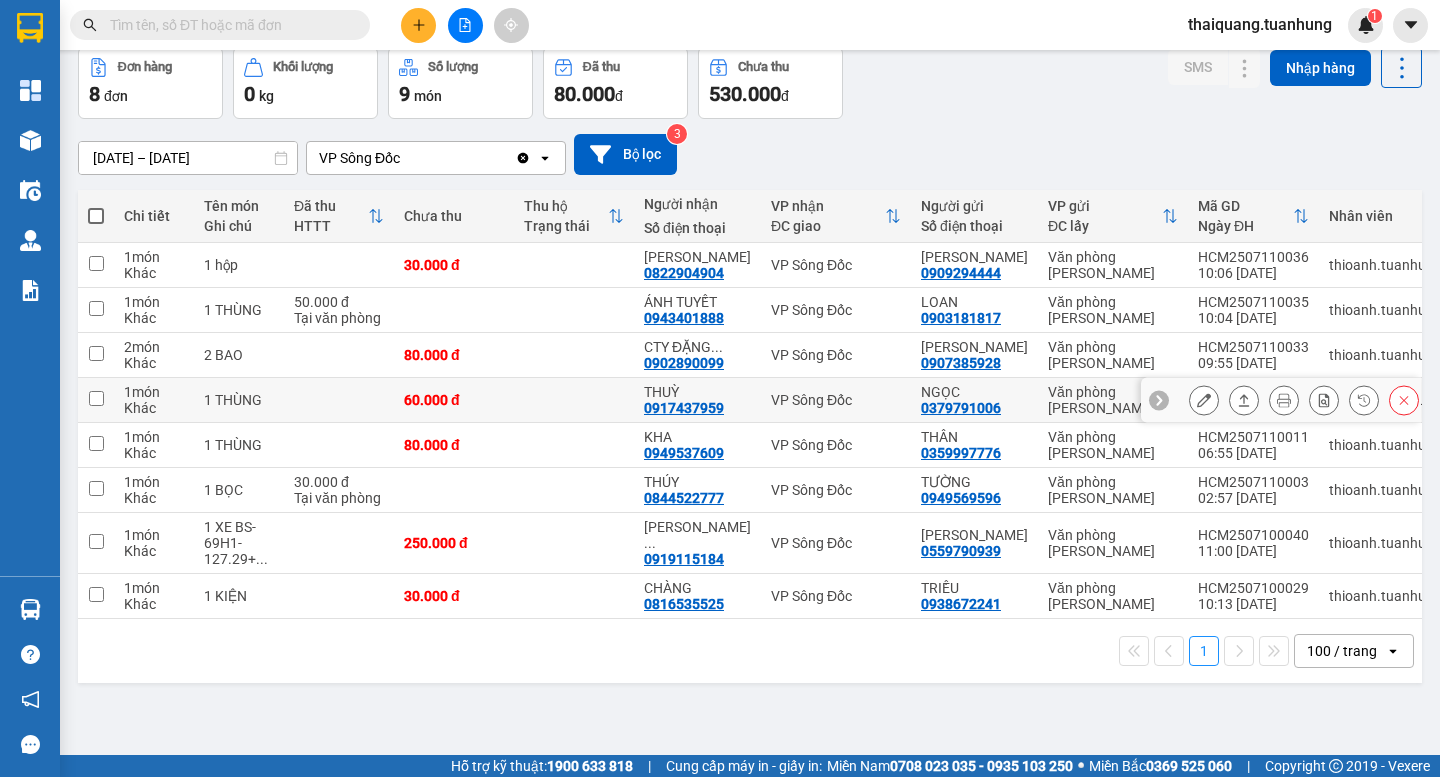 click at bounding box center (96, 398) 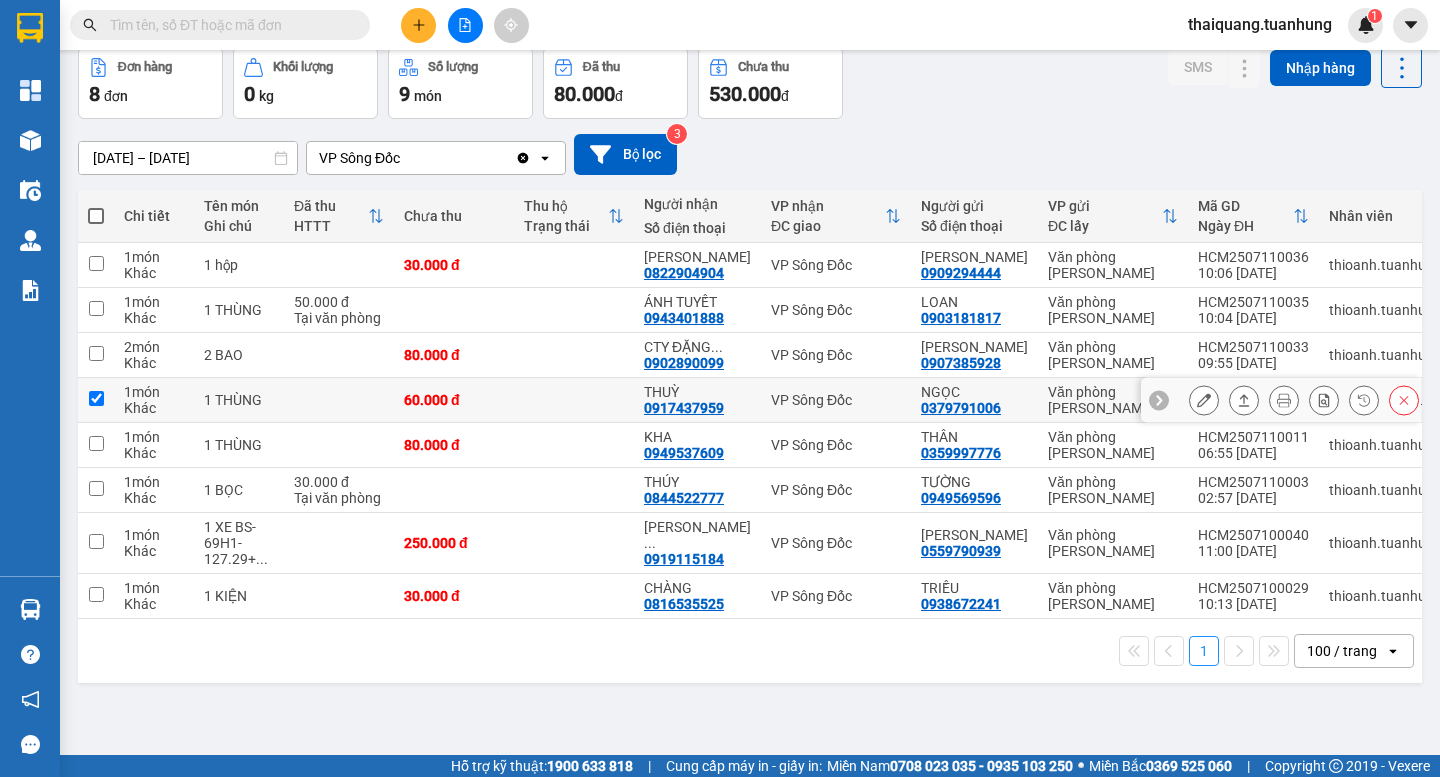 checkbox on "true" 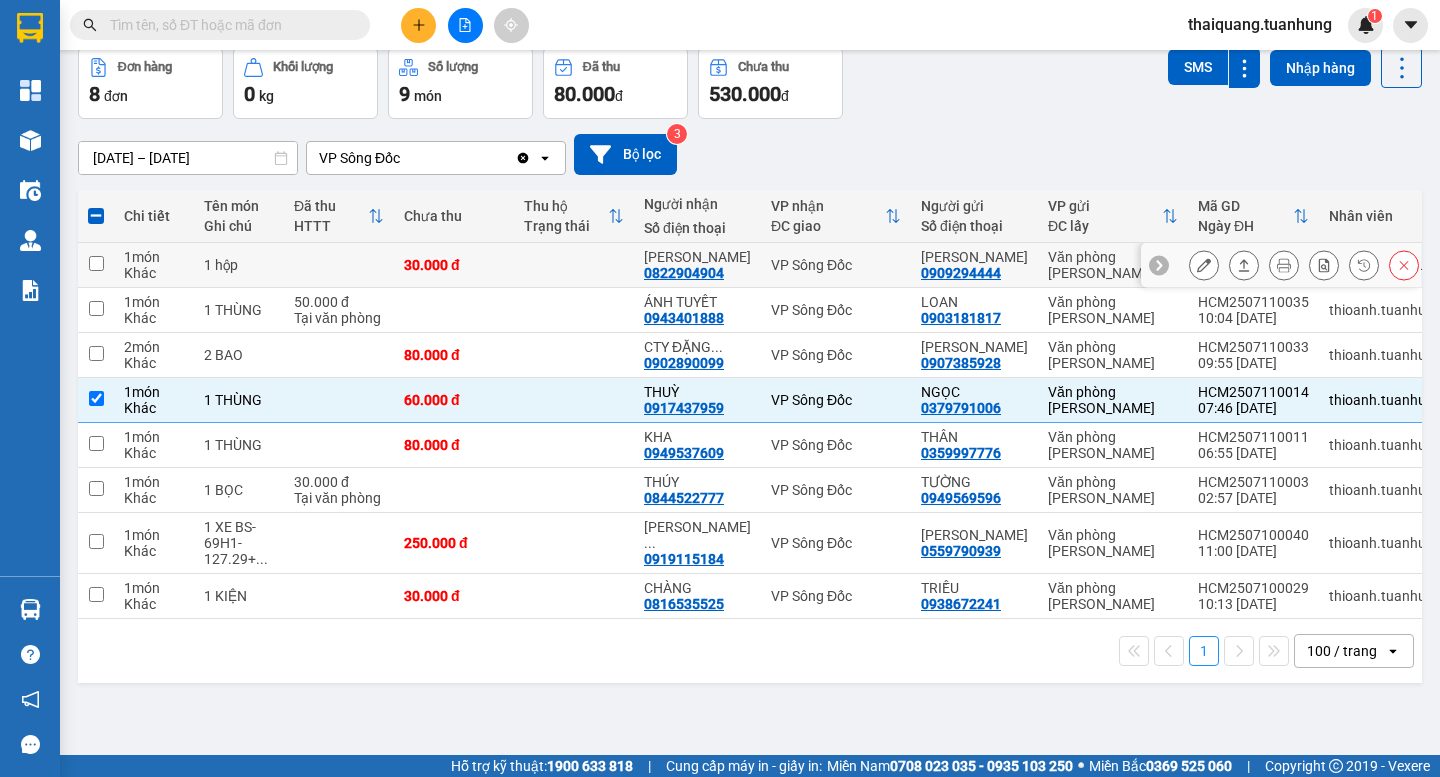 scroll, scrollTop: 0, scrollLeft: 0, axis: both 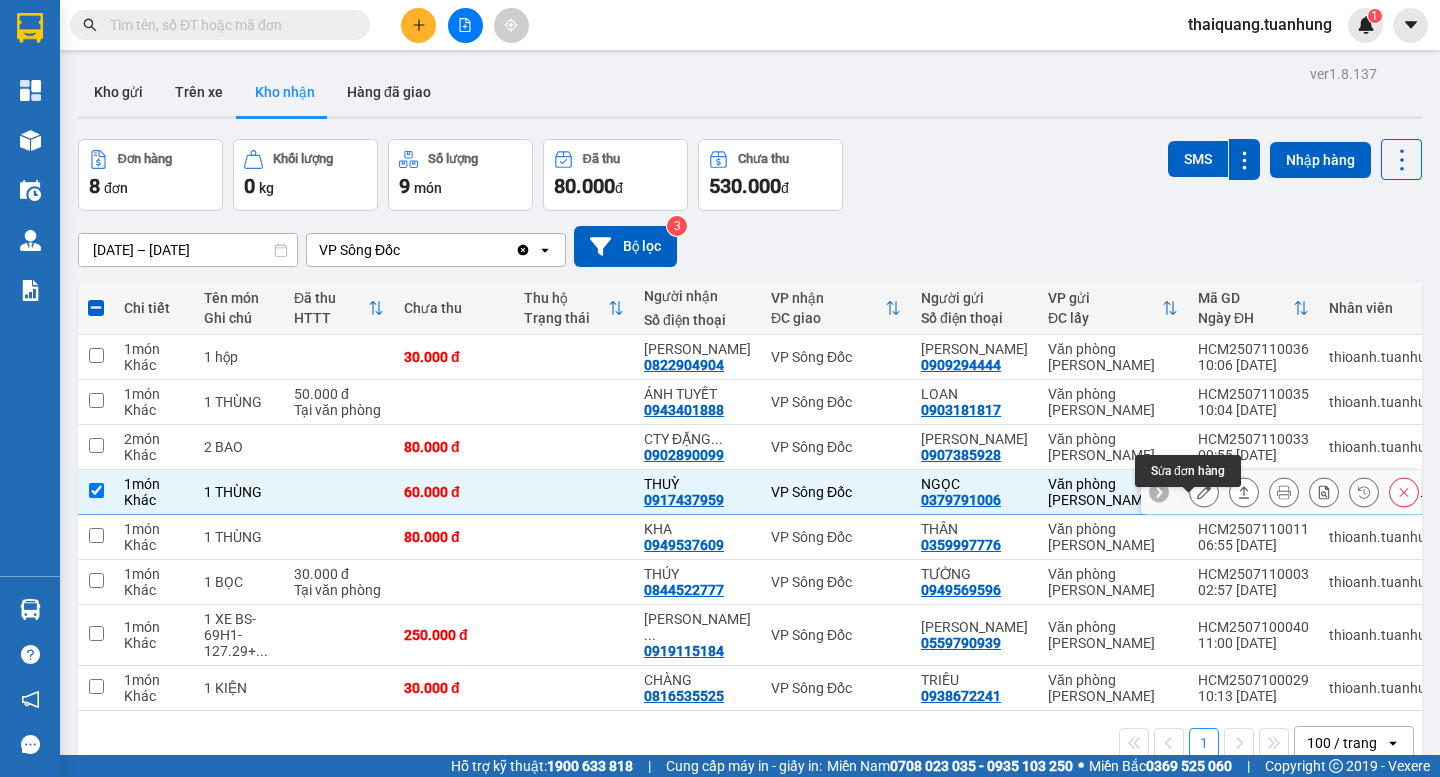 click 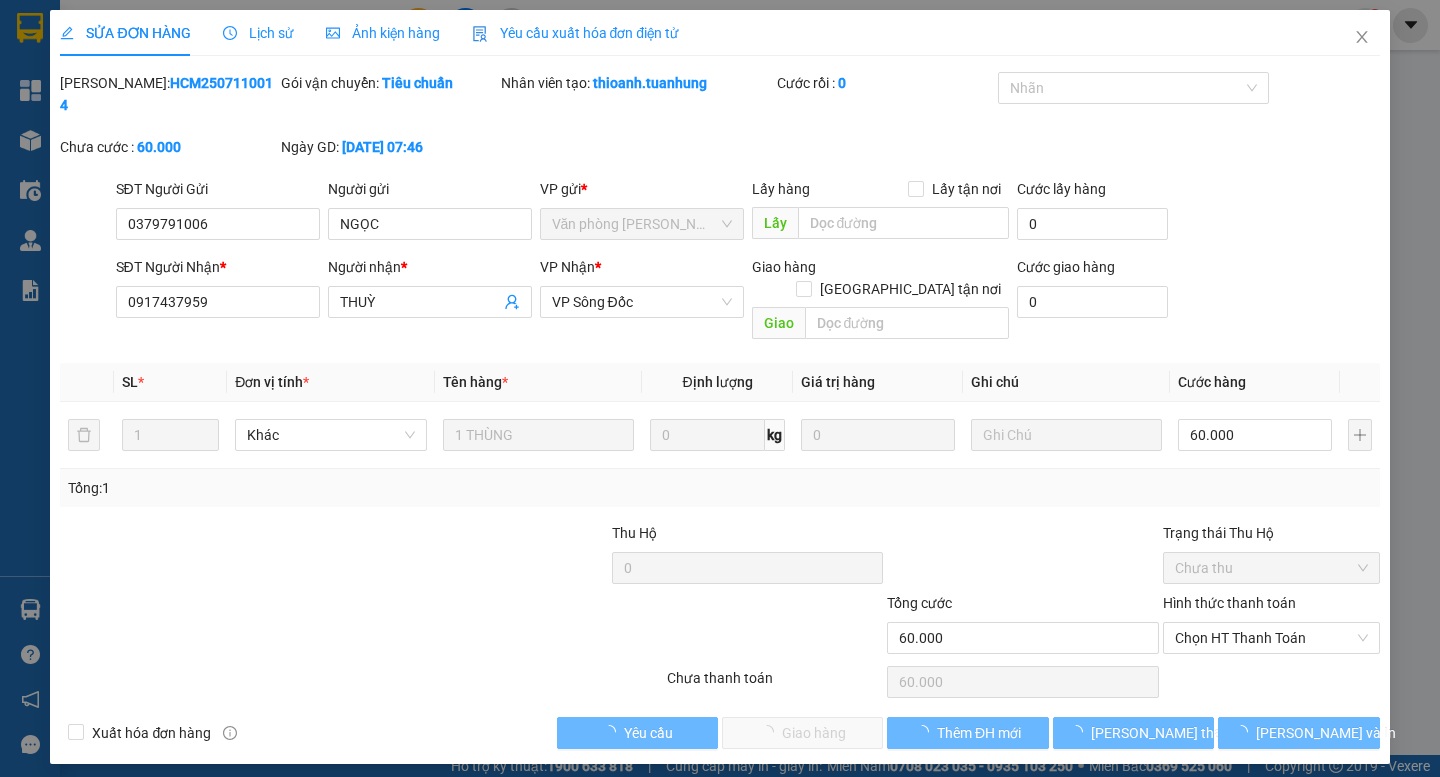 type on "0379791006" 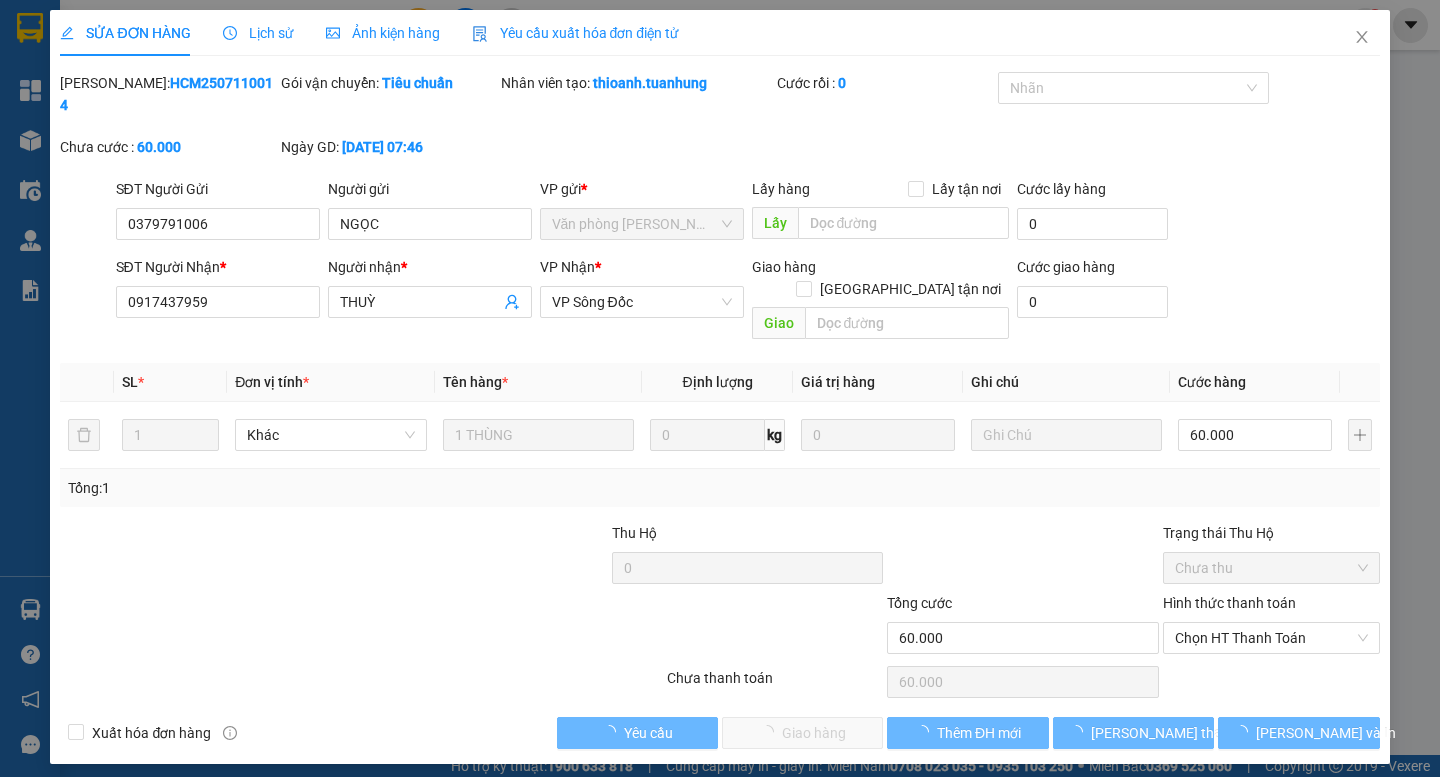 type on "0917437959" 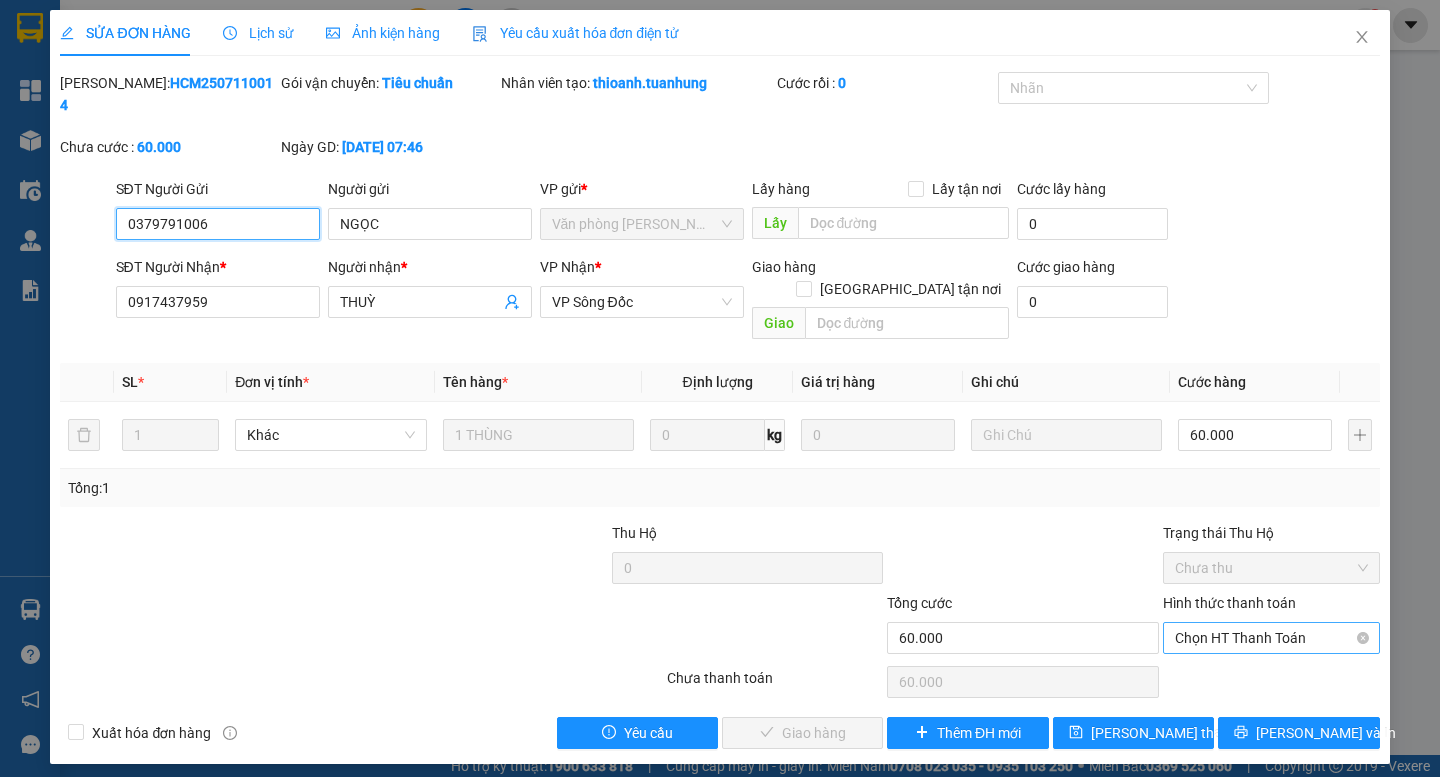 click on "Chọn HT Thanh Toán" at bounding box center (1271, 638) 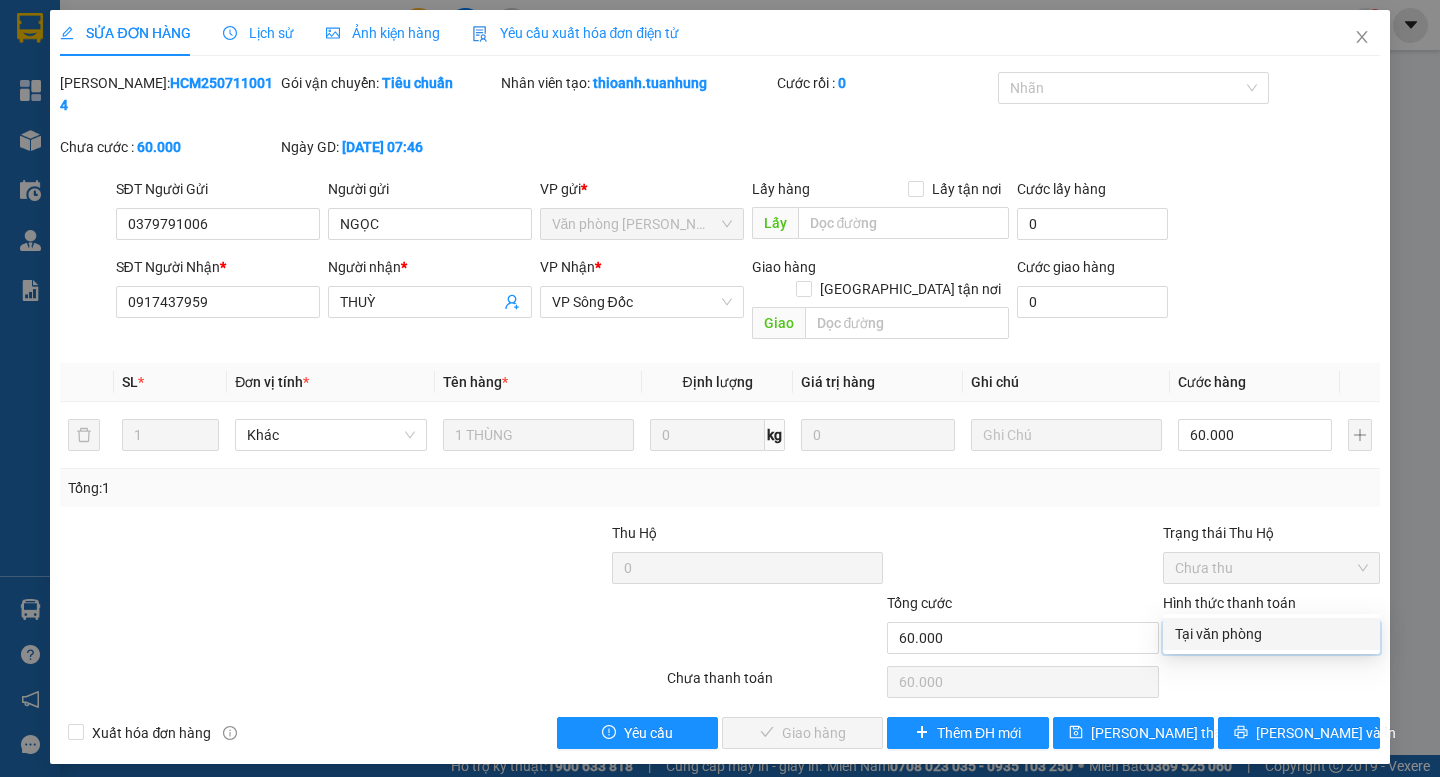 drag, startPoint x: 1256, startPoint y: 631, endPoint x: 1159, endPoint y: 633, distance: 97.020615 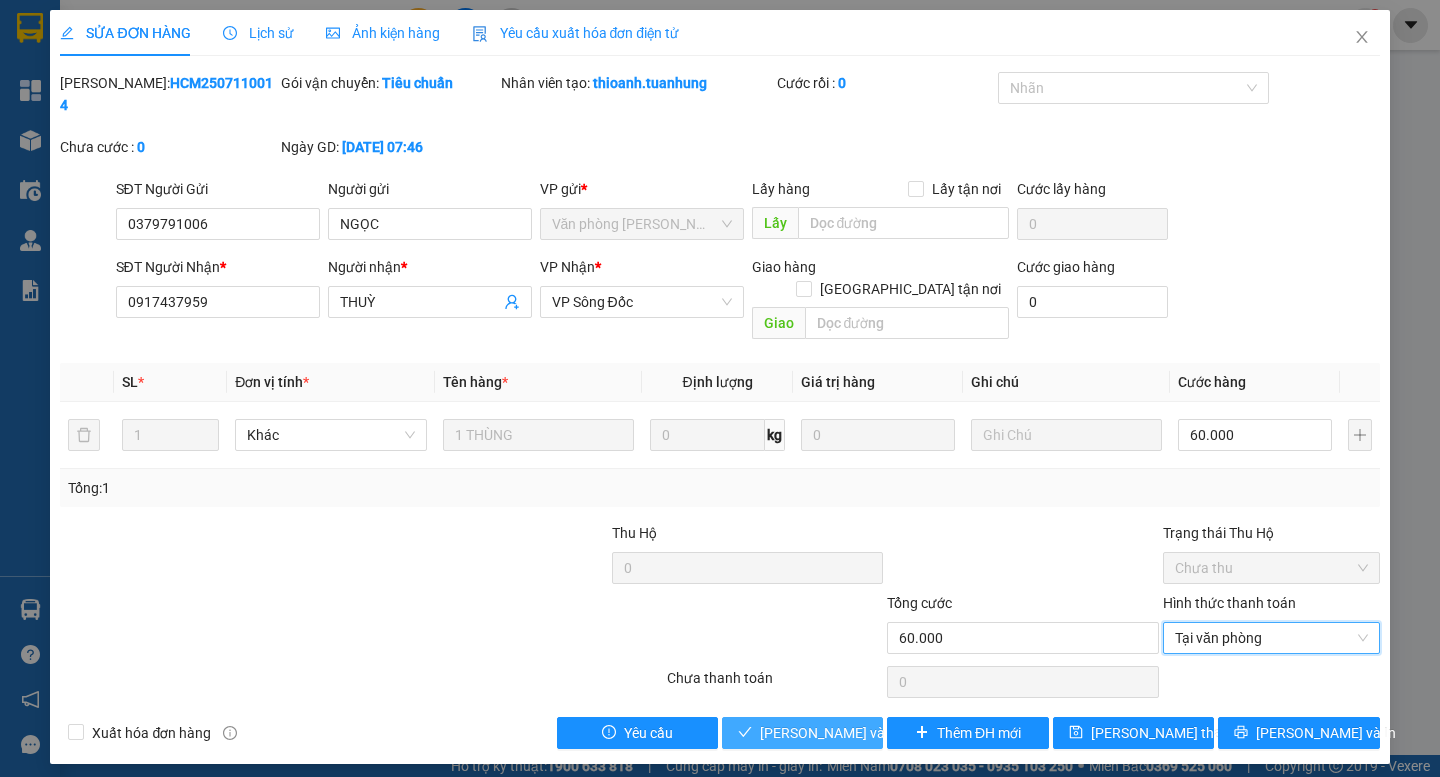 click on "Lưu và Giao hàng" at bounding box center [856, 733] 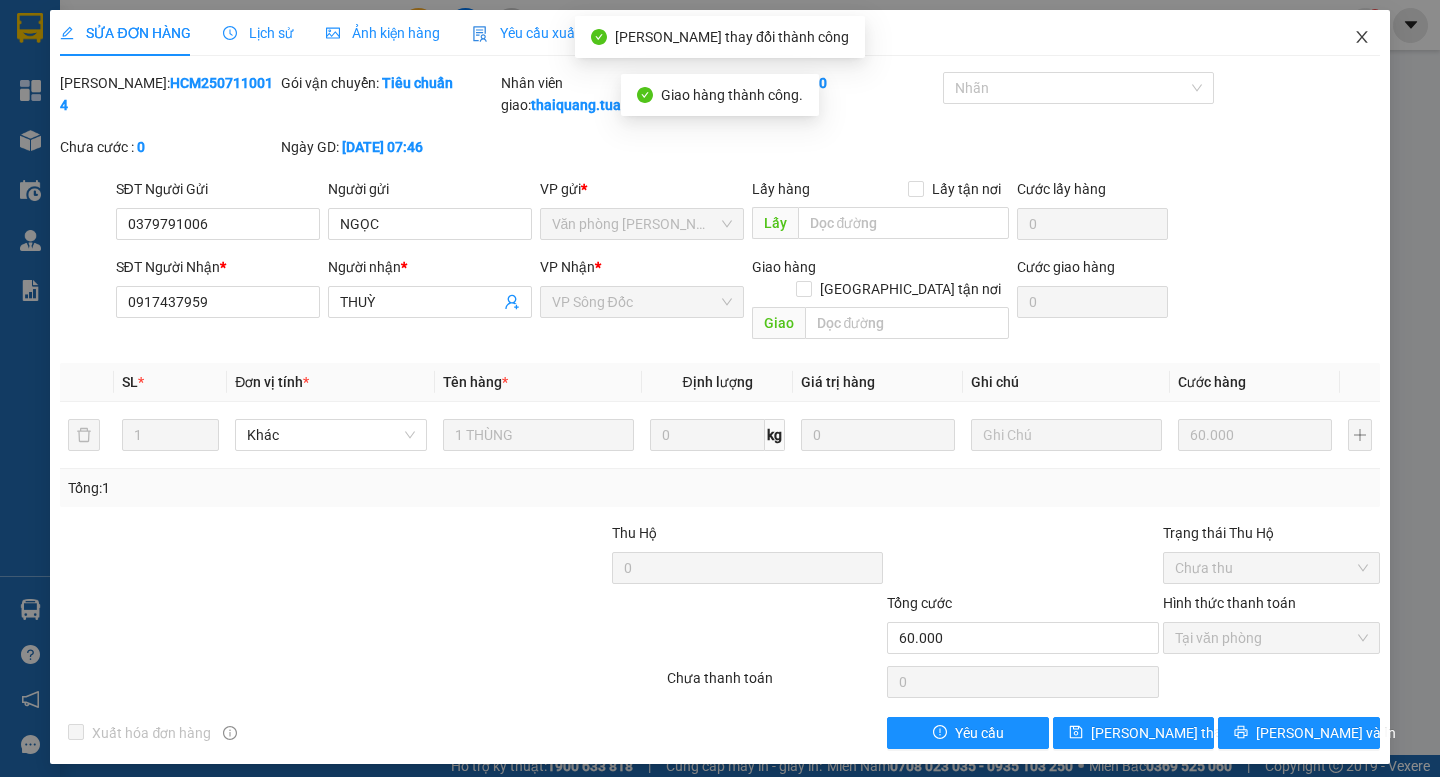 click 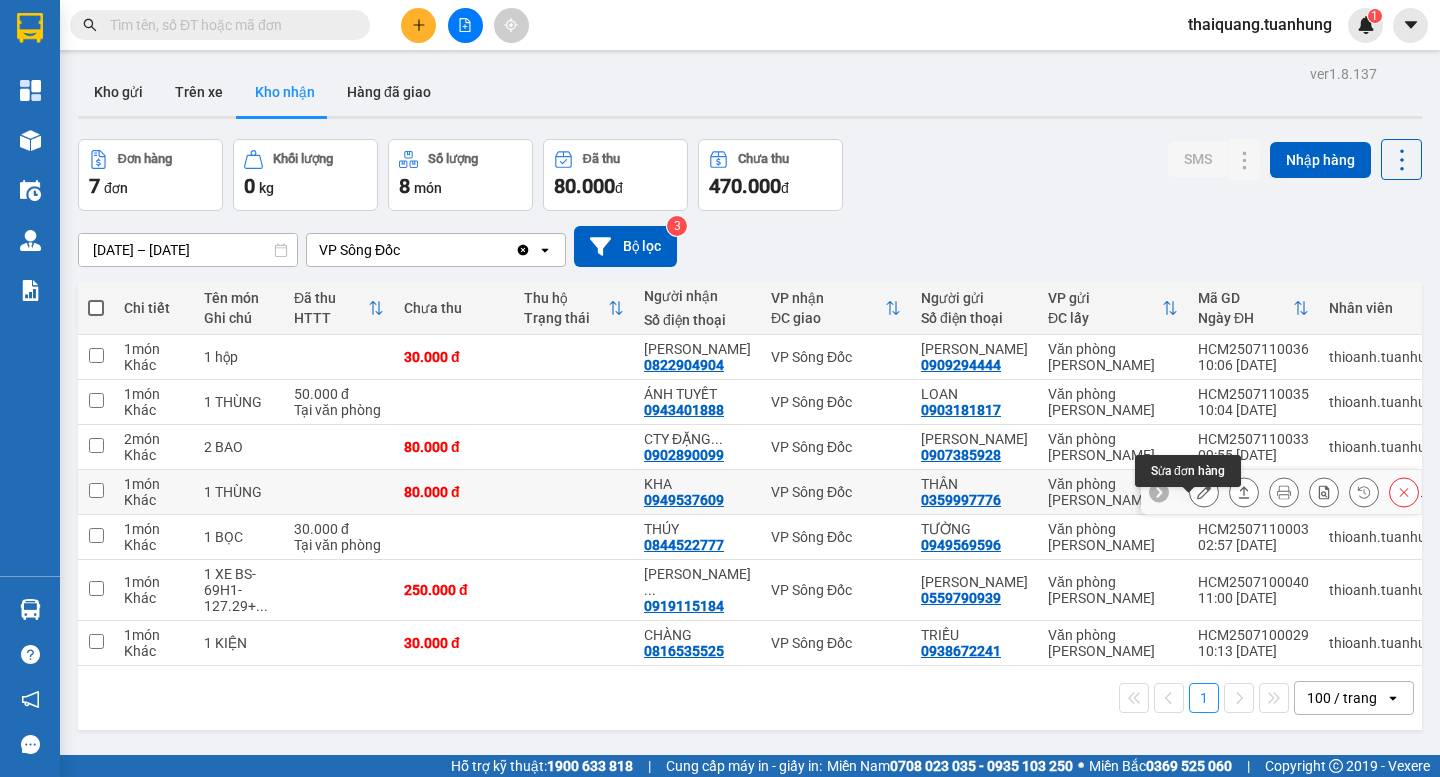 click at bounding box center [1204, 492] 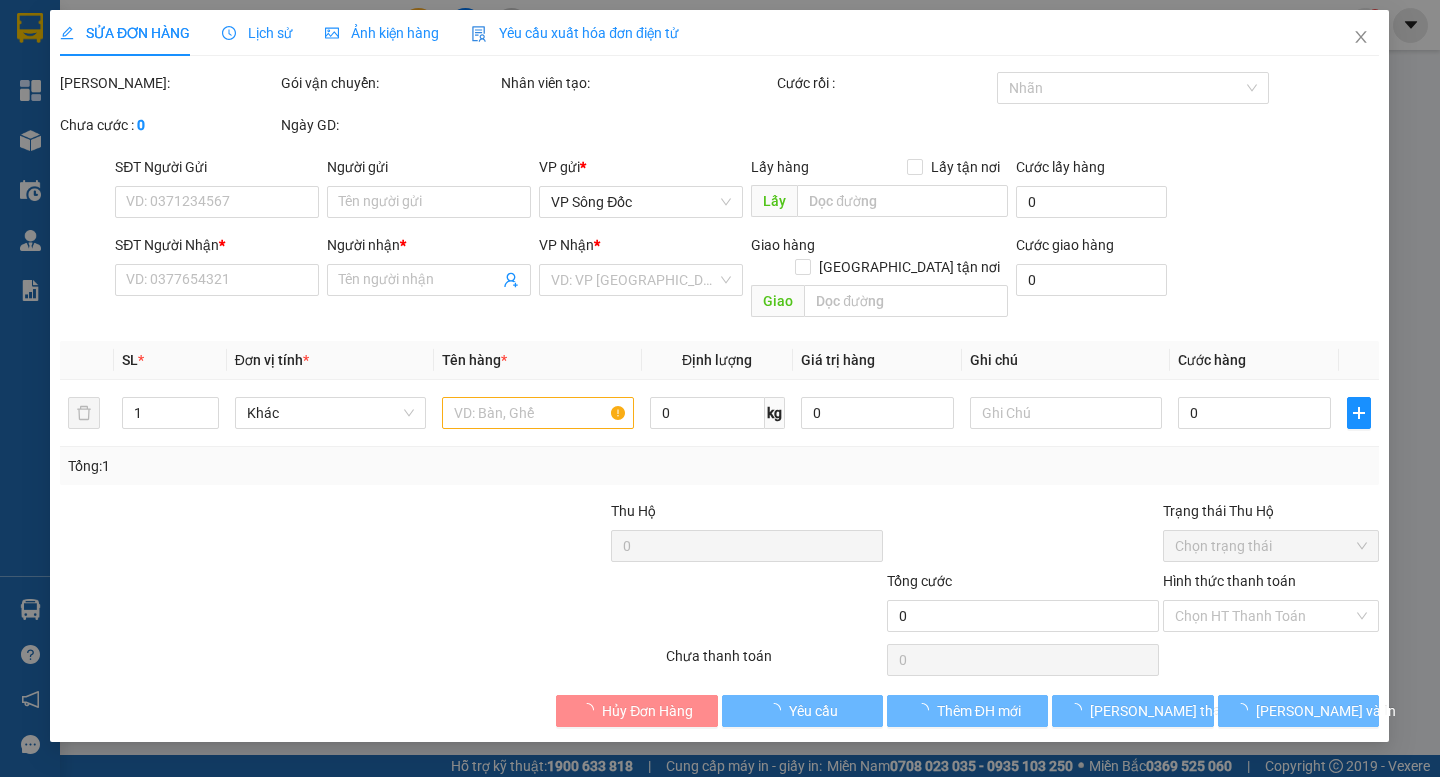 type on "0359997776" 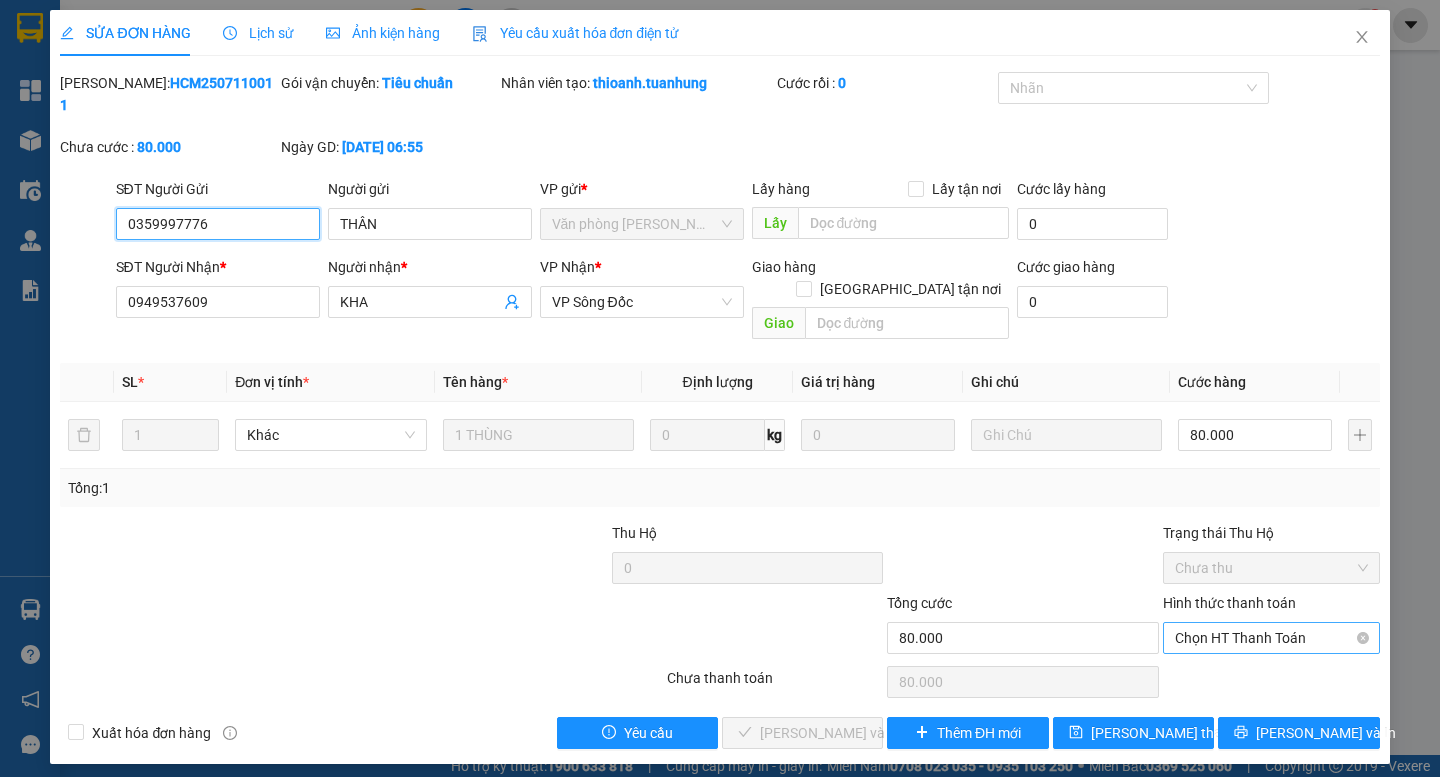 click on "Chọn HT Thanh Toán" at bounding box center [1271, 638] 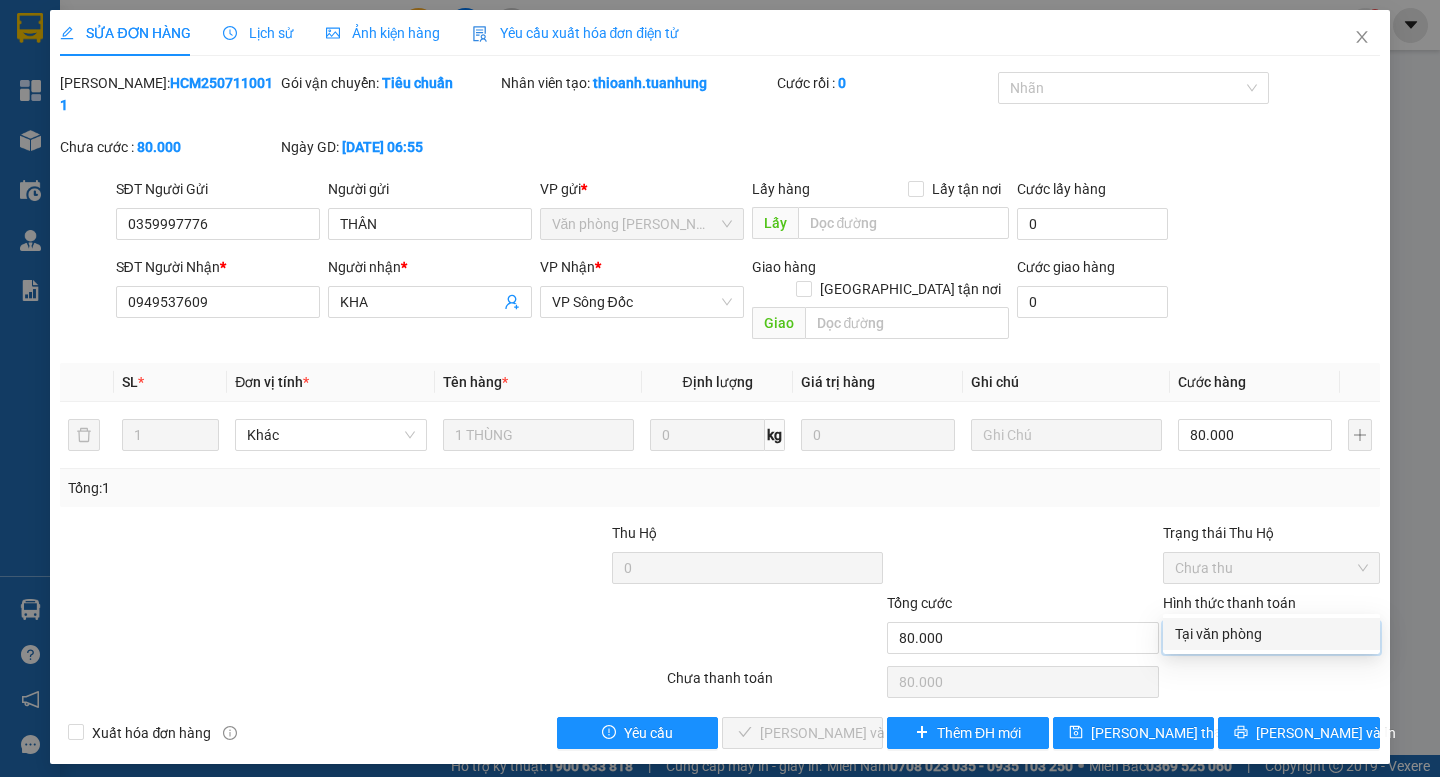 click on "Tại văn phòng" at bounding box center [1271, 634] 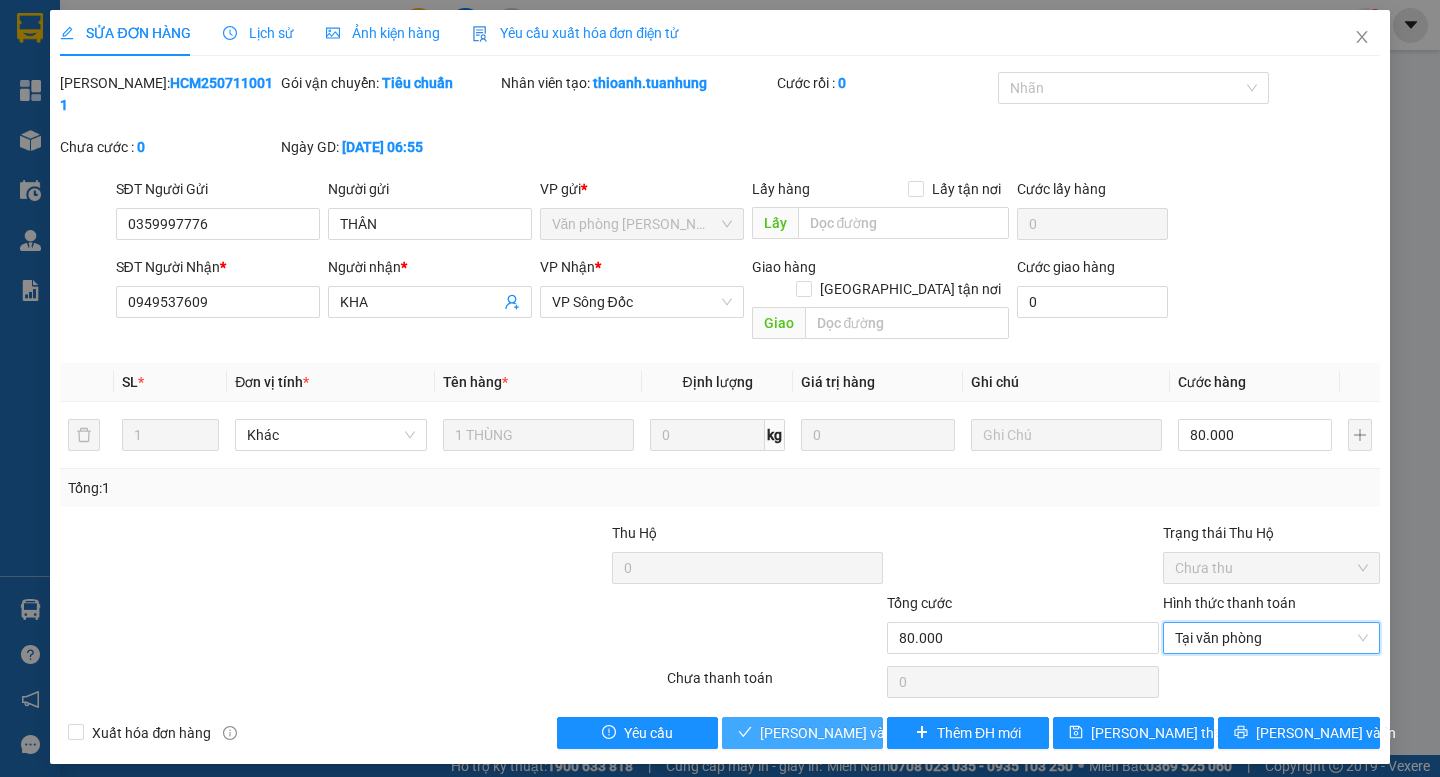 click on "Lưu và Giao hàng" at bounding box center (856, 733) 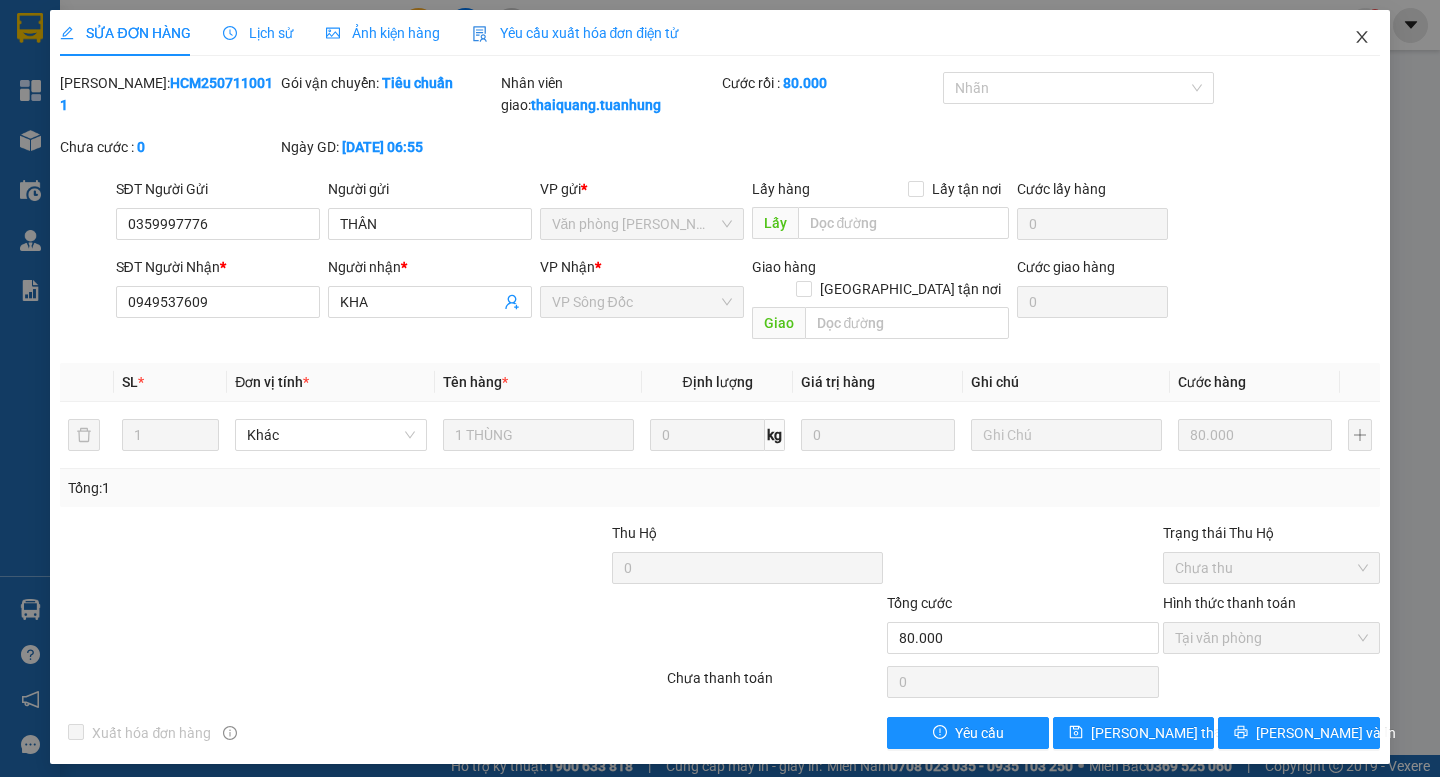 click 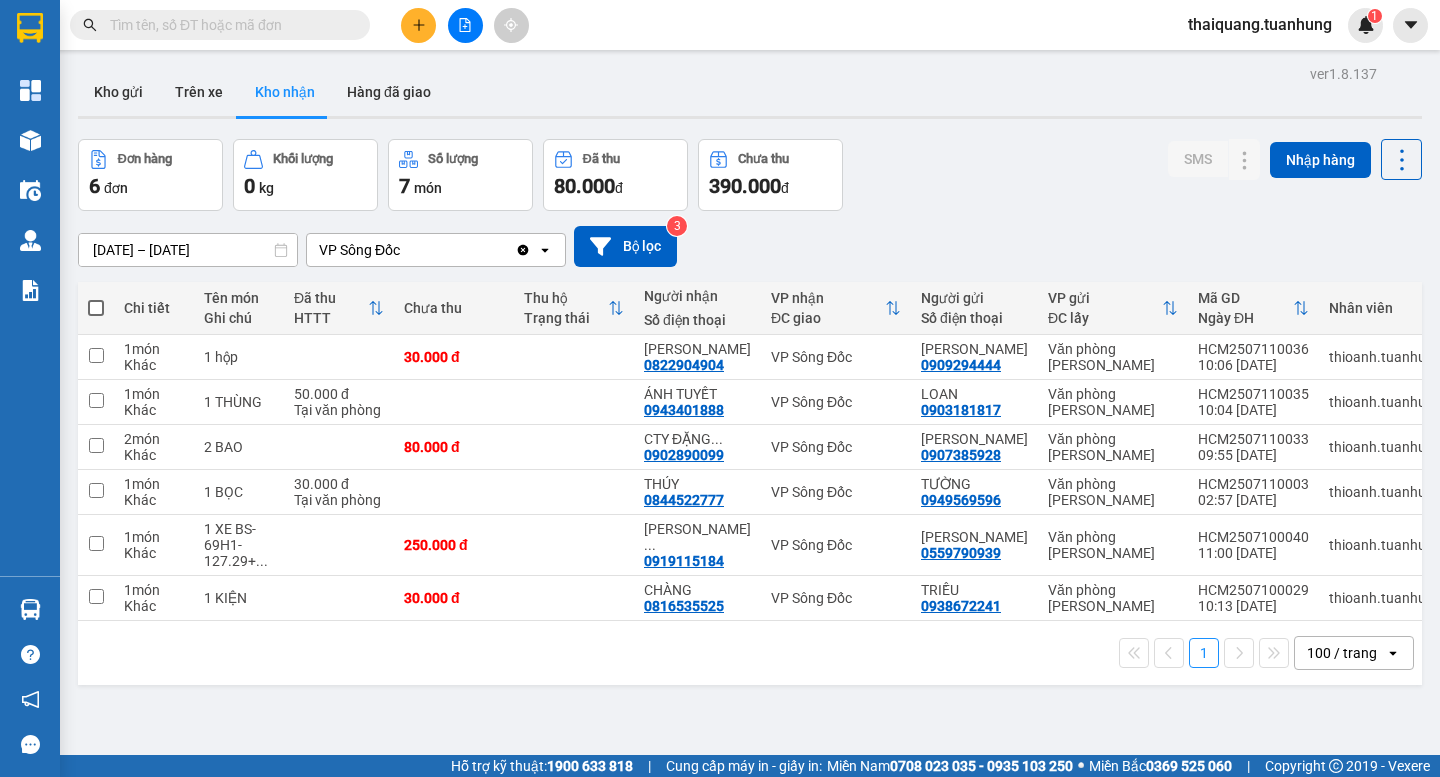 click at bounding box center (418, 25) 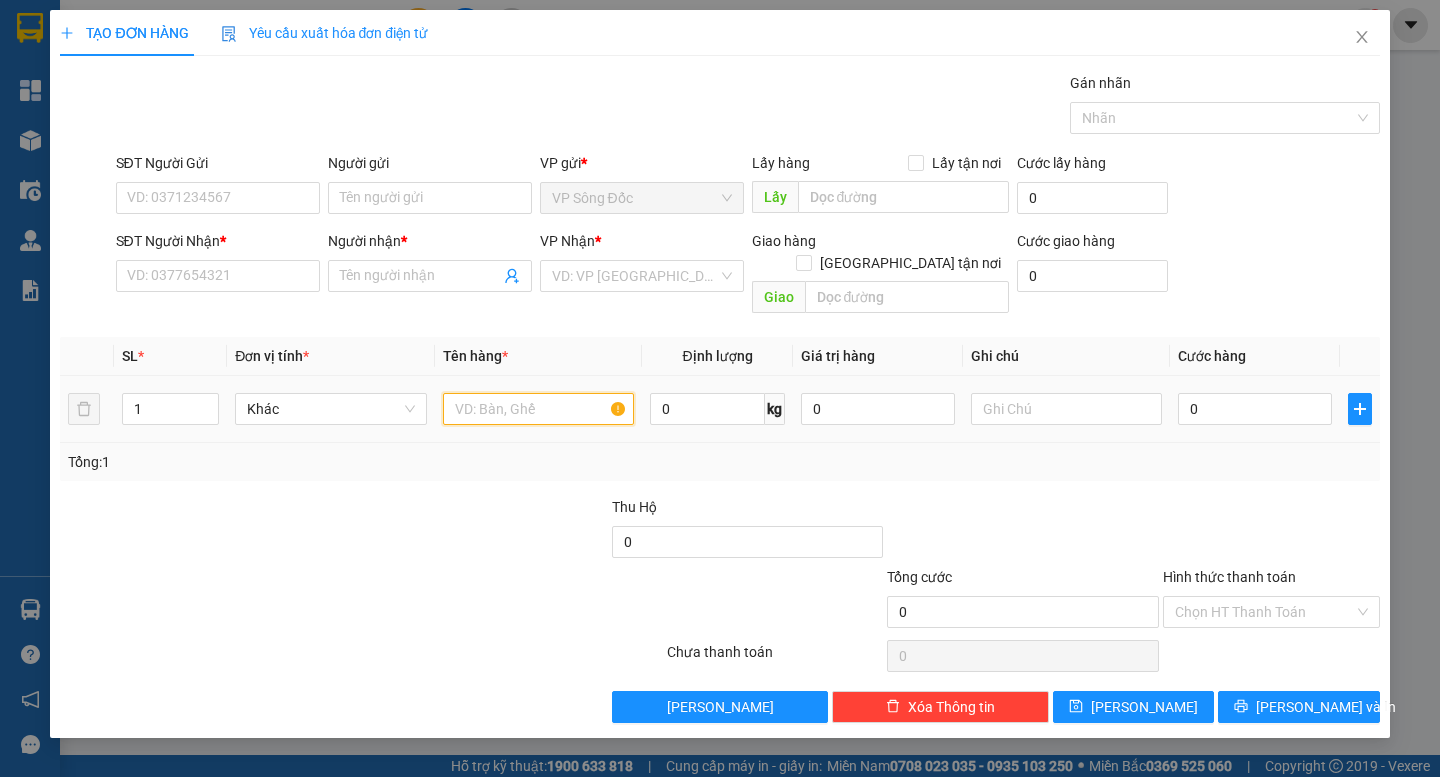 click at bounding box center [538, 409] 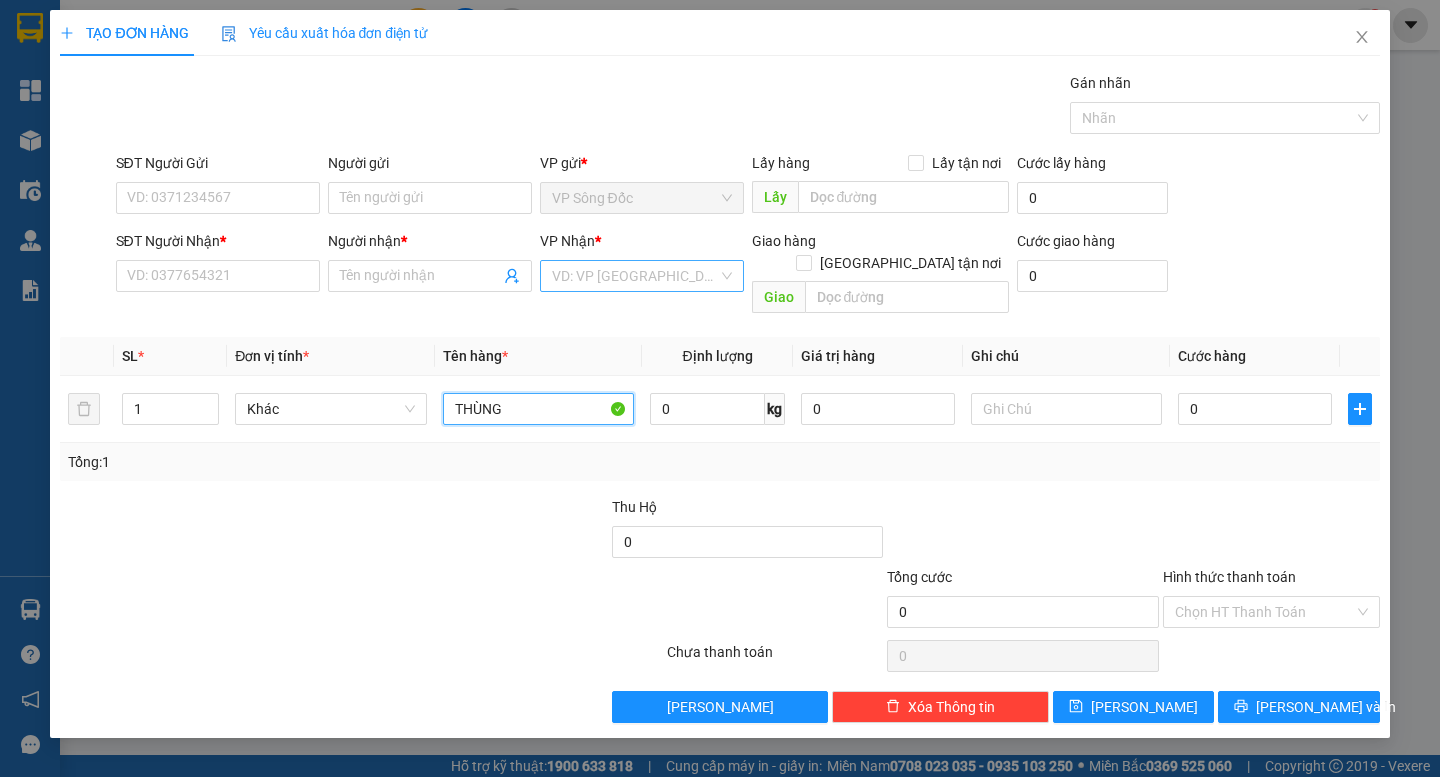 type on "THÙNG" 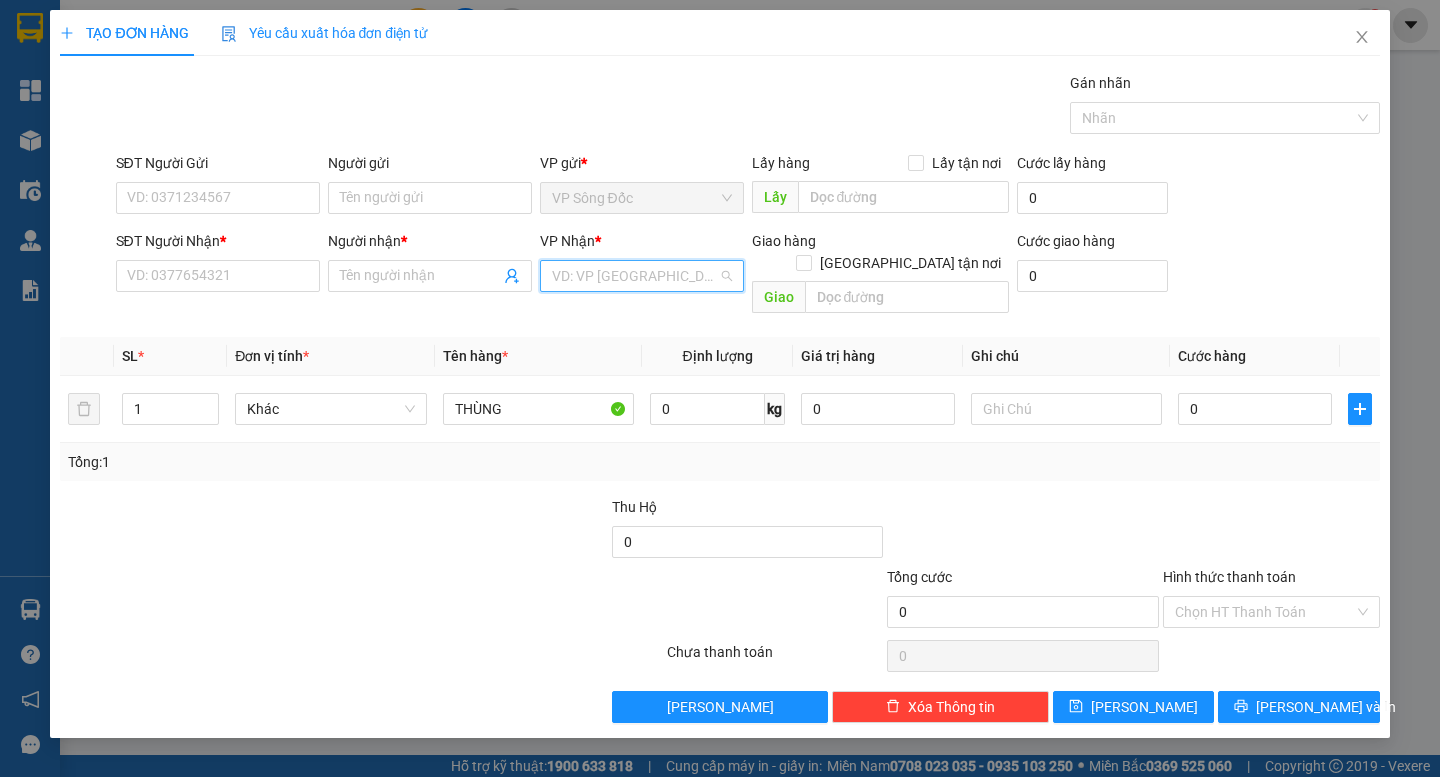 click at bounding box center [635, 276] 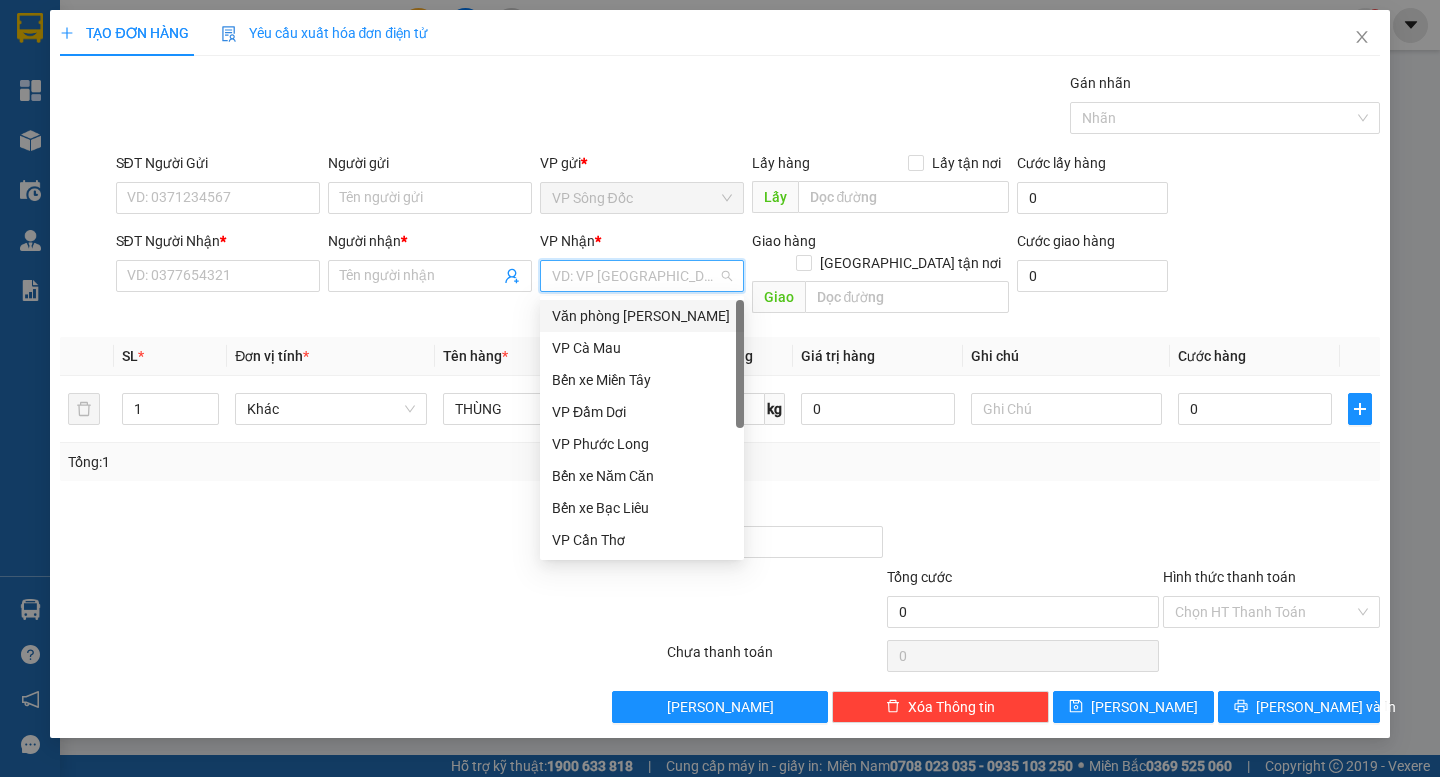 click on "Văn phòng Hồ Chí Minh" at bounding box center (642, 316) 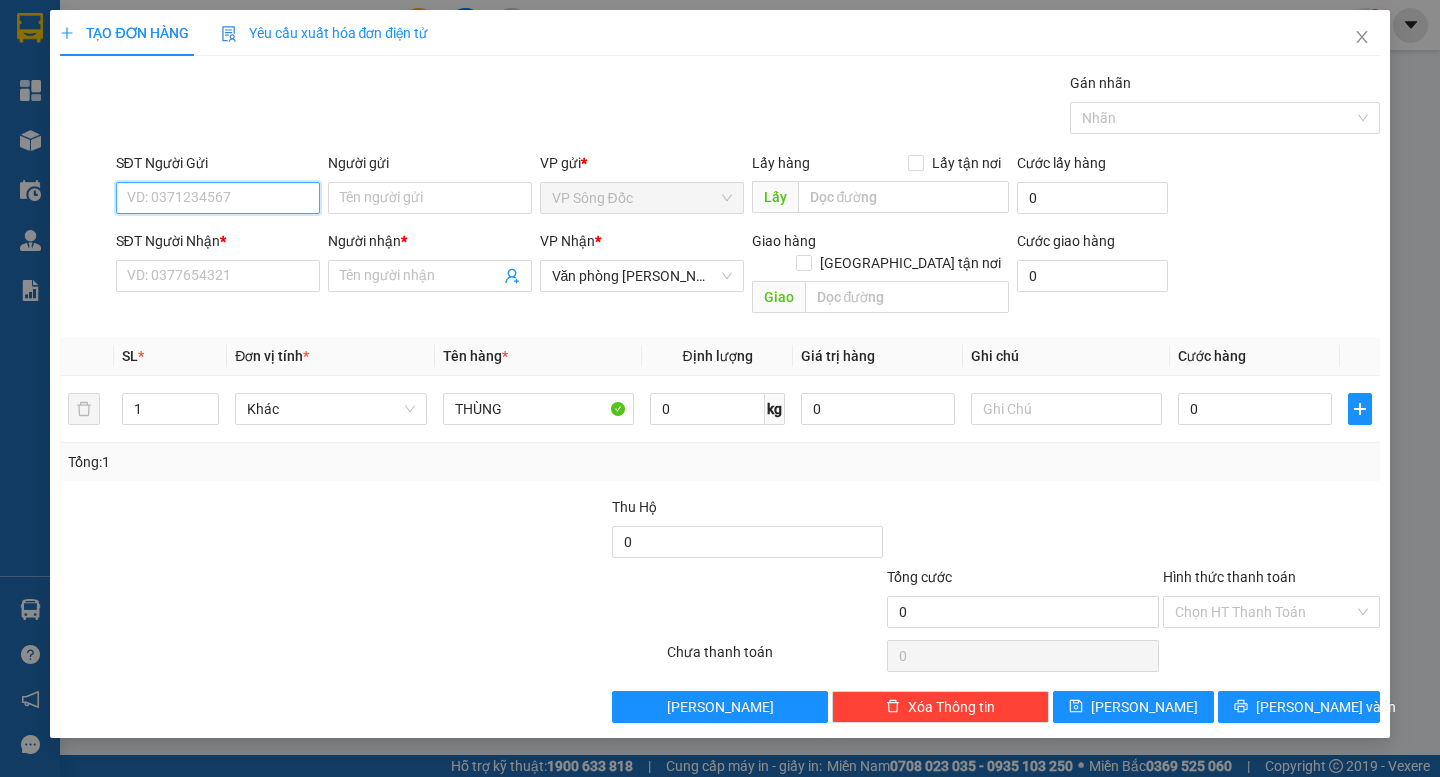 click on "SĐT Người Gửi" at bounding box center [218, 198] 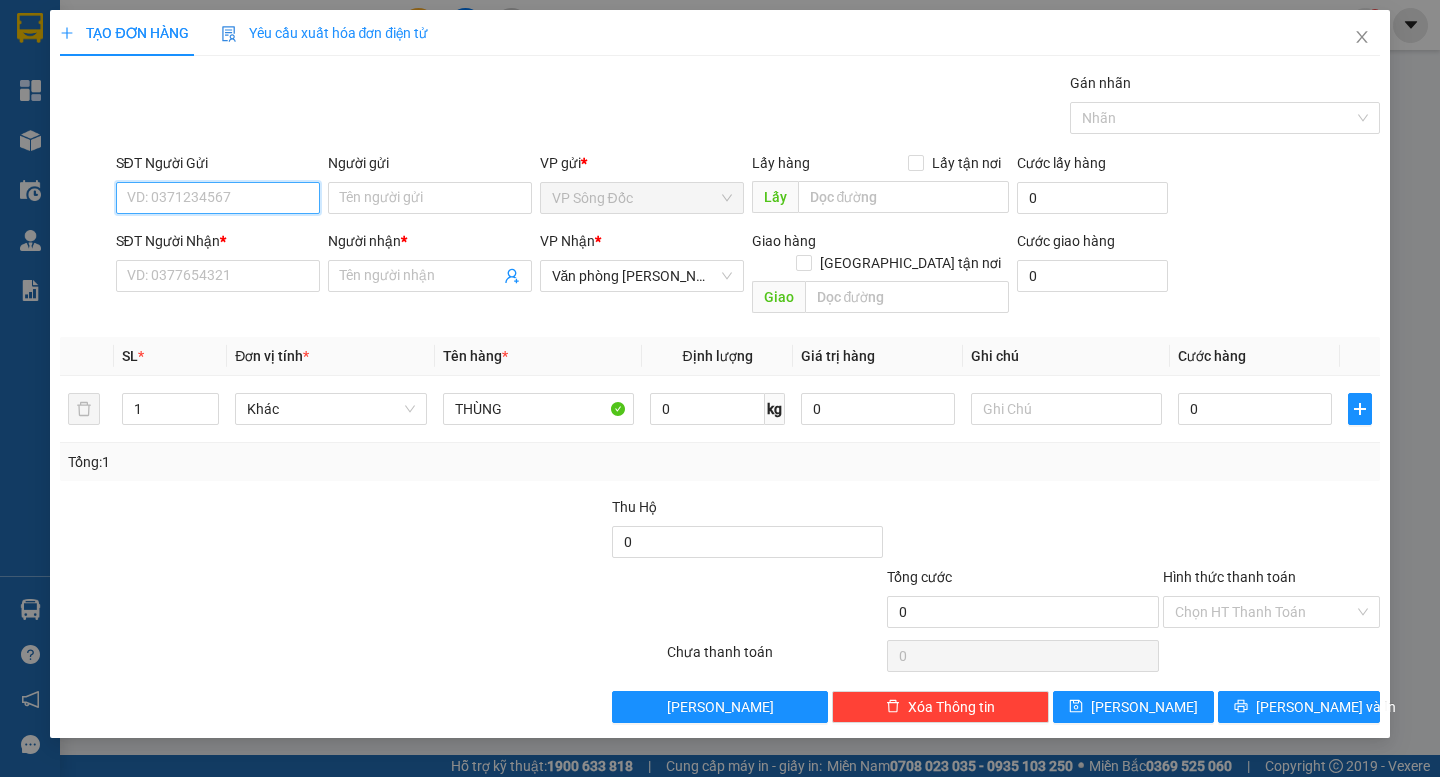 click on "SĐT Người Gửi" at bounding box center [218, 198] 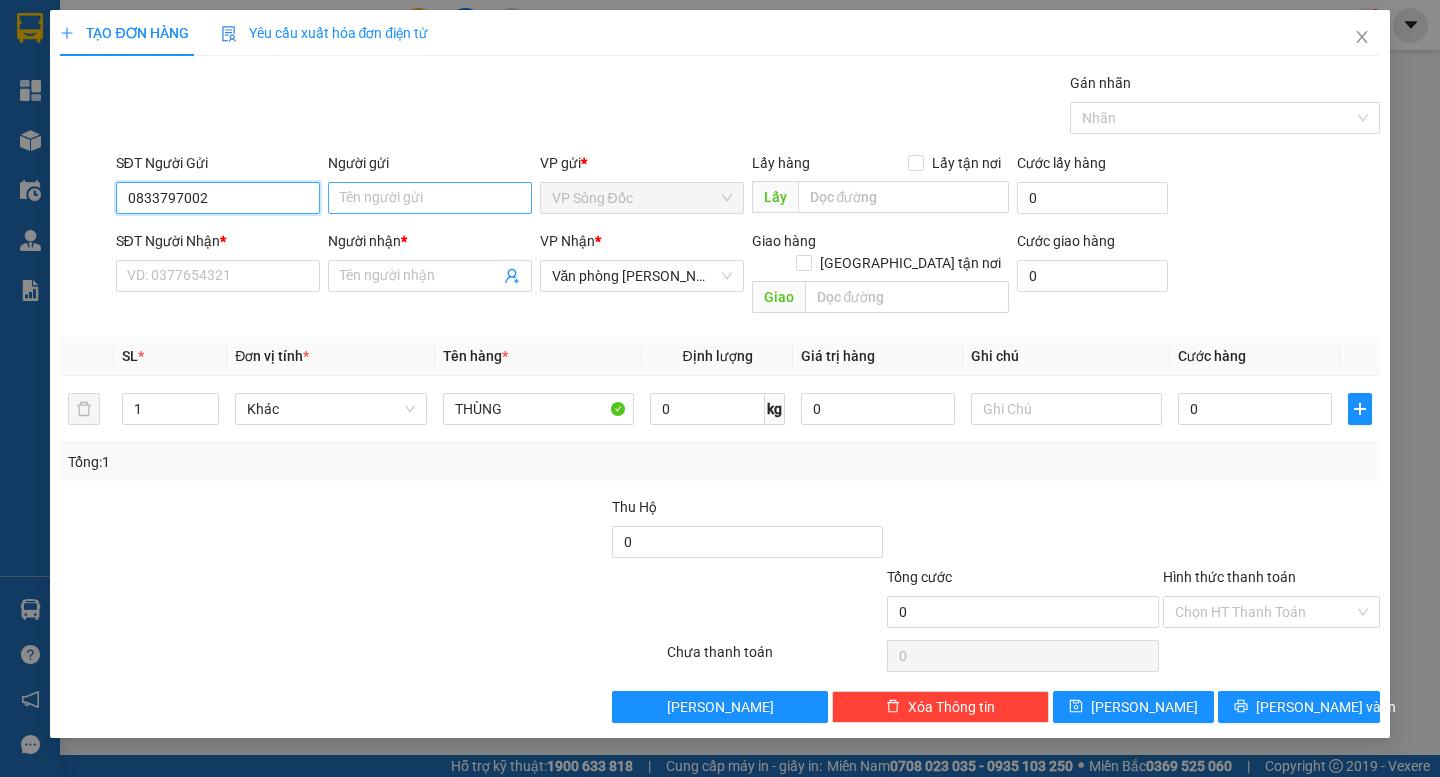 type on "0833797002" 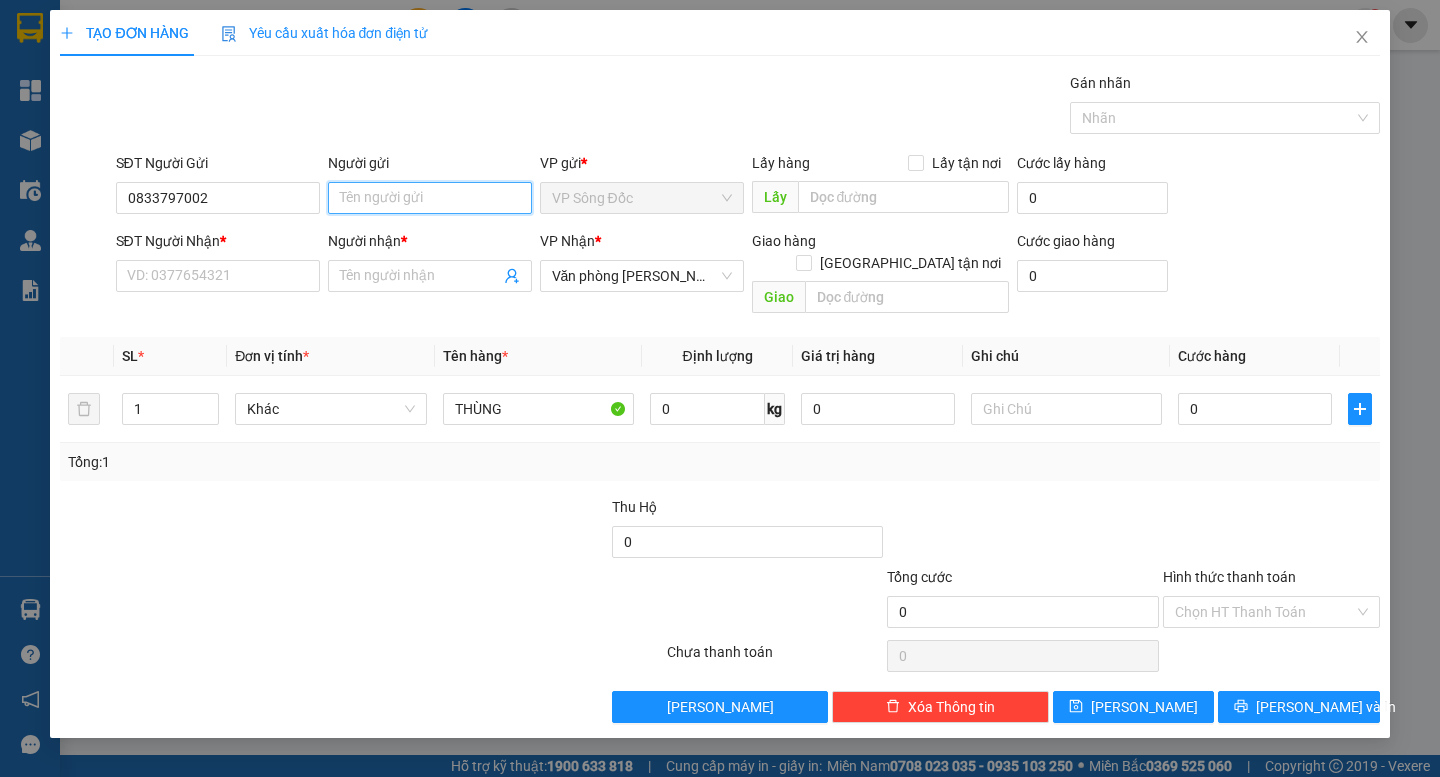 click on "Người gửi" at bounding box center [430, 198] 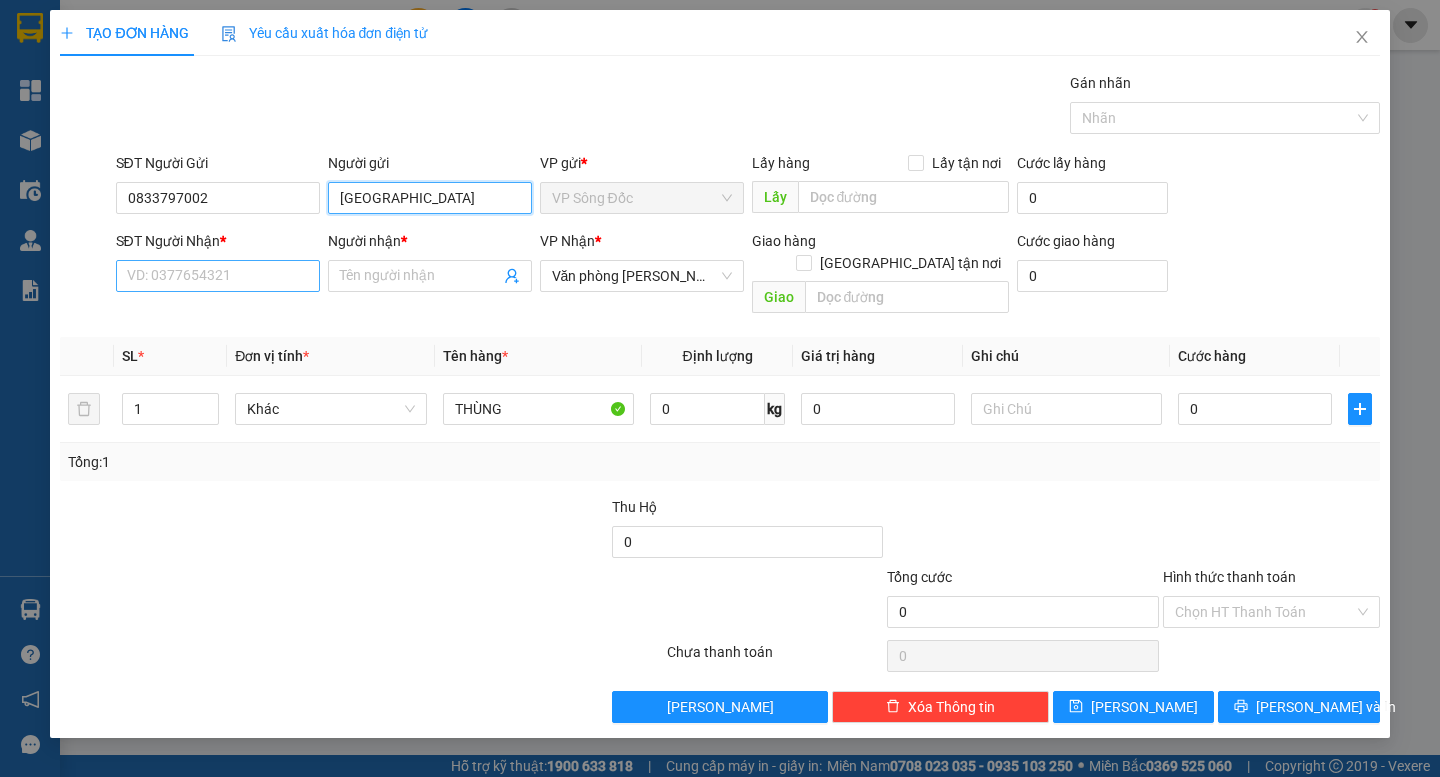 type on "TRUNG BẮC" 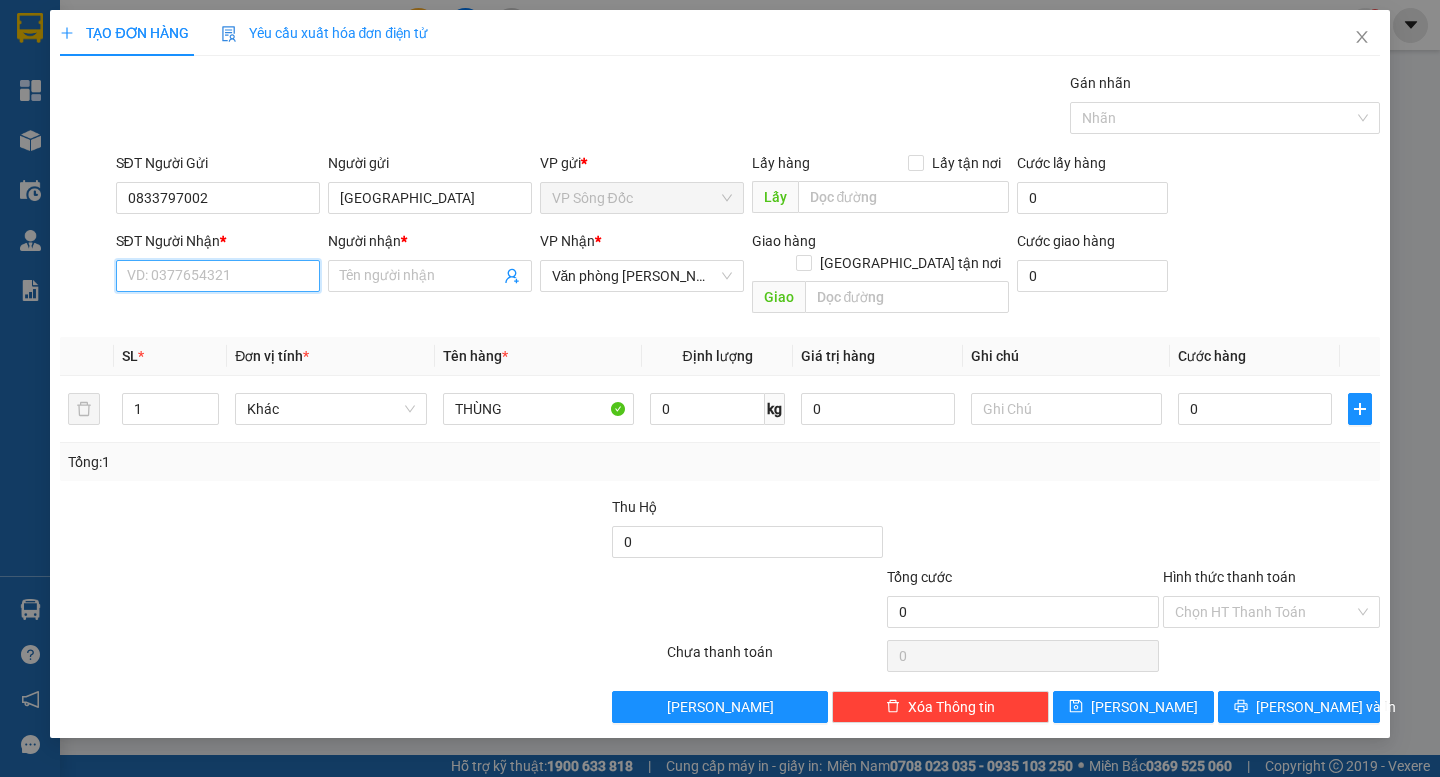 click on "SĐT Người Nhận  *" at bounding box center (218, 276) 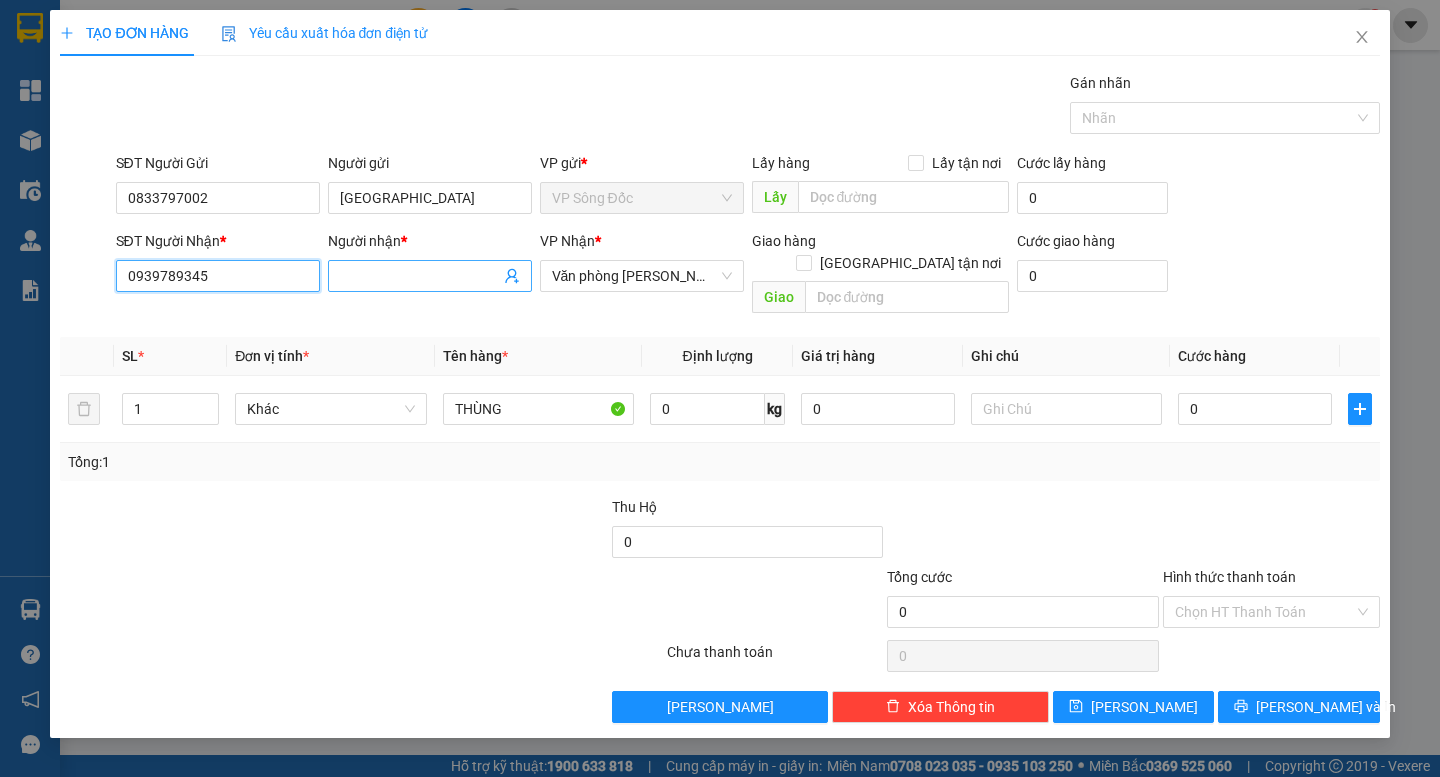 type on "0939789345" 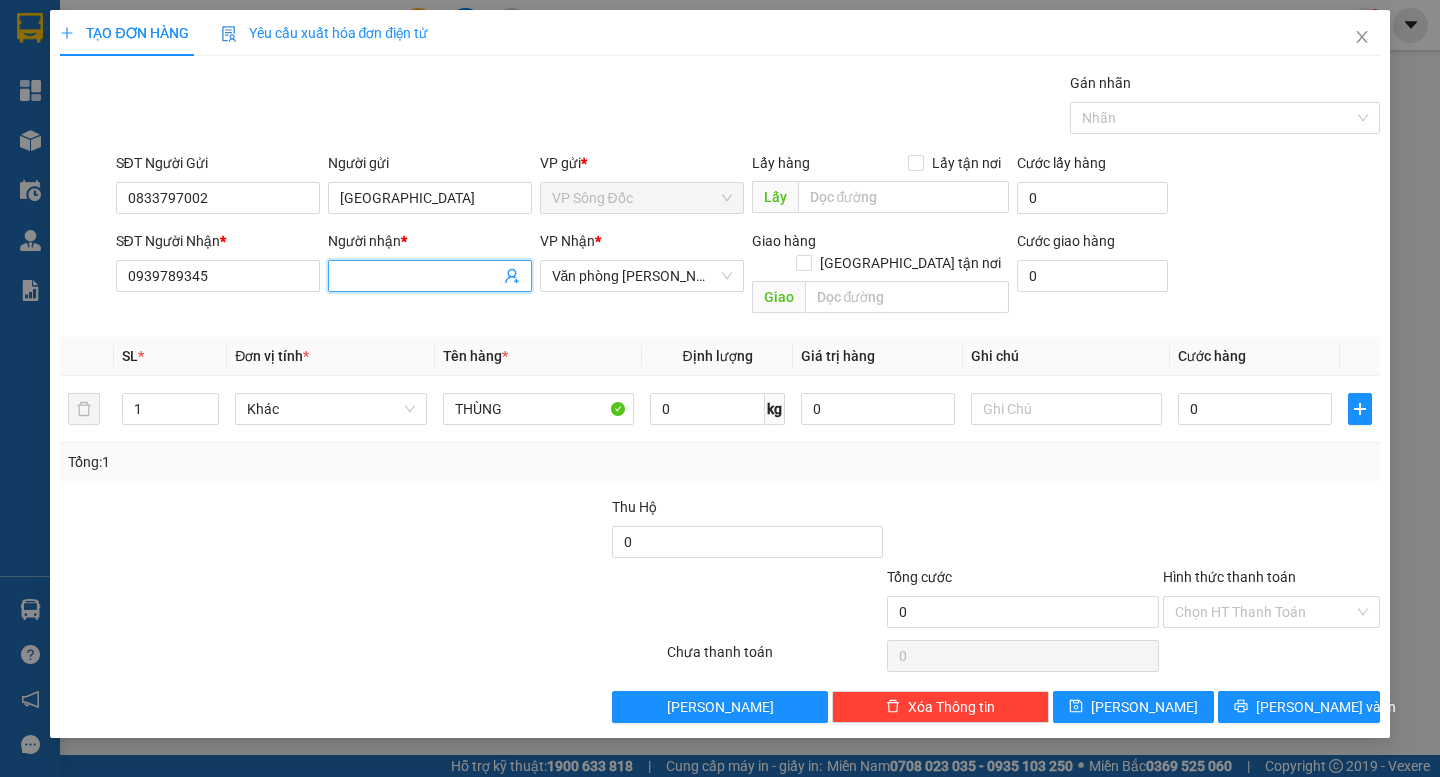 click on "Người nhận  *" at bounding box center [420, 276] 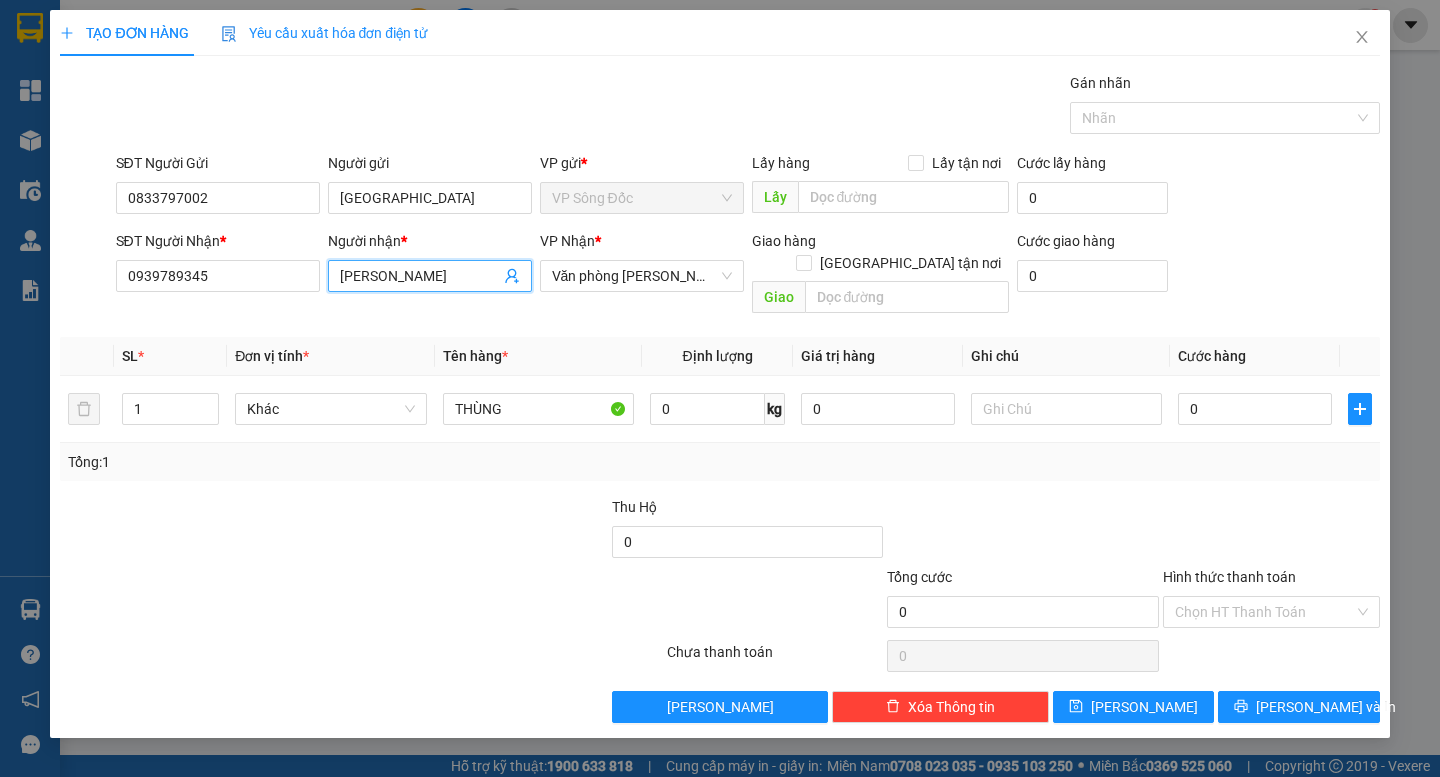 type on "TRẦN VĂN HAI" 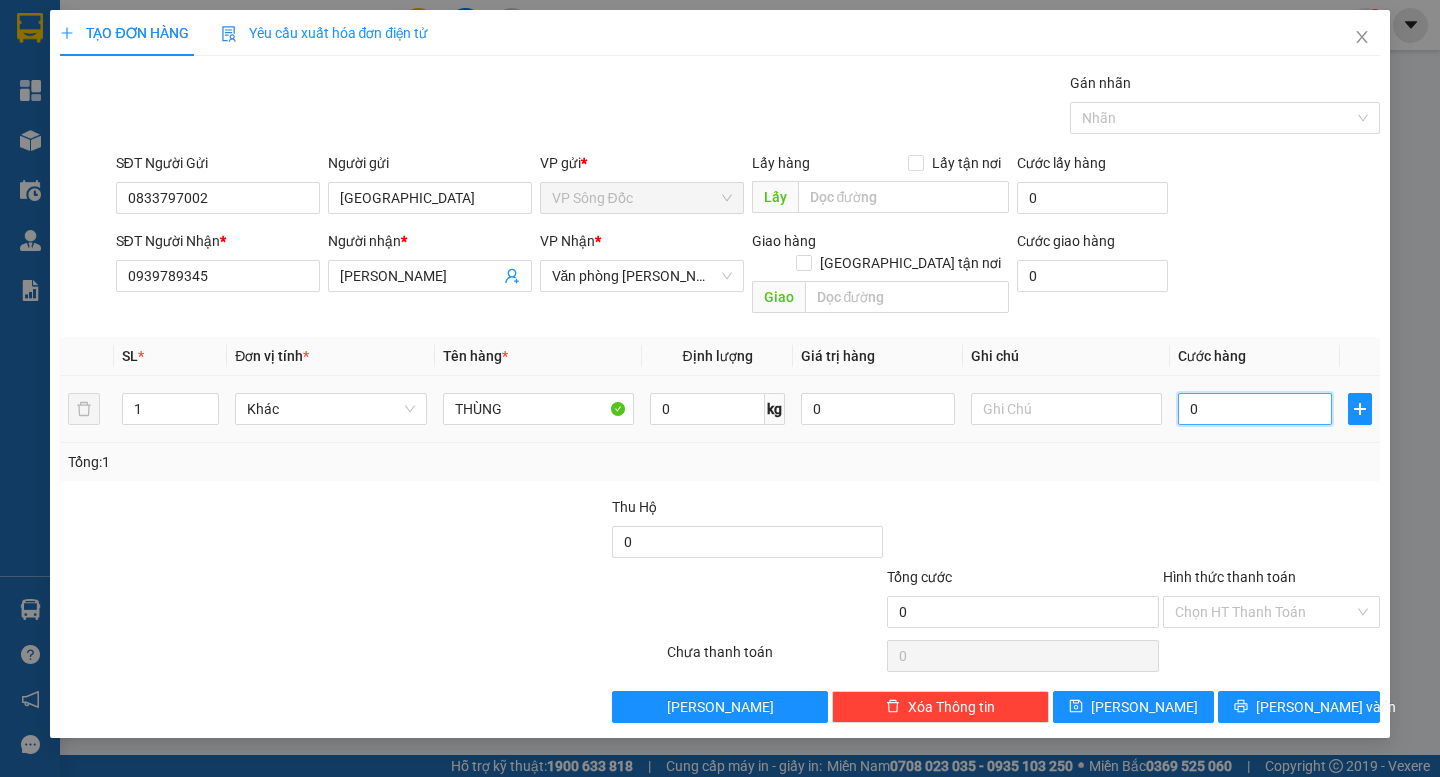 click on "0" at bounding box center (1255, 409) 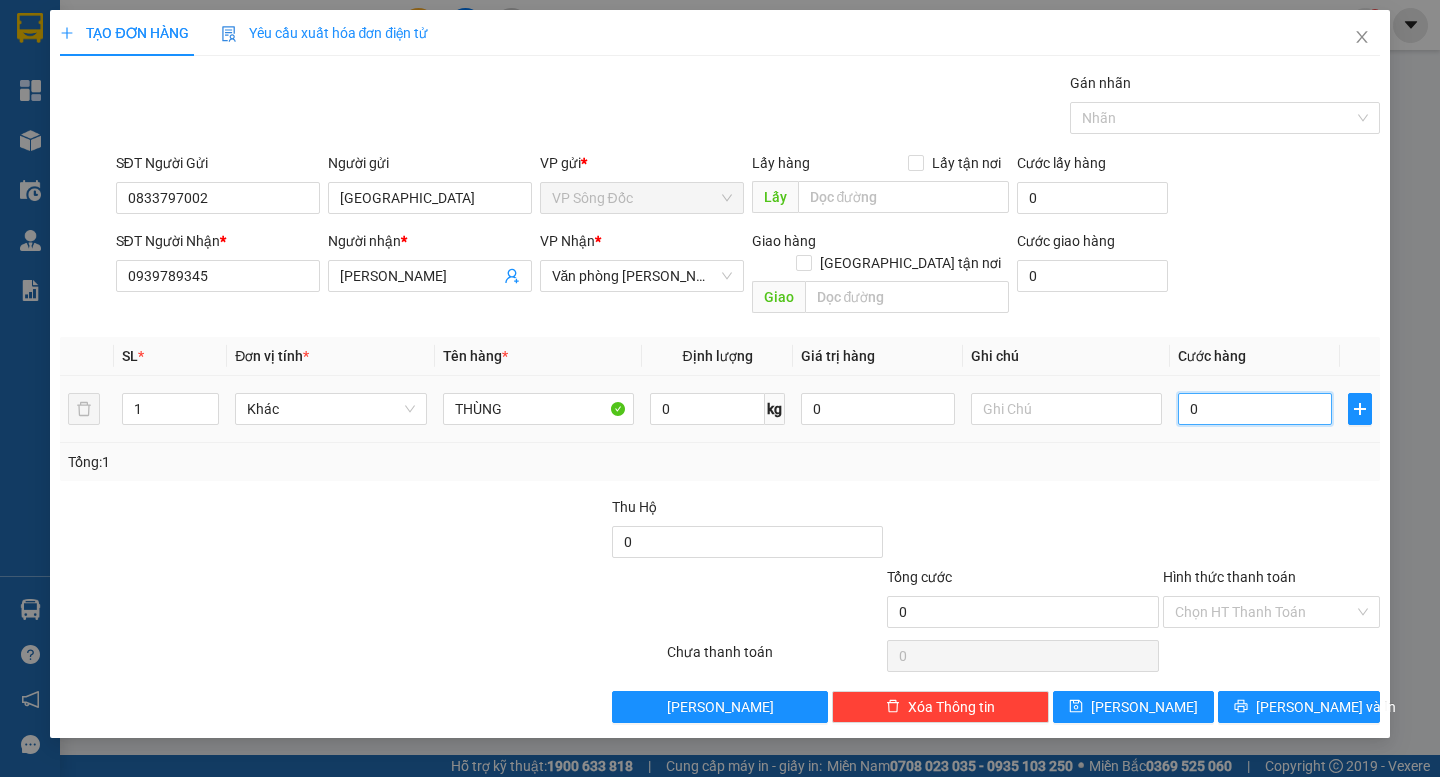 type on "4" 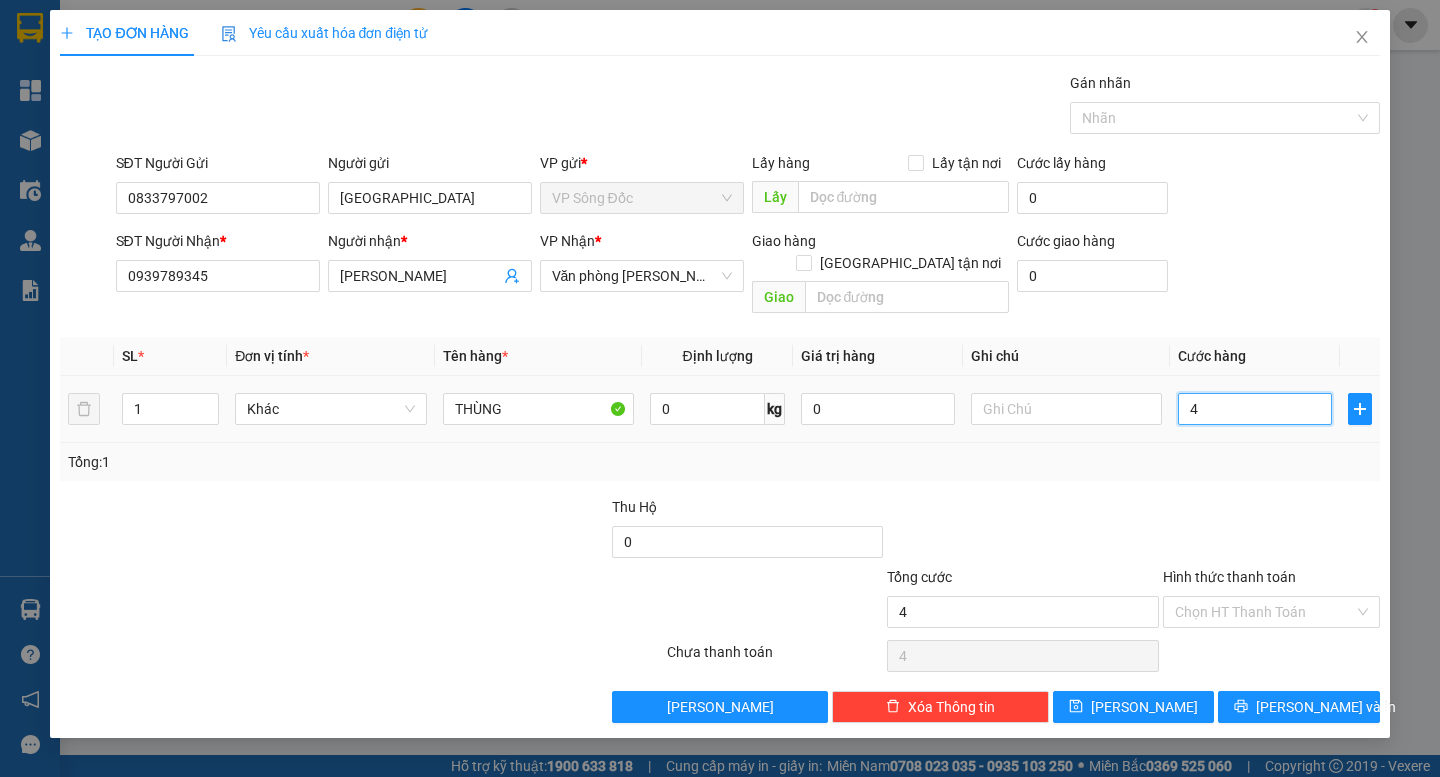 type on "40" 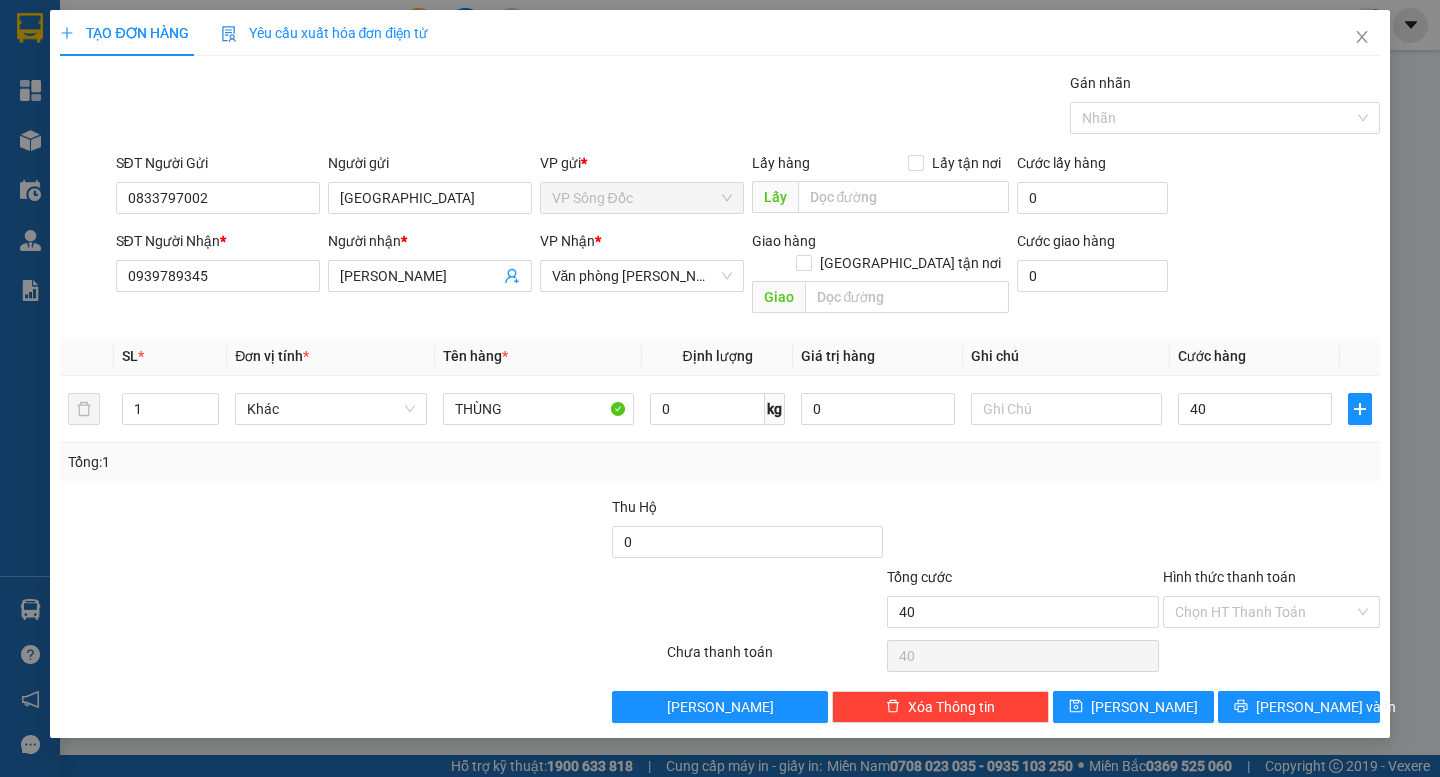 type on "40.000" 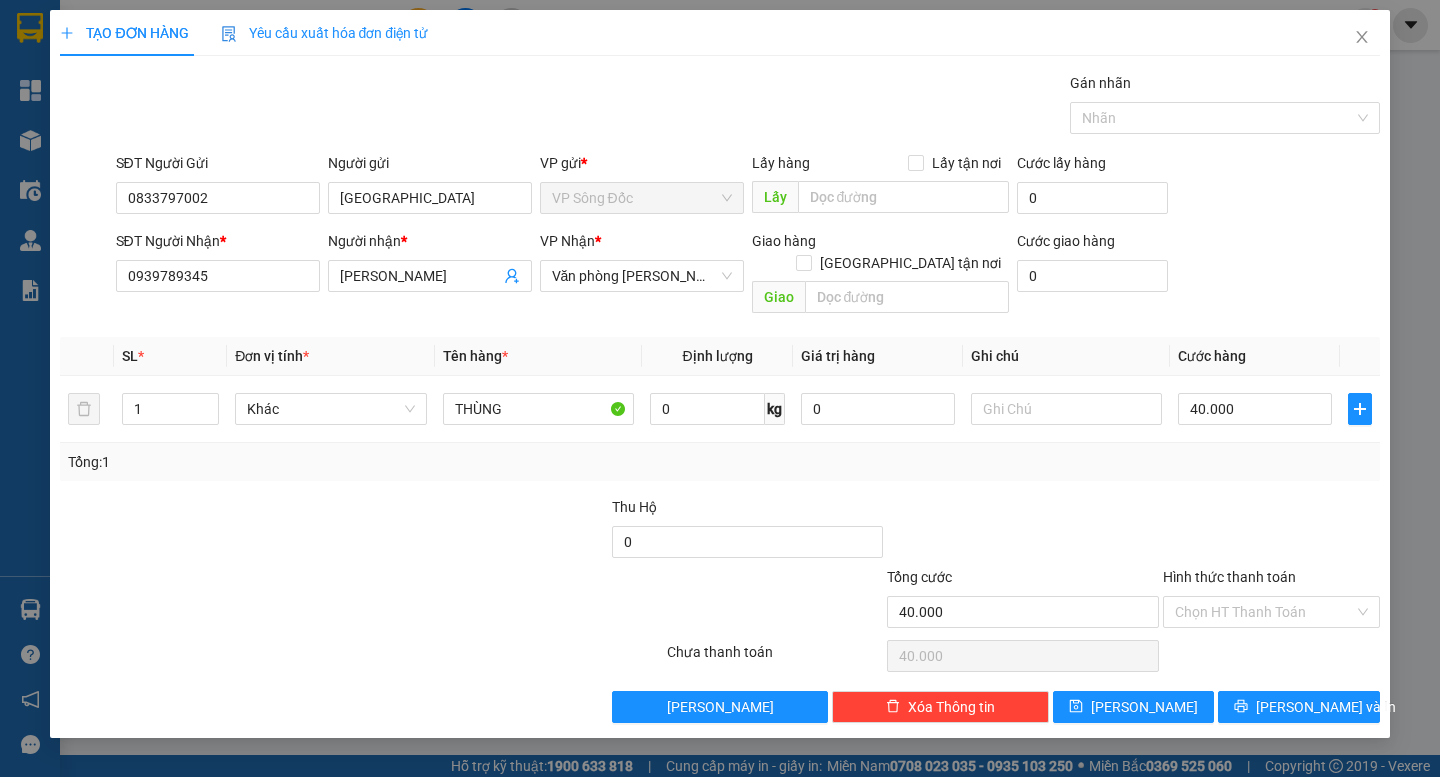 click on "Transit Pickup Surcharge Ids Transit Deliver Surcharge Ids Transit Deliver Surcharge Transit Deliver Surcharge Gói vận chuyển  * Tiêu chuẩn Gán nhãn   Nhãn SĐT Người Gửi 0833797002 Người gửi TRUNG BẮC VP gửi  * VP Sông Đốc Lấy hàng Lấy tận nơi Lấy Cước lấy hàng 0 SĐT Người Nhận  * 0939789345 Người nhận  * TRẦN VĂN HAI VP Nhận  * Văn phòng Hồ Chí Minh Giao hàng Giao tận nơi Giao Cước giao hàng 0 SL  * Đơn vị tính  * Tên hàng  * Định lượng Giá trị hàng Ghi chú Cước hàng                   1 Khác THÙNG 0 kg 0 40.000 Tổng:  1 Thu Hộ 0 Tổng cước 40.000 Hình thức thanh toán Chọn HT Thanh Toán Số tiền thu trước 0 Chưa thanh toán 40.000 Chọn HT Thanh Toán Lưu nháp Xóa Thông tin Lưu Lưu và In" at bounding box center [719, 397] 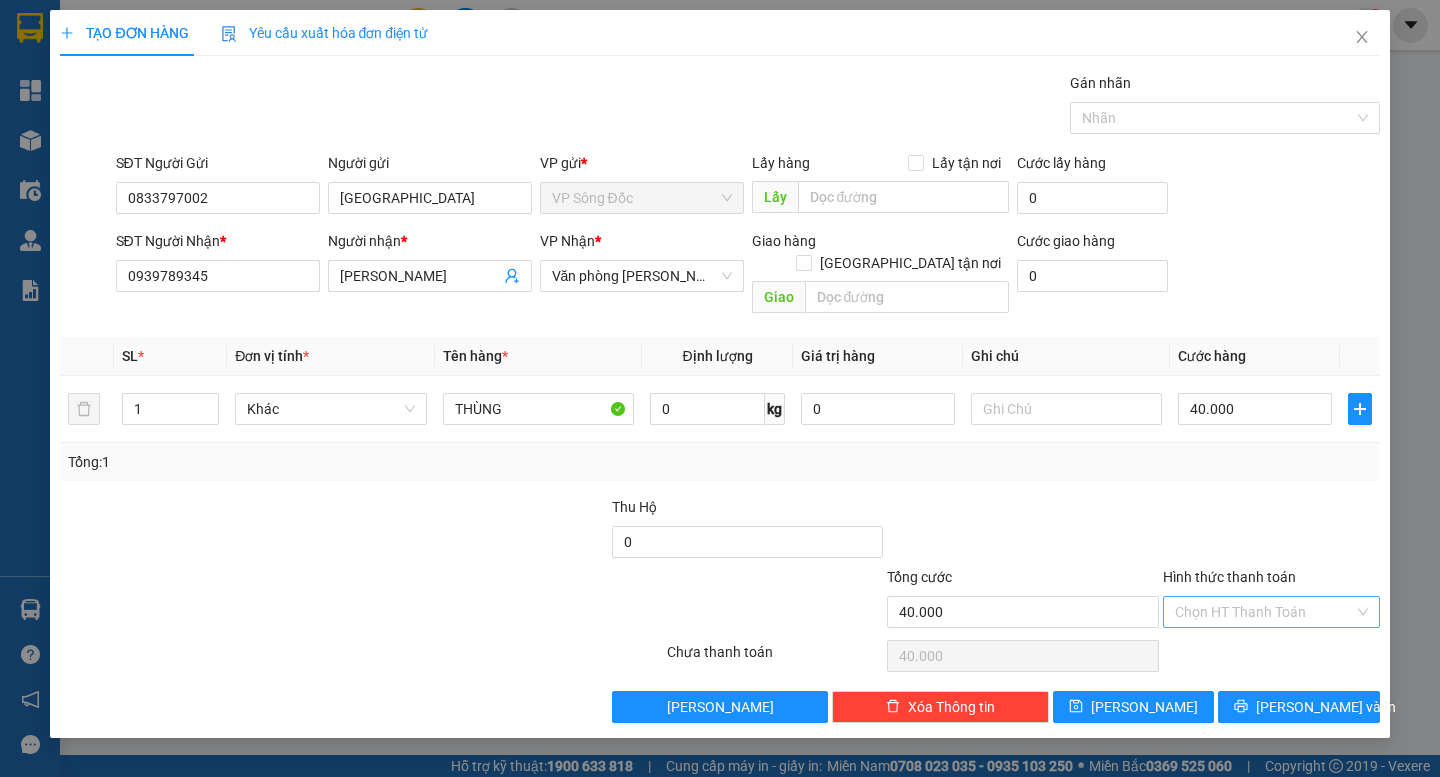 click on "Hình thức thanh toán" at bounding box center (1264, 612) 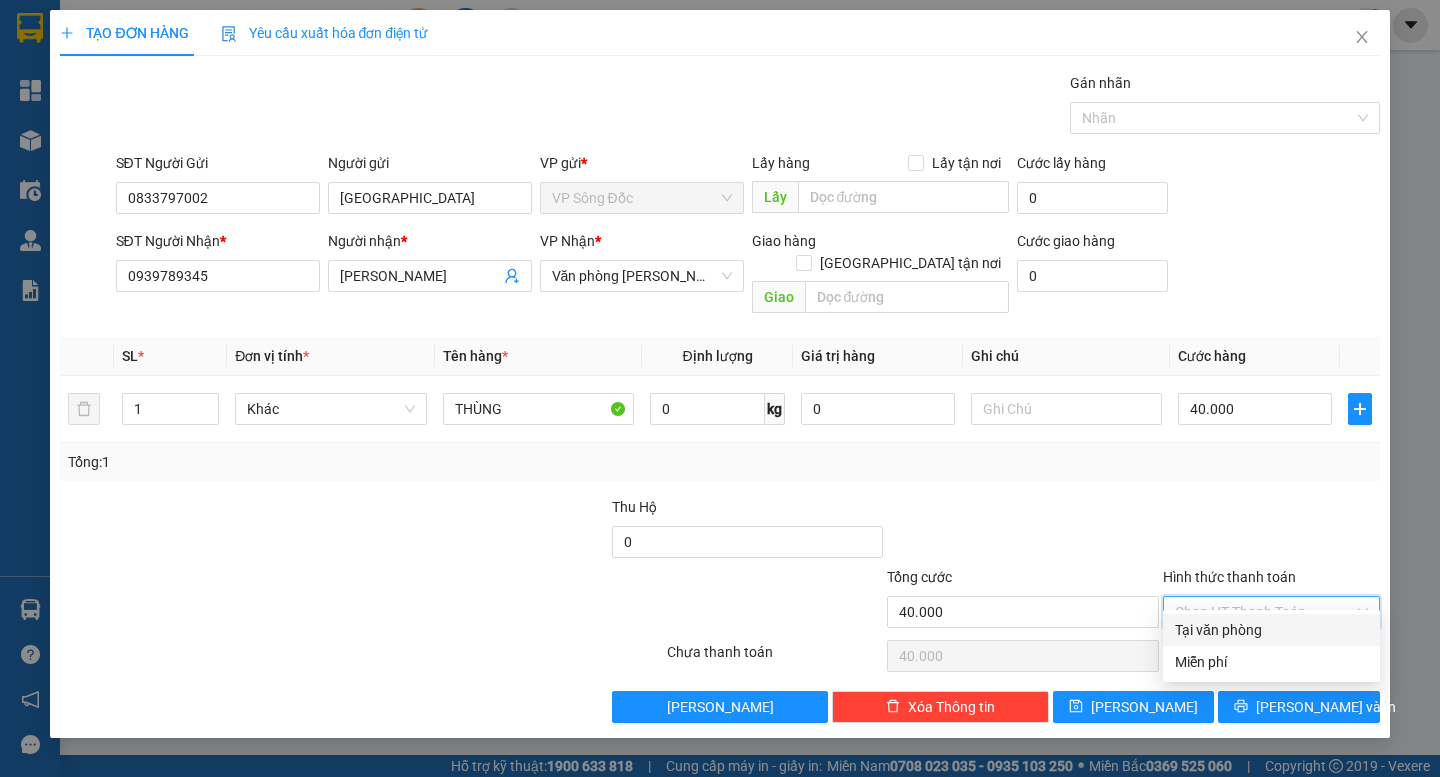 click on "Tại văn phòng" at bounding box center [1271, 630] 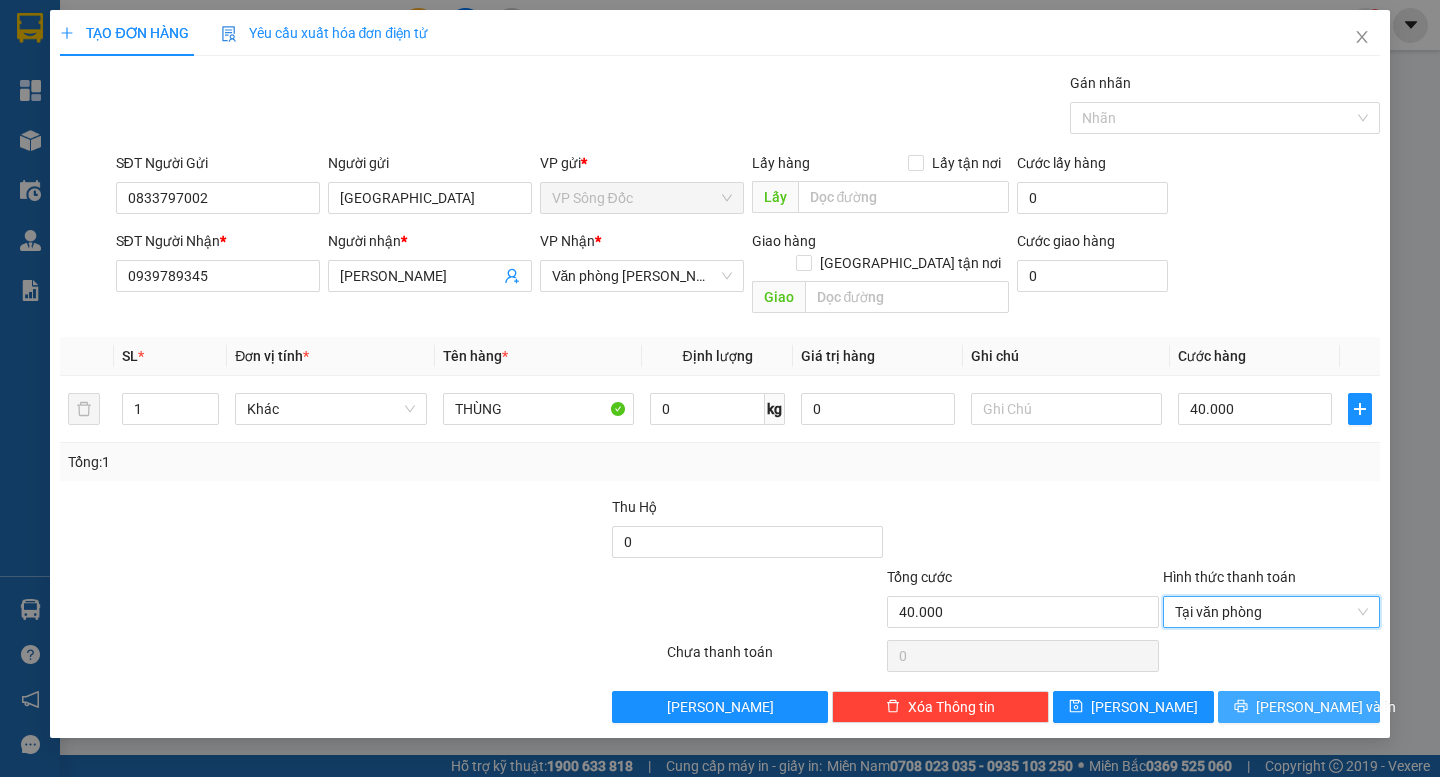 click on "Lưu và In" at bounding box center (1326, 707) 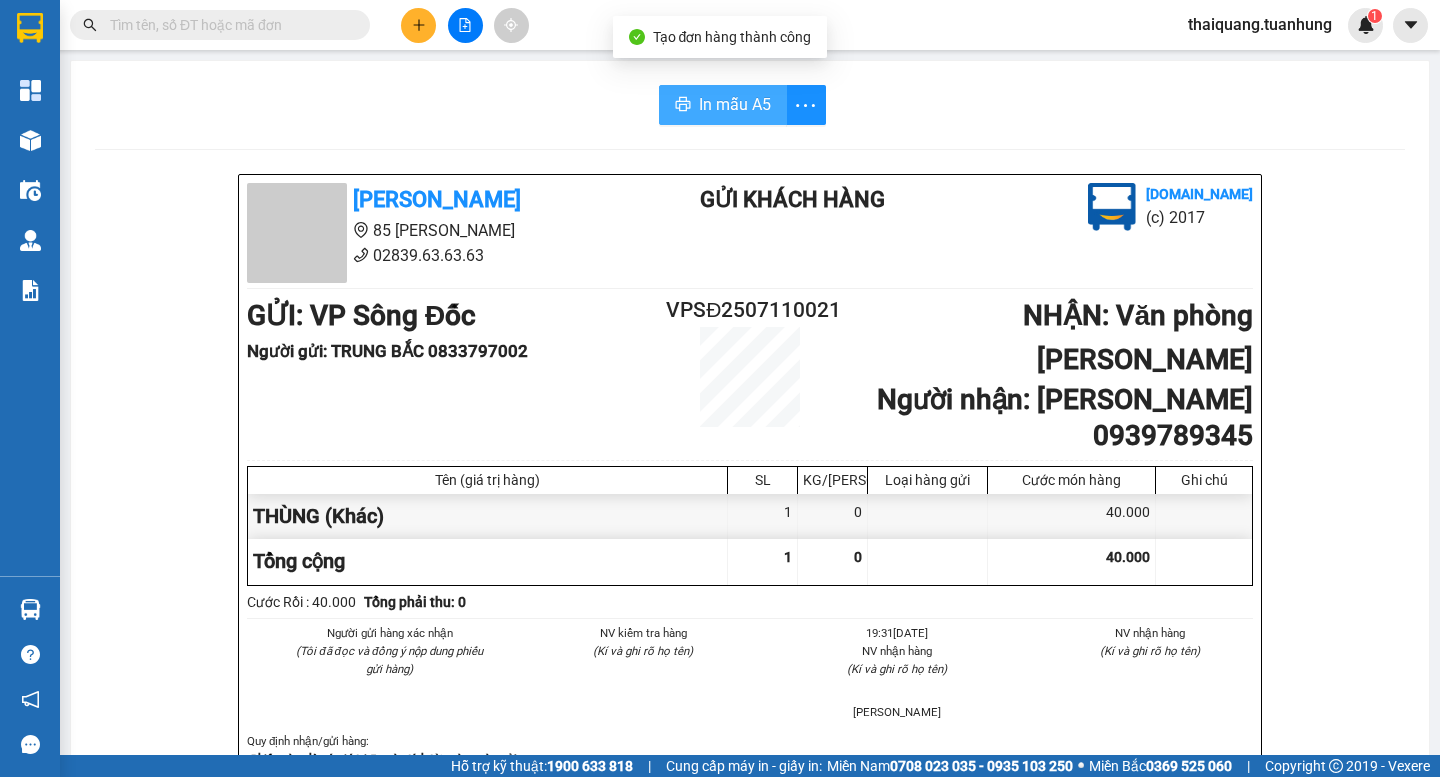 click on "In mẫu A5" at bounding box center [723, 105] 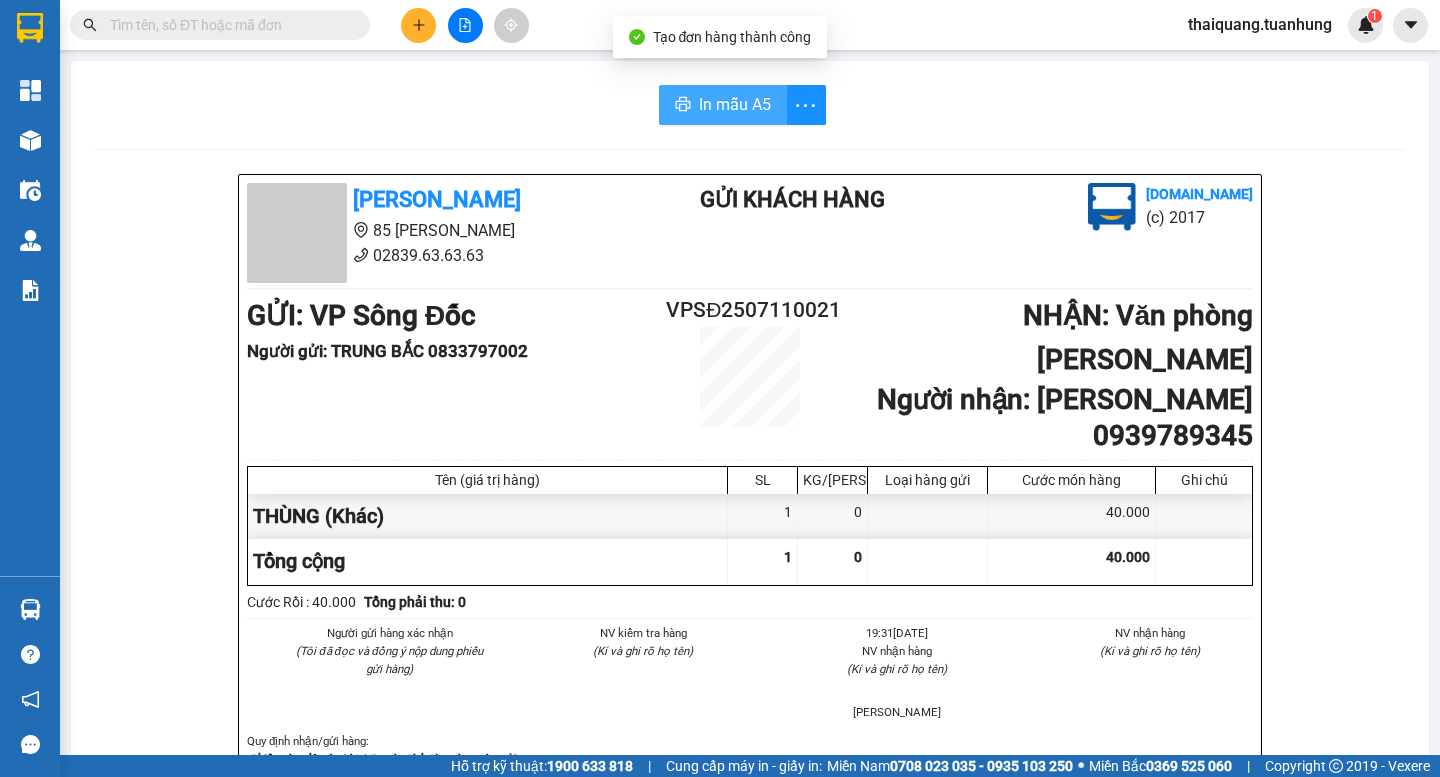 scroll, scrollTop: 0, scrollLeft: 0, axis: both 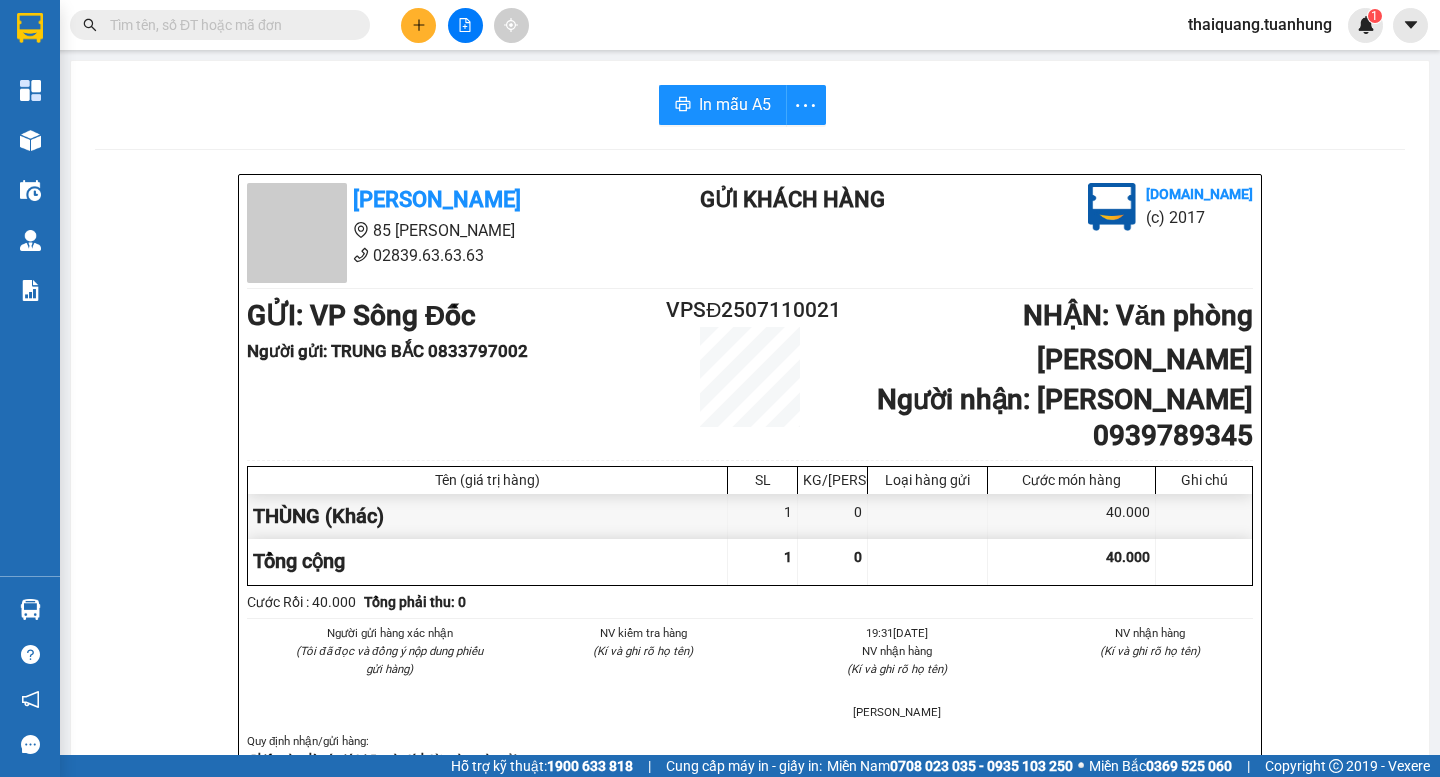 click 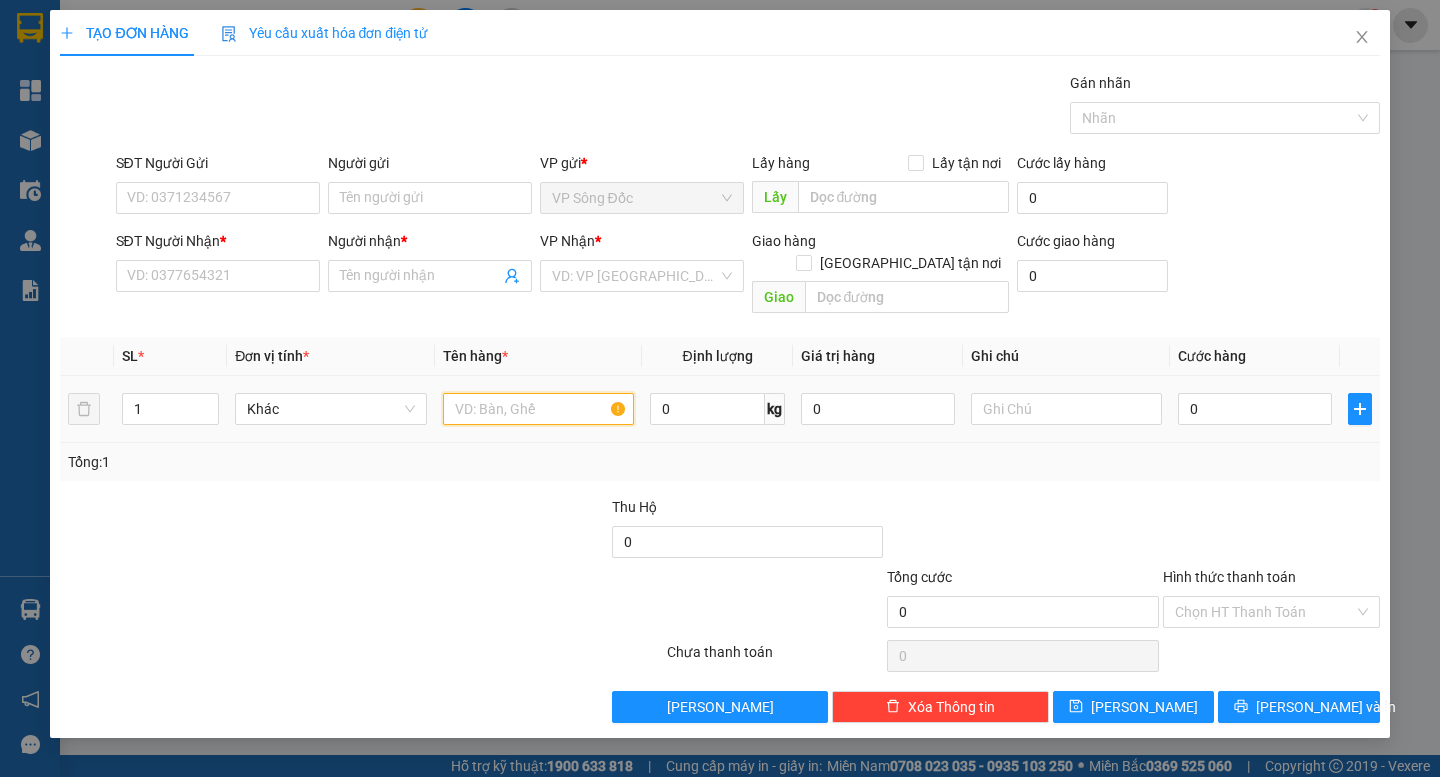 click at bounding box center [538, 409] 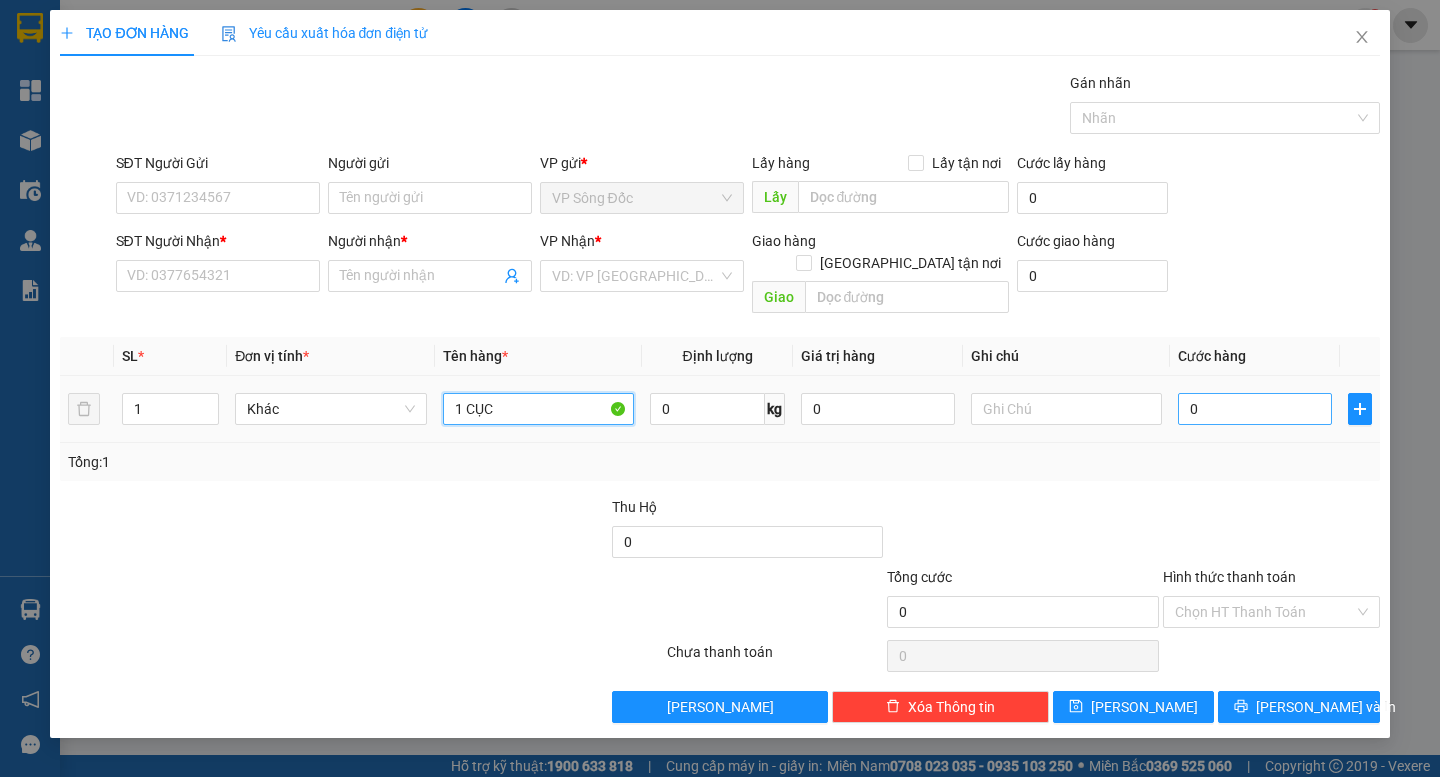 type on "1 CỤC" 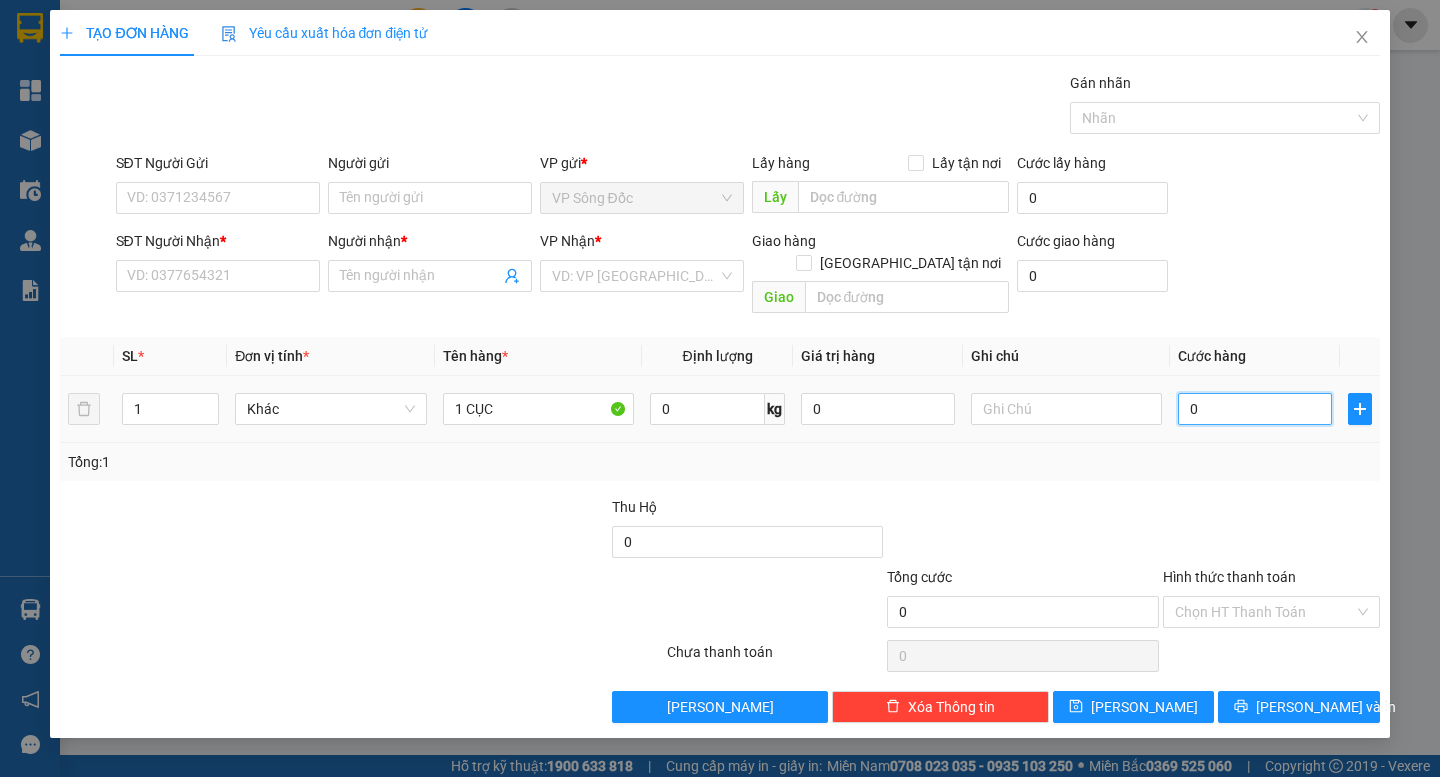 click on "0" at bounding box center (1255, 409) 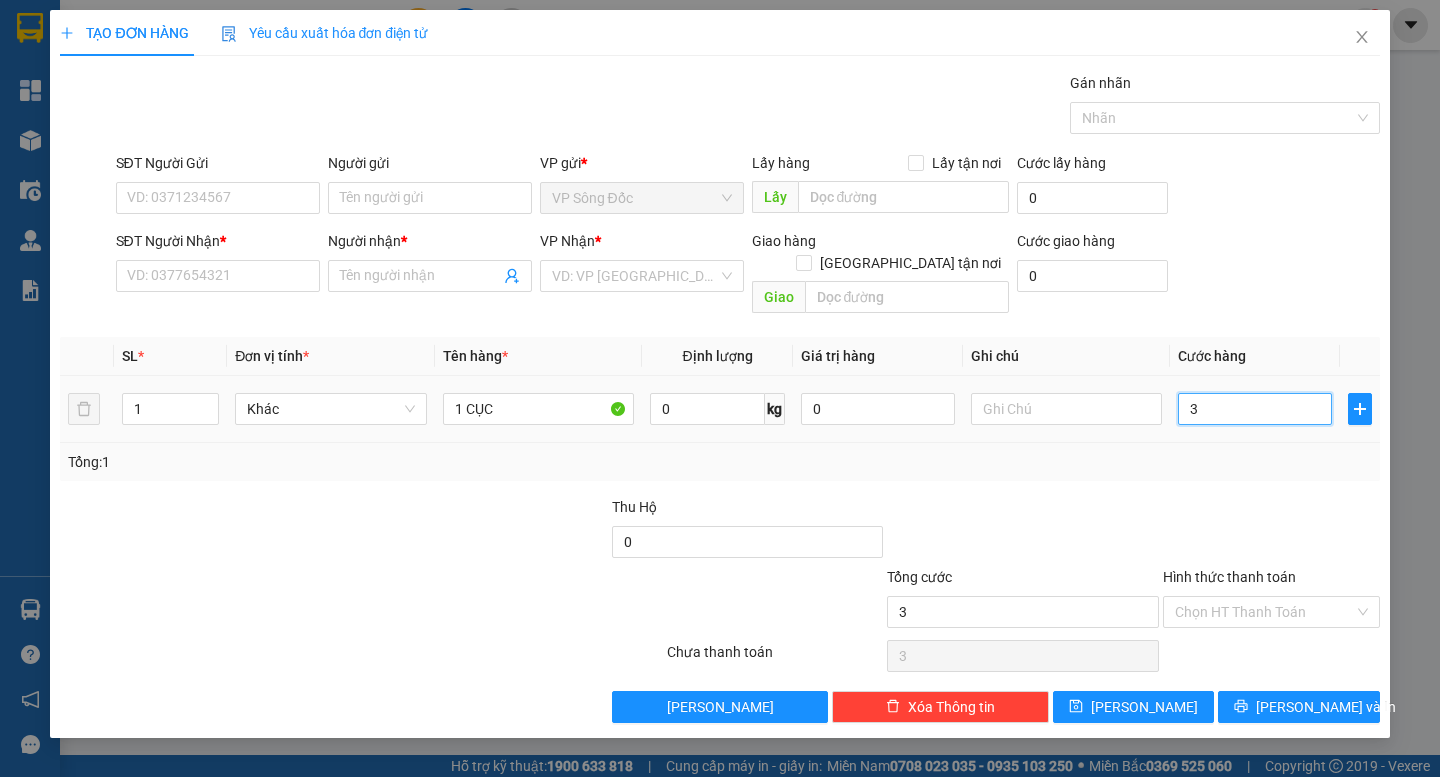 type on "30" 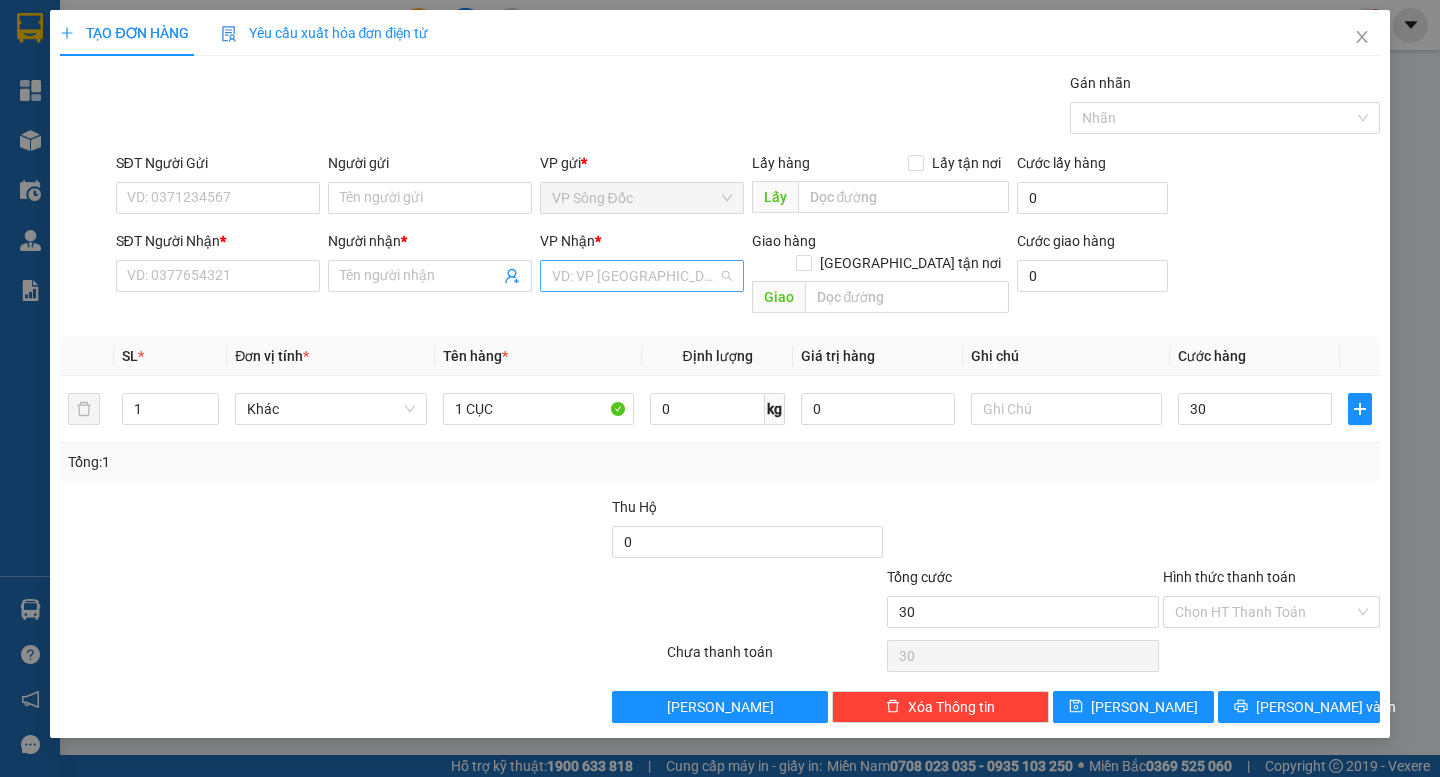 type on "30.000" 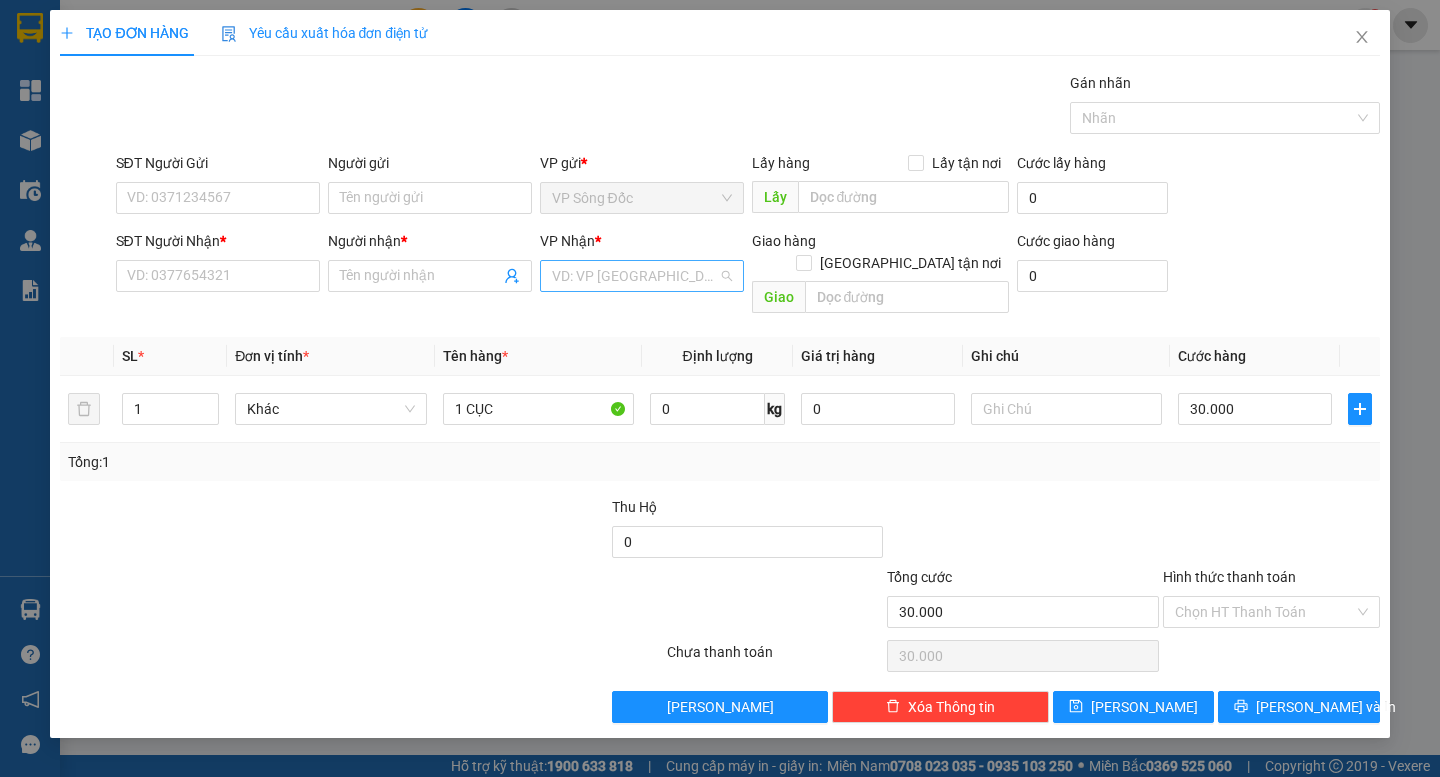 click at bounding box center (635, 276) 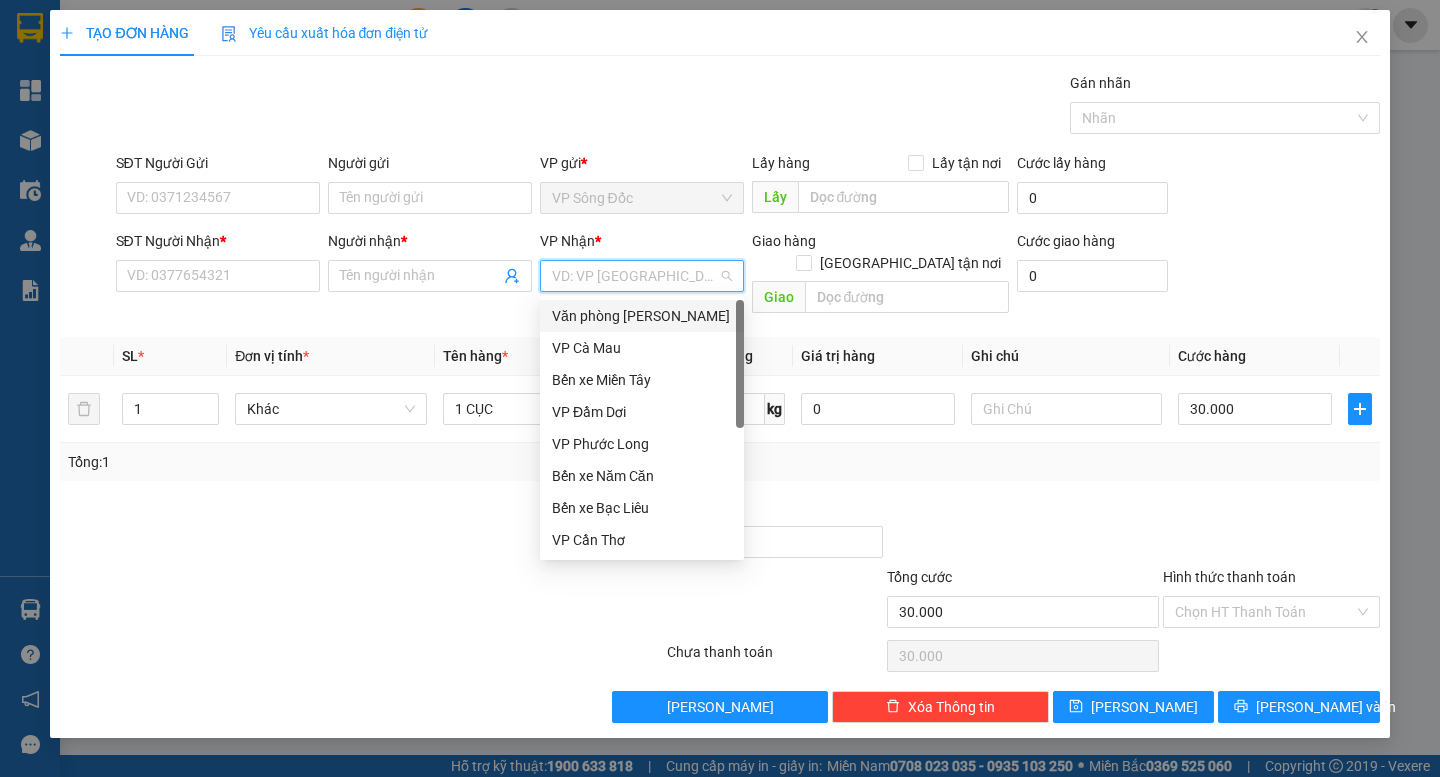click on "Văn phòng Hồ Chí Minh" at bounding box center (642, 316) 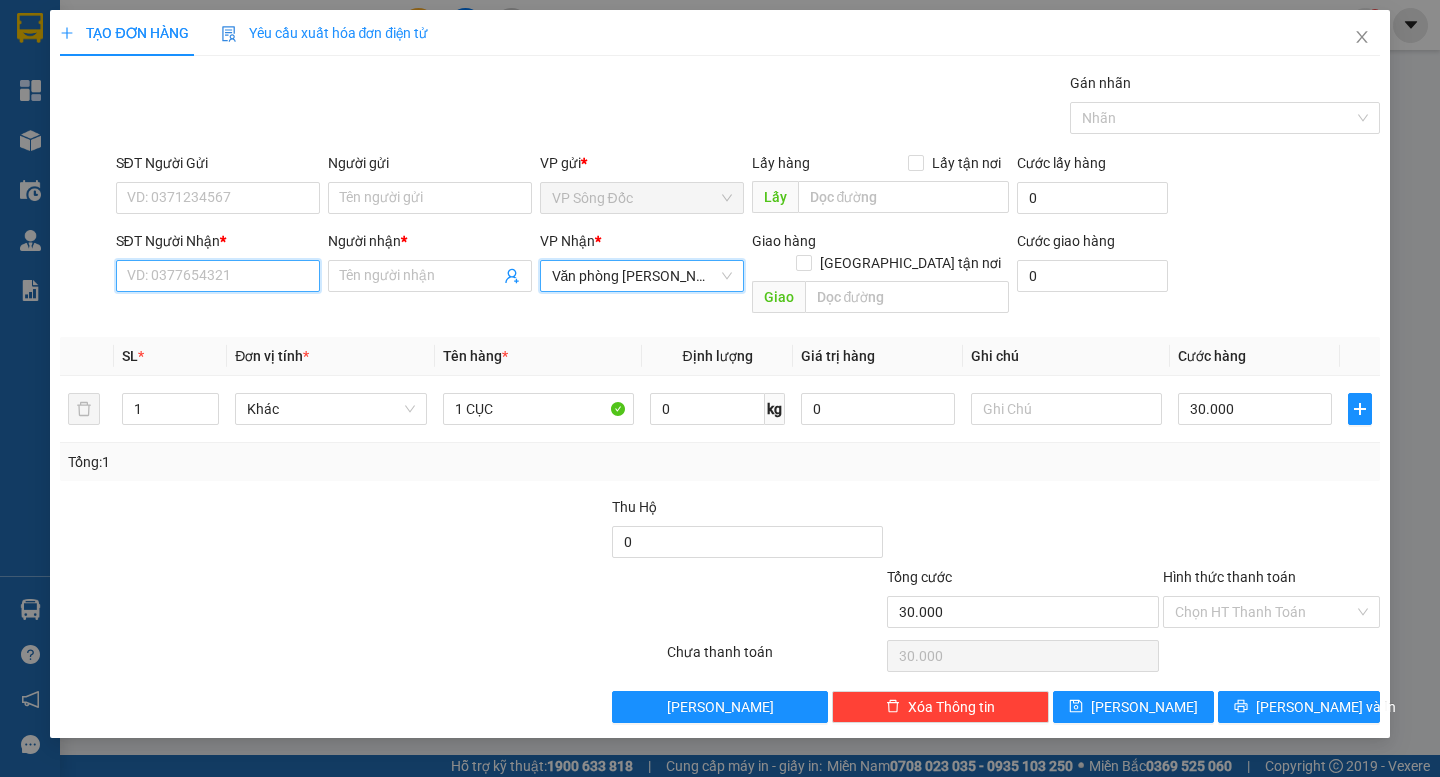 click on "SĐT Người Nhận  *" at bounding box center [218, 276] 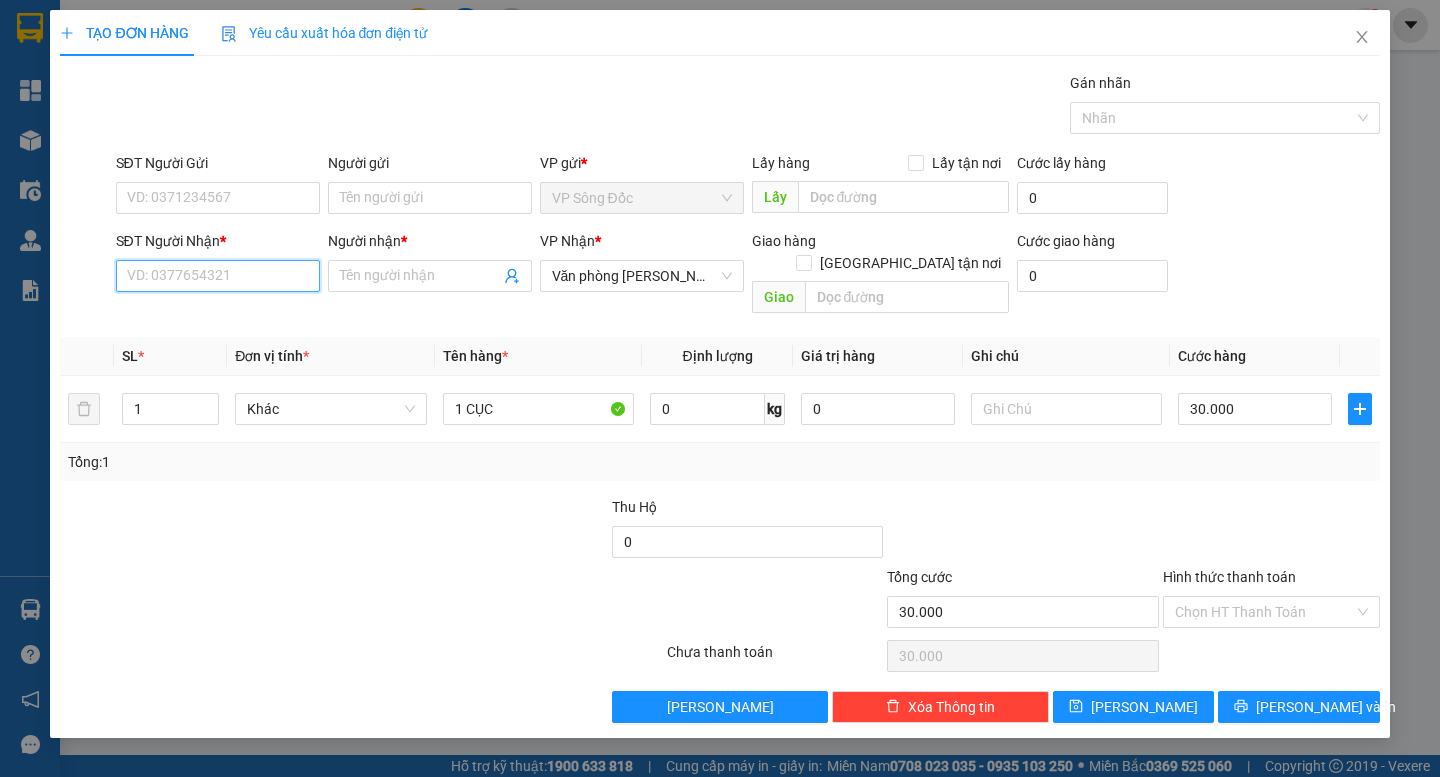 click on "SĐT Người Nhận  *" at bounding box center [218, 276] 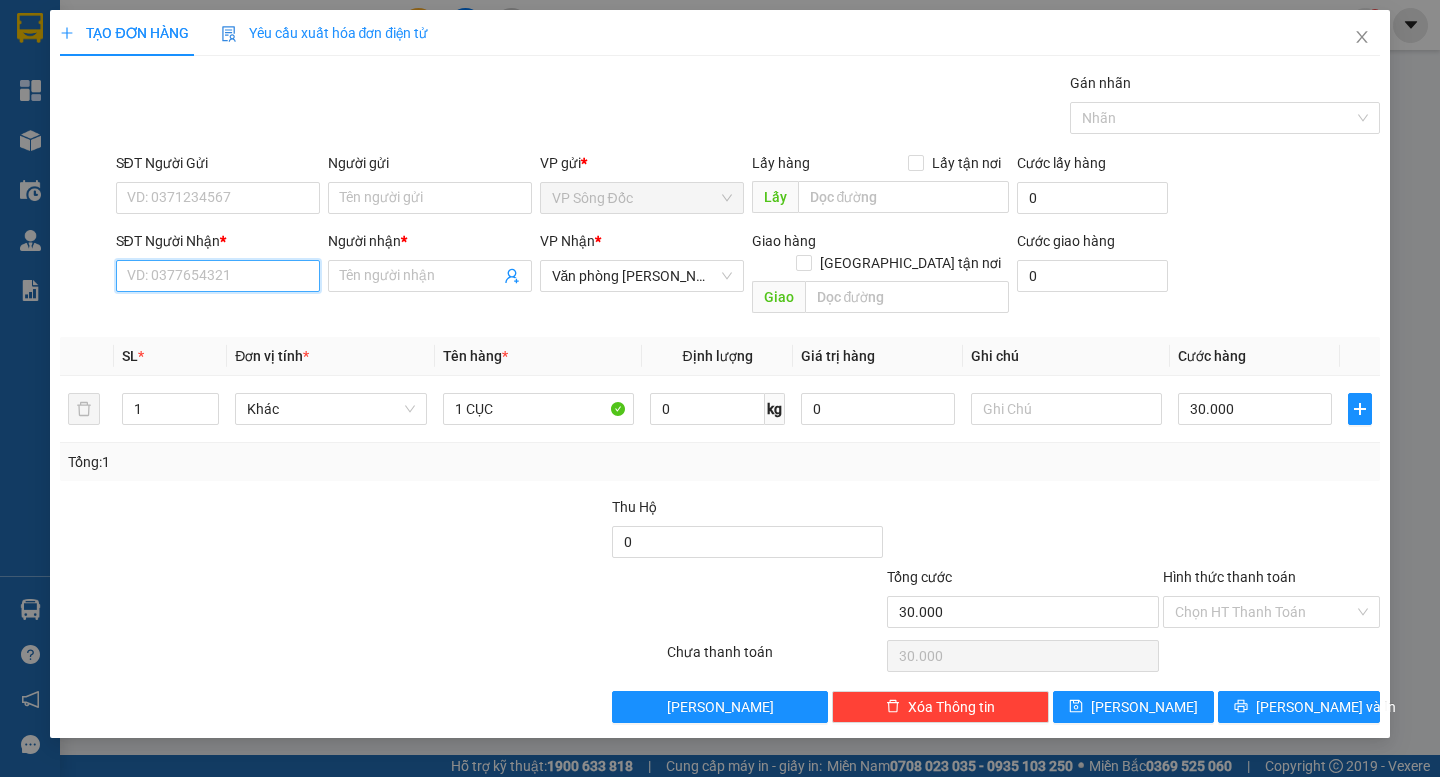 click on "SĐT Người Nhận  *" at bounding box center (218, 276) 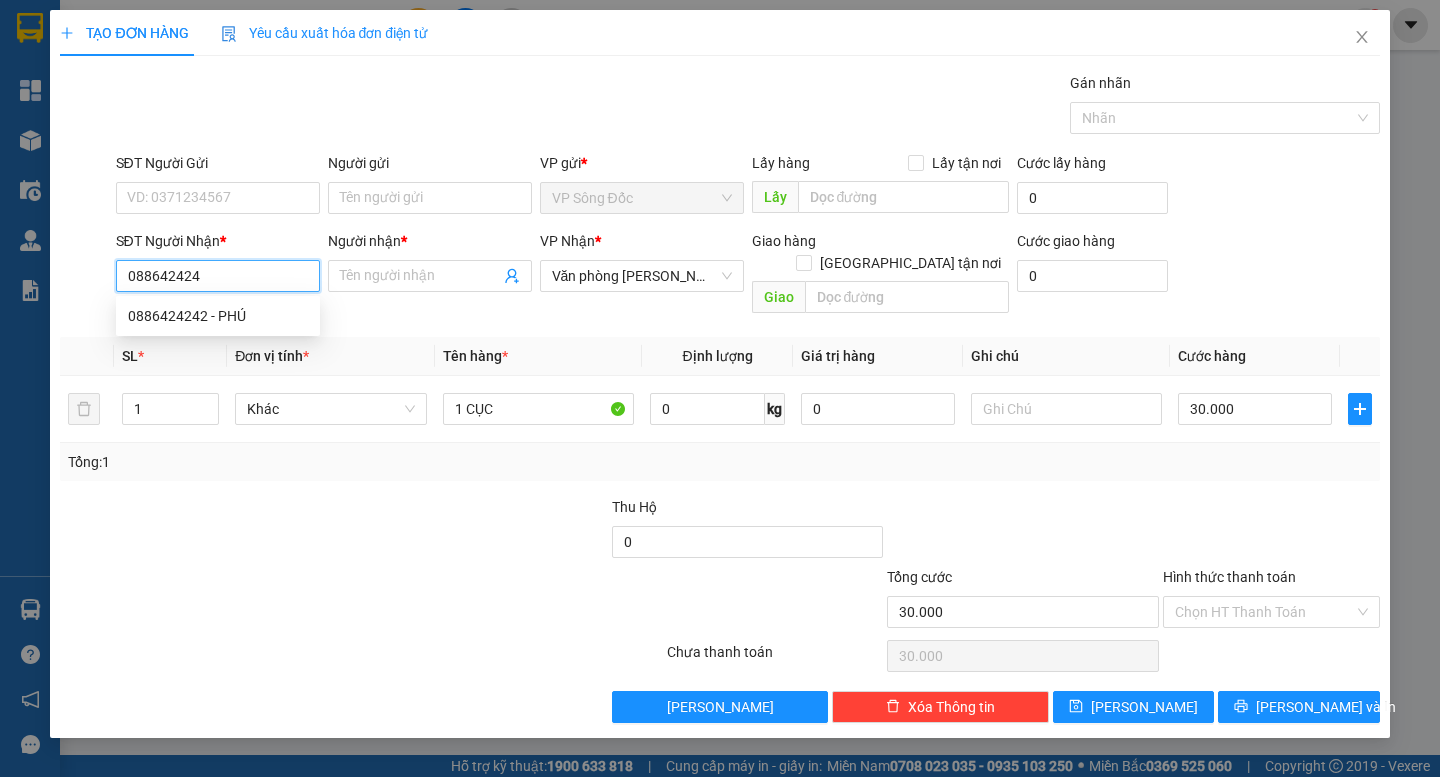 type on "0886424242" 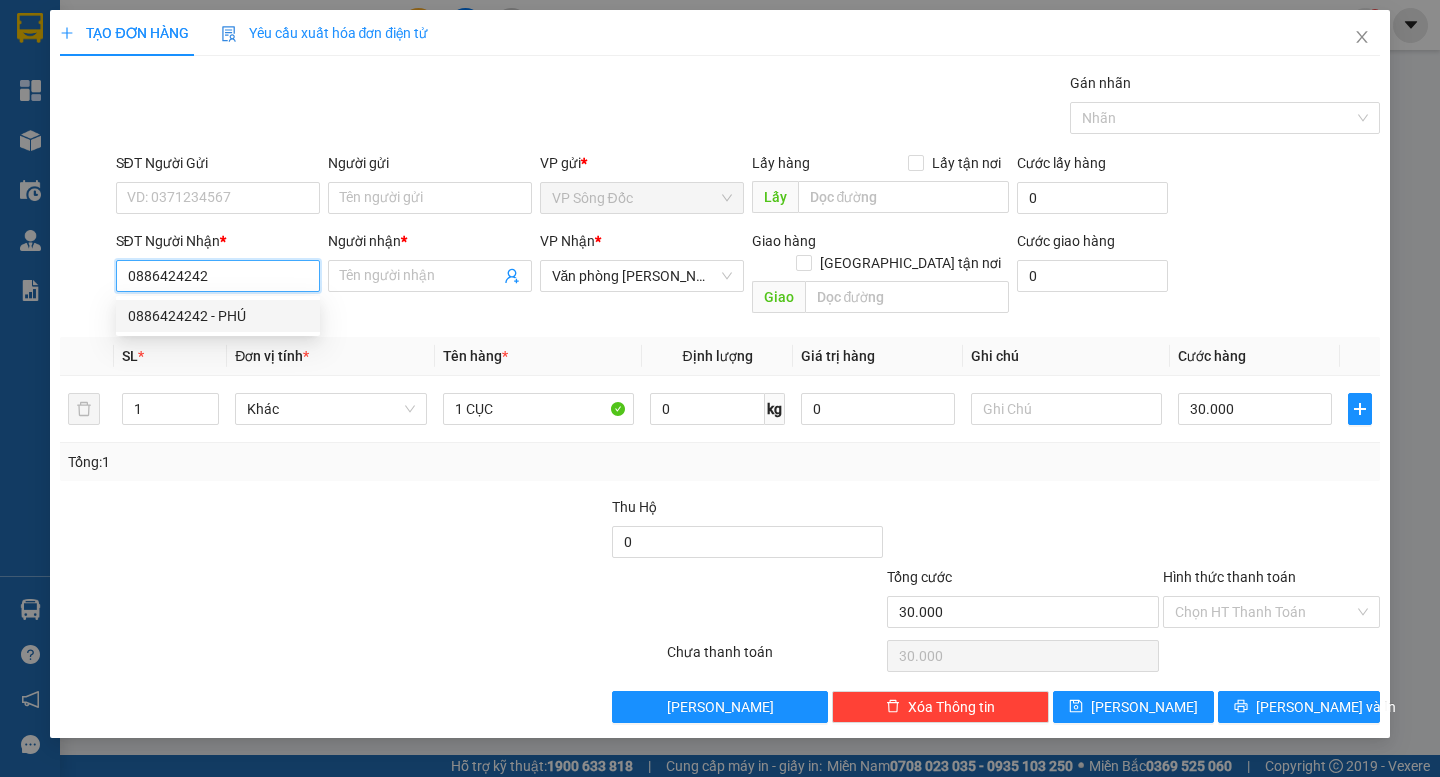 click on "0886424242 - PHÚ" at bounding box center (218, 316) 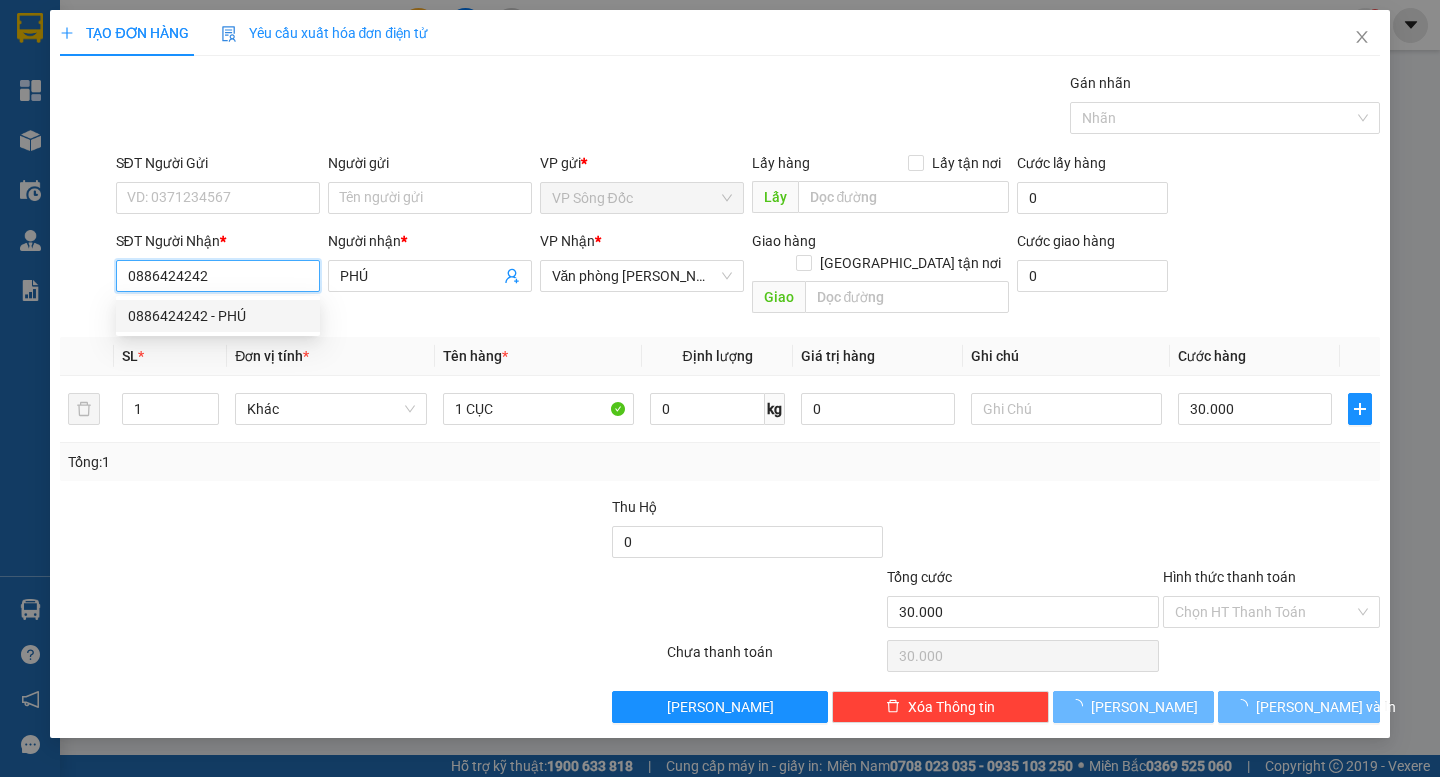 type on "PHÚ" 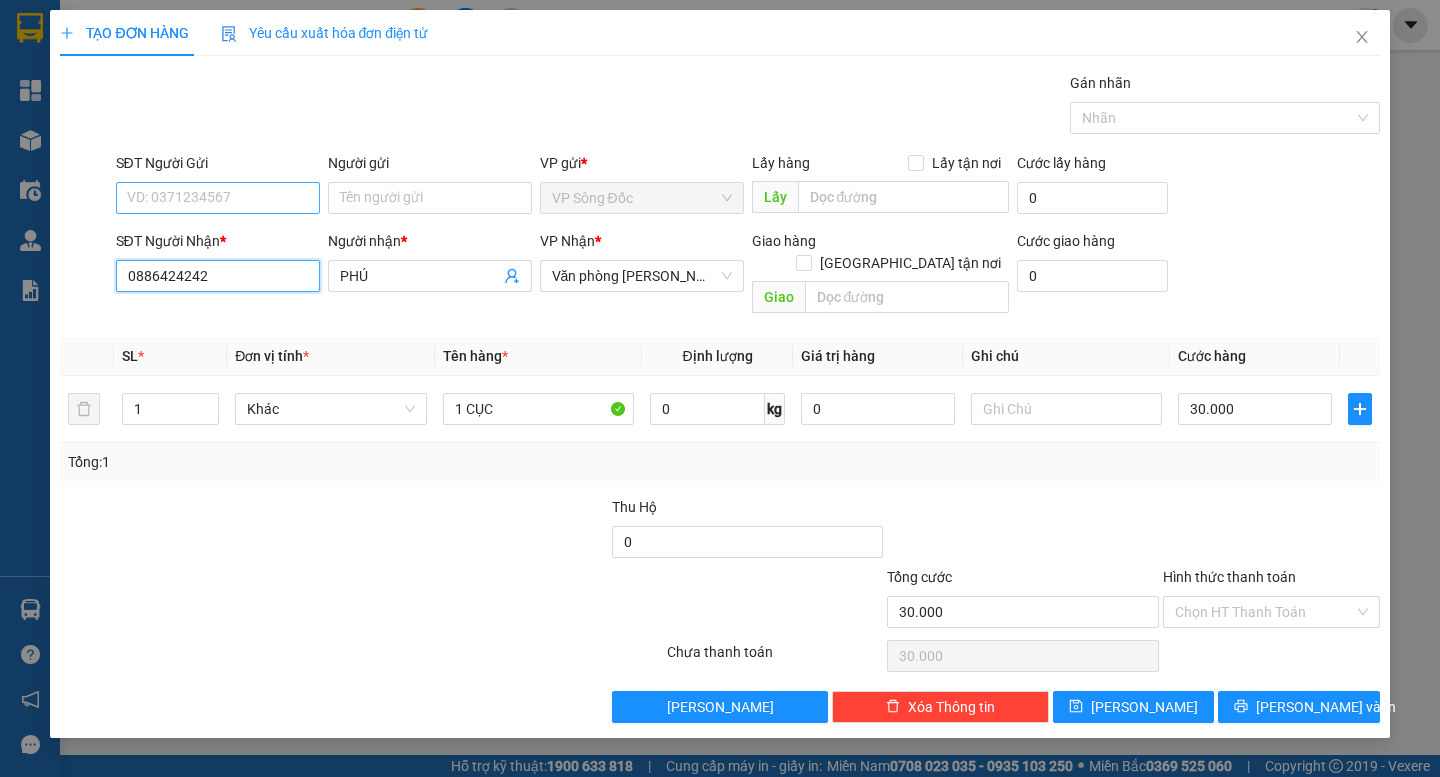 type on "0886424242" 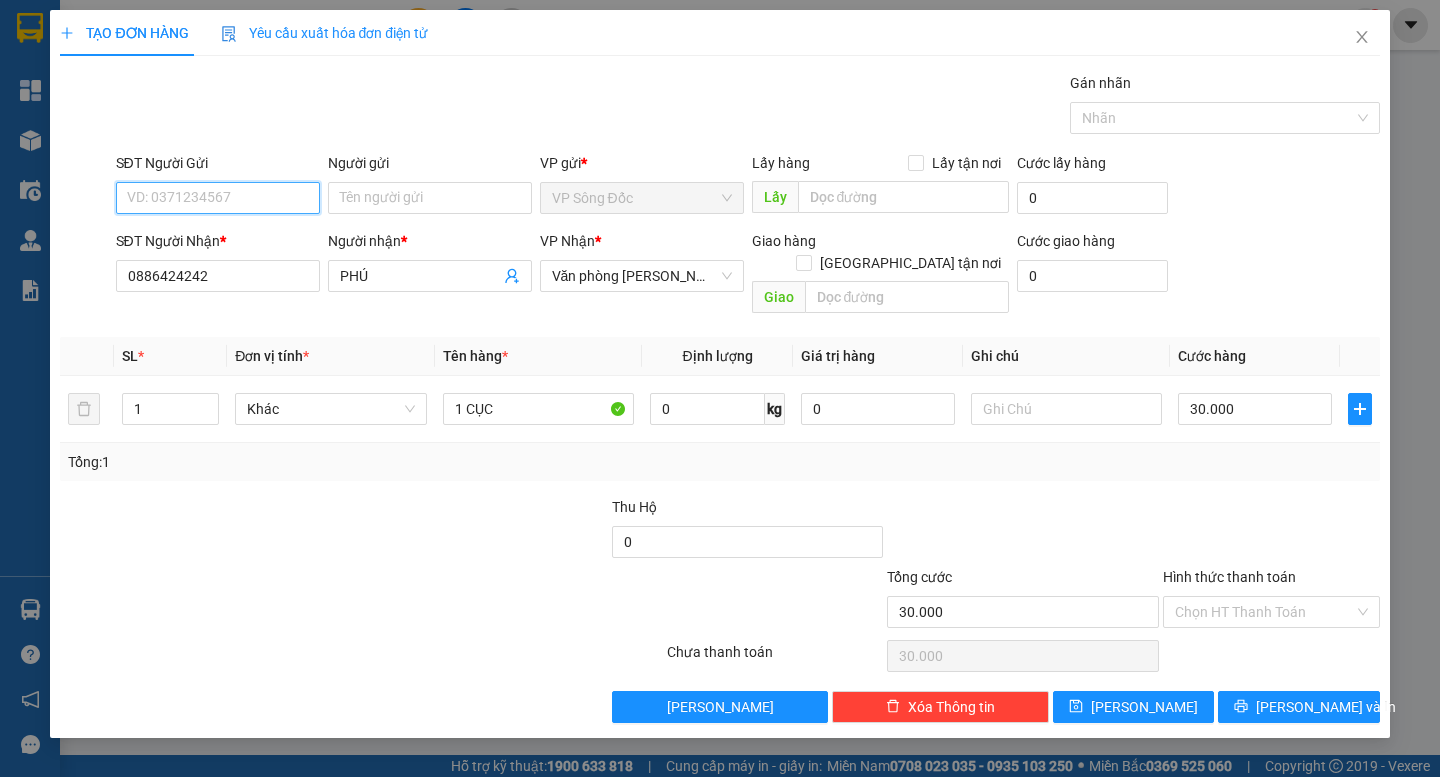 click on "SĐT Người Gửi" at bounding box center (218, 198) 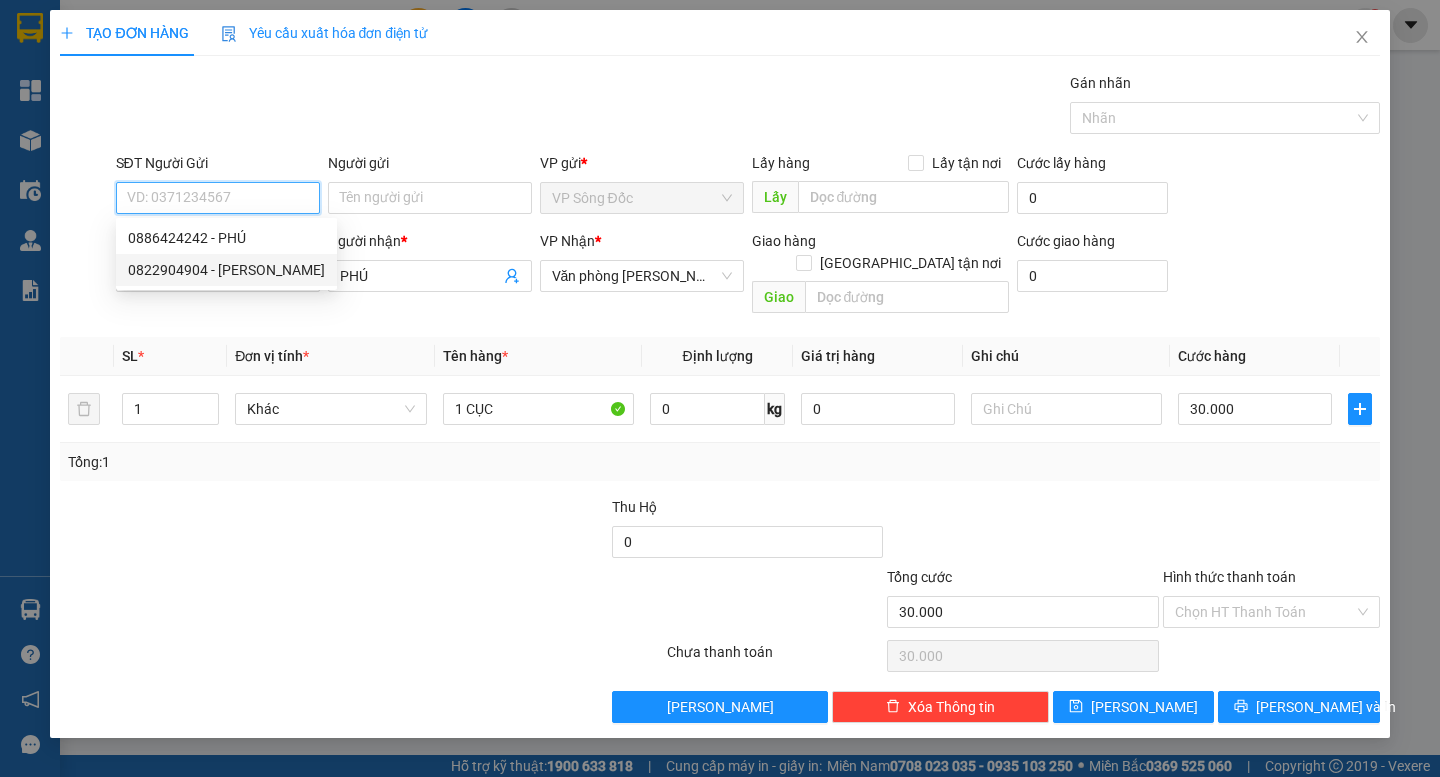 click on "0822904904 - VŨ LUÂN" at bounding box center [226, 270] 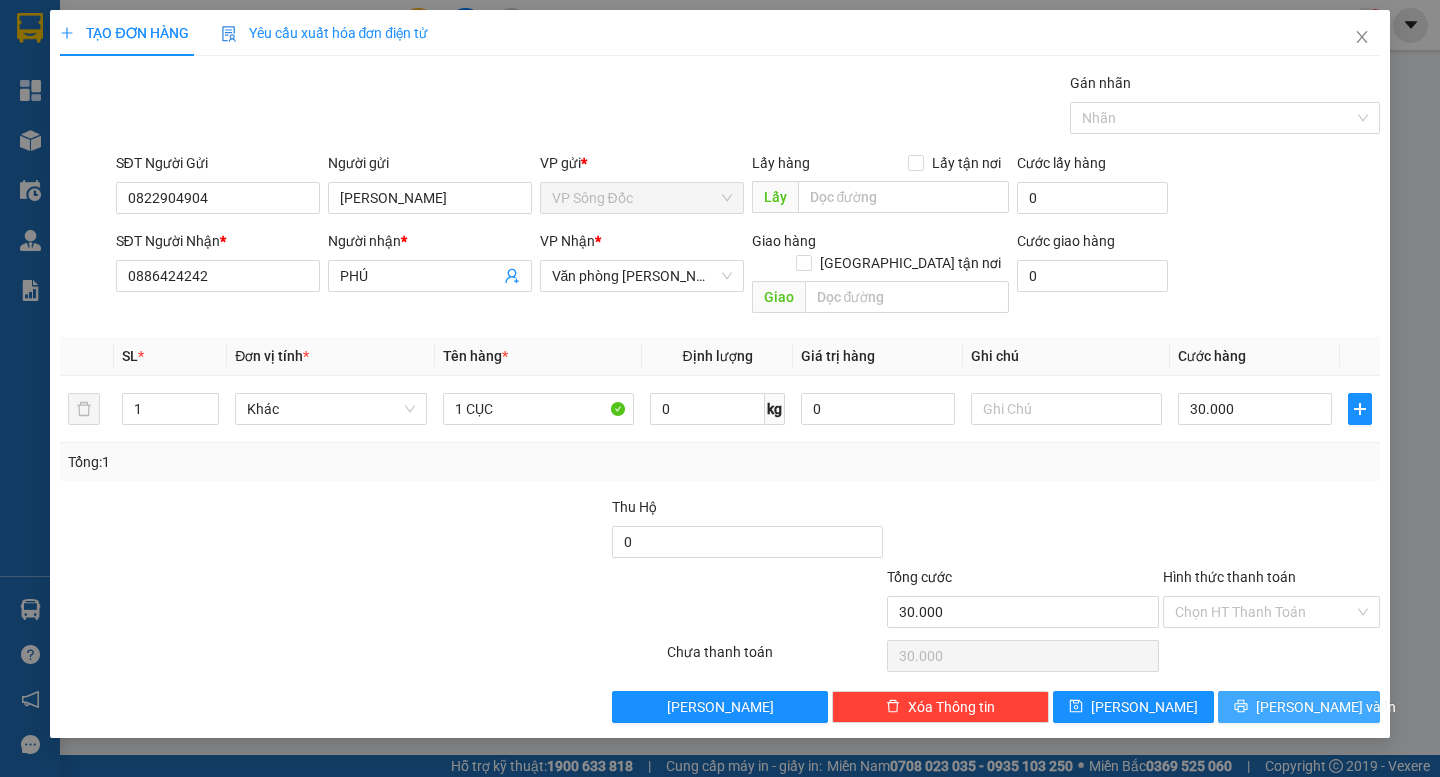 click on "Lưu và In" at bounding box center (1326, 707) 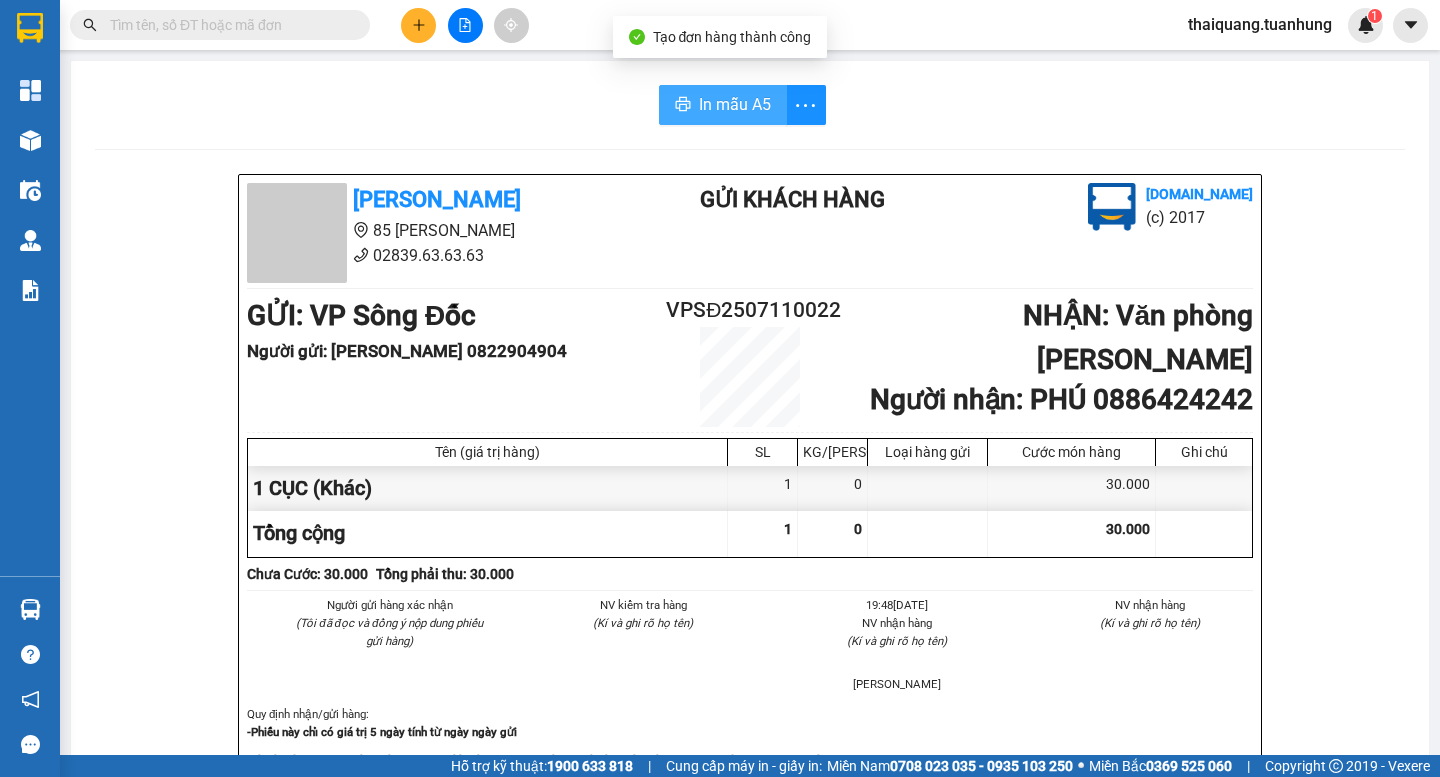 click on "In mẫu A5" at bounding box center (735, 104) 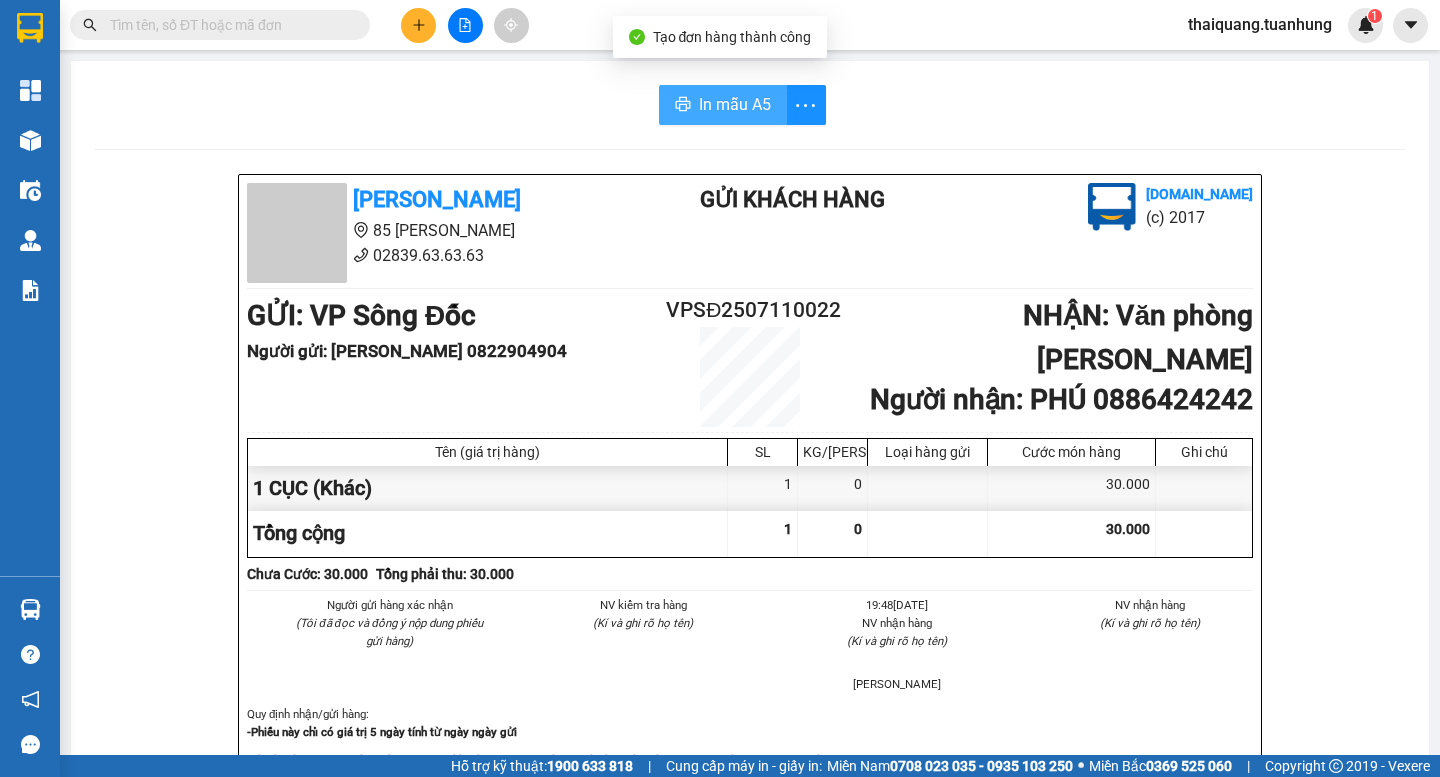 scroll, scrollTop: 0, scrollLeft: 0, axis: both 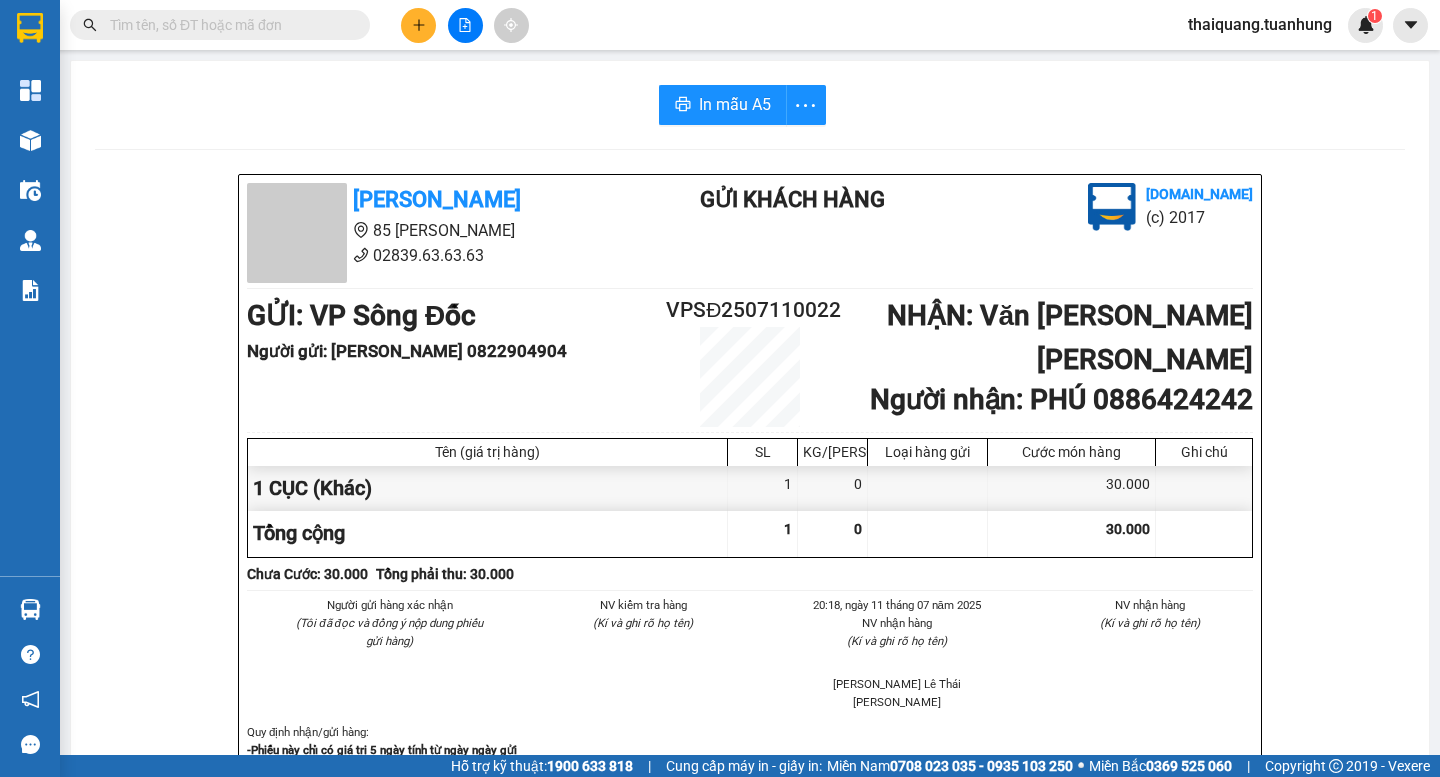 click on "In mẫu A5
[PERSON_NAME]   85 [PERSON_NAME]   02839.63.63.63 Gửi khách hàng [DOMAIN_NAME] (c) 2017 GỬI :   VP Sông Đốc Người gửi :   [PERSON_NAME] 0822904904 VPSĐ2507110022 [PERSON_NAME] :   Văn [PERSON_NAME] [PERSON_NAME] Người [PERSON_NAME] :   [PERSON_NAME] 0886424242 Tên (giá trị hàng) SL KG/Món [PERSON_NAME] hàng gửi Cước món hàng Ghi chú 1 CỤC (Khác) 1 0 30.000 [PERSON_NAME] 1 0 30.000 Loading... [PERSON_NAME] : 30.000 [PERSON_NAME] thu: 30.000 Người gửi hàng xác [PERSON_NAME] (Tôi đã đọc và đồng ý nộp [PERSON_NAME] gửi hàng) NV kiểm tra hàng (Kí và ghi rõ họ tên) 20:18, ngày 11 tháng 07 năm 2025 NV [PERSON_NAME] hàng (Kí và ghi rõ họ tên) [PERSON_NAME] Lê Thái [PERSON_NAME]  NV [PERSON_NAME] hàng (Kí và ghi rõ họ tên) [PERSON_NAME] định [PERSON_NAME]/gửi hàng : -[PERSON_NAME] chỉ có giá trị 5 ngày tính từ ngày ngày gửi -Khi thất lạc, mất mát hàng hóa [PERSON_NAME] khách, công ty [PERSON_NAME] [PERSON_NAME] bồi [PERSON_NAME] gấp 10 lần giá cước gửi hàng [DOMAIN_NAME]" at bounding box center [750, 849] 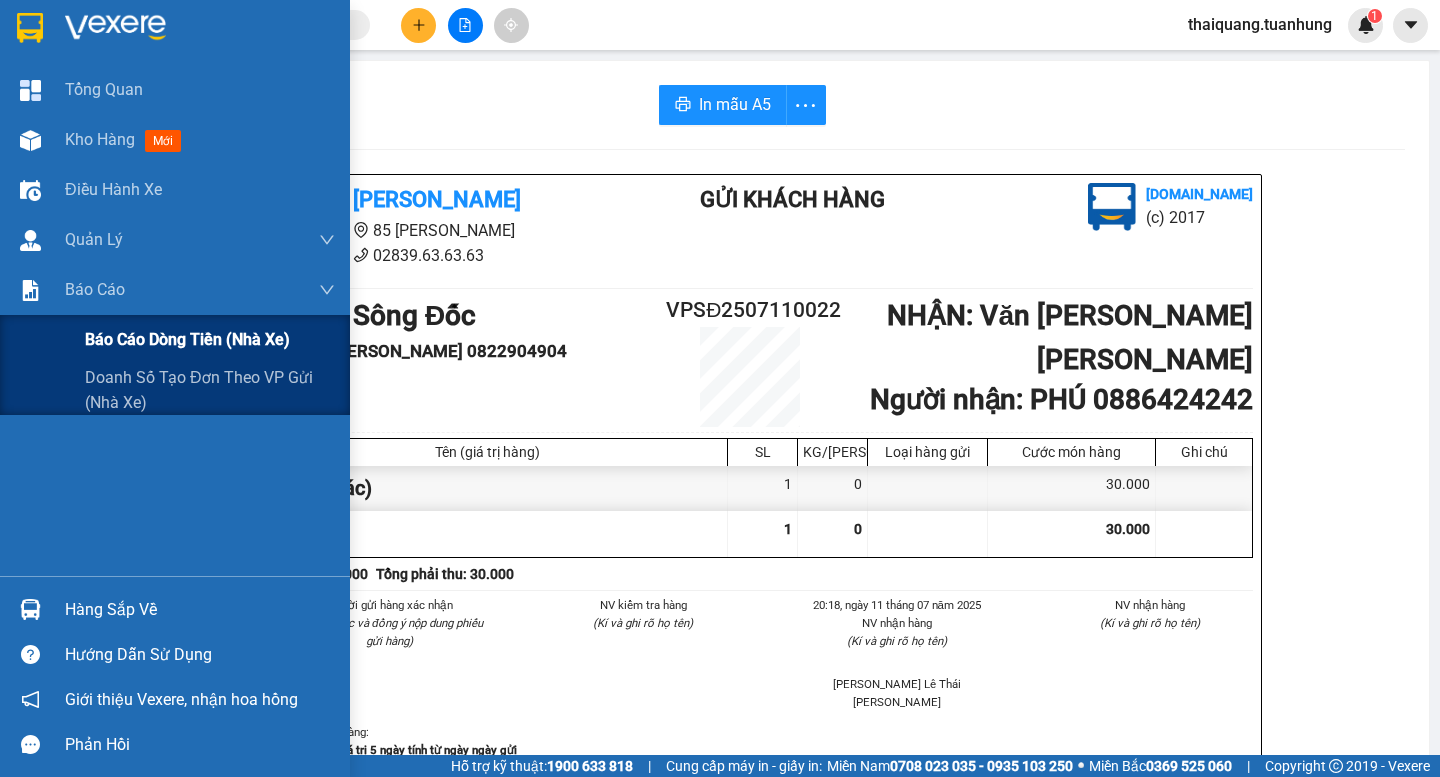 click on "Báo cáo dòng tiền (nhà xe)" at bounding box center (187, 339) 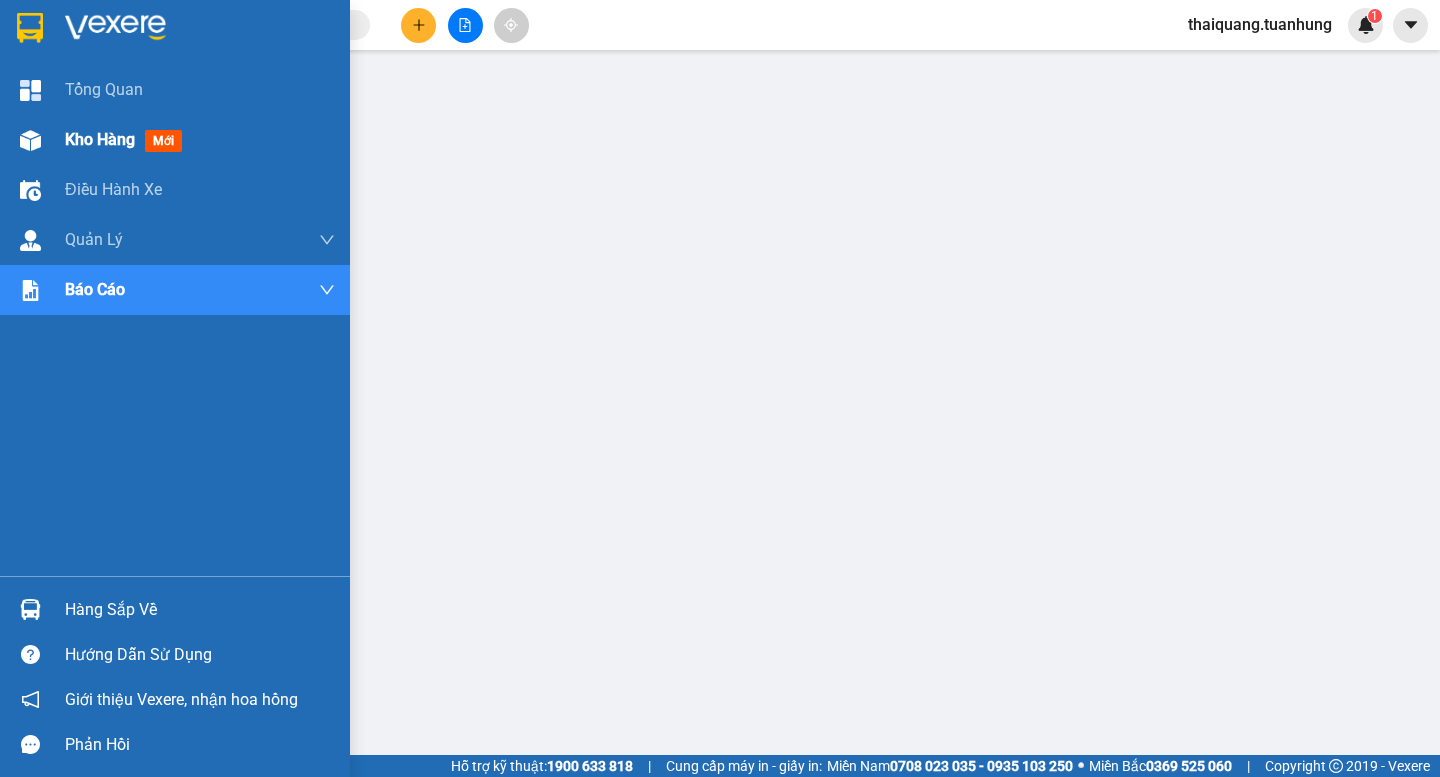 click on "Kho hàng" at bounding box center [100, 139] 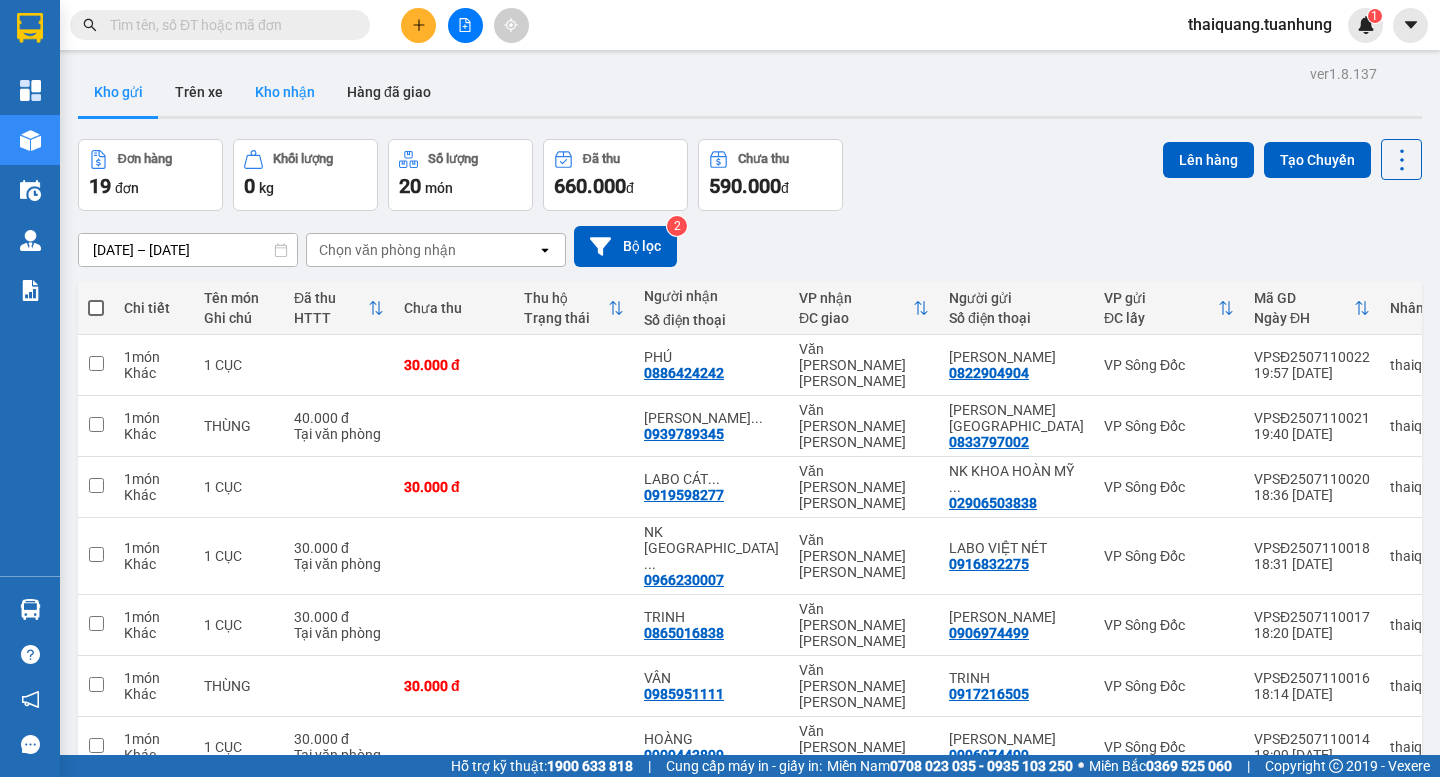 click on "Kho nhận" at bounding box center [285, 92] 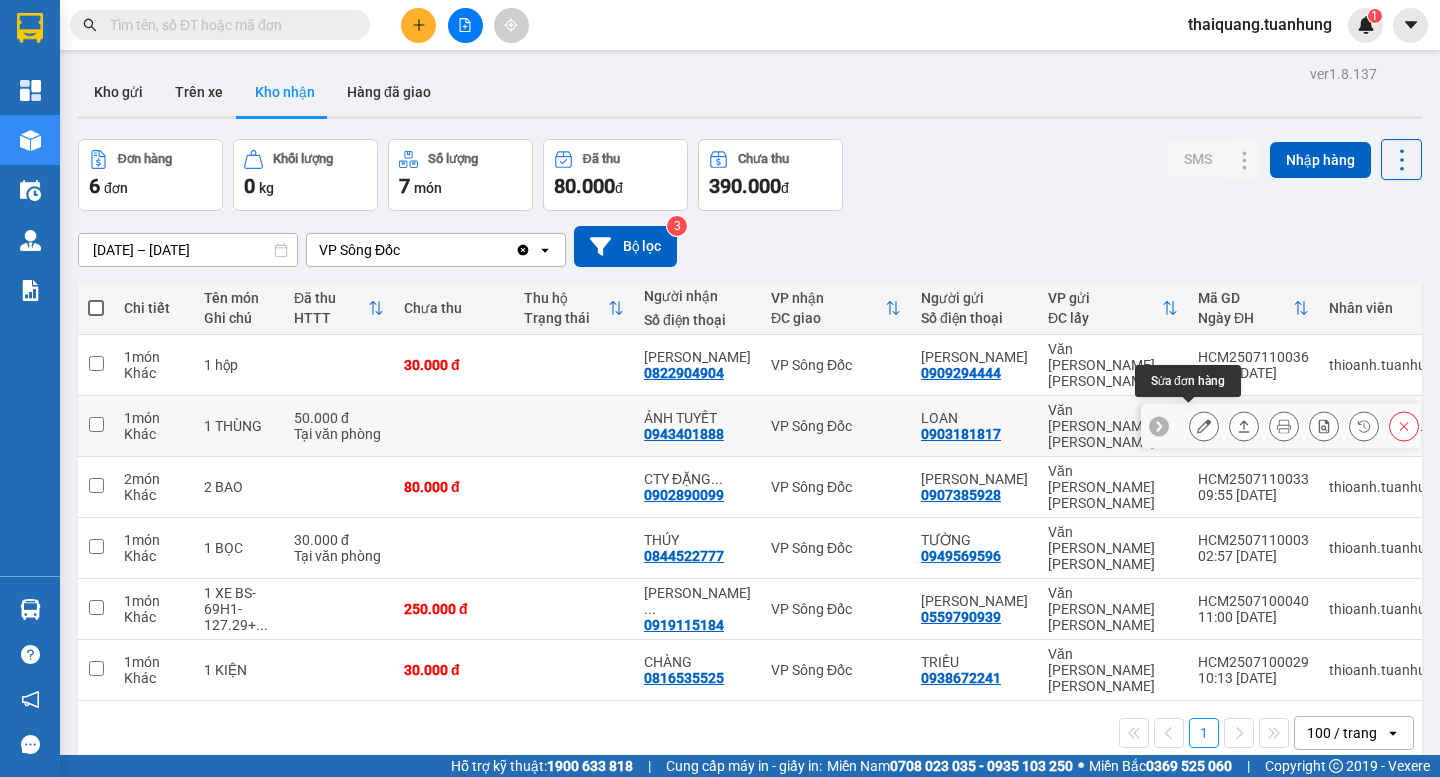 click 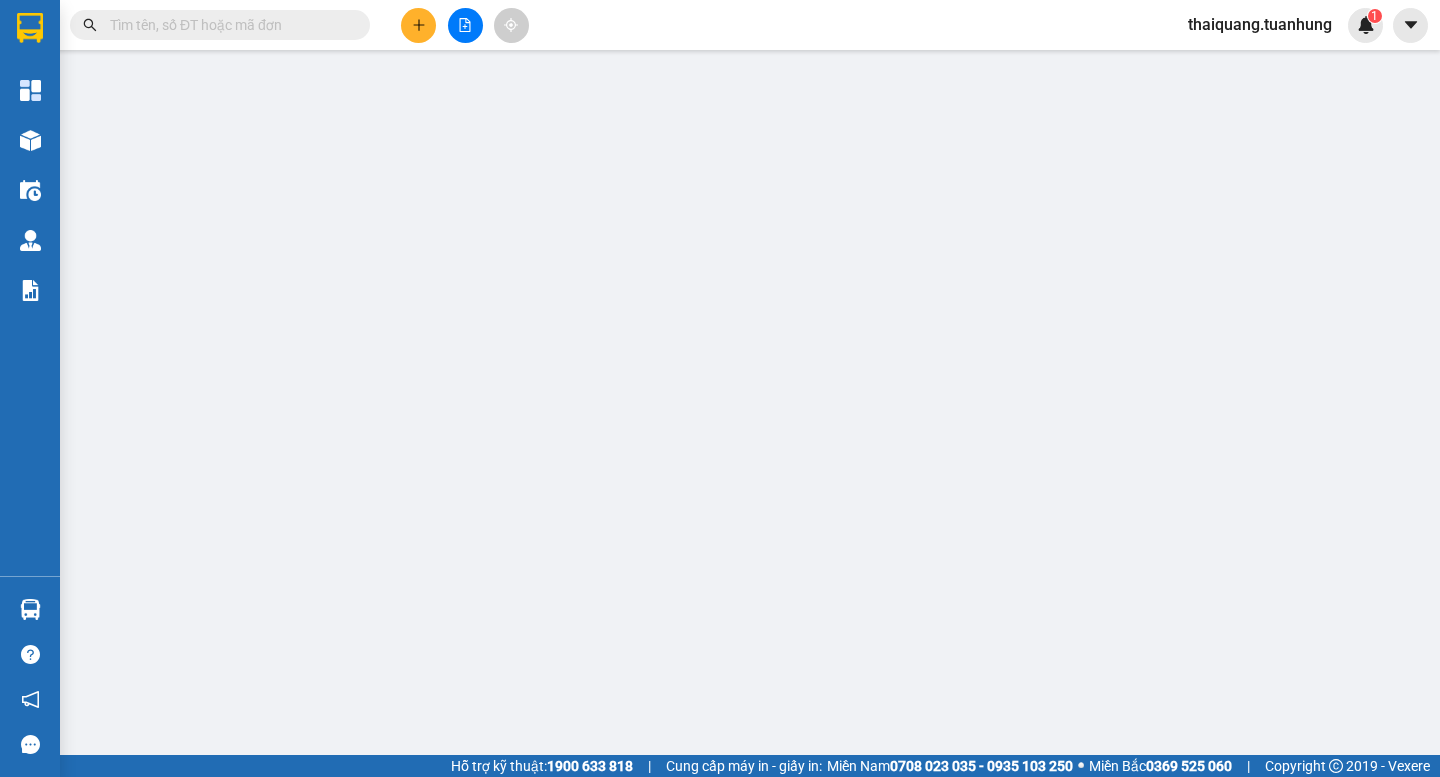type on "0903181817" 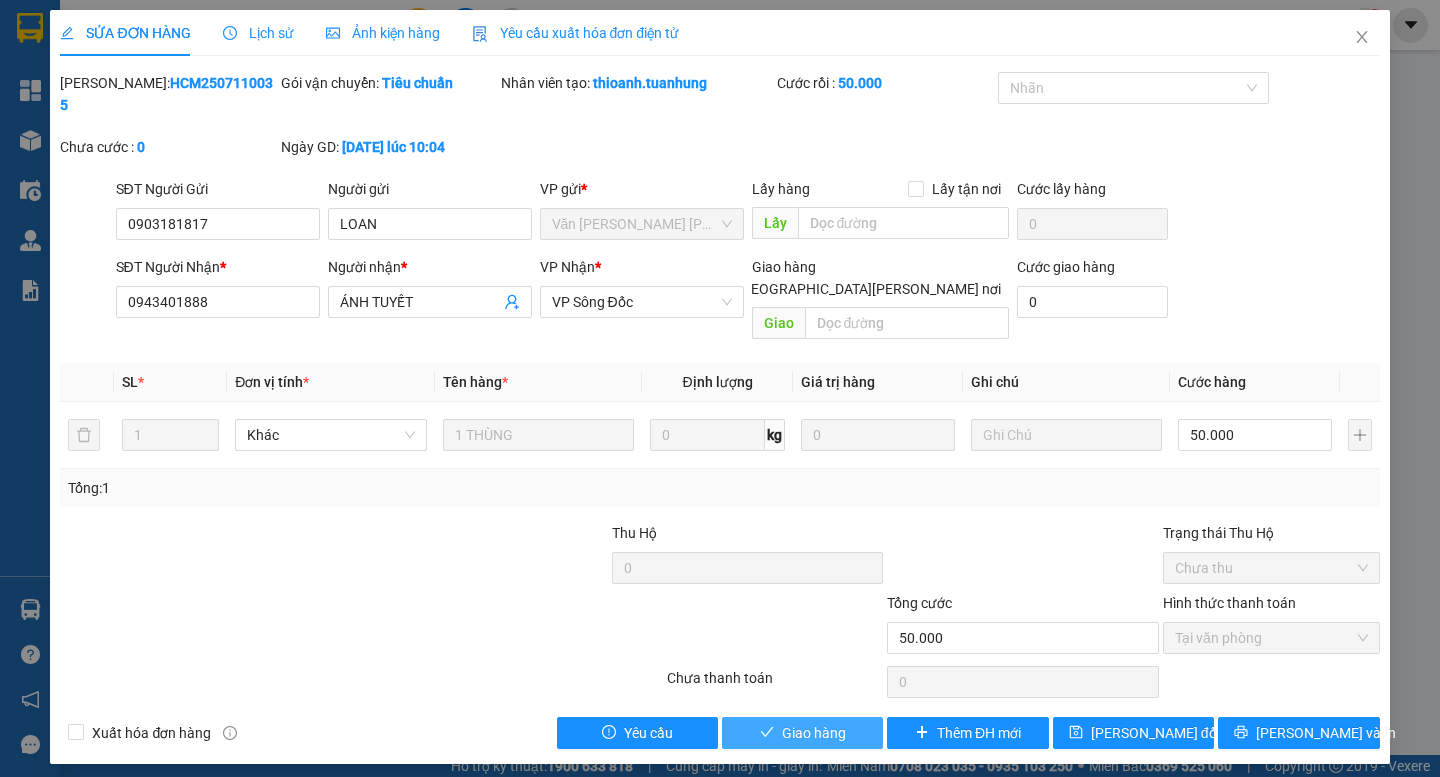 click on "Giao hàng" at bounding box center [814, 733] 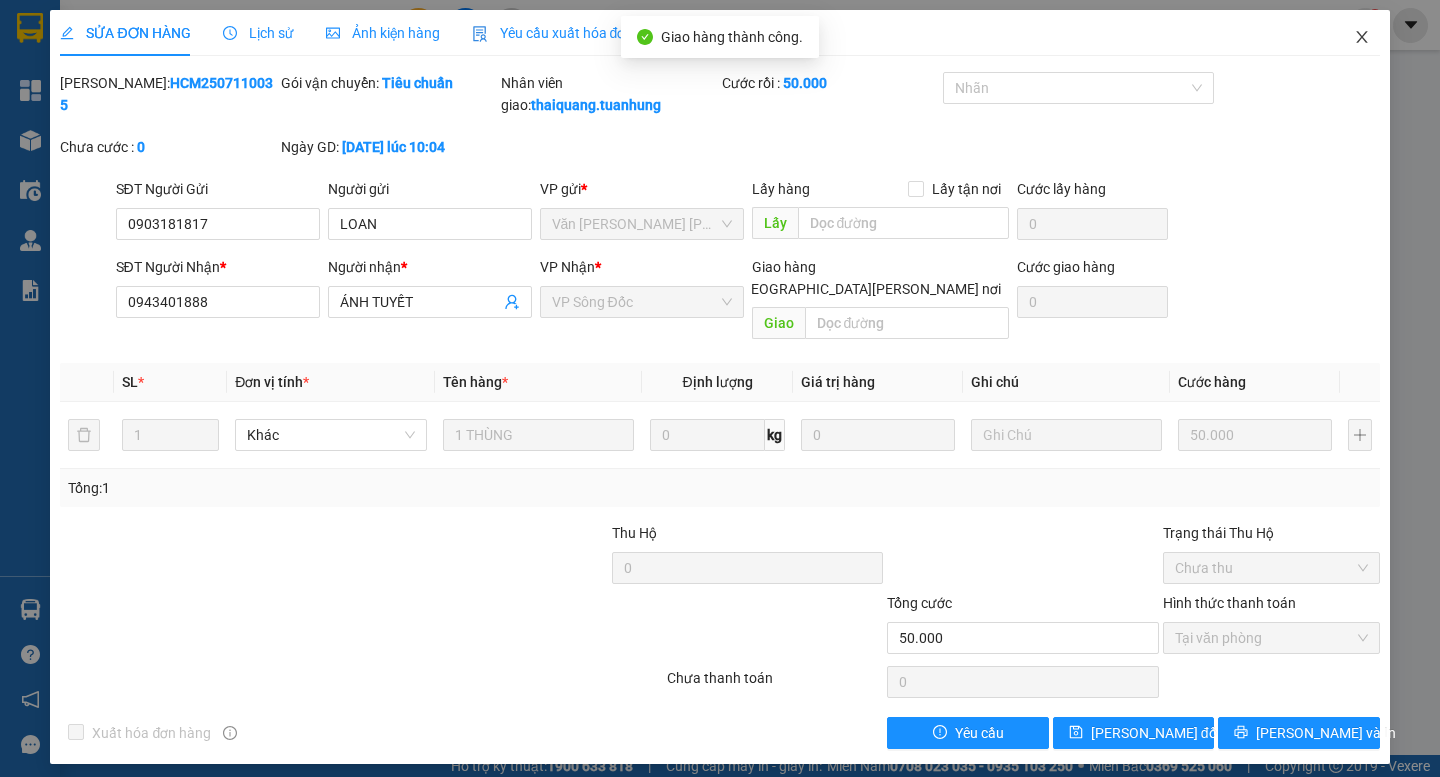 click 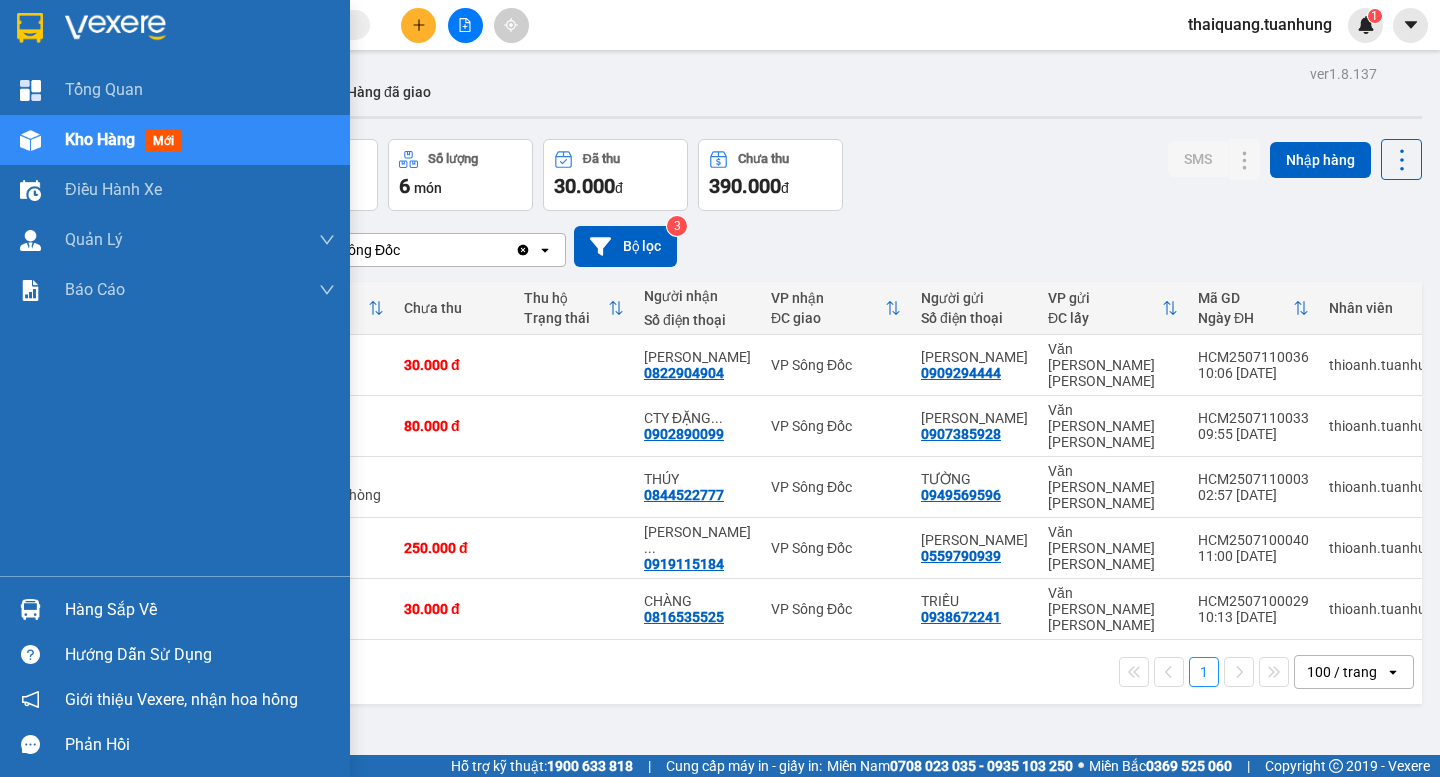 click on "Kho hàng" at bounding box center [100, 139] 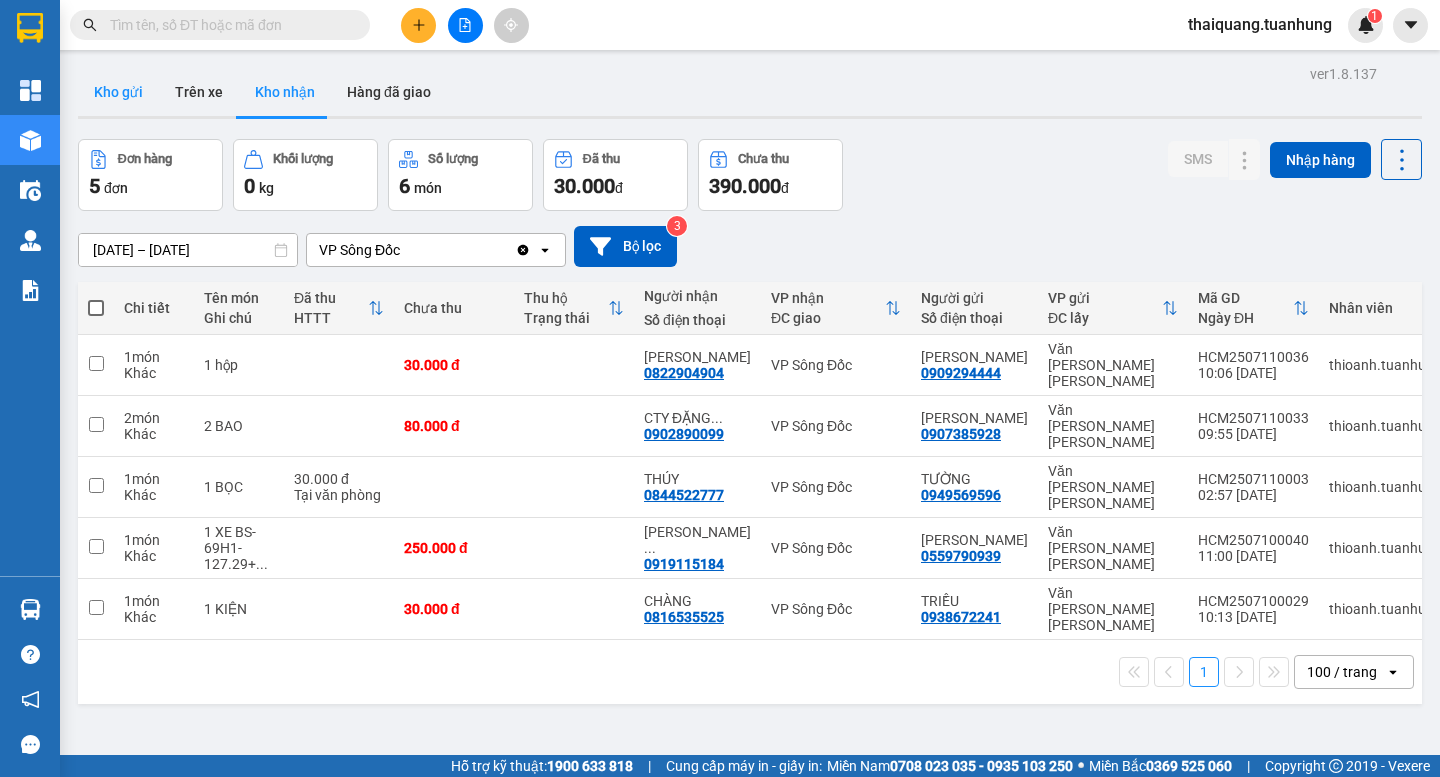 click on "Kho gửi" at bounding box center [118, 92] 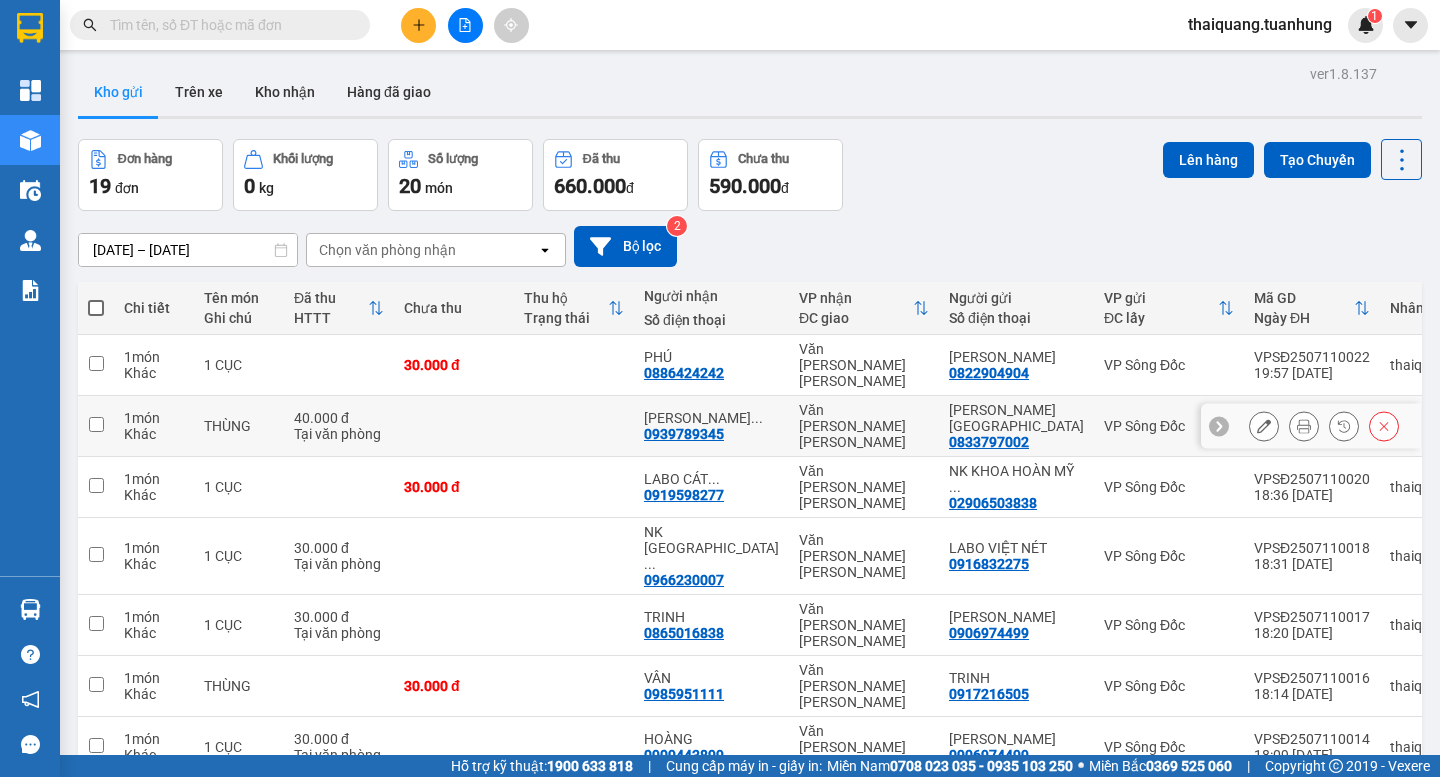 scroll, scrollTop: 200, scrollLeft: 0, axis: vertical 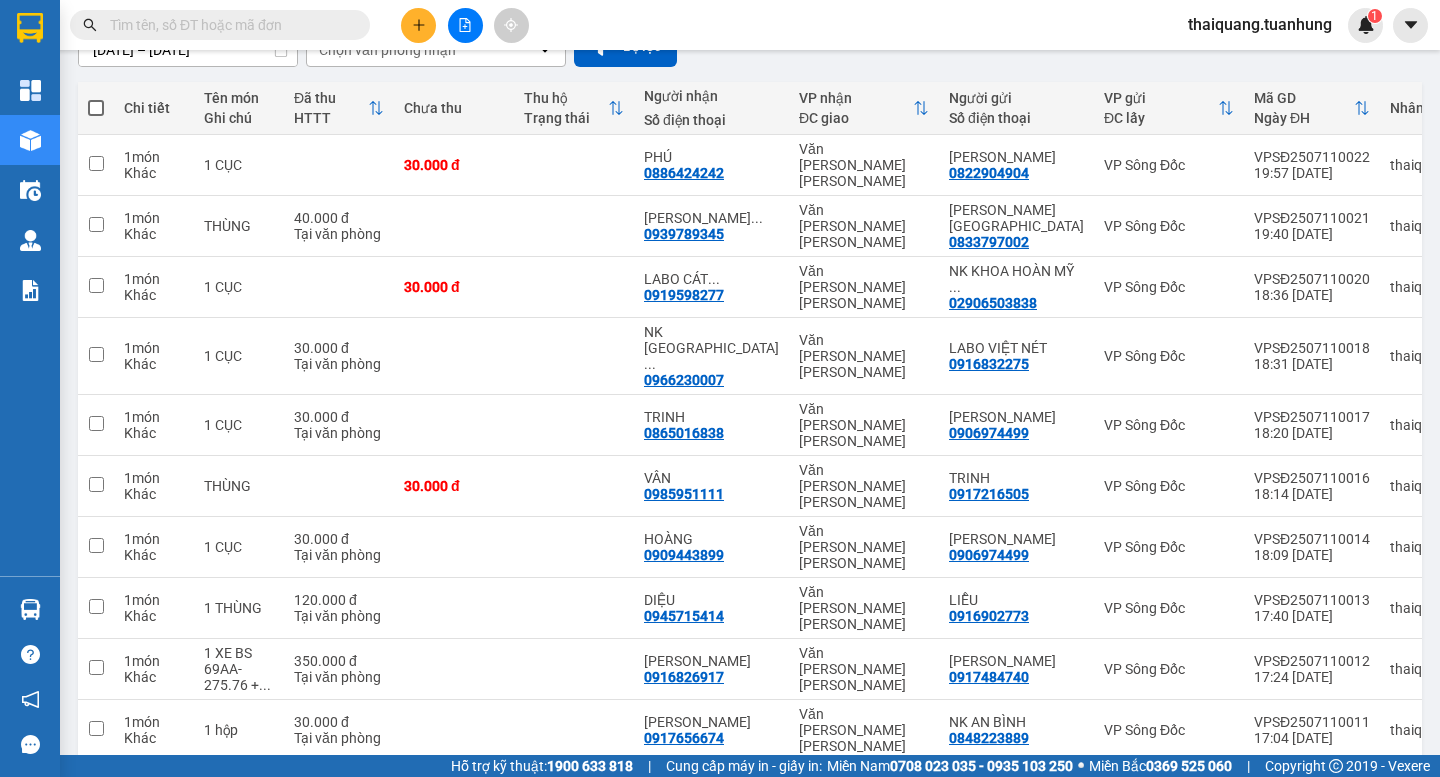 click on "2" at bounding box center [1204, 793] 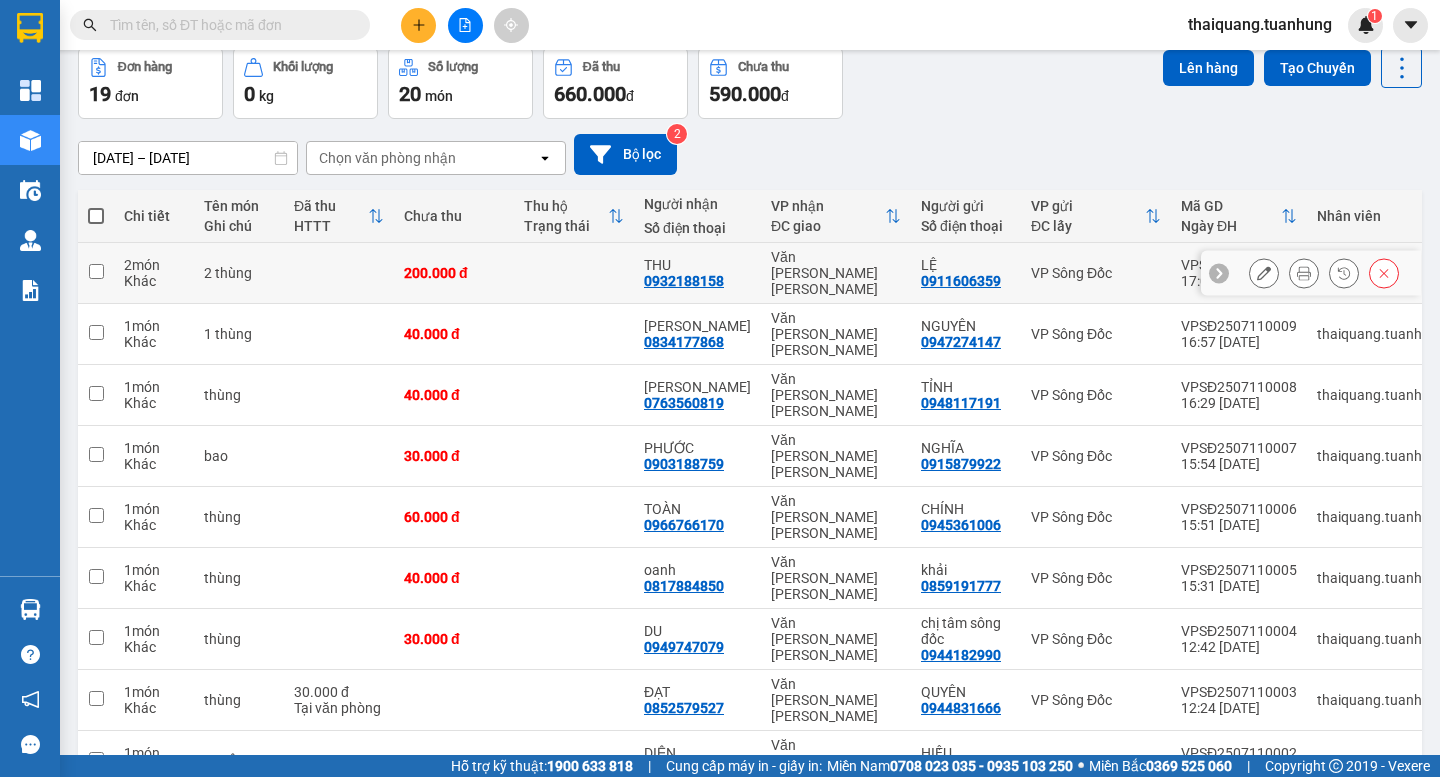 scroll, scrollTop: 0, scrollLeft: 0, axis: both 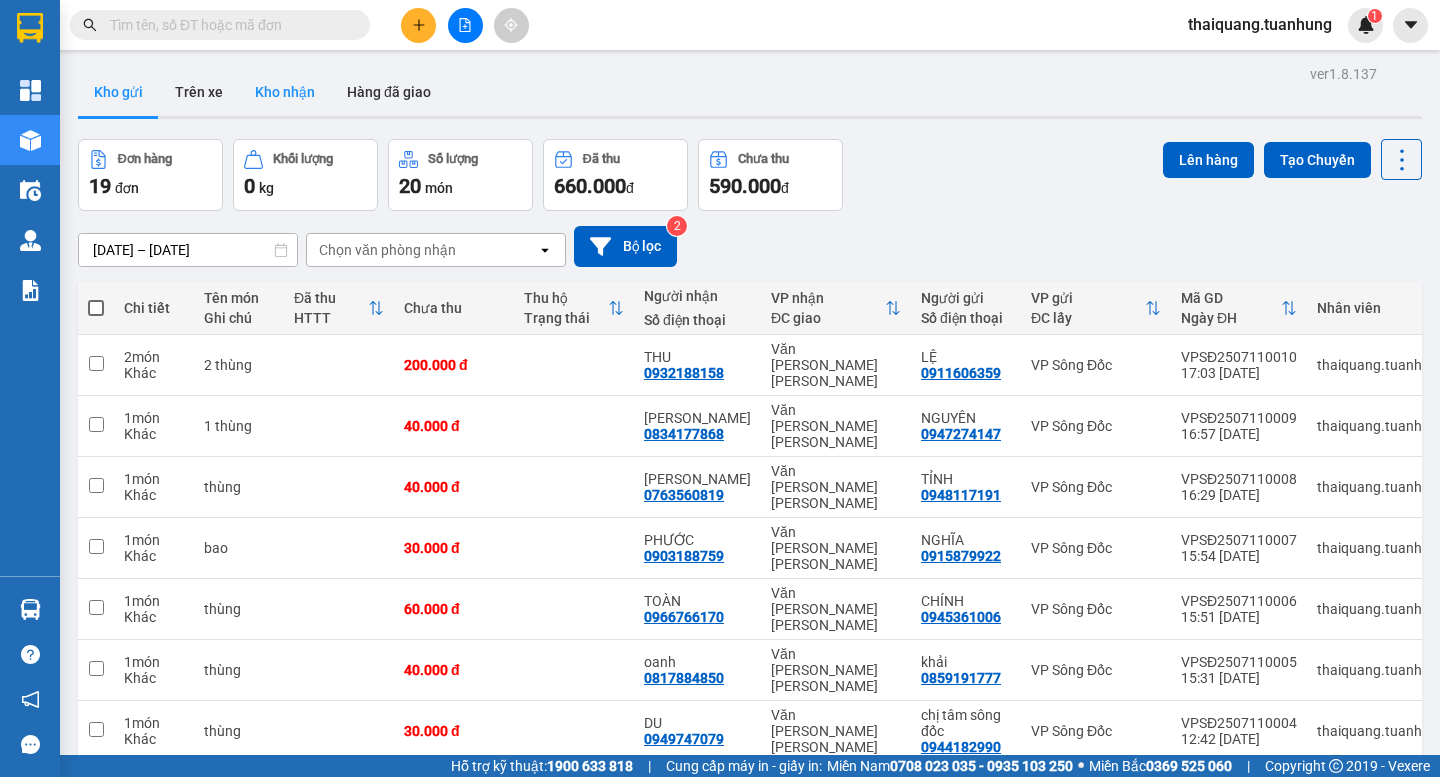 click on "Kho nhận" at bounding box center [285, 92] 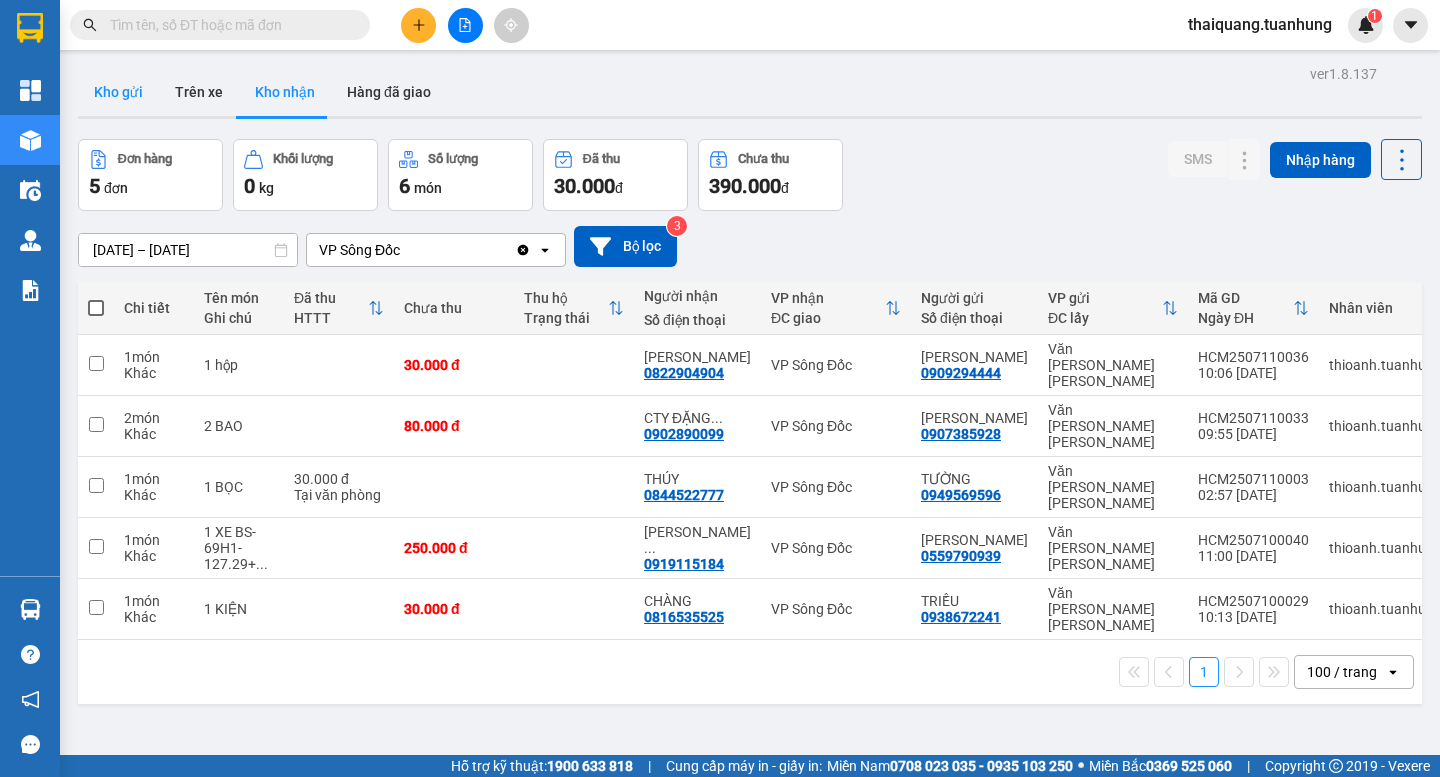 click on "Kho gửi" at bounding box center [118, 92] 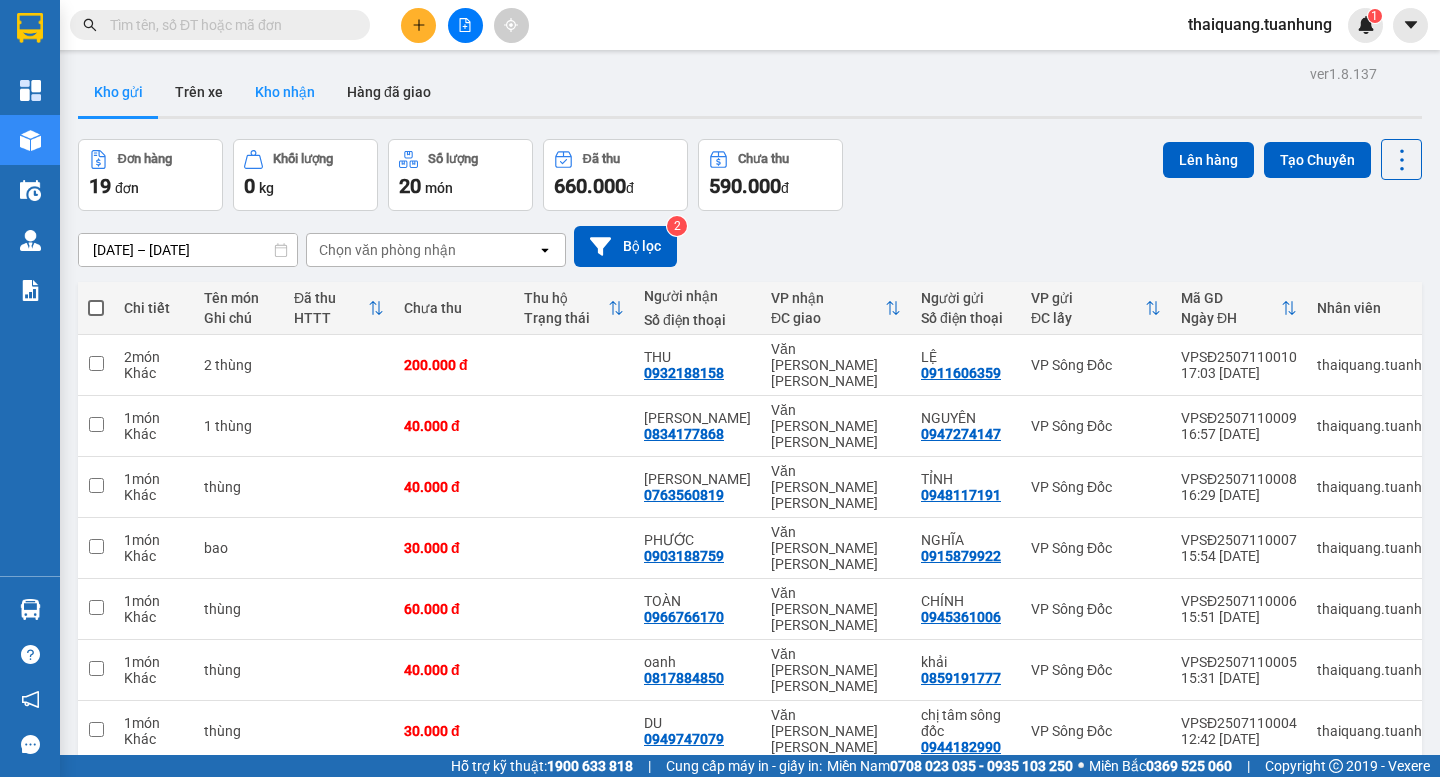 click on "Kho nhận" at bounding box center (285, 92) 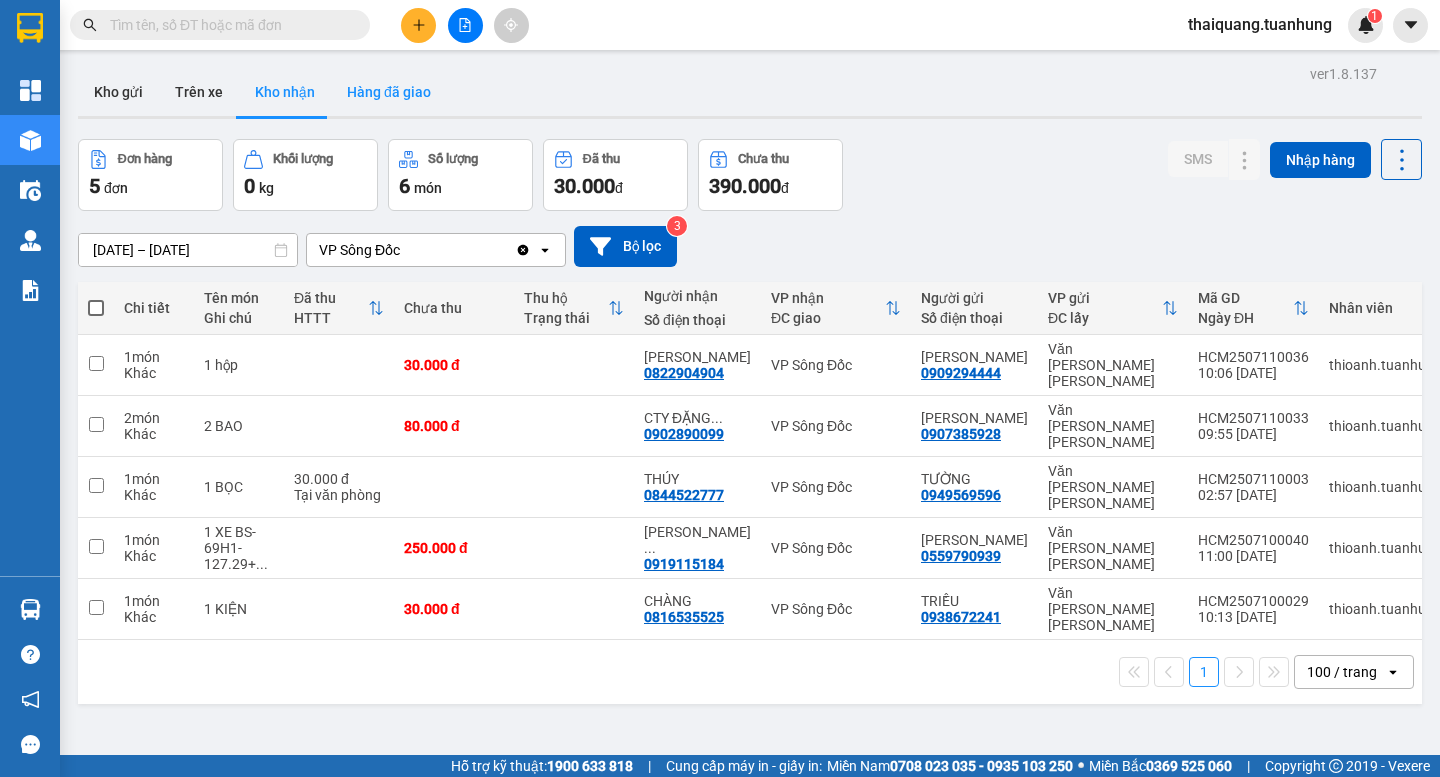 click on "Hàng đã giao" at bounding box center [389, 92] 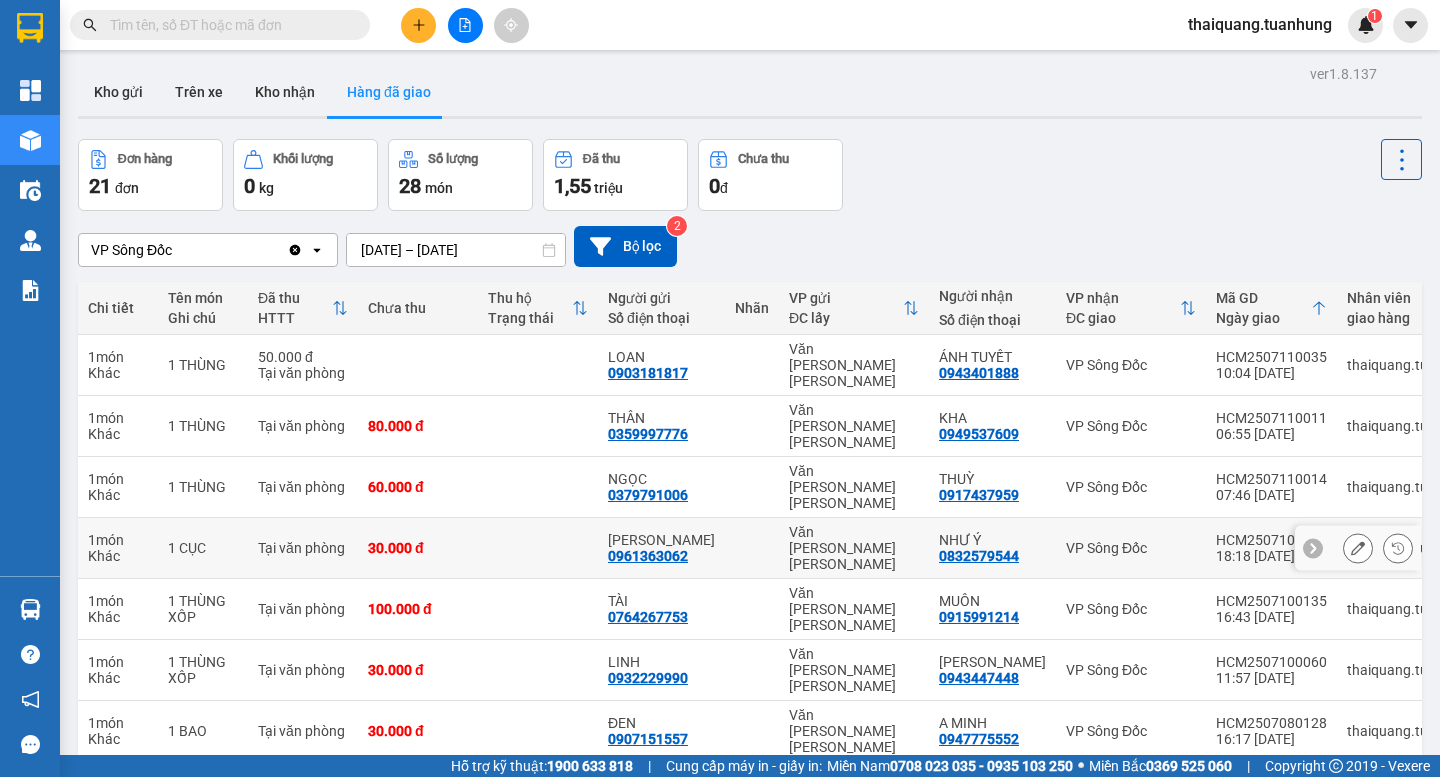 scroll, scrollTop: 136, scrollLeft: 0, axis: vertical 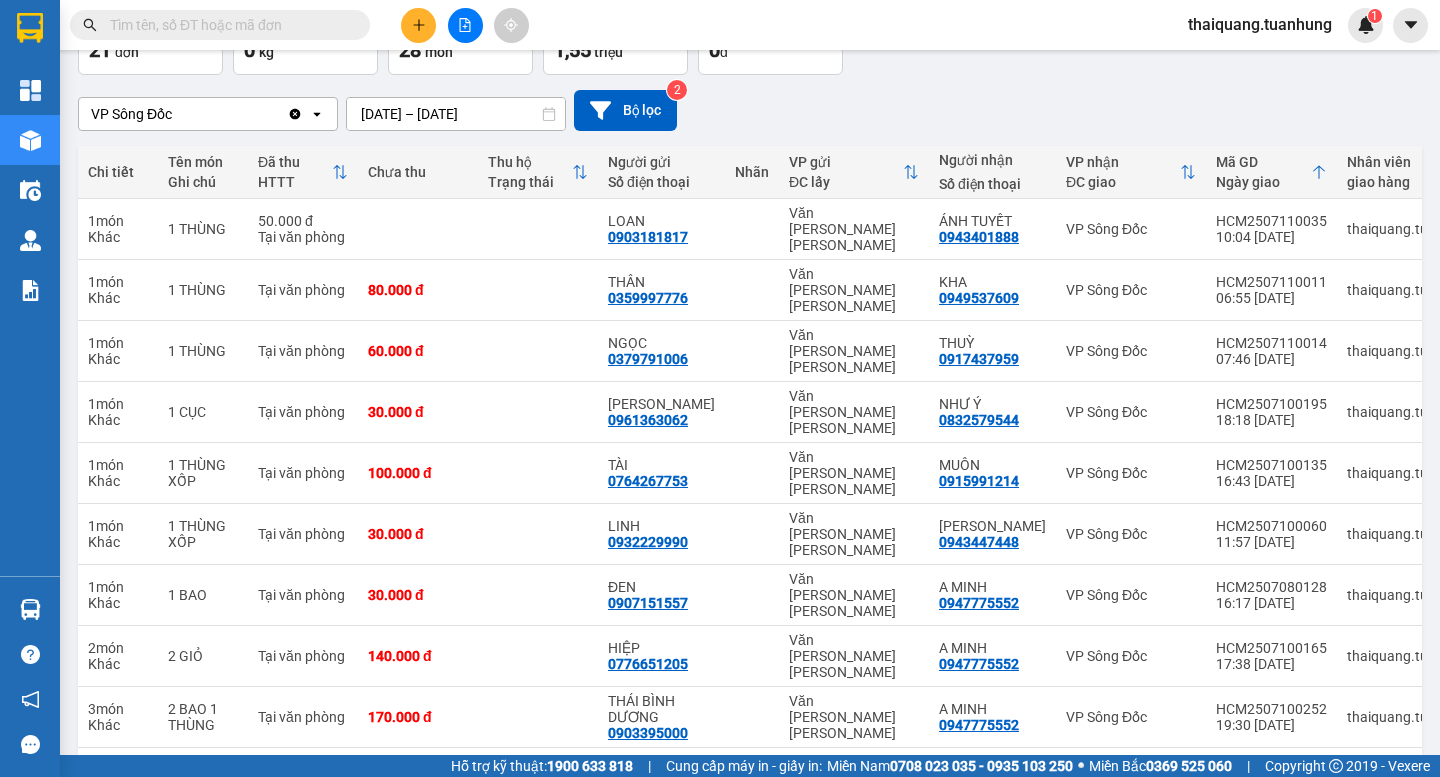 click on "2" at bounding box center (1169, 841) 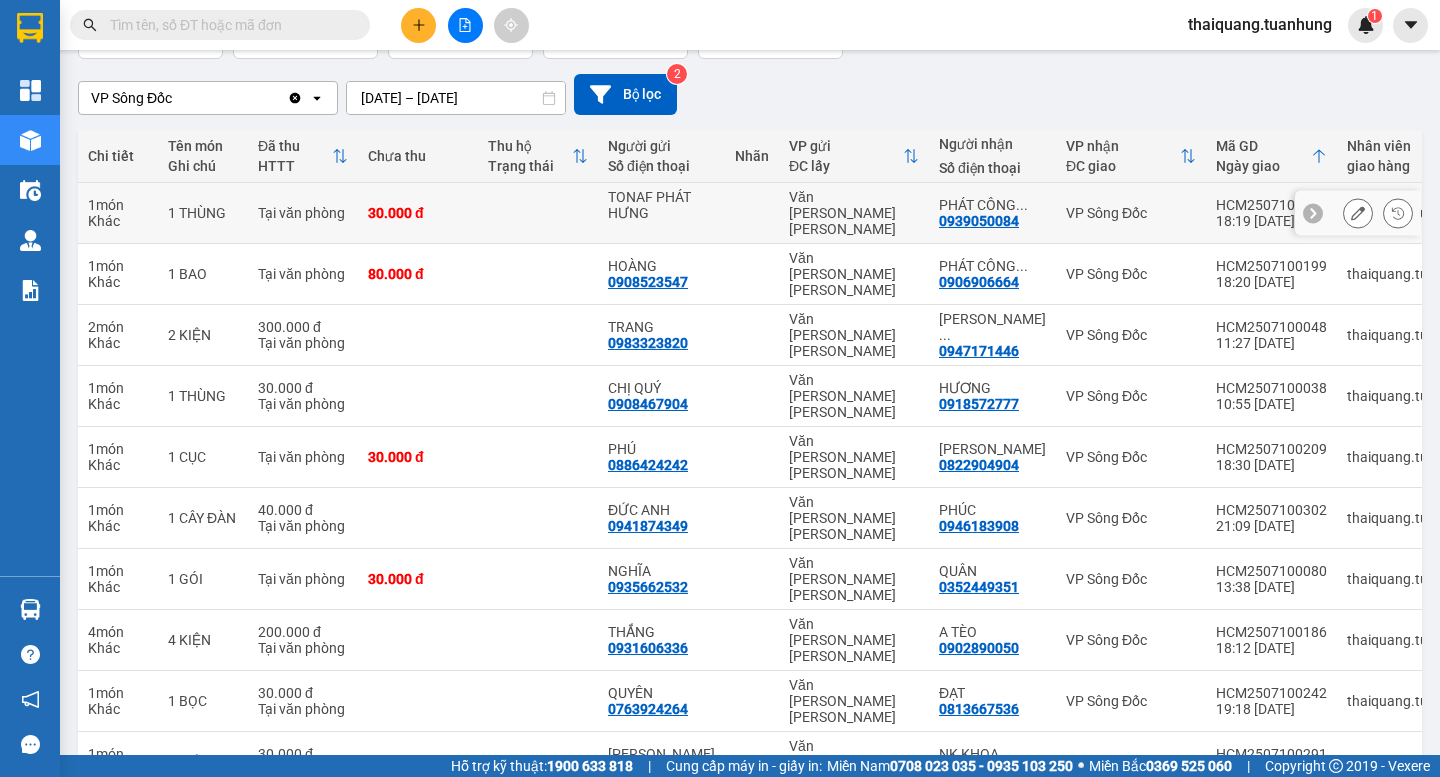 scroll, scrollTop: 0, scrollLeft: 0, axis: both 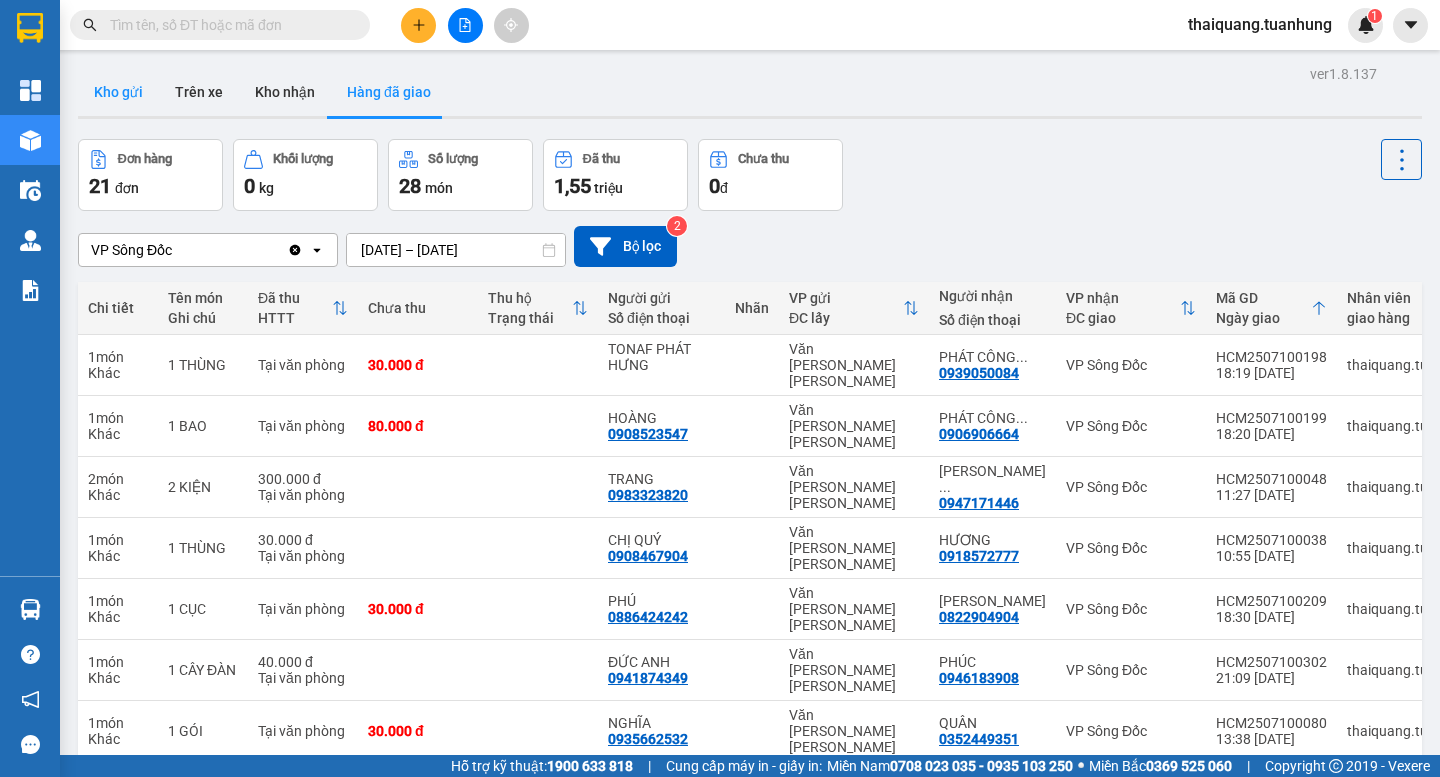click on "Kho gửi" at bounding box center [118, 92] 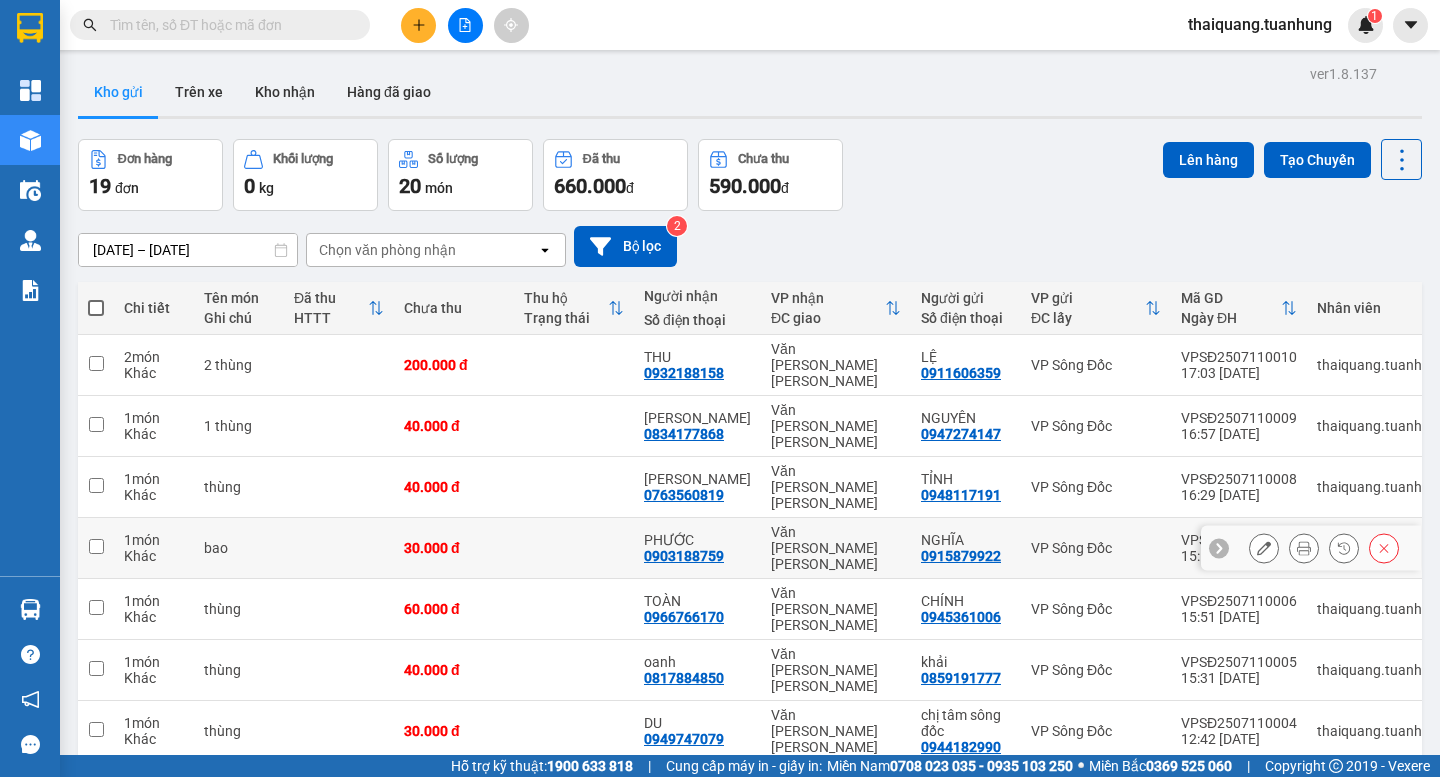 scroll, scrollTop: 92, scrollLeft: 0, axis: vertical 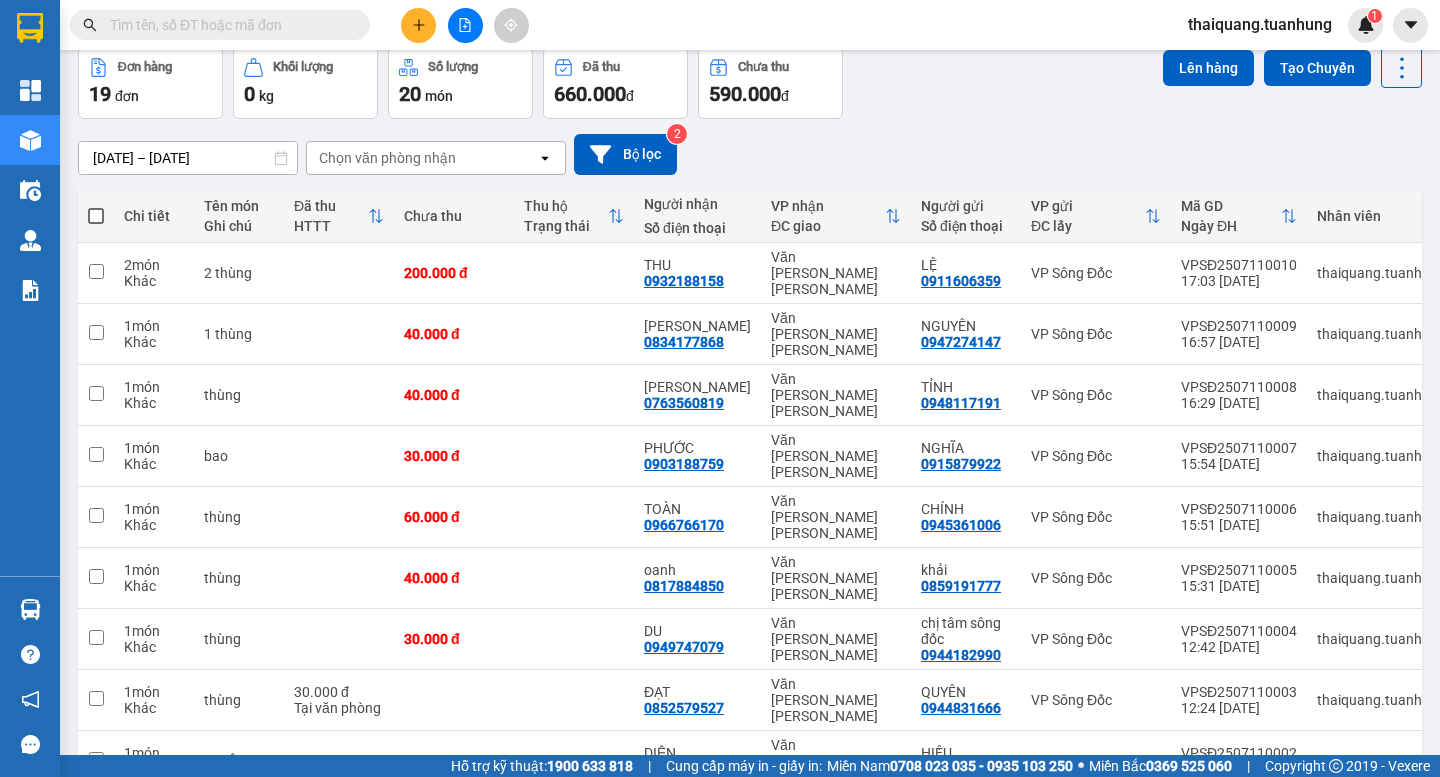 click on "10 / trang" at bounding box center (1338, 824) 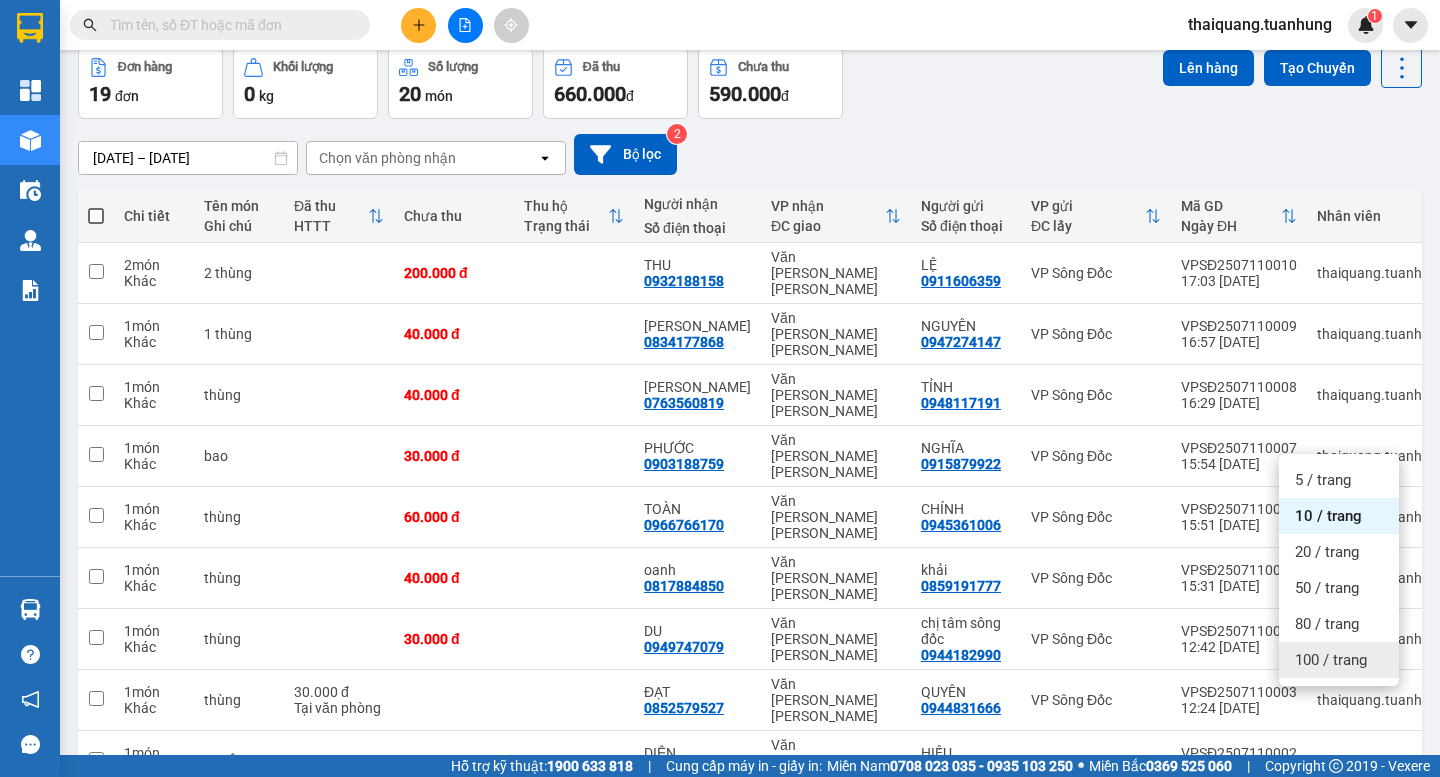 click on "100 / trang" at bounding box center (1331, 660) 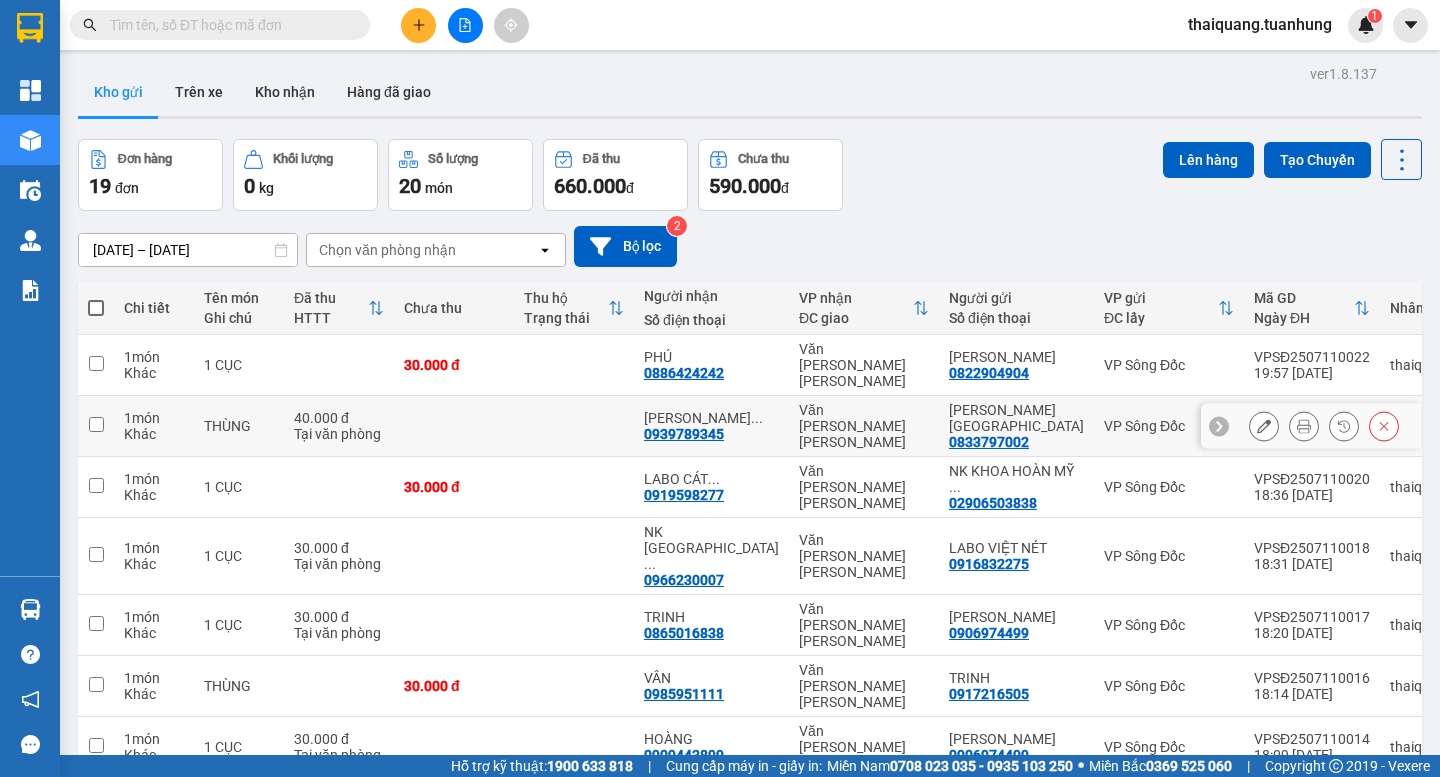 scroll, scrollTop: 200, scrollLeft: 0, axis: vertical 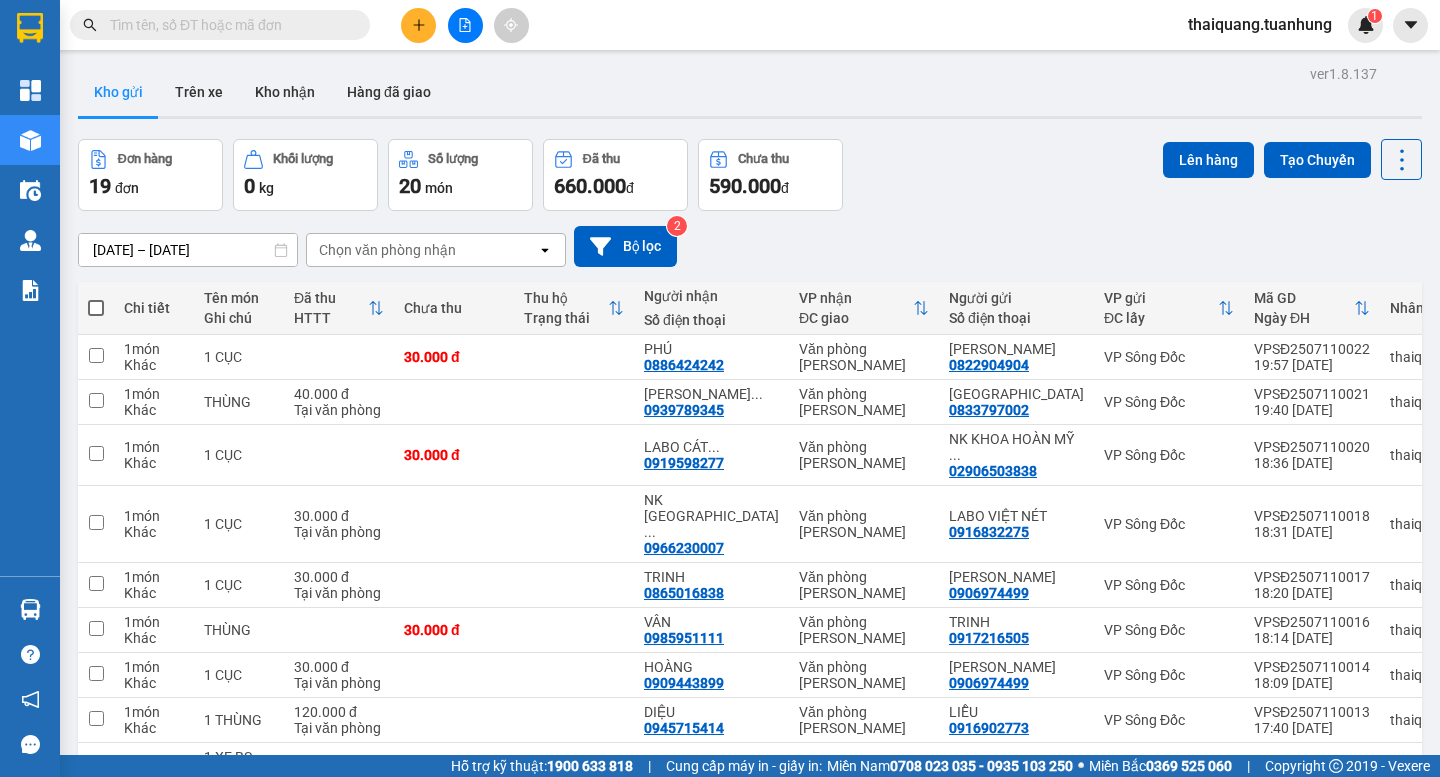 click at bounding box center [96, 308] 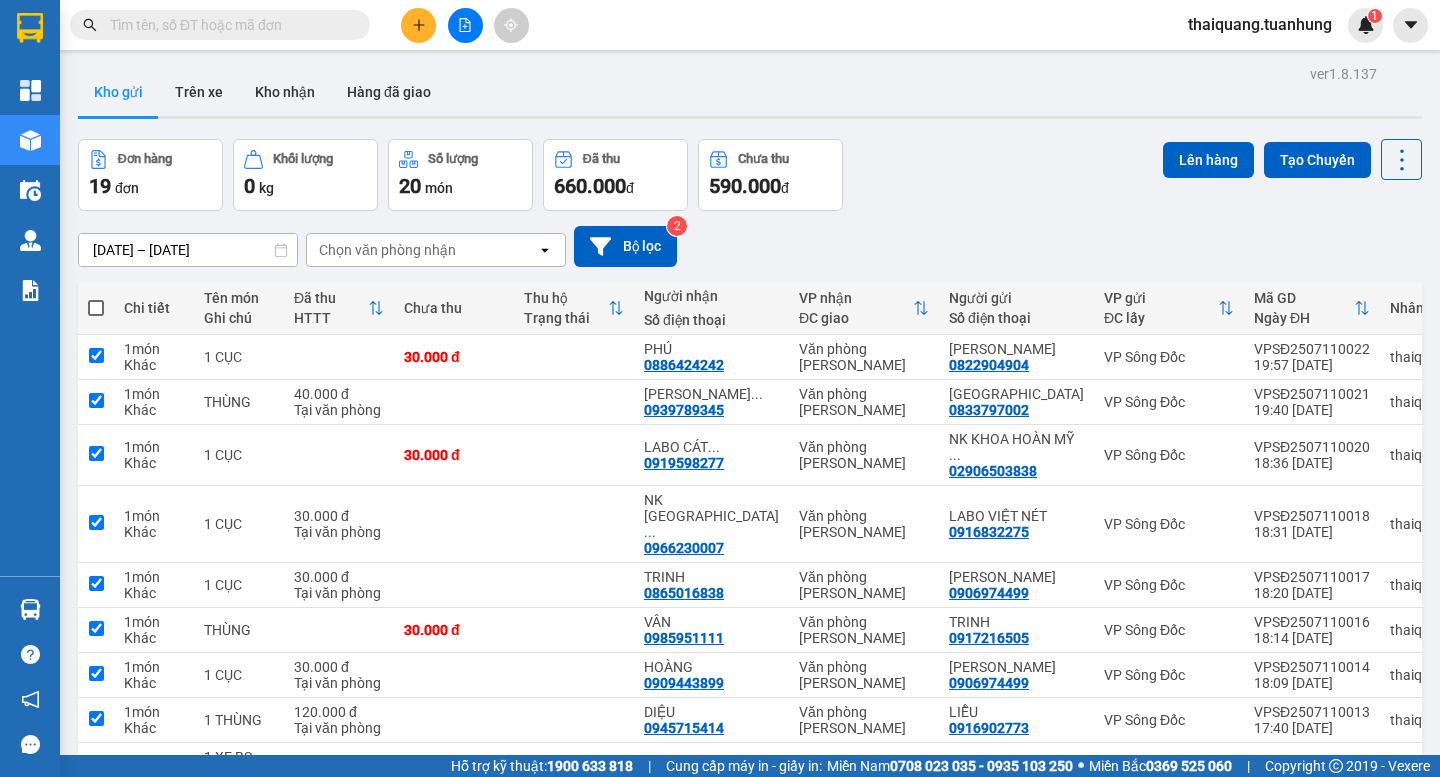checkbox on "true" 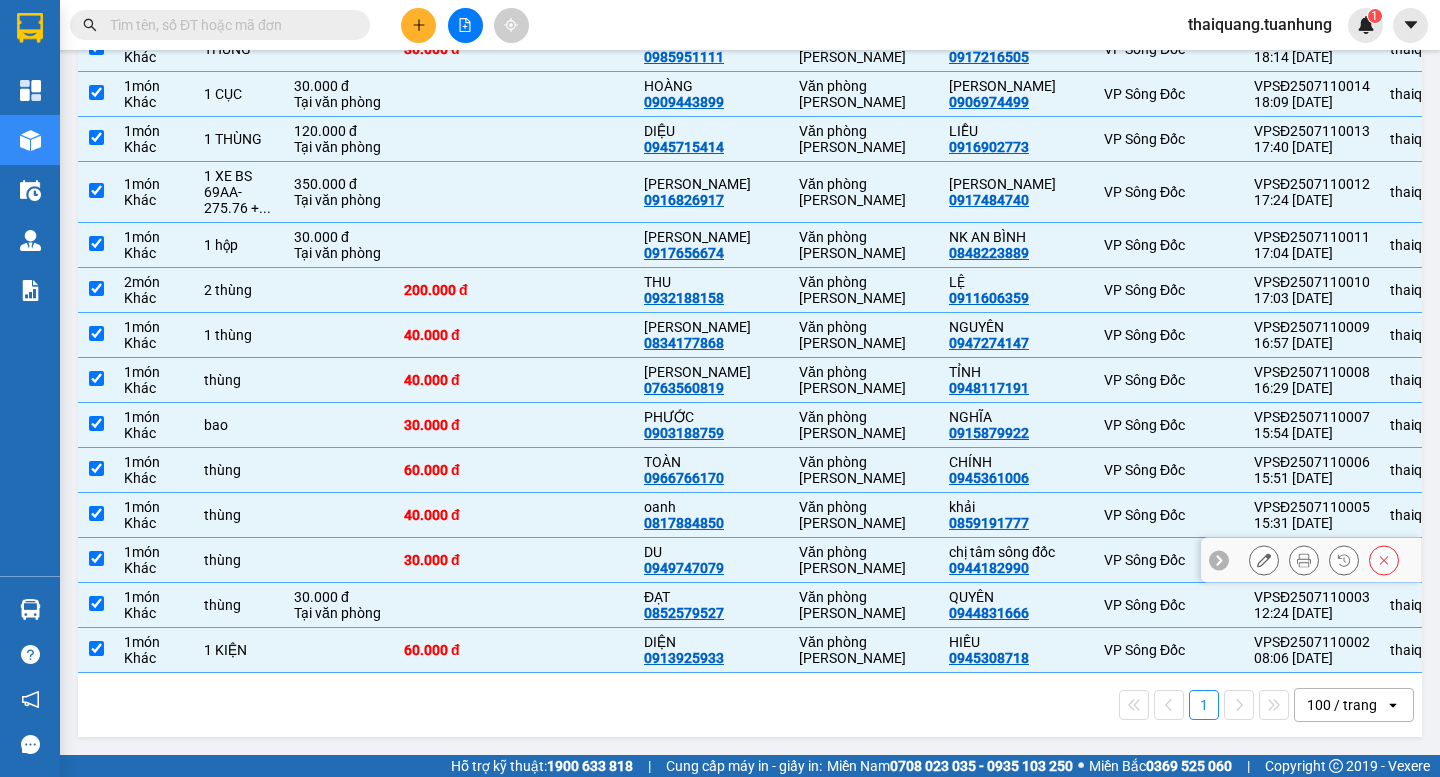 scroll, scrollTop: 0, scrollLeft: 0, axis: both 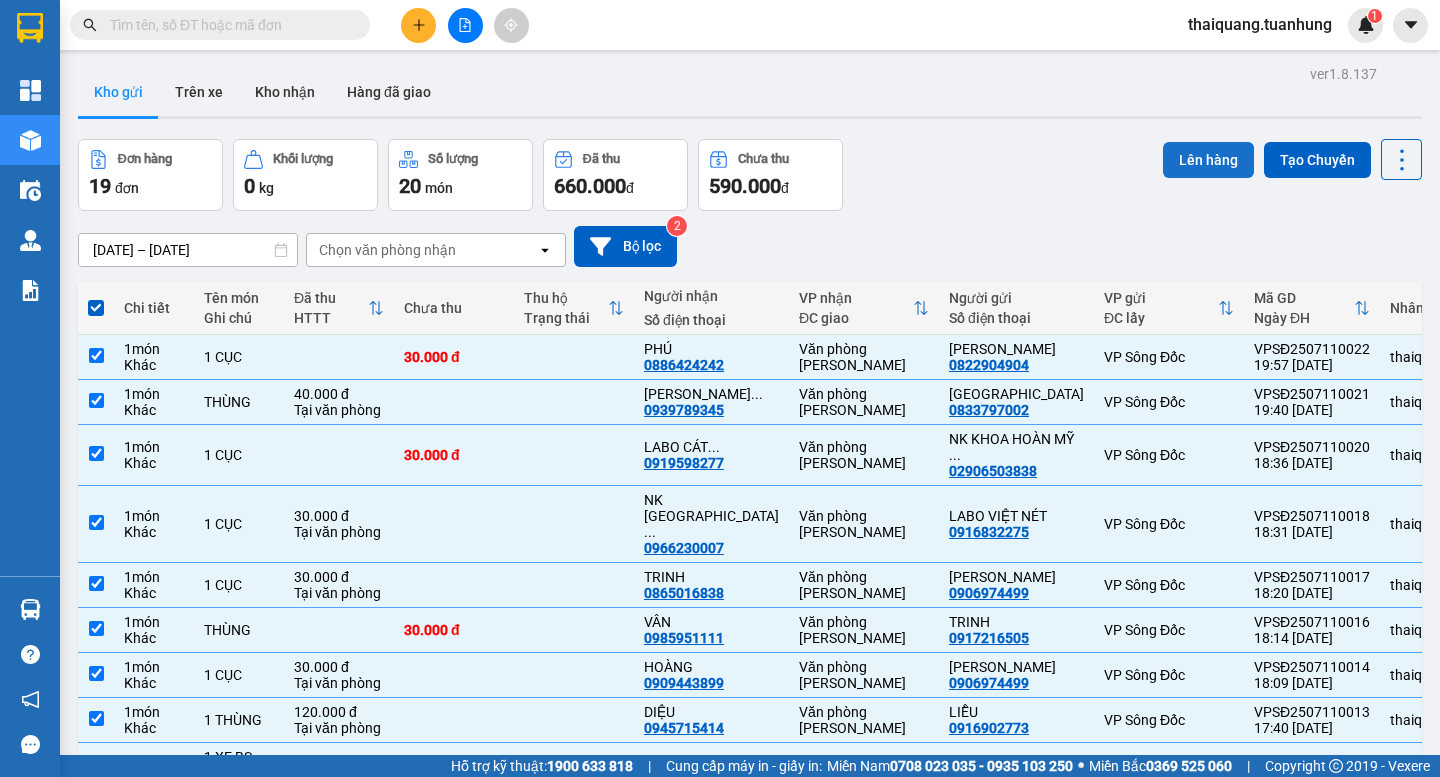 click on "Lên hàng" at bounding box center [1208, 160] 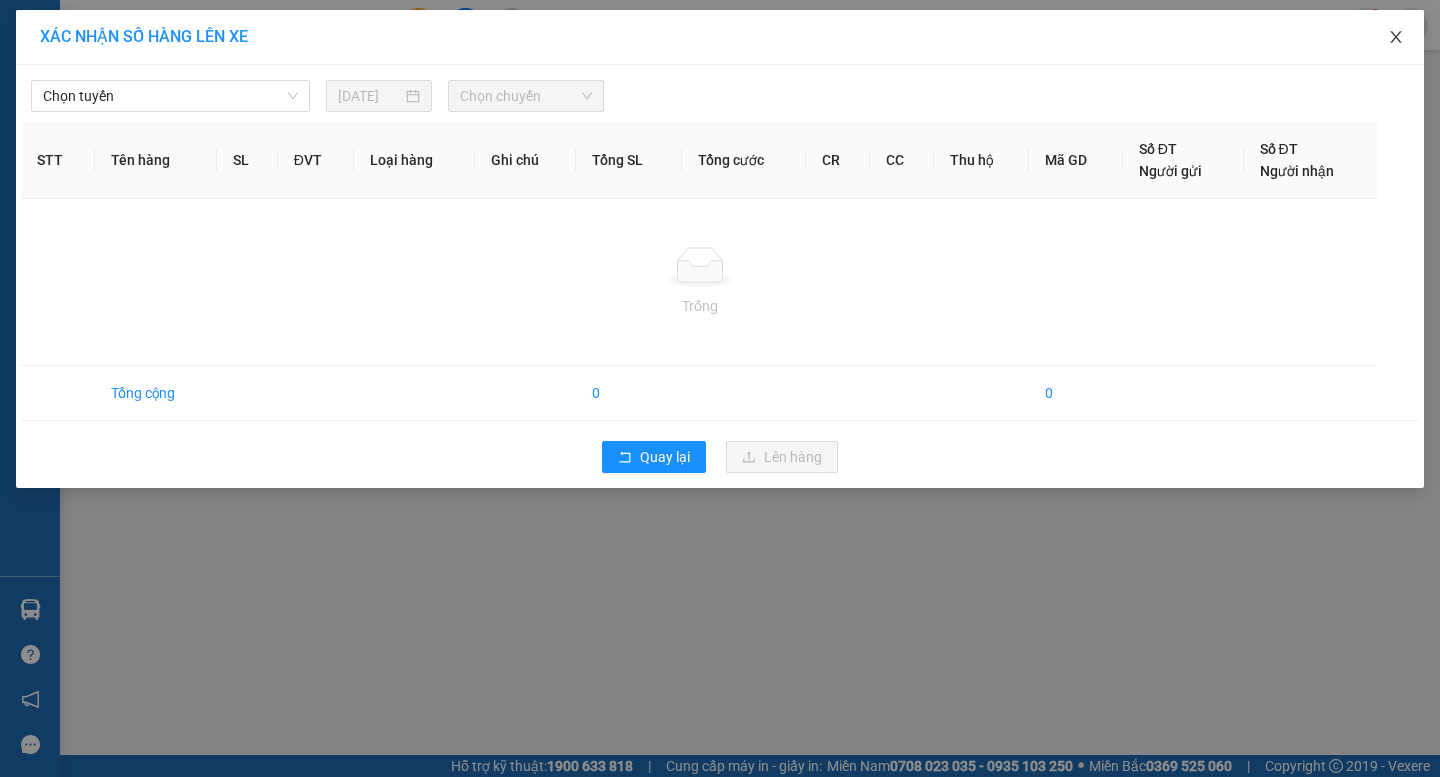 click 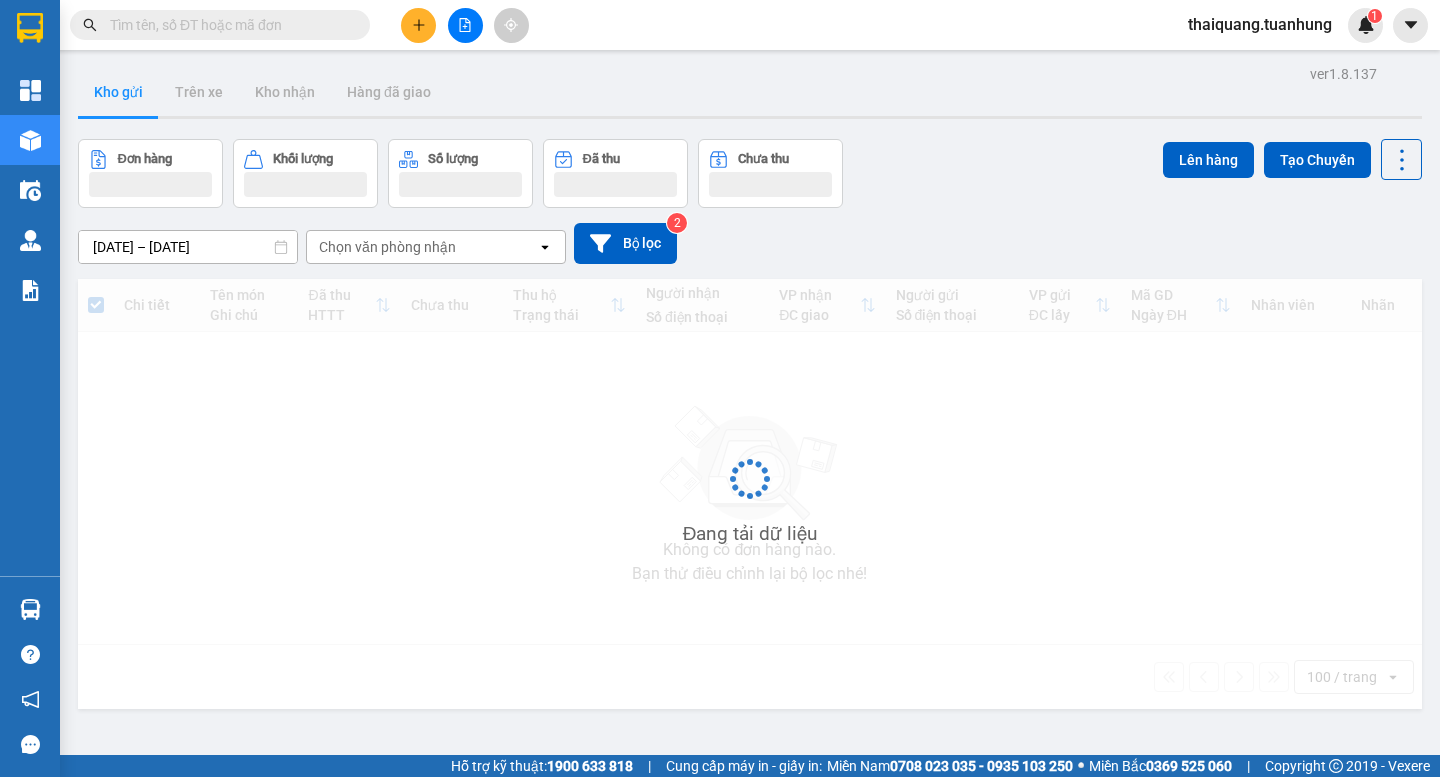 click on "Chi tiết Tên món Ghi chú Đã thu HTTT Chưa thu Thu hộ Trạng thái Người nhận Số điện thoại VP nhận ĐC giao Người gửi Số điện thoại VP gửi ĐC lấy Mã GD Ngày ĐH Nhân viên Nhãn Không có đơn hàng nào. Bạn thử điều chỉnh lại bộ lọc nhé! 100 / trang open Đang tải dữ liệu" at bounding box center (750, 494) 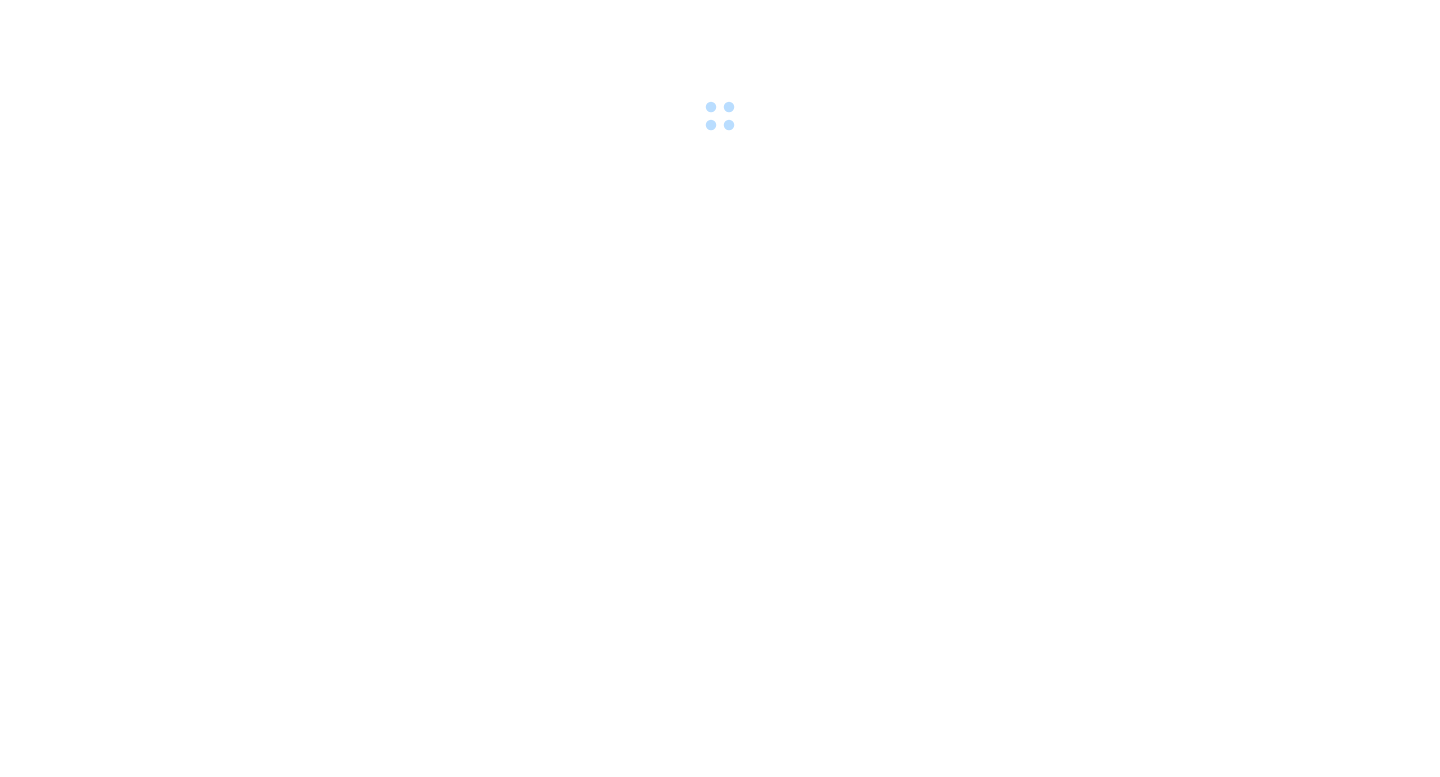 scroll, scrollTop: 0, scrollLeft: 0, axis: both 